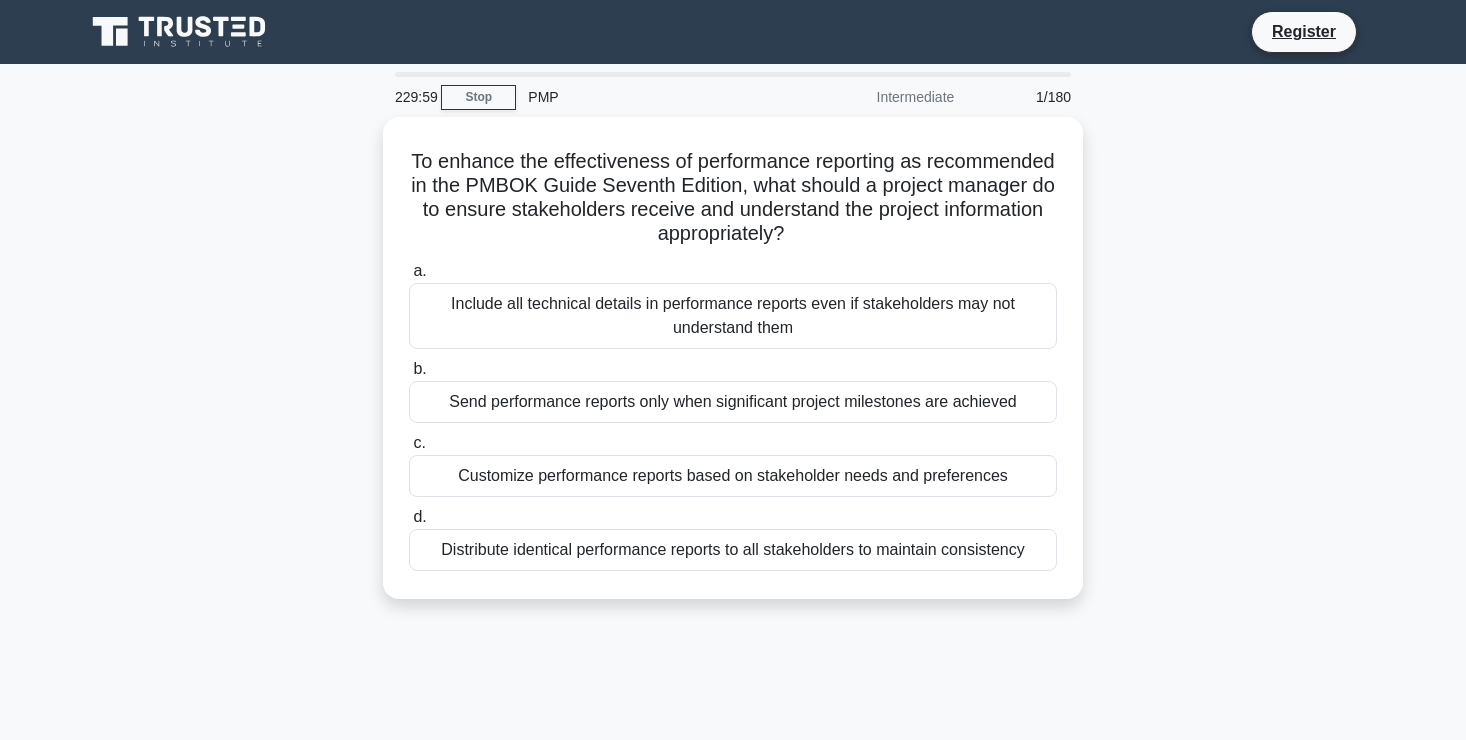 scroll, scrollTop: 0, scrollLeft: 0, axis: both 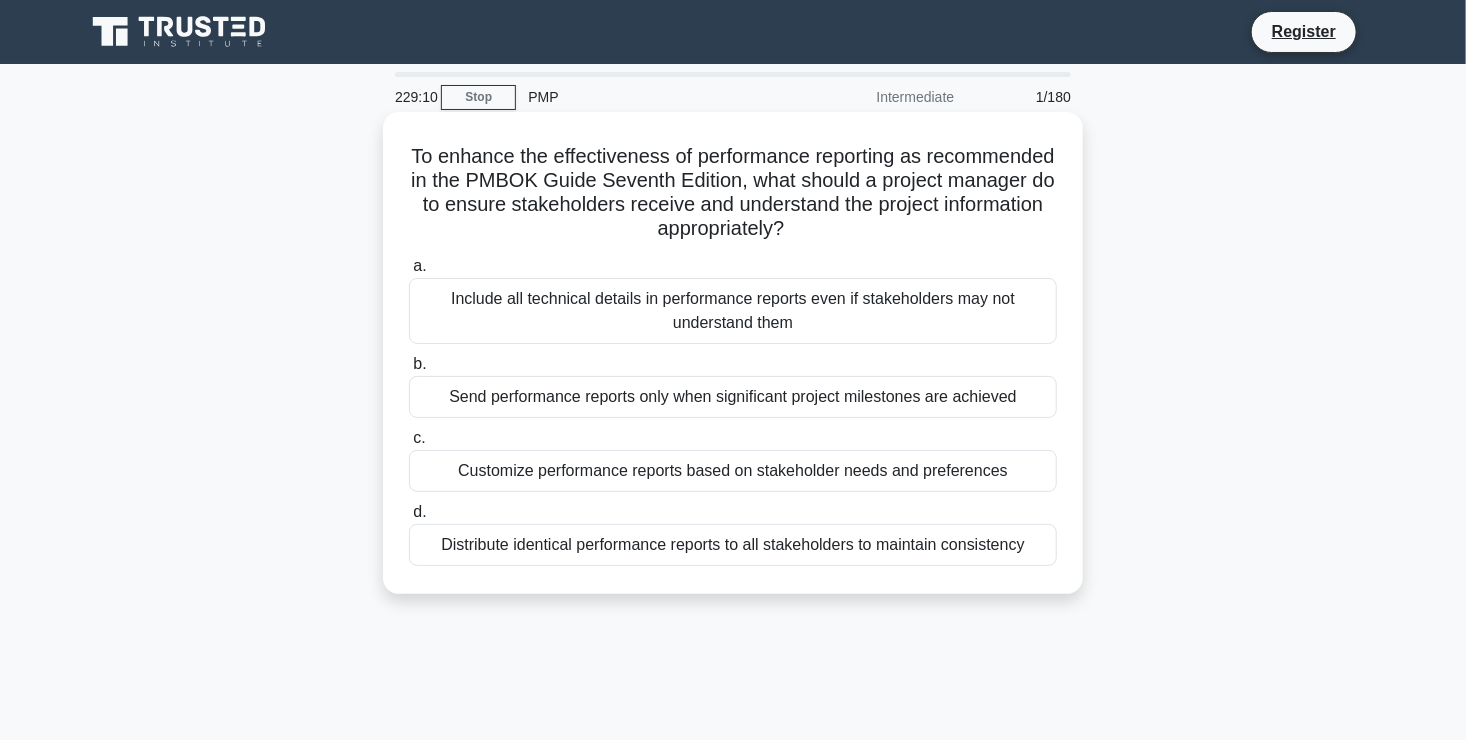 click on "Customize performance reports based on stakeholder needs and preferences" at bounding box center (733, 471) 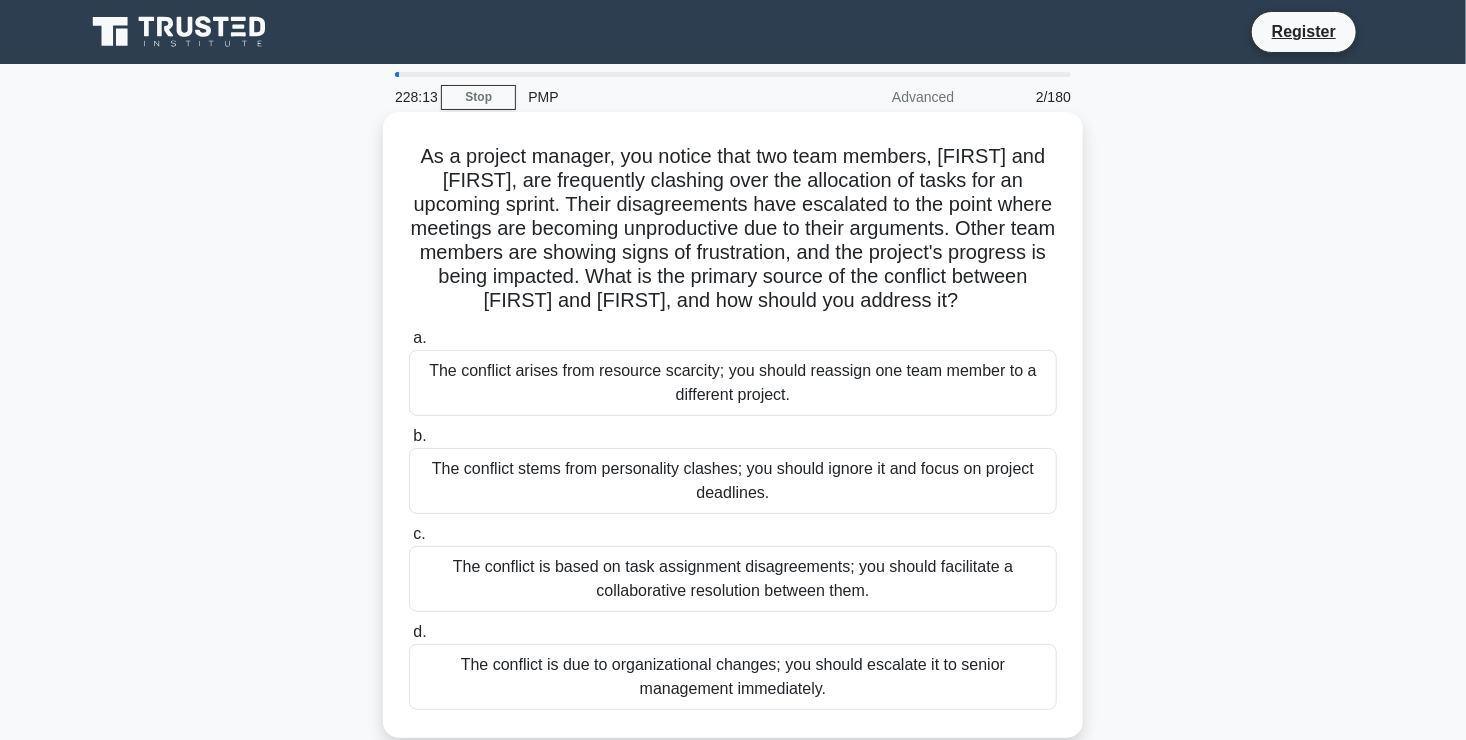 click on "The conflict is based on task assignment disagreements; you should facilitate a collaborative resolution between them." at bounding box center [733, 579] 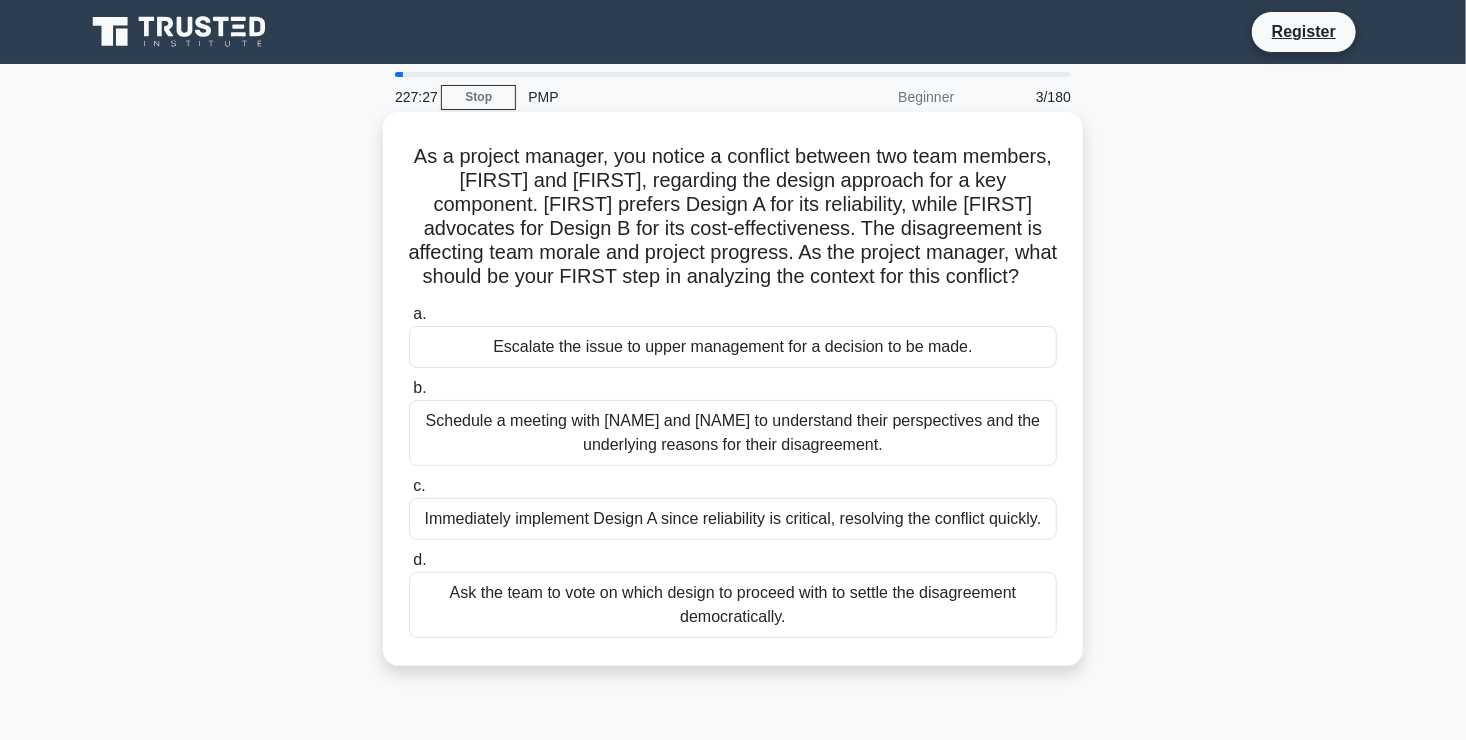 click on "Schedule a meeting with Sarah and John to understand their perspectives and the underlying reasons for their disagreement." at bounding box center (733, 433) 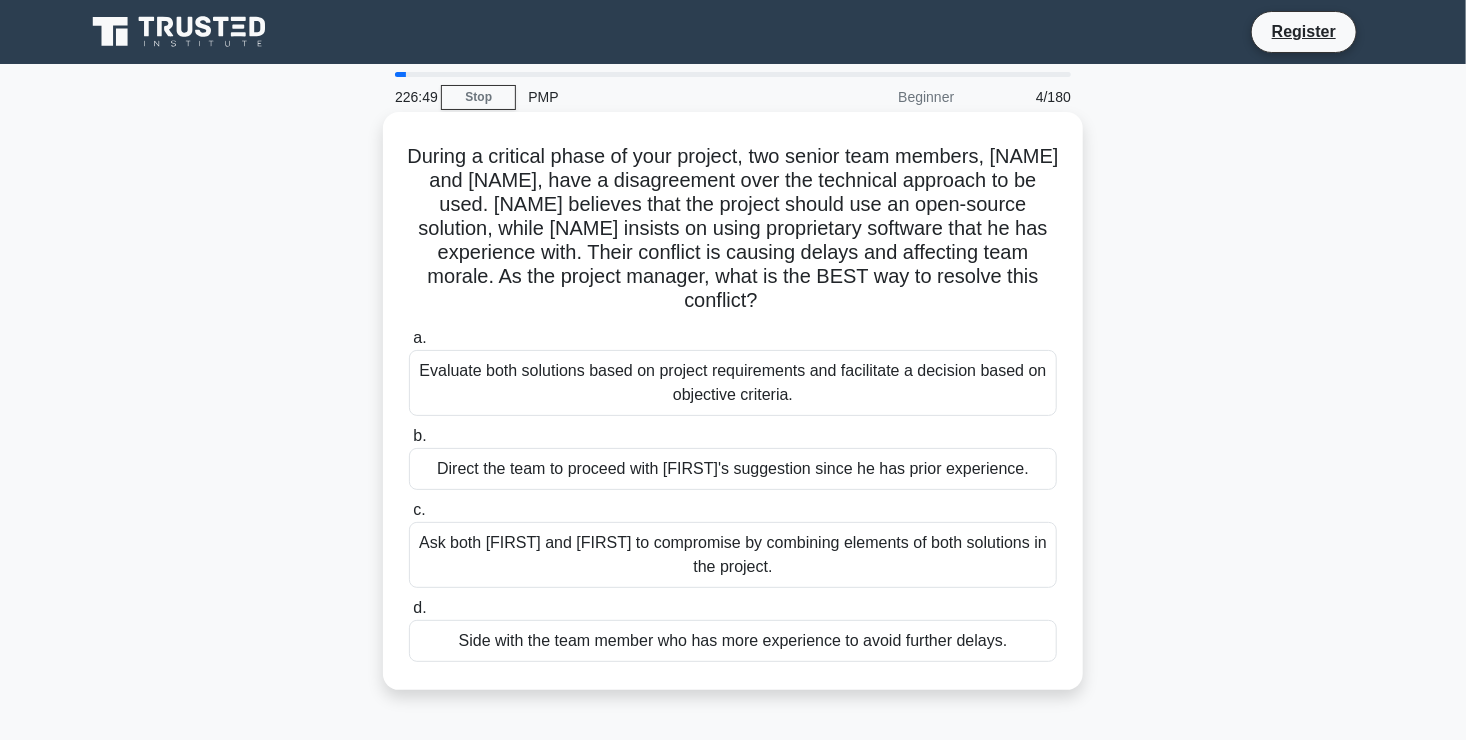 click on "Evaluate both solutions based on project requirements and facilitate a decision based on objective criteria." at bounding box center (733, 383) 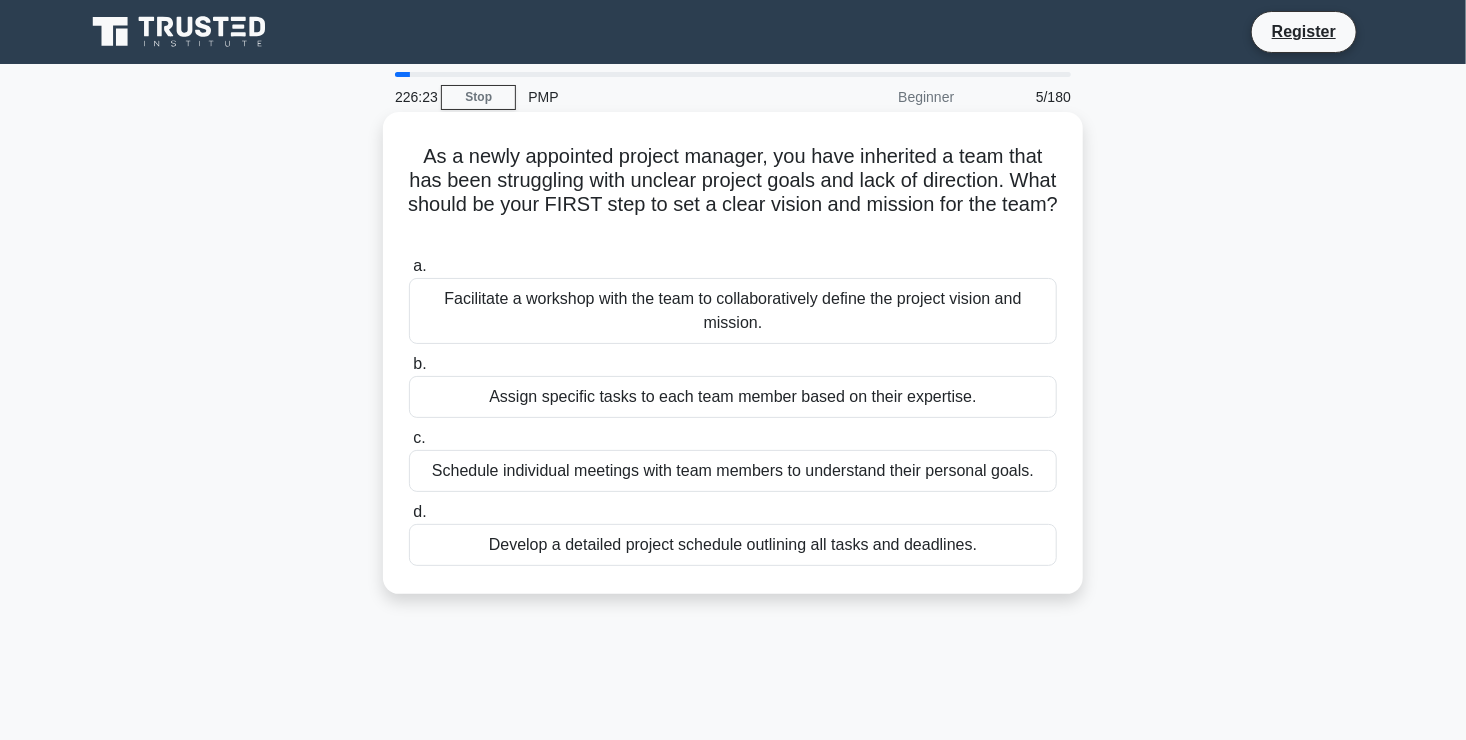 click on "Facilitate a workshop with the team to collaboratively define the project vision and mission." at bounding box center (733, 311) 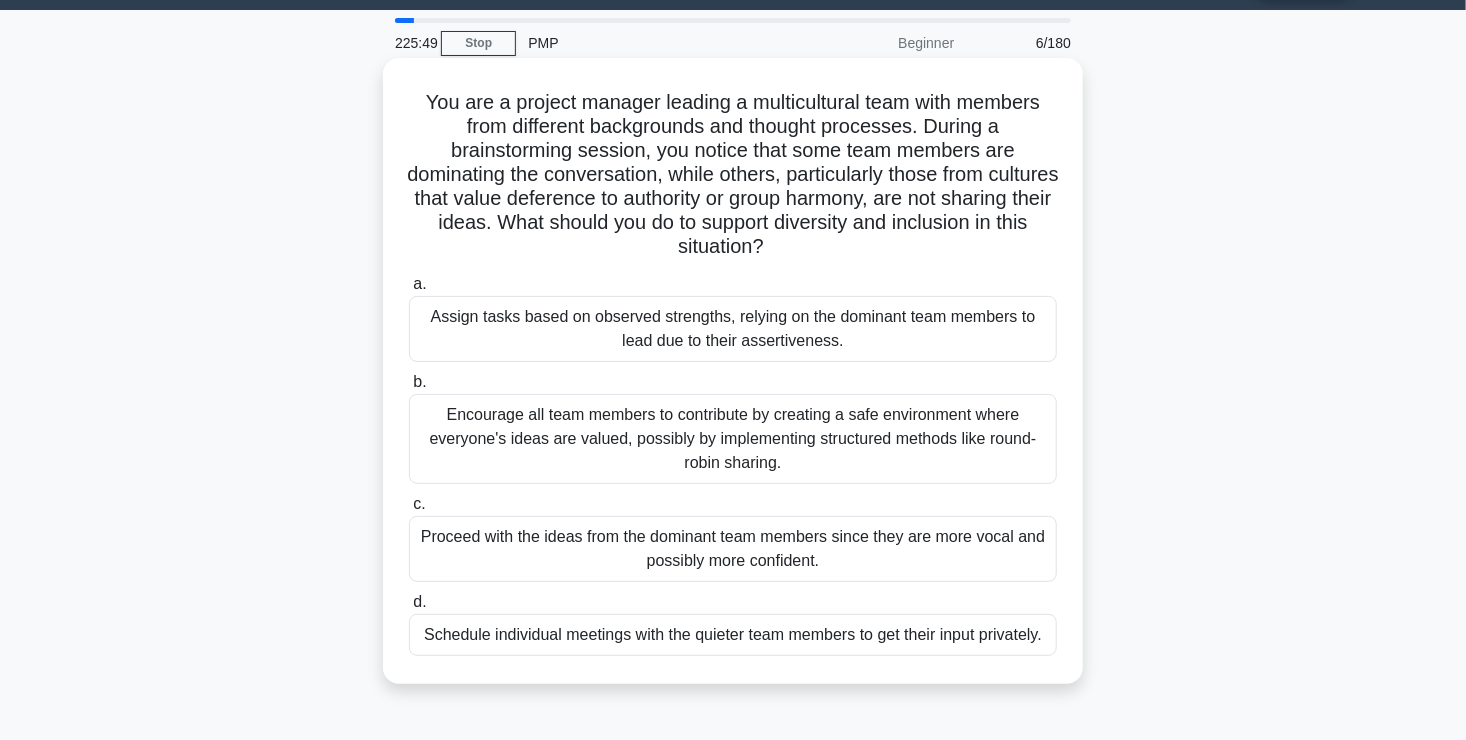 scroll, scrollTop: 55, scrollLeft: 0, axis: vertical 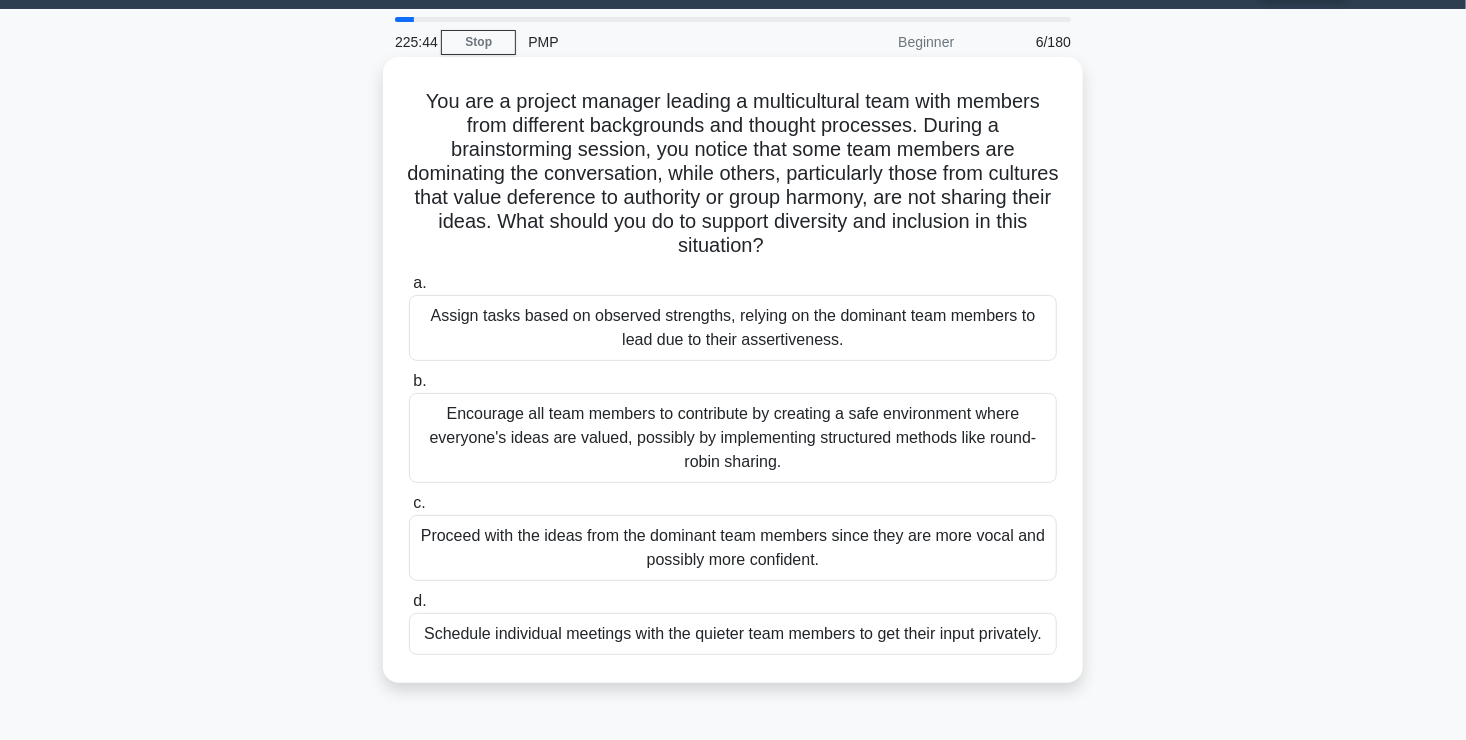 click on "Encourage all team members to contribute by creating a safe environment where everyone's ideas are valued, possibly by implementing structured methods like round-robin sharing." at bounding box center (733, 438) 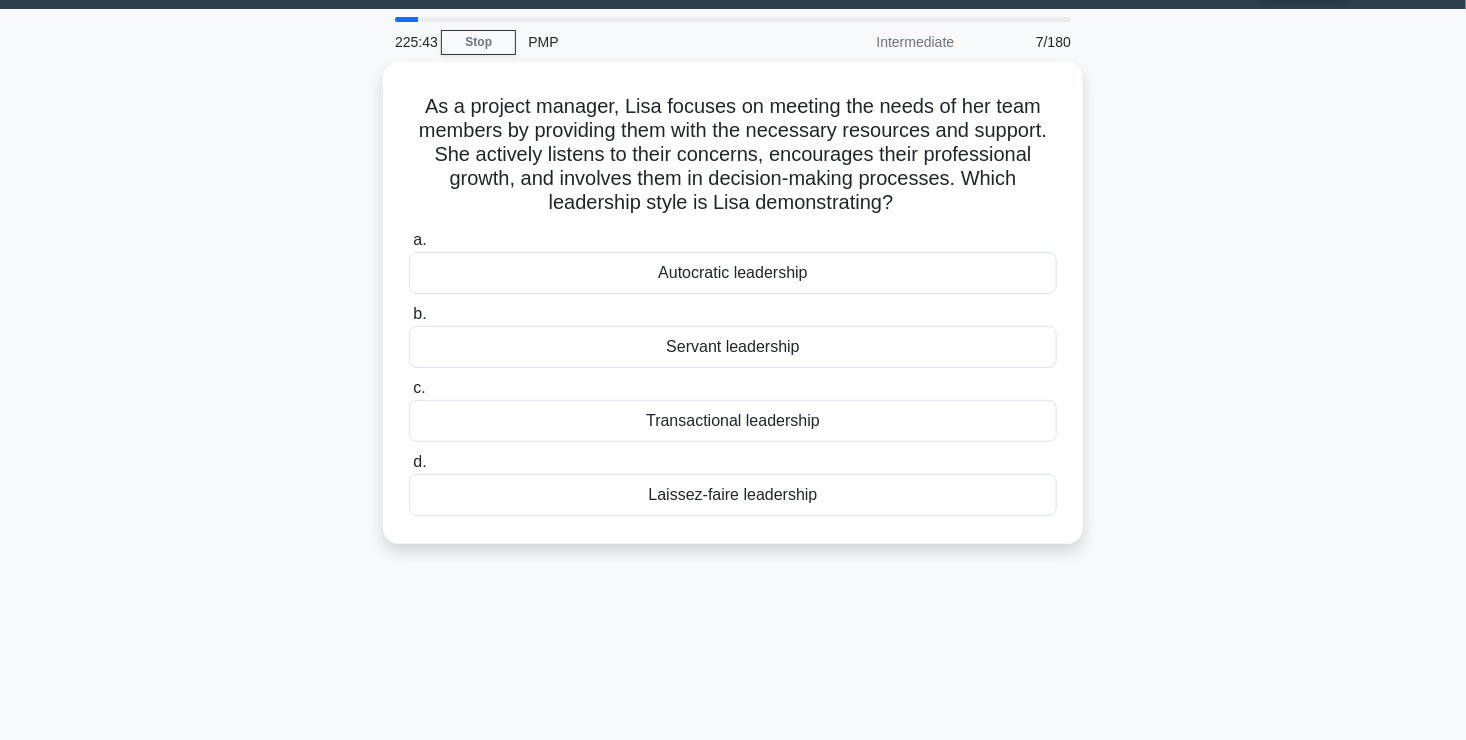 scroll, scrollTop: 0, scrollLeft: 0, axis: both 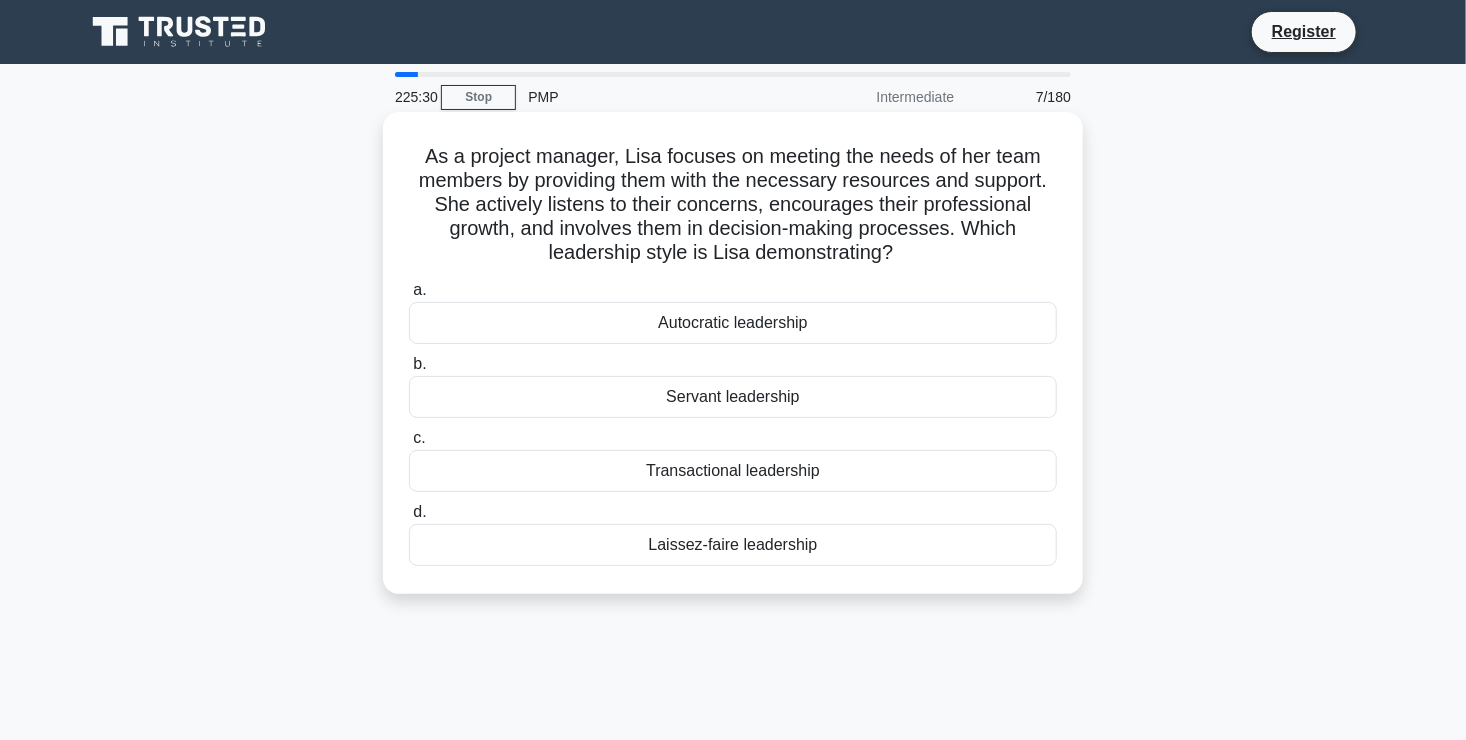 click on "Servant leadership" at bounding box center [733, 397] 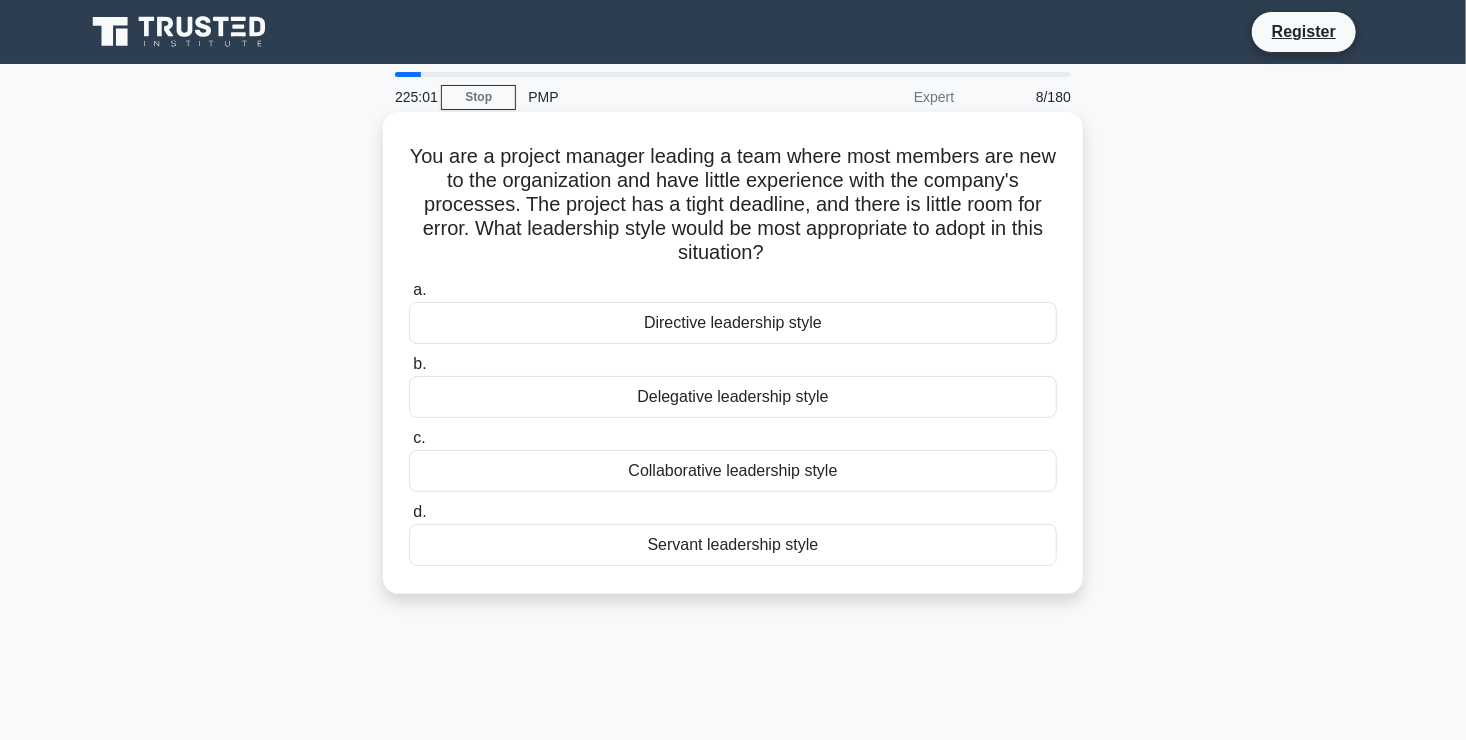 click on "Directive leadership style" at bounding box center [733, 323] 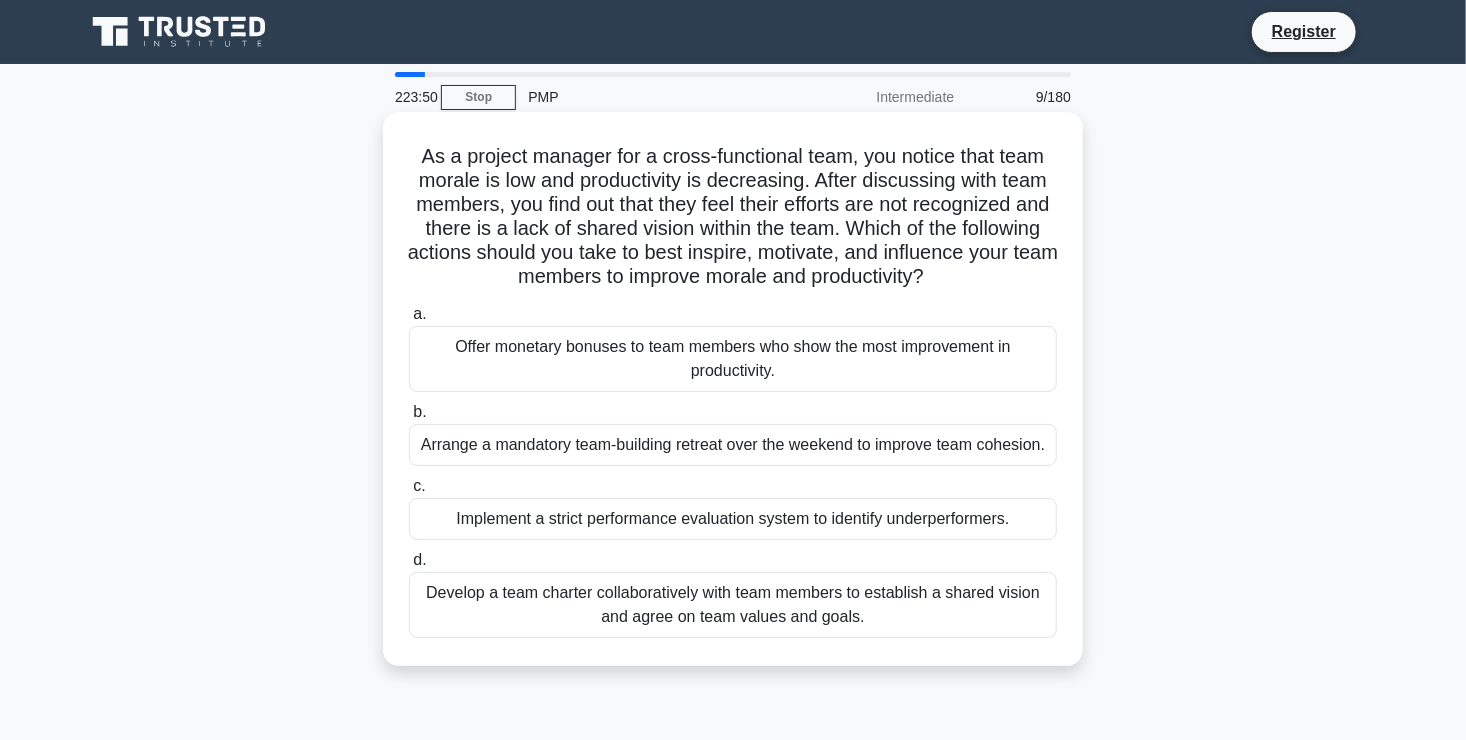 click on "Offer monetary bonuses to team members who show the most improvement in productivity." at bounding box center (733, 359) 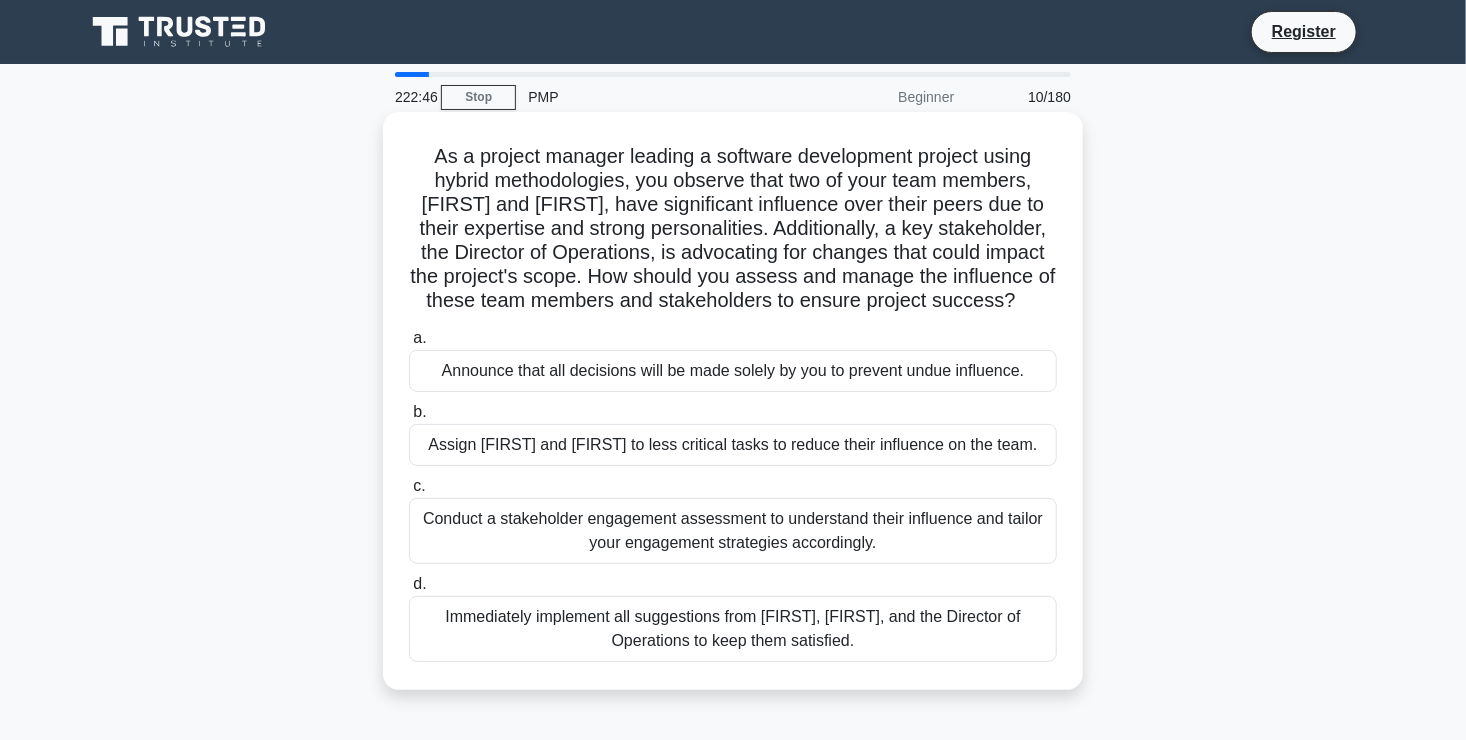 click on "Conduct a stakeholder engagement assessment to understand their influence and tailor your engagement strategies accordingly." at bounding box center (733, 531) 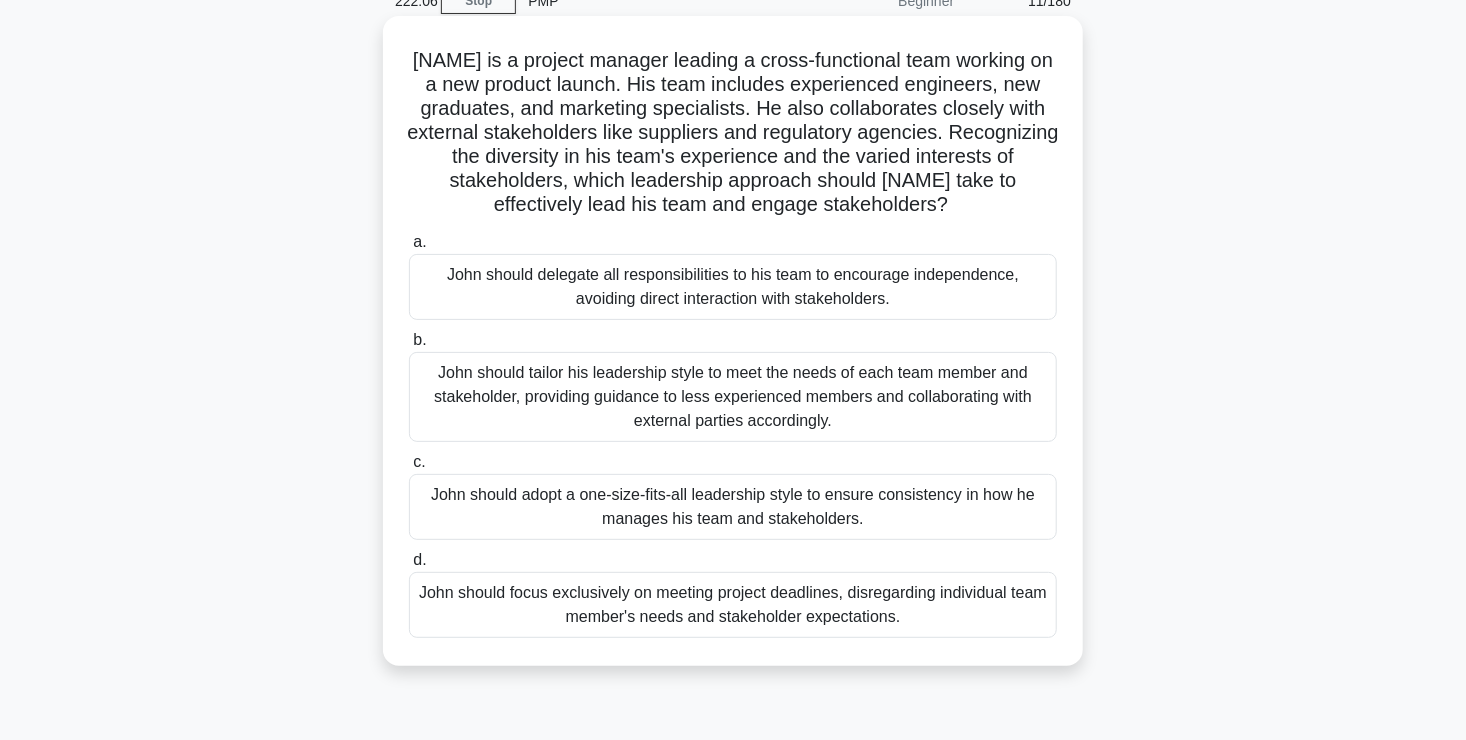 scroll, scrollTop: 98, scrollLeft: 0, axis: vertical 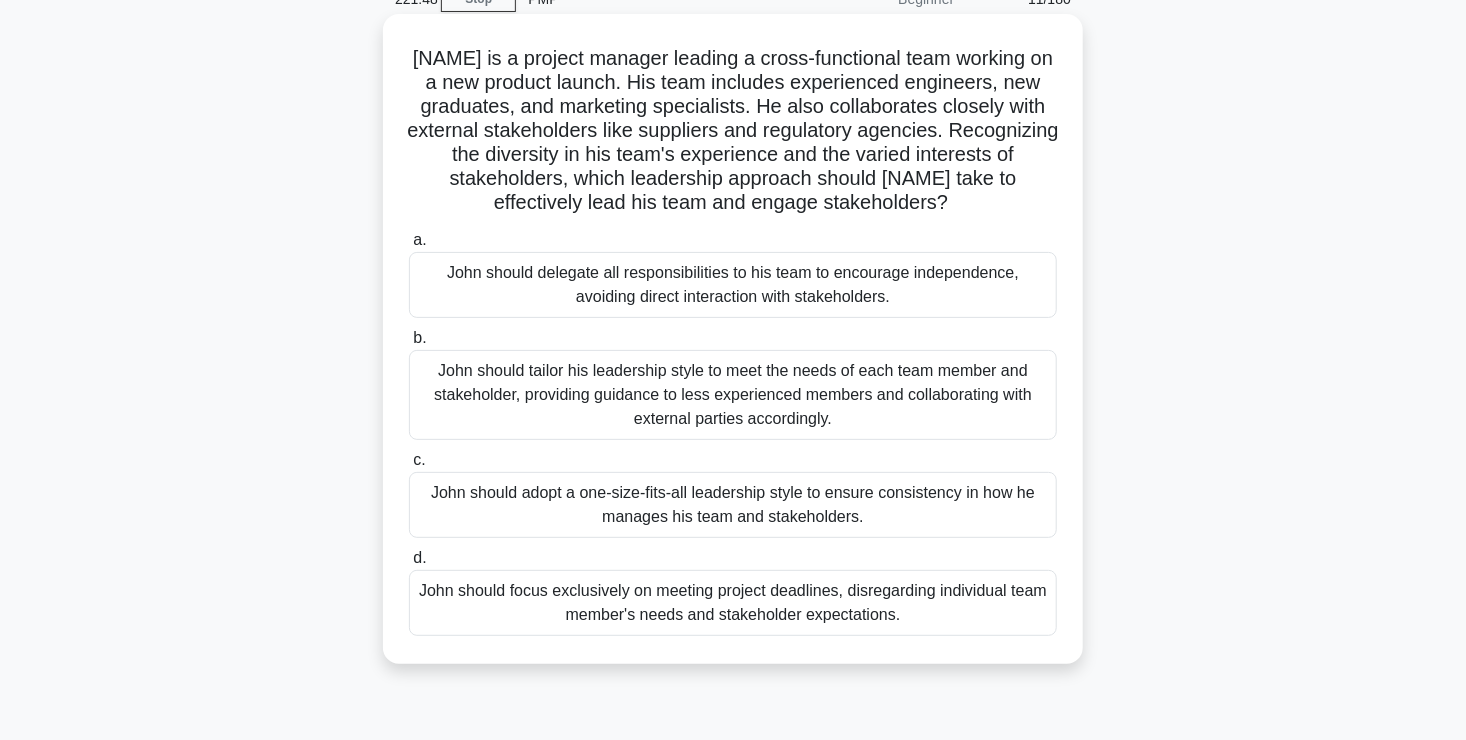 click on "John should tailor his leadership style to meet the needs of each team member and stakeholder, providing guidance to less experienced members and collaborating with external parties accordingly." at bounding box center [733, 395] 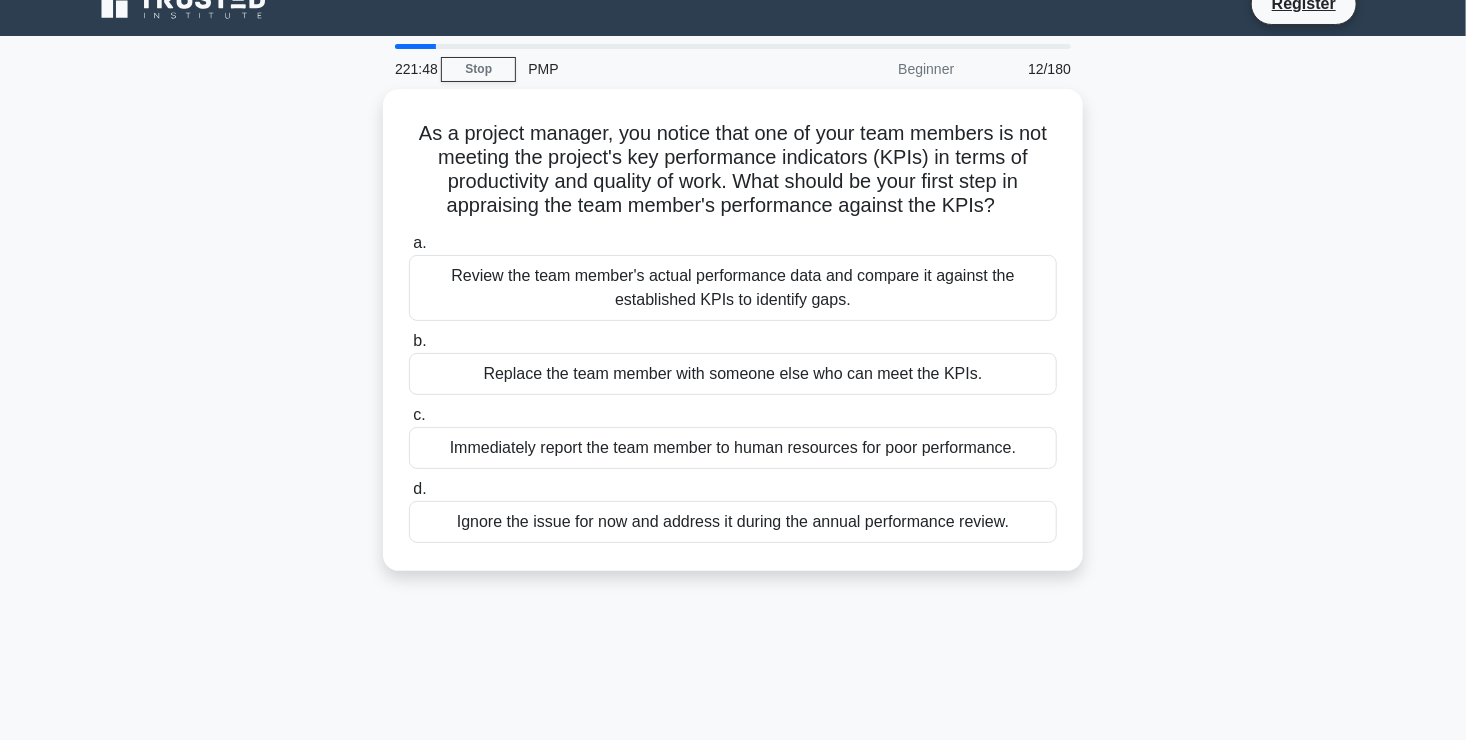 scroll, scrollTop: 0, scrollLeft: 0, axis: both 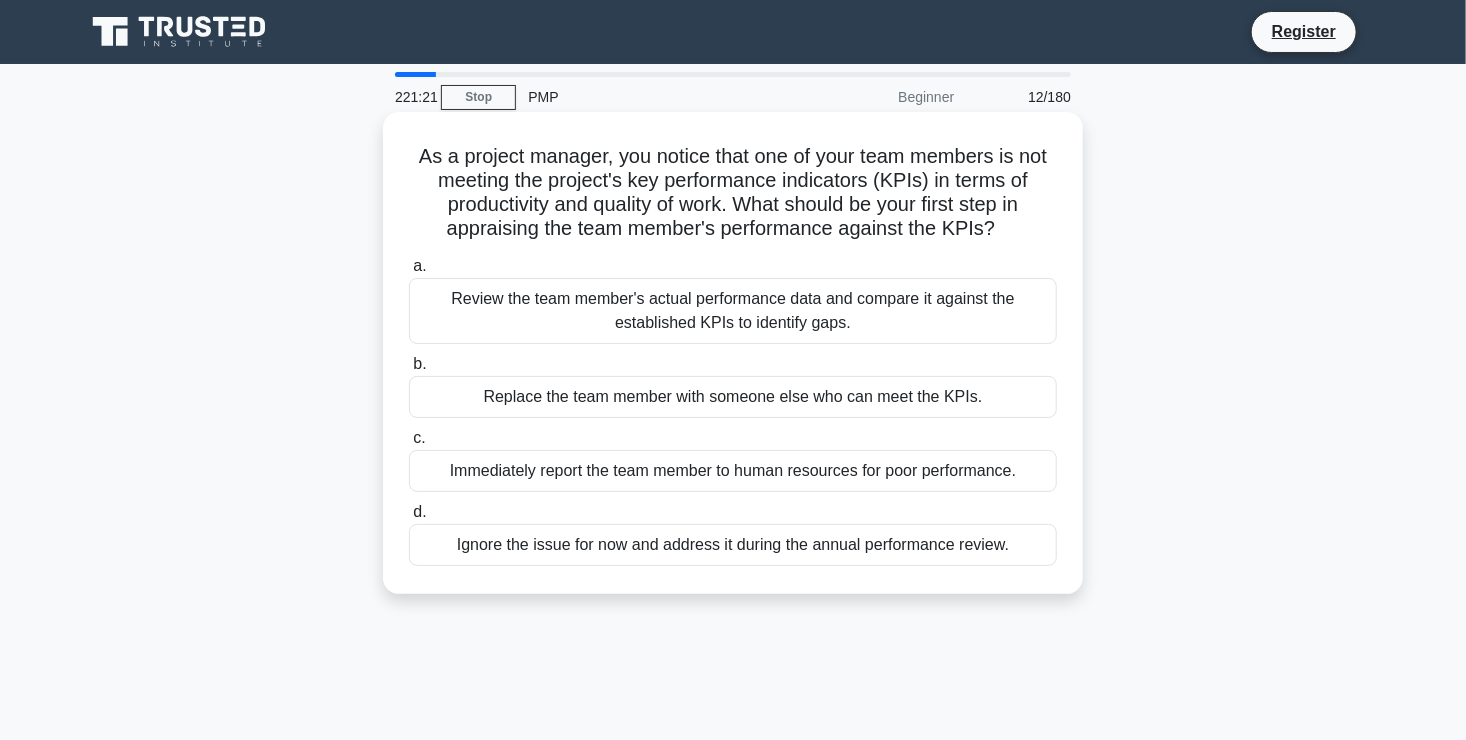 click on "Review the team member's actual performance data and compare it against the established KPIs to identify gaps." at bounding box center [733, 311] 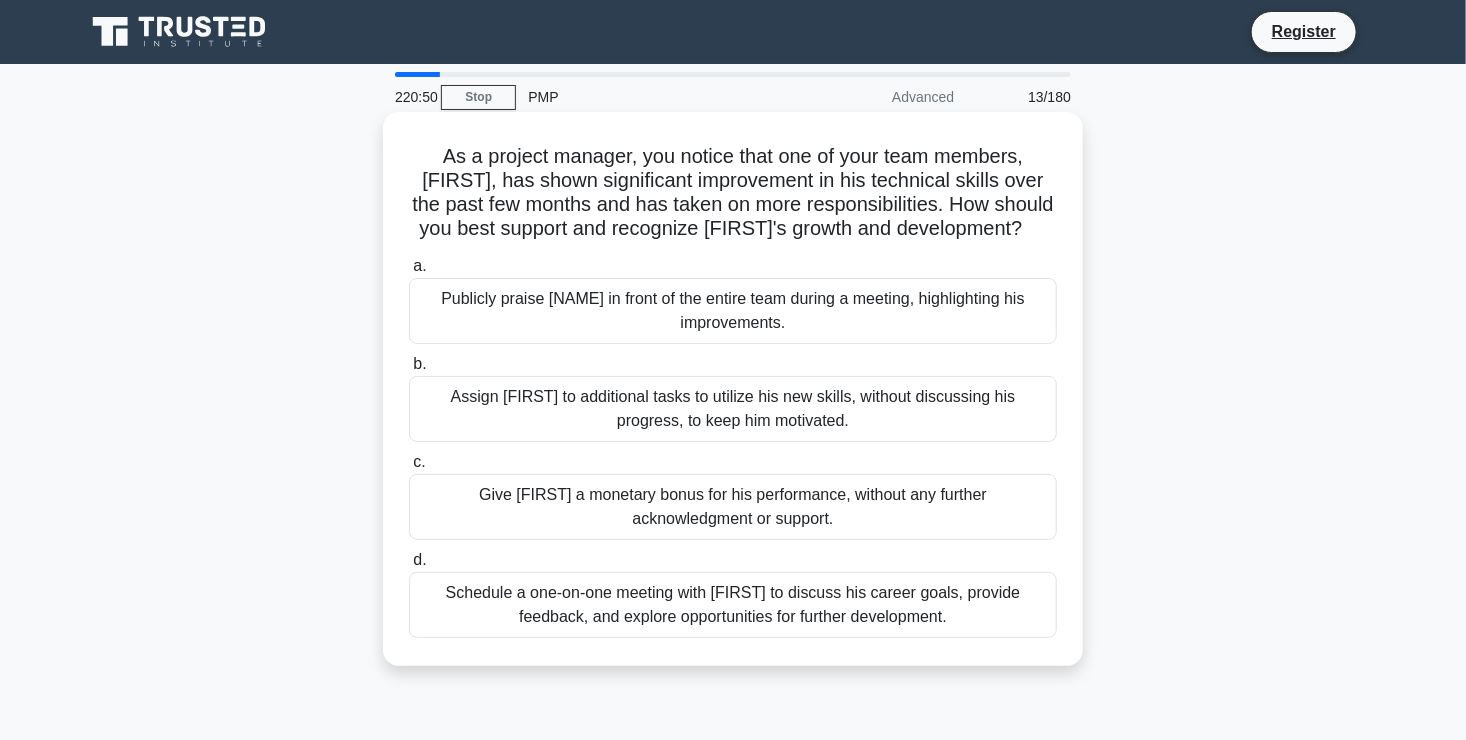 click on "Schedule a one-on-one meeting with Alex to discuss his career goals, provide feedback, and explore opportunities for further development." at bounding box center [733, 605] 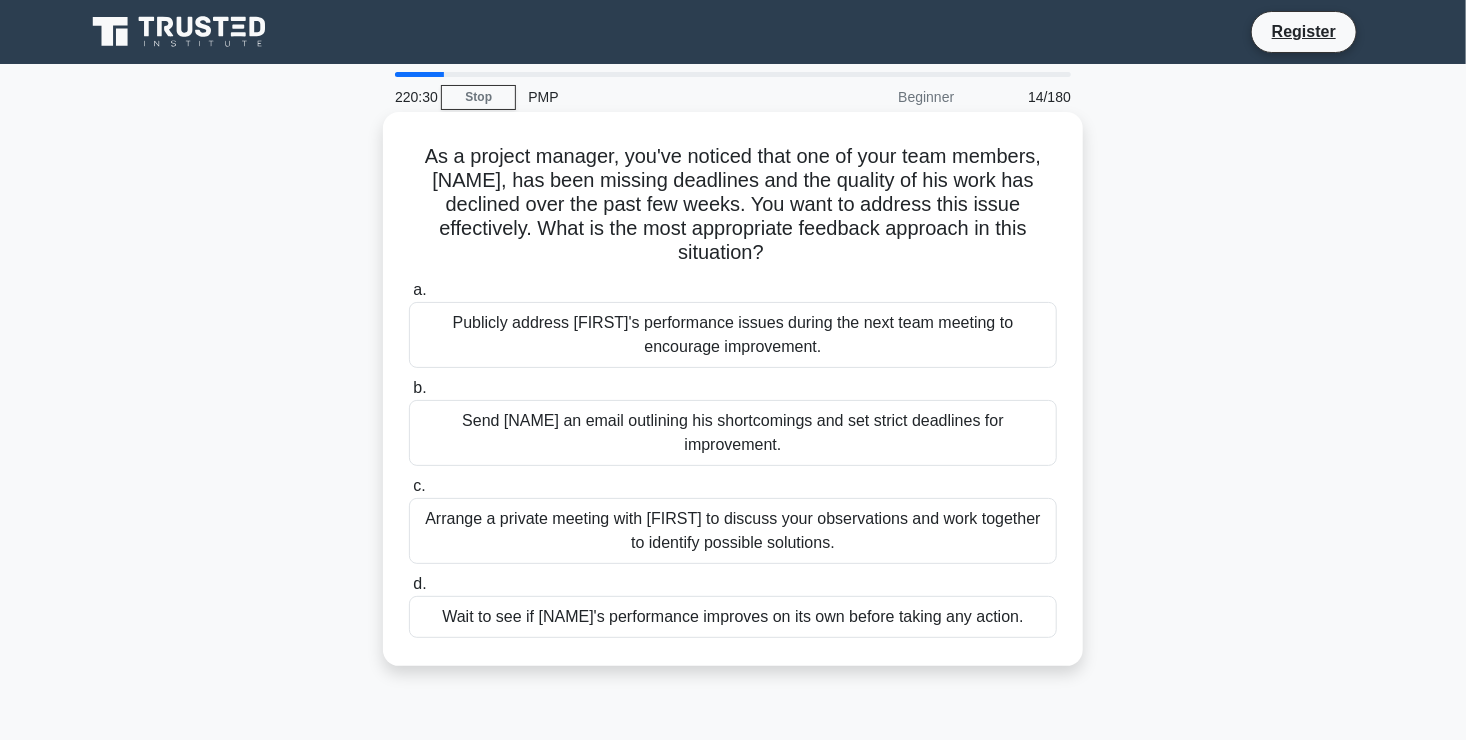 click on "Arrange a private meeting with Alex to discuss your observations and work together to identify possible solutions." at bounding box center [733, 531] 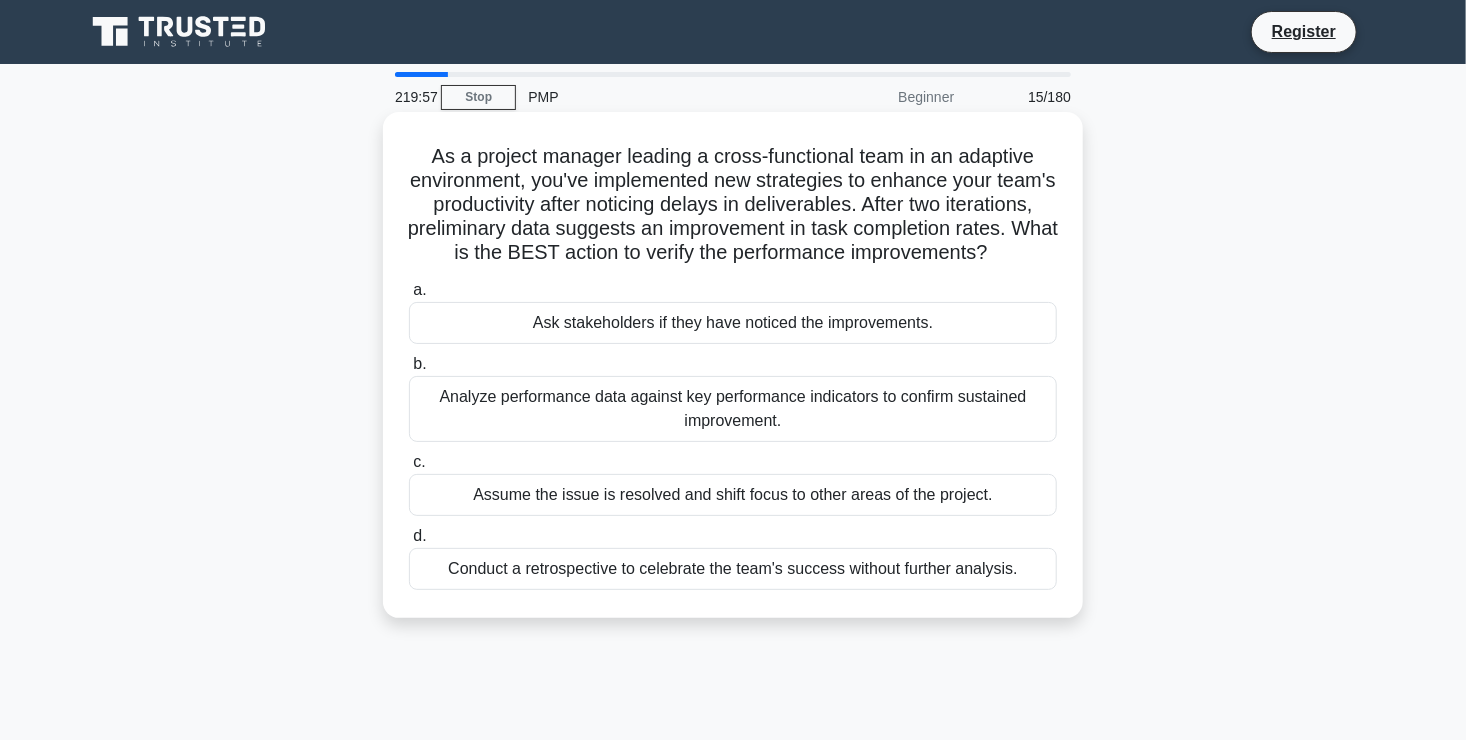 click on "Analyze performance data against key performance indicators to confirm sustained improvement." at bounding box center (733, 409) 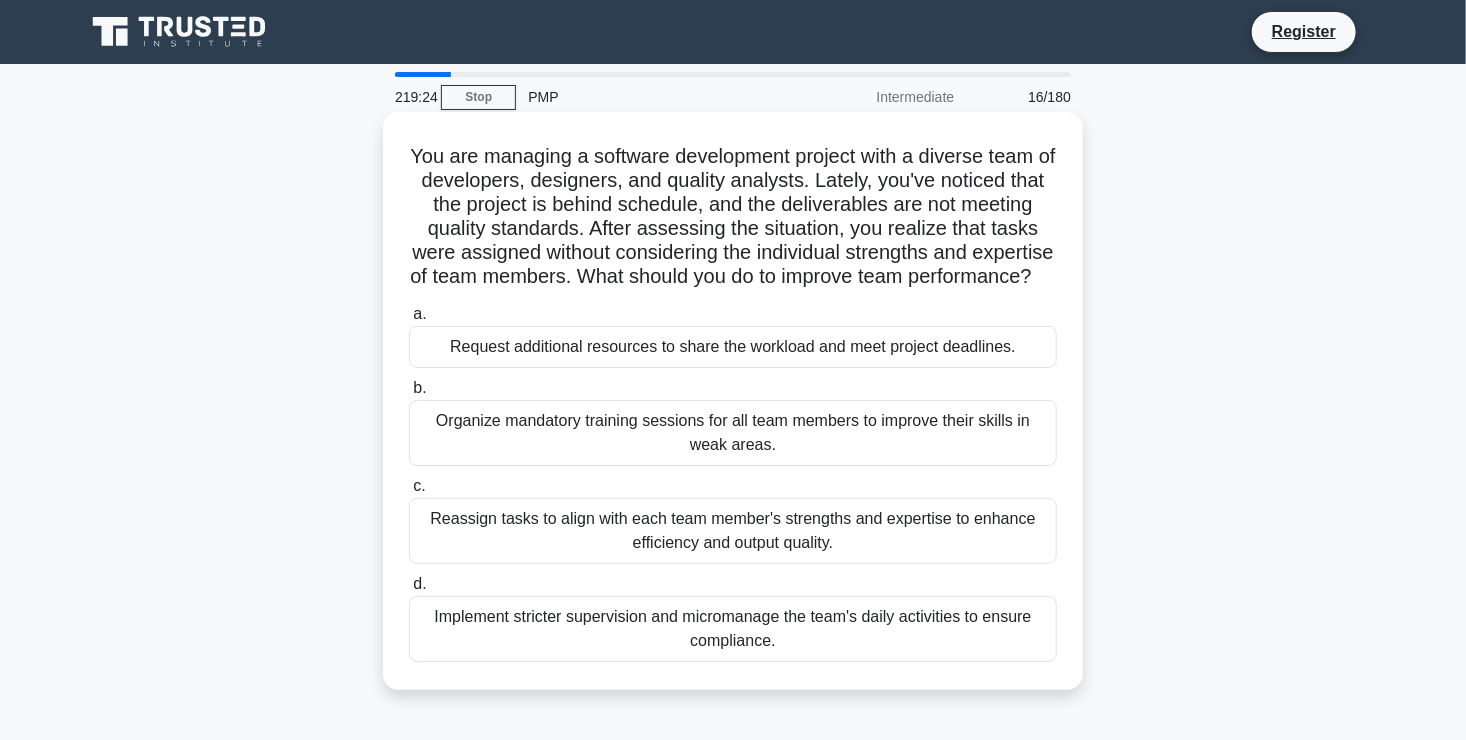 click on "Reassign tasks to align with each team member's strengths and expertise to enhance efficiency and output quality." at bounding box center (733, 531) 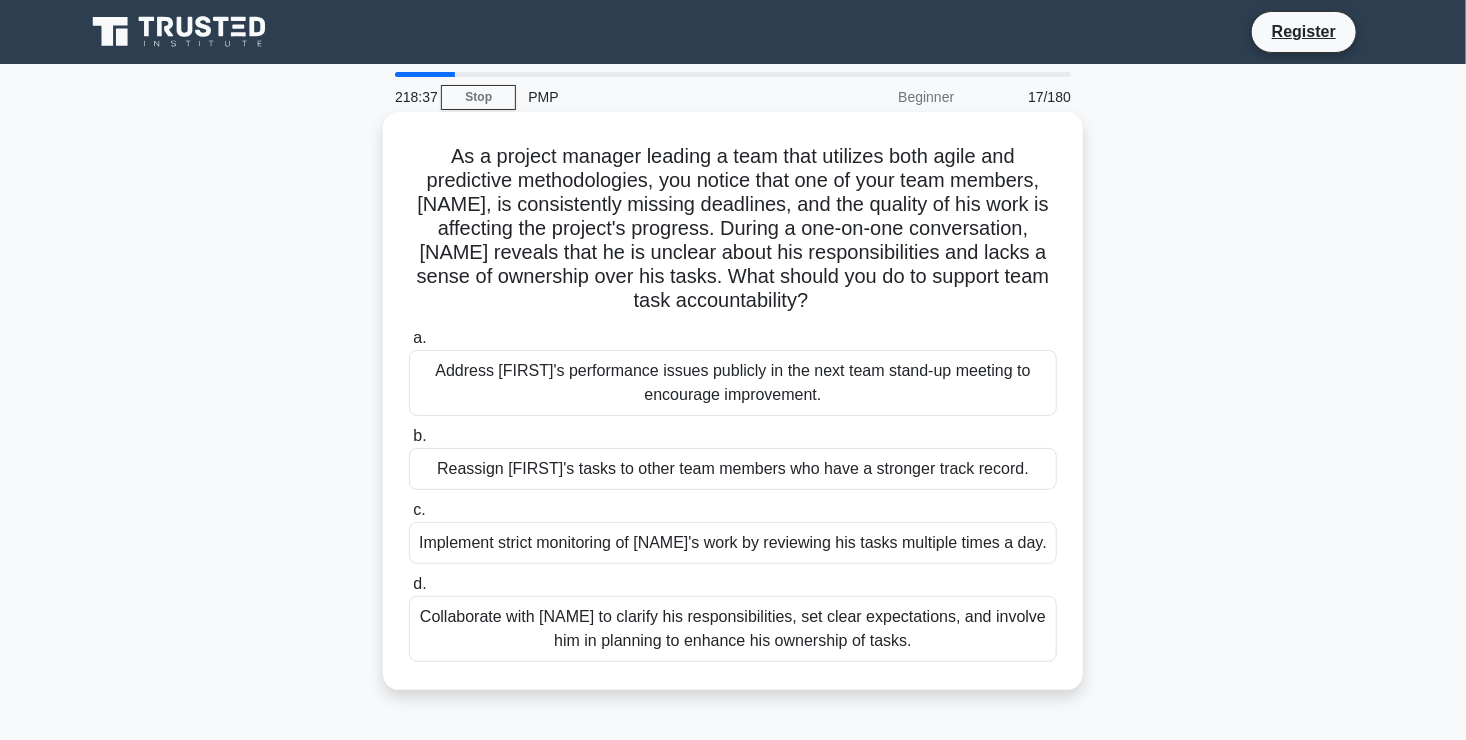 click on "Collaborate with Alex to clarify his responsibilities, set clear expectations, and involve him in planning to enhance his ownership of tasks." at bounding box center (733, 629) 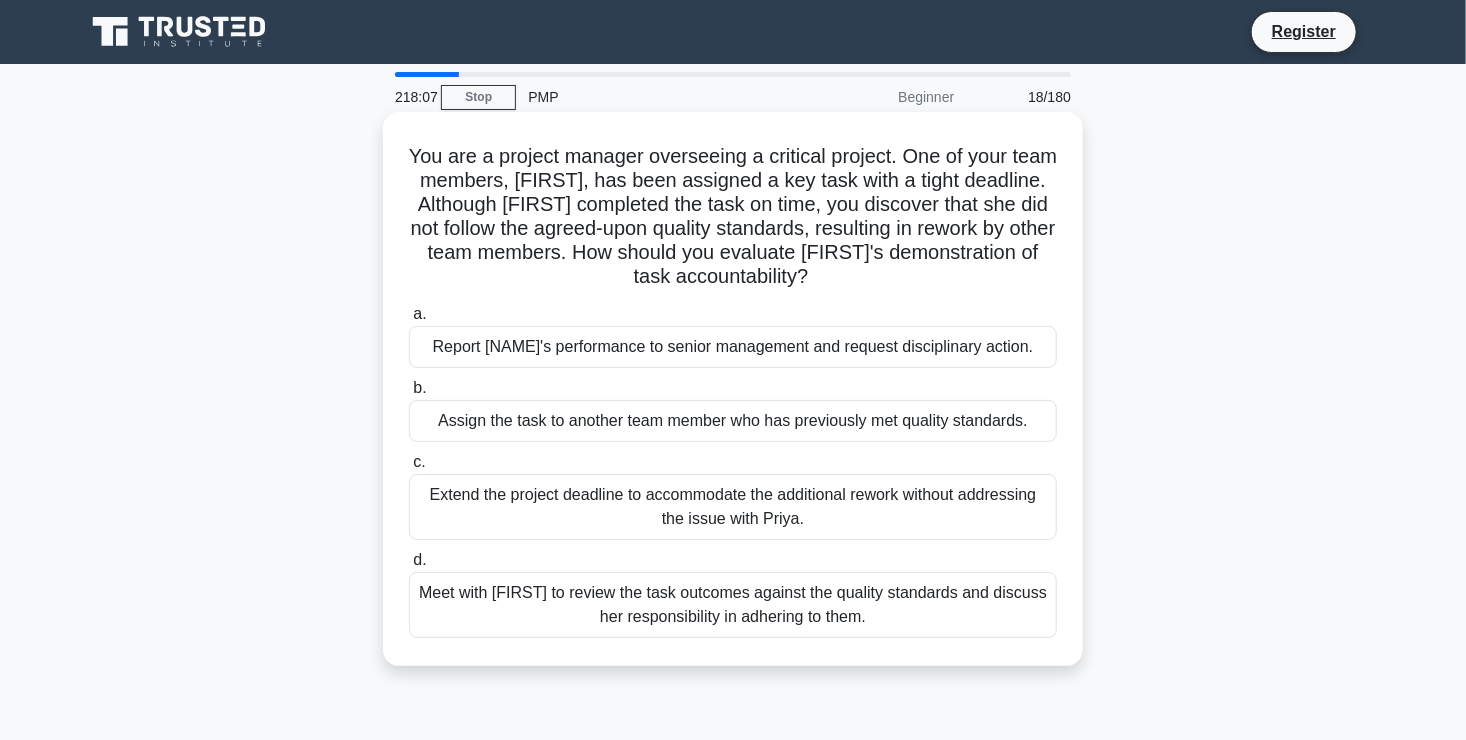 click on "Meet with Priya to review the task outcomes against the quality standards and discuss her responsibility in adhering to them." at bounding box center [733, 605] 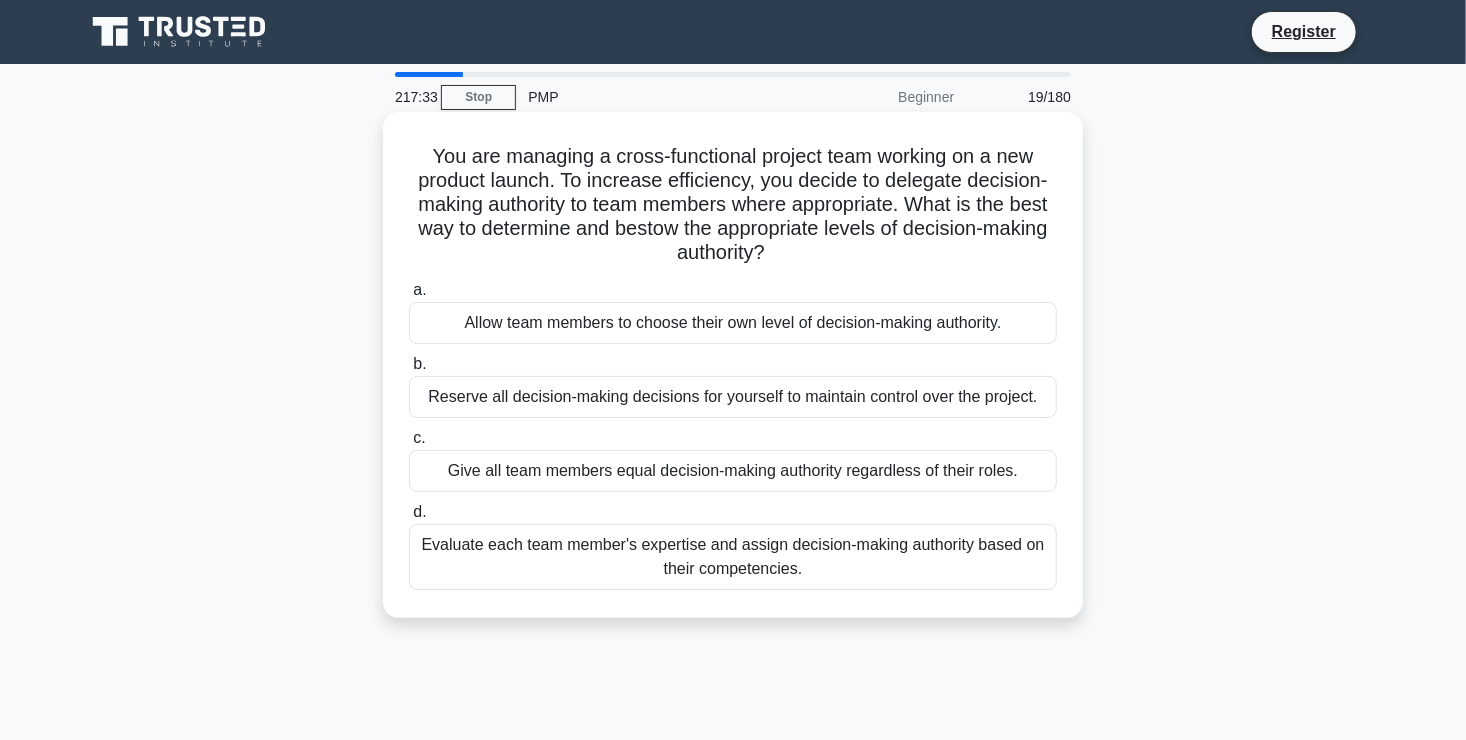 click on "Evaluate each team member's expertise and assign decision-making authority based on their competencies." at bounding box center (733, 557) 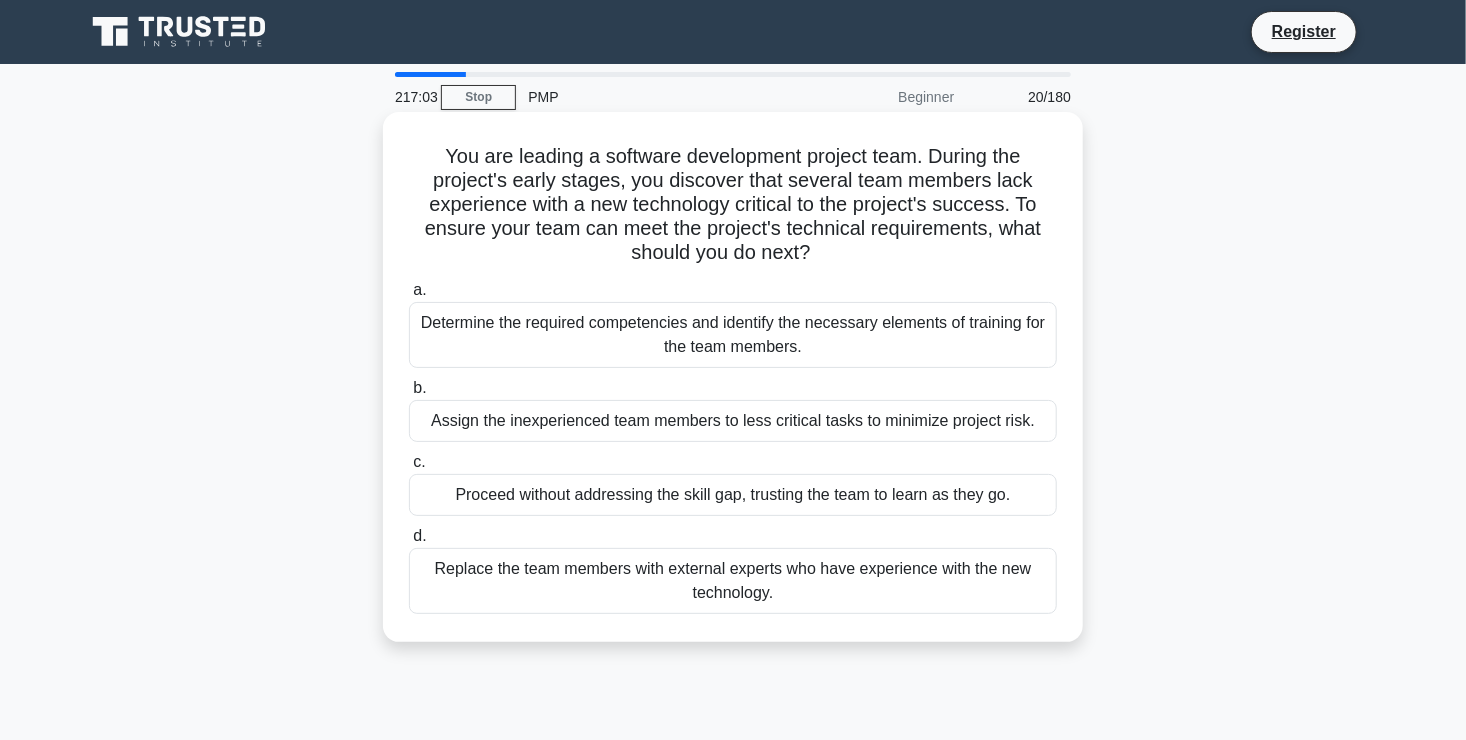 click on "Determine the required competencies and identify the necessary elements of training for the team members." at bounding box center [733, 335] 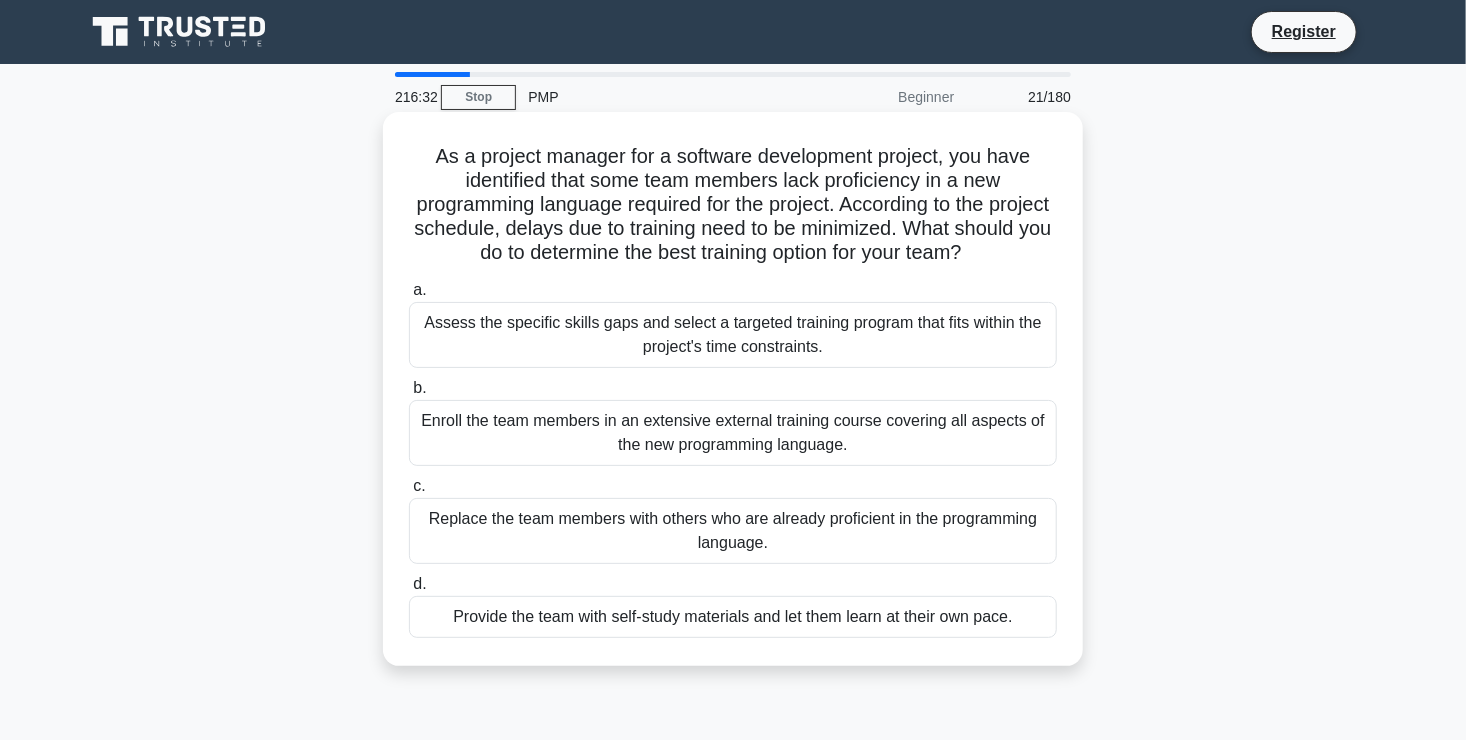 click on "Assess the specific skills gaps and select a targeted training program that fits within the project's time constraints." at bounding box center [733, 335] 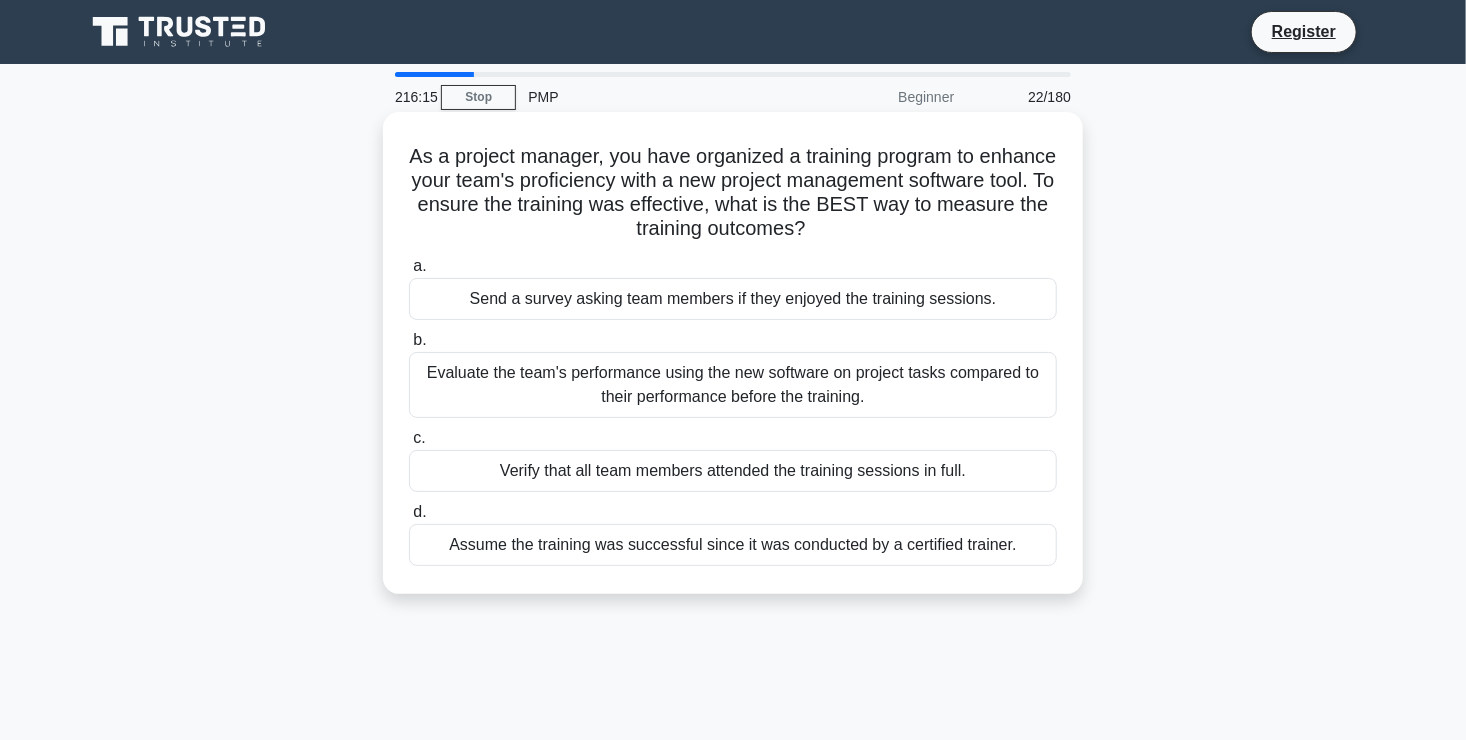 click on "Evaluate the team's performance using the new software on project tasks compared to their performance before the training." at bounding box center (733, 385) 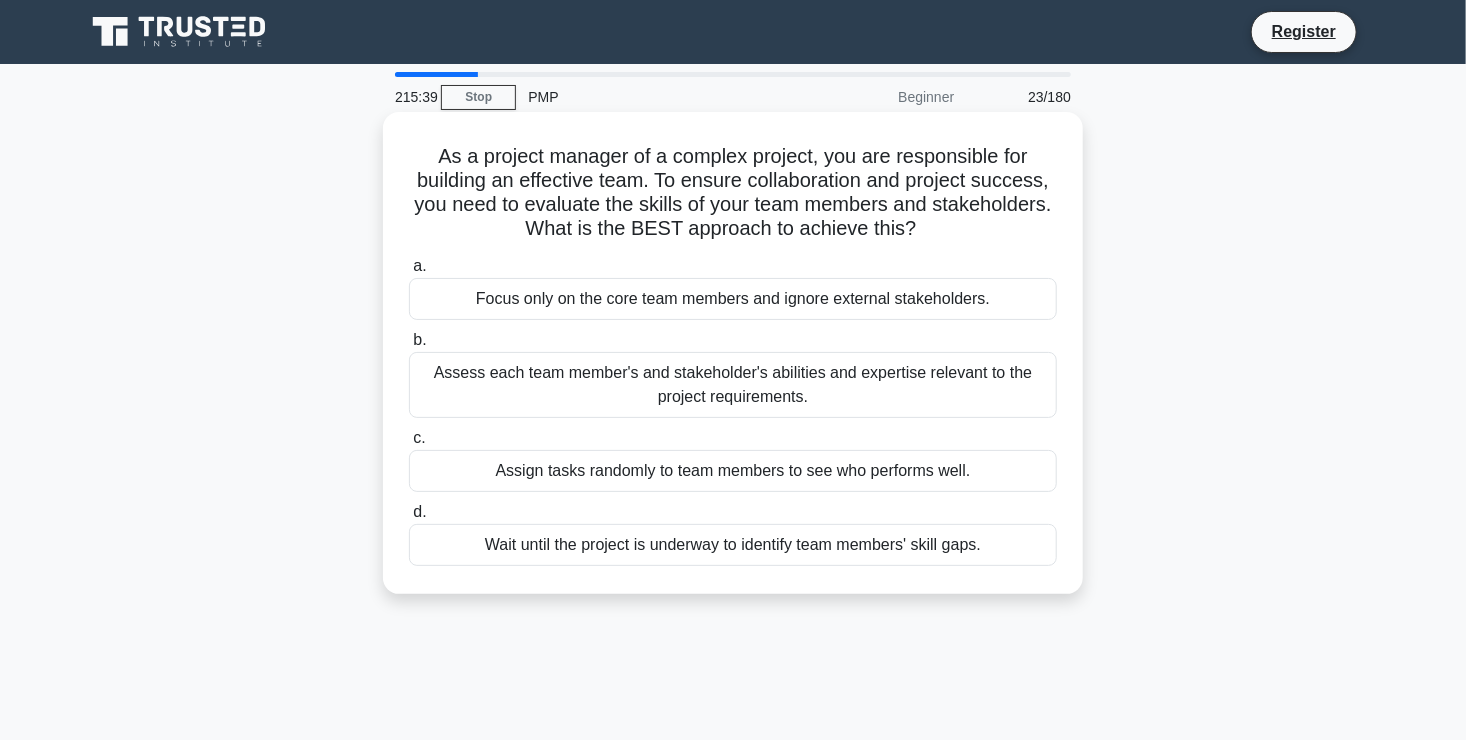 click on "Assess each team member's and stakeholder's abilities and expertise relevant to the project requirements." at bounding box center (733, 385) 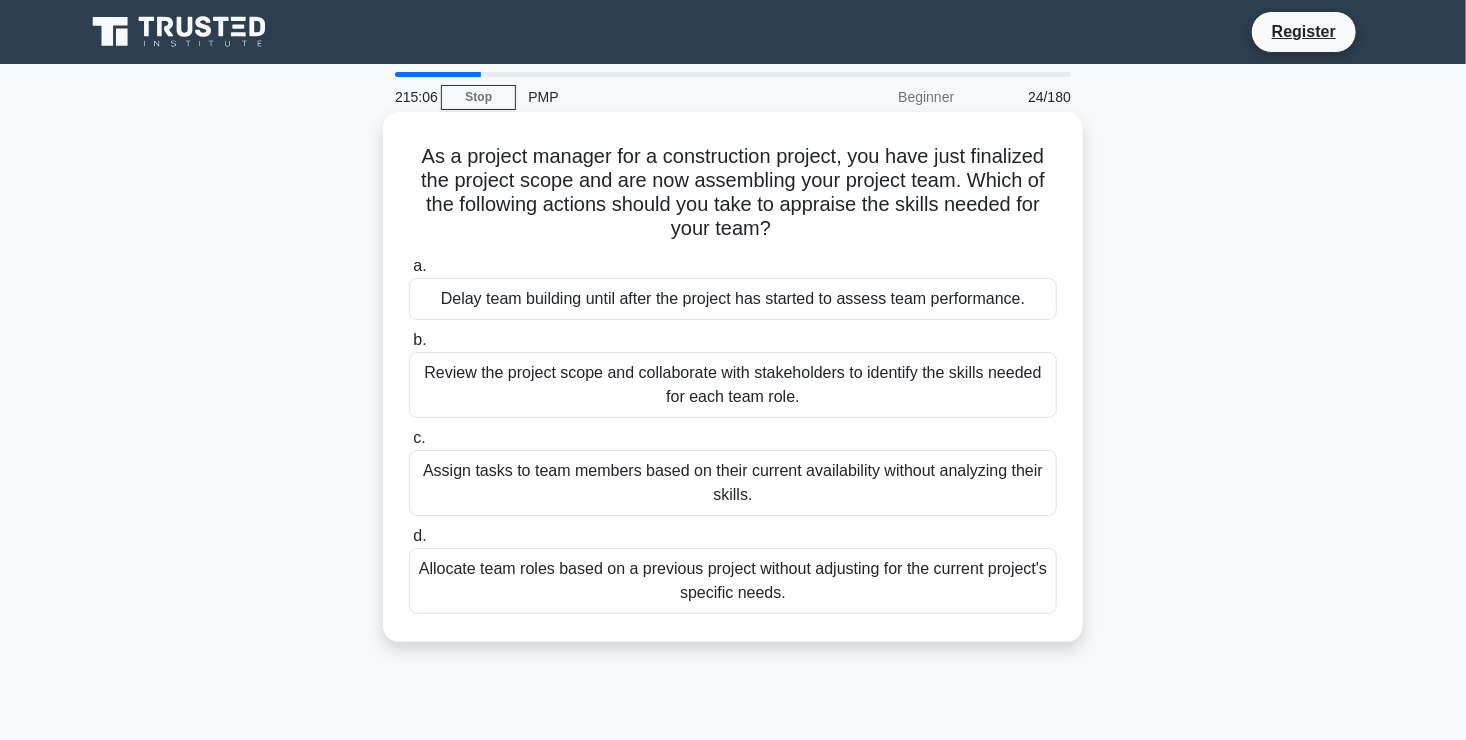 click on "Review the project scope and collaborate with stakeholders to identify the skills needed for each team role." at bounding box center (733, 385) 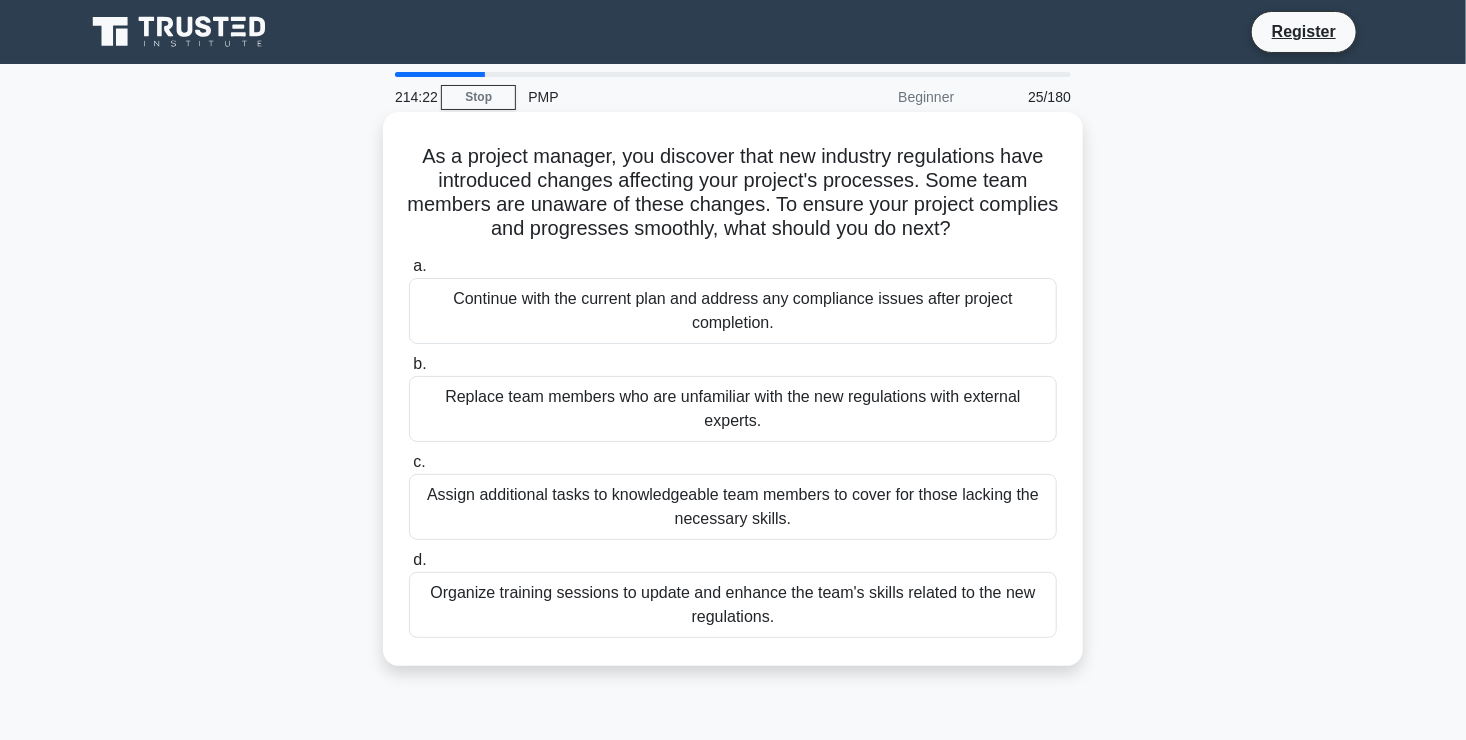 click on "Organize training sessions to update and enhance the team's skills related to the new regulations." at bounding box center [733, 605] 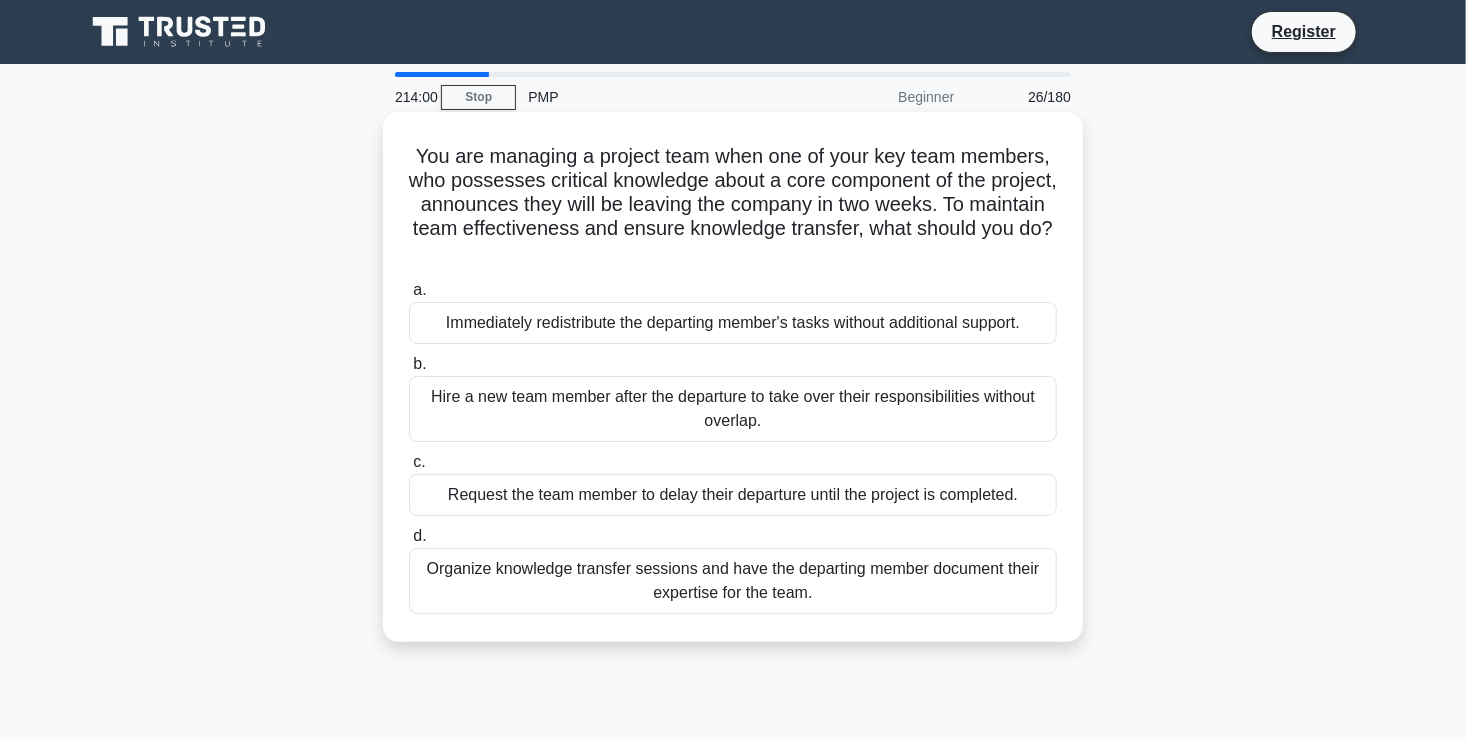 click on "Organize knowledge transfer sessions and have the departing member document their expertise for the team." at bounding box center (733, 581) 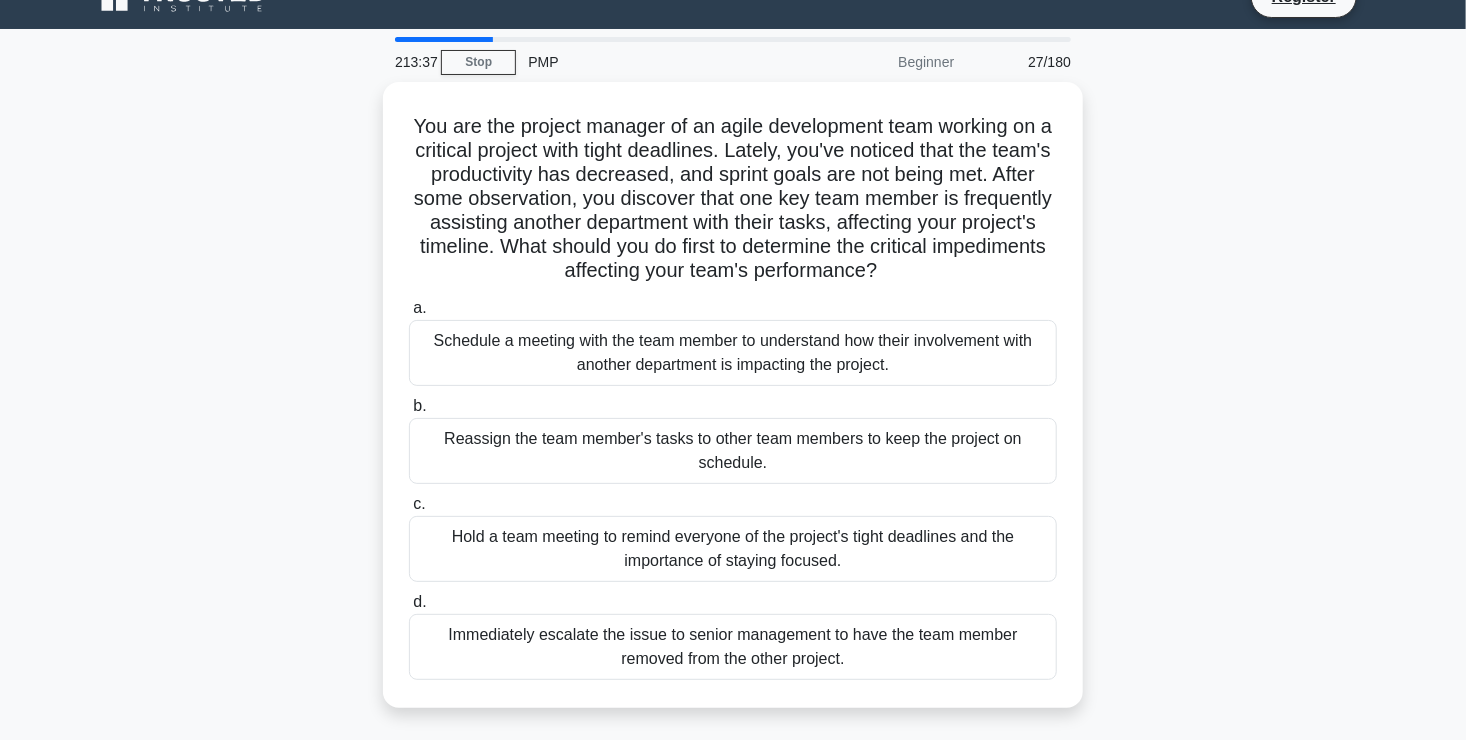 scroll, scrollTop: 36, scrollLeft: 0, axis: vertical 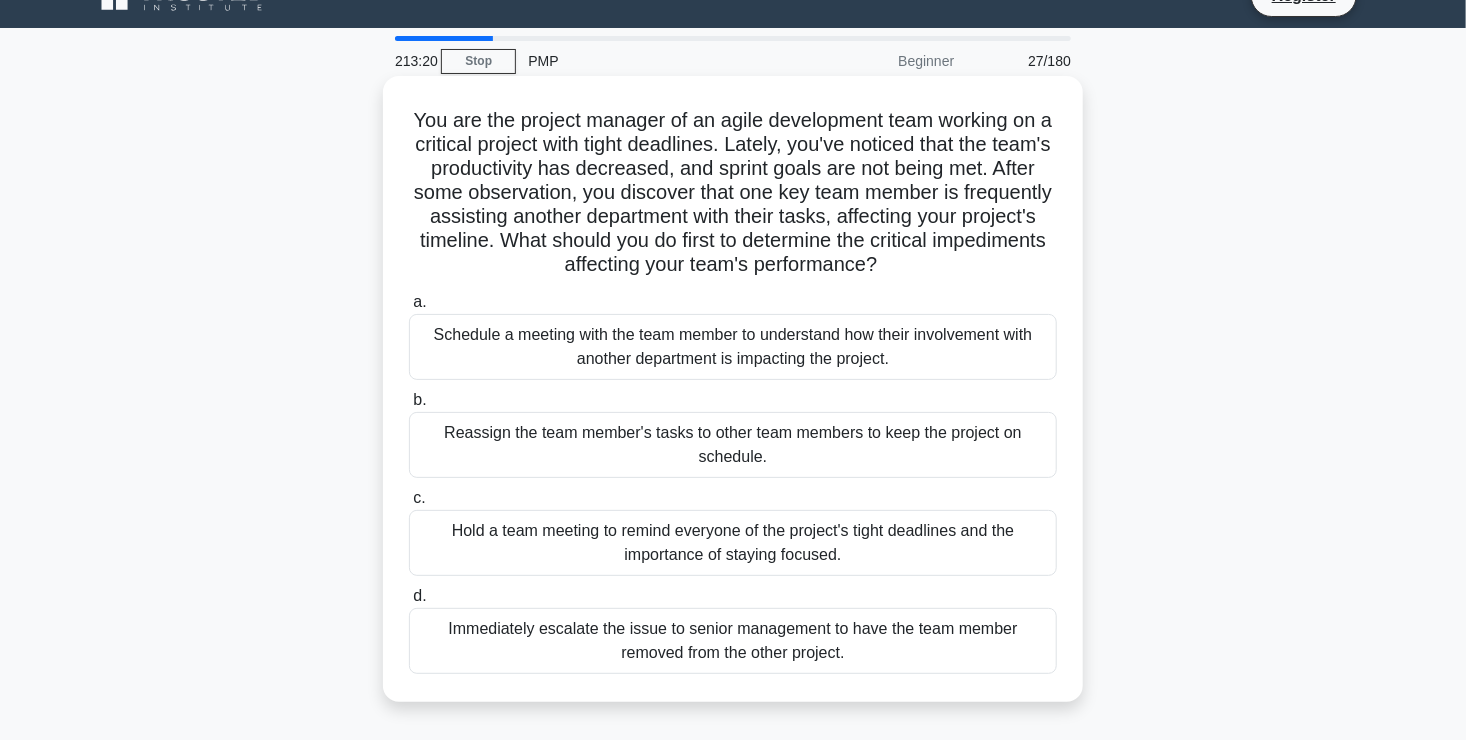 click on "Schedule a meeting with the team member to understand how their involvement with another department is impacting the project." at bounding box center [733, 347] 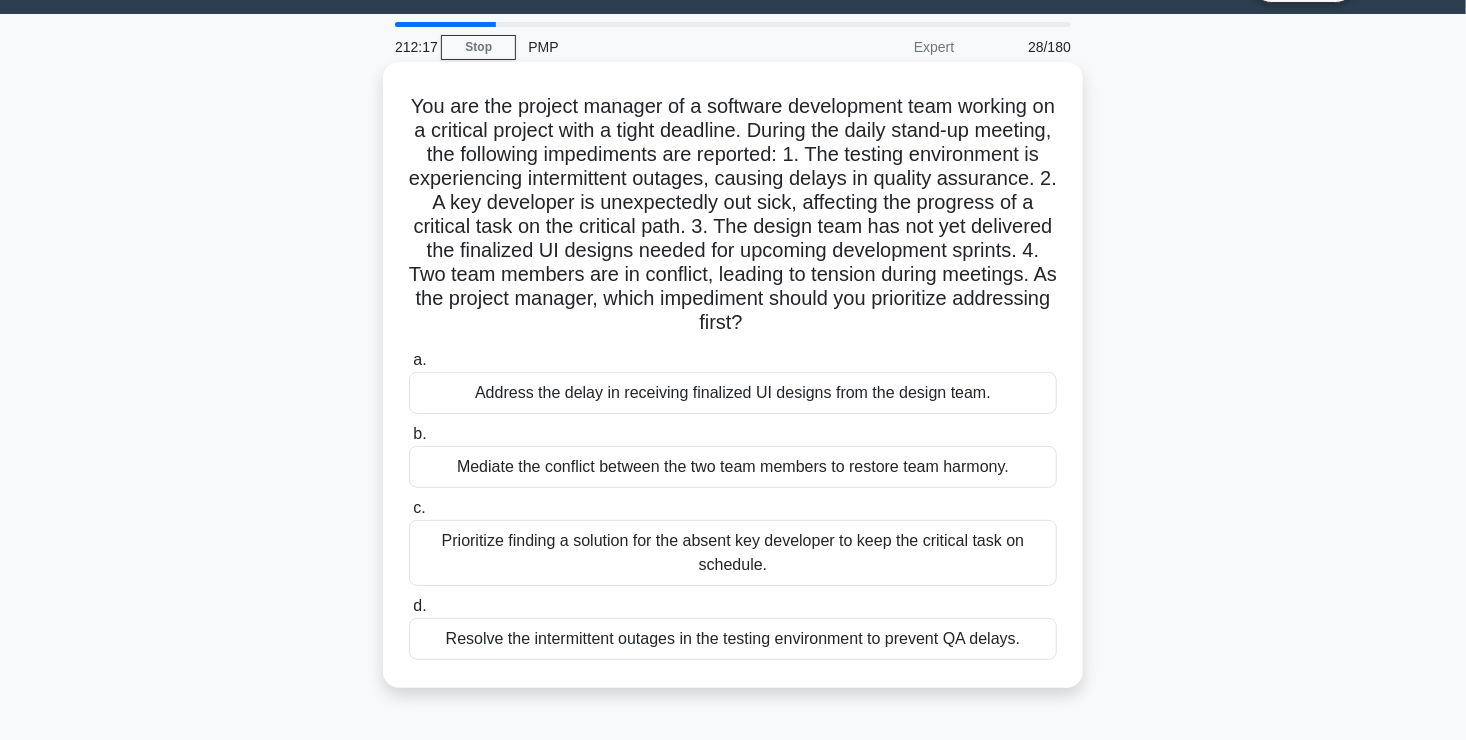 scroll, scrollTop: 51, scrollLeft: 0, axis: vertical 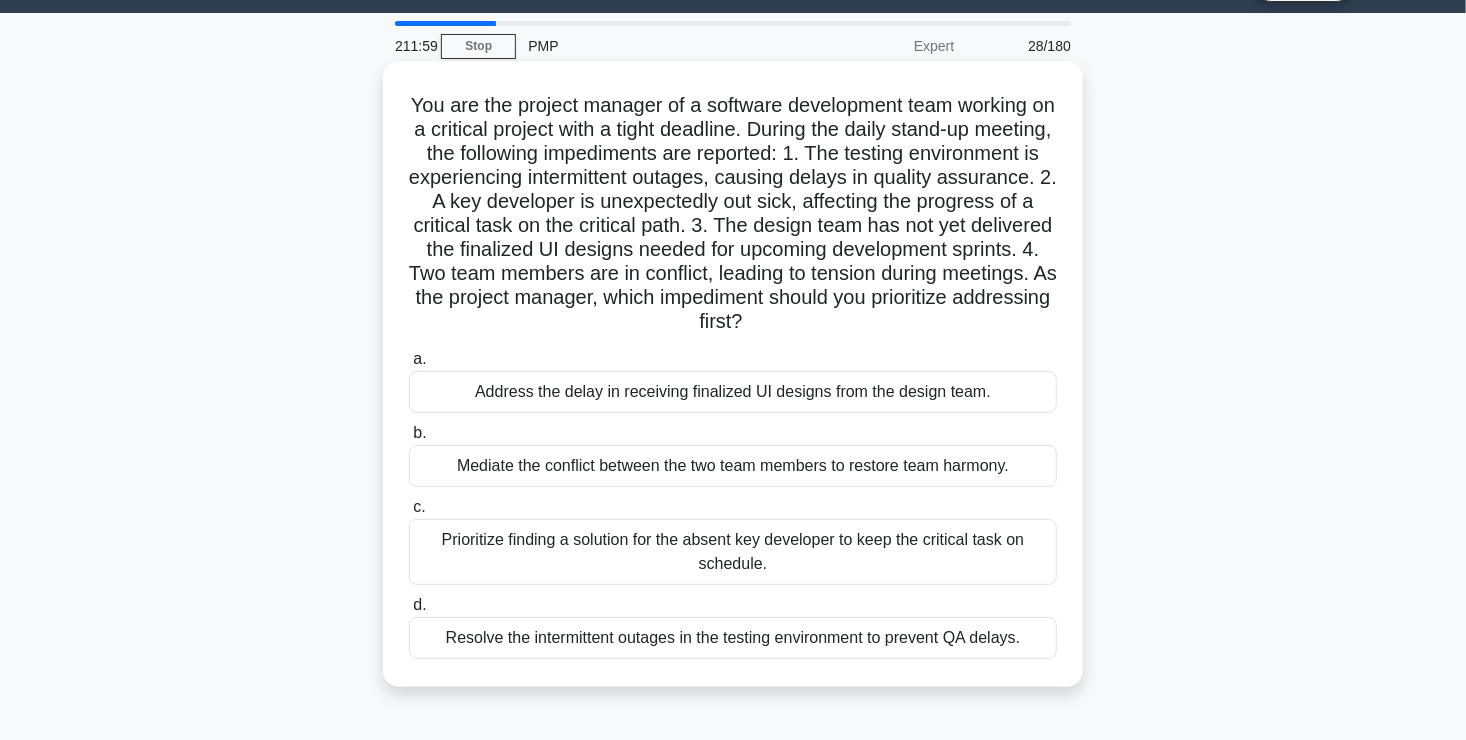 click on "Prioritize finding a solution for the absent key developer to keep the critical task on schedule." at bounding box center (733, 552) 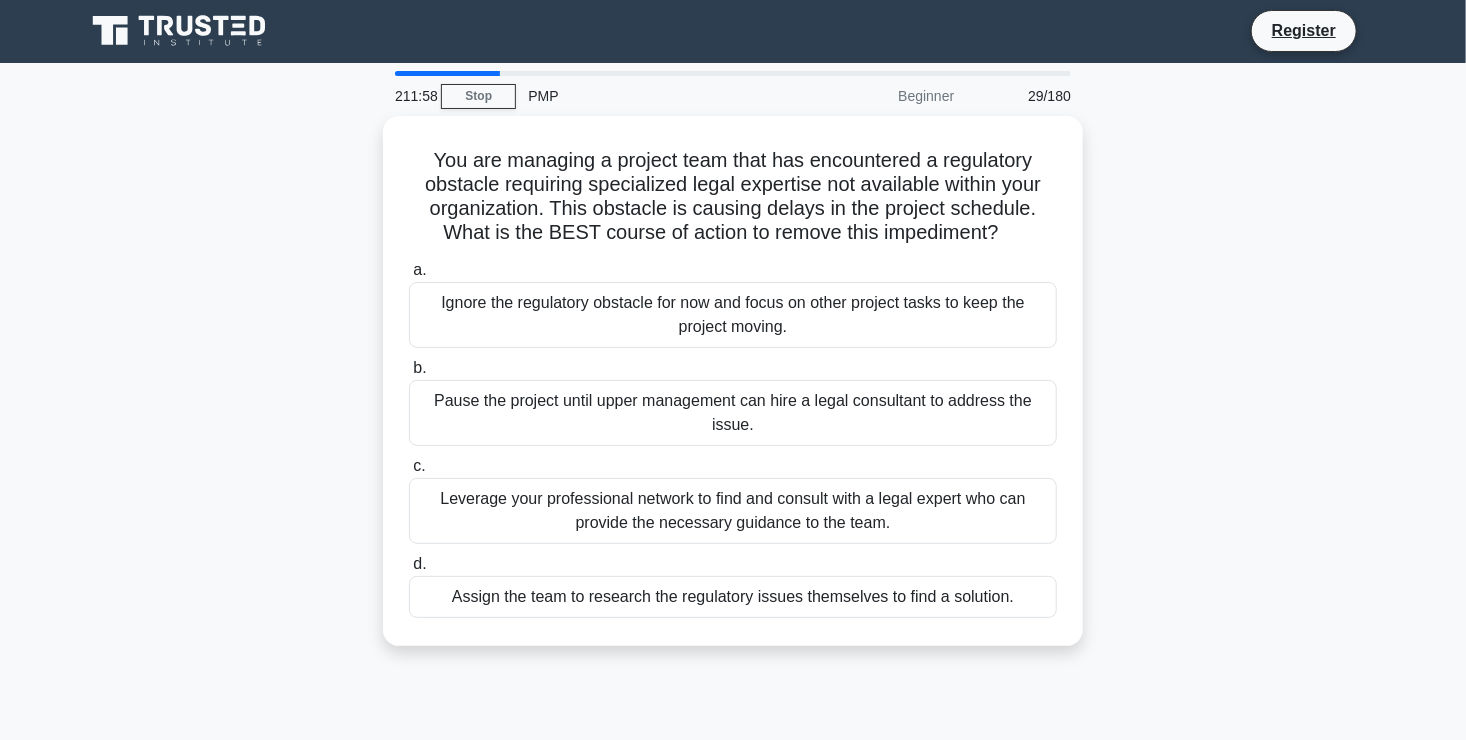 scroll, scrollTop: 0, scrollLeft: 0, axis: both 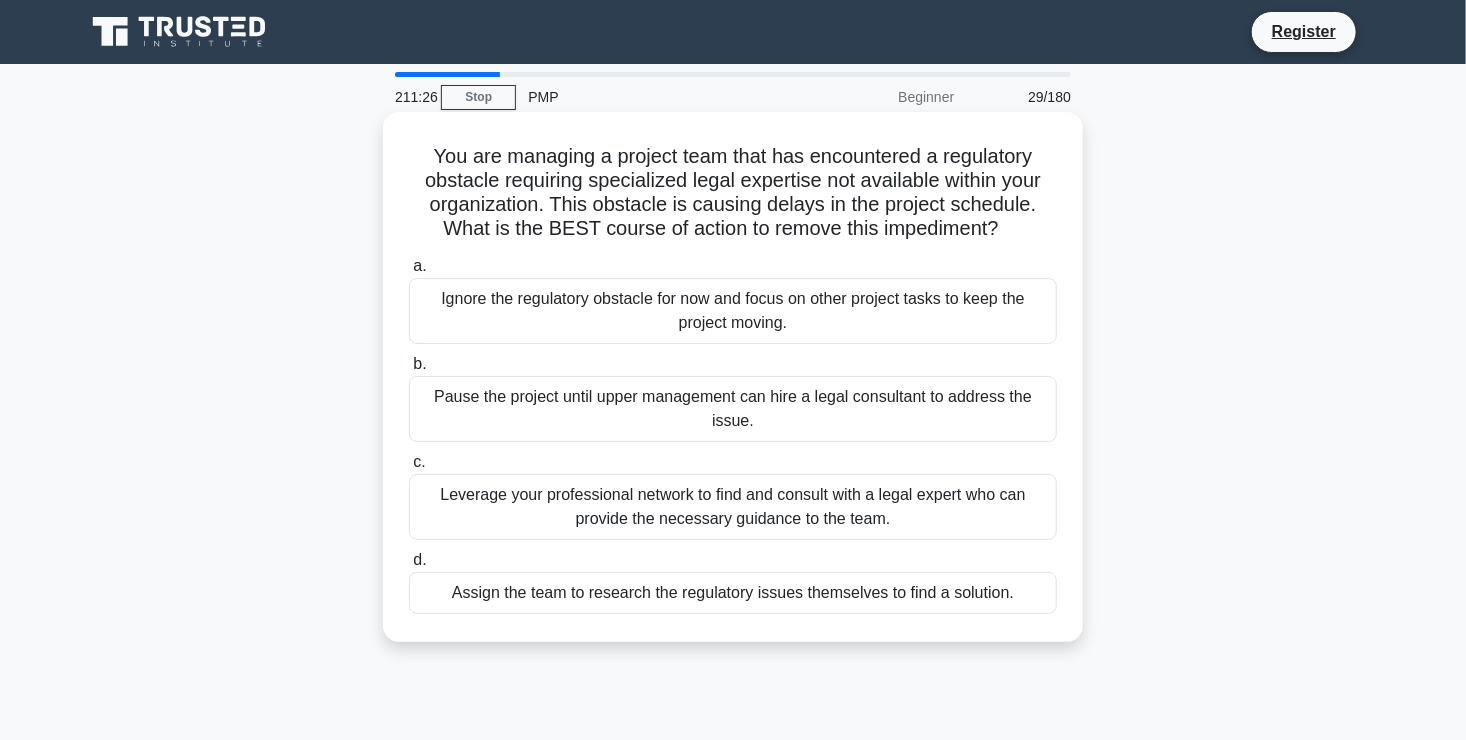 click on "Leverage your professional network to find and consult with a legal expert who can provide the necessary guidance to the team." at bounding box center (733, 507) 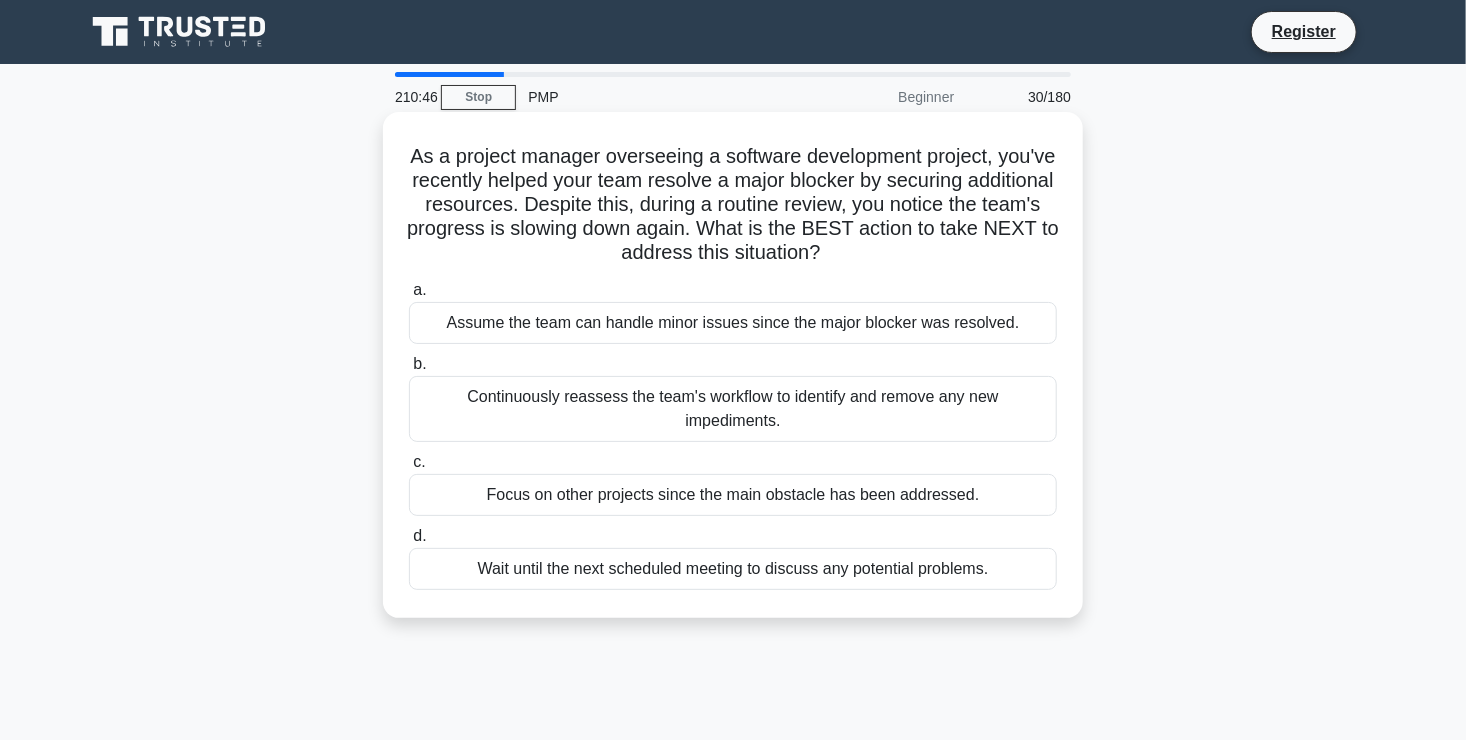 click on "Continuously reassess the team's workflow to identify and remove any new impediments." at bounding box center [733, 409] 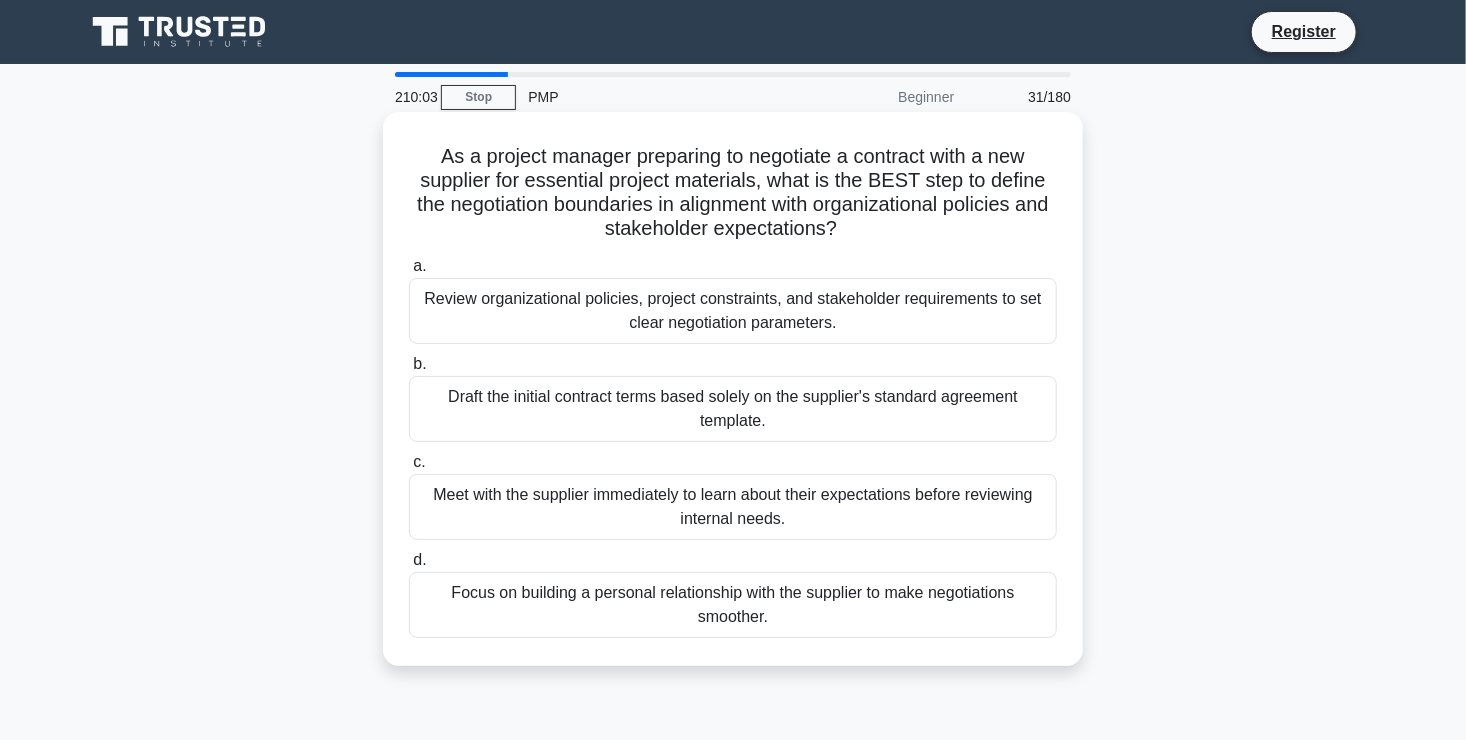 click on "Review organizational policies, project constraints, and stakeholder requirements to set clear negotiation parameters." at bounding box center (733, 311) 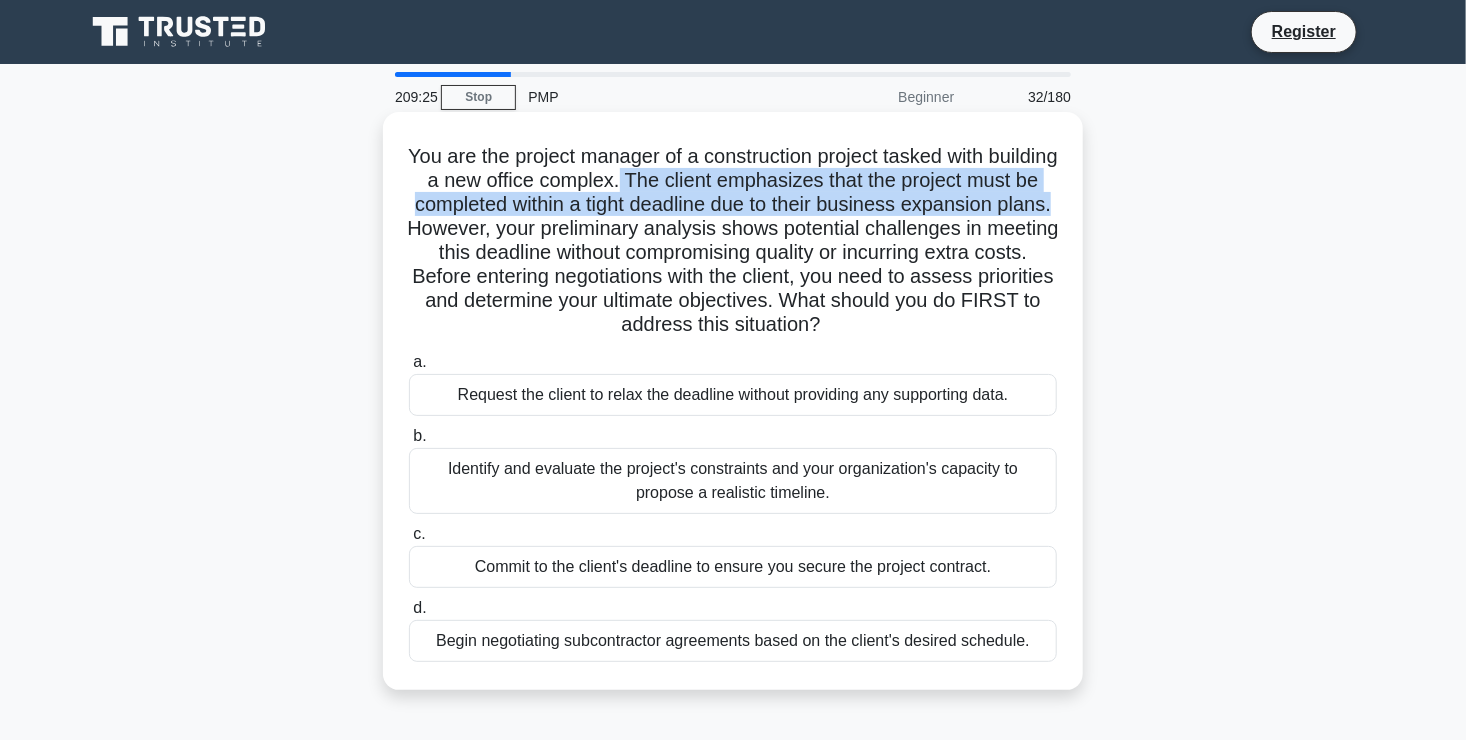 drag, startPoint x: 697, startPoint y: 182, endPoint x: 573, endPoint y: 234, distance: 134.46188 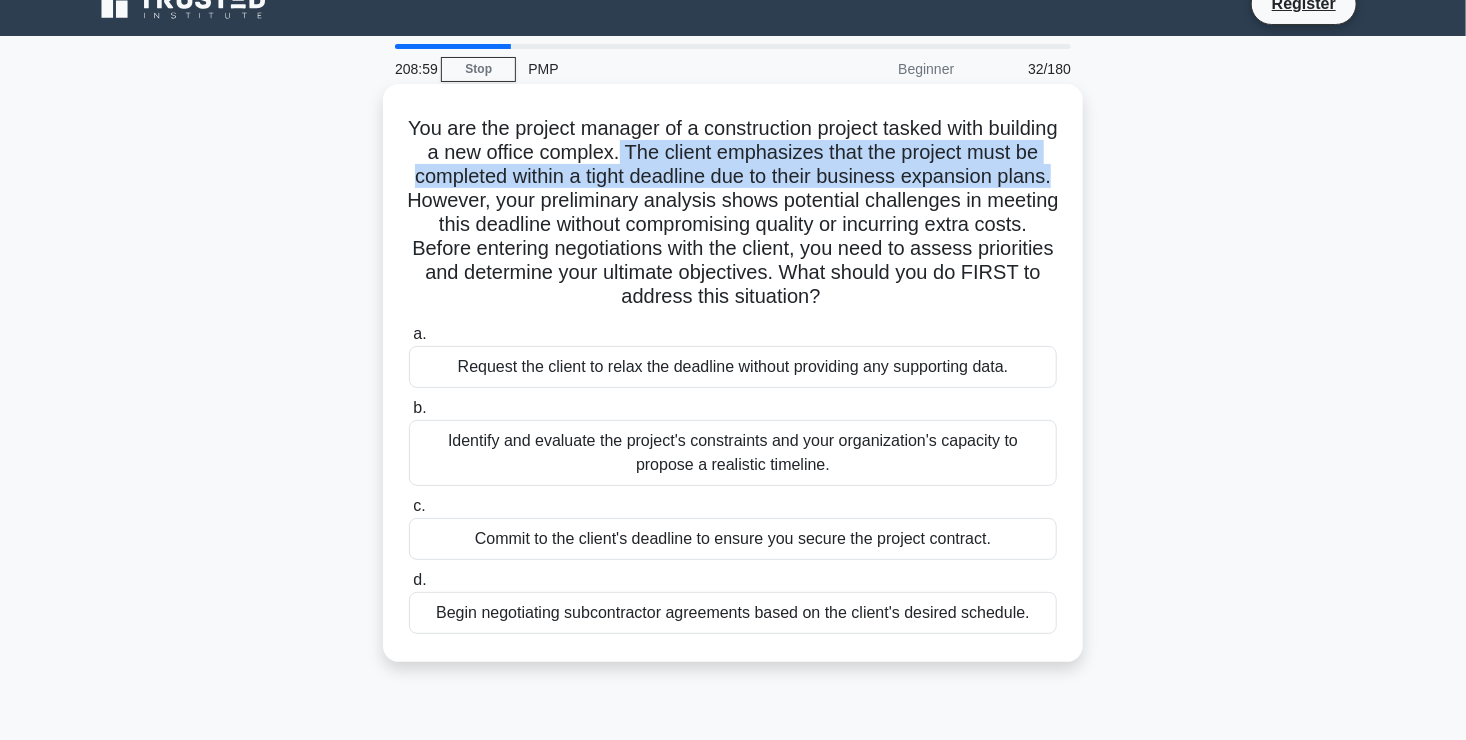 scroll, scrollTop: 30, scrollLeft: 0, axis: vertical 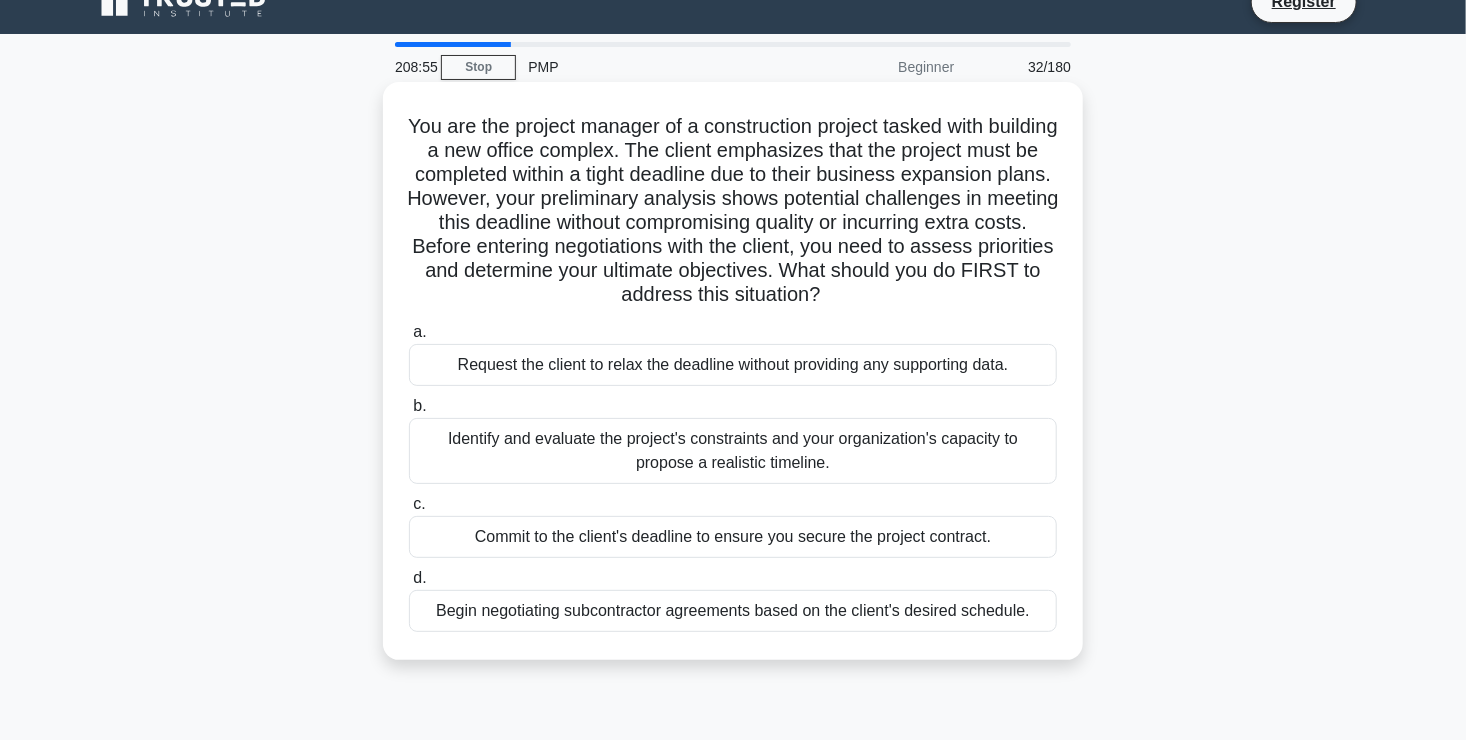 click on "Identify and evaluate the project's constraints and your organization's capacity to propose a realistic timeline." at bounding box center [733, 451] 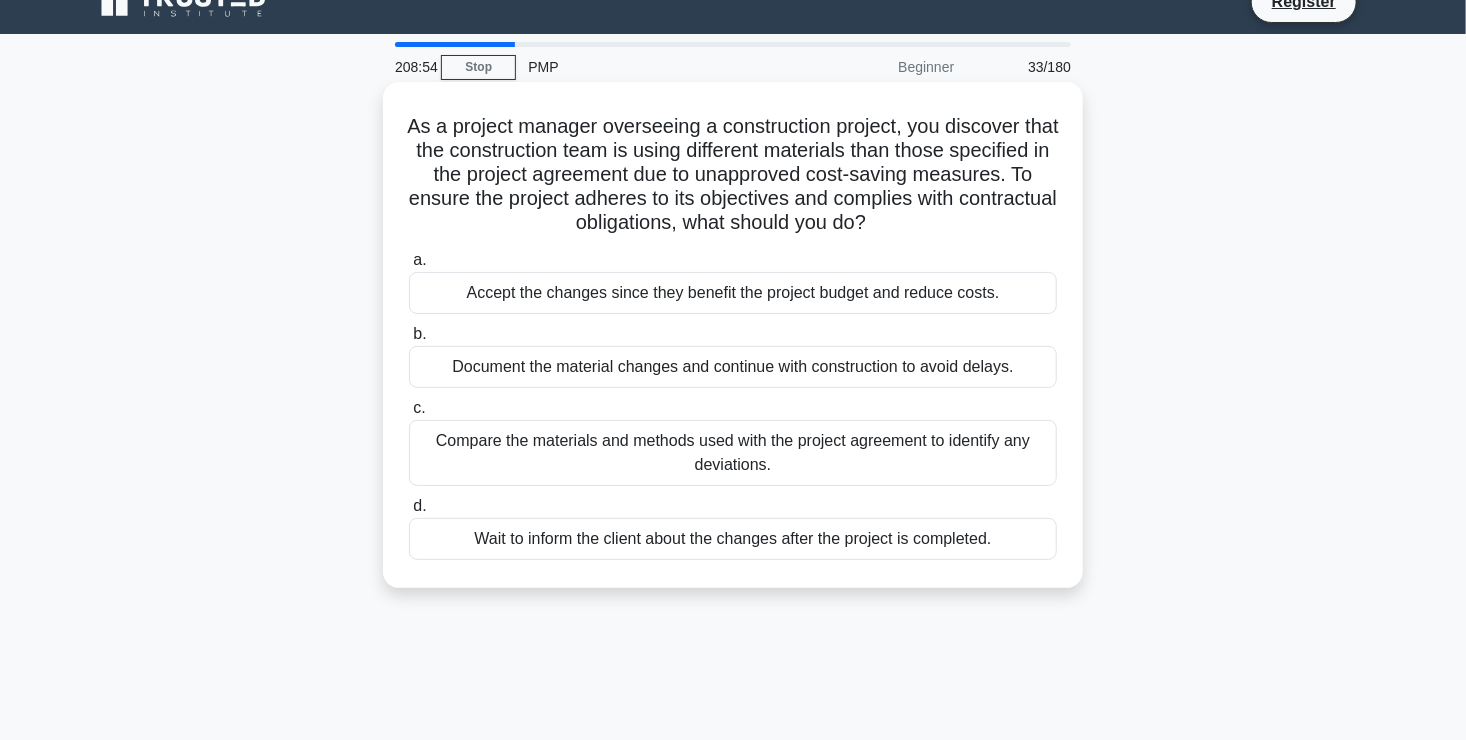 scroll, scrollTop: 0, scrollLeft: 0, axis: both 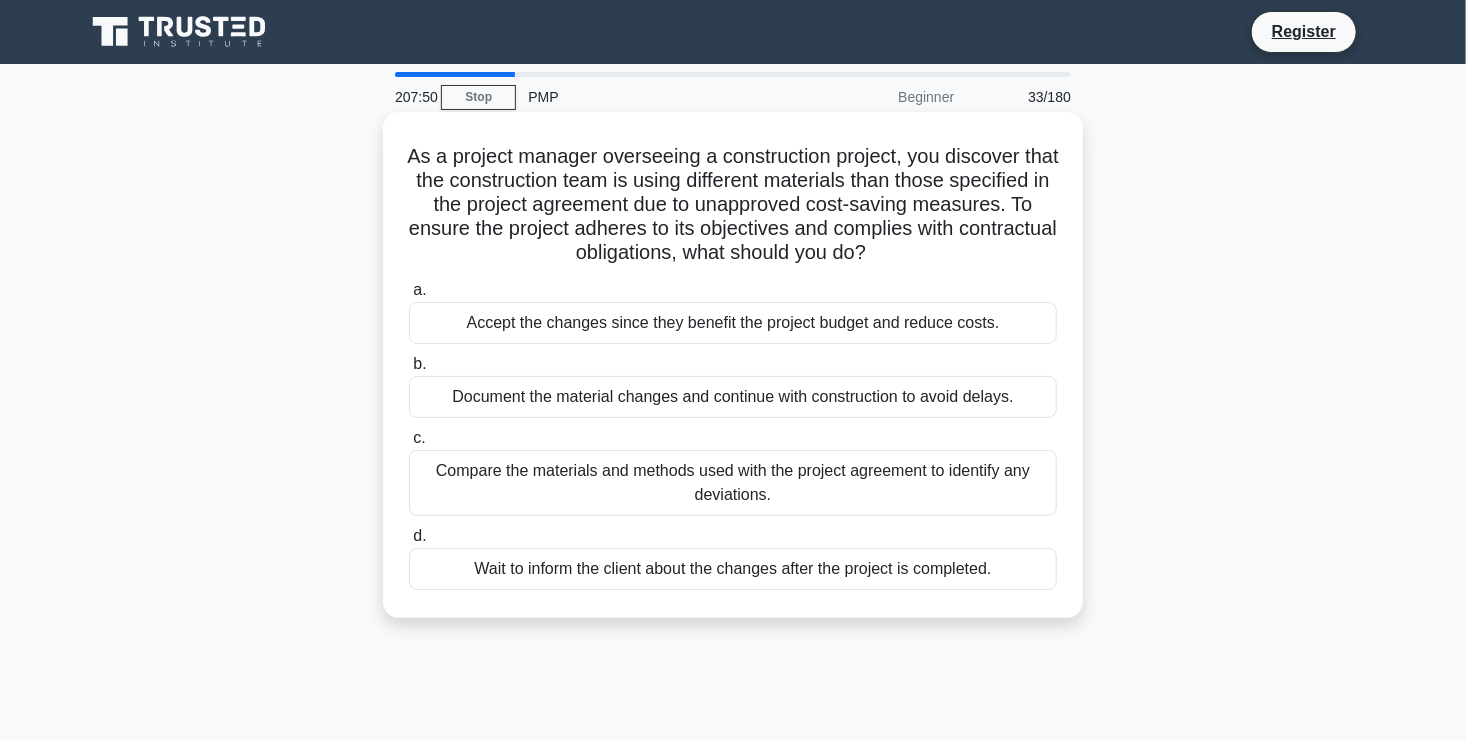 click on "Document the material changes and continue with construction to avoid delays." at bounding box center (733, 397) 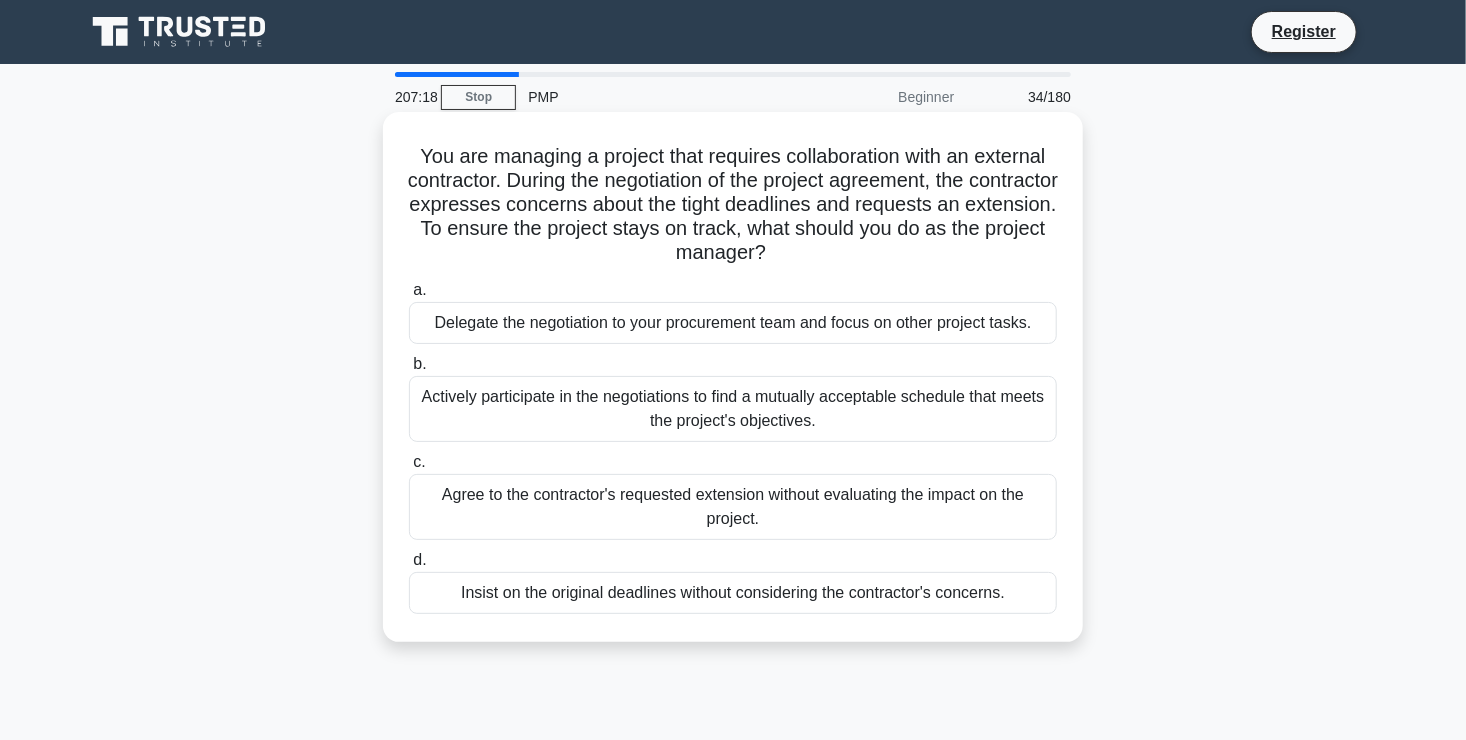 click on "Actively participate in the negotiations to find a mutually acceptable schedule that meets the project's objectives." at bounding box center (733, 409) 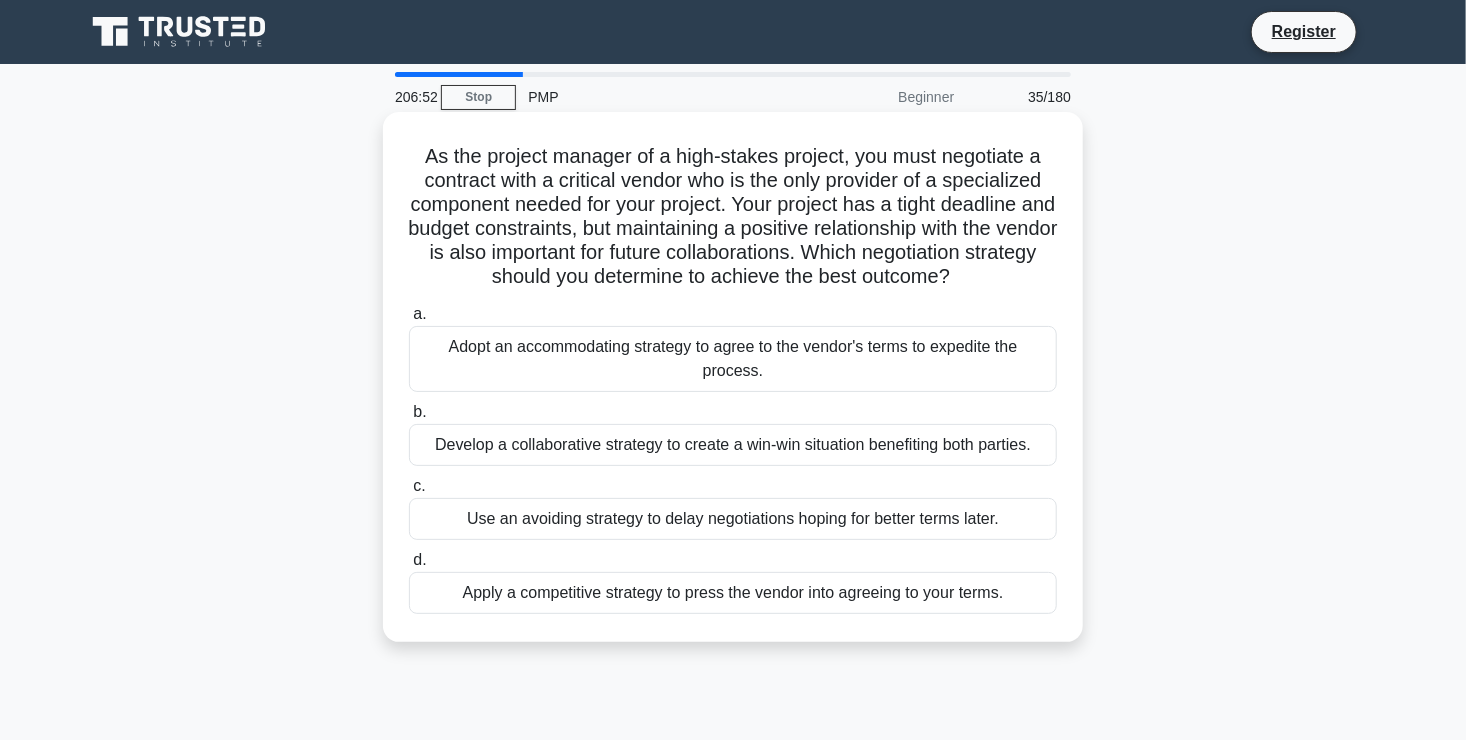 click on "Develop a collaborative strategy to create a win-win situation benefiting both parties." at bounding box center [733, 445] 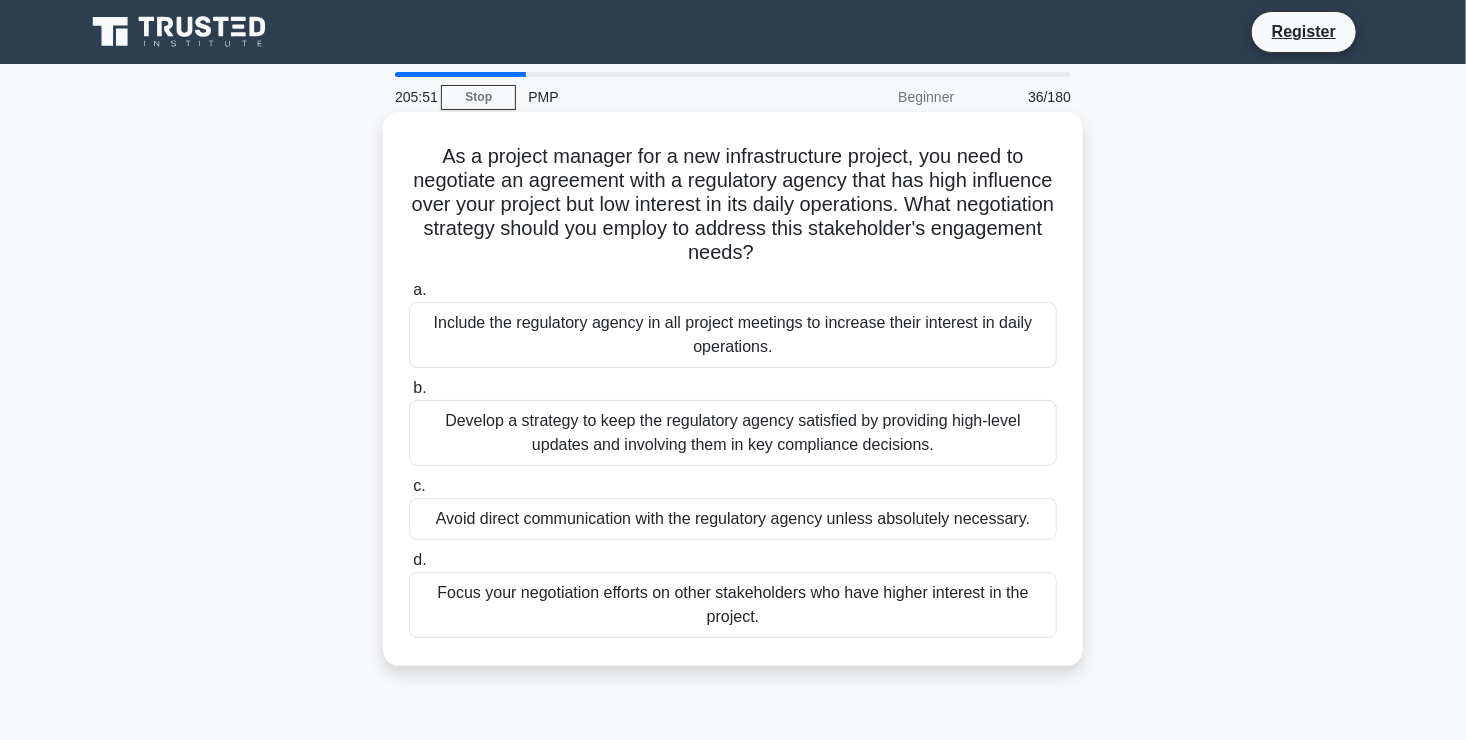 click on "Develop a strategy to keep the regulatory agency satisfied by providing high-level updates and involving them in key compliance decisions." at bounding box center (733, 433) 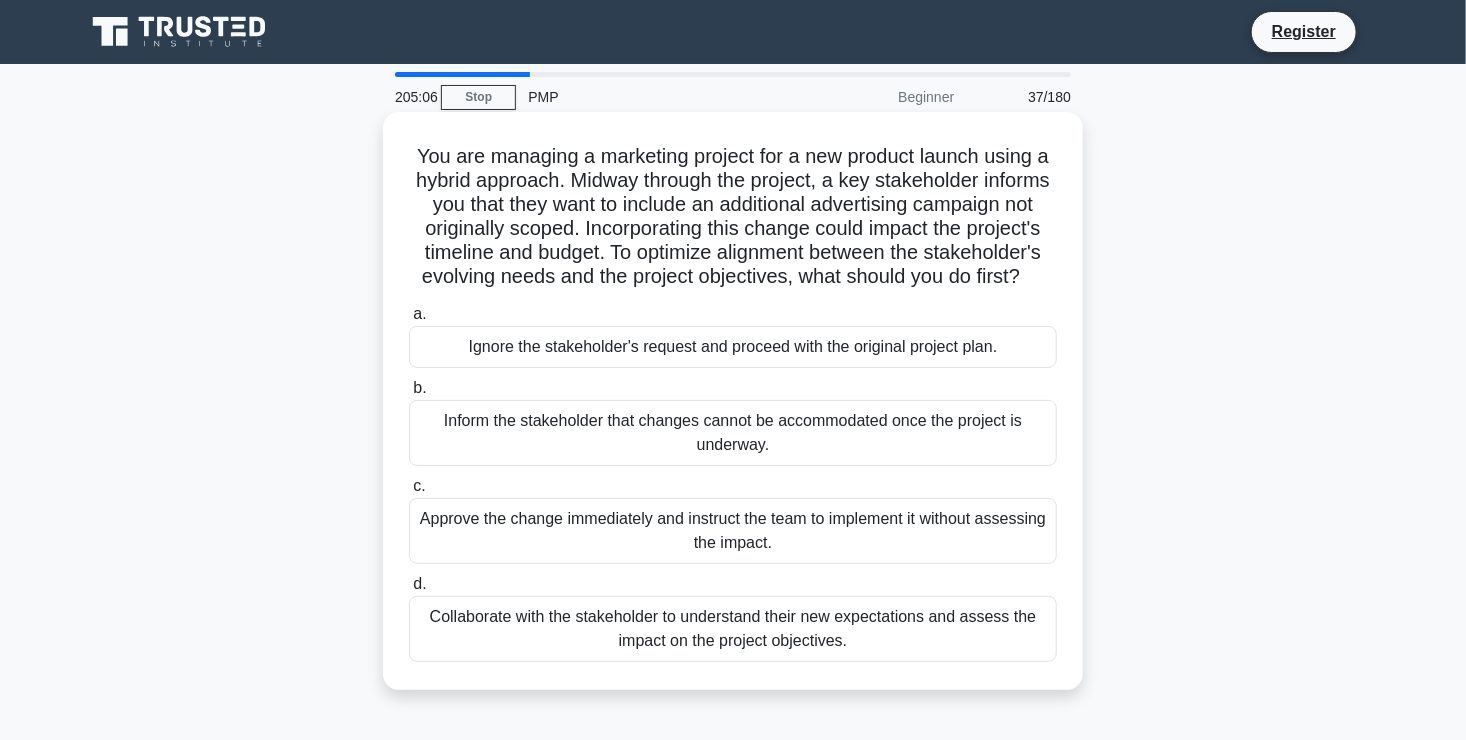 click on "Collaborate with the stakeholder to understand their new expectations and assess the impact on the project objectives." at bounding box center [733, 629] 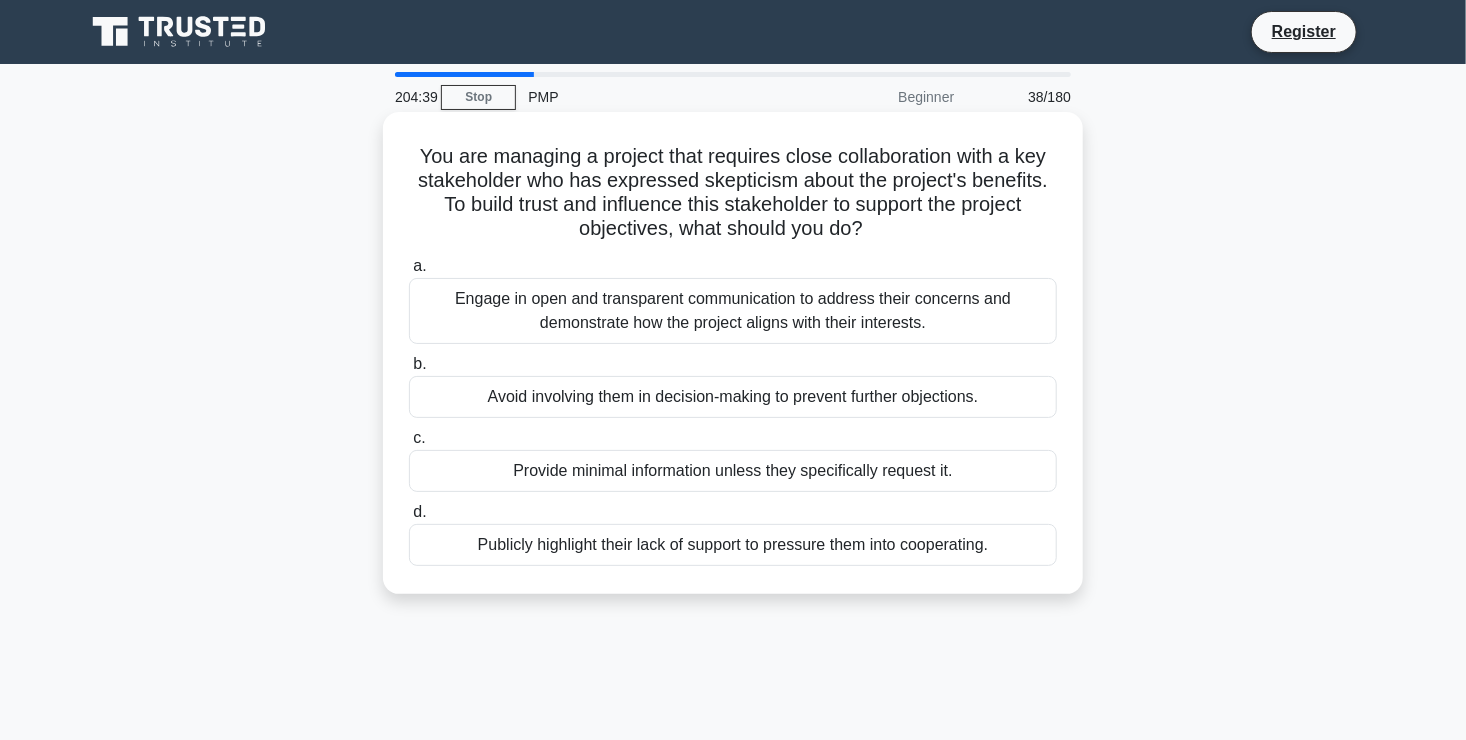 click on "Engage in open and transparent communication to address their concerns and demonstrate how the project aligns with their interests." at bounding box center (733, 311) 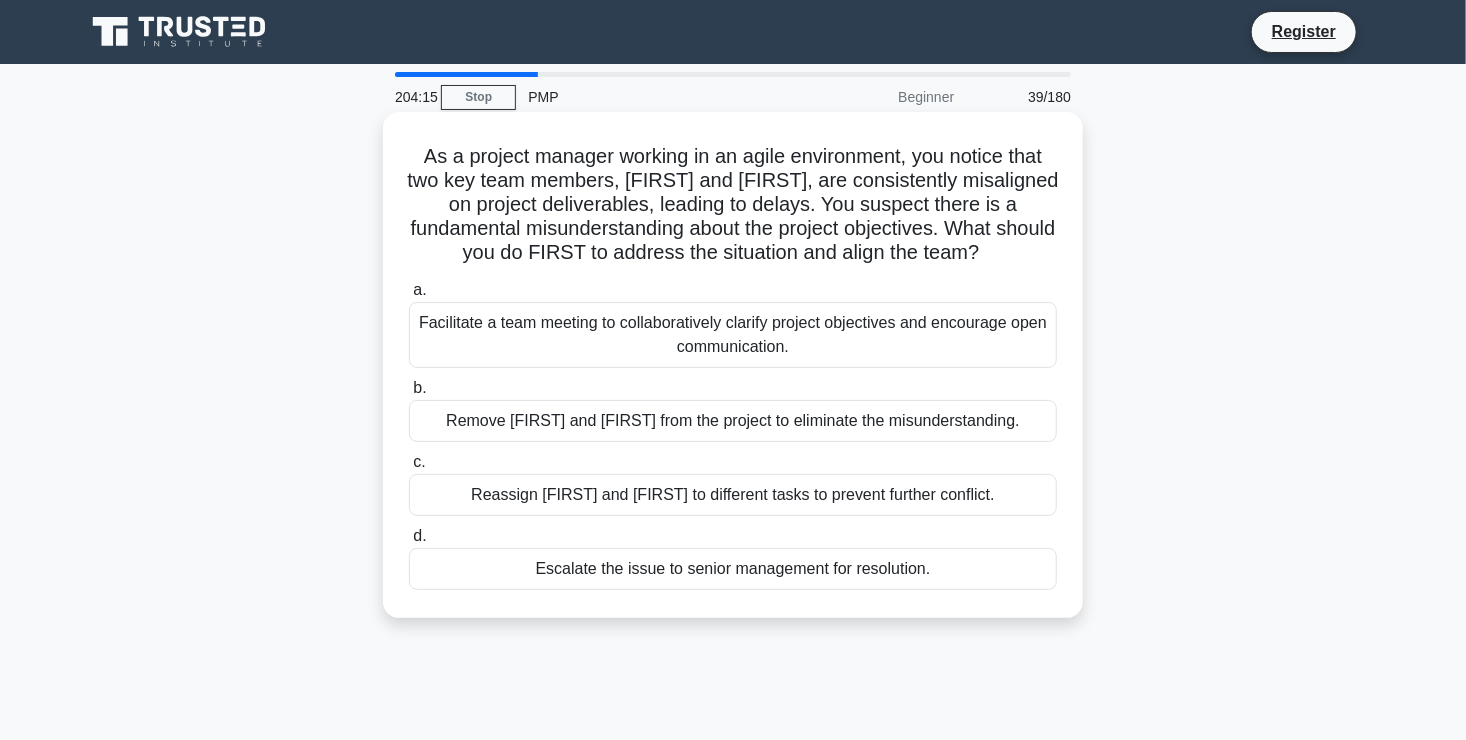 click on "Facilitate a team meeting to collaboratively clarify project objectives and encourage open communication." at bounding box center (733, 335) 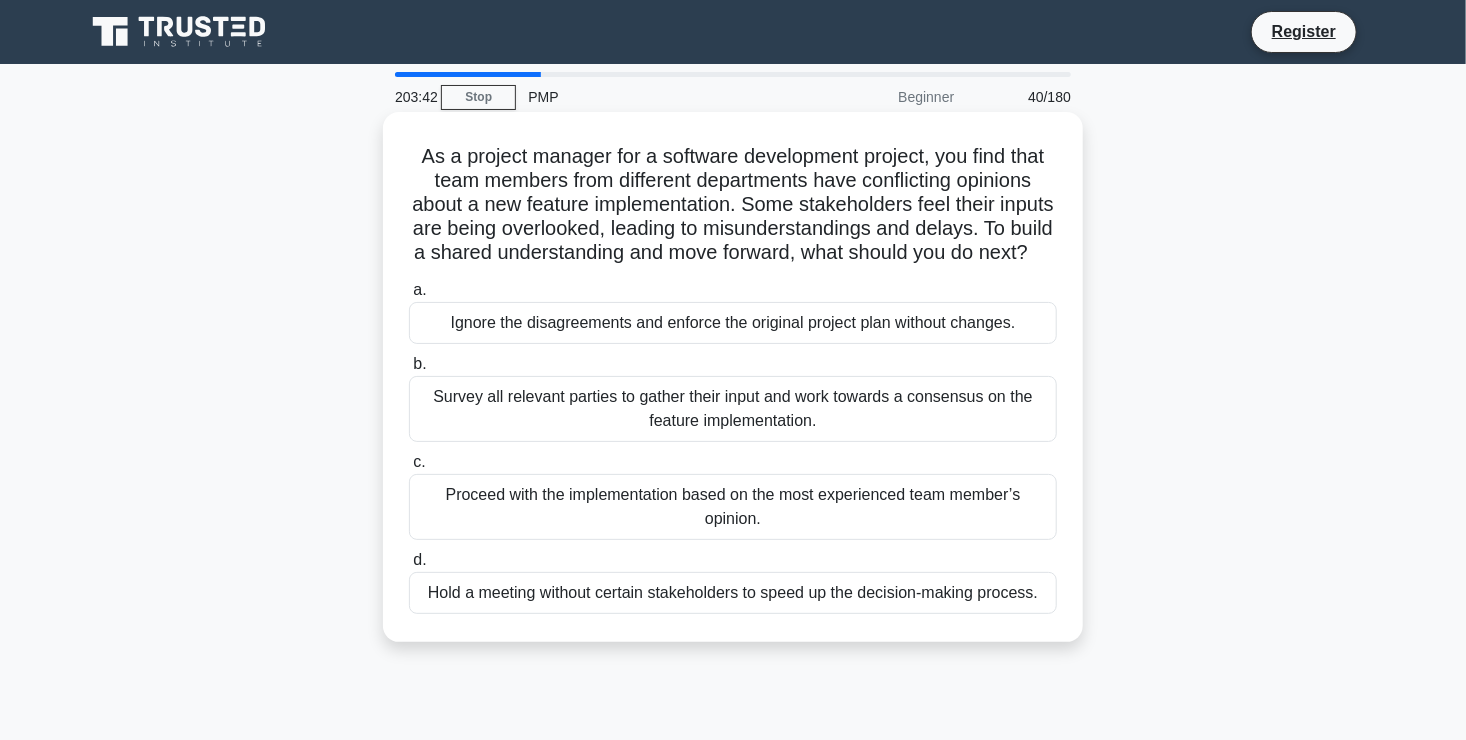click on "Survey all relevant parties to gather their input and work towards a consensus on the feature implementation." at bounding box center (733, 409) 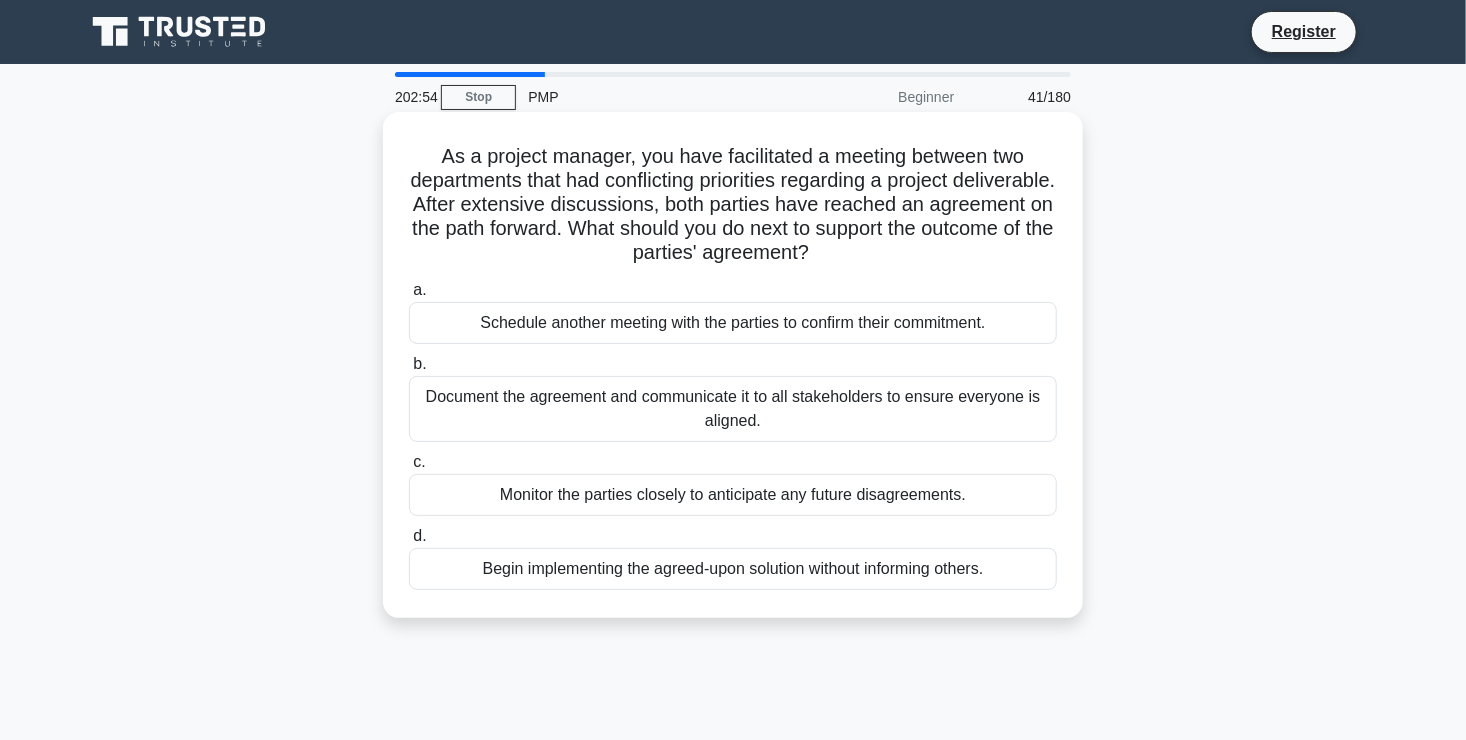 click on "Document the agreement and communicate it to all stakeholders to ensure everyone is aligned." at bounding box center [733, 409] 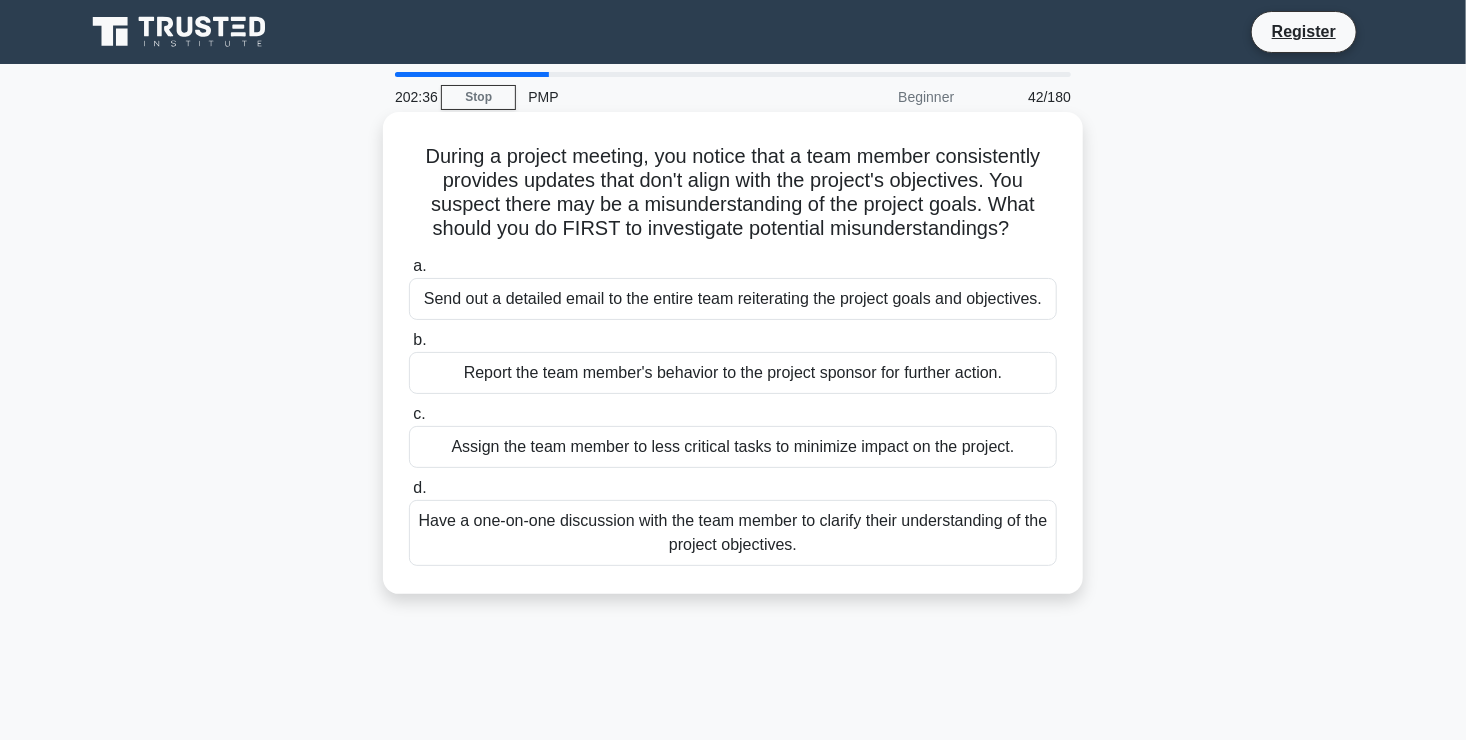 click on "Have a one-on-one discussion with the team member to clarify their understanding of the project objectives." at bounding box center [733, 533] 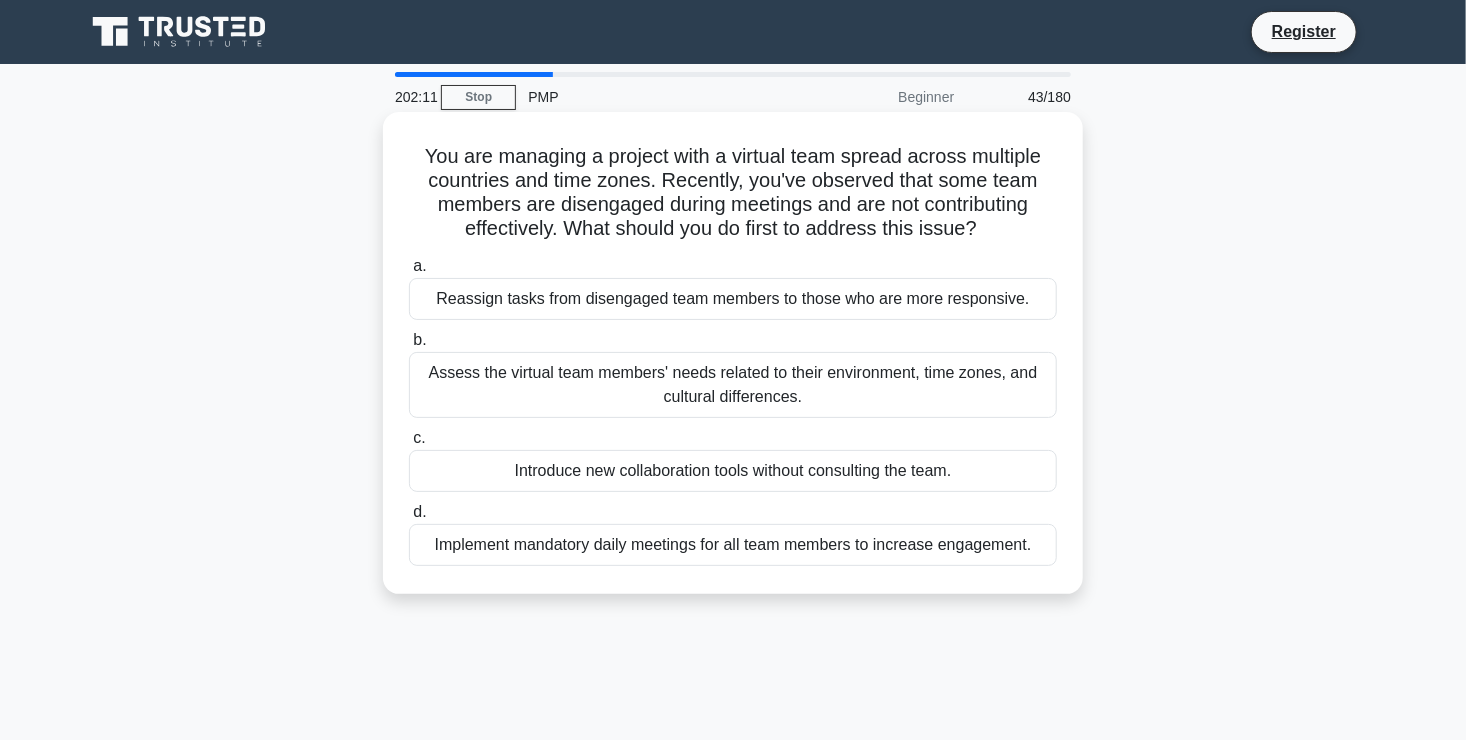 click on "Assess the virtual team members' needs related to their environment, time zones, and cultural differences." at bounding box center [733, 385] 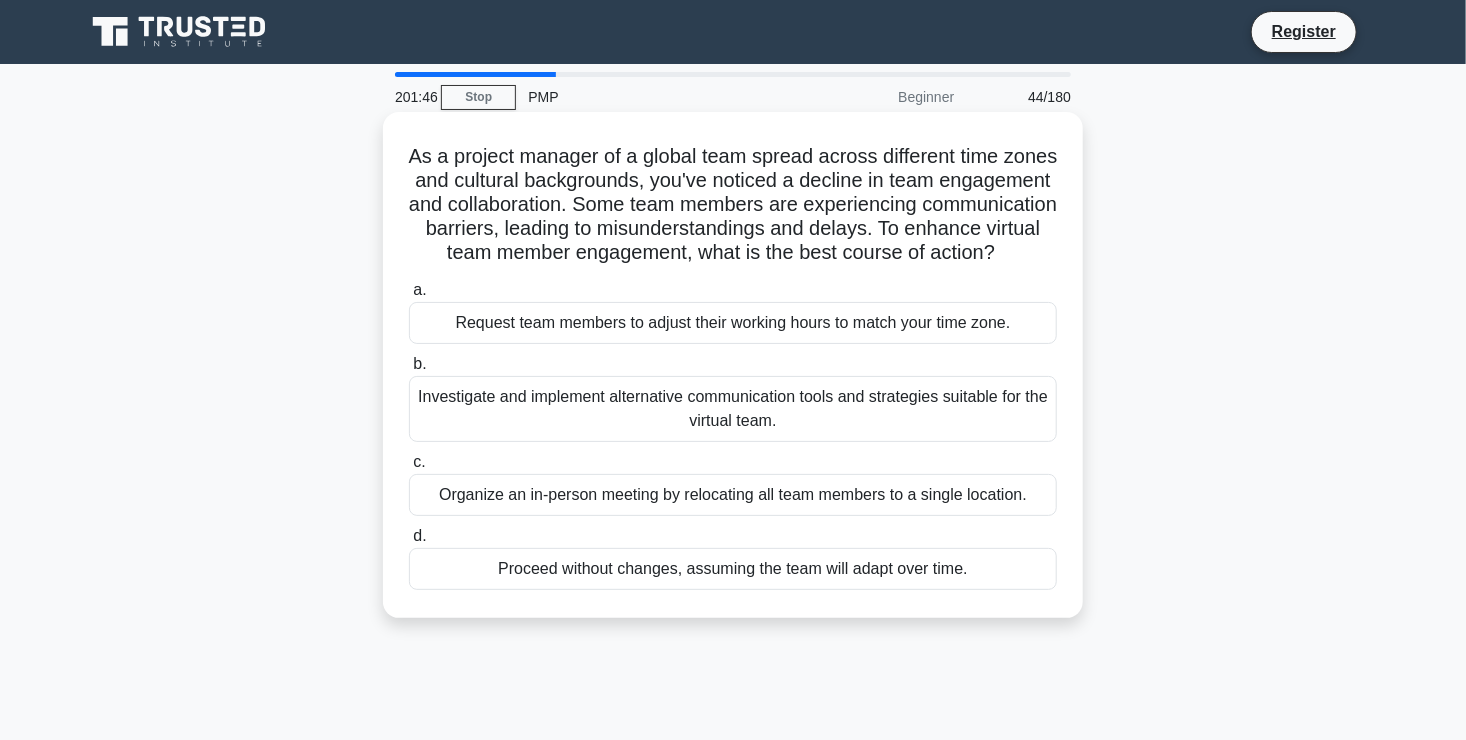 click on "Investigate and implement alternative communication tools and strategies suitable for the virtual team." at bounding box center (733, 409) 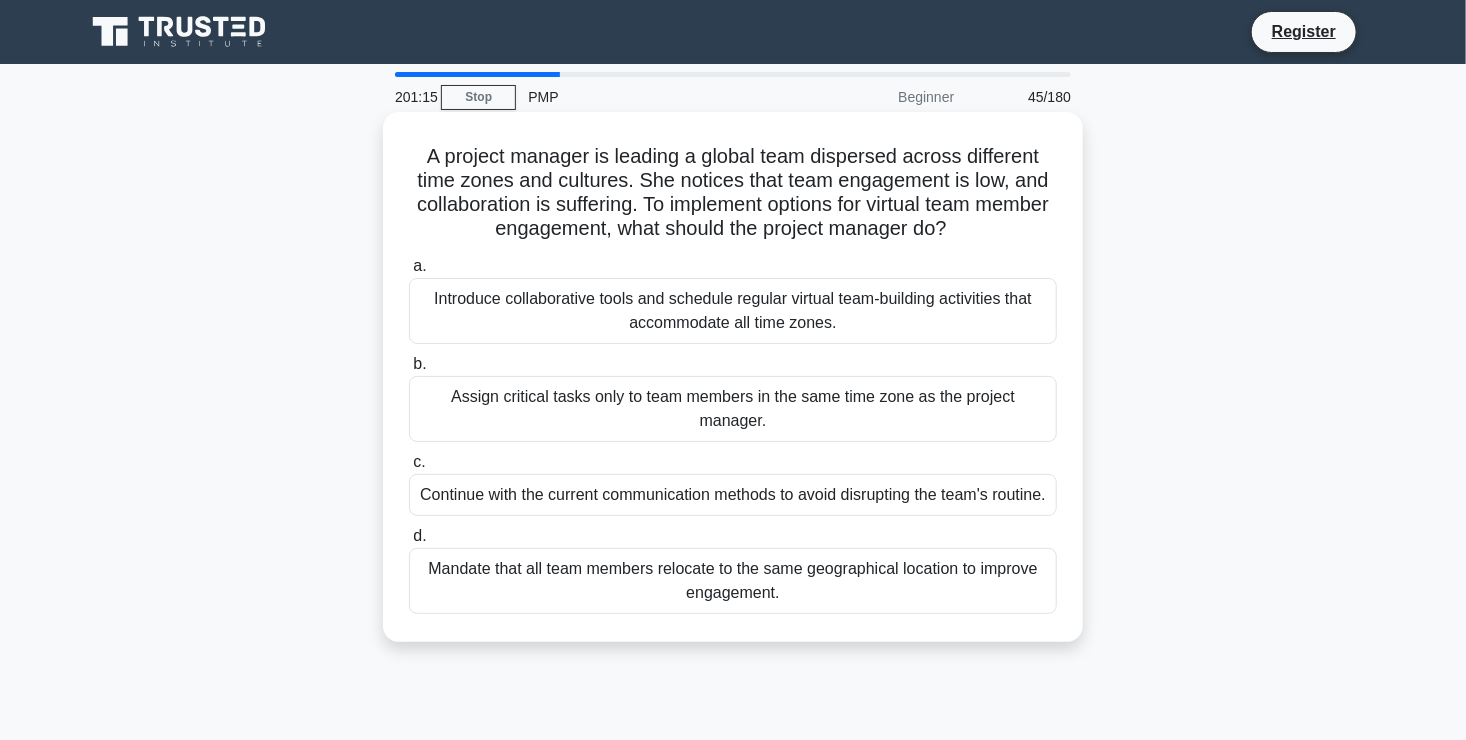 click on "Introduce collaborative tools and schedule regular virtual team-building activities that accommodate all time zones." at bounding box center (733, 311) 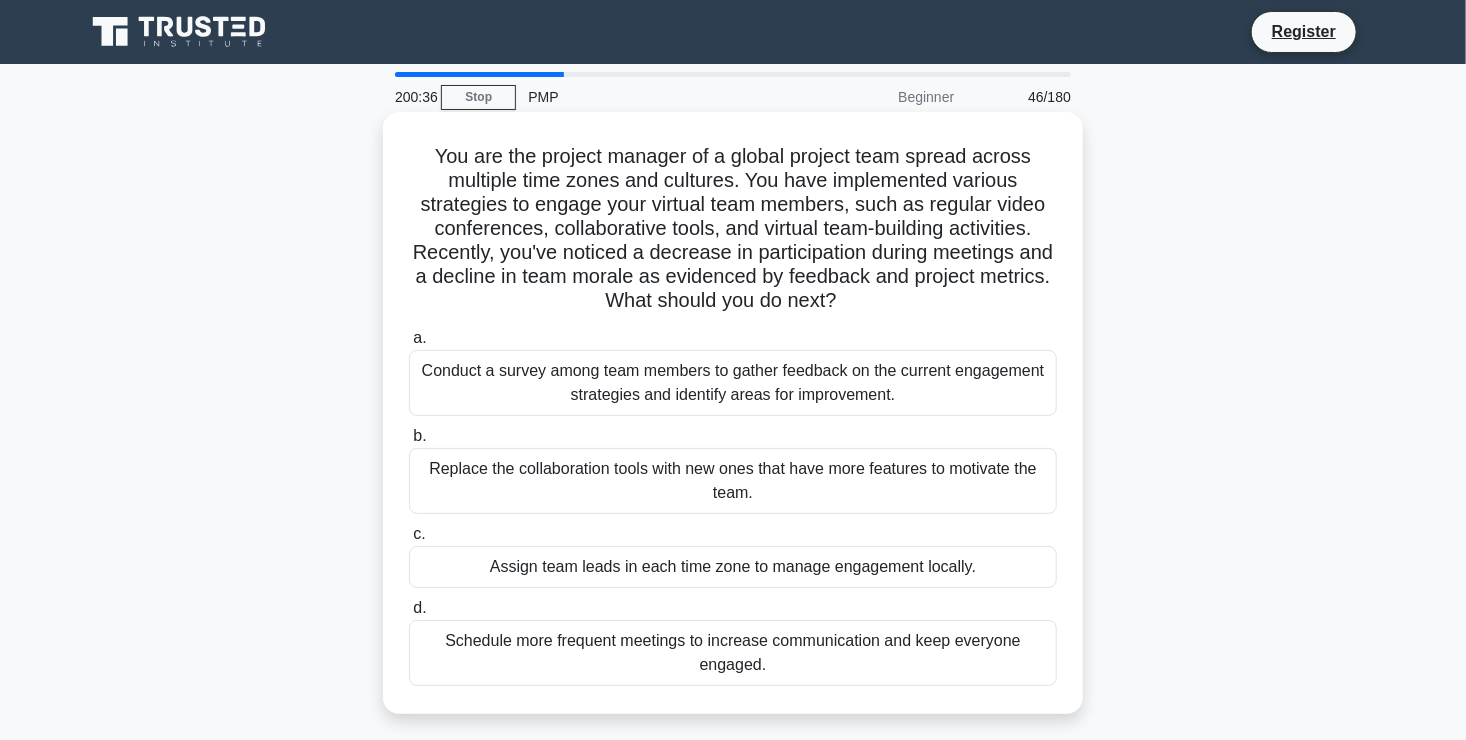 click on "Conduct a survey among team members to gather feedback on the current engagement strategies and identify areas for improvement." at bounding box center (733, 383) 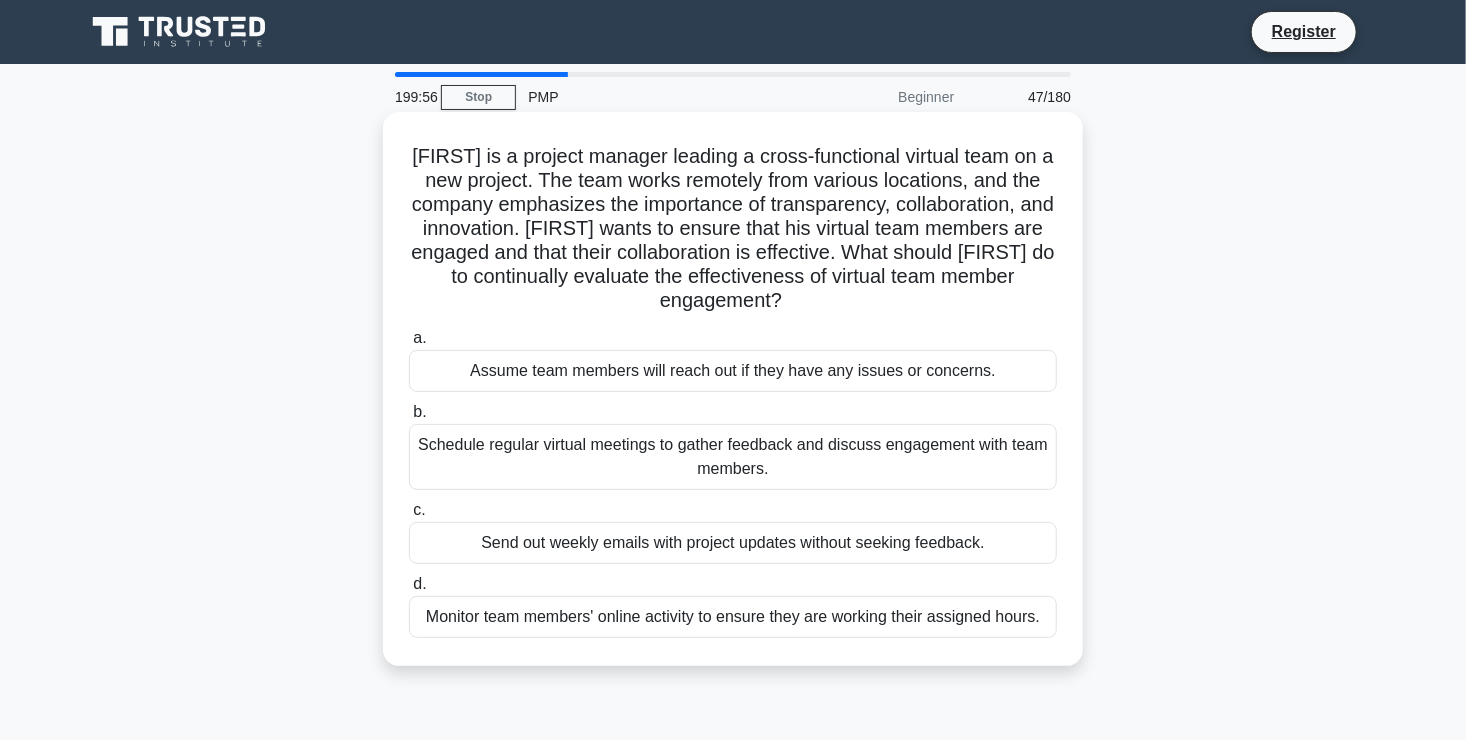click on "Schedule regular virtual meetings to gather feedback and discuss engagement with team members." at bounding box center [733, 457] 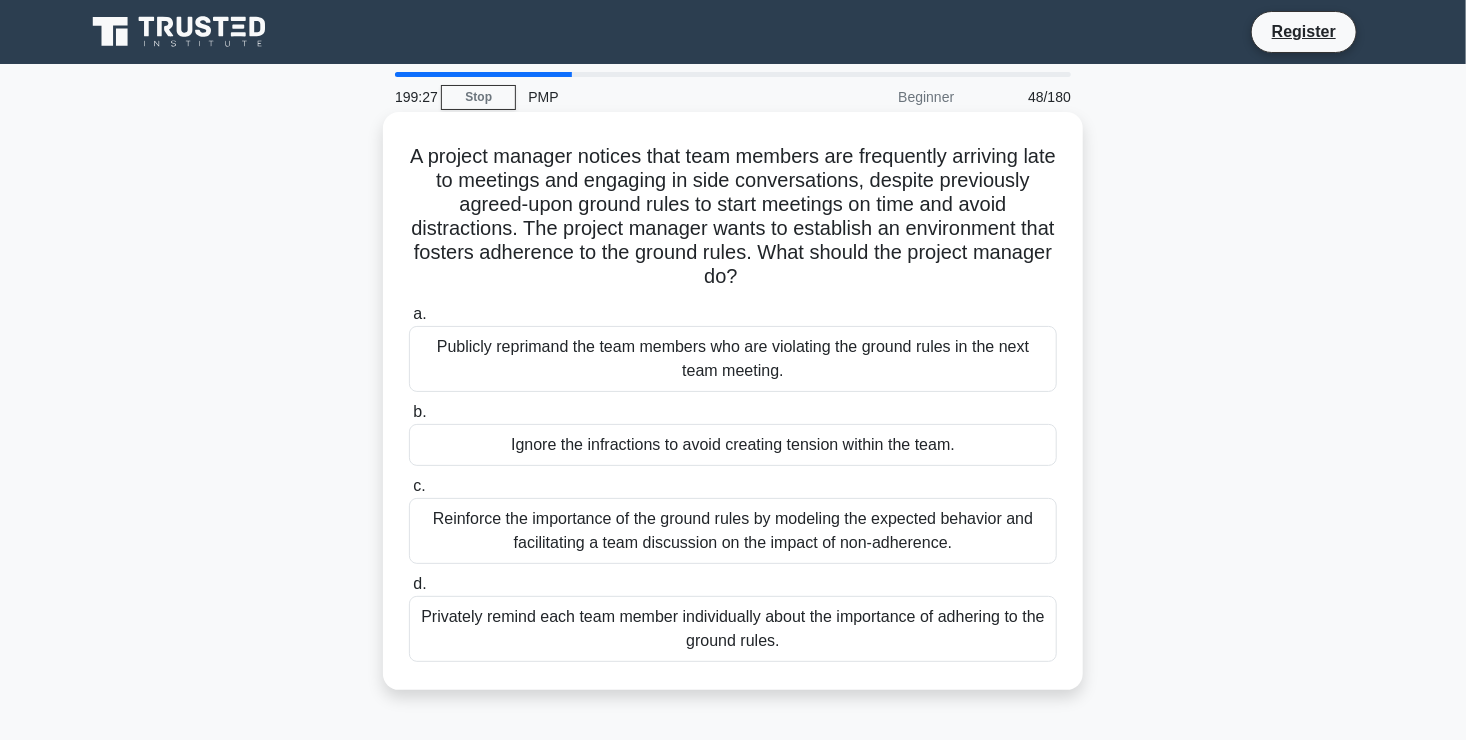 click on "Reinforce the importance of the ground rules by modeling the expected behavior and facilitating a team discussion on the impact of non-adherence." at bounding box center [733, 531] 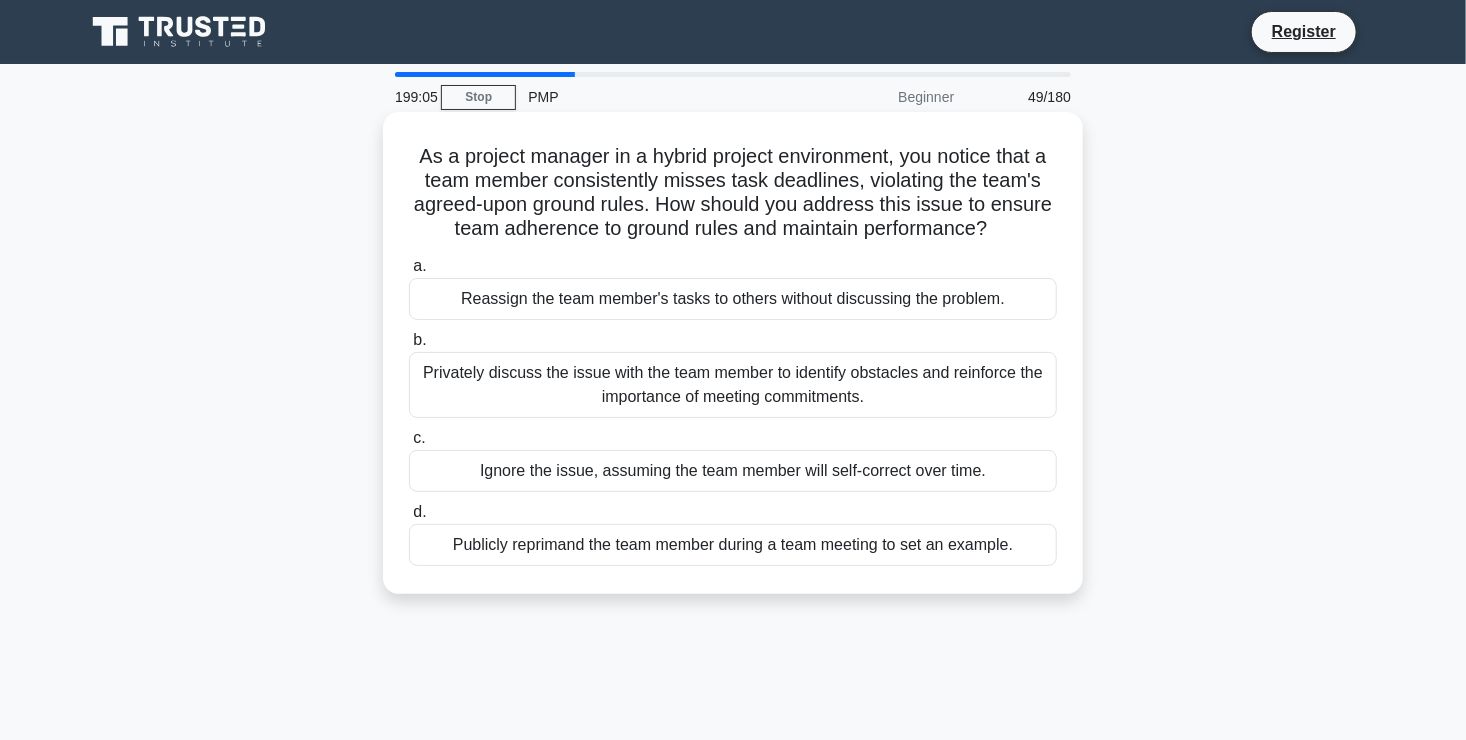 click on "Privately discuss the issue with the team member to identify obstacles and reinforce the importance of meeting commitments." at bounding box center [733, 385] 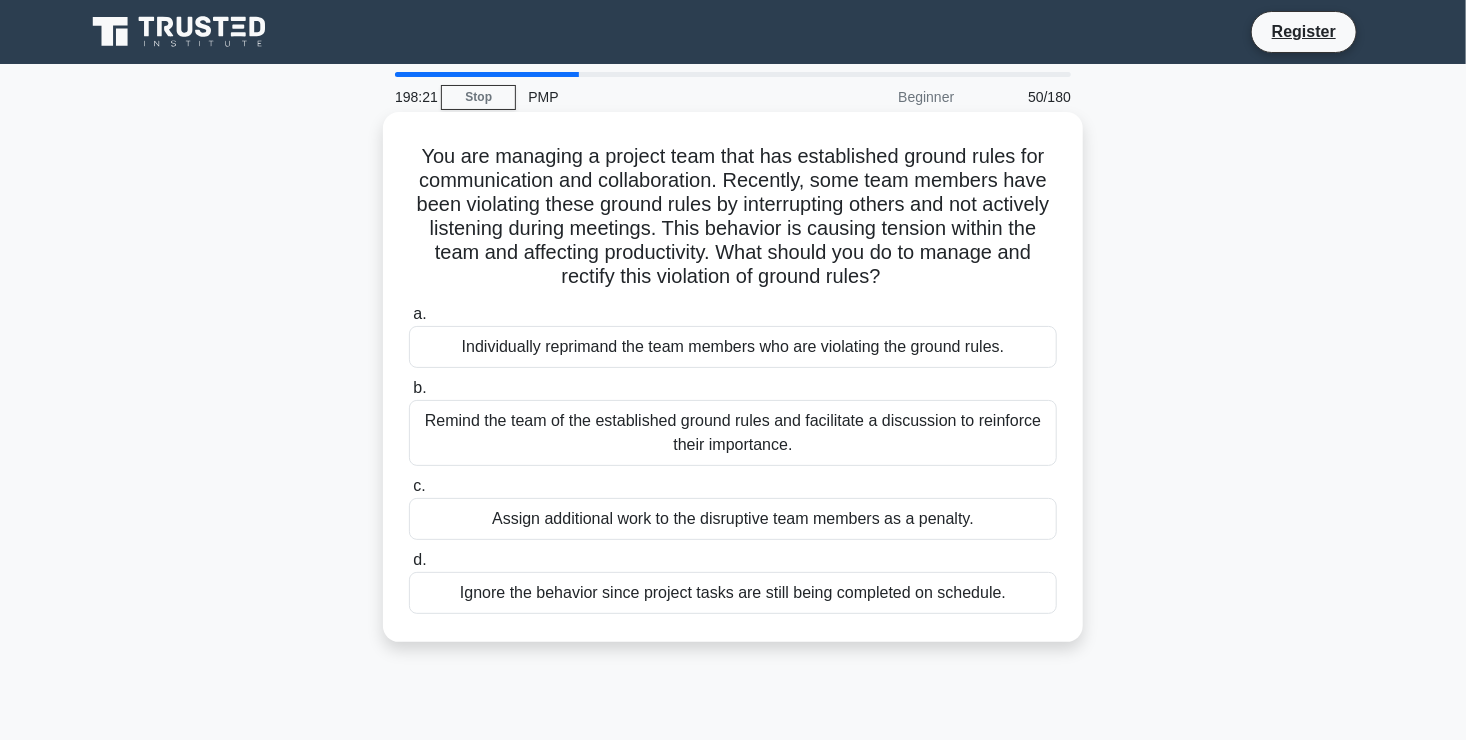 click on "Remind the team of the established ground rules and facilitate a discussion to reinforce their importance." at bounding box center (733, 433) 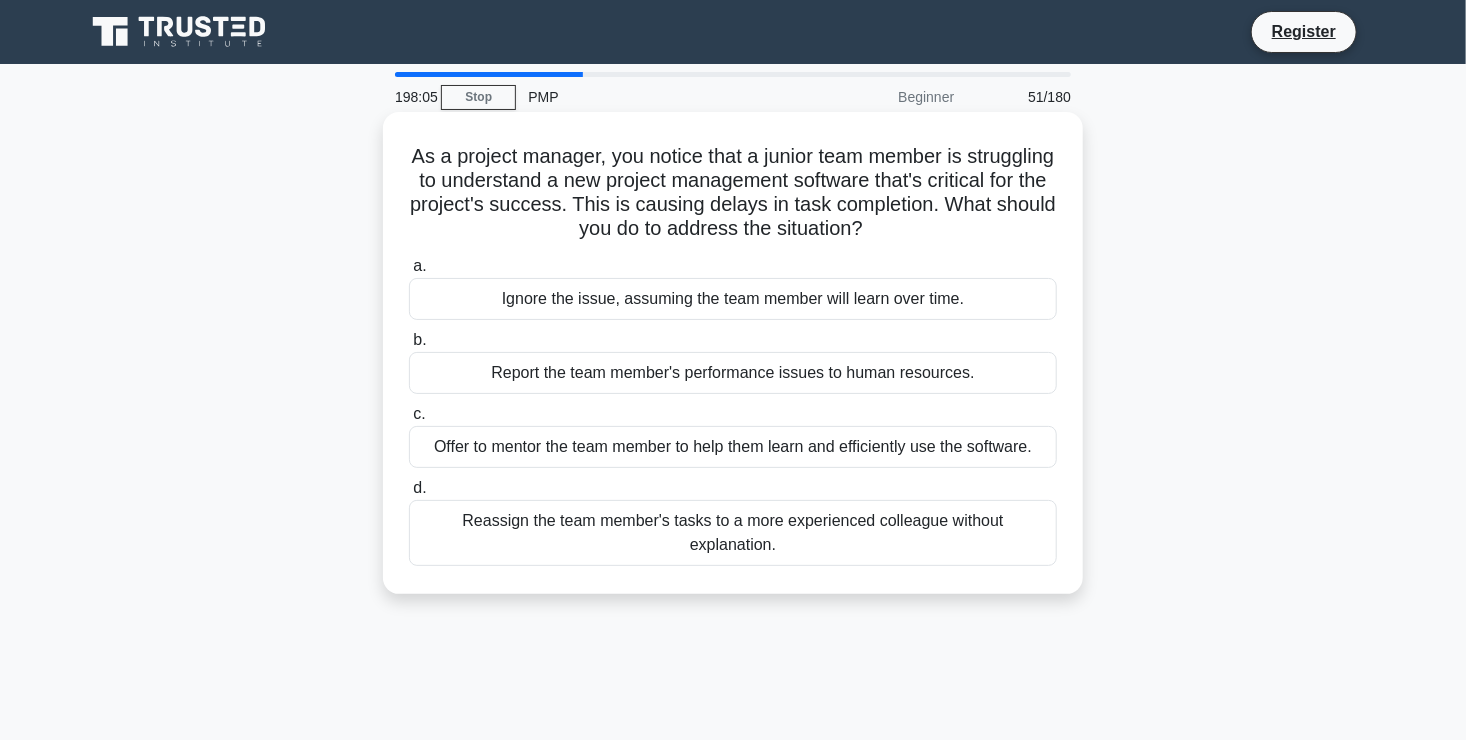 click on "Offer to mentor the team member to help them learn and efficiently use the software." at bounding box center (733, 447) 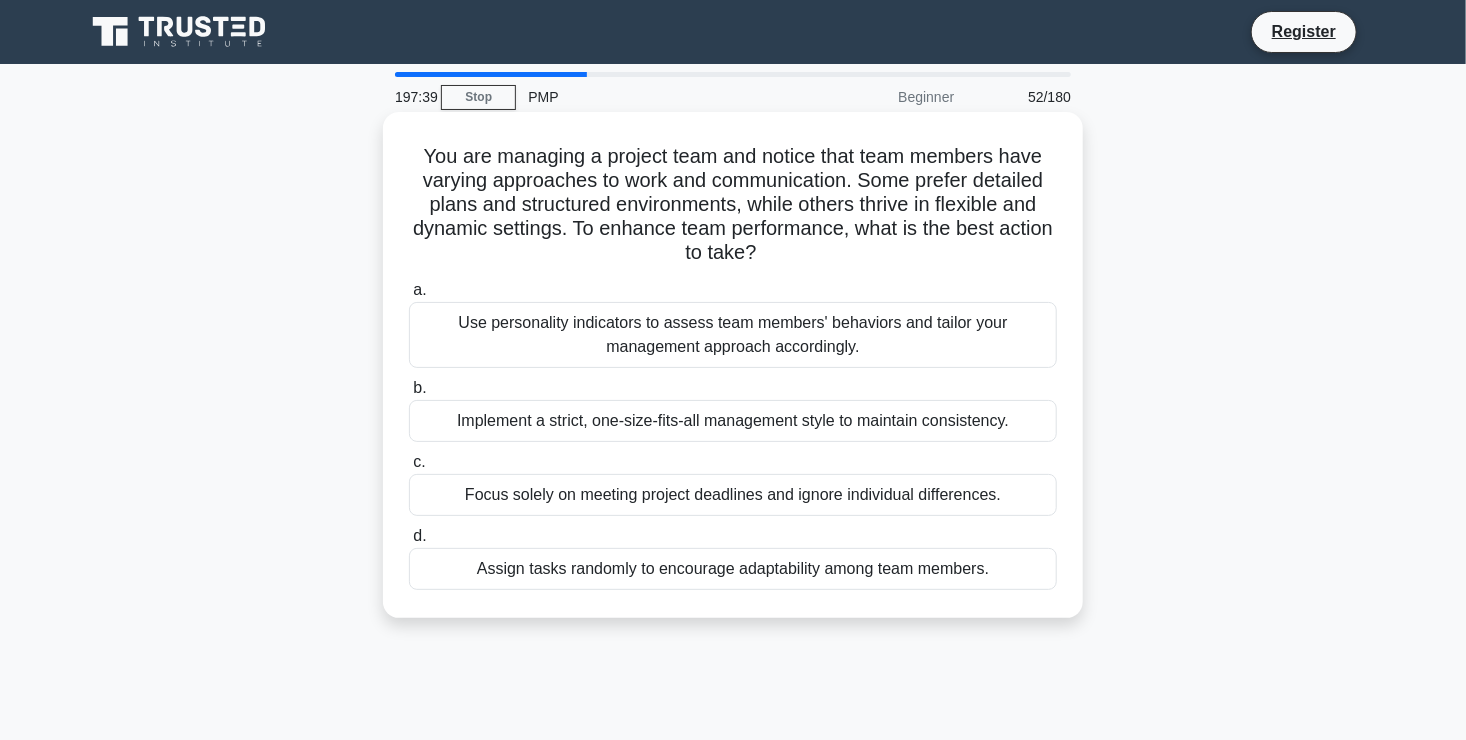 click on "Use personality indicators to assess team members' behaviors and tailor your management approach accordingly." at bounding box center (733, 335) 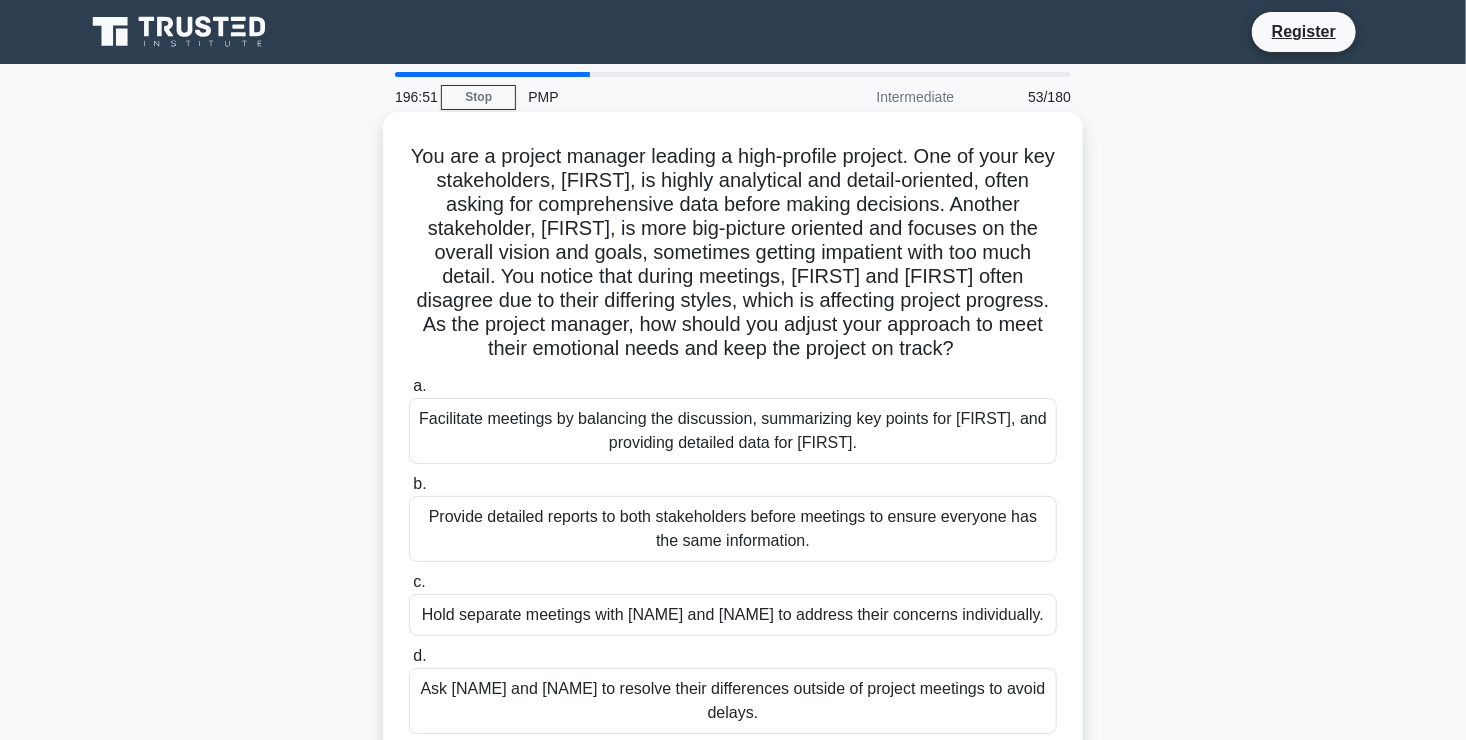 click on "Facilitate meetings by balancing the discussion, summarizing key points for John, and providing detailed data for Maria." at bounding box center (733, 431) 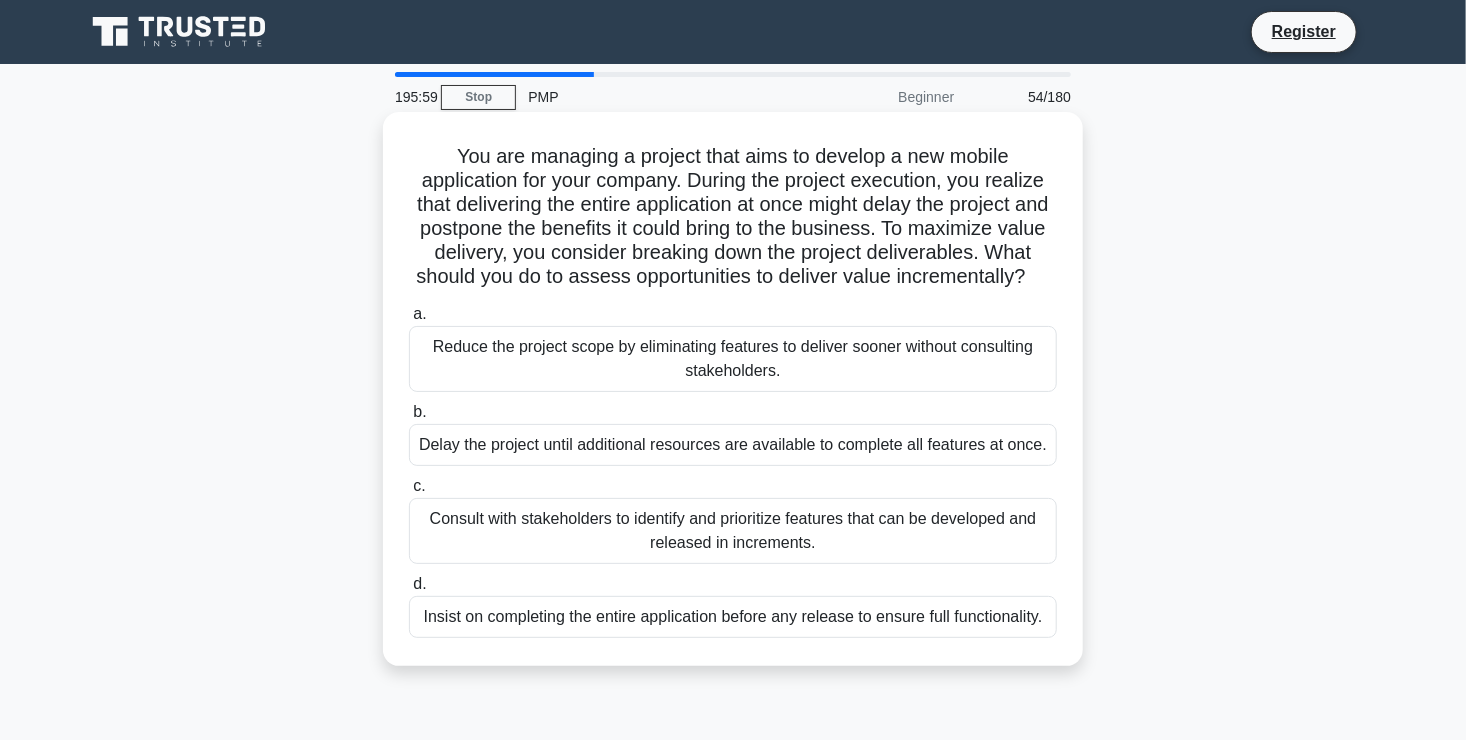click on "Consult with stakeholders to identify and prioritize features that can be developed and released in increments." at bounding box center [733, 531] 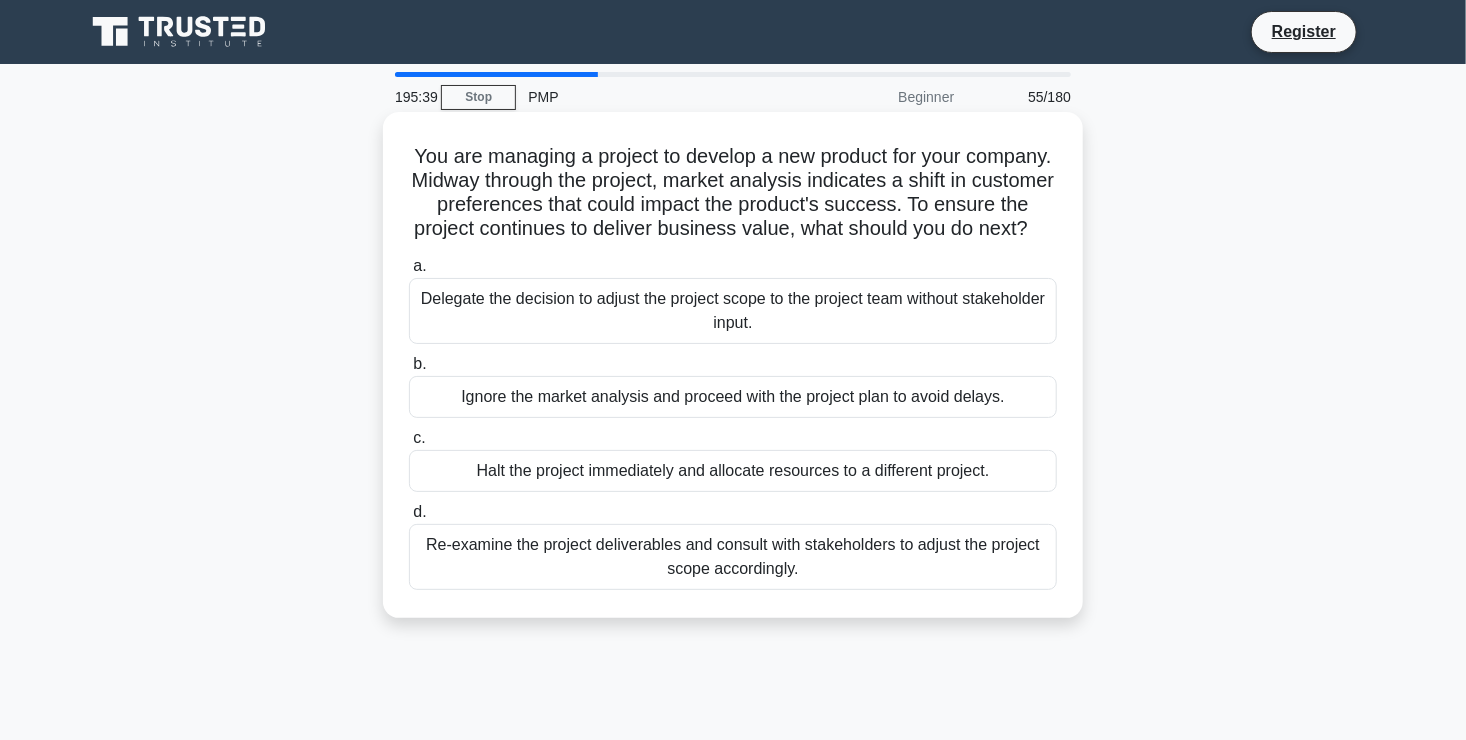 click on "Re-examine the project deliverables and consult with stakeholders to adjust the project scope accordingly." at bounding box center [733, 557] 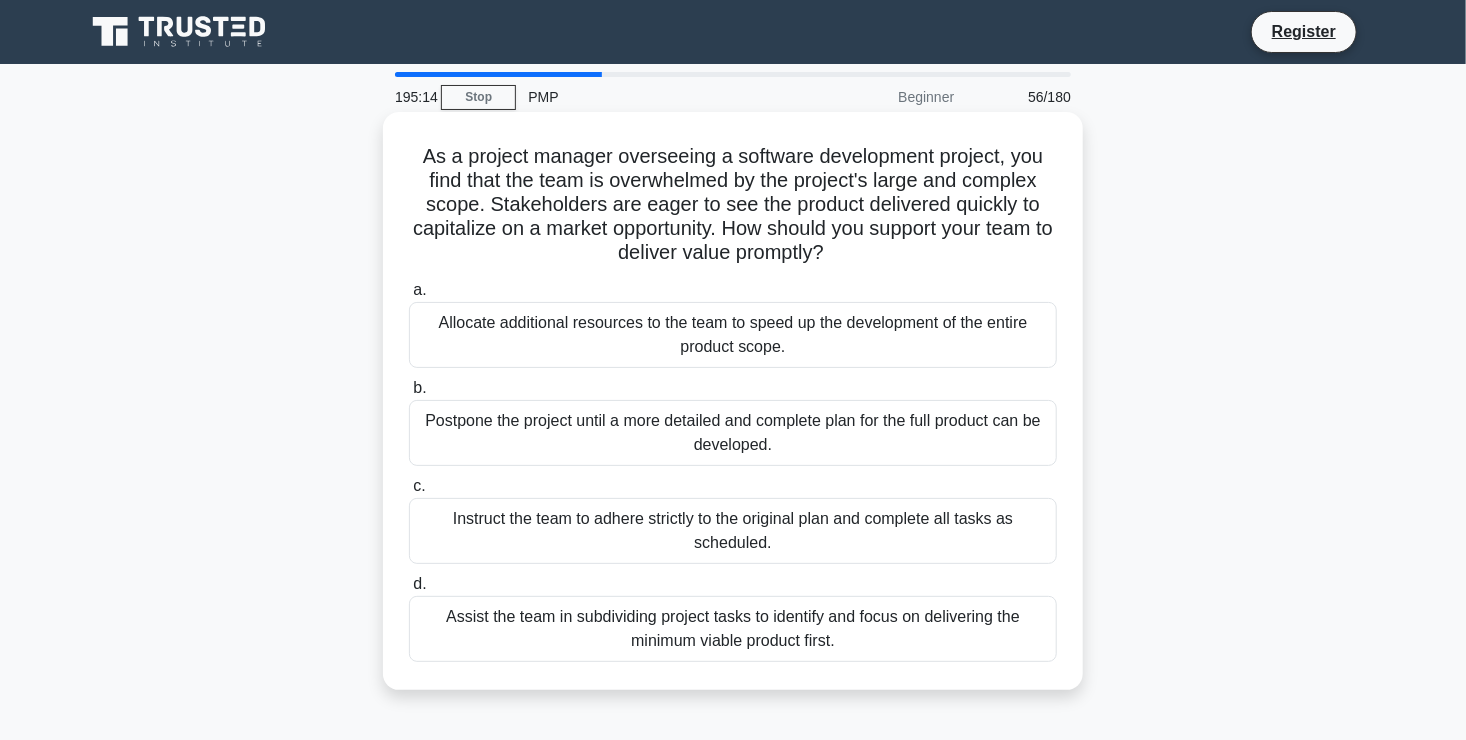 click on "Assist the team in subdividing project tasks to identify and focus on delivering the minimum viable product first." at bounding box center [733, 629] 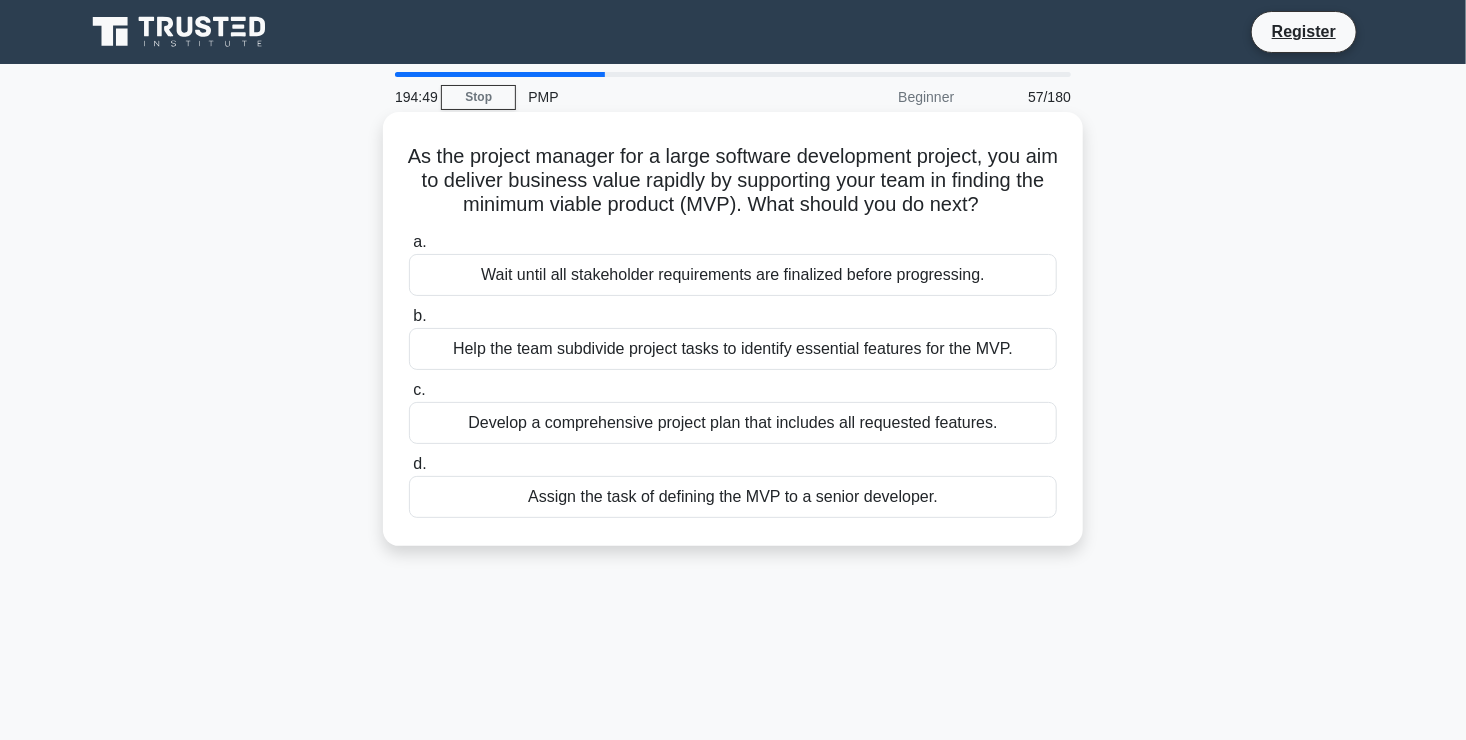 click on "Help the team subdivide project tasks to identify essential features for the MVP." at bounding box center (733, 349) 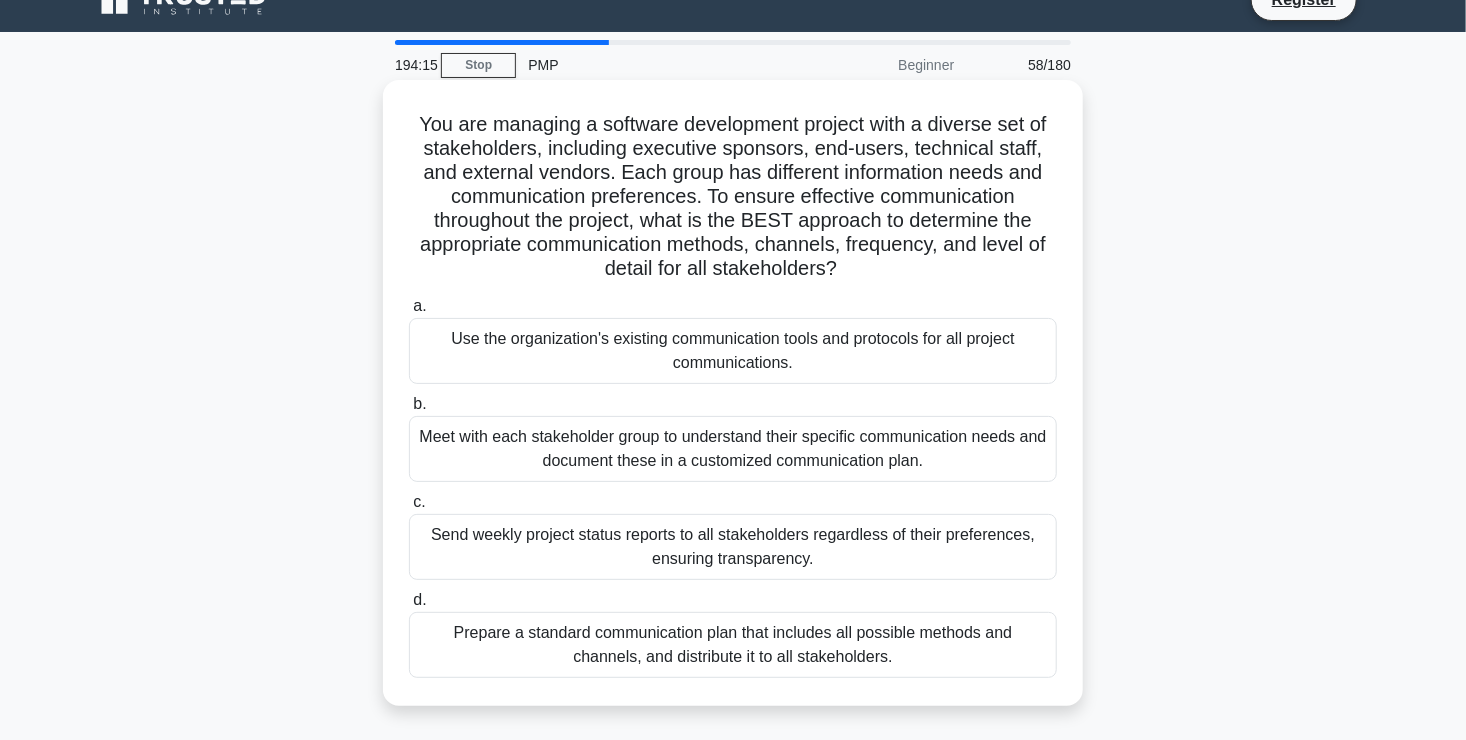 scroll, scrollTop: 32, scrollLeft: 0, axis: vertical 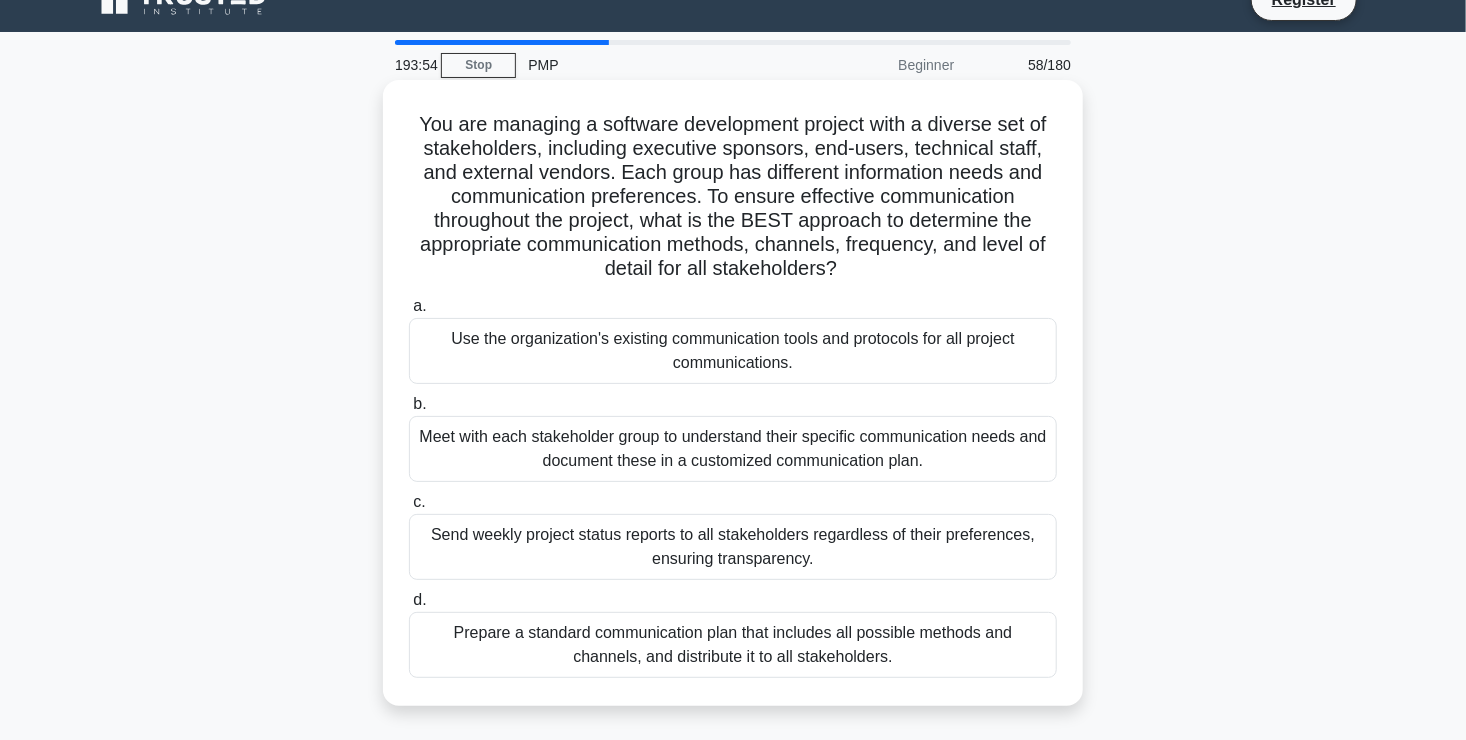 click on "Meet with each stakeholder group to understand their specific communication needs and document these in a customized communication plan." at bounding box center (733, 449) 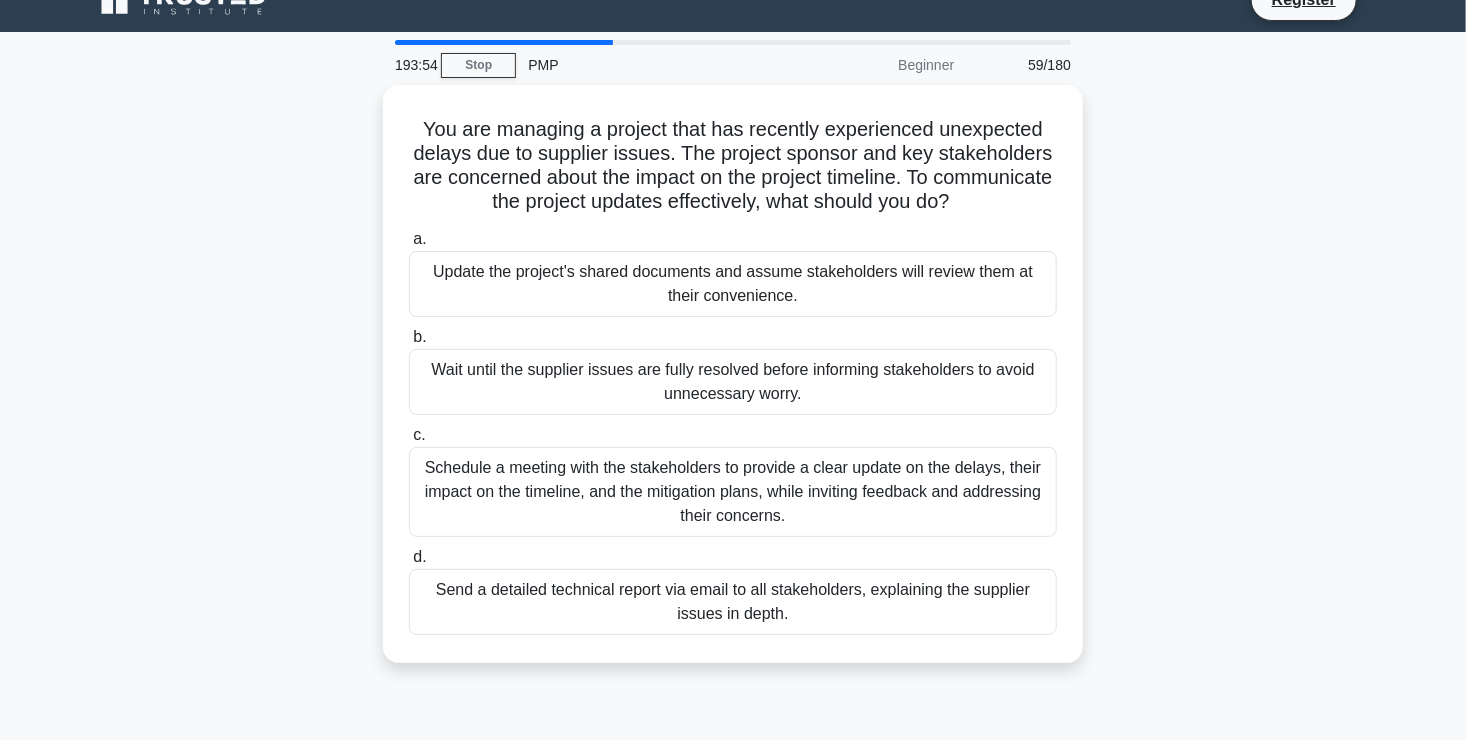 scroll, scrollTop: 0, scrollLeft: 0, axis: both 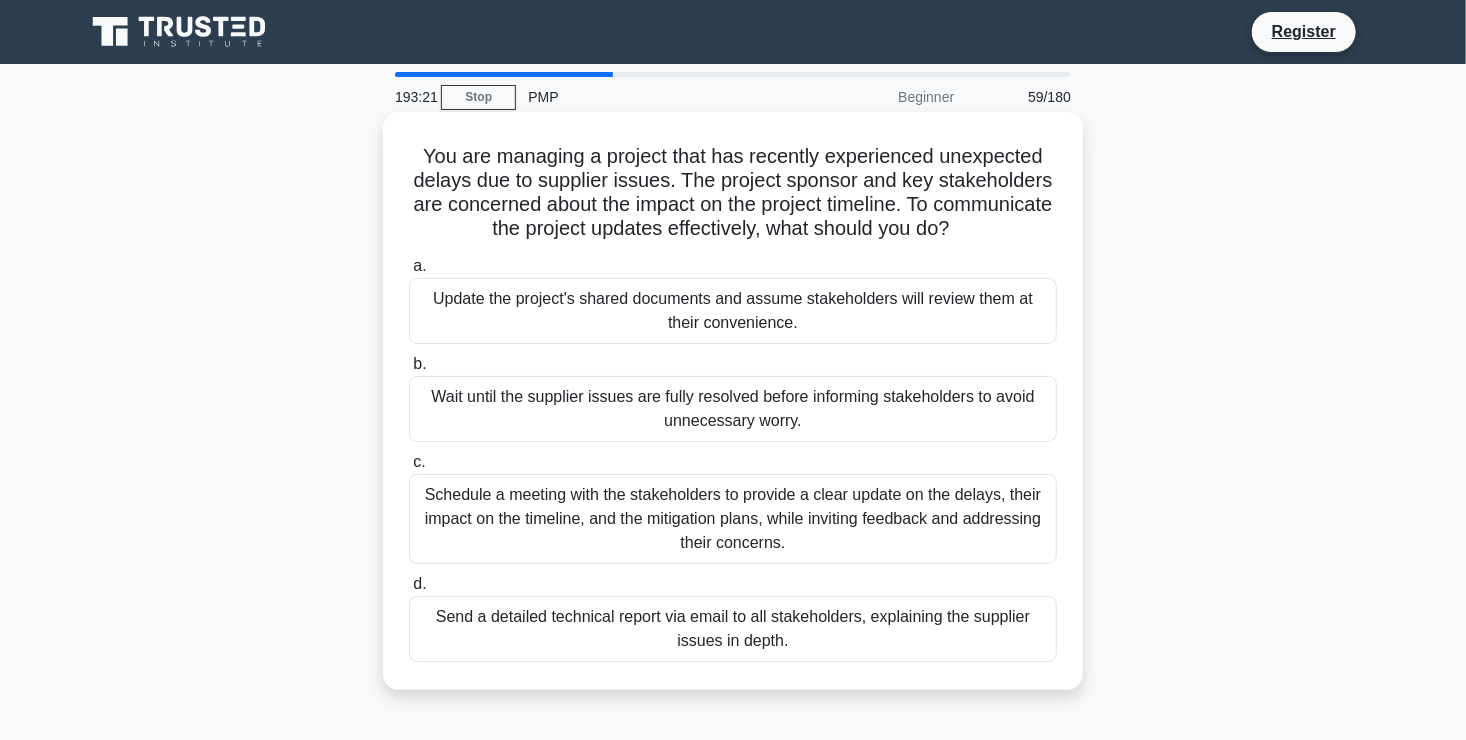 click on "Schedule a meeting with the stakeholders to provide a clear update on the delays, their impact on the timeline, and the mitigation plans, while inviting feedback and addressing their concerns." at bounding box center [733, 519] 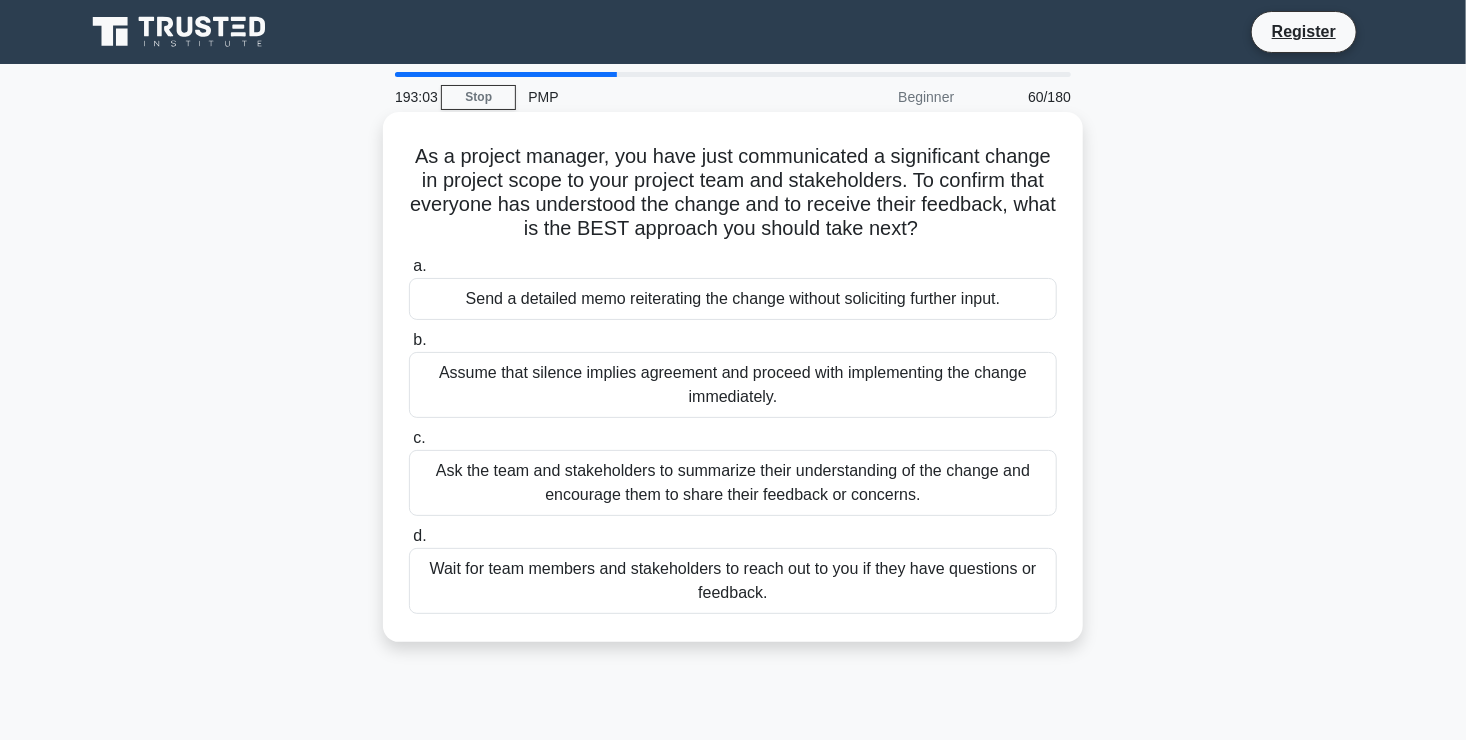 click on "Ask the team and stakeholders to summarize their understanding of the change and encourage them to share their feedback or concerns." at bounding box center (733, 483) 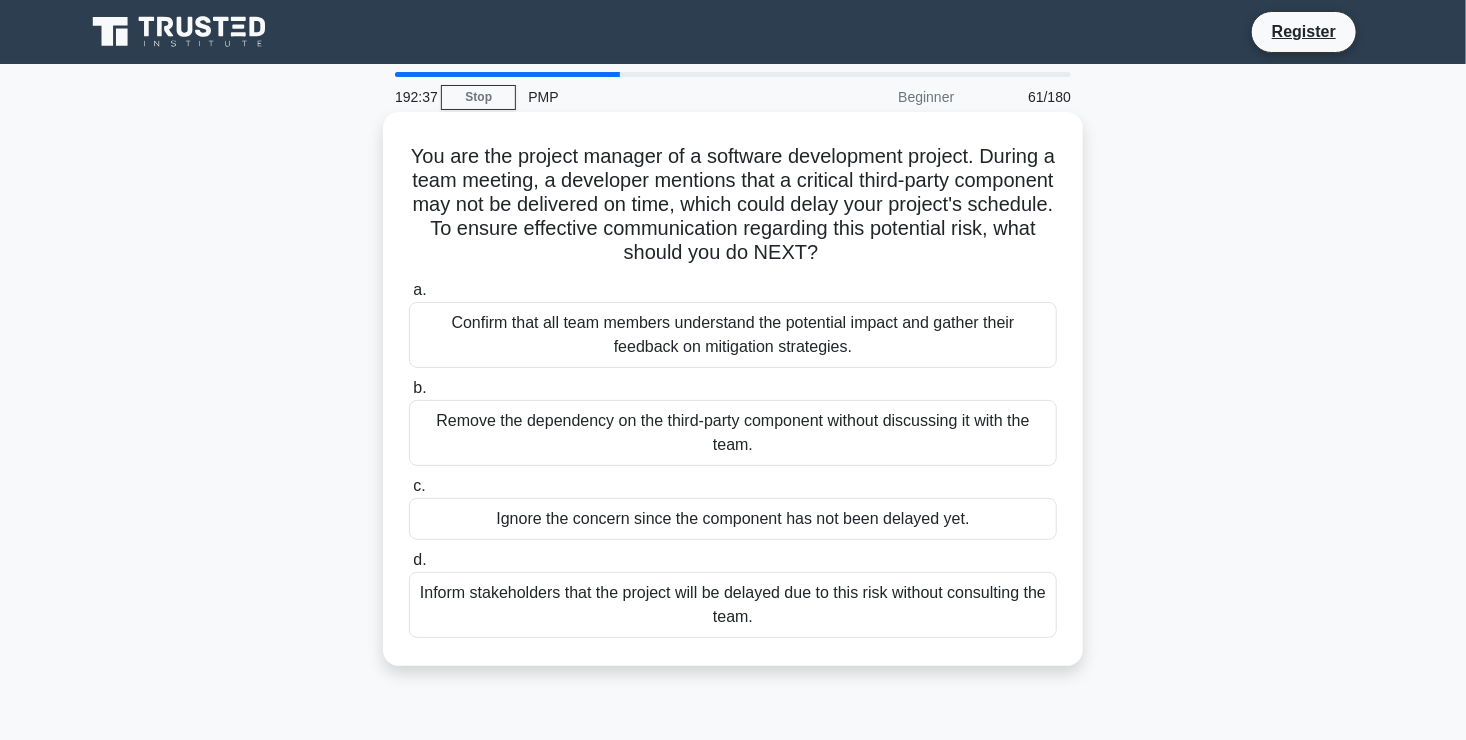 click on "Confirm that all team members understand the potential impact and gather their feedback on mitigation strategies." at bounding box center (733, 335) 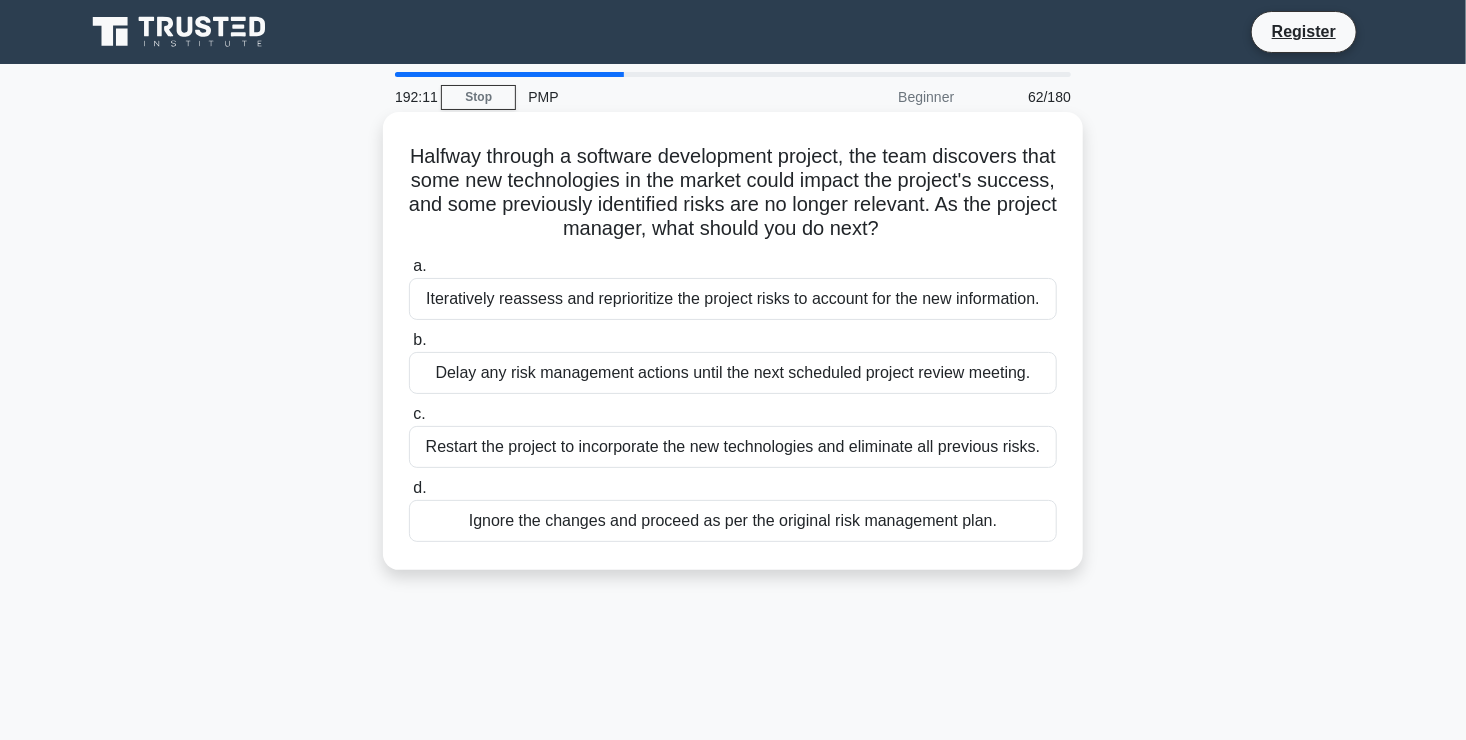 click on "Iteratively reassess and reprioritize the project risks to account for the new information." at bounding box center [733, 299] 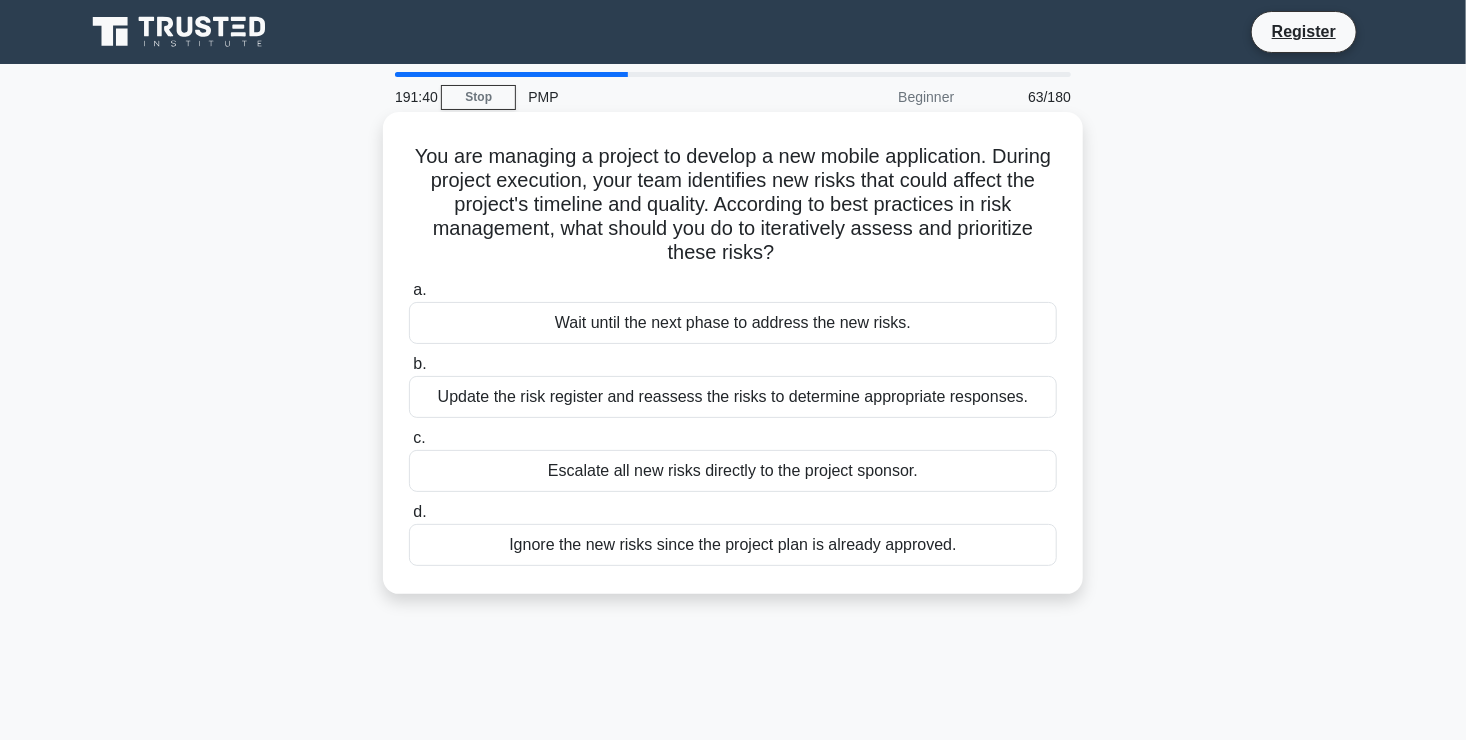 click on "Update the risk register and reassess the risks to determine appropriate responses." at bounding box center (733, 397) 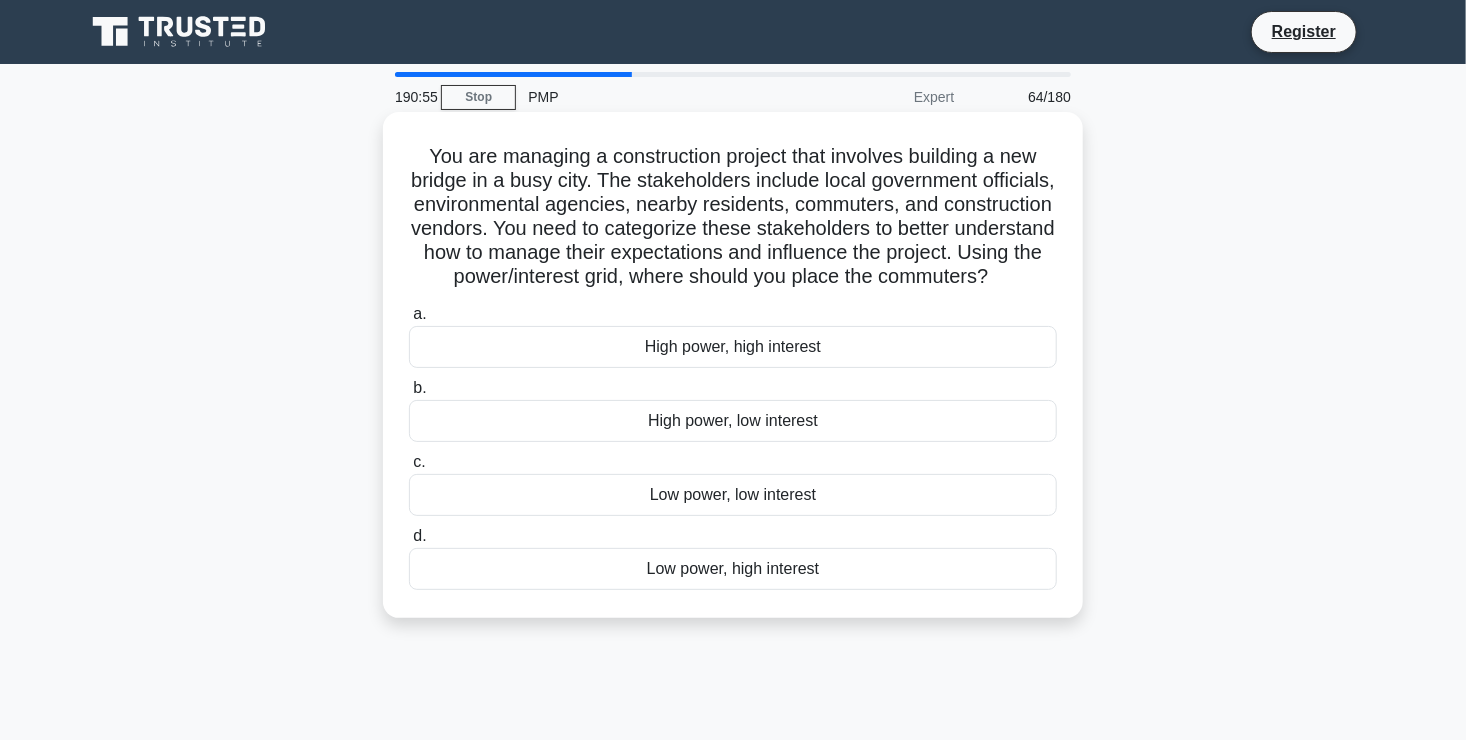 click on "Low power, high interest" at bounding box center [733, 569] 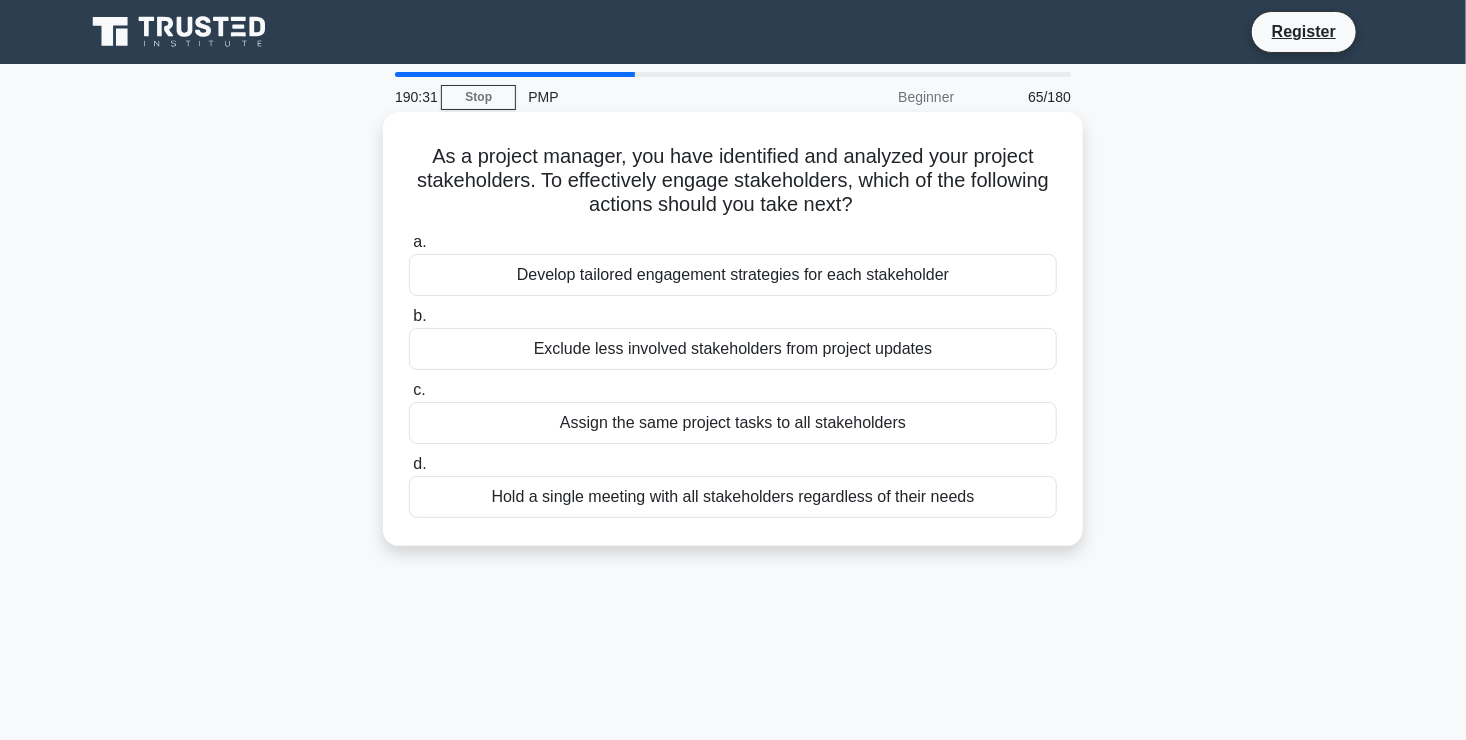 click on "Develop tailored engagement strategies for each stakeholder" at bounding box center [733, 275] 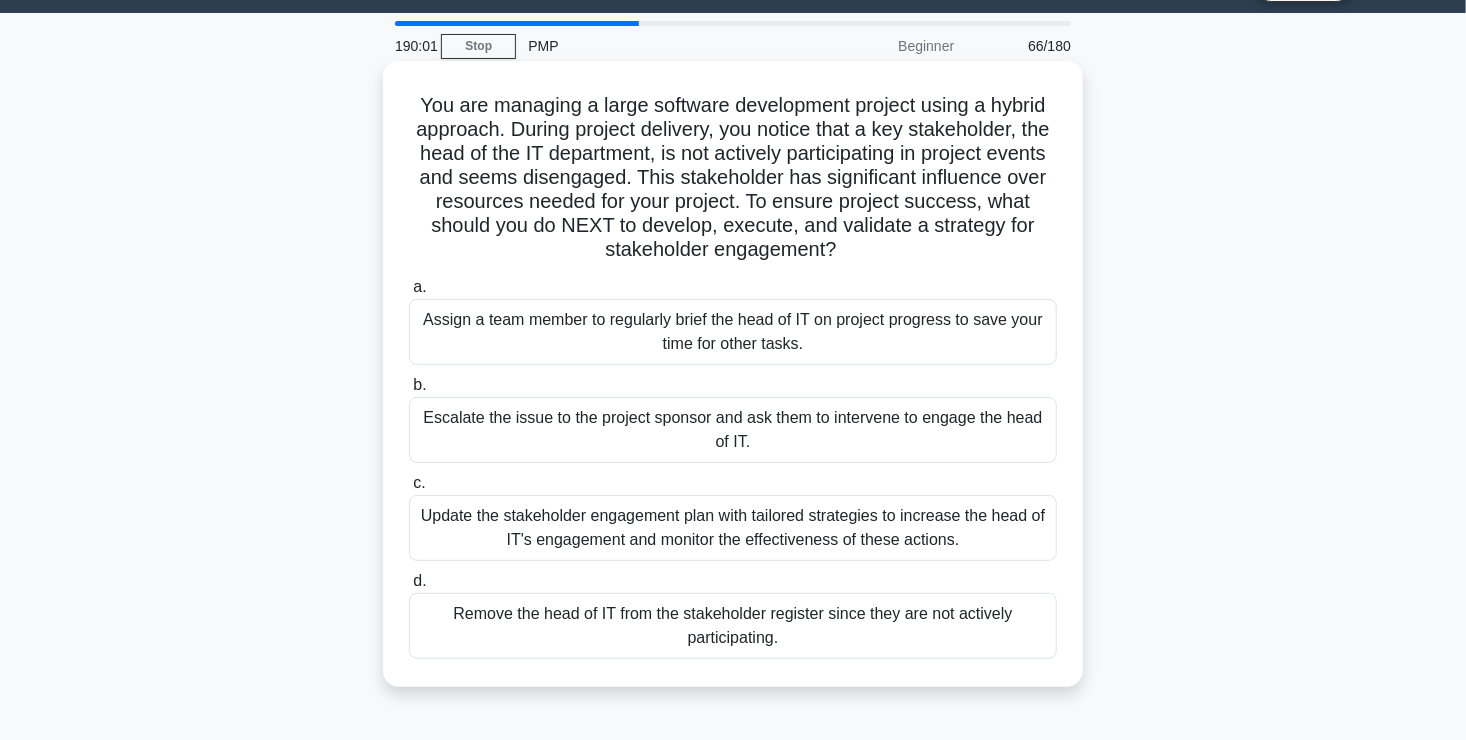 scroll, scrollTop: 52, scrollLeft: 0, axis: vertical 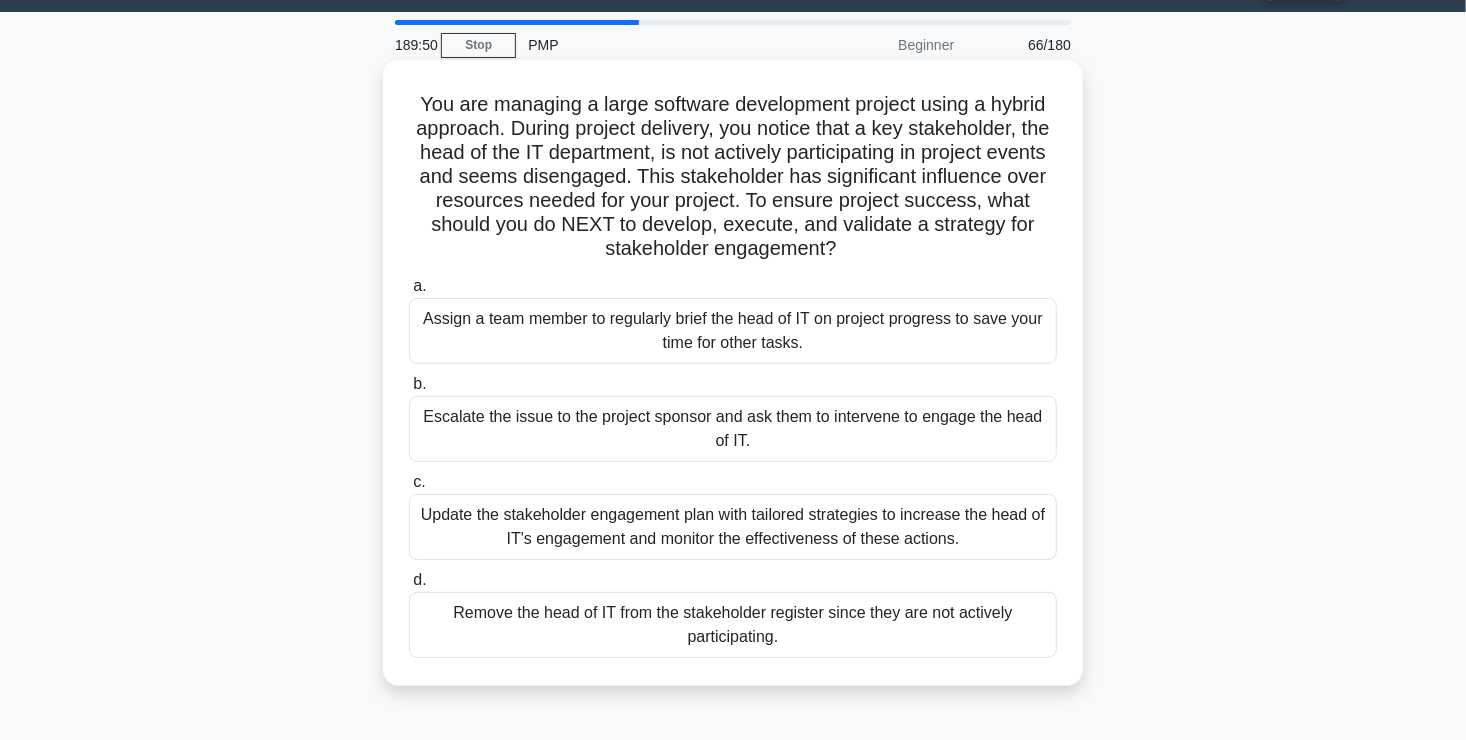 click on "Update the stakeholder engagement plan with tailored strategies to increase the head of IT's engagement and monitor the effectiveness of these actions." at bounding box center (733, 527) 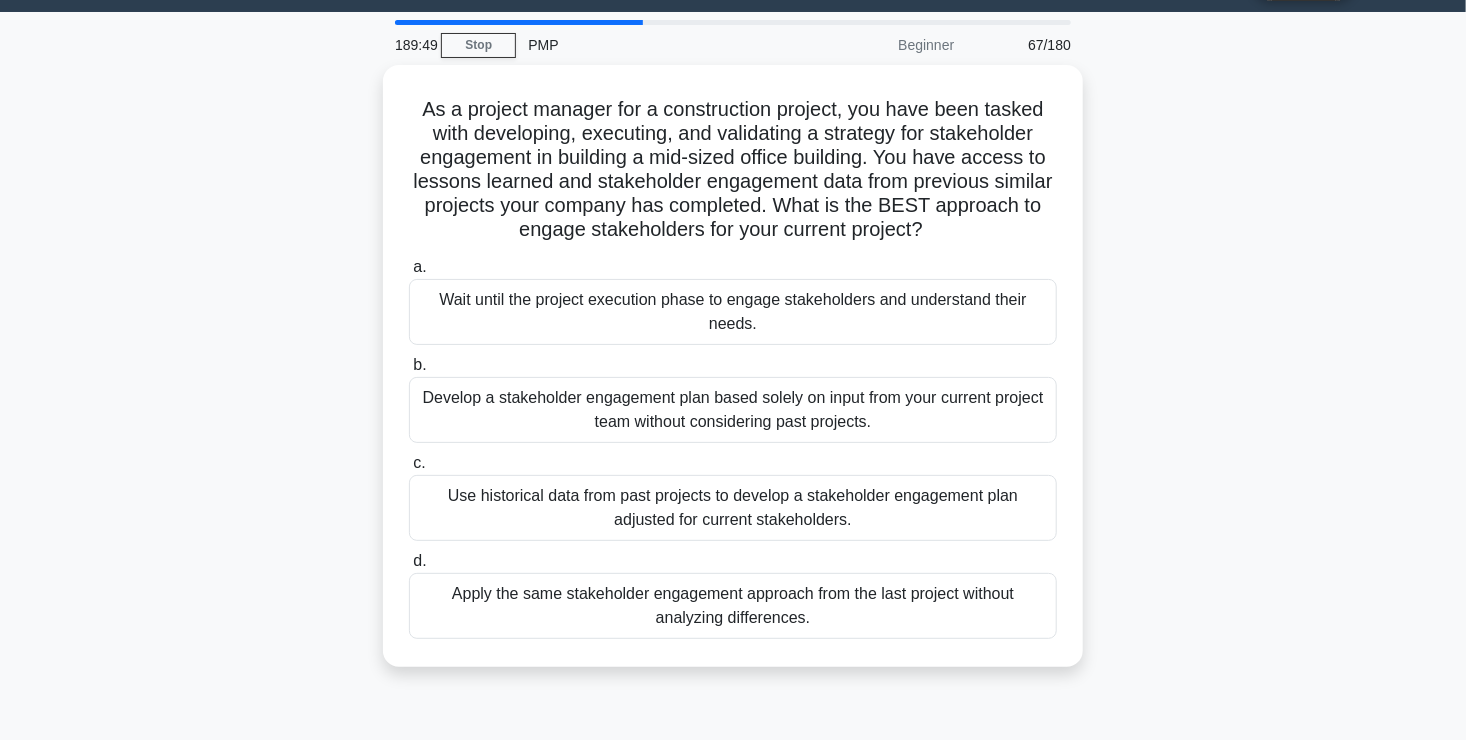 scroll, scrollTop: 0, scrollLeft: 0, axis: both 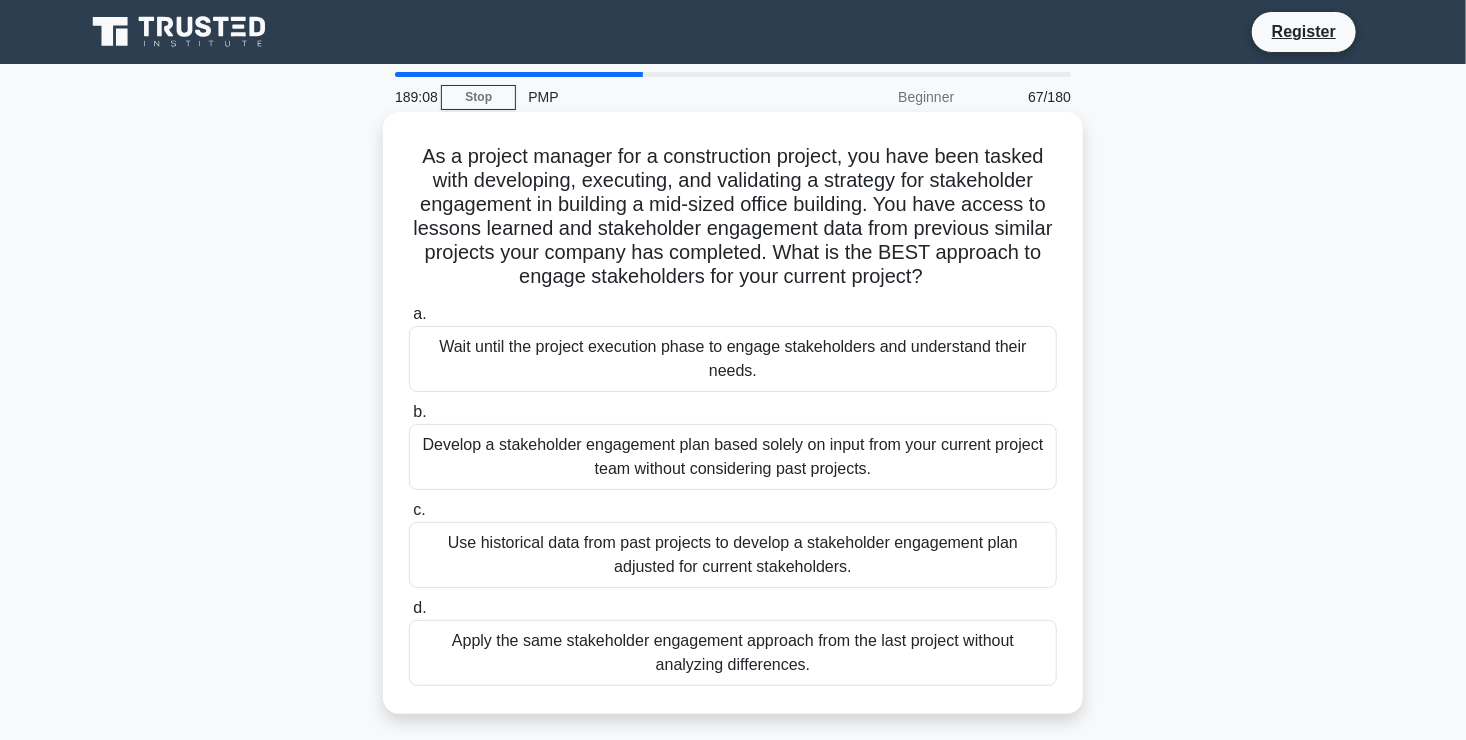 click on "Use historical data from past projects to develop a stakeholder engagement plan adjusted for current stakeholders." at bounding box center (733, 555) 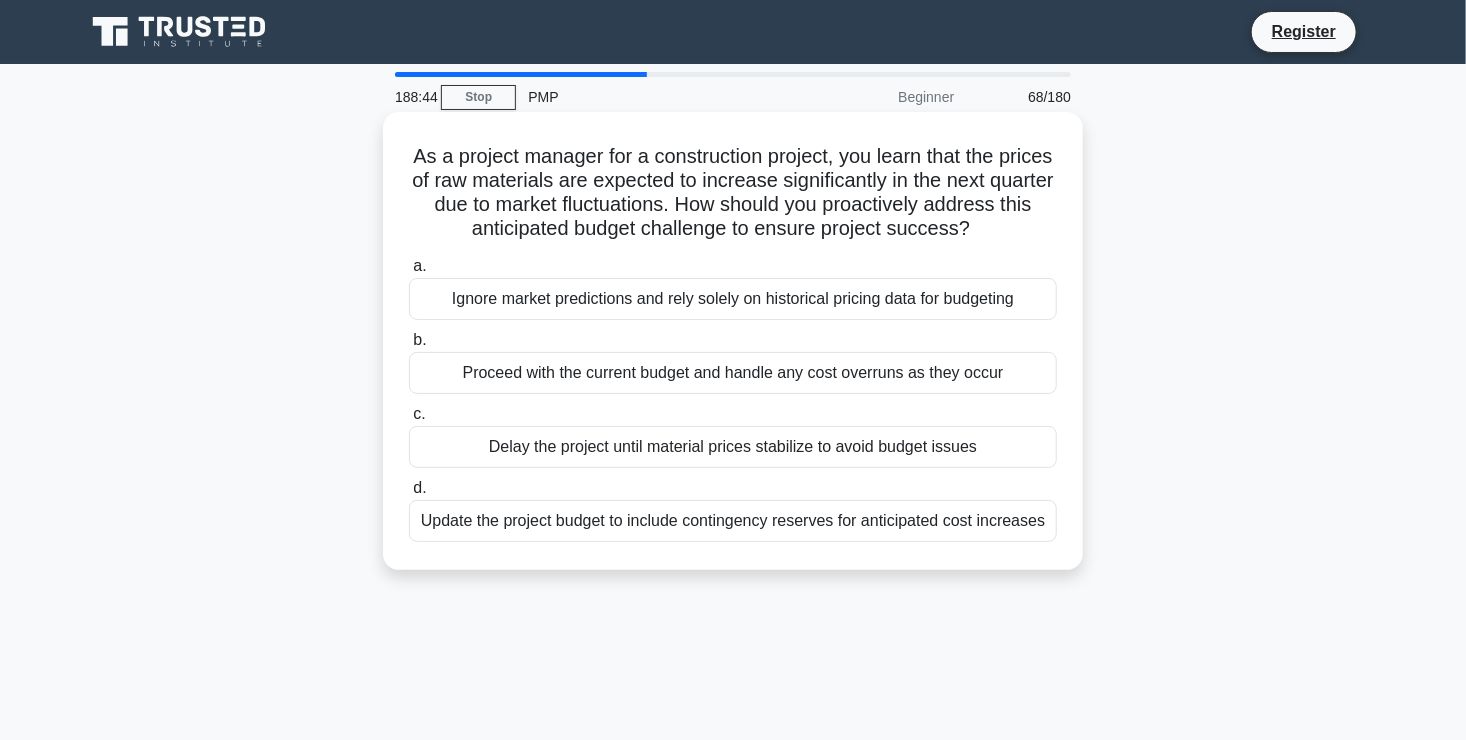 click on "Update the project budget to include contingency reserves for anticipated cost increases" at bounding box center [733, 521] 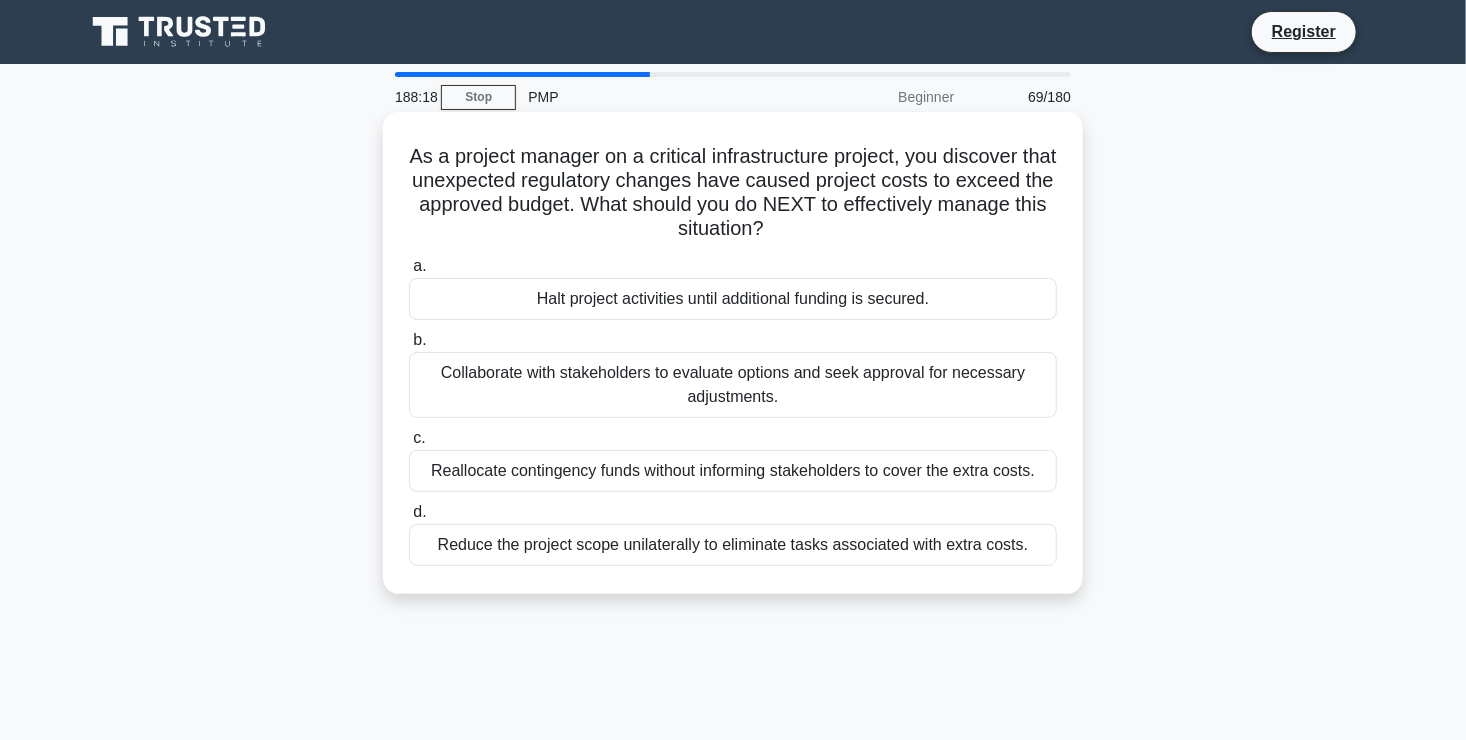 click on "Collaborate with stakeholders to evaluate options and seek approval for necessary adjustments." at bounding box center [733, 385] 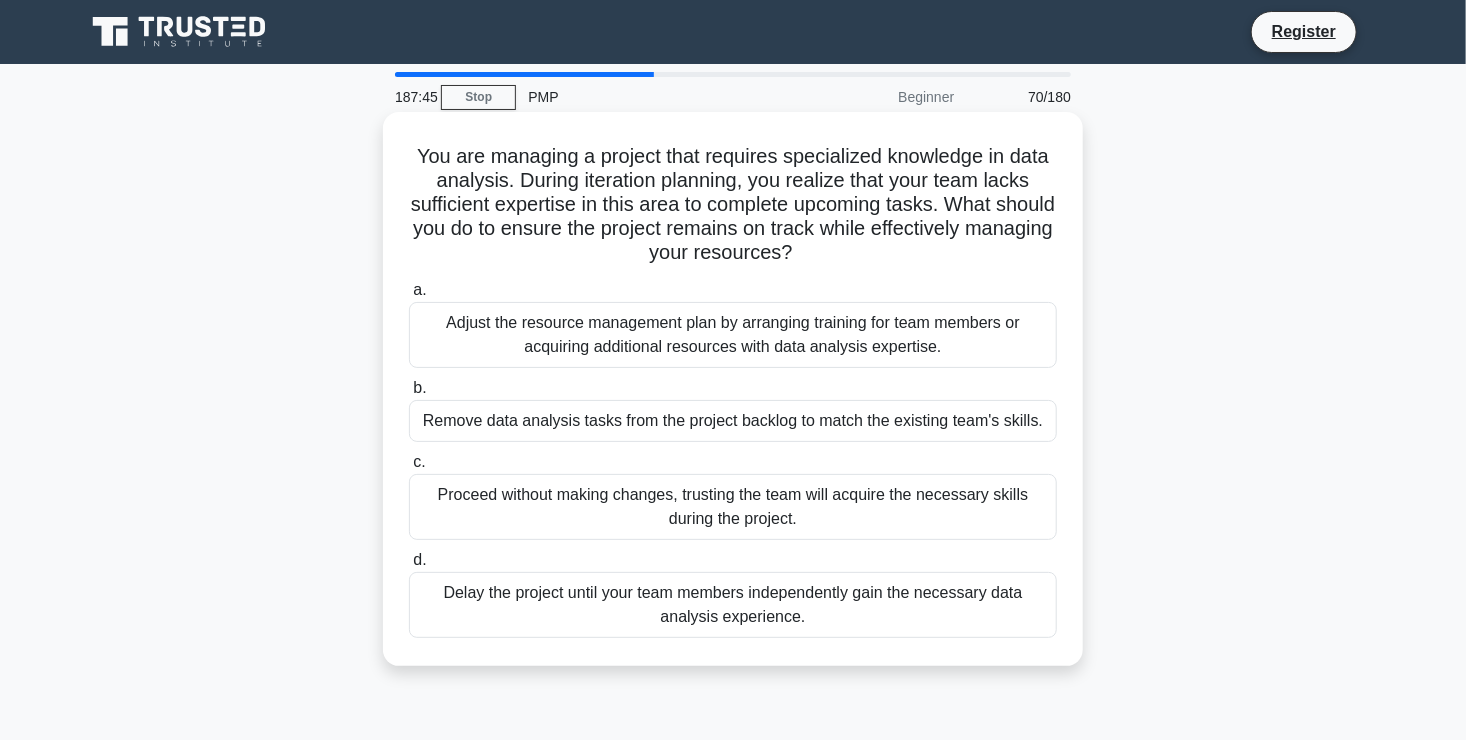 click on "Adjust the resource management plan by arranging training for team members or acquiring additional resources with data analysis expertise." at bounding box center [733, 335] 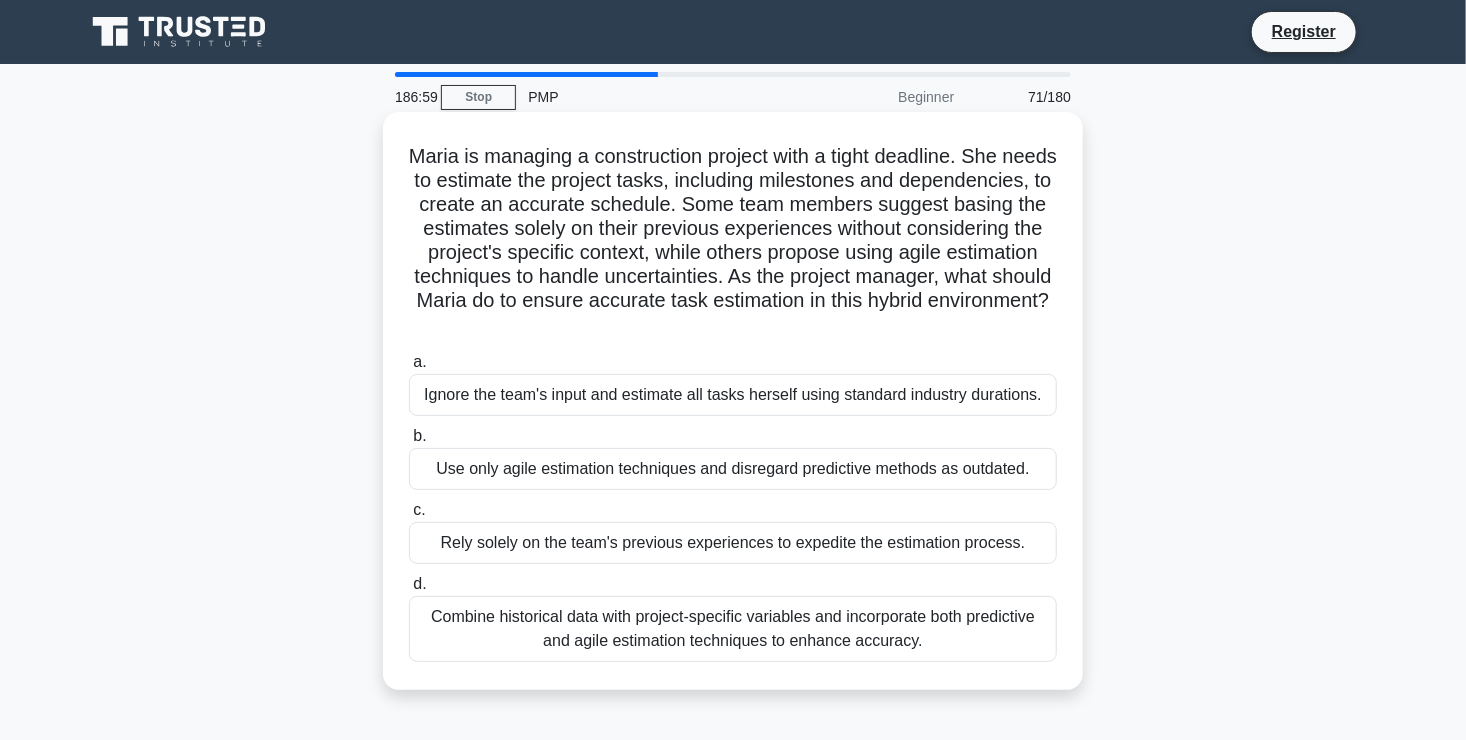 click on "Combine historical data with project-specific variables and incorporate both predictive and agile estimation techniques to enhance accuracy." at bounding box center [733, 629] 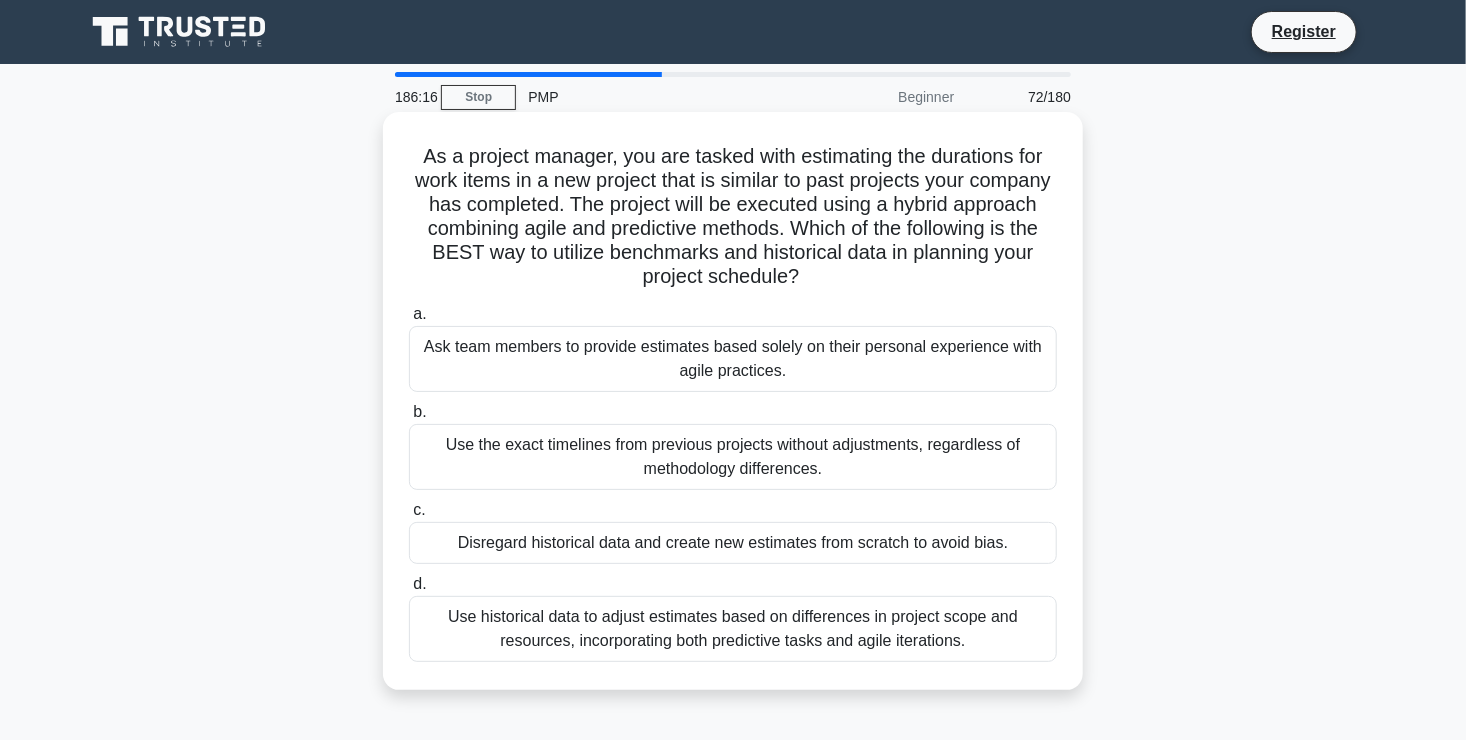 click on "Use historical data to adjust estimates based on differences in project scope and resources, incorporating both predictive tasks and agile iterations." at bounding box center [733, 629] 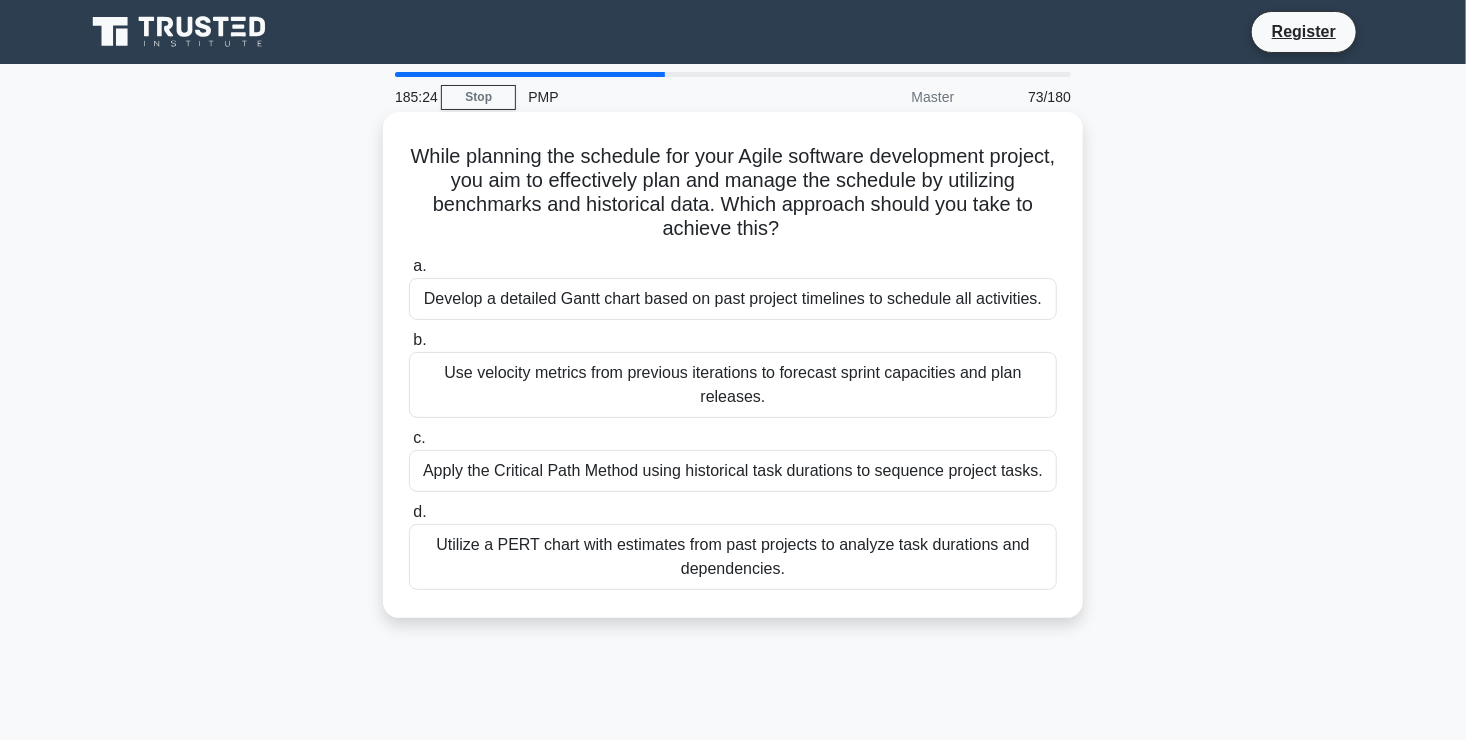 click on "Develop a detailed Gantt chart based on past project timelines to schedule all activities." at bounding box center [733, 299] 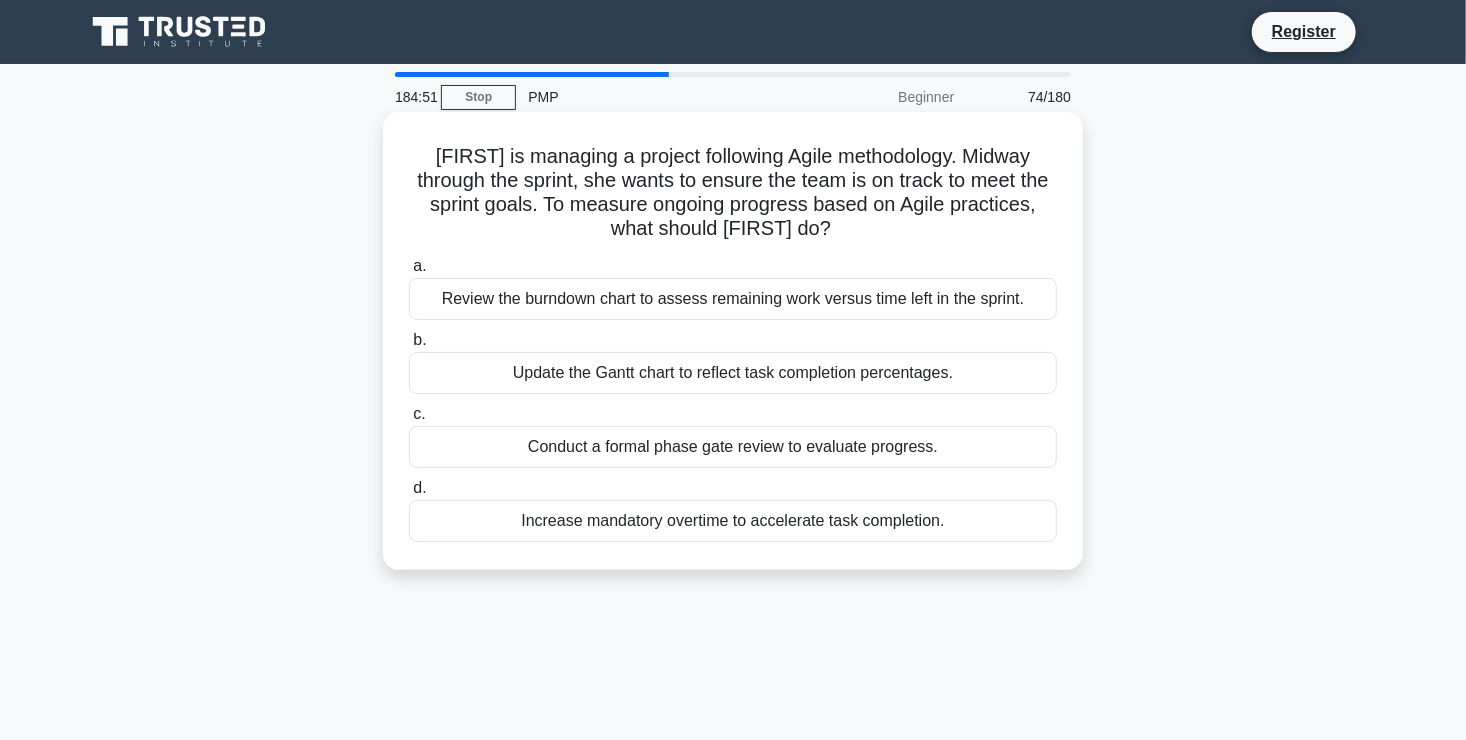 click on "Review the burndown chart to assess remaining work versus time left in the sprint." at bounding box center [733, 299] 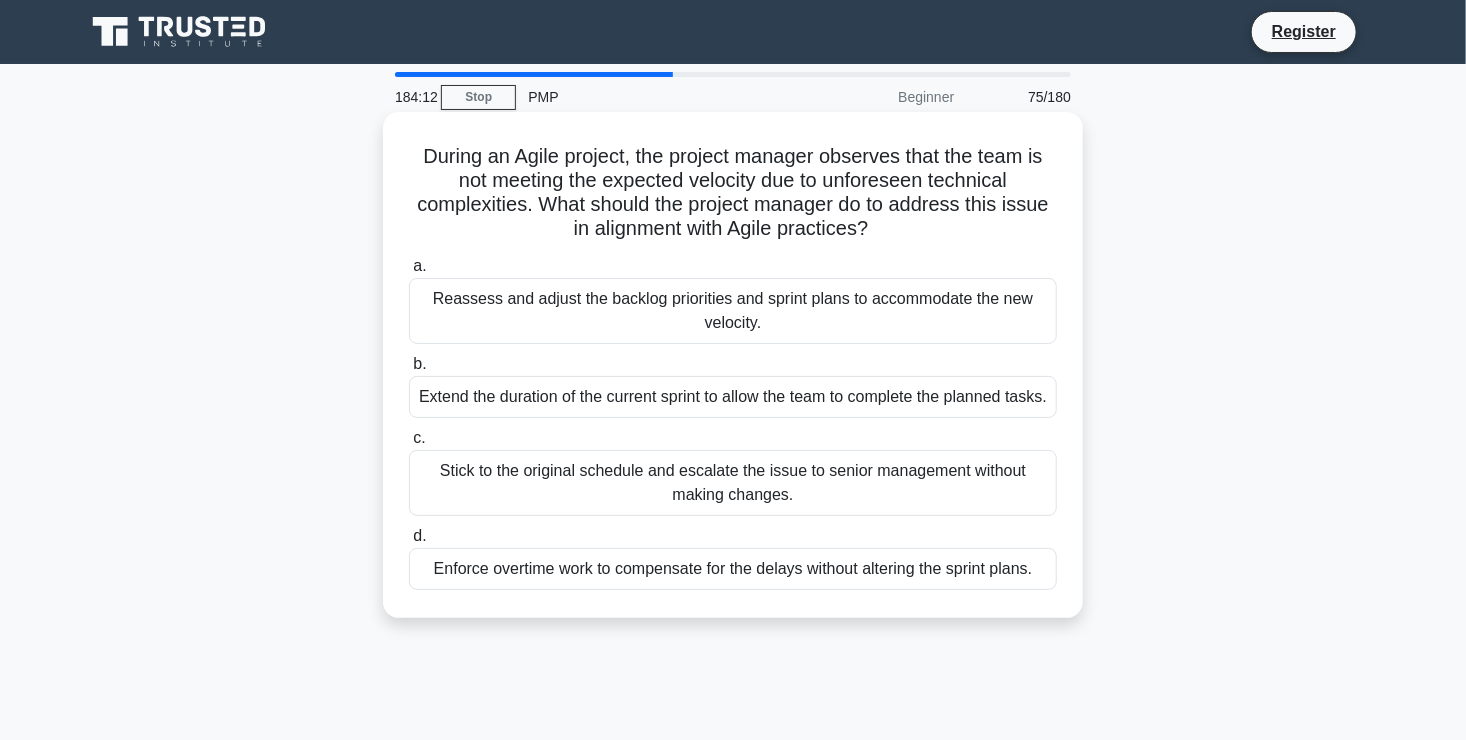 click on "Reassess and adjust the backlog priorities and sprint plans to accommodate the new velocity." at bounding box center (733, 311) 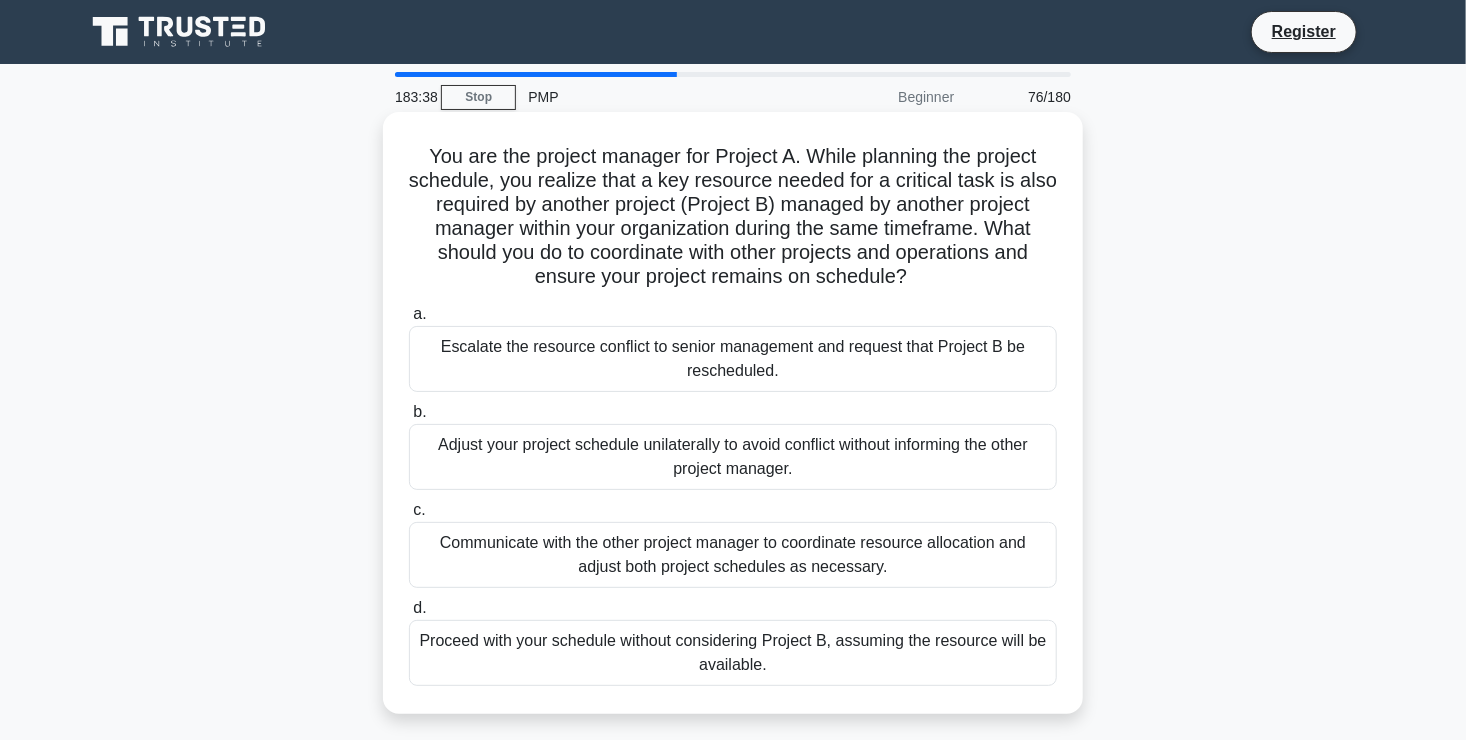 click on "Communicate with the other project manager to coordinate resource allocation and adjust both project schedules as necessary." at bounding box center [733, 555] 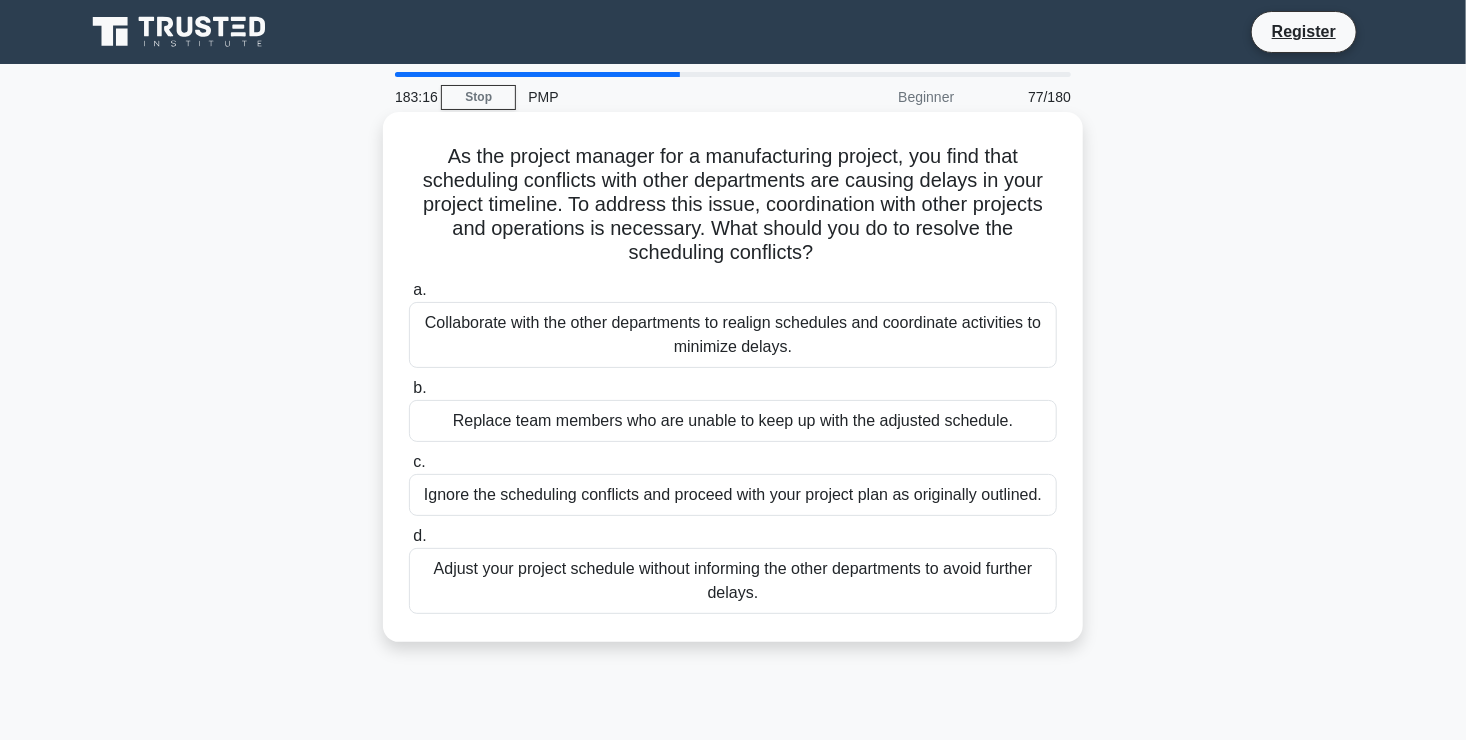click on "Collaborate with the other departments to realign schedules and coordinate activities to minimize delays." at bounding box center (733, 335) 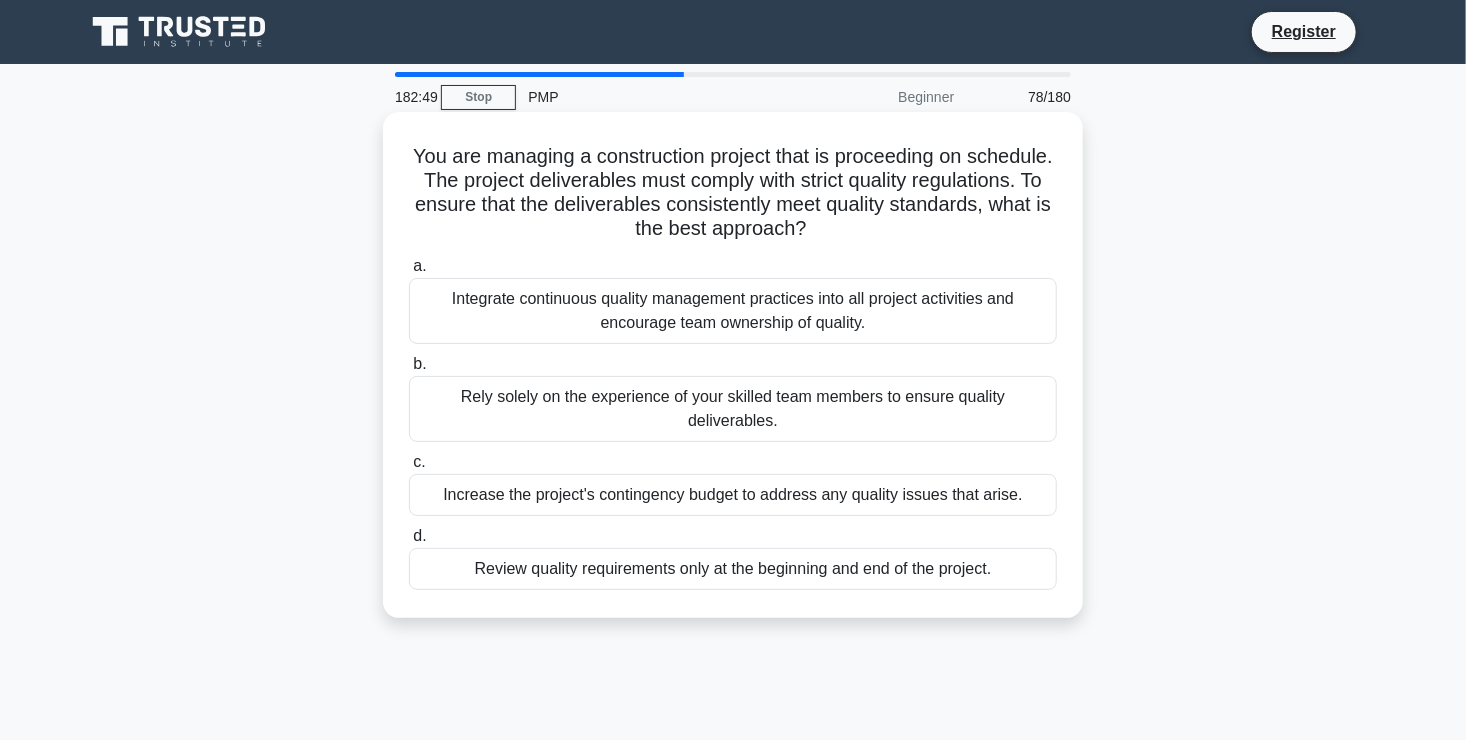 click on "Integrate continuous quality management practices into all project activities and encourage team ownership of quality." at bounding box center [733, 311] 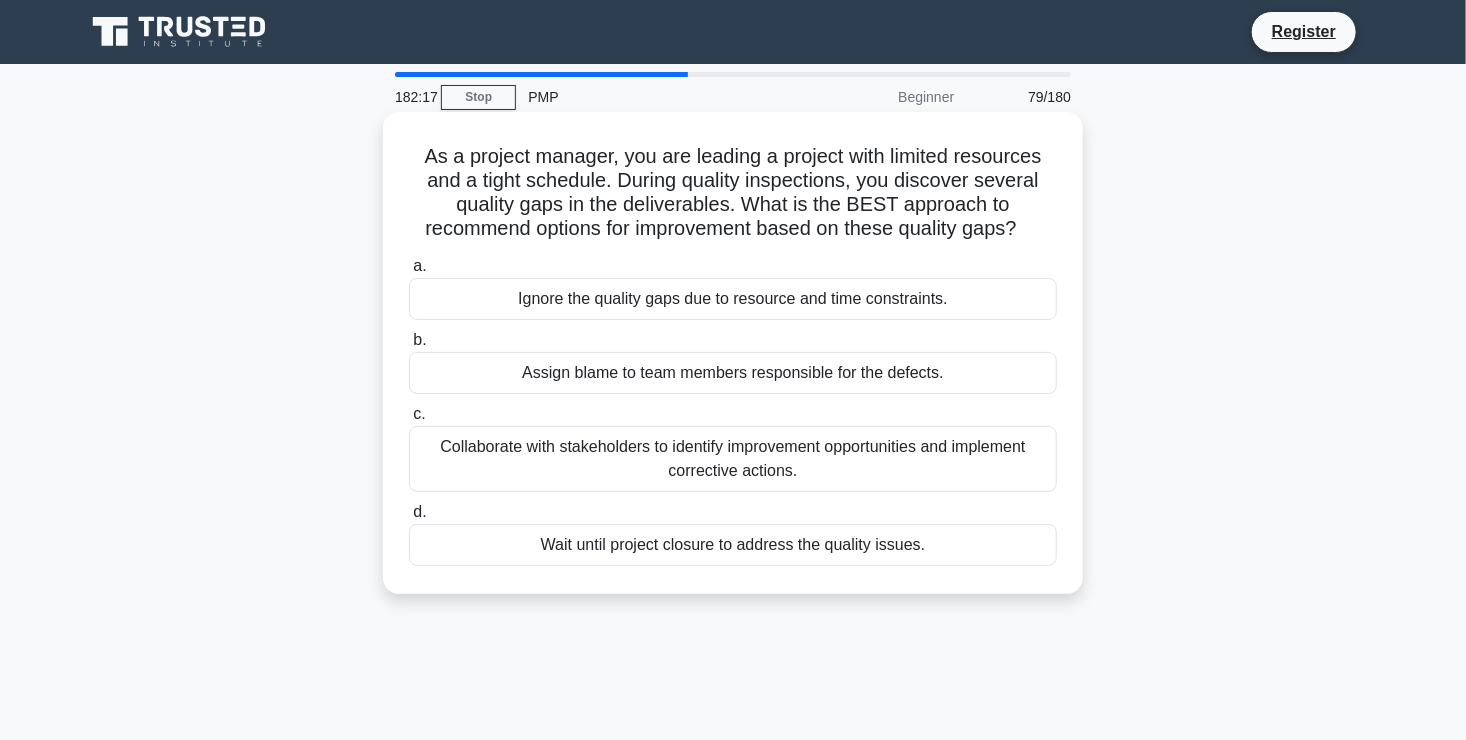 click on "Collaborate with stakeholders to identify improvement opportunities and implement corrective actions." at bounding box center (733, 459) 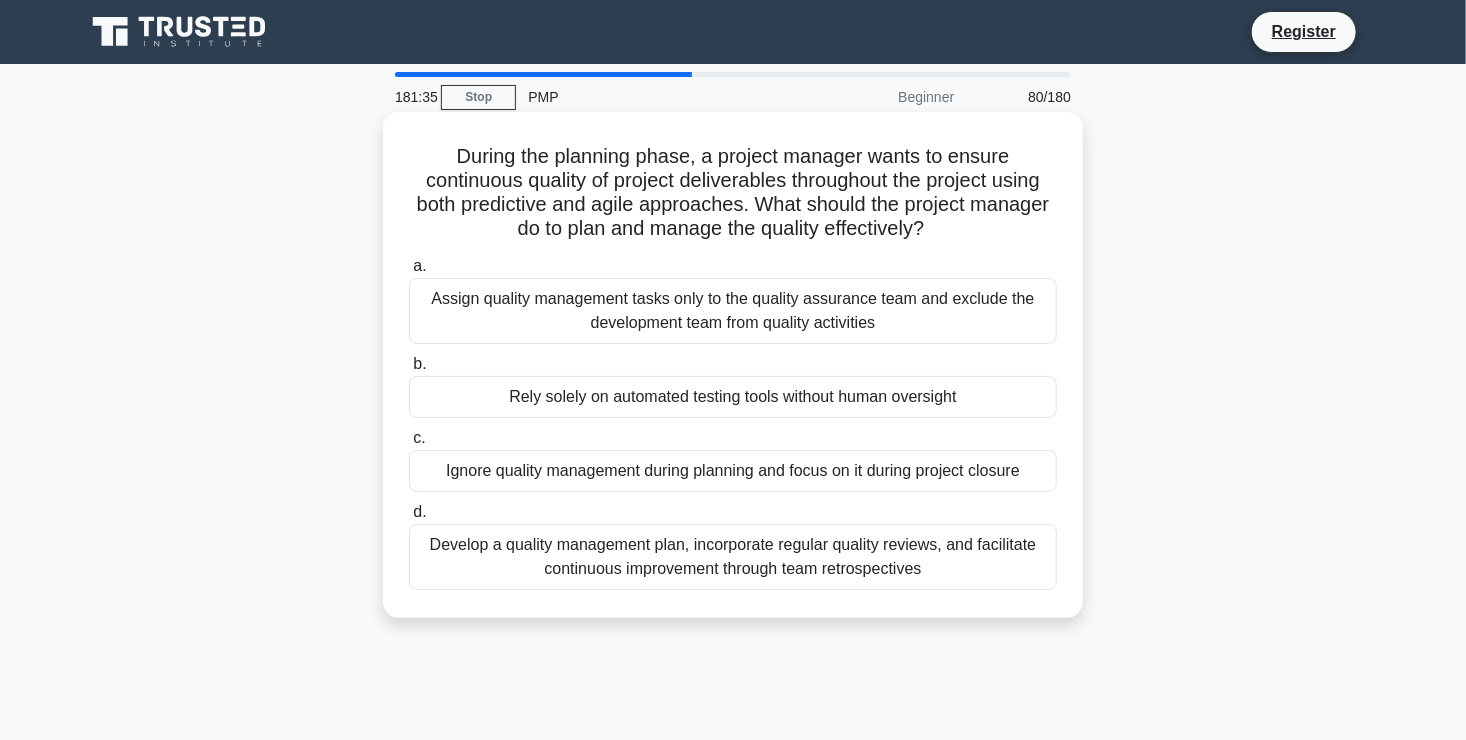 click on "Develop a quality management plan, incorporate regular quality reviews, and facilitate continuous improvement through team retrospectives" at bounding box center (733, 557) 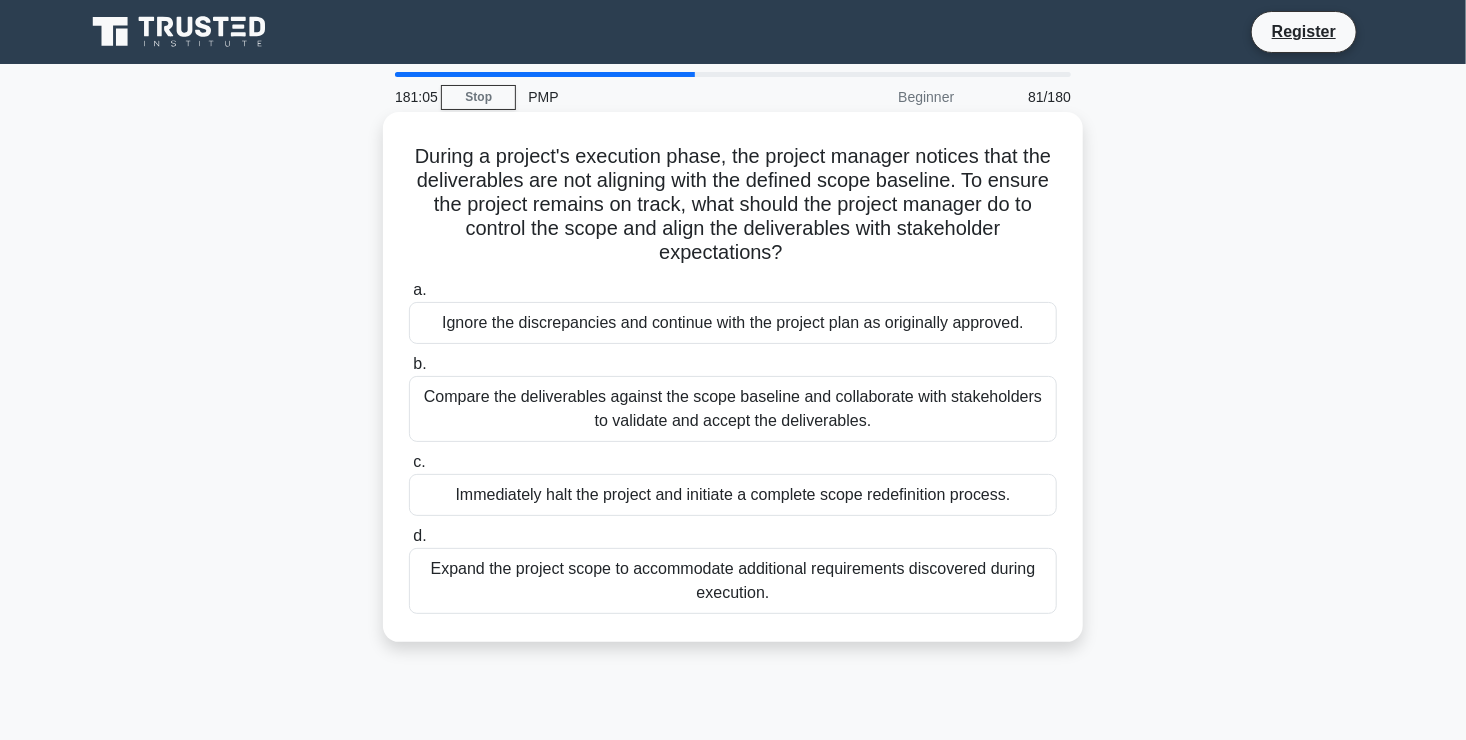 click on "Compare the deliverables against the scope baseline and collaborate with stakeholders to validate and accept the deliverables." at bounding box center (733, 409) 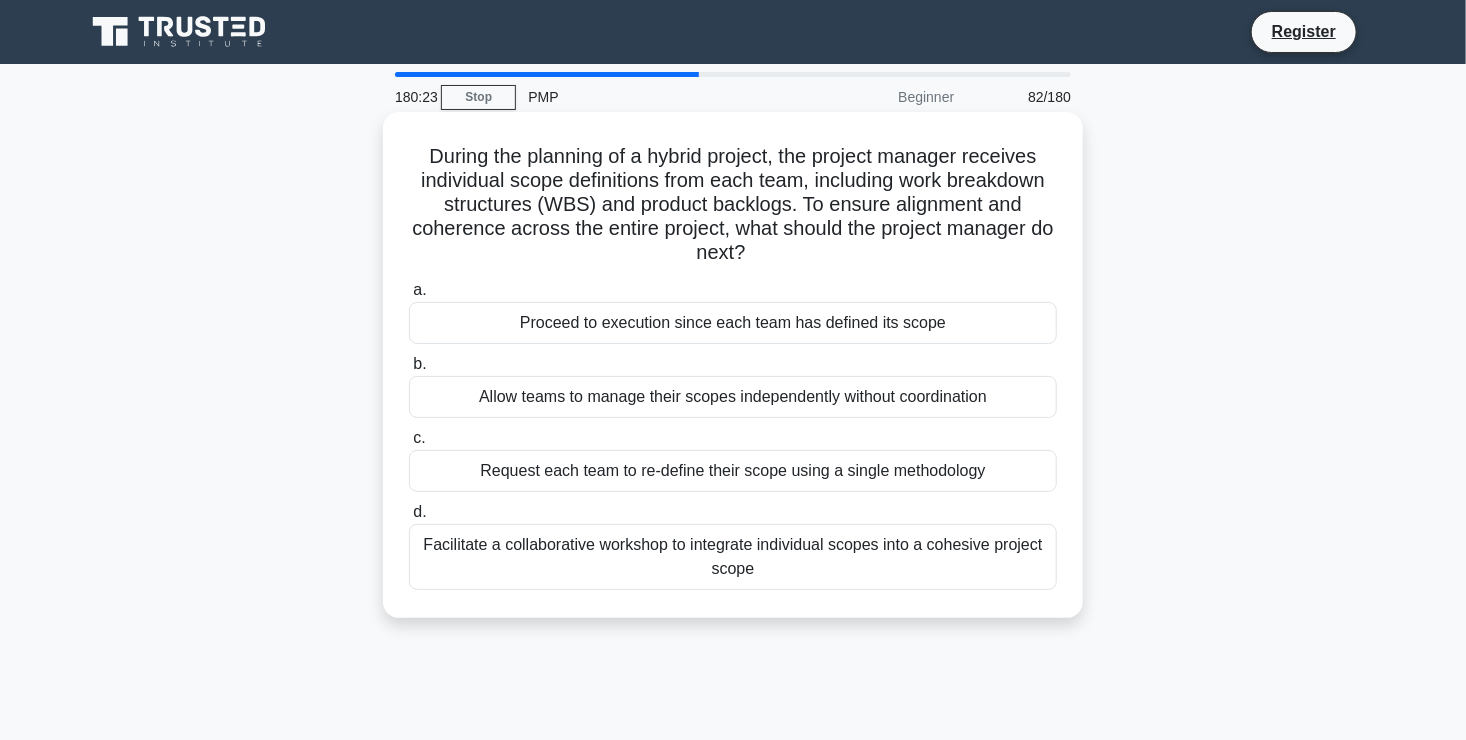 click on "Facilitate a collaborative workshop to integrate individual scopes into a cohesive project scope" at bounding box center (733, 557) 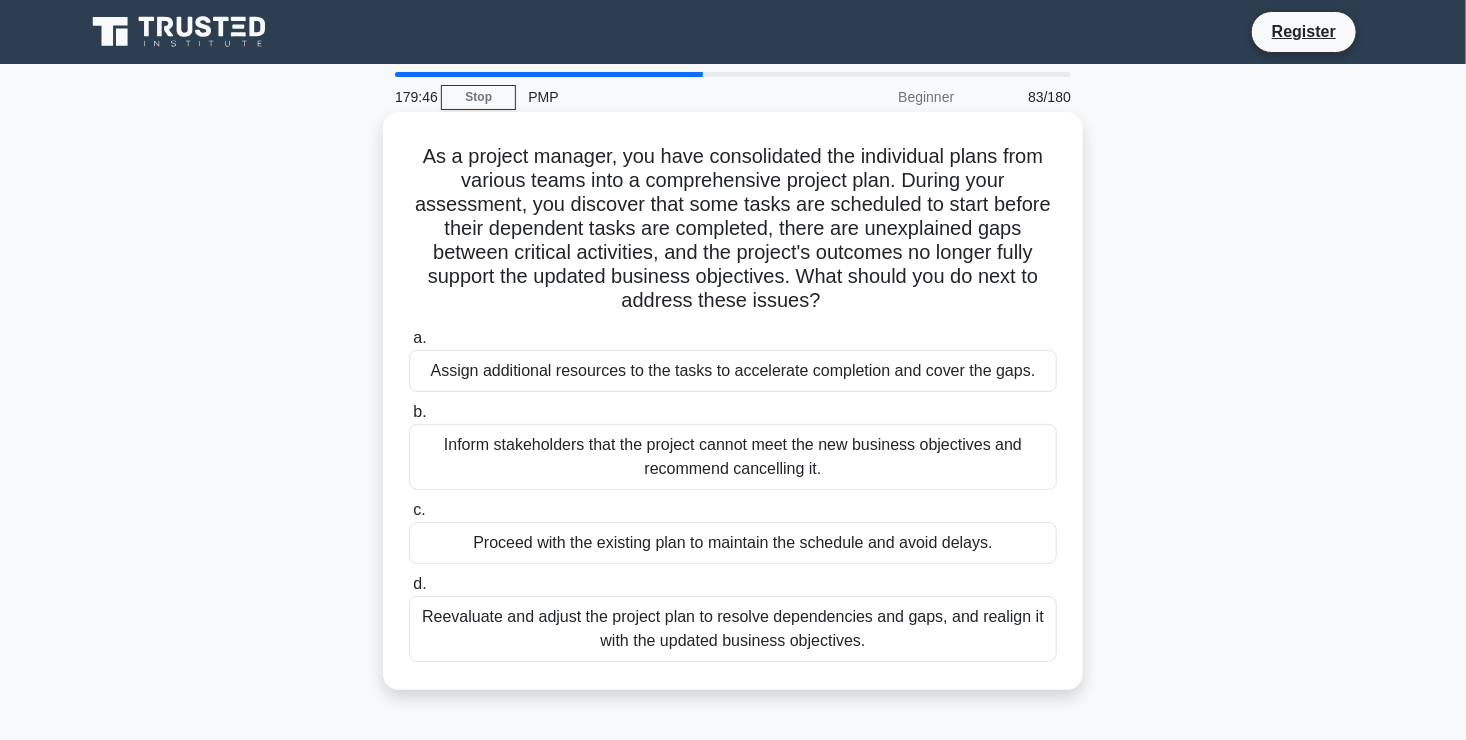 click on "Reevaluate and adjust the project plan to resolve dependencies and gaps, and realign it with the updated business objectives." at bounding box center [733, 629] 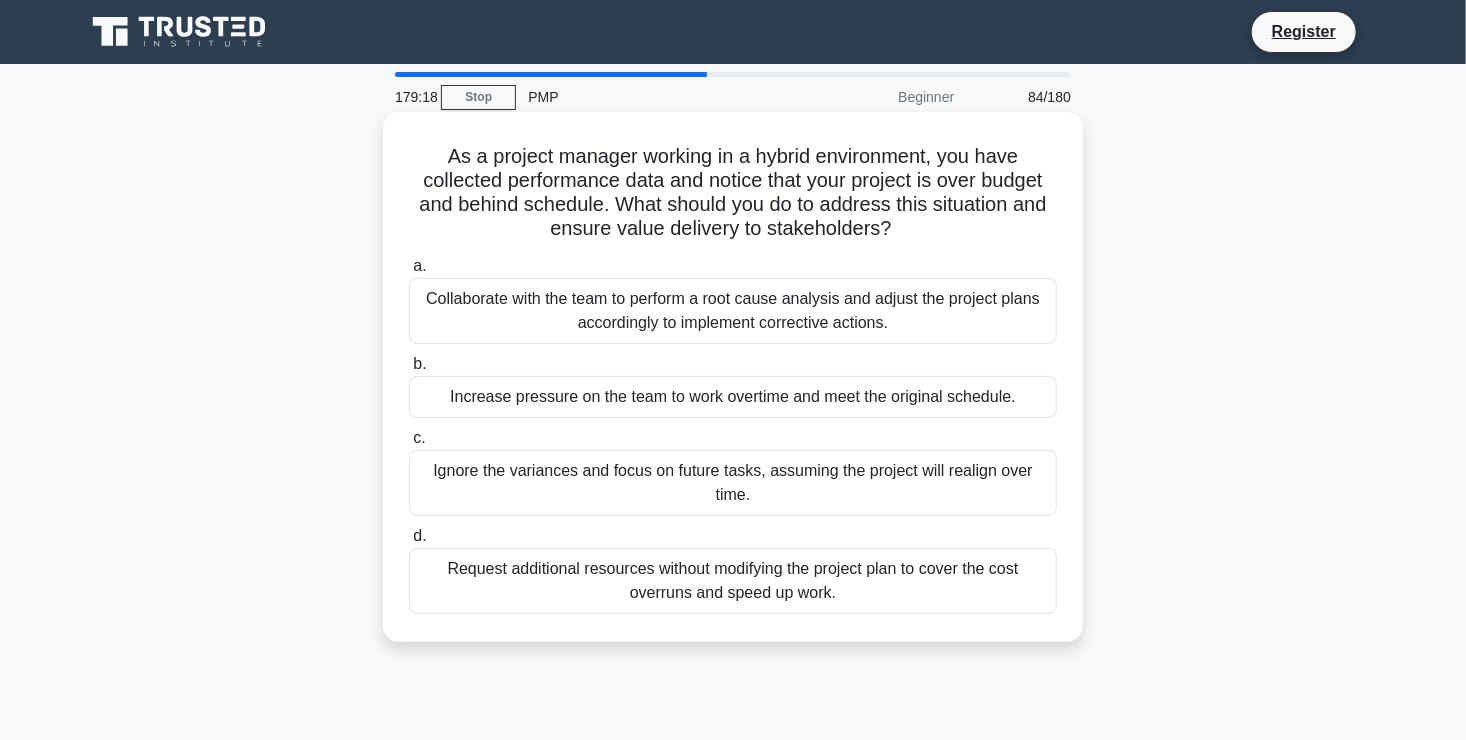 click on "Collaborate with the team to perform a root cause analysis and adjust the project plans accordingly to implement corrective actions." at bounding box center [733, 311] 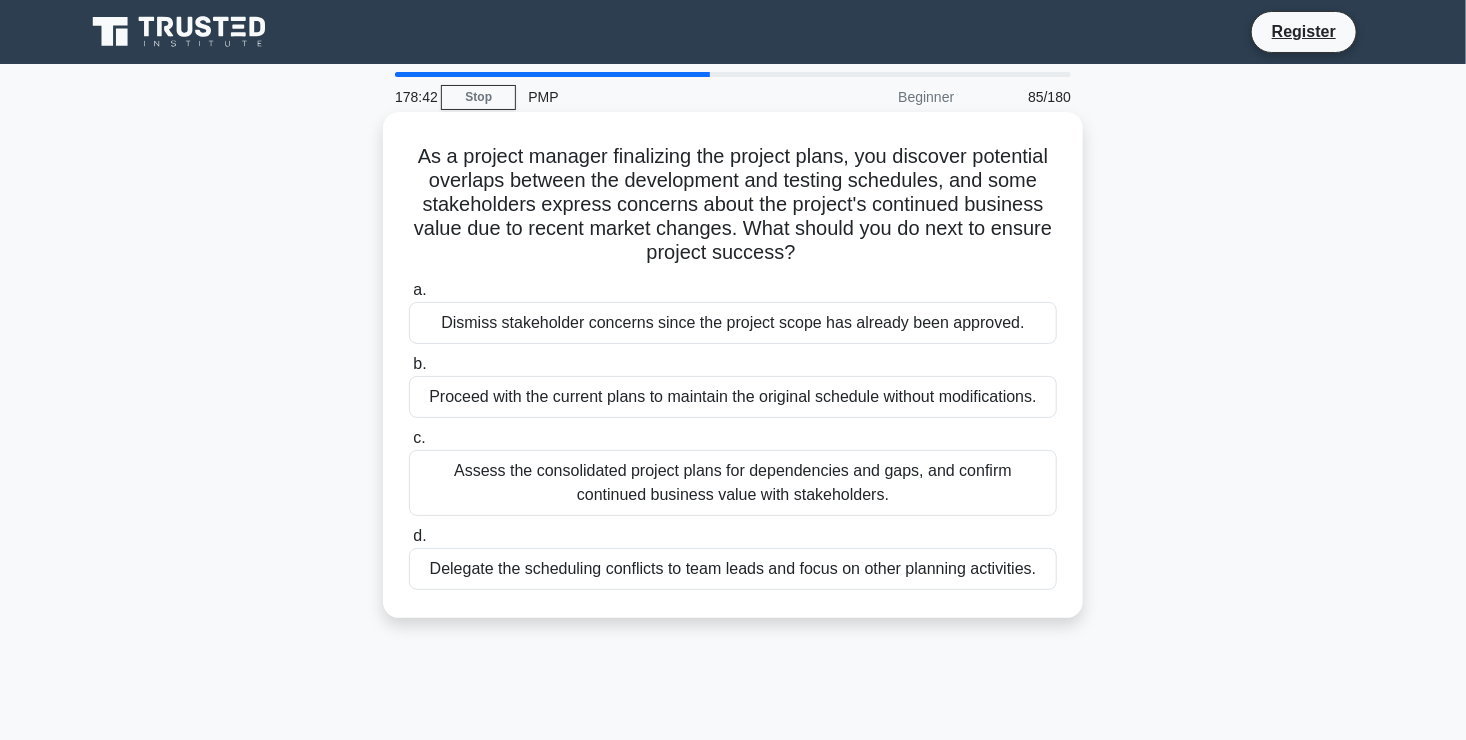 click on "Assess the consolidated project plans for dependencies and gaps, and confirm continued business value with stakeholders." at bounding box center [733, 483] 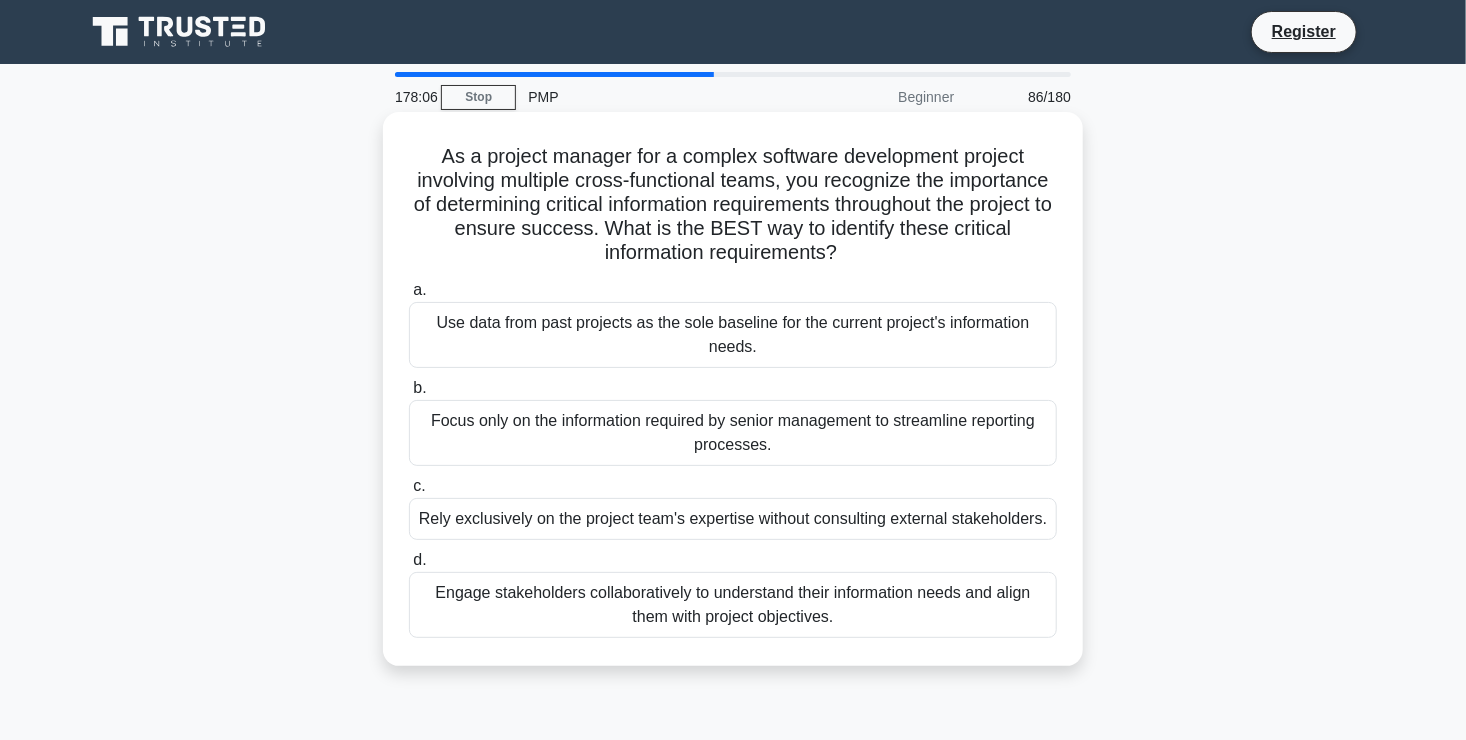 click on "Engage stakeholders collaboratively to understand their information needs and align them with project objectives." at bounding box center [733, 605] 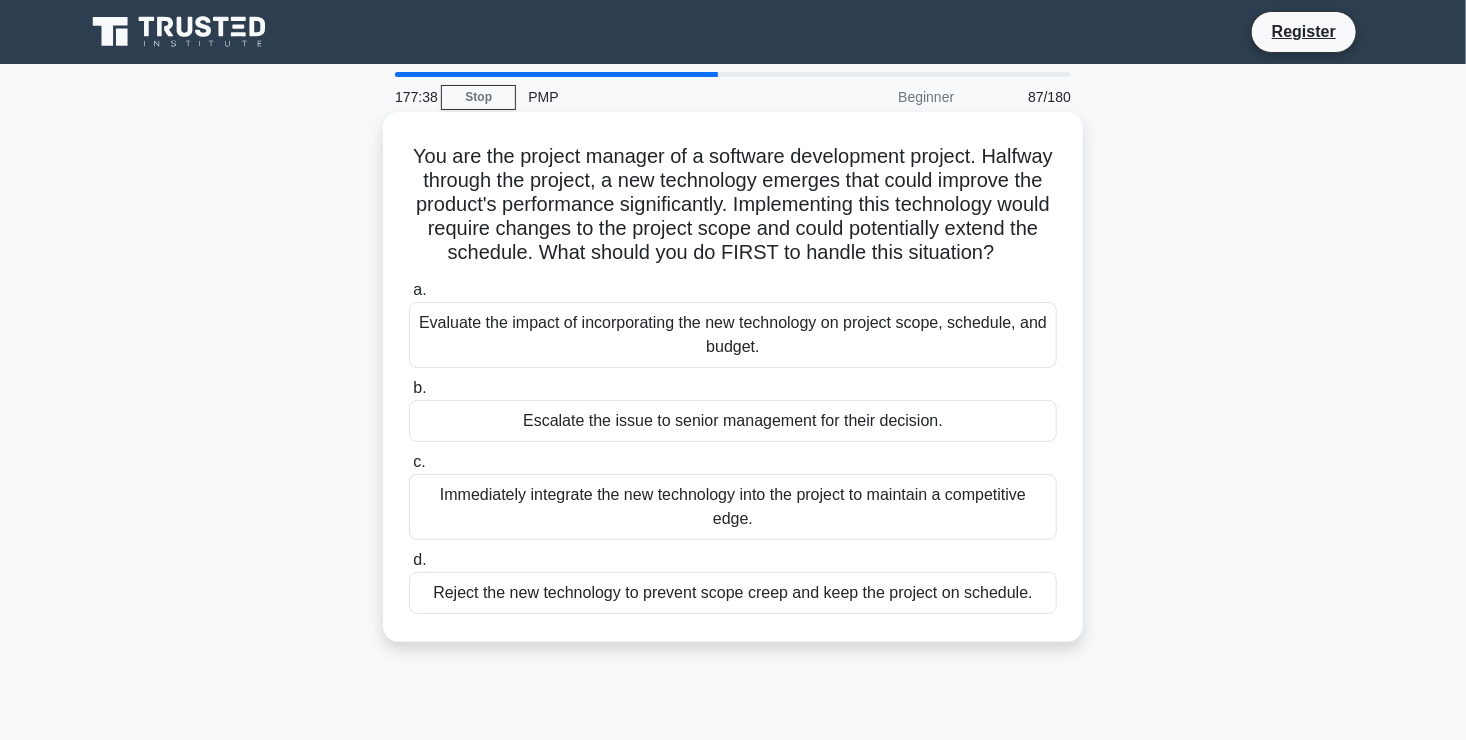 click on "Evaluate the impact of incorporating the new technology on project scope, schedule, and budget." at bounding box center [733, 335] 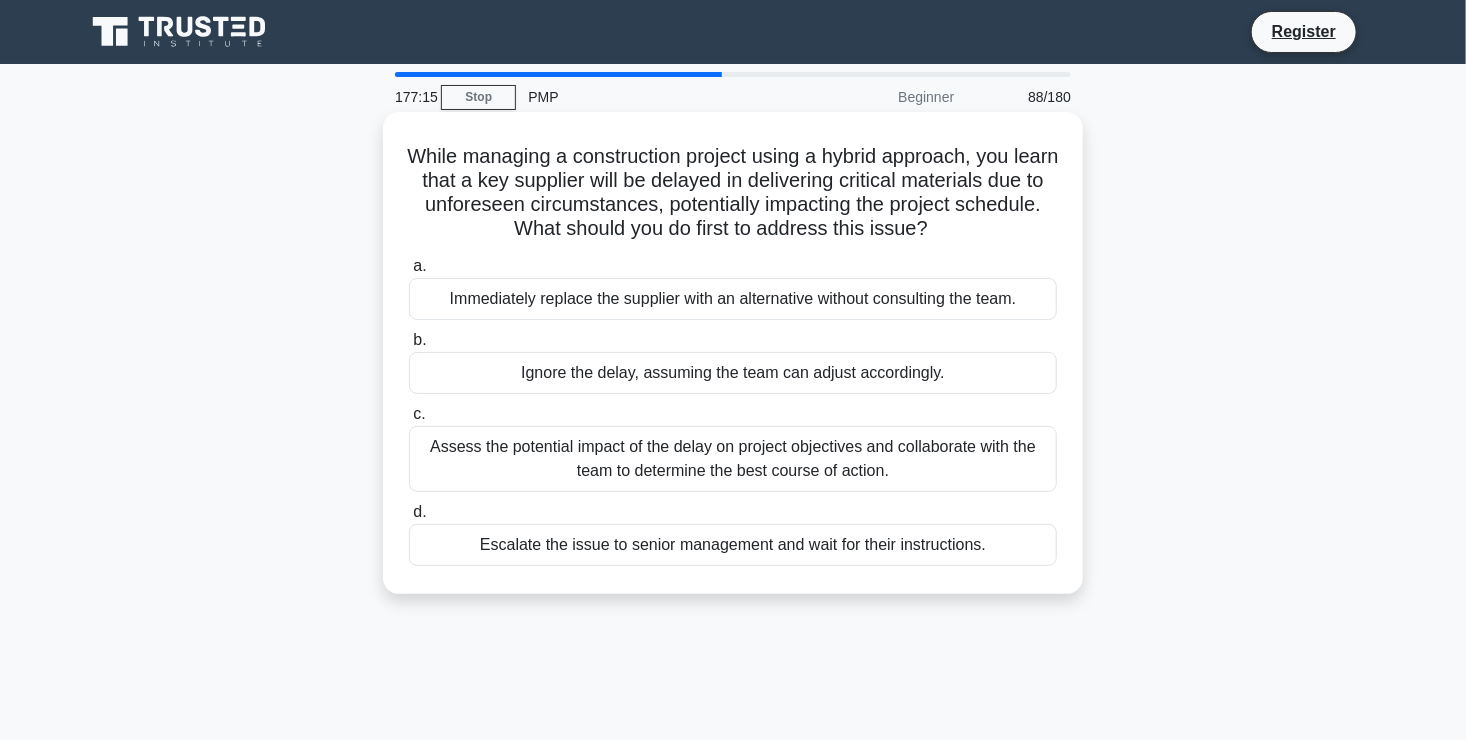 click on "Assess the potential impact of the delay on project objectives and collaborate with the team to determine the best course of action." at bounding box center [733, 459] 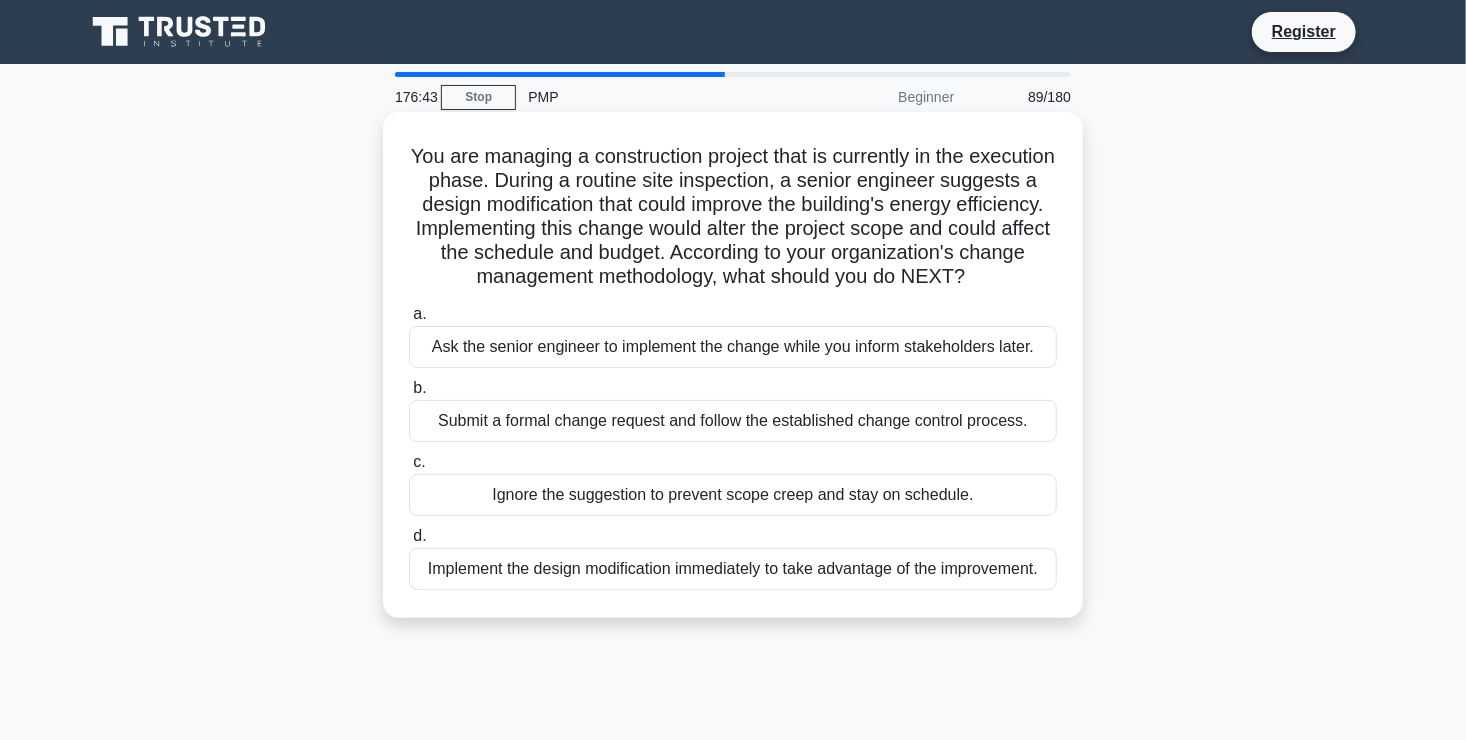 click on "Submit a formal change request and follow the established change control process." at bounding box center (733, 421) 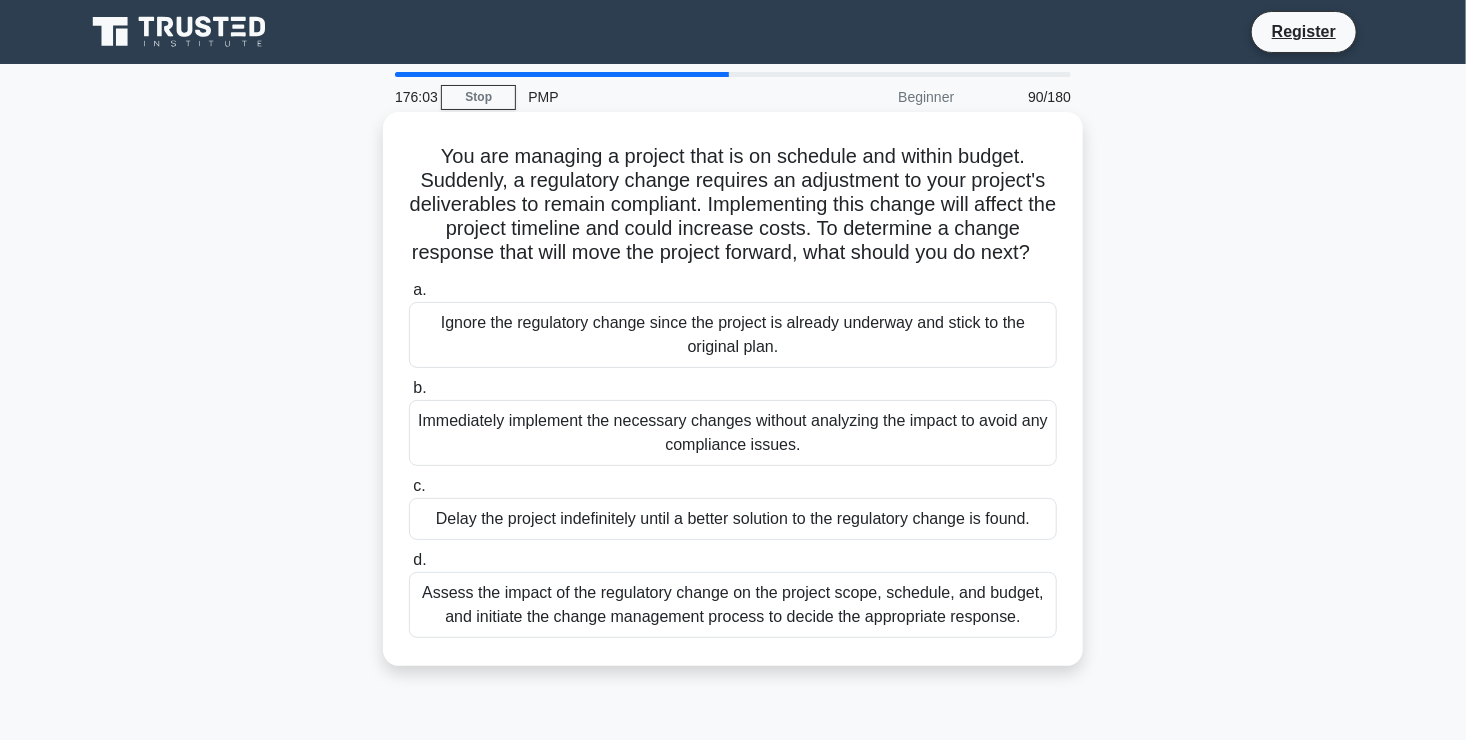 click on "Assess the impact of the regulatory change on the project scope, schedule, and budget, and initiate the change management process to decide the appropriate response." at bounding box center (733, 605) 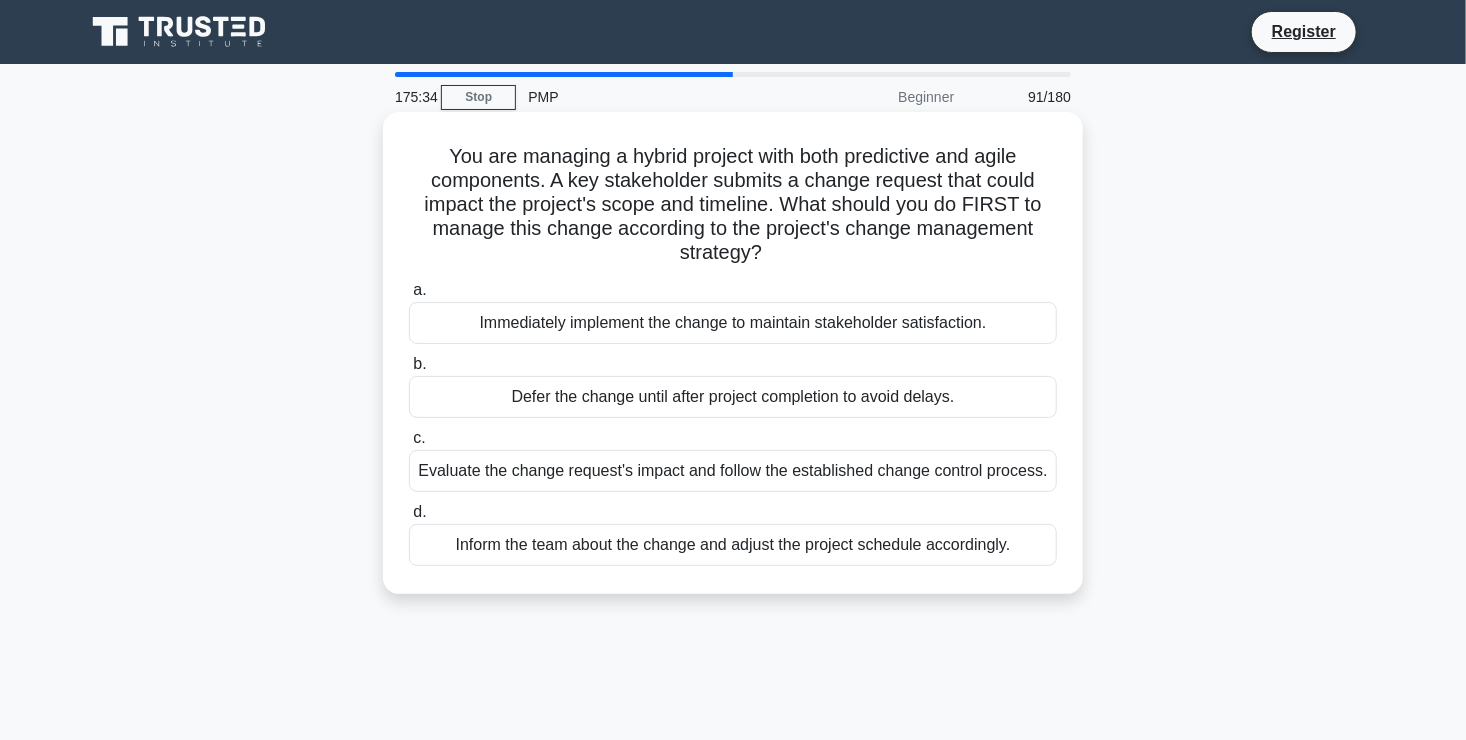 click on "Evaluate the change request's impact and follow the established change control process." at bounding box center (733, 471) 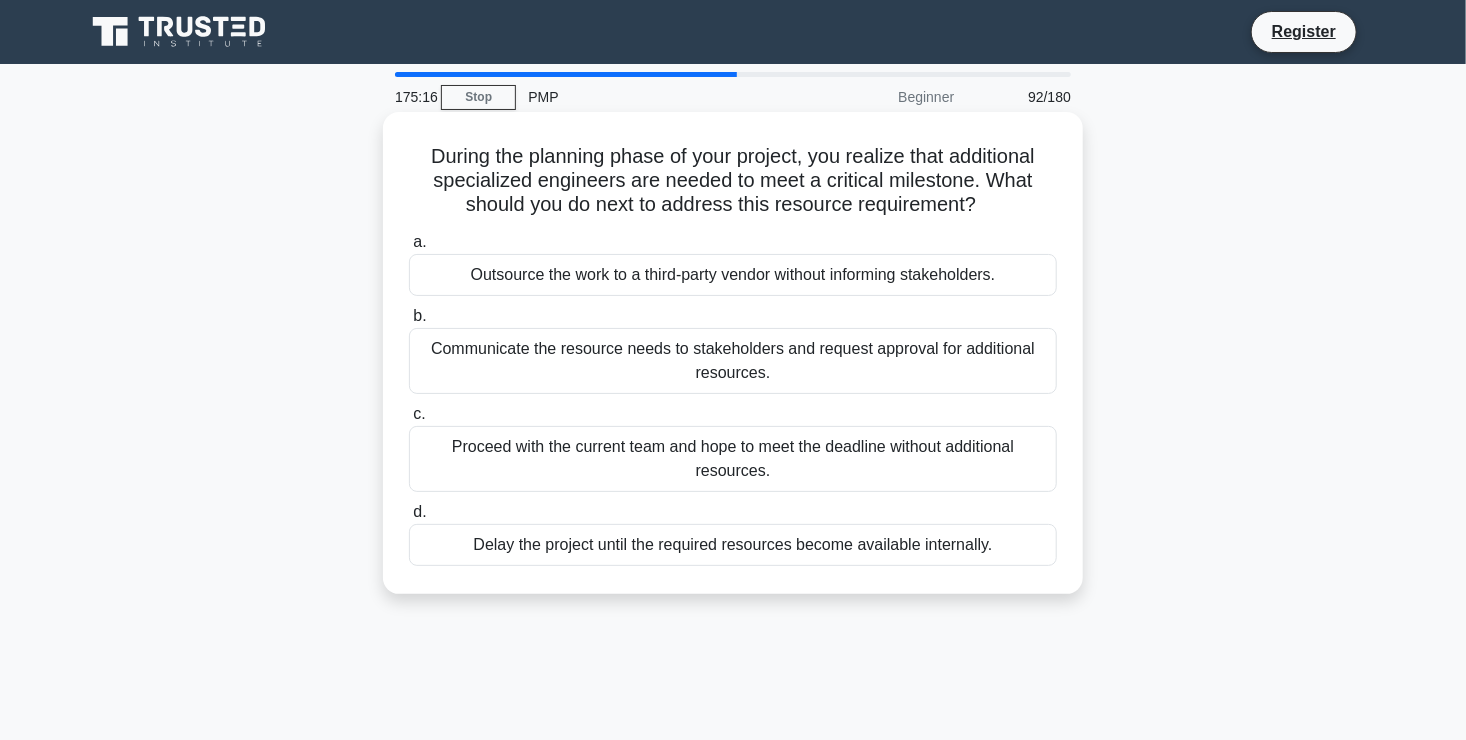 click on "Communicate the resource needs to stakeholders and request approval for additional resources." at bounding box center (733, 361) 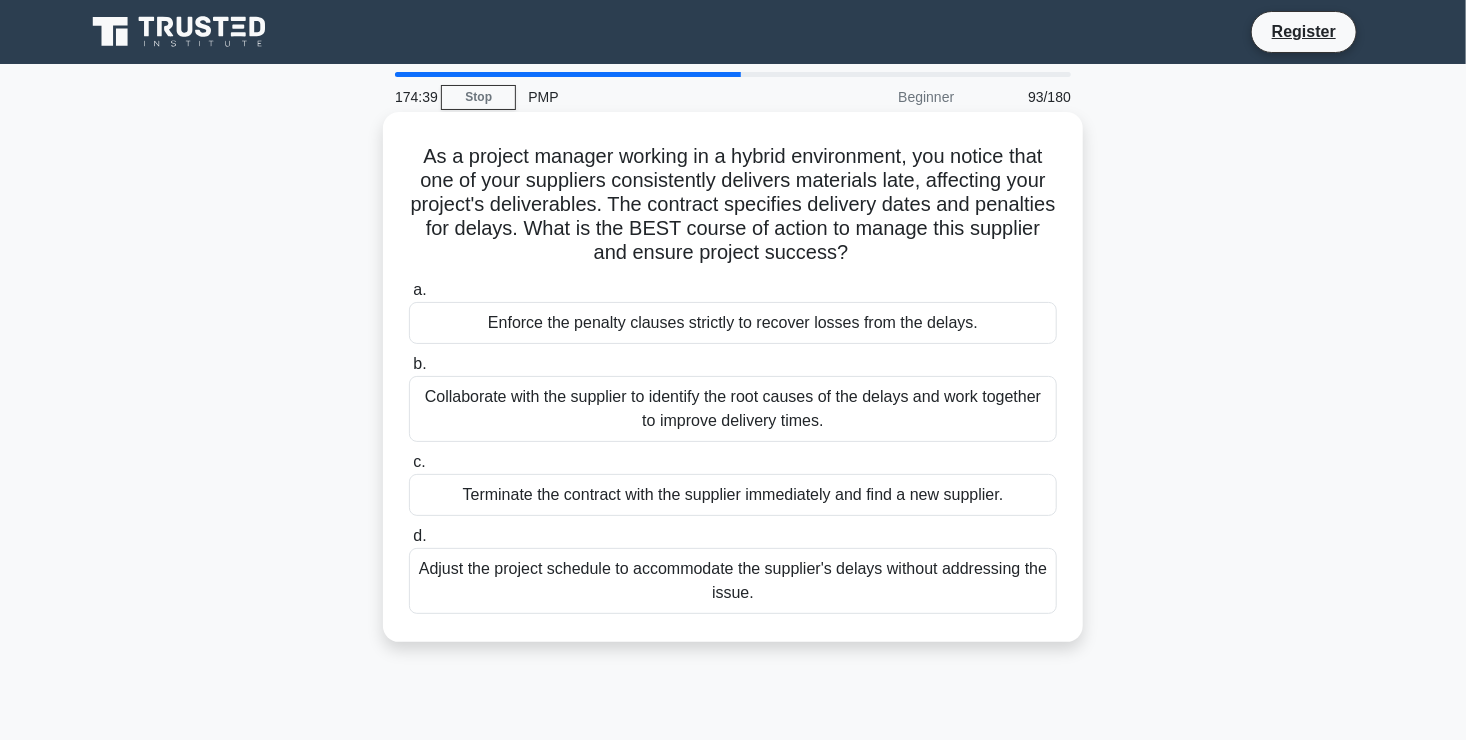 click on "Collaborate with the supplier to identify the root causes of the delays and work together to improve delivery times." at bounding box center (733, 409) 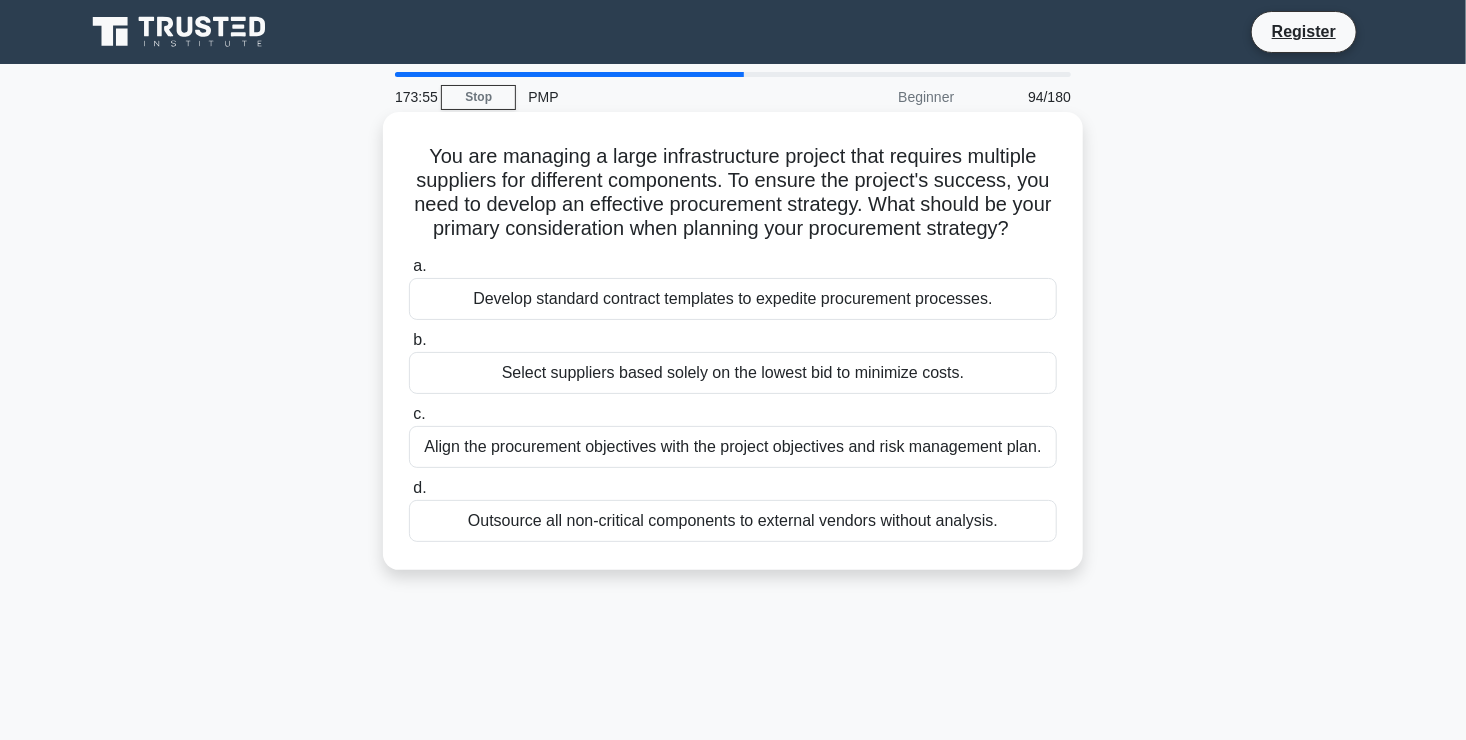 click on "Align the procurement objectives with the project objectives and risk management plan." at bounding box center [733, 447] 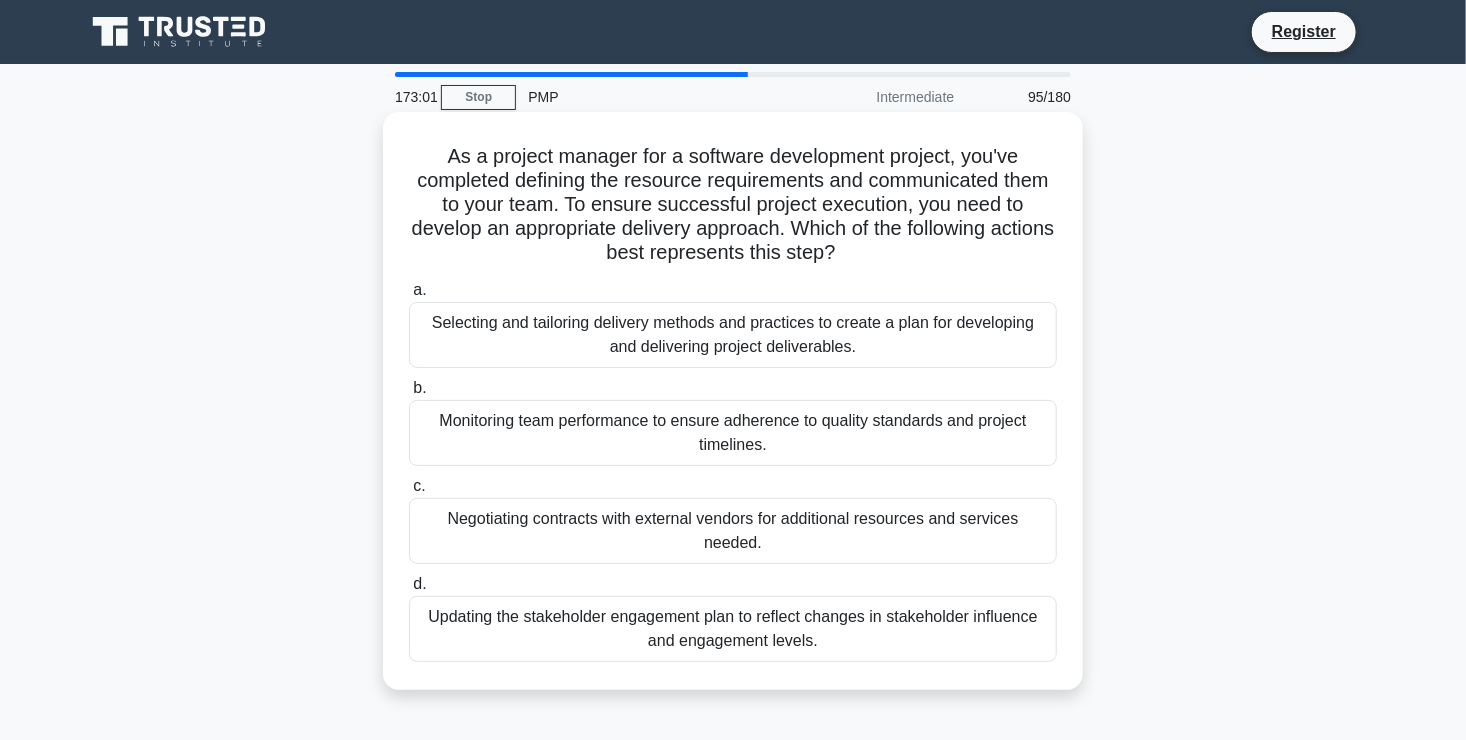 click on "Selecting and tailoring delivery methods and practices to create a plan for developing and delivering project deliverables." at bounding box center (733, 335) 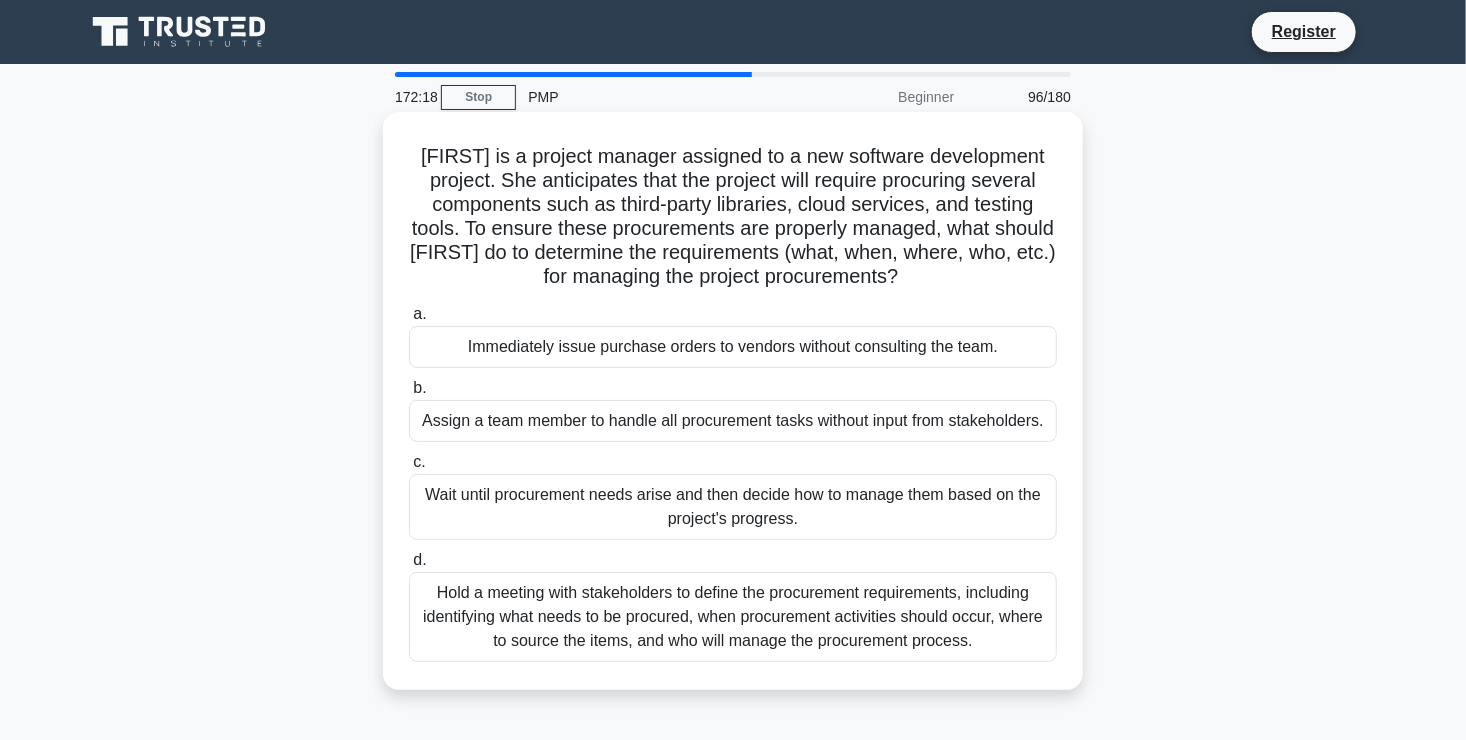 click on "Hold a meeting with stakeholders to define the procurement requirements, including identifying what needs to be procured, when procurement activities should occur, where to source the items, and who will manage the procurement process." at bounding box center [733, 617] 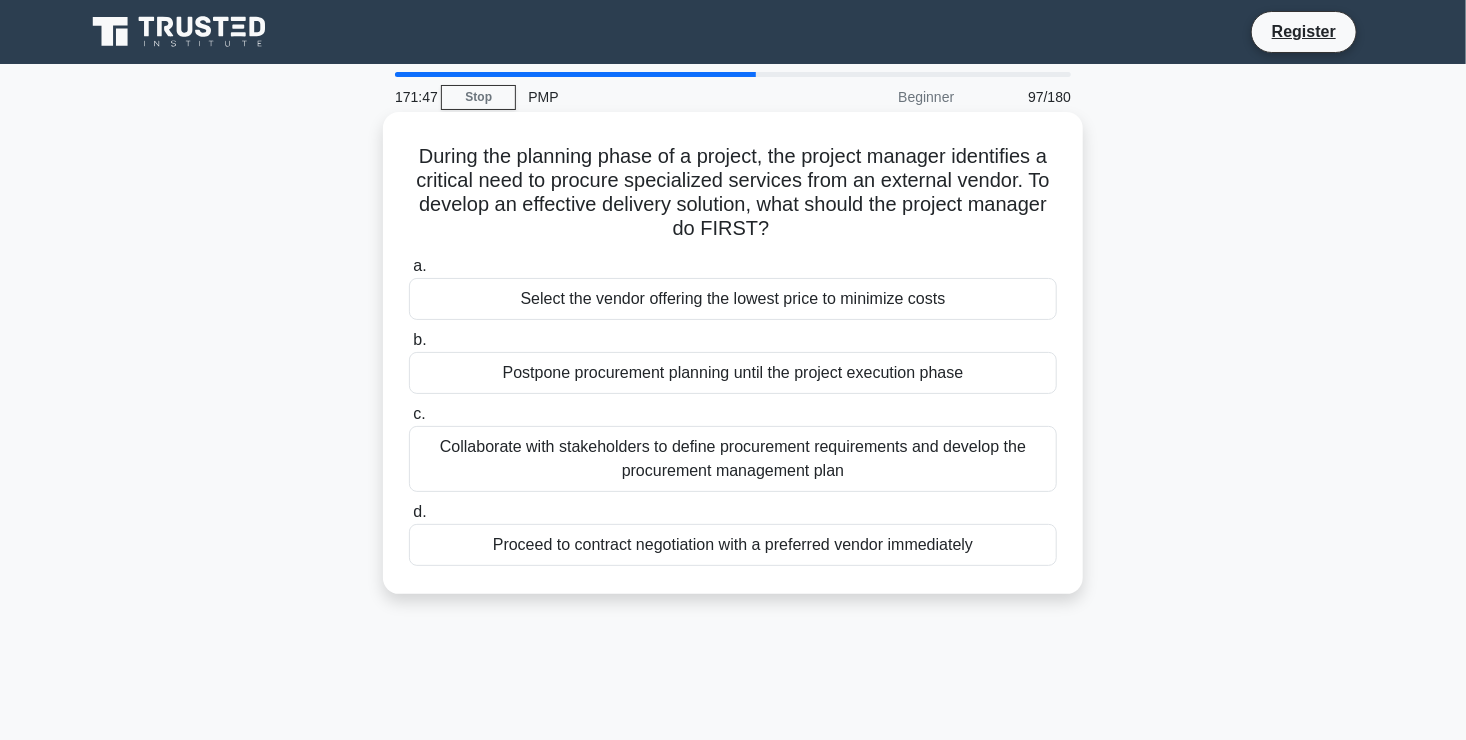 click on "Collaborate with stakeholders to define procurement requirements and develop the procurement management plan" at bounding box center (733, 459) 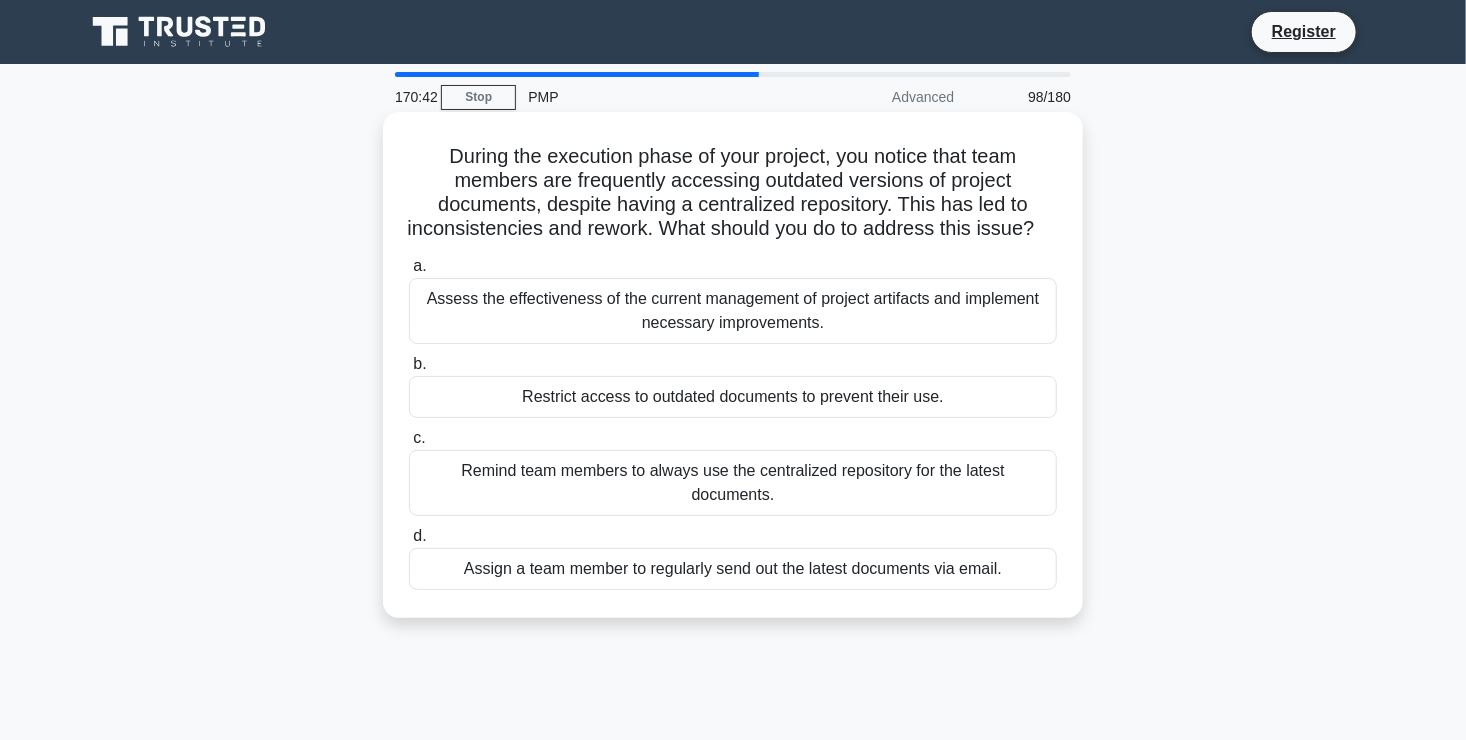 click on "Remind team members to always use the centralized repository for the latest documents." at bounding box center [733, 483] 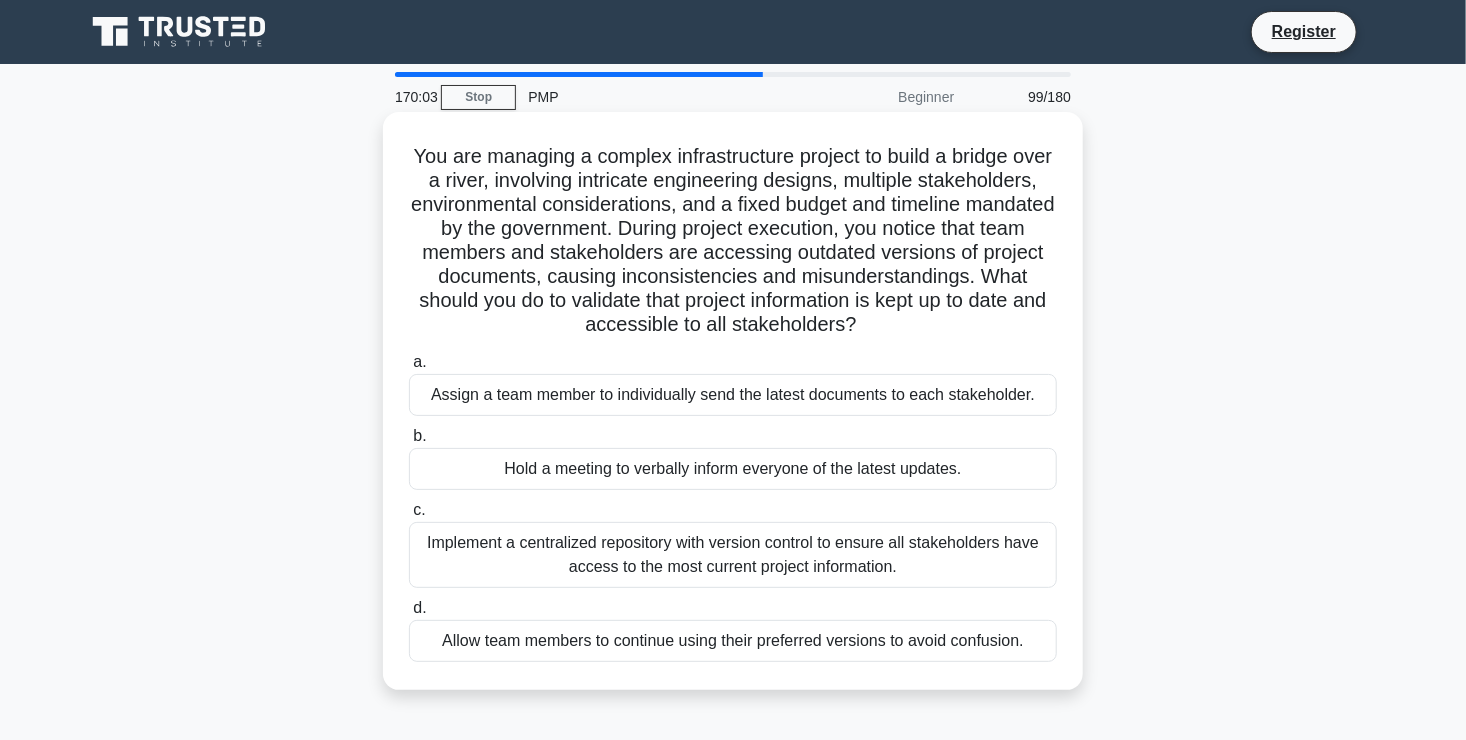 click on "Implement a centralized repository with version control to ensure all stakeholders have access to the most current project information." at bounding box center [733, 555] 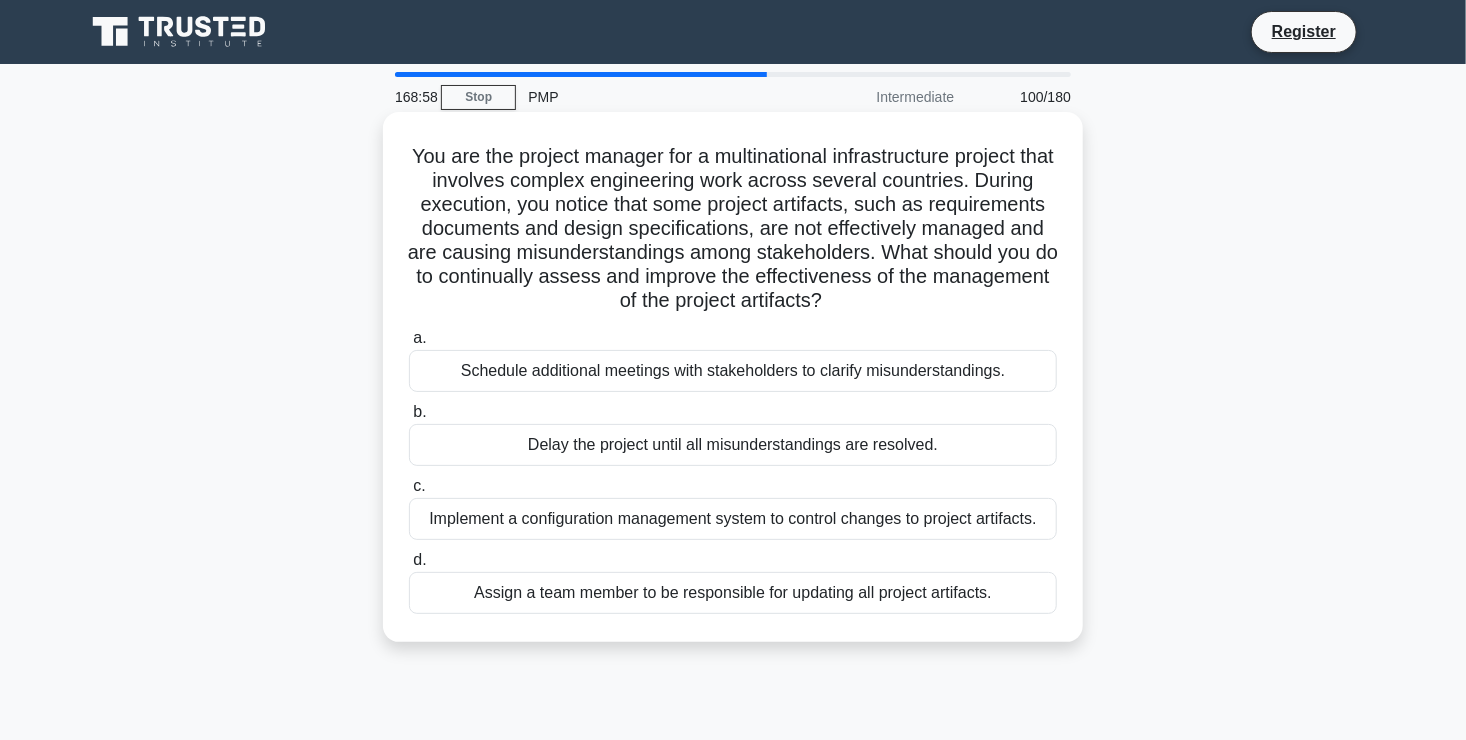 click on "Implement a configuration management system to control changes to project artifacts." at bounding box center (733, 519) 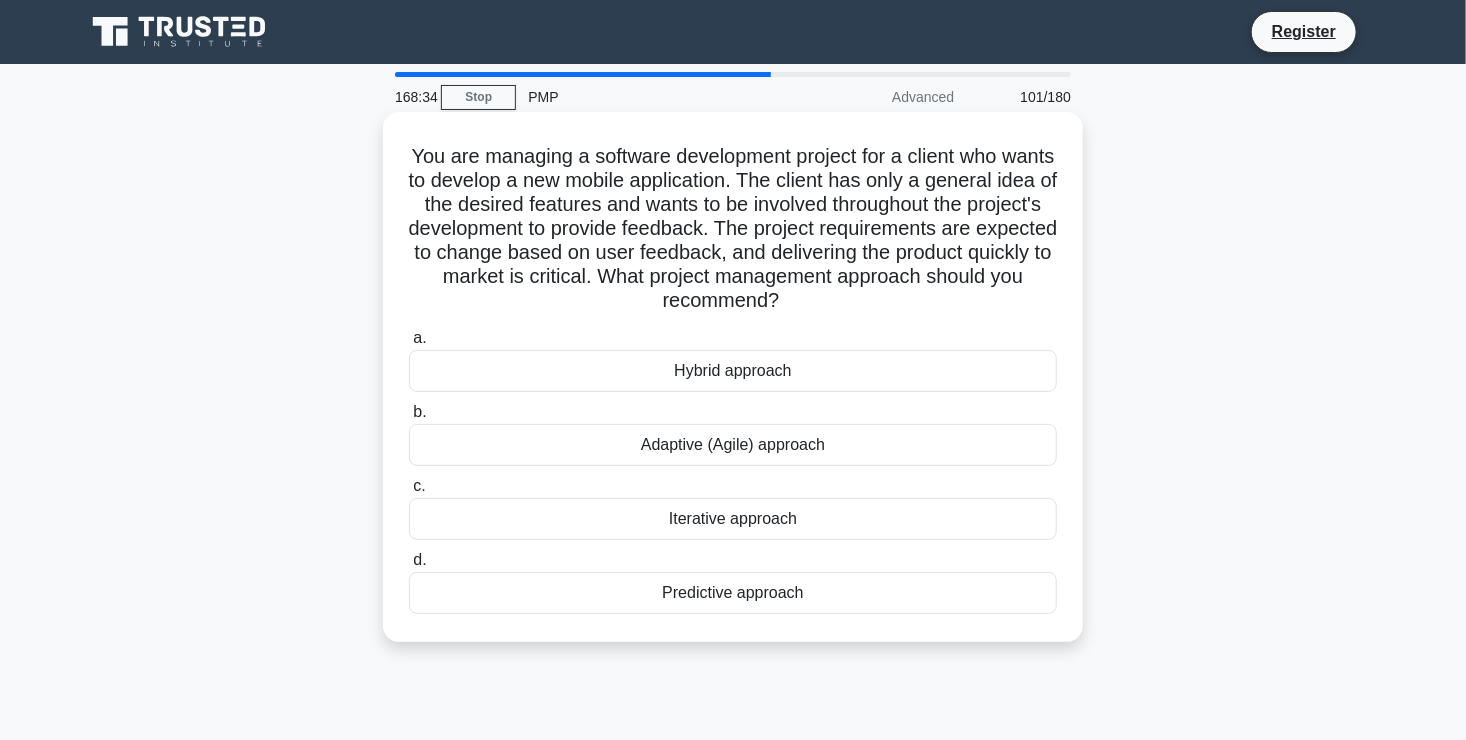 click on "You are managing a software development project for a client who wants to develop a new mobile application. The client has only a general idea of the desired features and wants to be involved throughout the project's development to provide feedback. The project requirements are expected to change based on user feedback, and delivering the product quickly to market is critical. What project management approach should you recommend?
.spinner_0XTQ{transform-origin:center;animation:spinner_y6GP .75s linear infinite}@keyframes spinner_y6GP{100%{transform:rotate(360deg)}}" at bounding box center (733, 229) 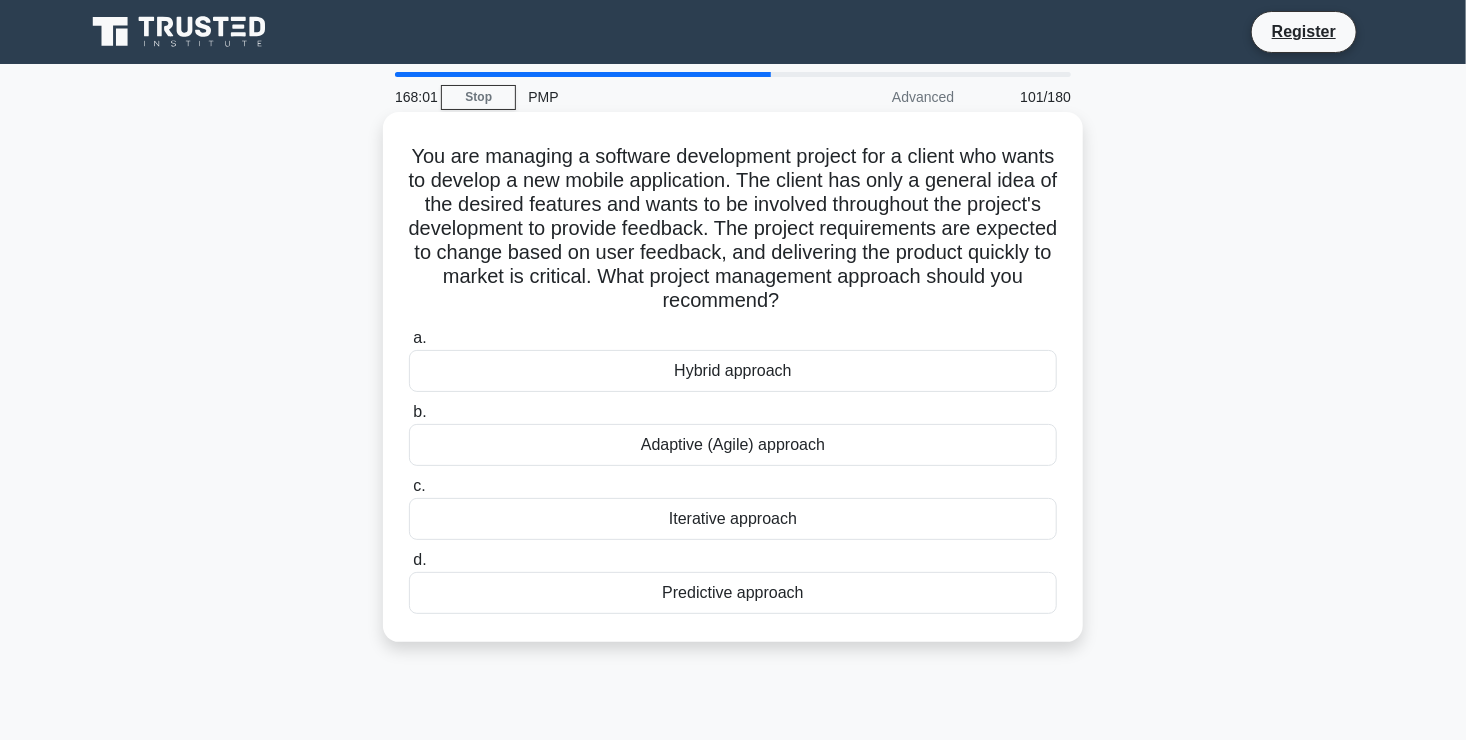 click on "Adaptive (Agile) approach" at bounding box center (733, 445) 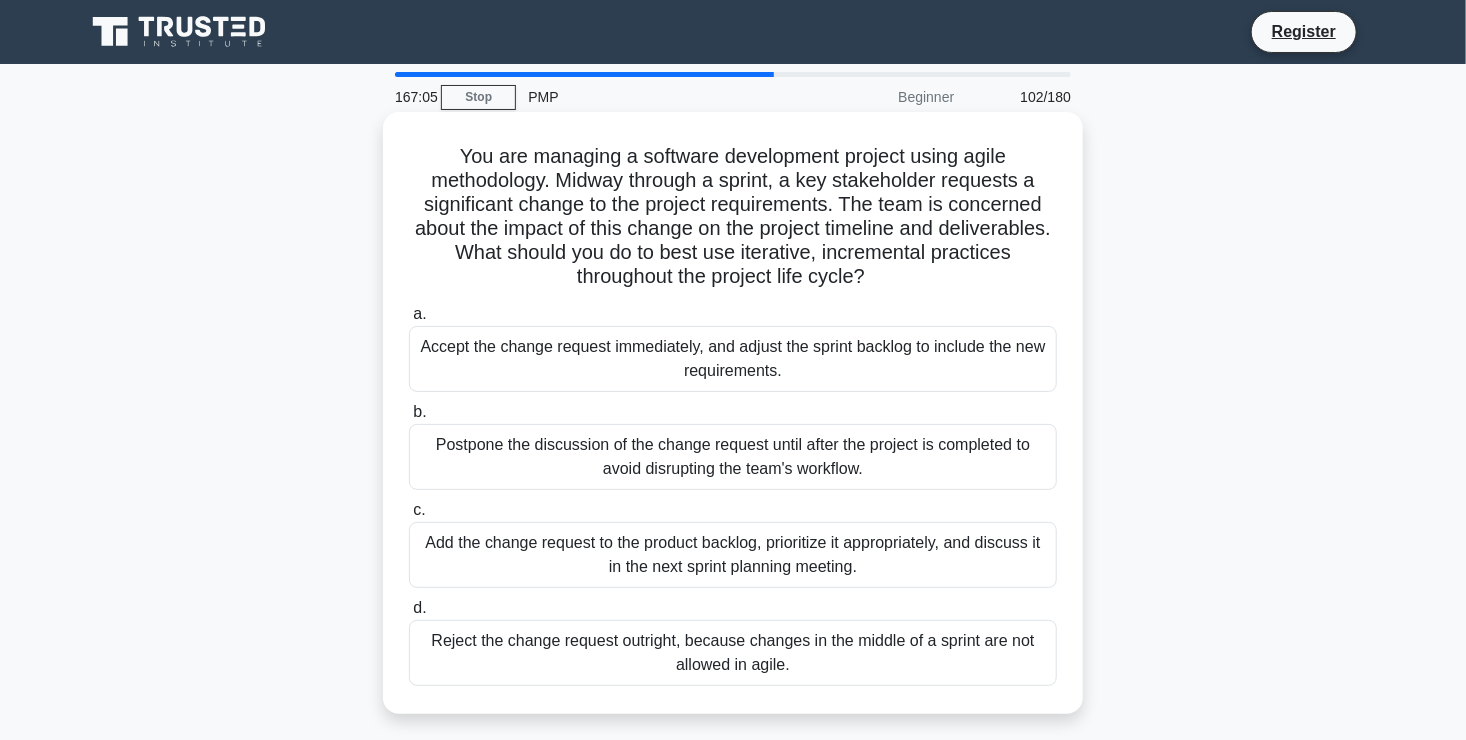 click on "Accept the change request immediately, and adjust the sprint backlog to include the new requirements." at bounding box center (733, 359) 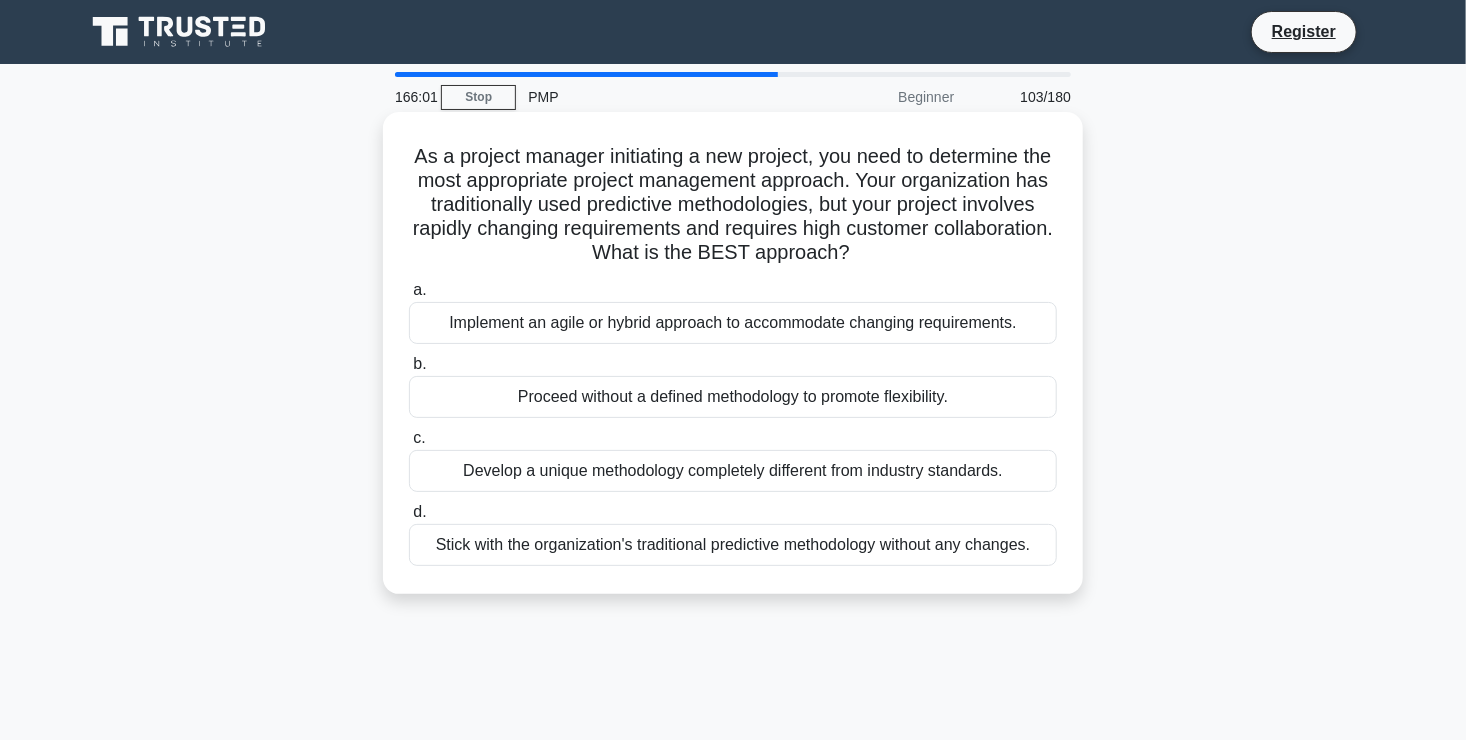 click on "Implement an agile or hybrid approach to accommodate changing requirements." at bounding box center [733, 323] 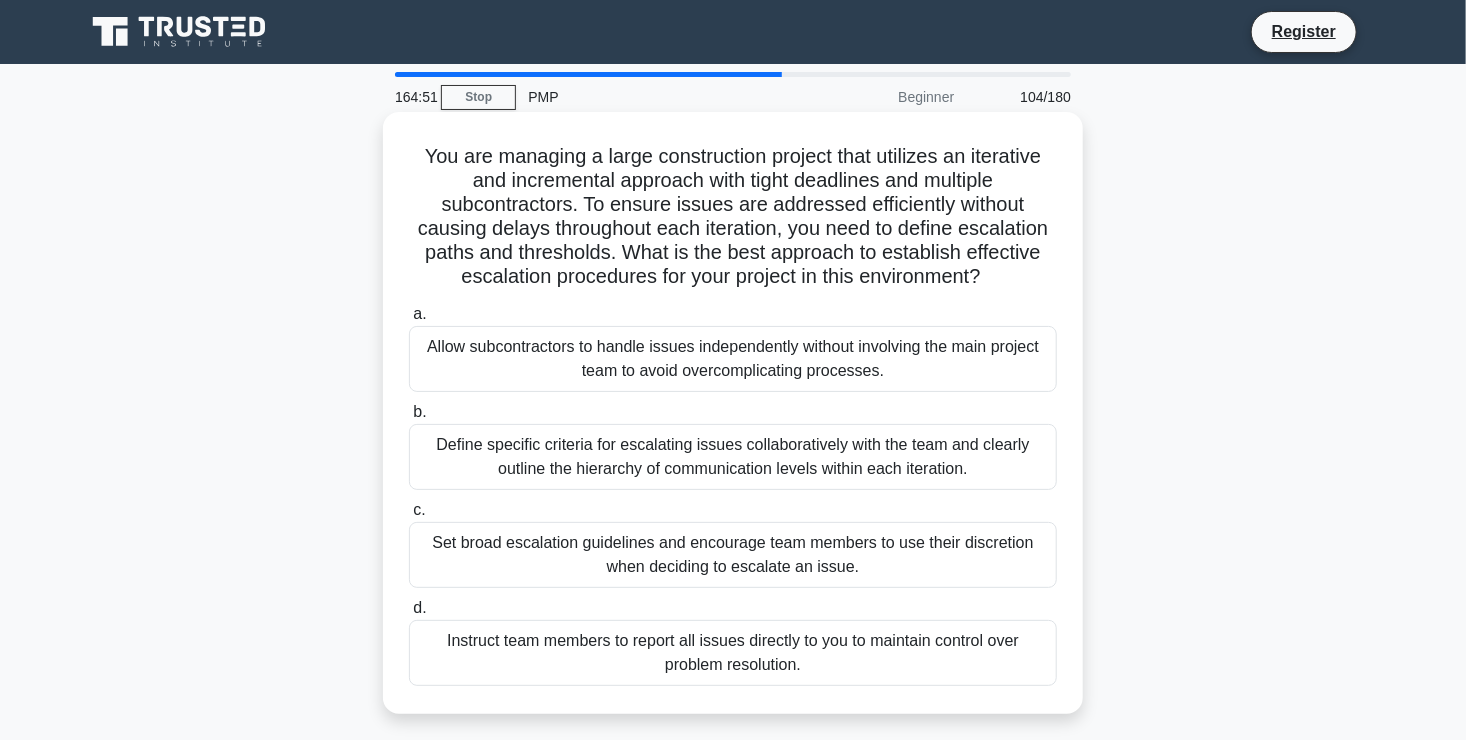 click on "Define specific criteria for escalating issues collaboratively with the team and clearly outline the hierarchy of communication levels within each iteration." at bounding box center (733, 457) 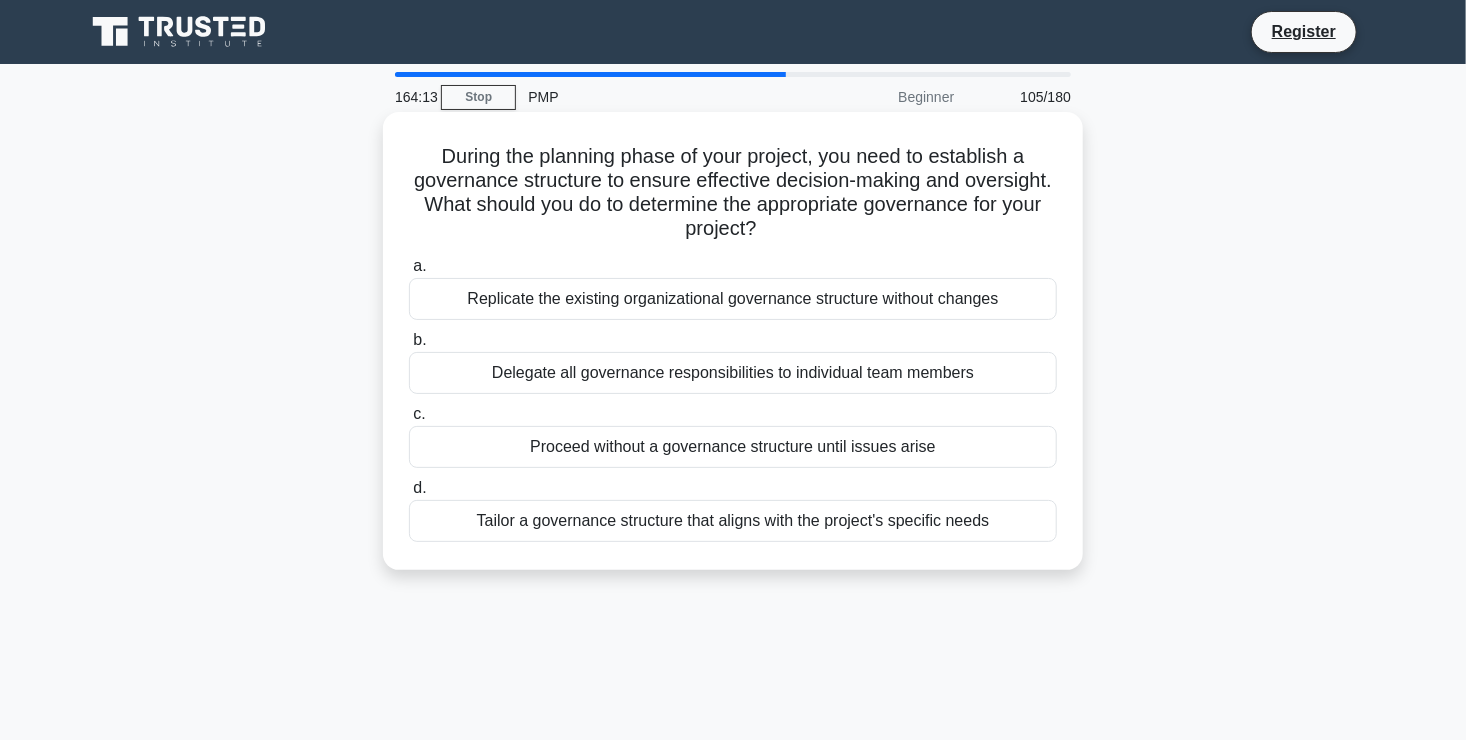 click on "Tailor a governance structure that aligns with the project's specific needs" at bounding box center [733, 521] 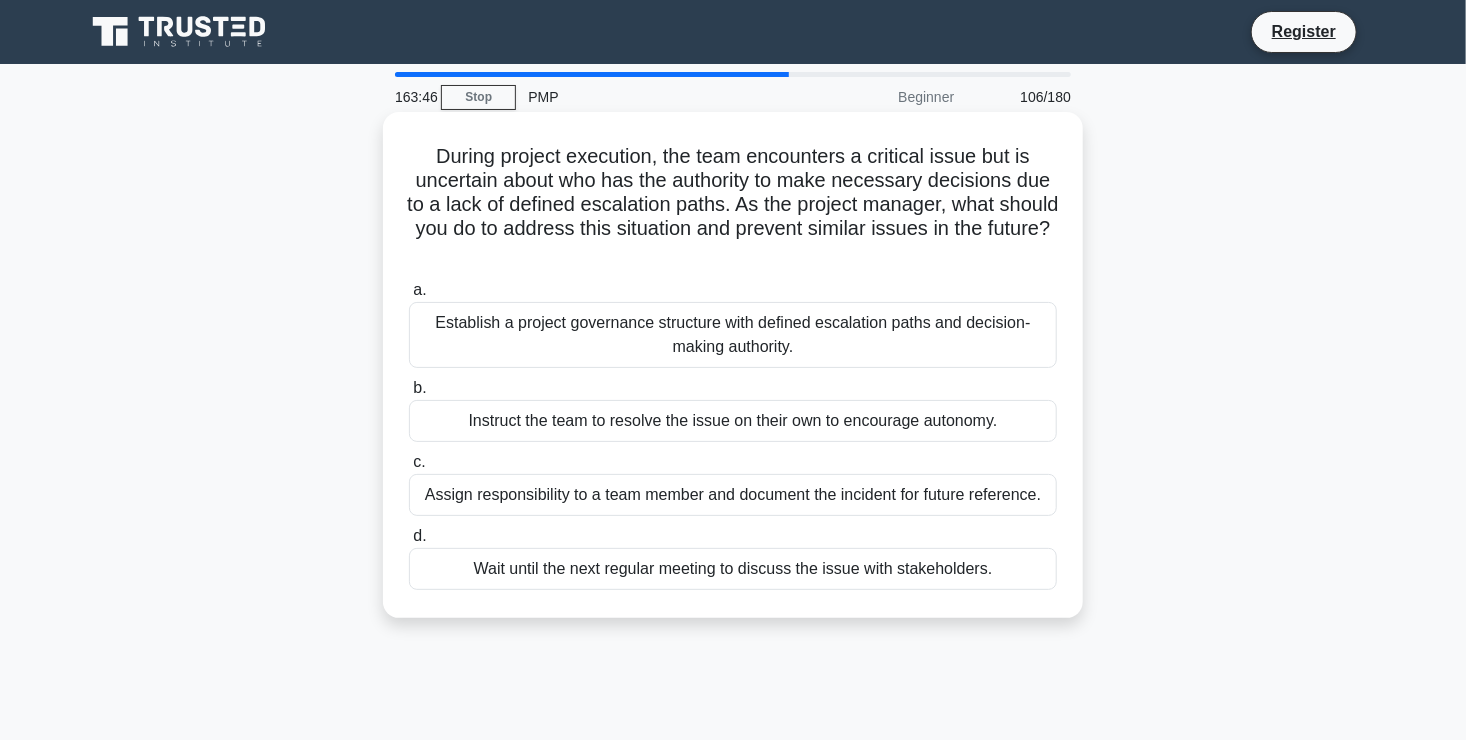 click on "Establish a project governance structure with defined escalation paths and decision-making authority." at bounding box center [733, 335] 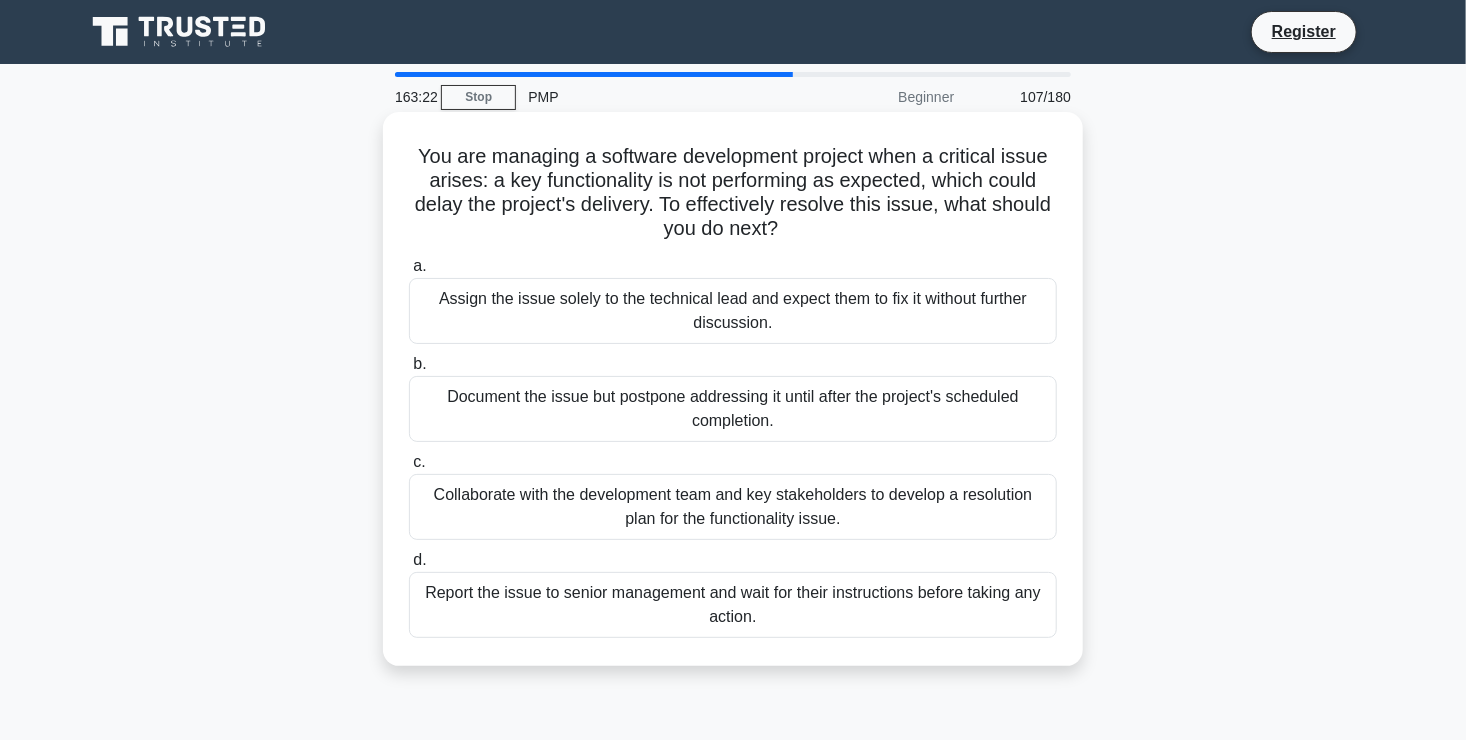 click on "Collaborate with the development team and key stakeholders to develop a resolution plan for the functionality issue." at bounding box center (733, 507) 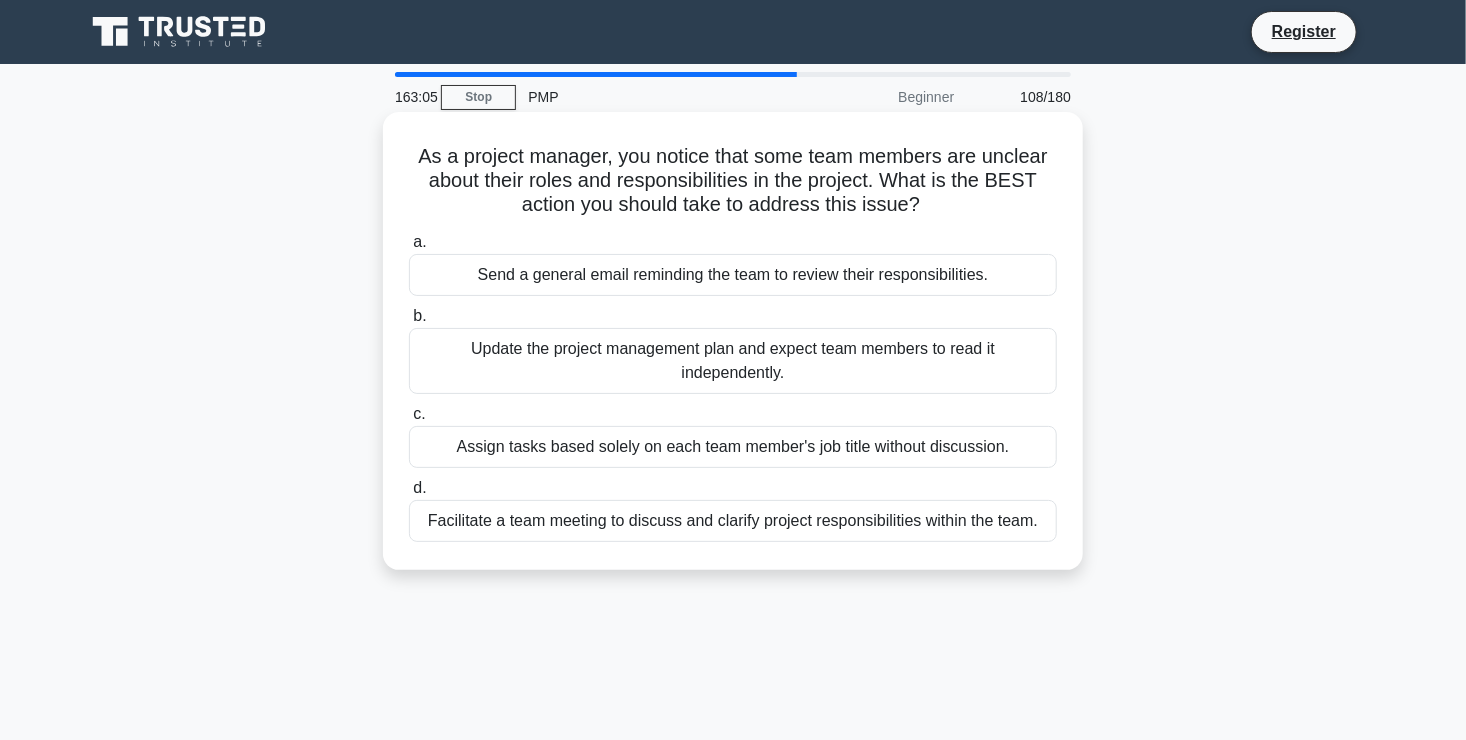 click on "Facilitate a team meeting to discuss and clarify project responsibilities within the team." at bounding box center (733, 521) 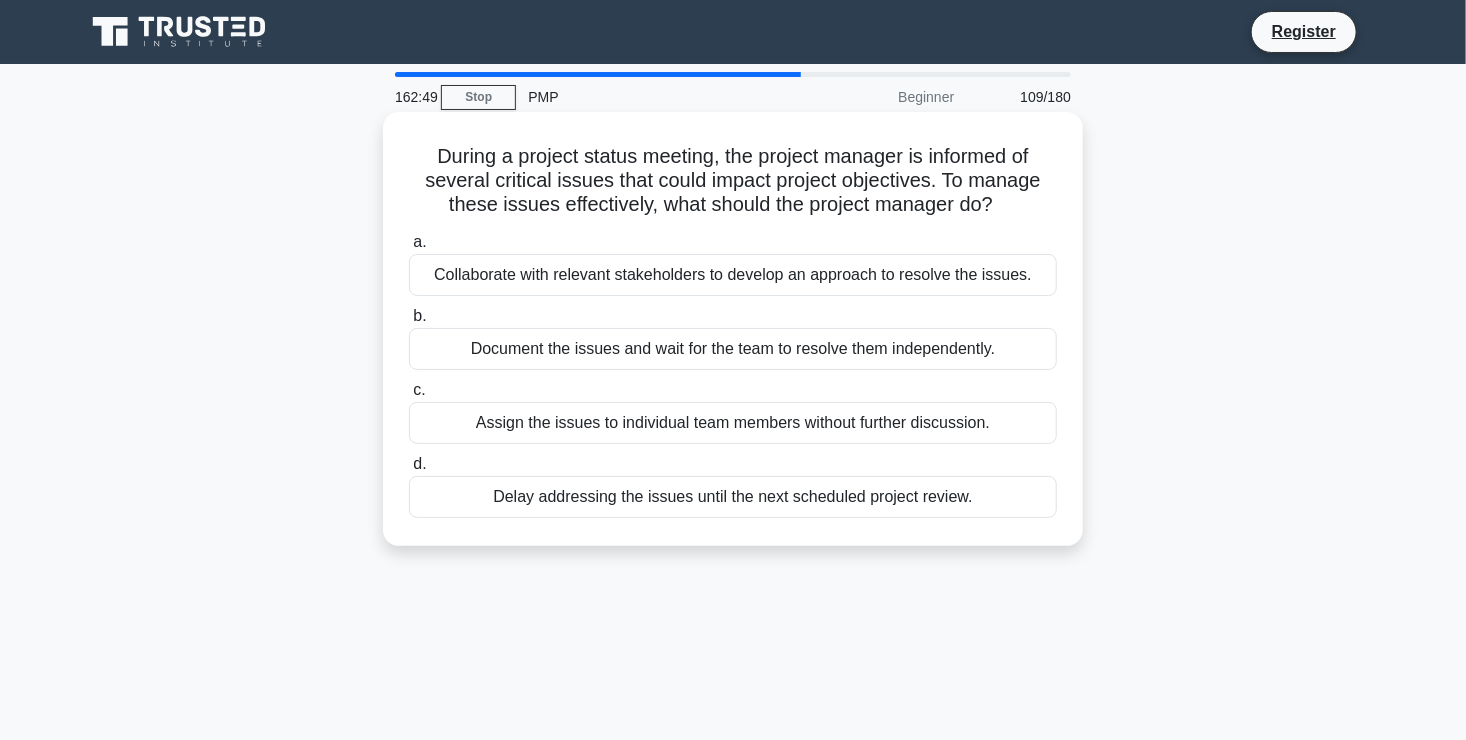 click on "Collaborate with relevant stakeholders to develop an approach to resolve the issues." at bounding box center [733, 275] 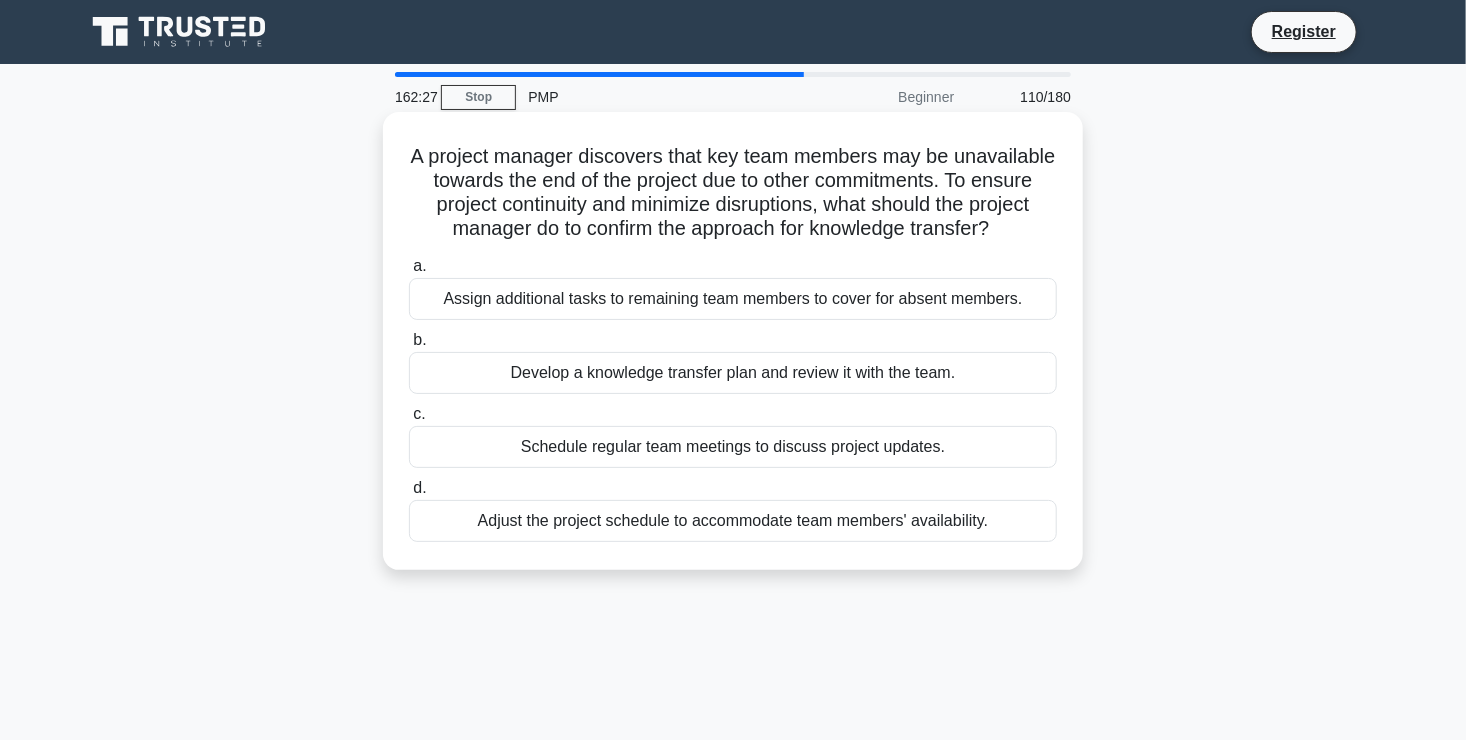click on "Develop a knowledge transfer plan and review it with the team." at bounding box center [733, 373] 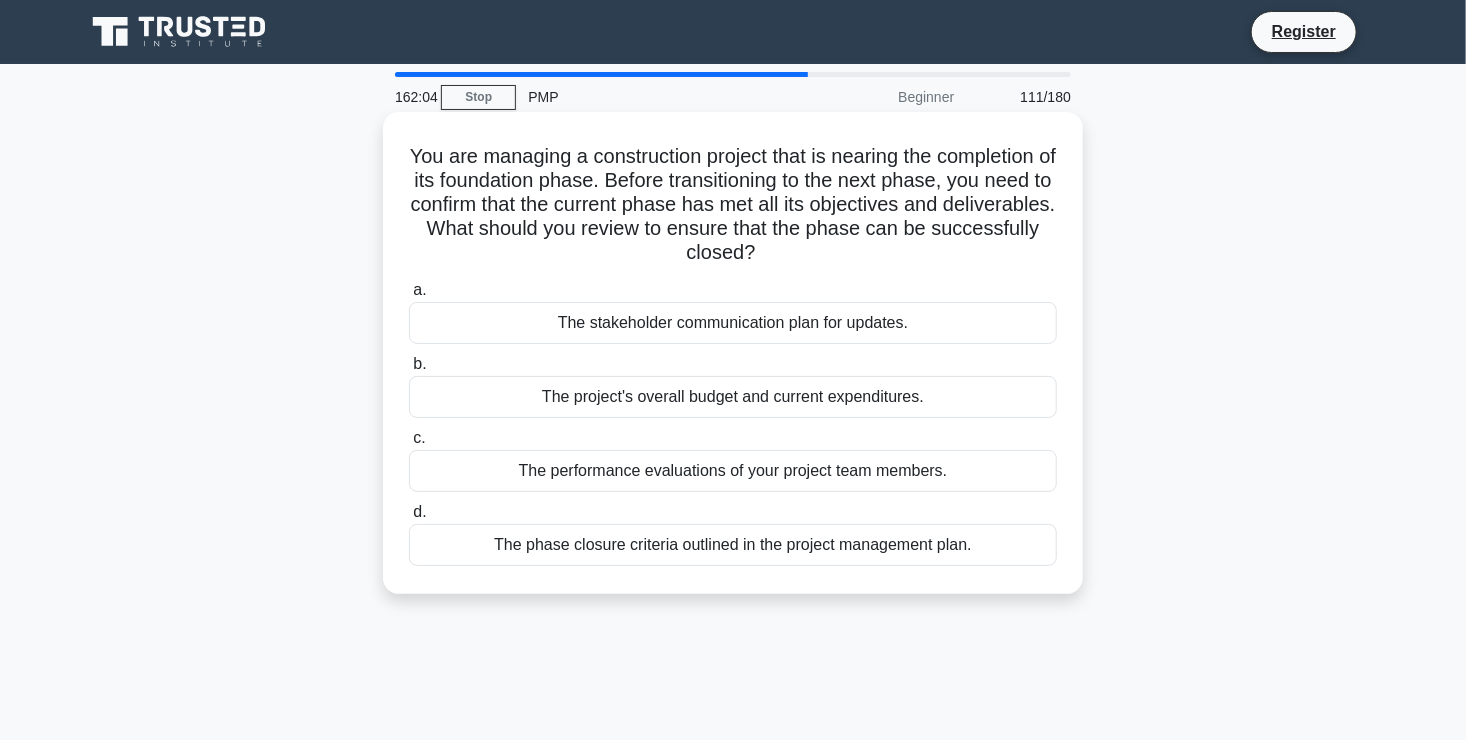 click on "The phase closure criteria outlined in the project management plan." at bounding box center (733, 545) 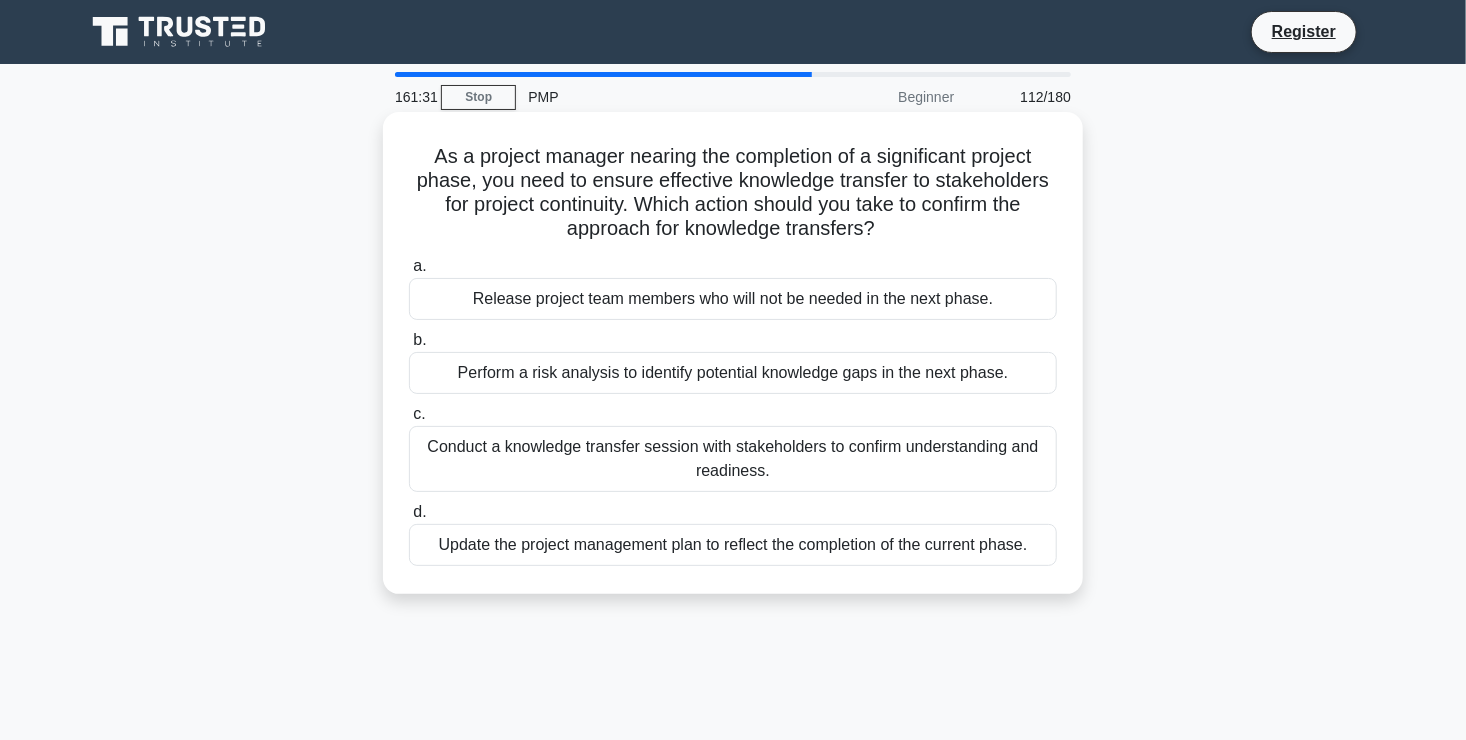 click on "Conduct a knowledge transfer session with stakeholders to confirm understanding and readiness." at bounding box center (733, 459) 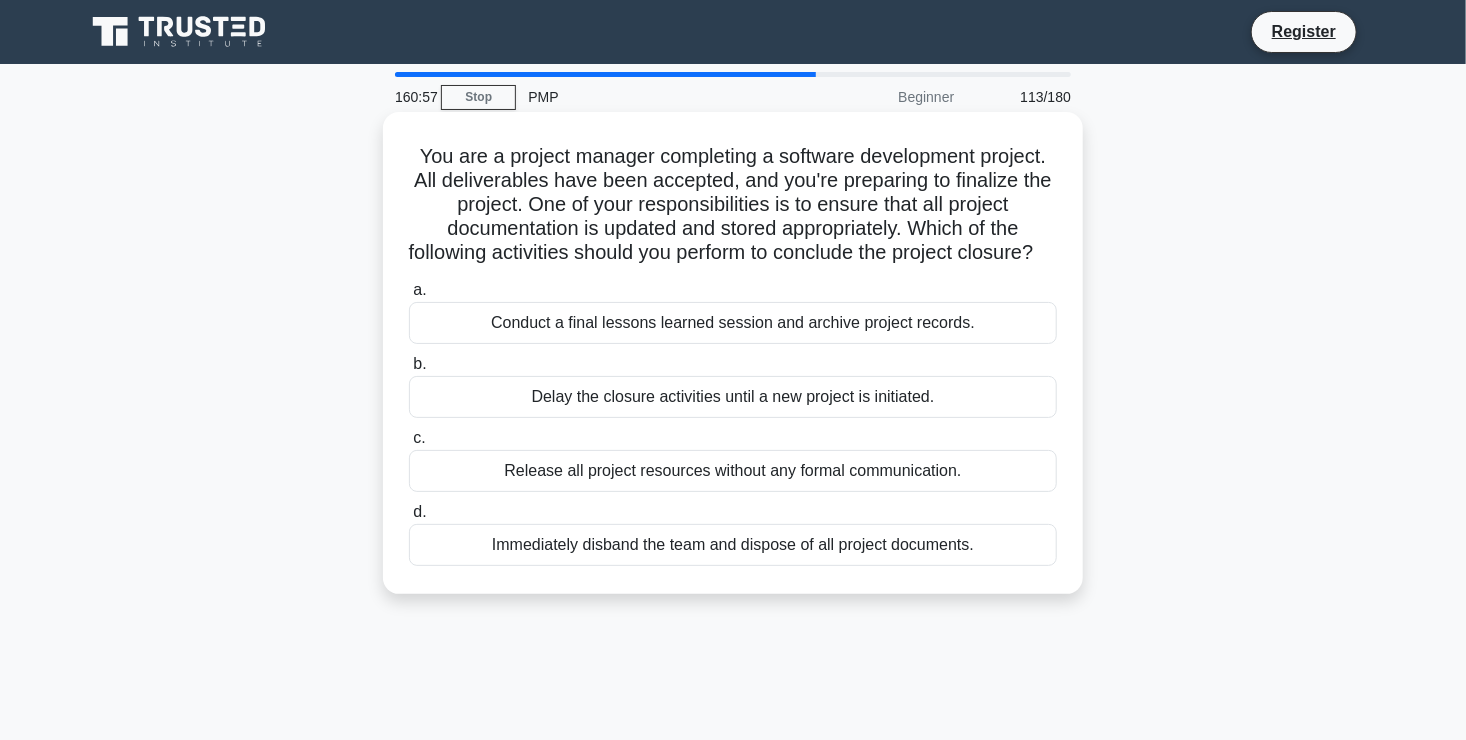 click on "Conduct a final lessons learned session and archive project records." at bounding box center (733, 323) 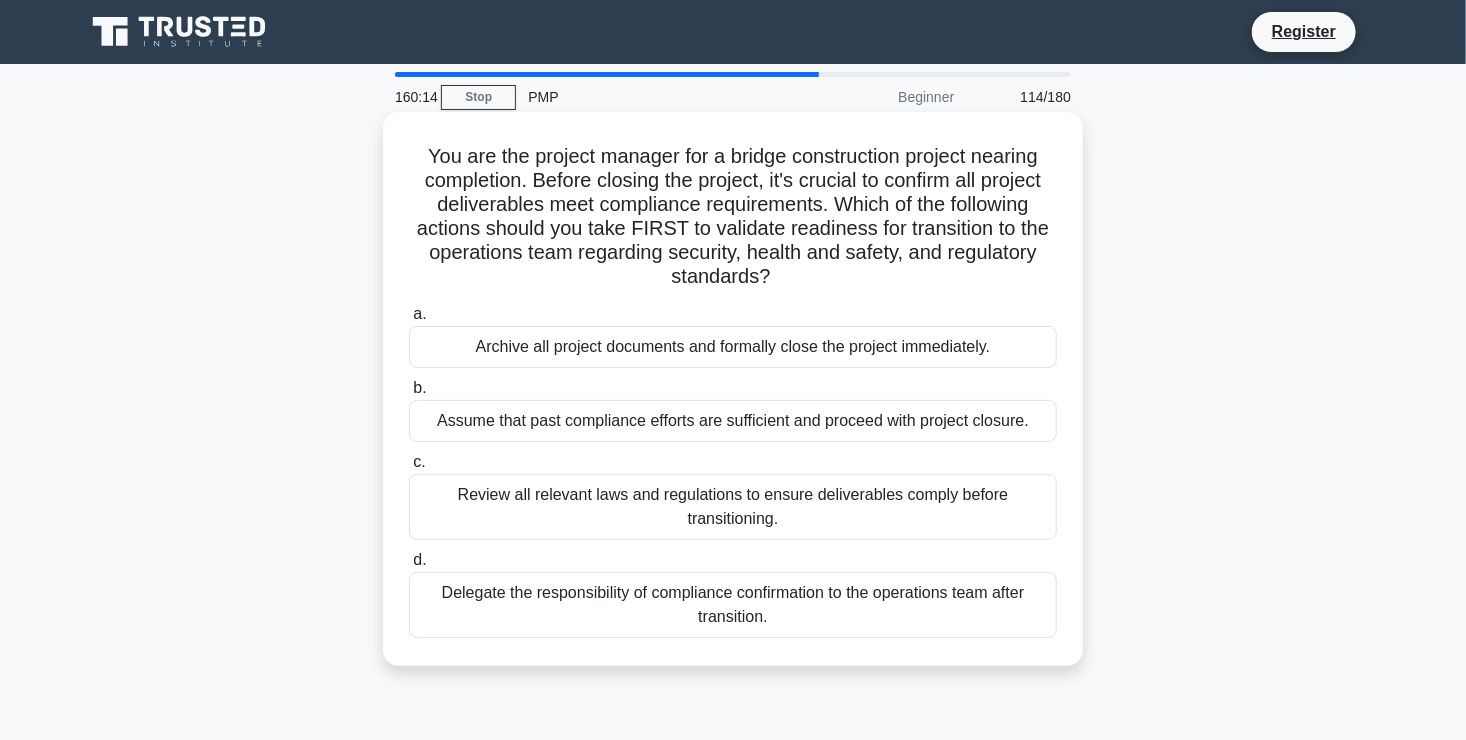 click on "Review all relevant laws and regulations to ensure deliverables comply before transitioning." at bounding box center (733, 507) 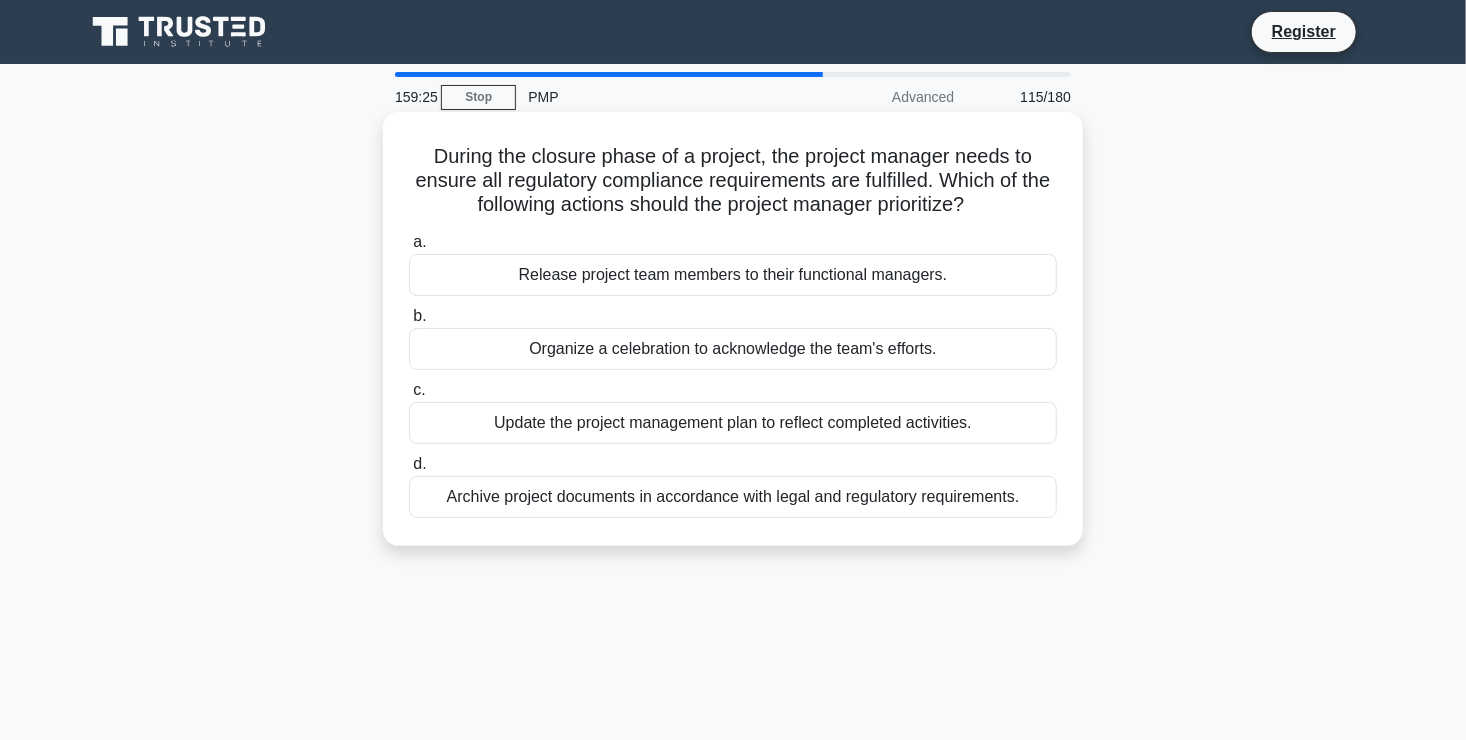 click on "Archive project documents in accordance with legal and regulatory requirements." at bounding box center (733, 497) 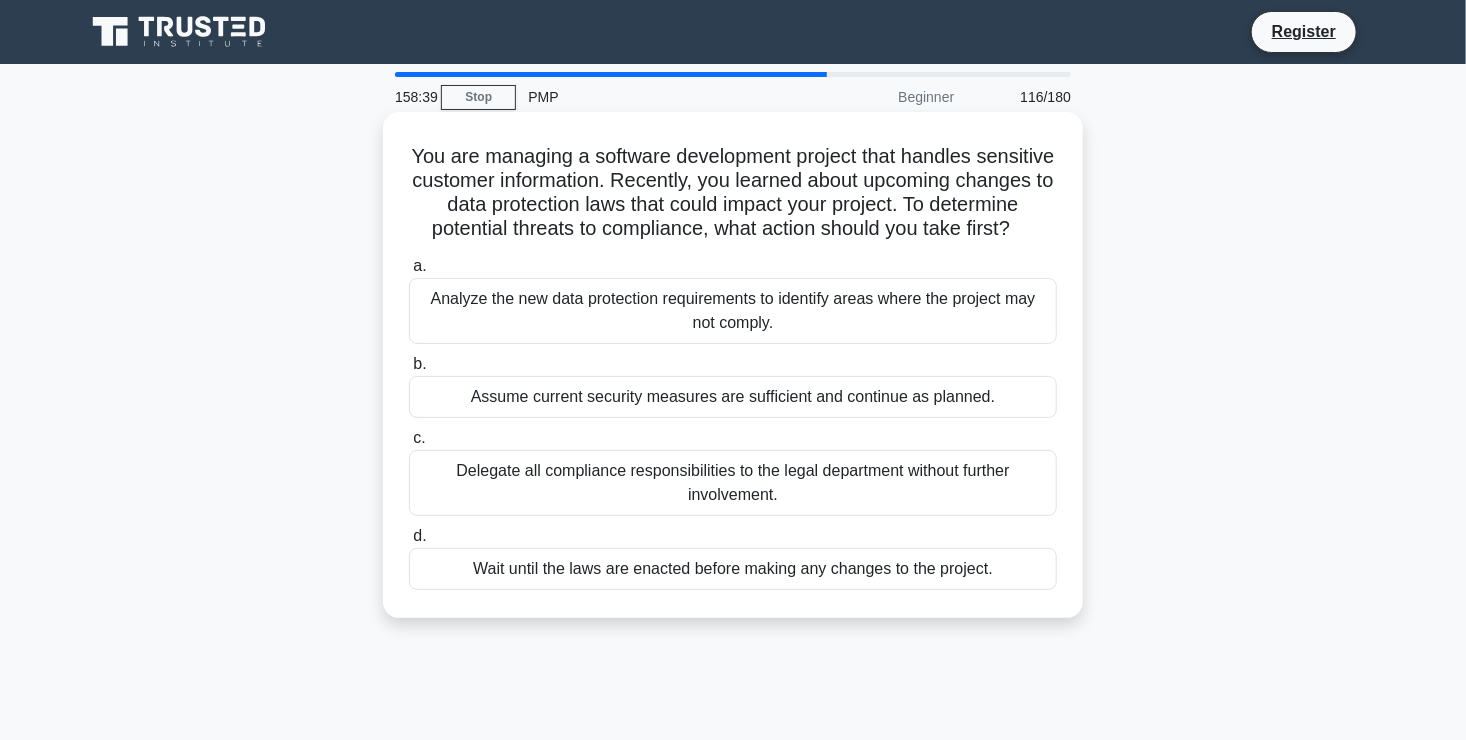 click on "Analyze the new data protection requirements to identify areas where the project may not comply." at bounding box center [733, 311] 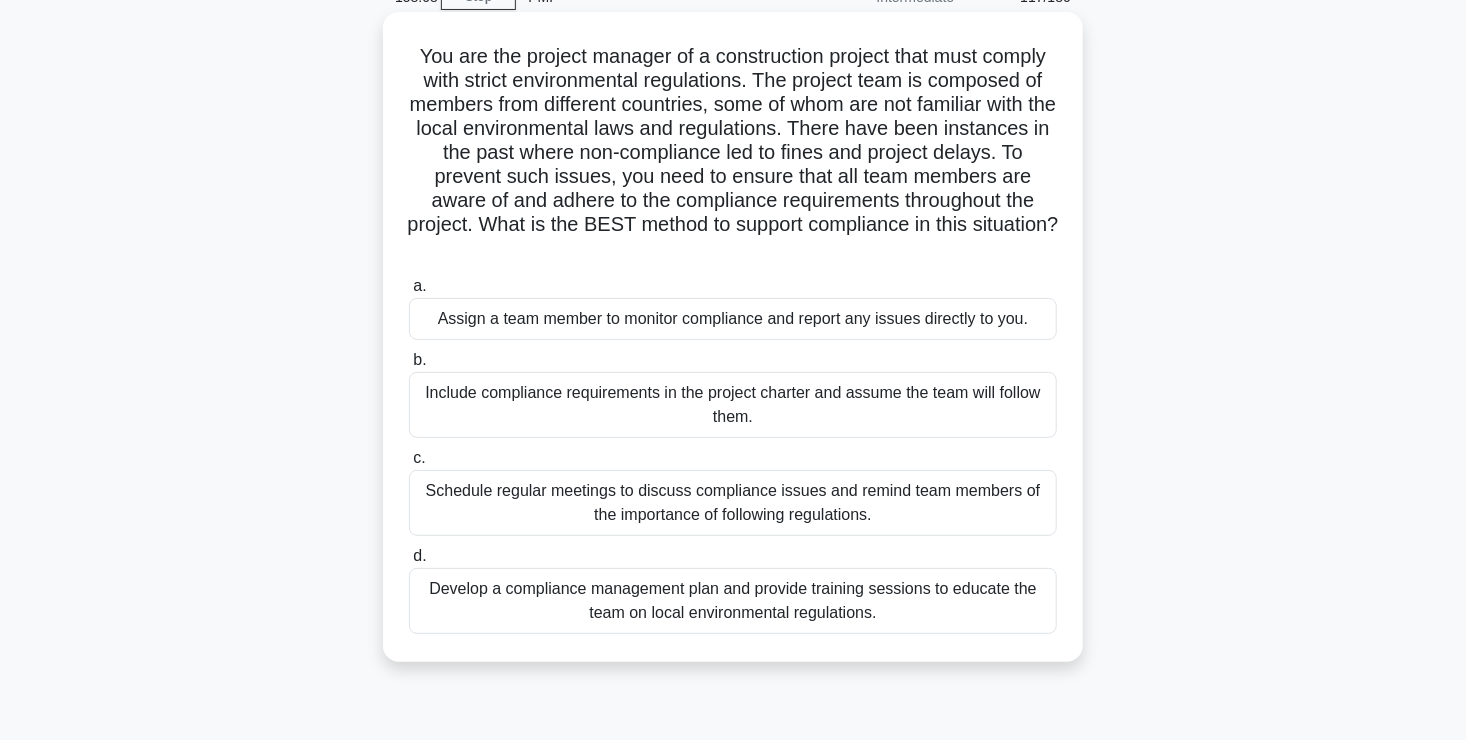 scroll, scrollTop: 102, scrollLeft: 0, axis: vertical 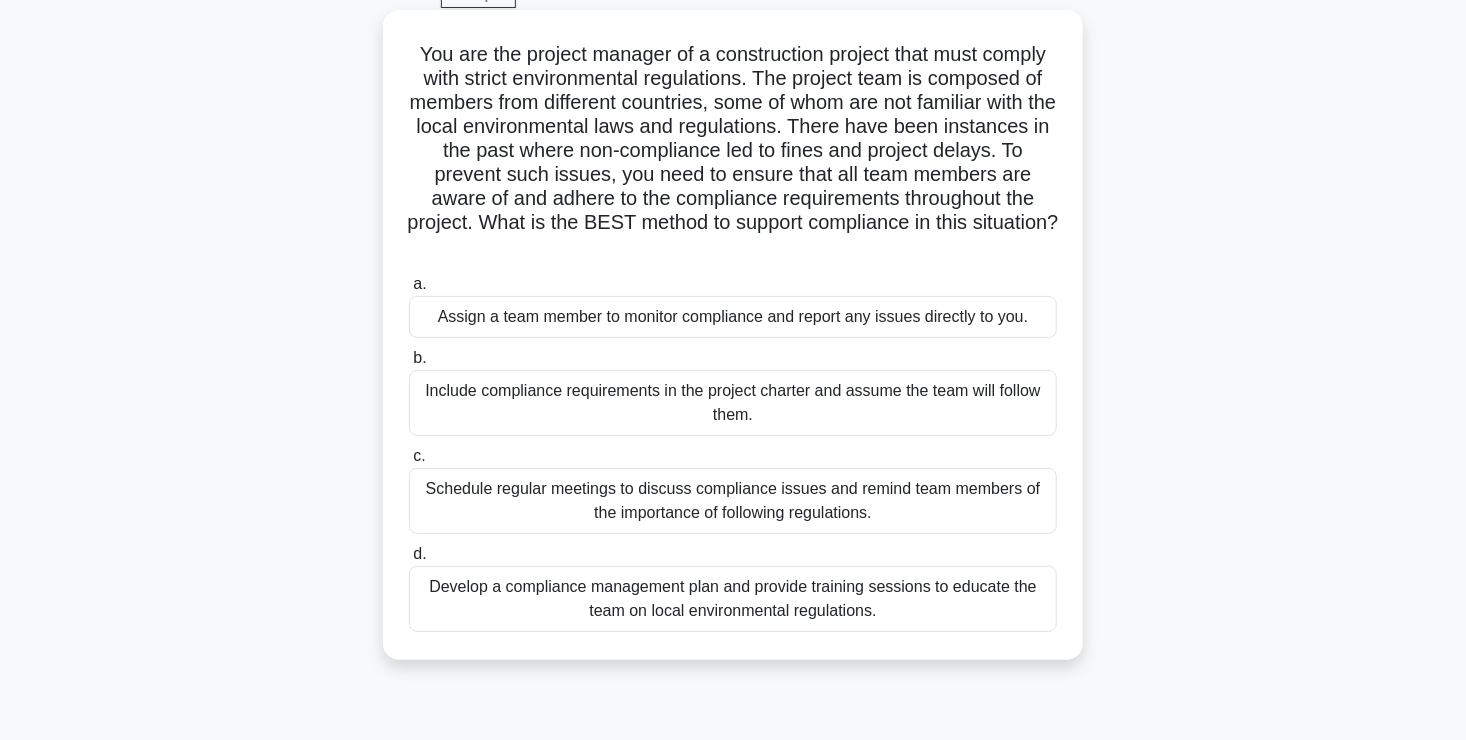 click on "Schedule regular meetings to discuss compliance issues and remind team members of the importance of following regulations." at bounding box center (733, 501) 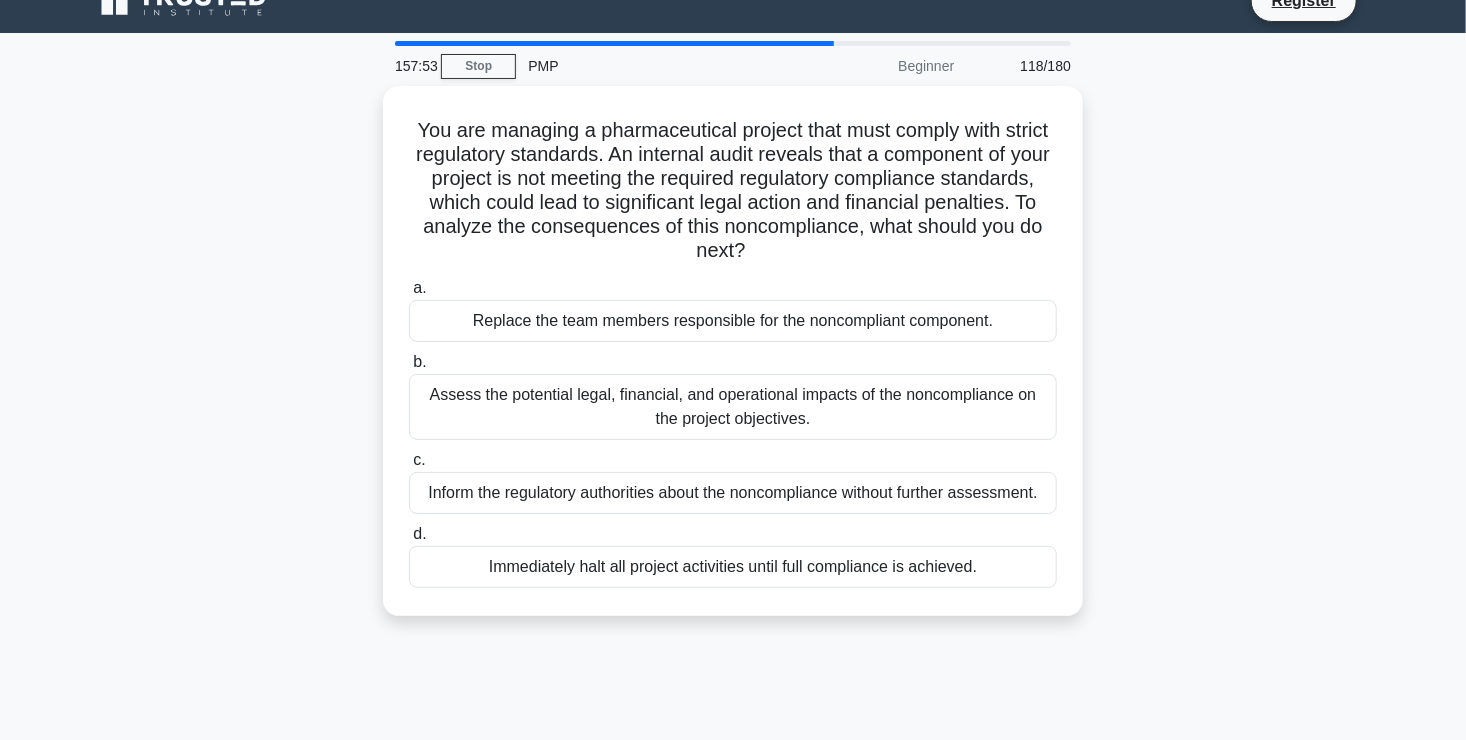 scroll, scrollTop: 0, scrollLeft: 0, axis: both 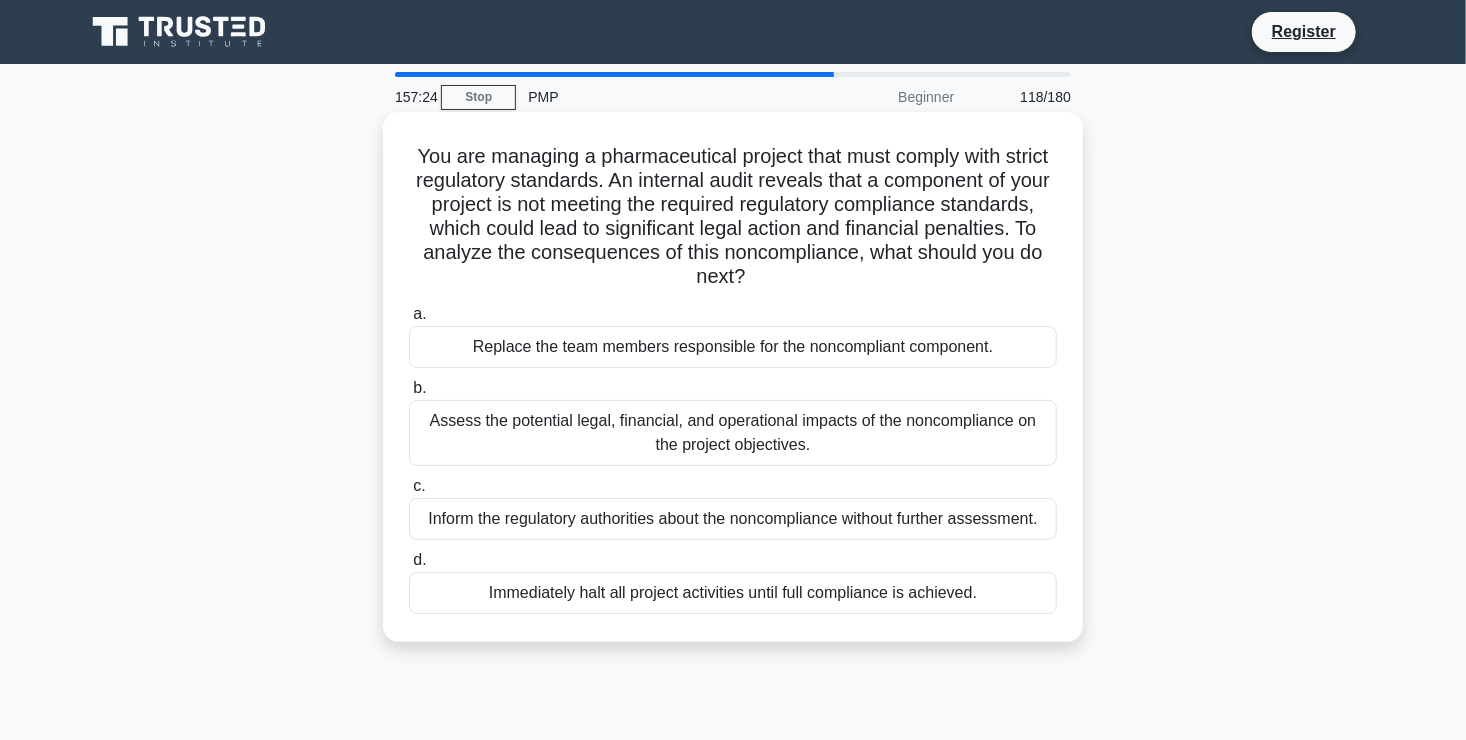 click on "Assess the potential legal, financial, and operational impacts of the noncompliance on the project objectives." at bounding box center (733, 433) 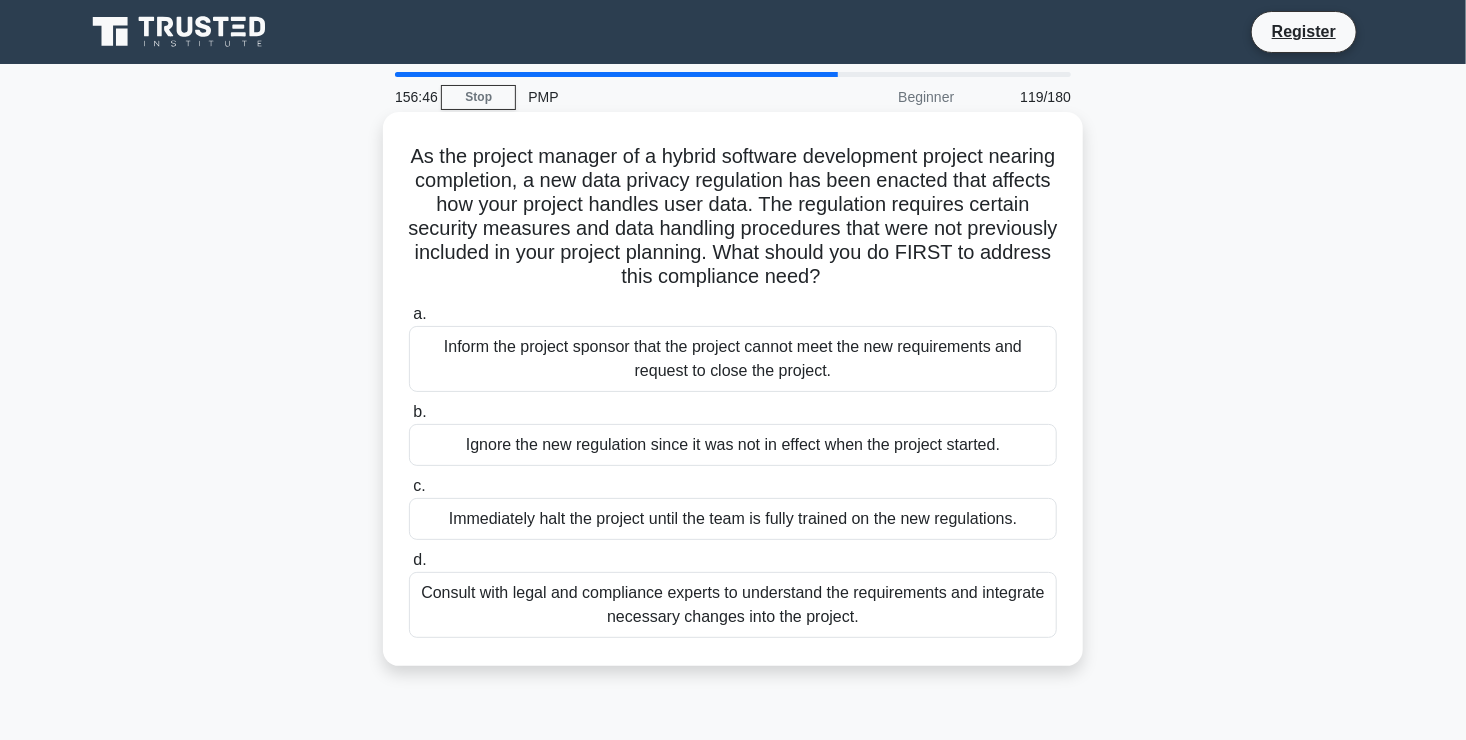 click on "Consult with legal and compliance experts to understand the requirements and integrate necessary changes into the project." at bounding box center [733, 605] 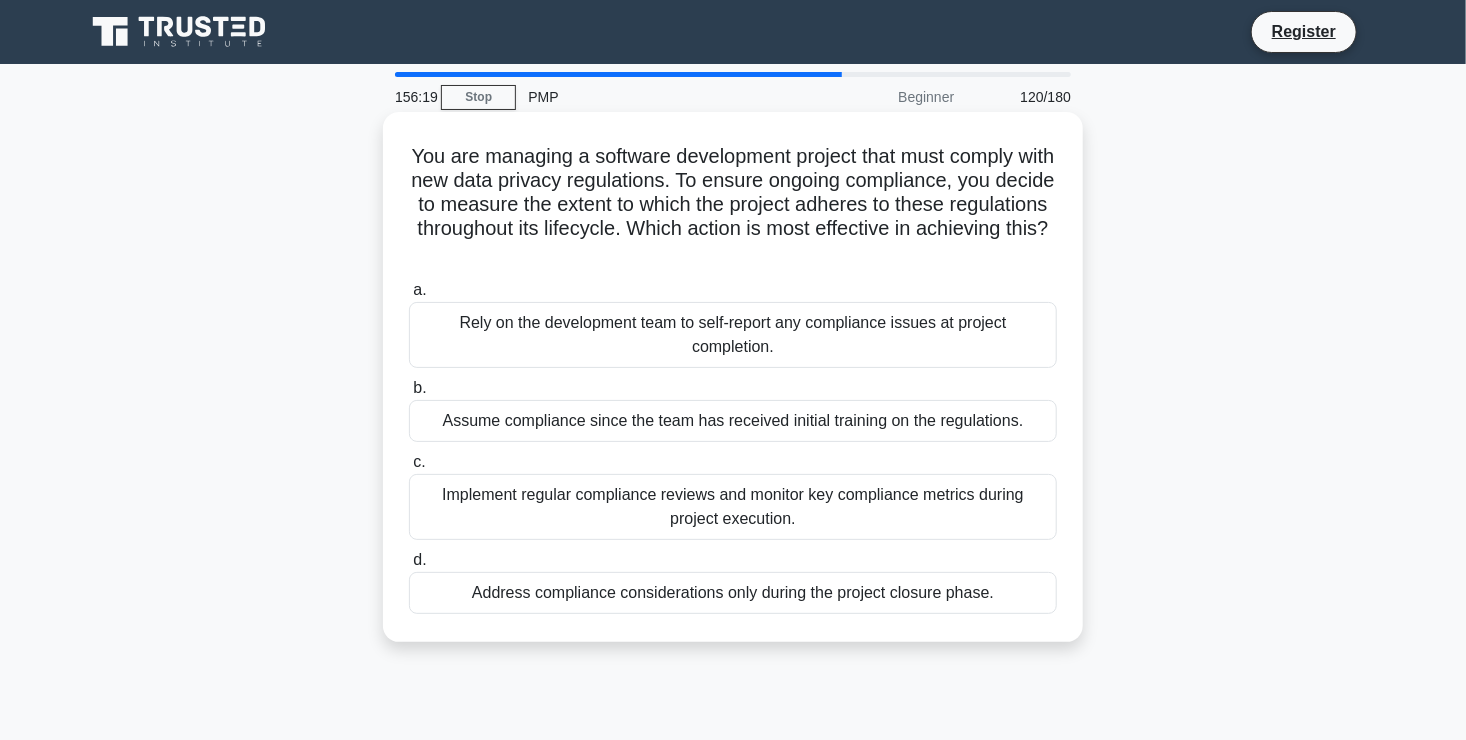 click on "Implement regular compliance reviews and monitor key compliance metrics during project execution." at bounding box center [733, 507] 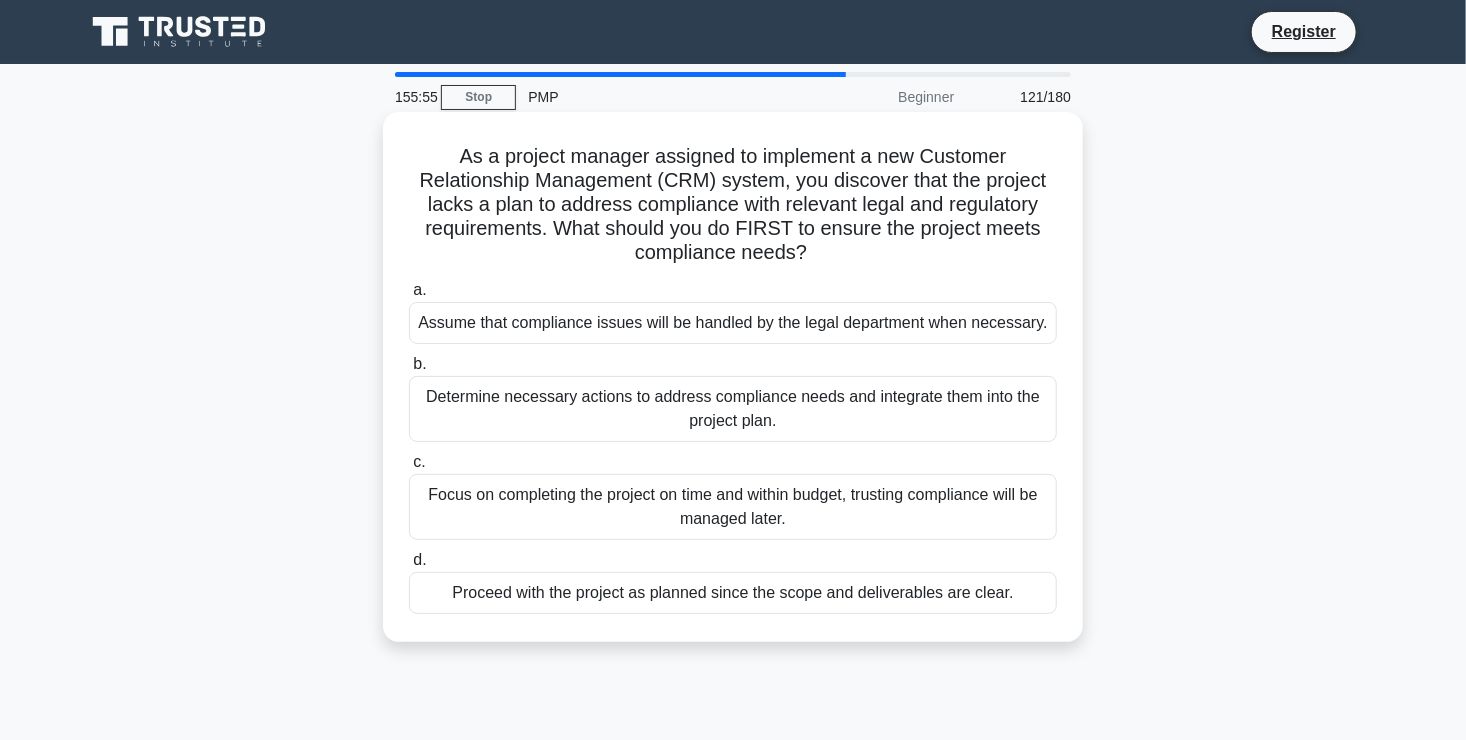 click on "Determine necessary actions to address compliance needs and integrate them into the project plan." at bounding box center [733, 409] 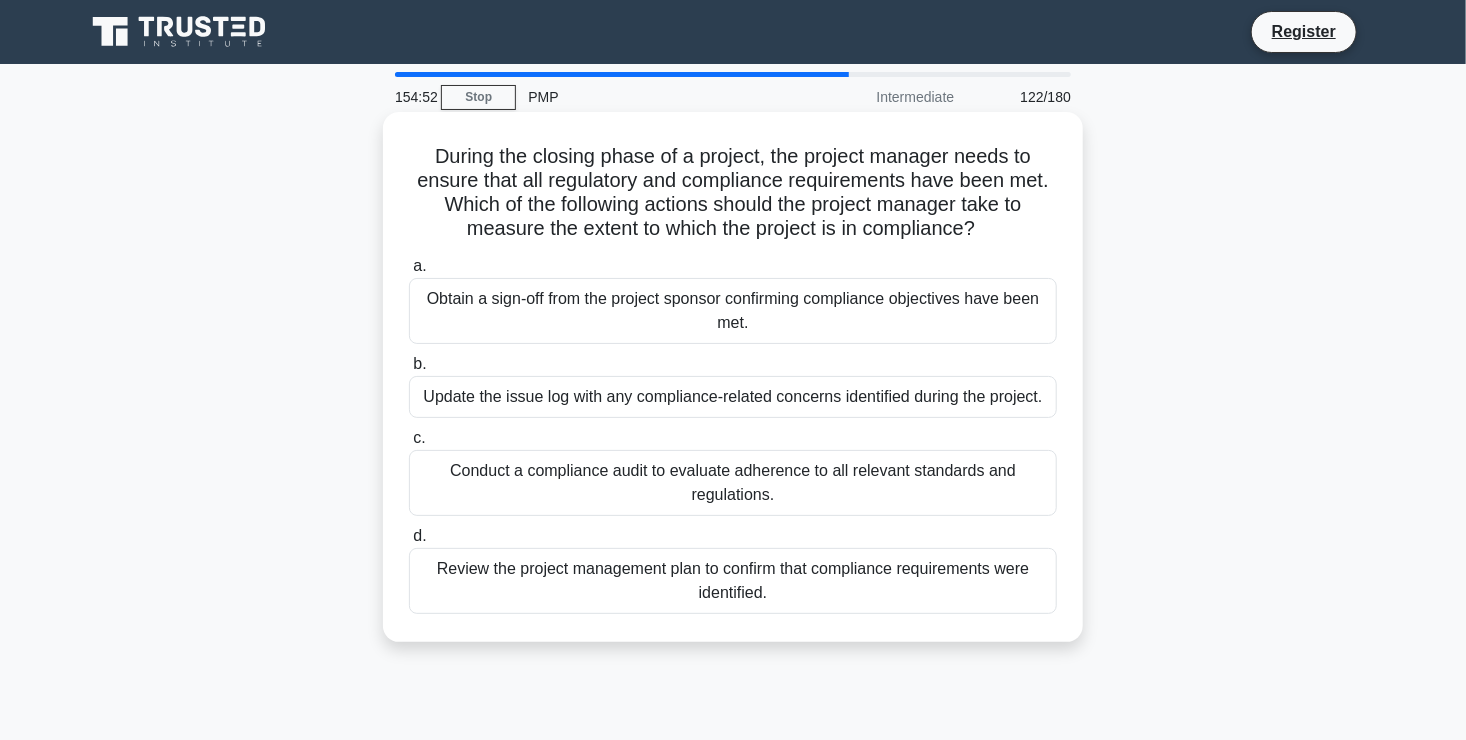 click on "Conduct a compliance audit to evaluate adherence to all relevant standards and regulations." at bounding box center [733, 483] 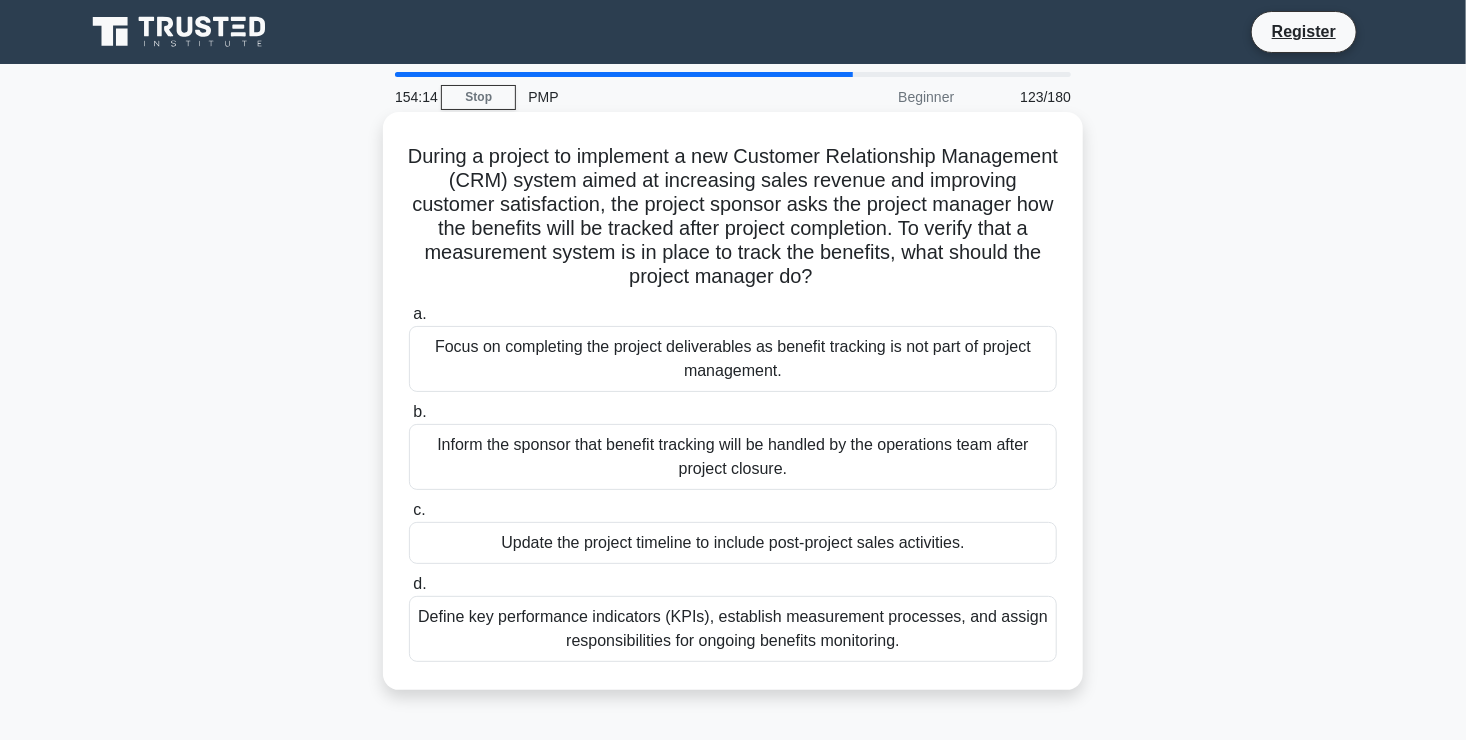 click on "Define key performance indicators (KPIs), establish measurement processes, and assign responsibilities for ongoing benefits monitoring." at bounding box center (733, 629) 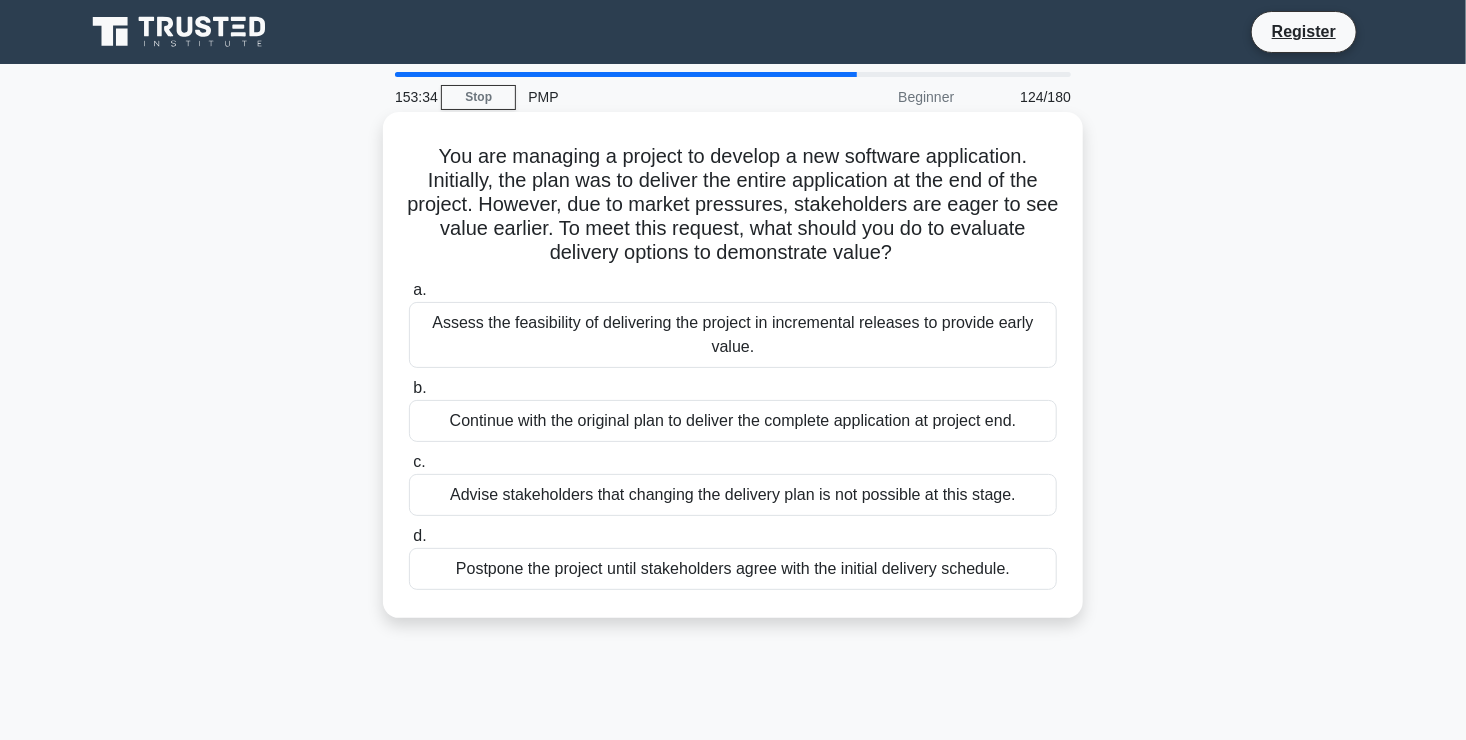 click on "Assess the feasibility of delivering the project in incremental releases to provide early value." at bounding box center (733, 335) 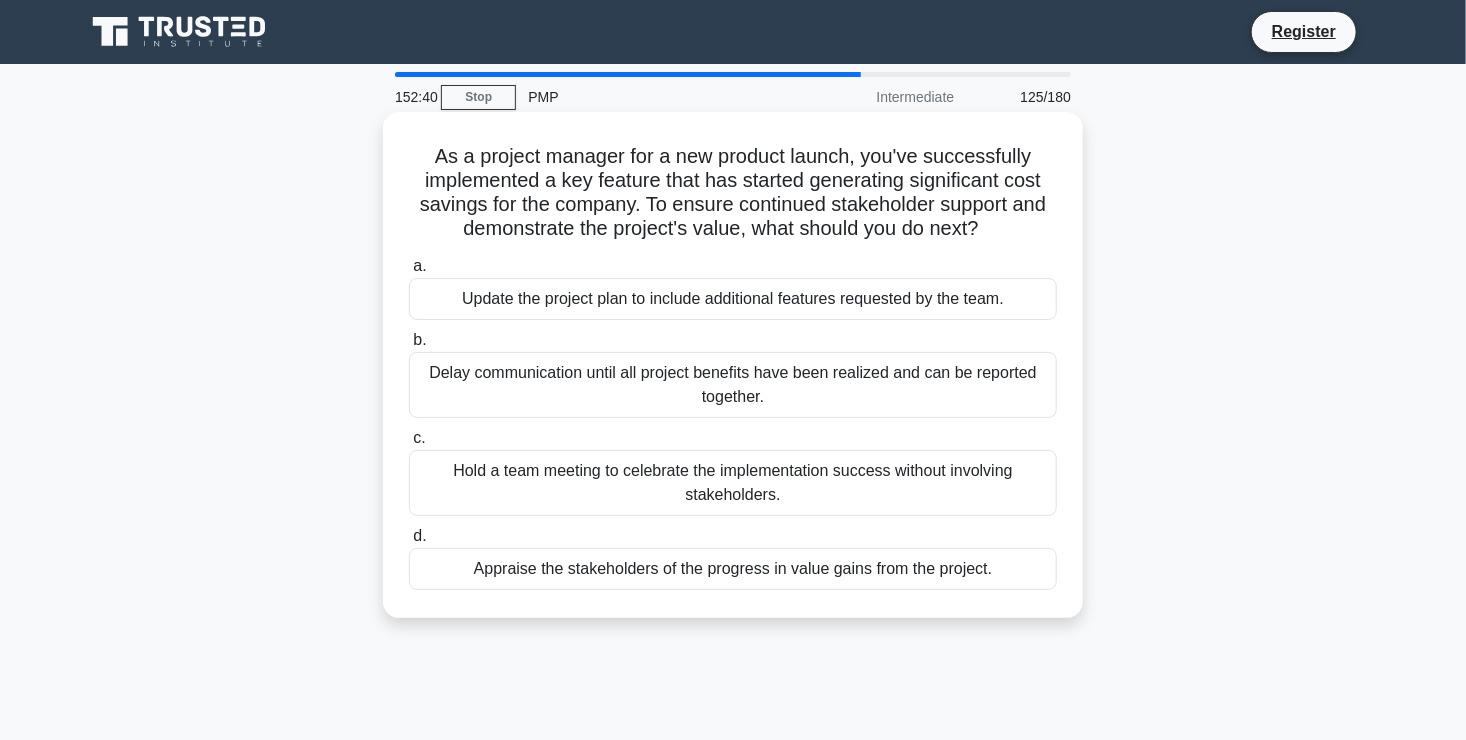 click on "Appraise the stakeholders of the progress in value gains from the project." at bounding box center (733, 569) 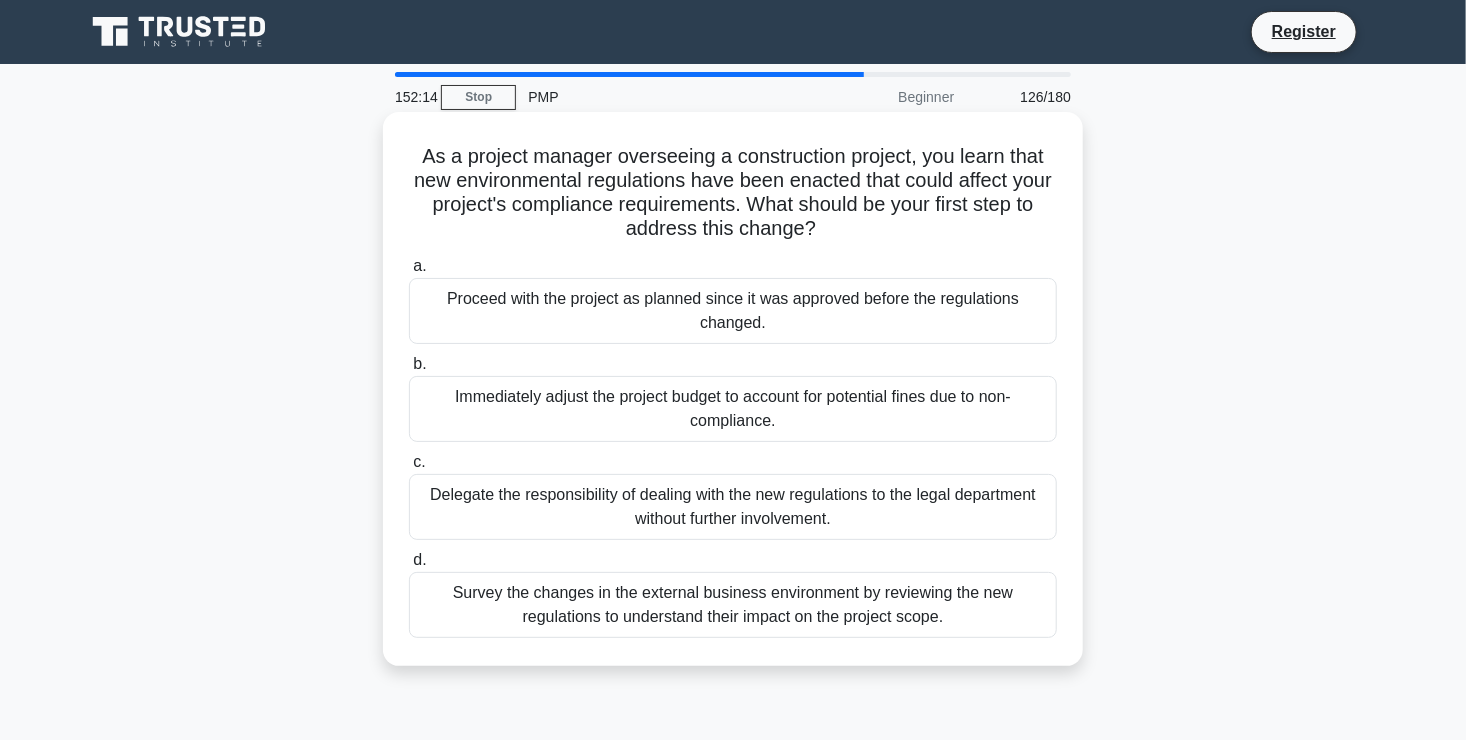 click on "Survey the changes in the external business environment by reviewing the new regulations to understand their impact on the project scope." at bounding box center (733, 605) 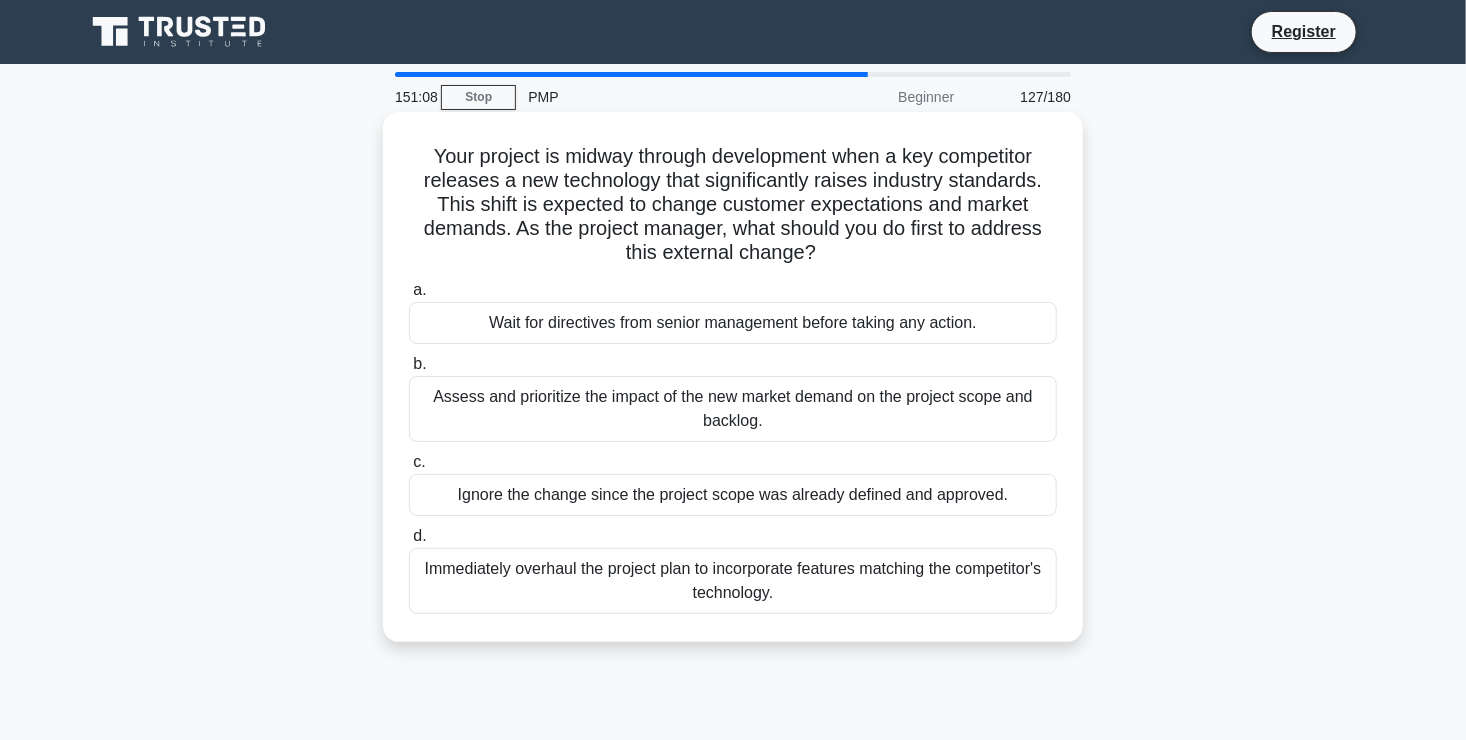 click on "Assess and prioritize the impact of the new market demand on the project scope and backlog." at bounding box center (733, 409) 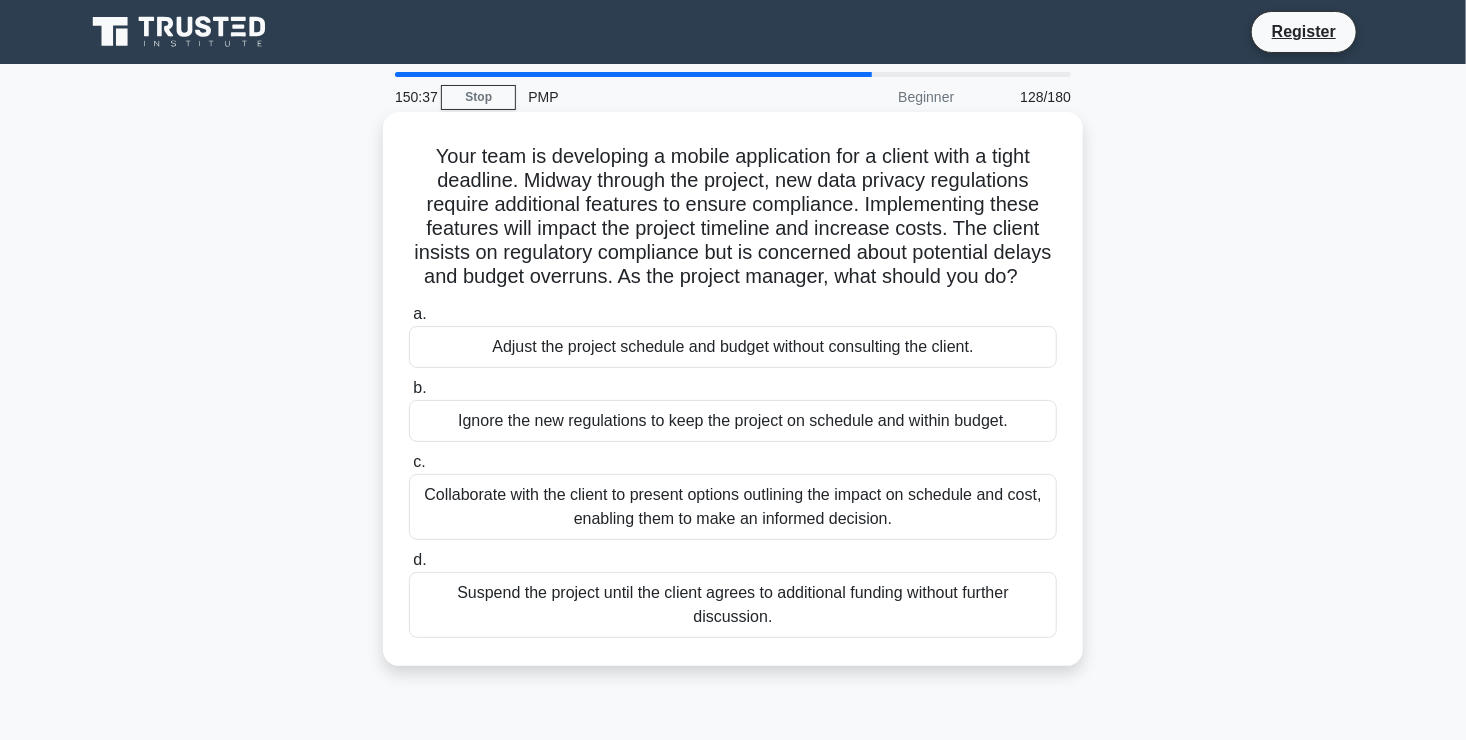 click on "Collaborate with the client to present options outlining the impact on schedule and cost, enabling them to make an informed decision." at bounding box center (733, 507) 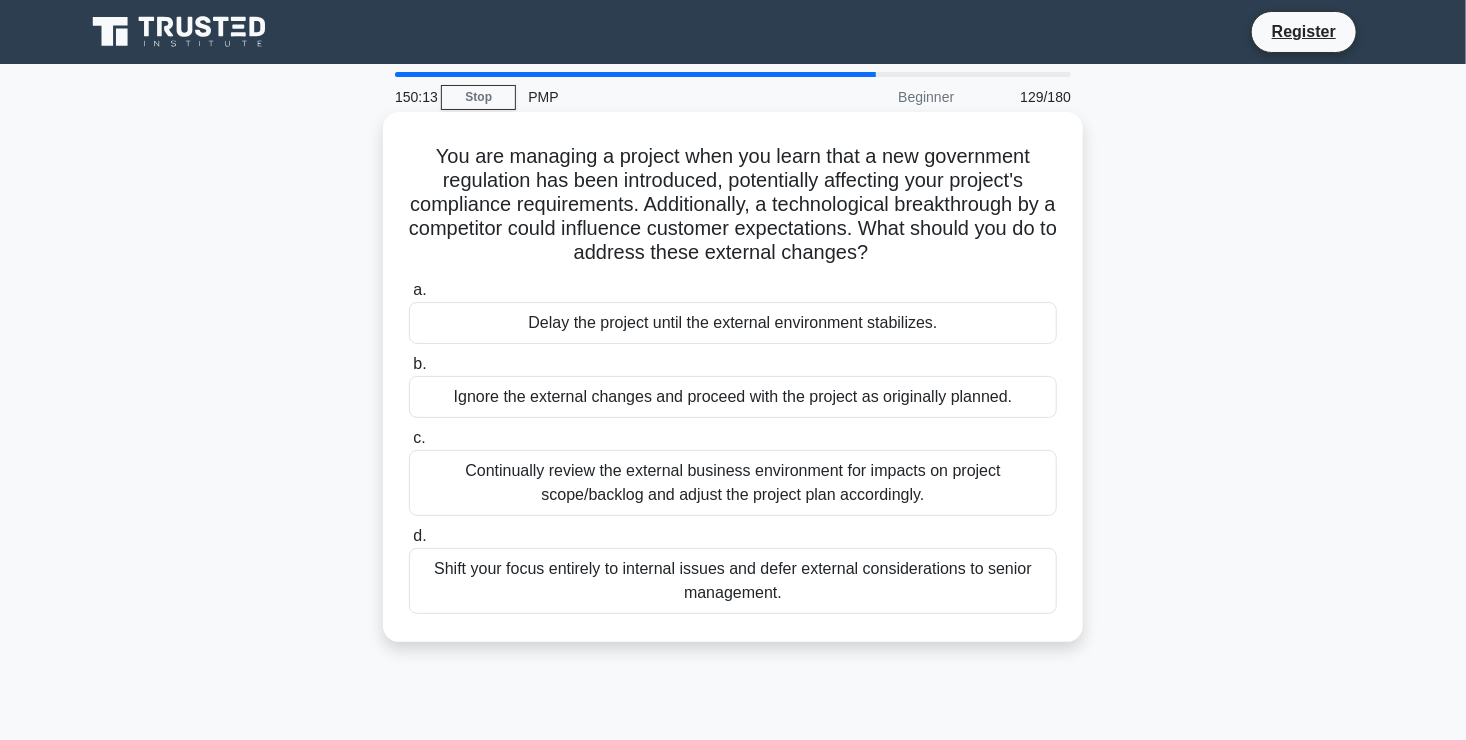 click on "Continually review the external business environment for impacts on project scope/backlog and adjust the project plan accordingly." at bounding box center (733, 483) 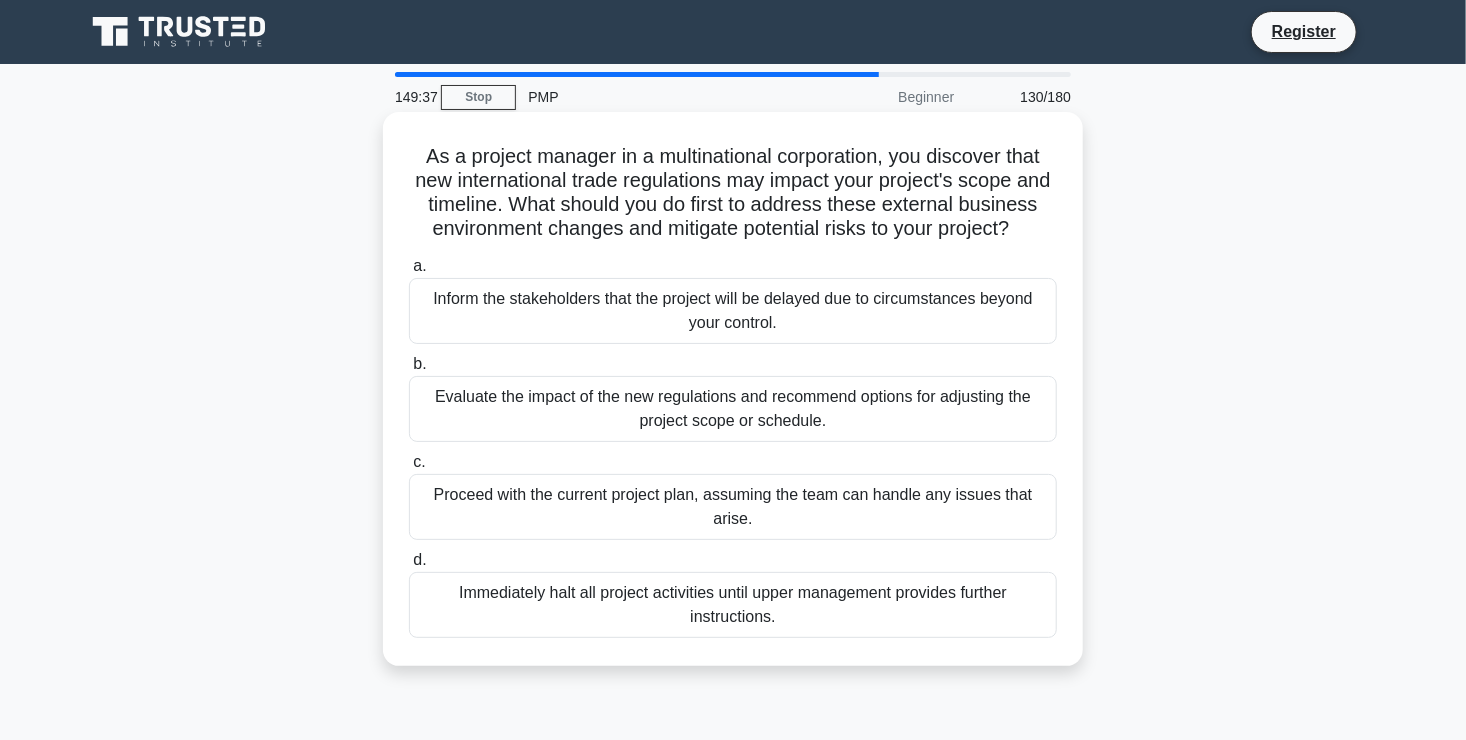 click on "Evaluate the impact of the new regulations and recommend options for adjusting the project scope or schedule." at bounding box center (733, 409) 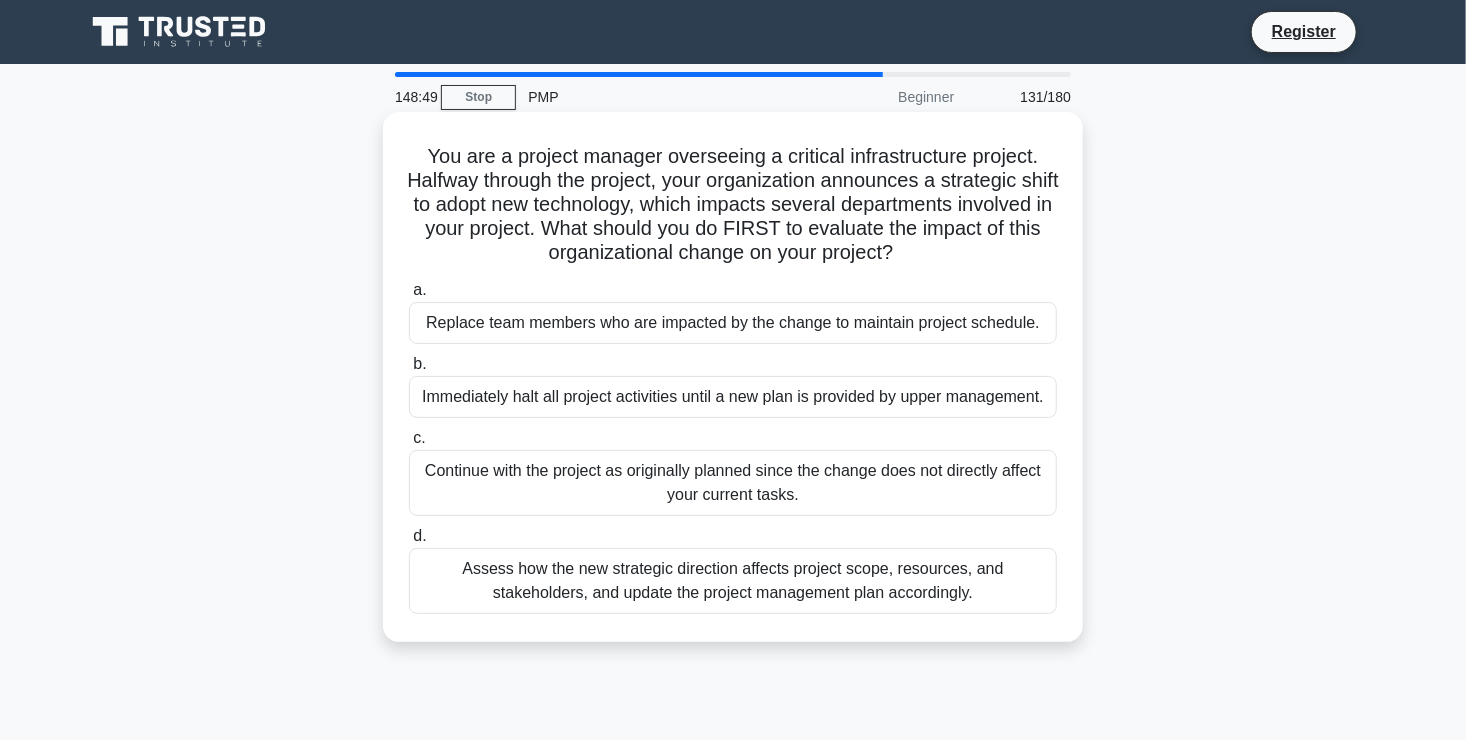 click on "Assess how the new strategic direction affects project scope, resources, and stakeholders, and update the project management plan accordingly." at bounding box center [733, 581] 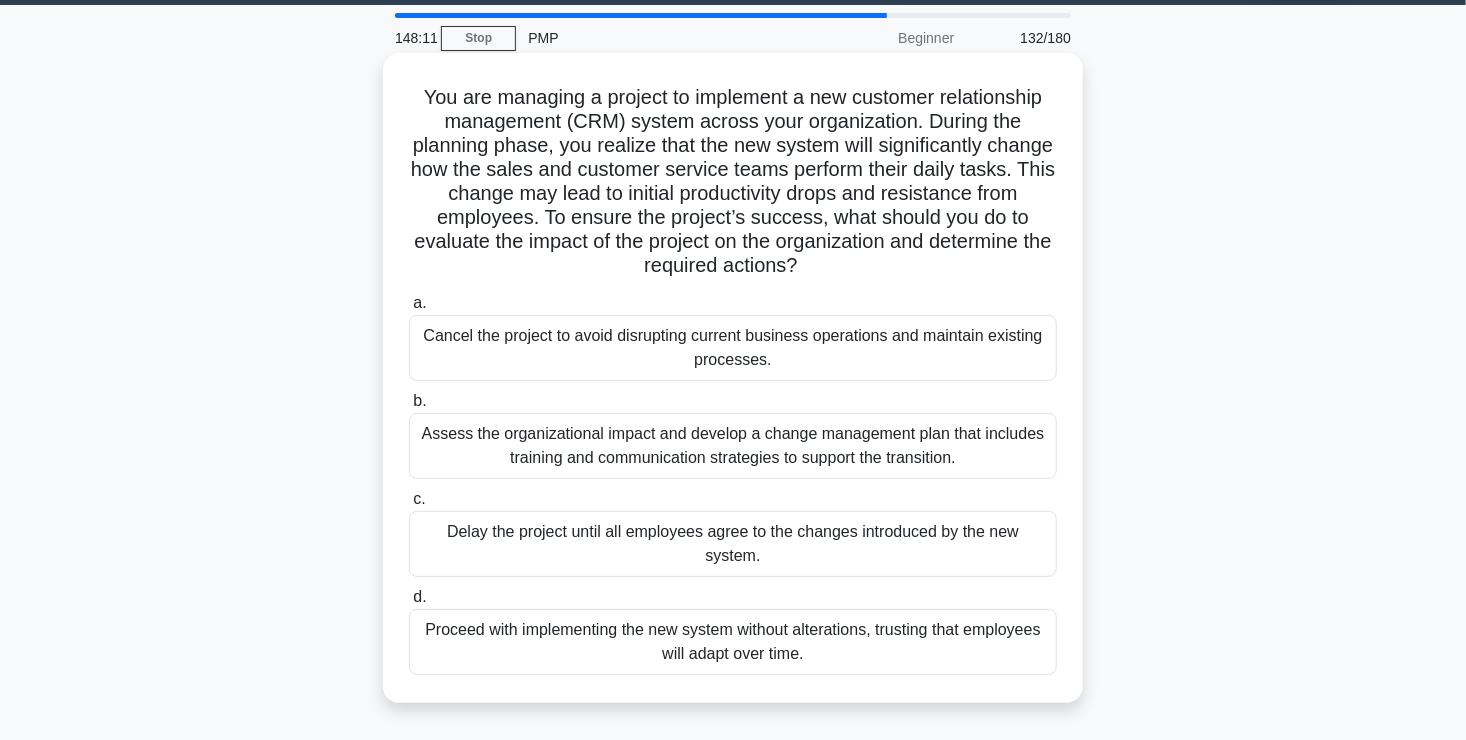 scroll, scrollTop: 64, scrollLeft: 0, axis: vertical 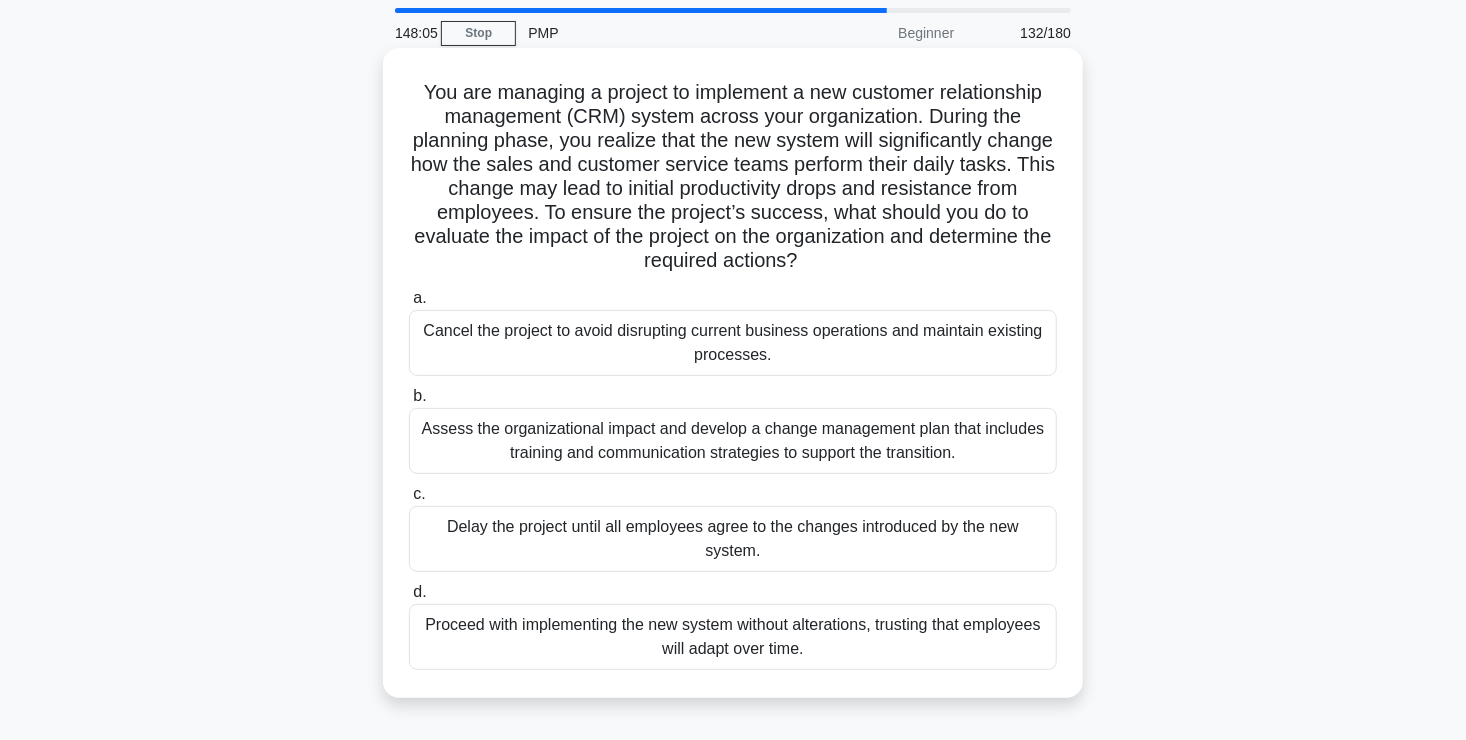 click on "Assess the organizational impact and develop a change management plan that includes training and communication strategies to support the transition." at bounding box center [733, 441] 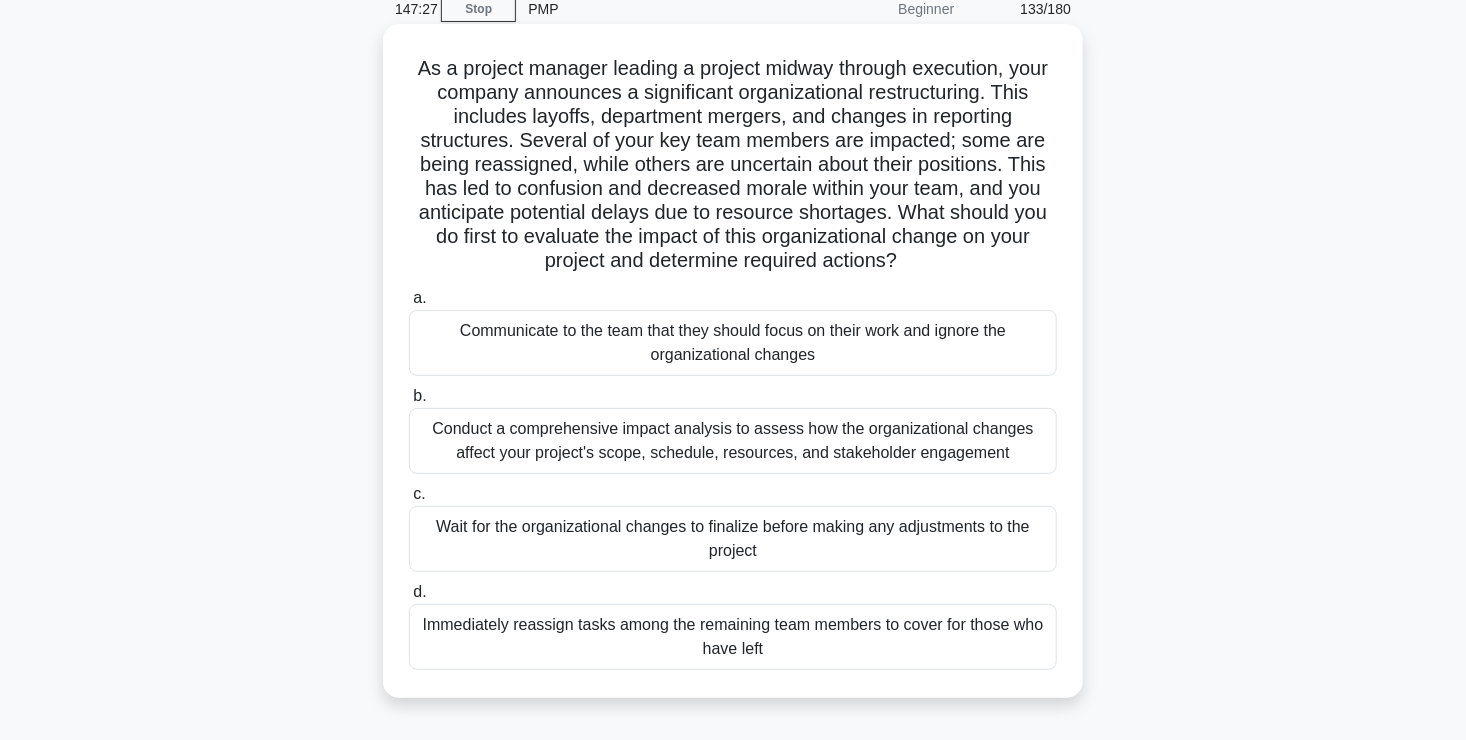 scroll, scrollTop: 95, scrollLeft: 0, axis: vertical 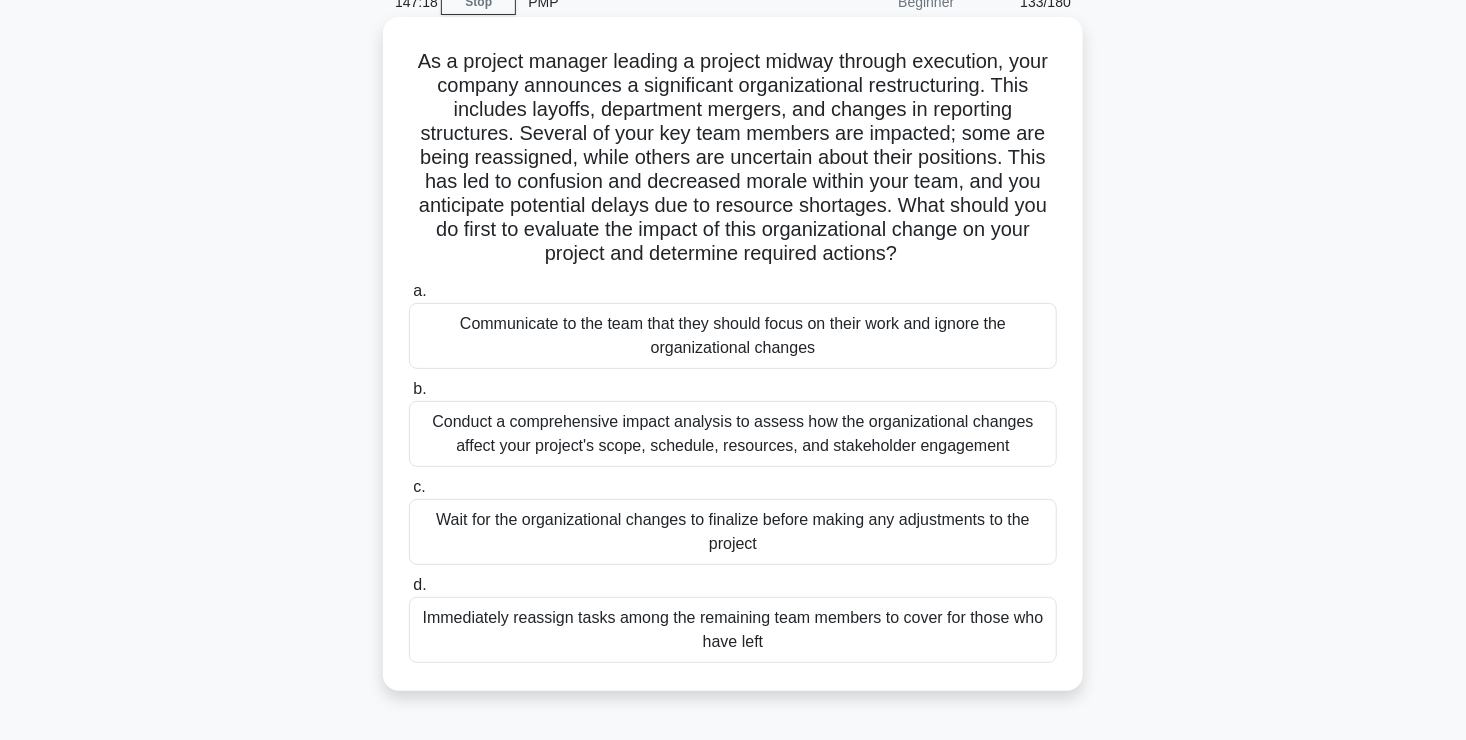 click on "Conduct a comprehensive impact analysis to assess how the organizational changes affect your project's scope, schedule, resources, and stakeholder engagement" at bounding box center [733, 434] 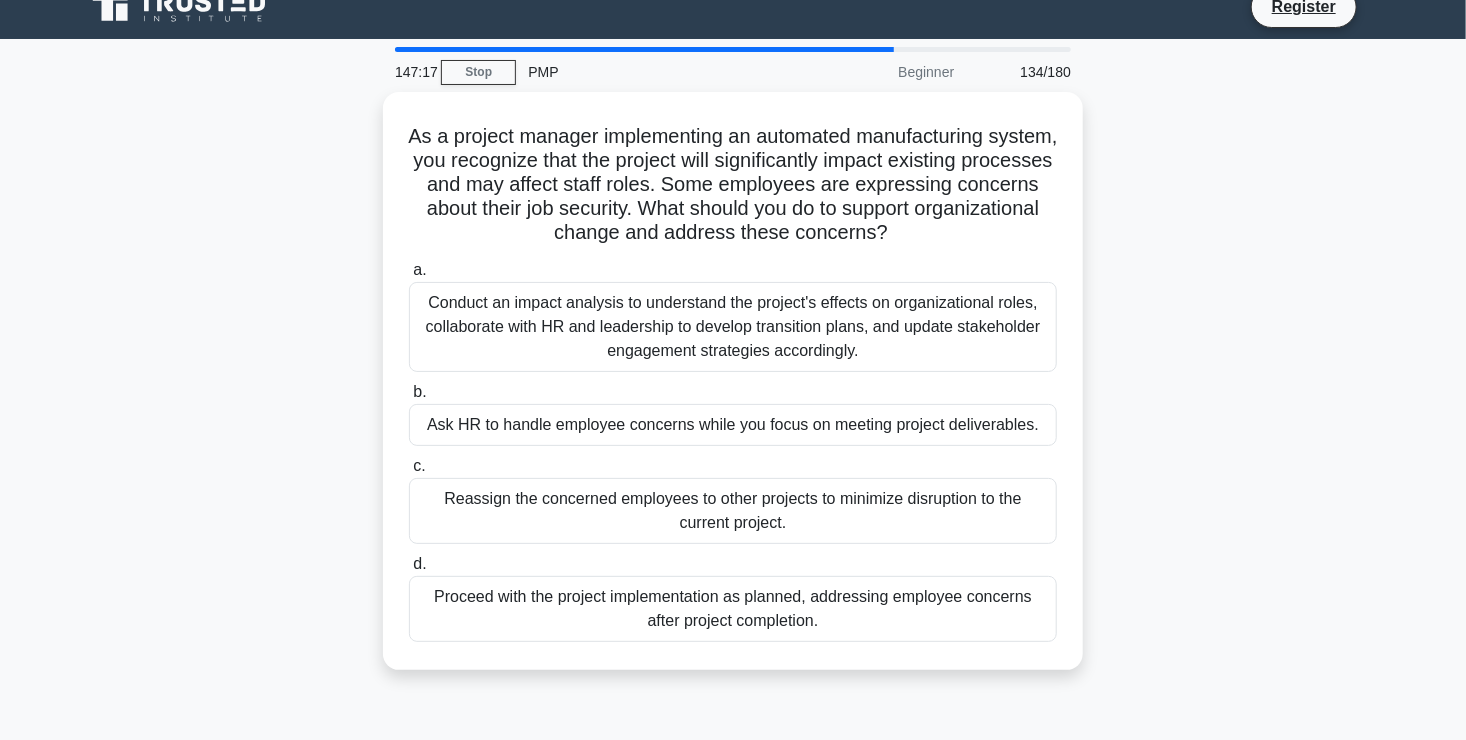 scroll, scrollTop: 0, scrollLeft: 0, axis: both 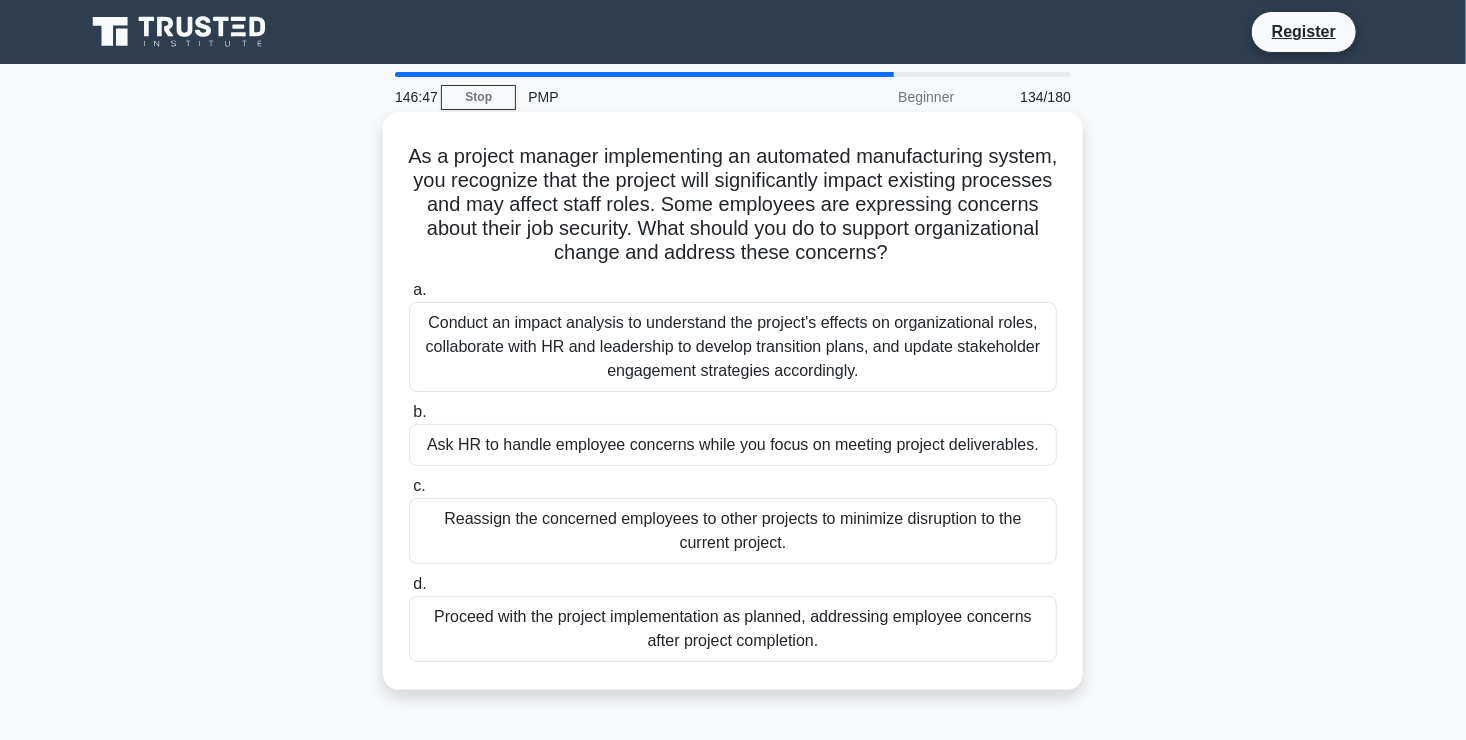 click on "Conduct an impact analysis to understand the project's effects on organizational roles, collaborate with HR and leadership to develop transition plans, and update stakeholder engagement strategies accordingly." at bounding box center [733, 347] 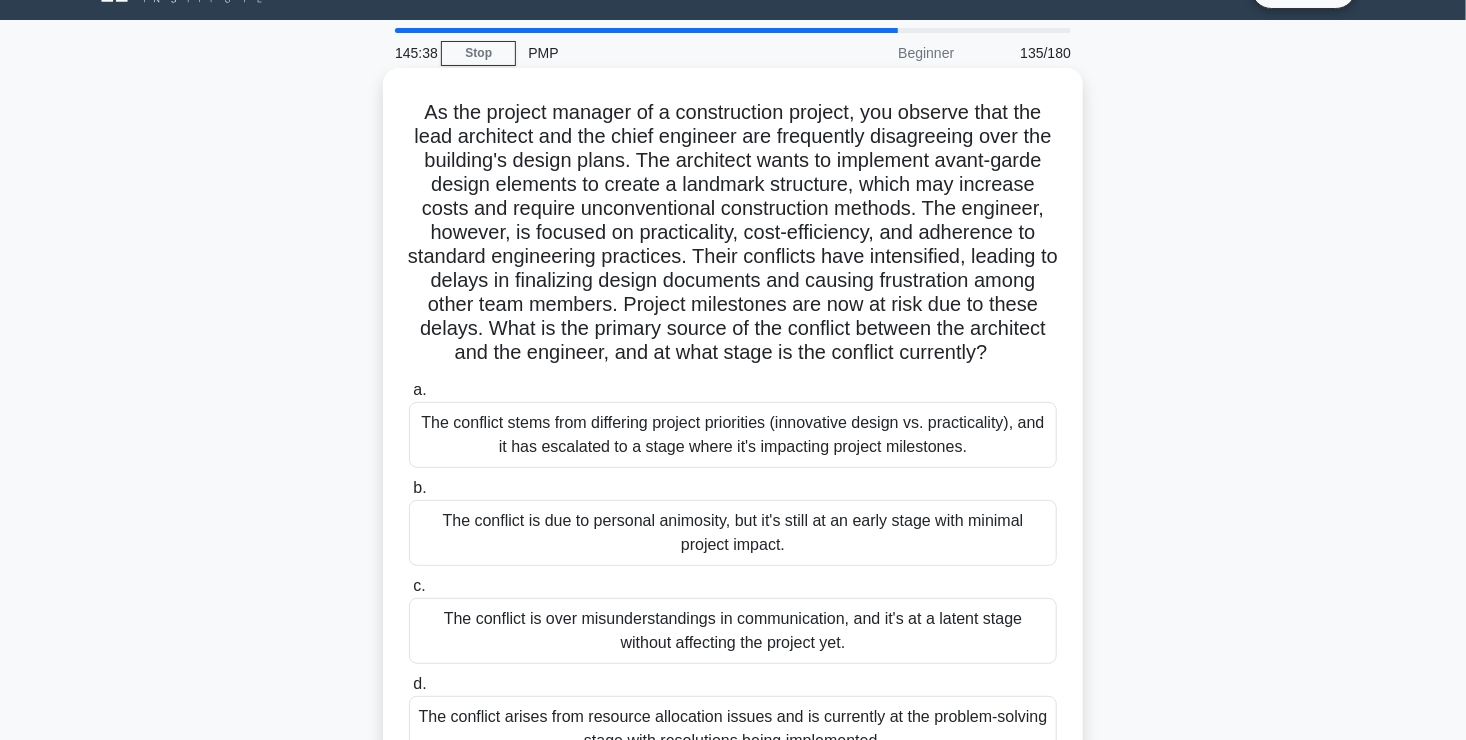 scroll, scrollTop: 43, scrollLeft: 0, axis: vertical 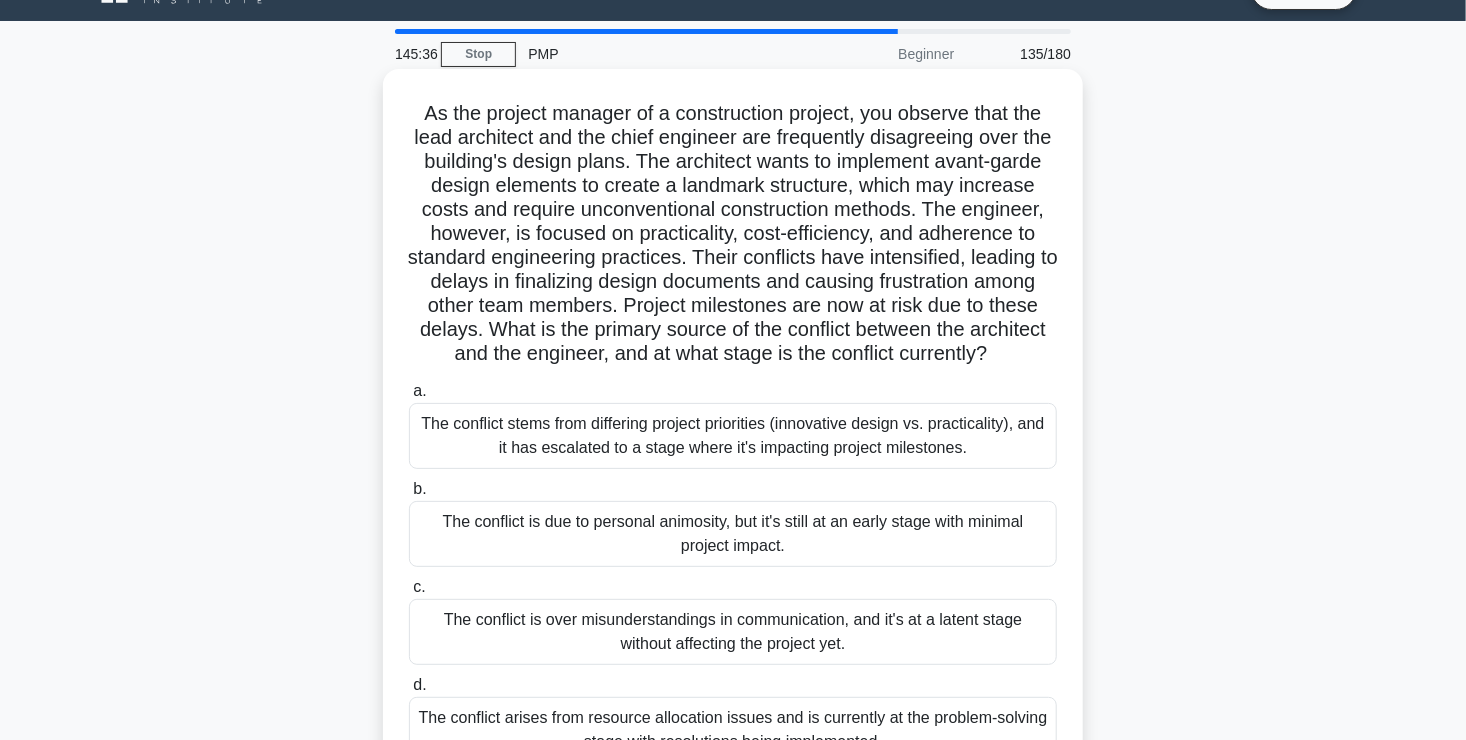 click on "The conflict stems from differing project priorities (innovative design vs. practicality), and it has escalated to a stage where it's impacting project milestones." at bounding box center (733, 436) 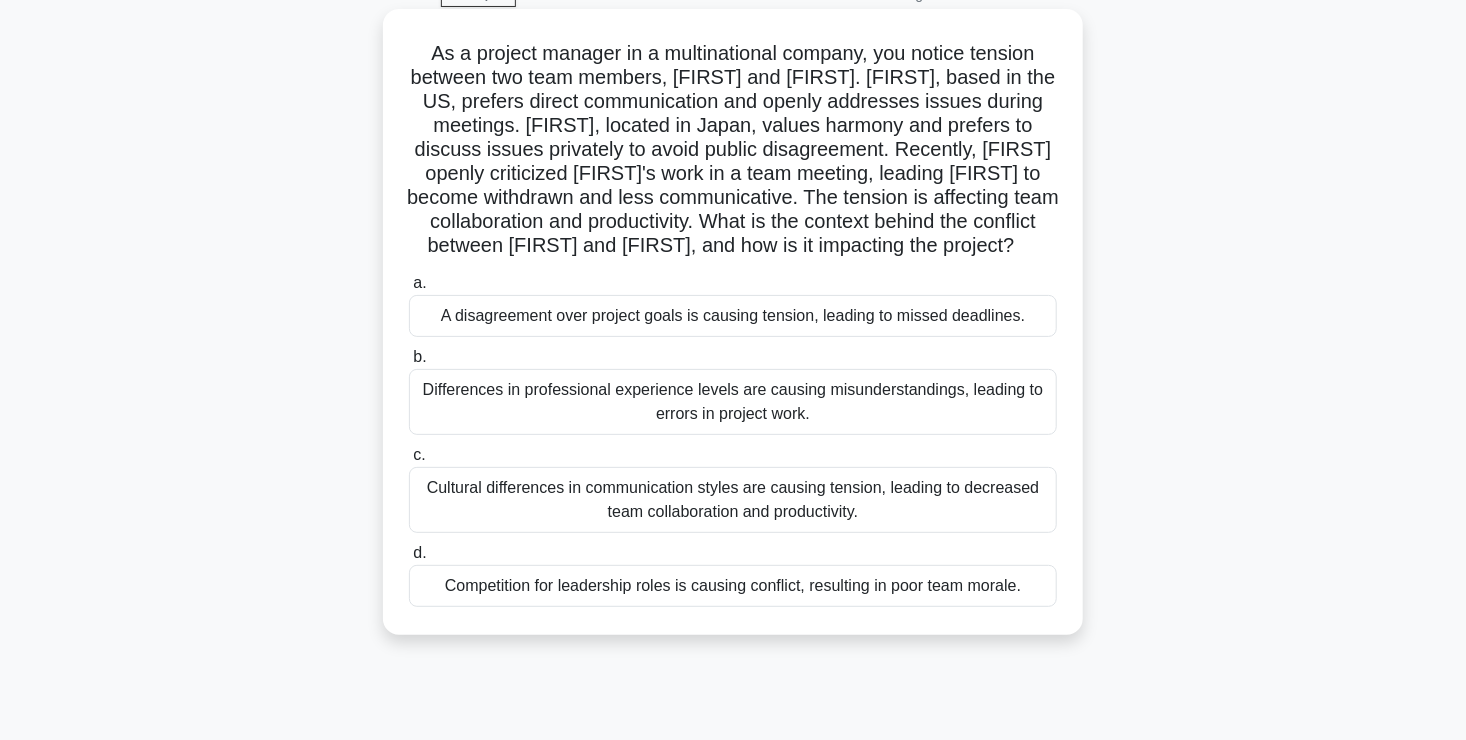 scroll, scrollTop: 104, scrollLeft: 0, axis: vertical 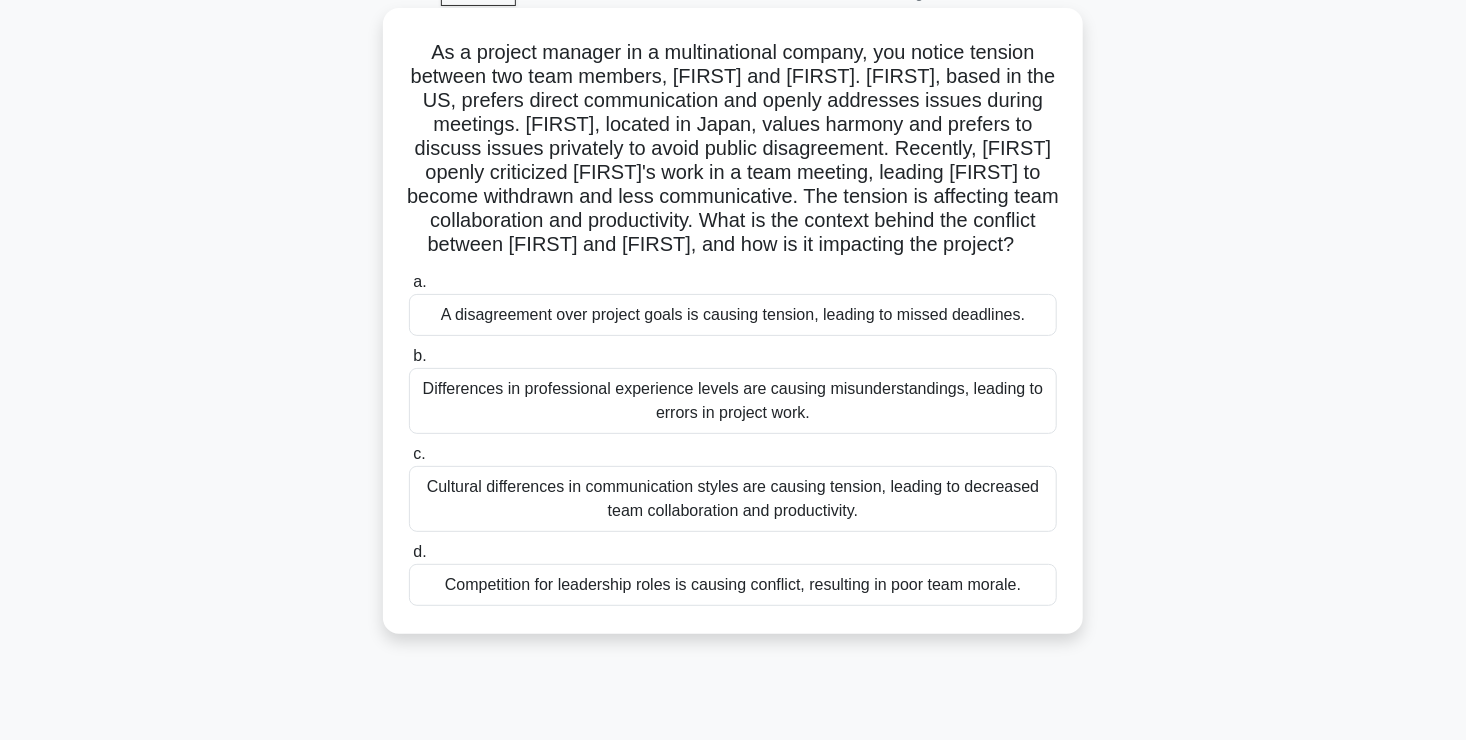 click on "Cultural differences in communication styles are causing tension, leading to decreased team collaboration and productivity." at bounding box center (733, 499) 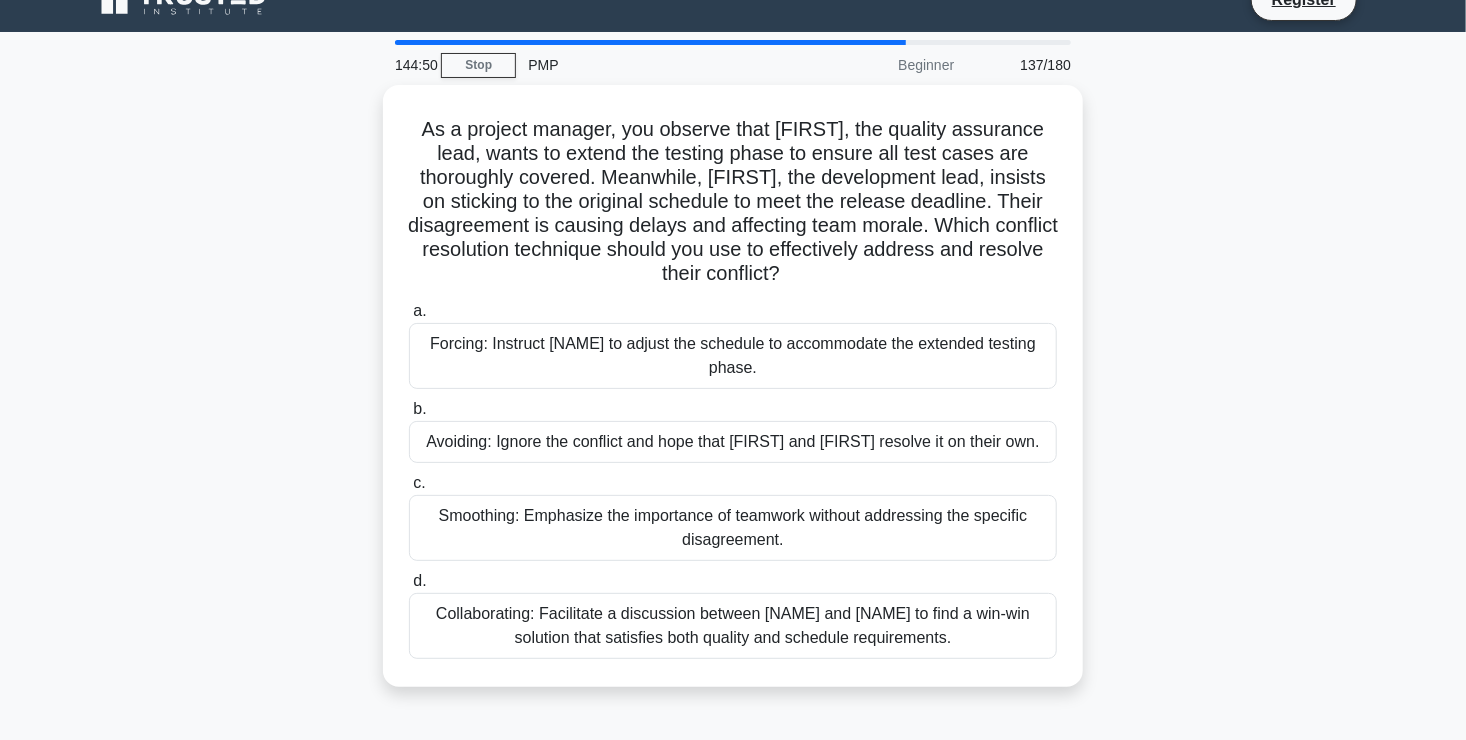 scroll, scrollTop: 0, scrollLeft: 0, axis: both 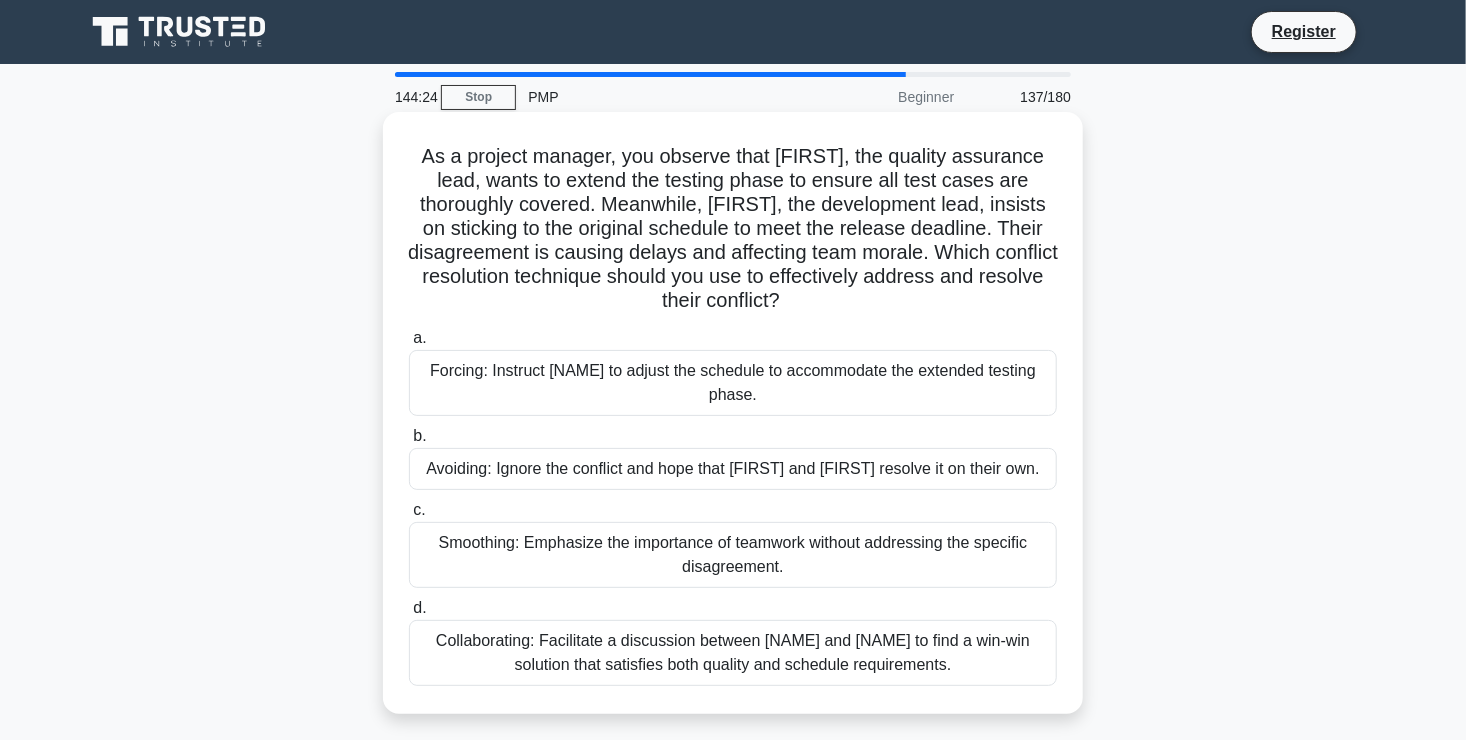 click on "Collaborating: Facilitate a discussion between Karen and Tom to find a win-win solution that satisfies both quality and schedule requirements." at bounding box center (733, 653) 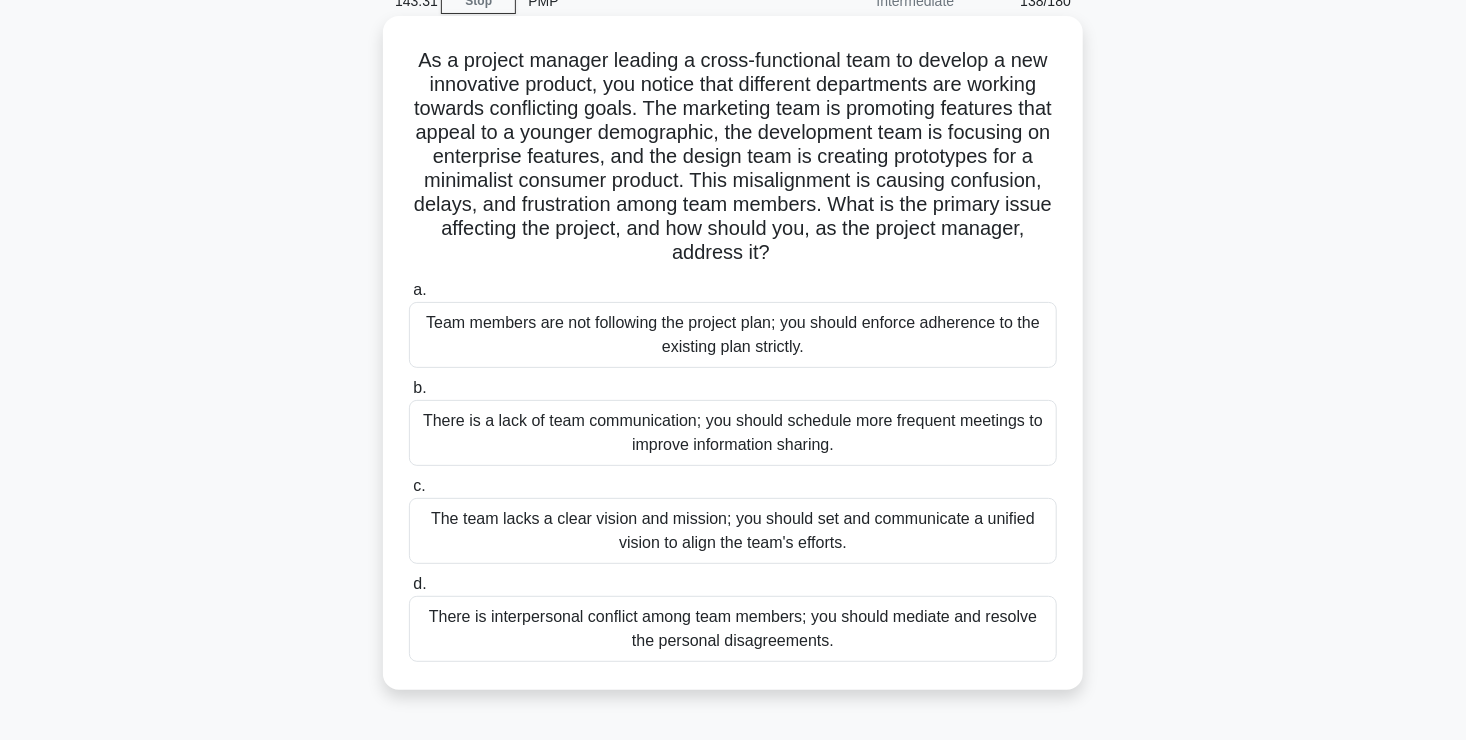 scroll, scrollTop: 96, scrollLeft: 0, axis: vertical 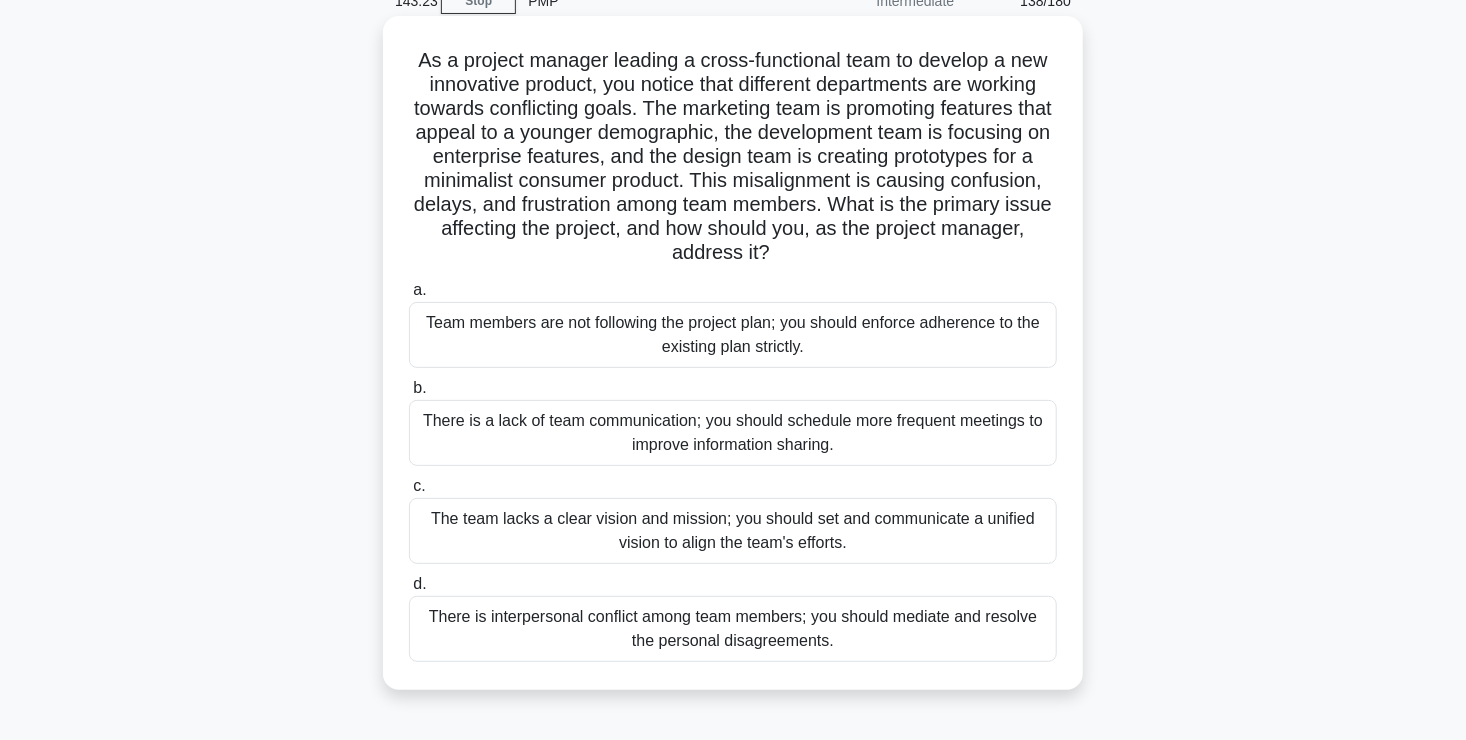 click on "The team lacks a clear vision and mission; you should set and communicate a unified vision to align the team's efforts." at bounding box center [733, 531] 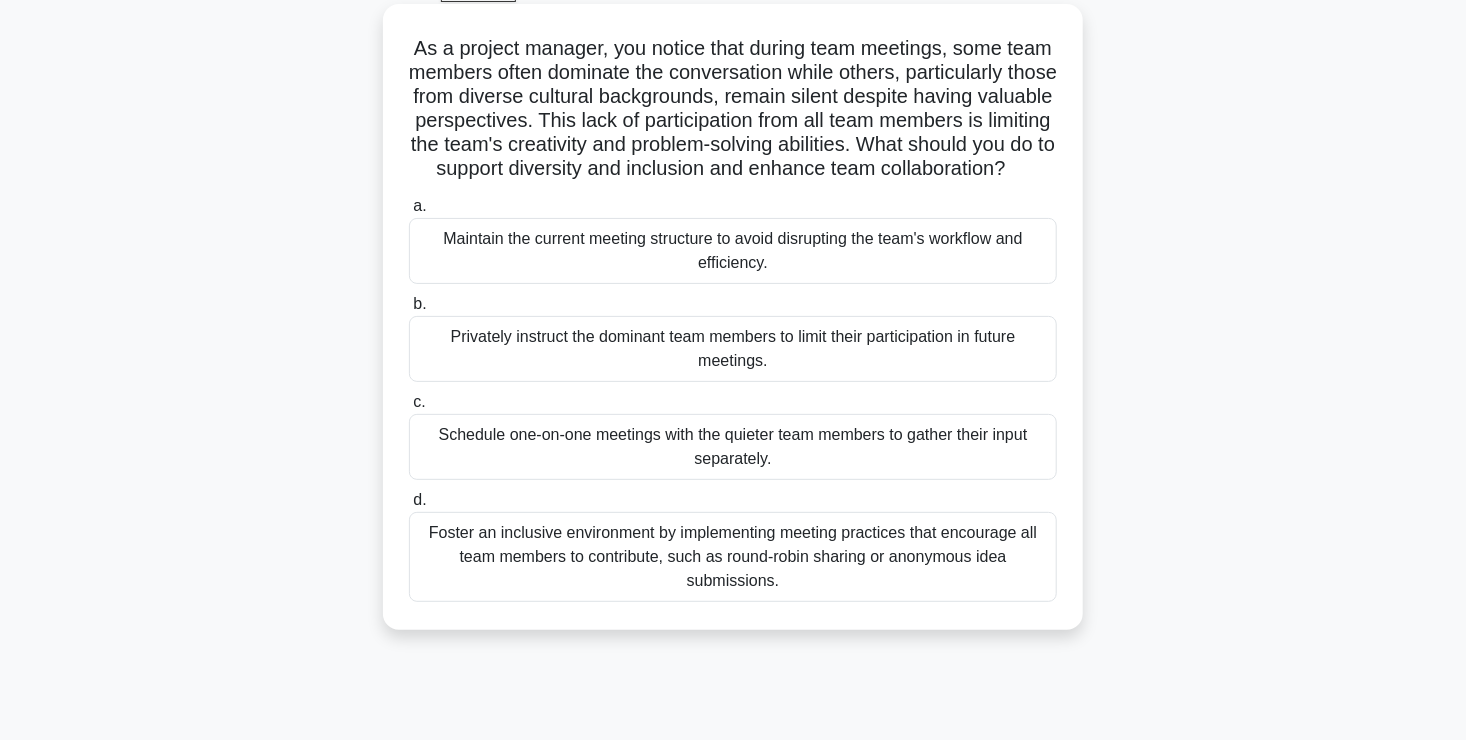 scroll, scrollTop: 112, scrollLeft: 0, axis: vertical 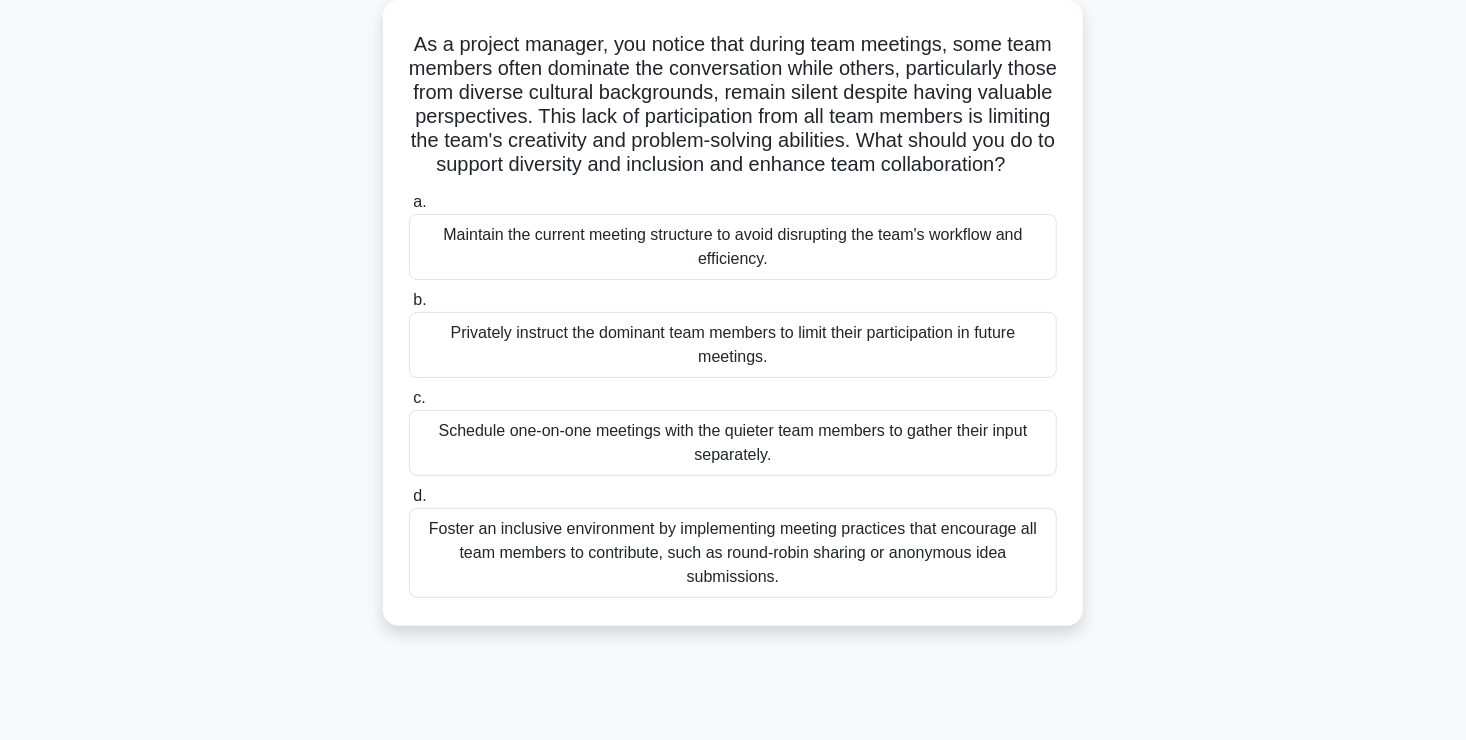 click on "Foster an inclusive environment by implementing meeting practices that encourage all team members to contribute, such as round-robin sharing or anonymous idea submissions." at bounding box center [733, 553] 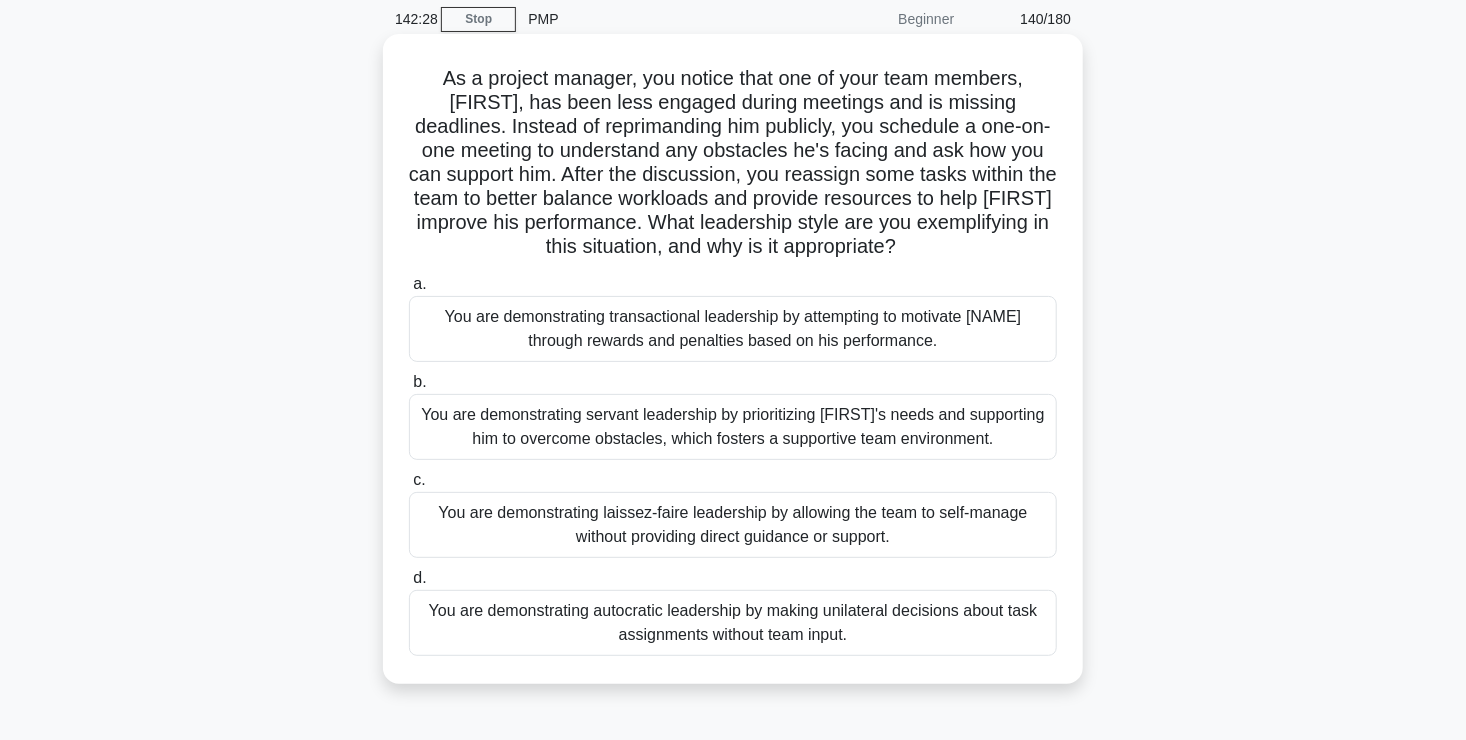 scroll, scrollTop: 79, scrollLeft: 0, axis: vertical 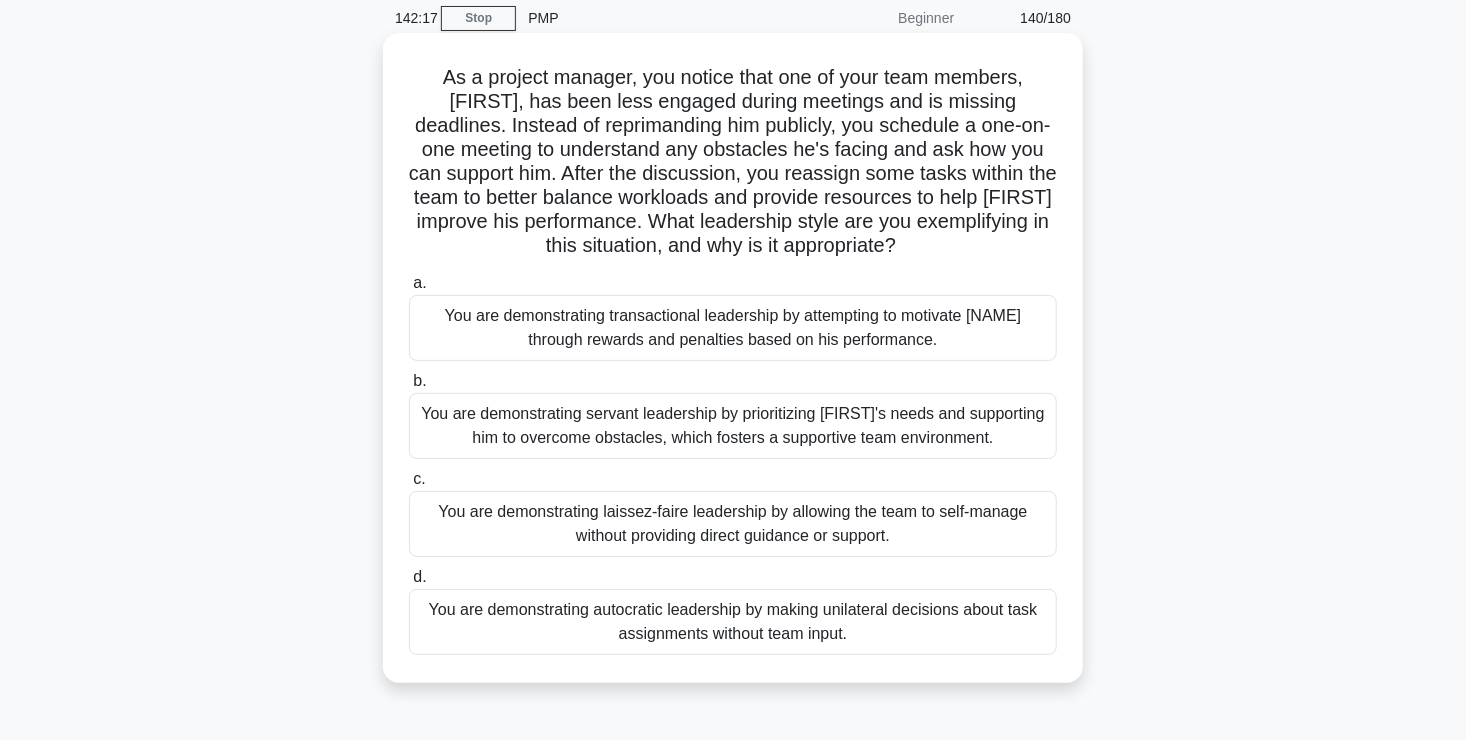 click on "You are demonstrating servant leadership by prioritizing James's needs and supporting him to overcome obstacles, which fosters a supportive team environment." at bounding box center (733, 426) 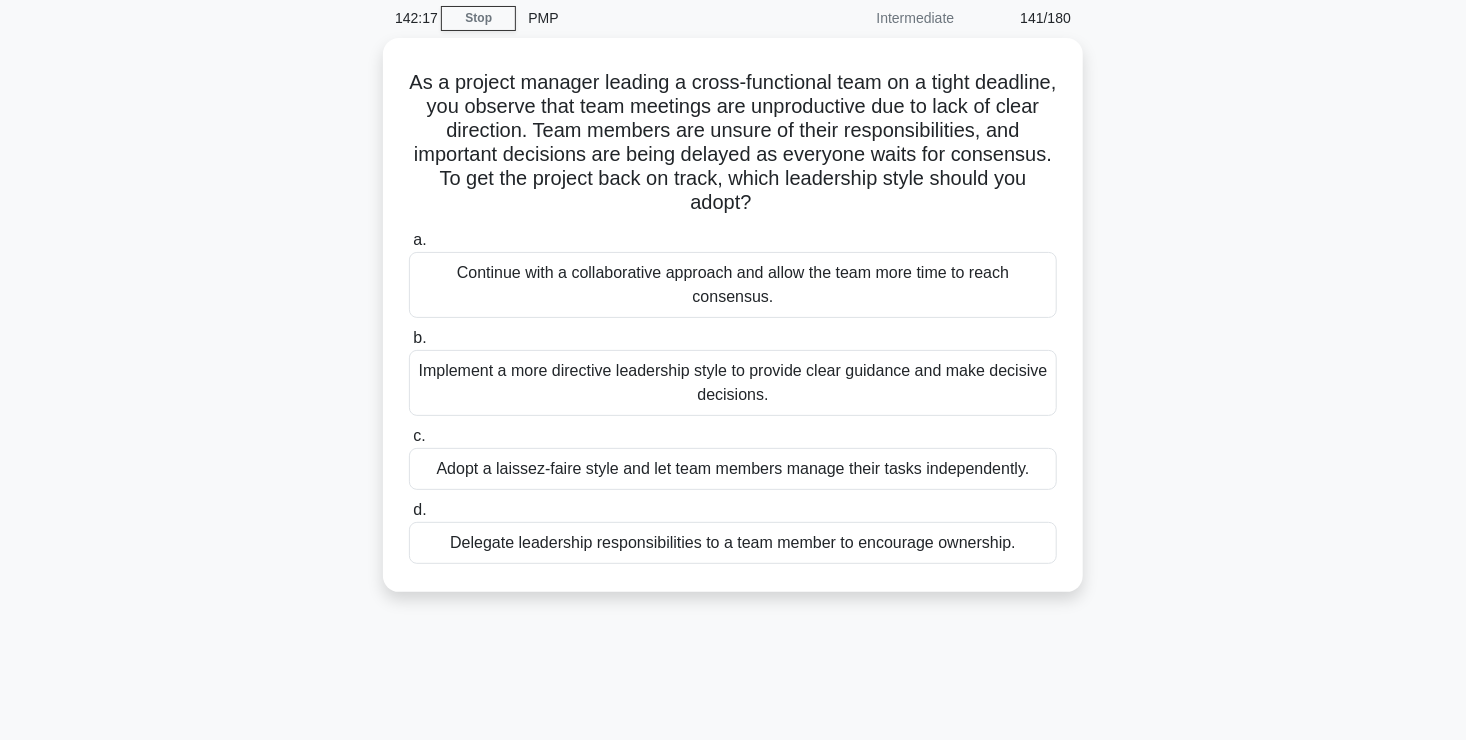 scroll, scrollTop: 0, scrollLeft: 0, axis: both 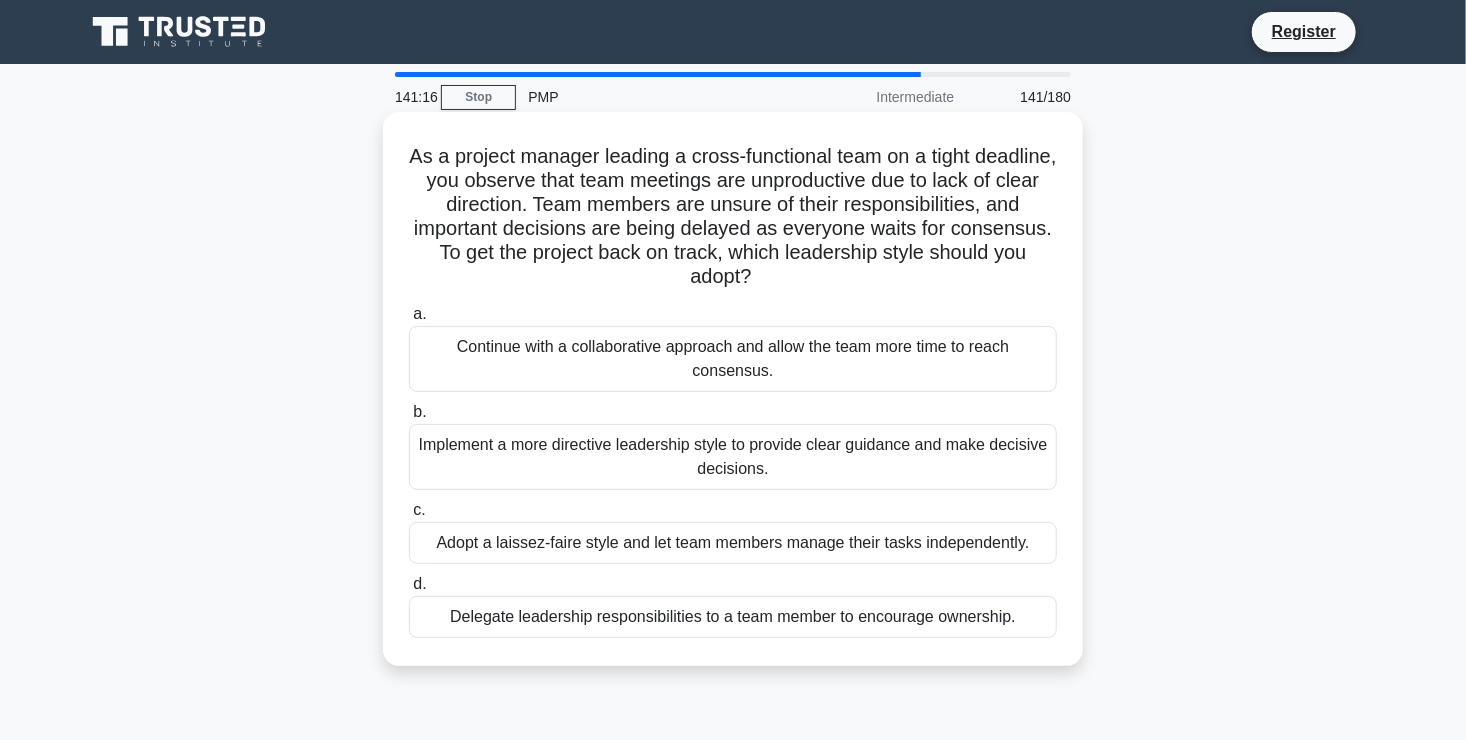 click on "Implement a more directive leadership style to provide clear guidance and make decisive decisions." at bounding box center (733, 457) 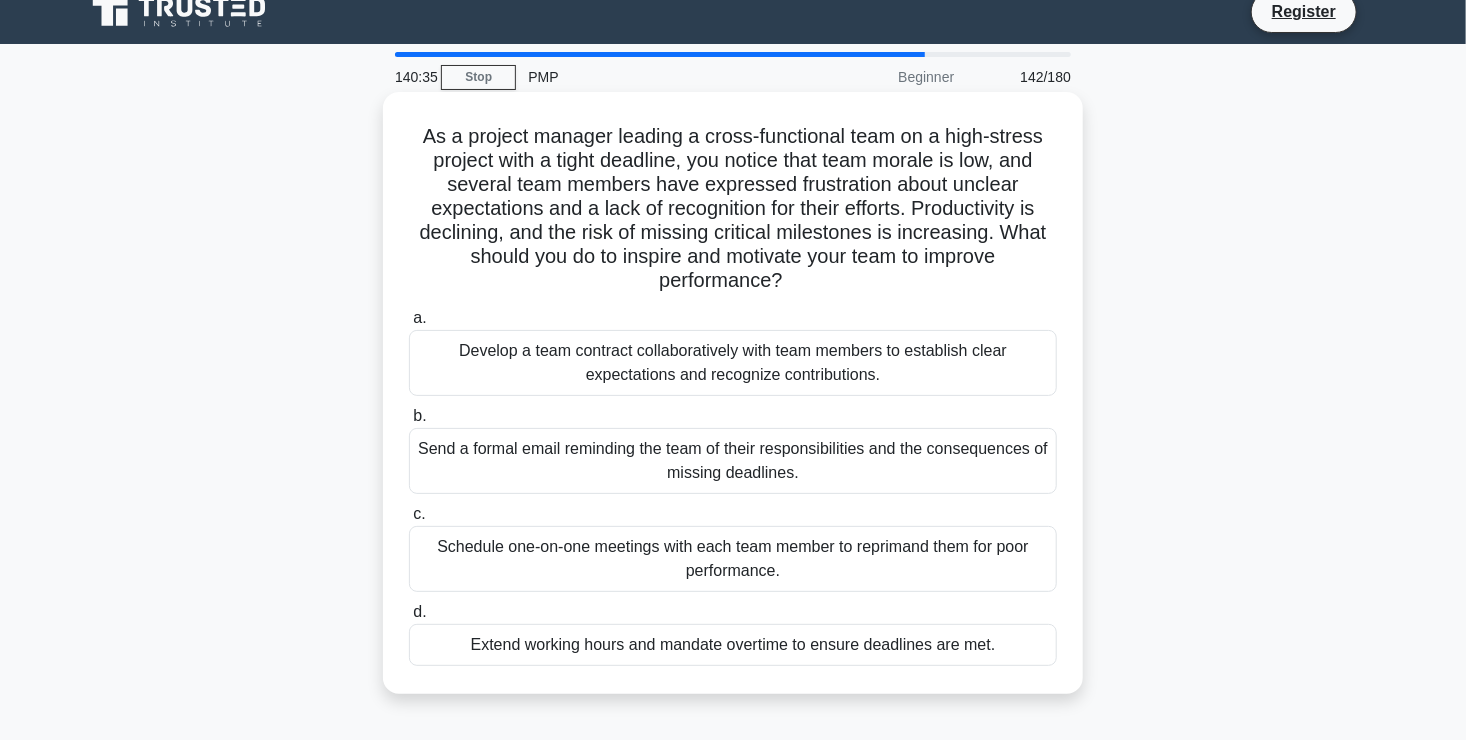 scroll, scrollTop: 20, scrollLeft: 0, axis: vertical 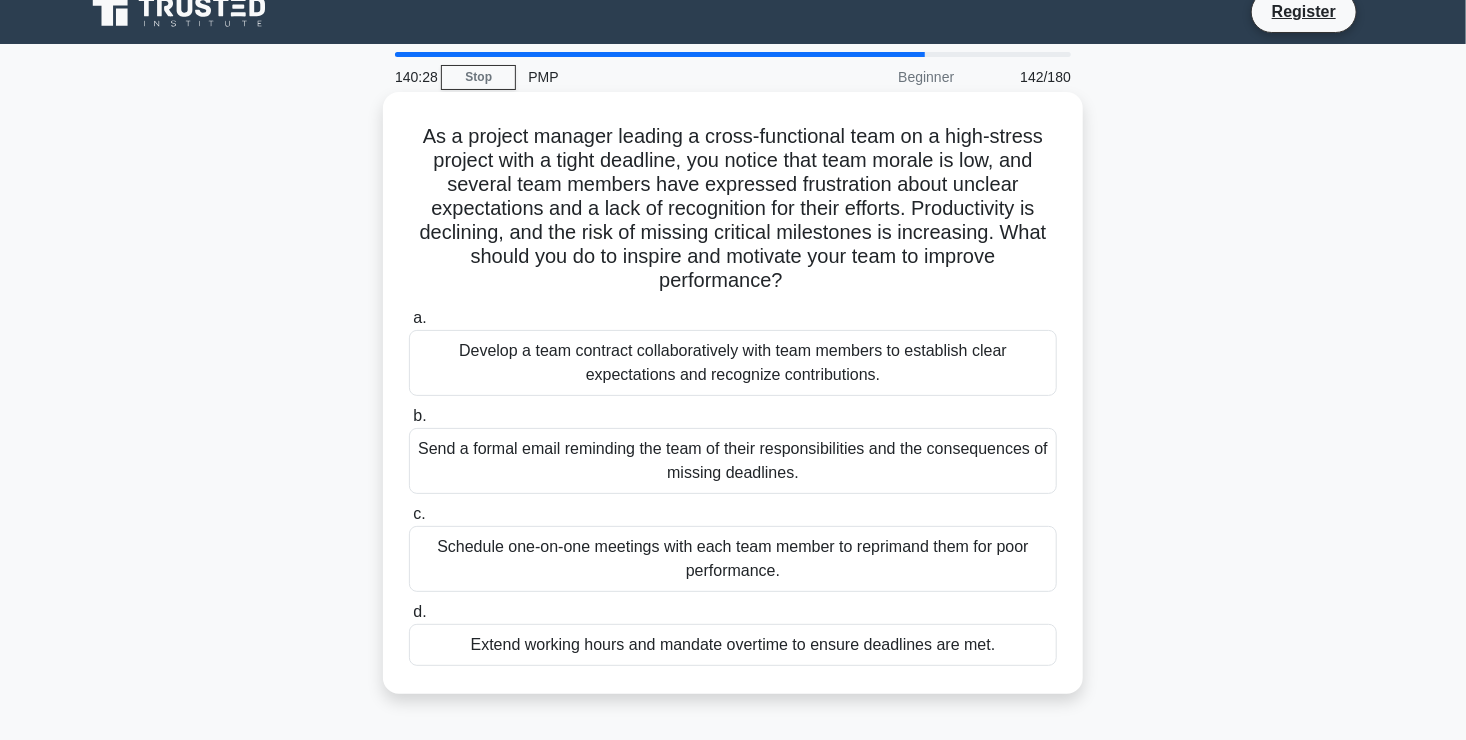 click on "Develop a team contract collaboratively with team members to establish clear expectations and recognize contributions." at bounding box center [733, 363] 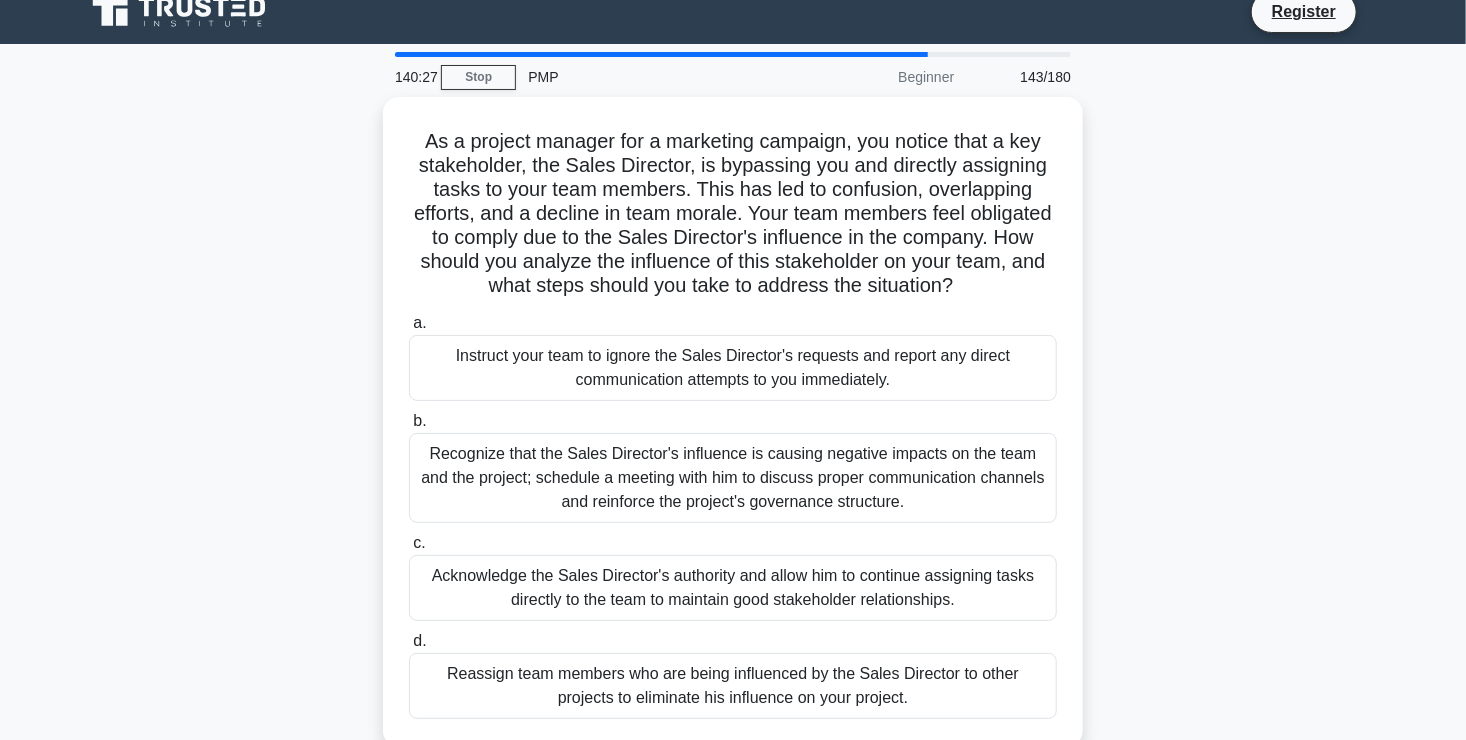 scroll, scrollTop: 0, scrollLeft: 0, axis: both 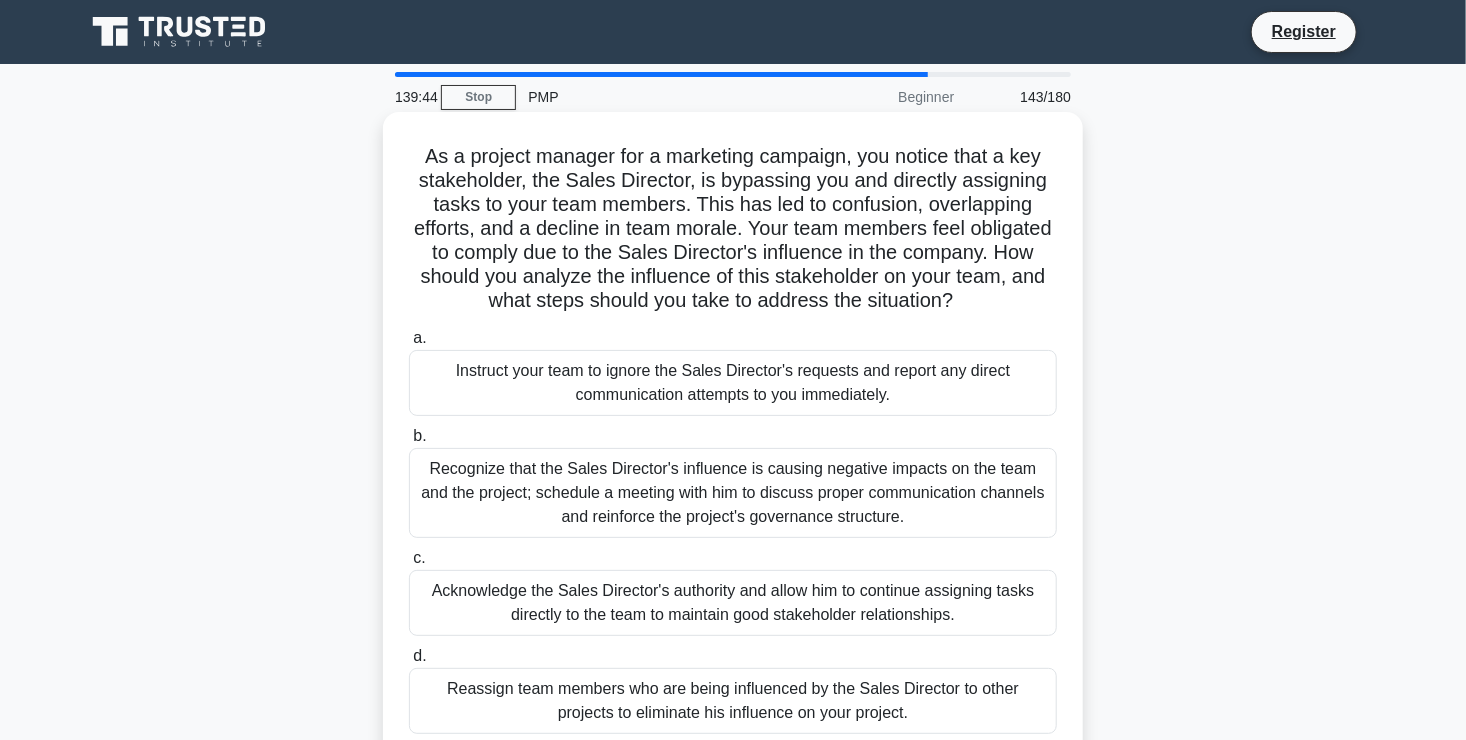 click on "Recognize that the Sales Director's influence is causing negative impacts on the team and the project; schedule a meeting with him to discuss proper communication channels and reinforce the project's governance structure." at bounding box center [733, 493] 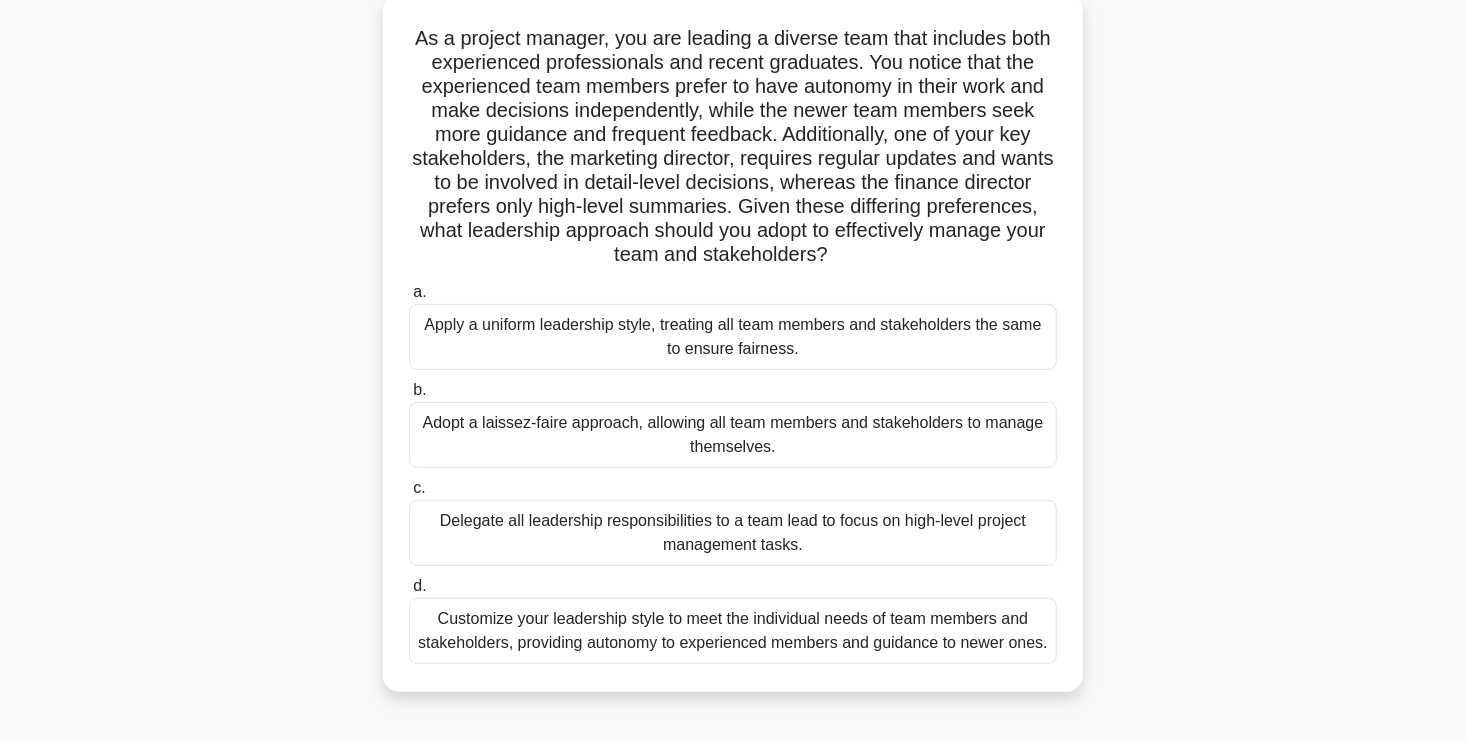 scroll, scrollTop: 120, scrollLeft: 0, axis: vertical 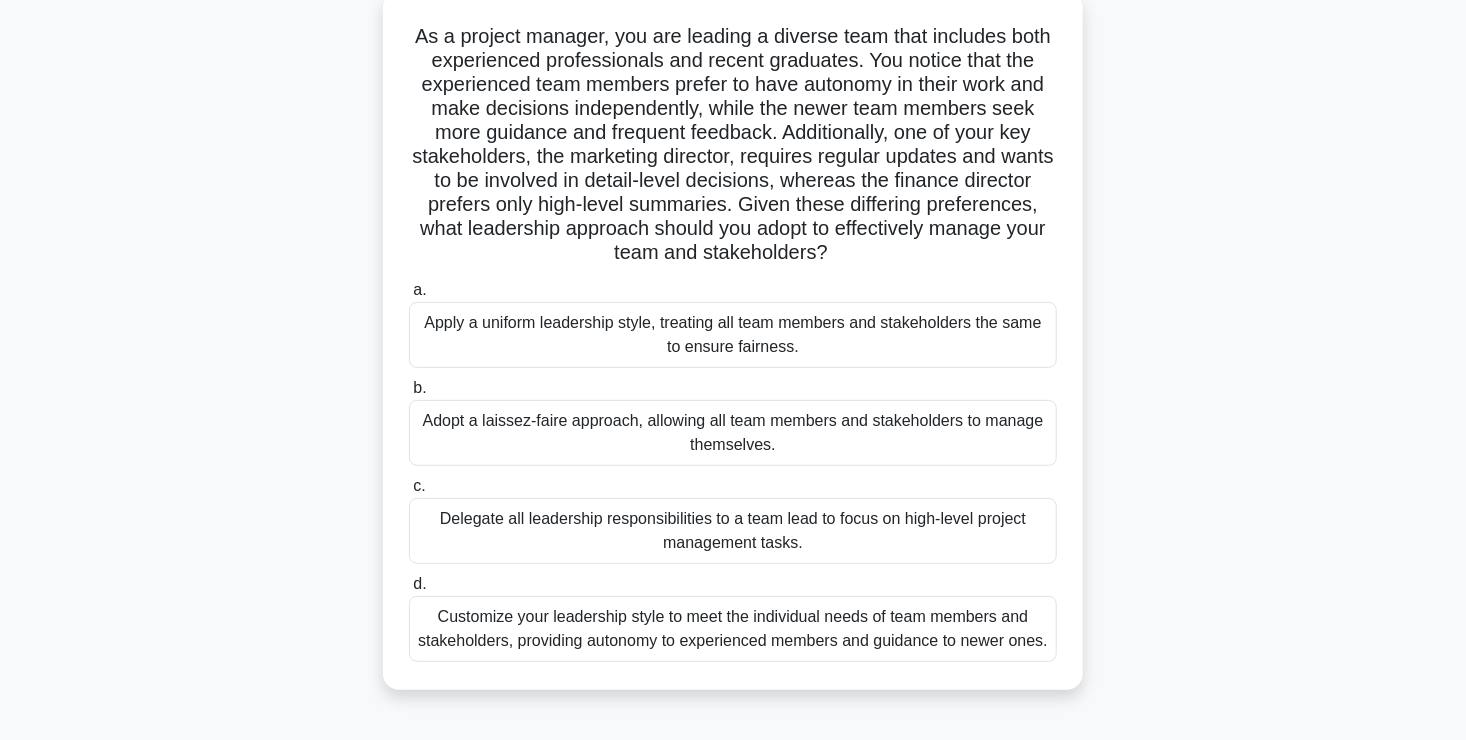 click on "Customize your leadership style to meet the individual needs of team members and stakeholders, providing autonomy to experienced members and guidance to newer ones." at bounding box center (733, 629) 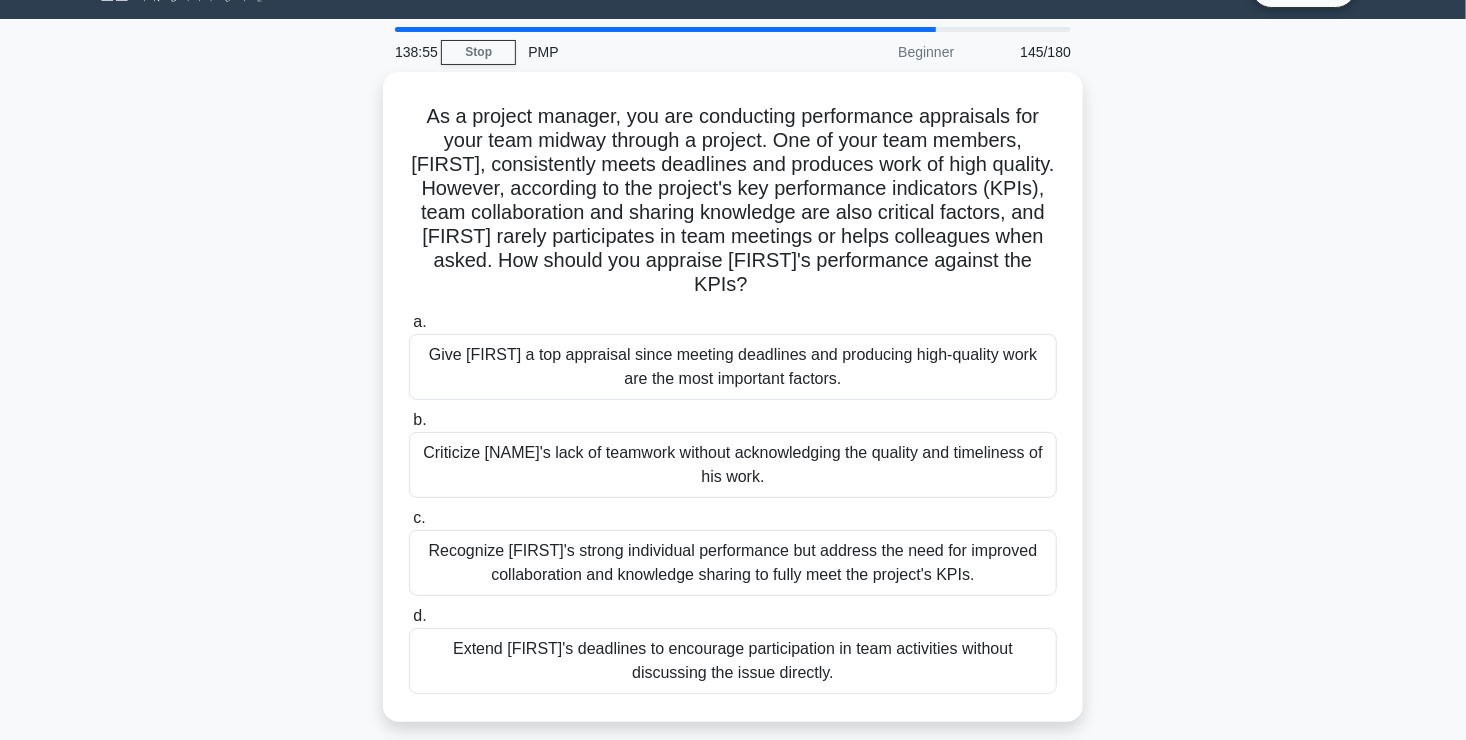 scroll, scrollTop: 0, scrollLeft: 0, axis: both 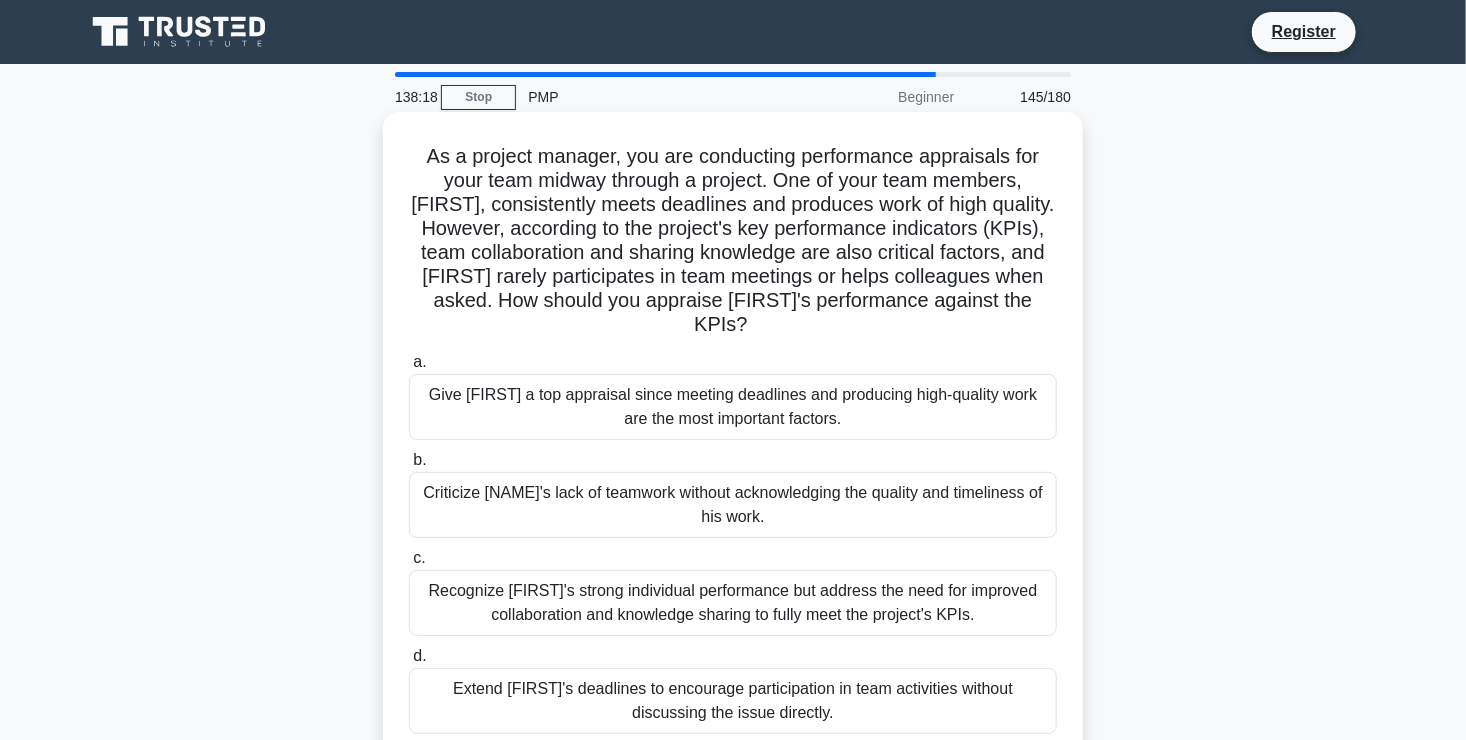 click on "Recognize Alex's strong individual performance but address the need for improved collaboration and knowledge sharing to fully meet the project's KPIs." at bounding box center [733, 603] 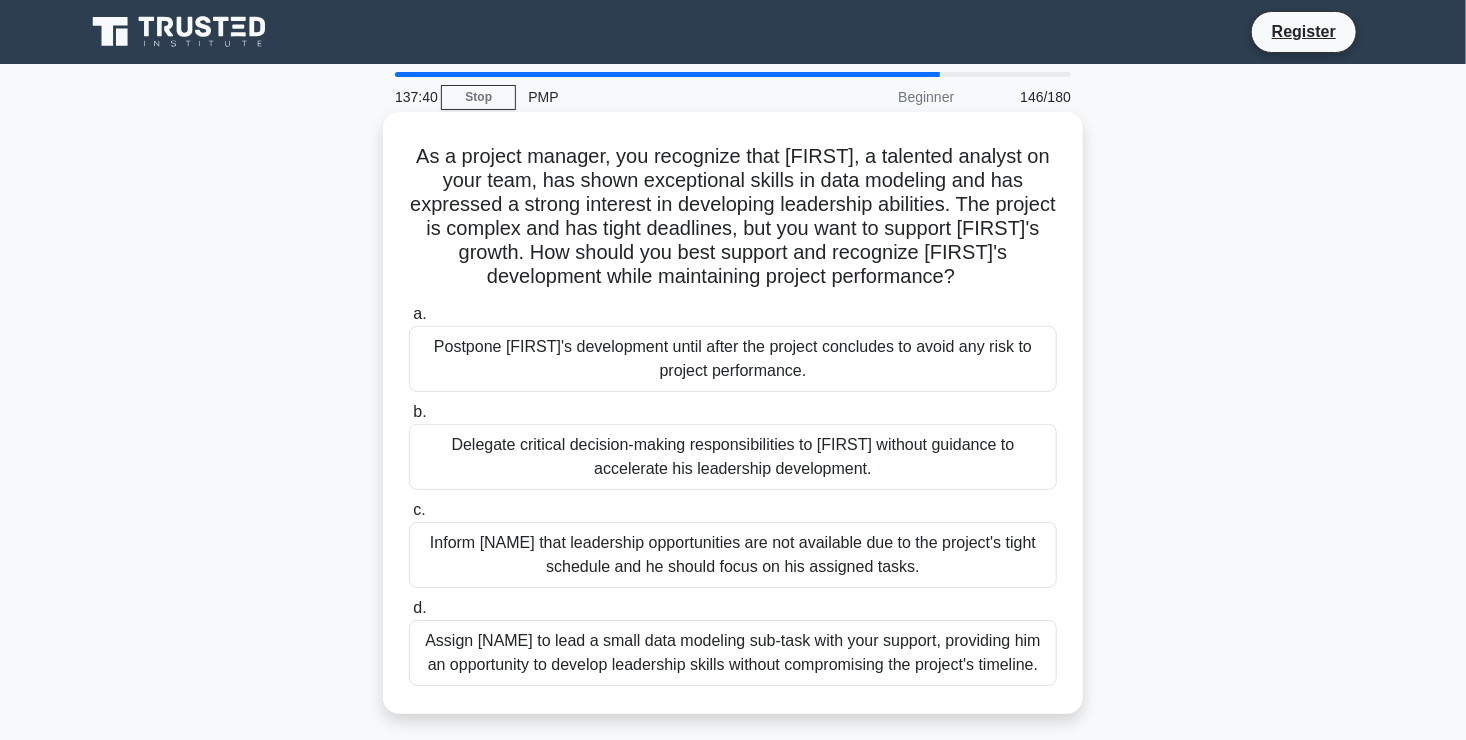 click on "Assign Daniel to lead a small data modeling sub-task with your support, providing him an opportunity to develop leadership skills without compromising the project's timeline." at bounding box center [733, 653] 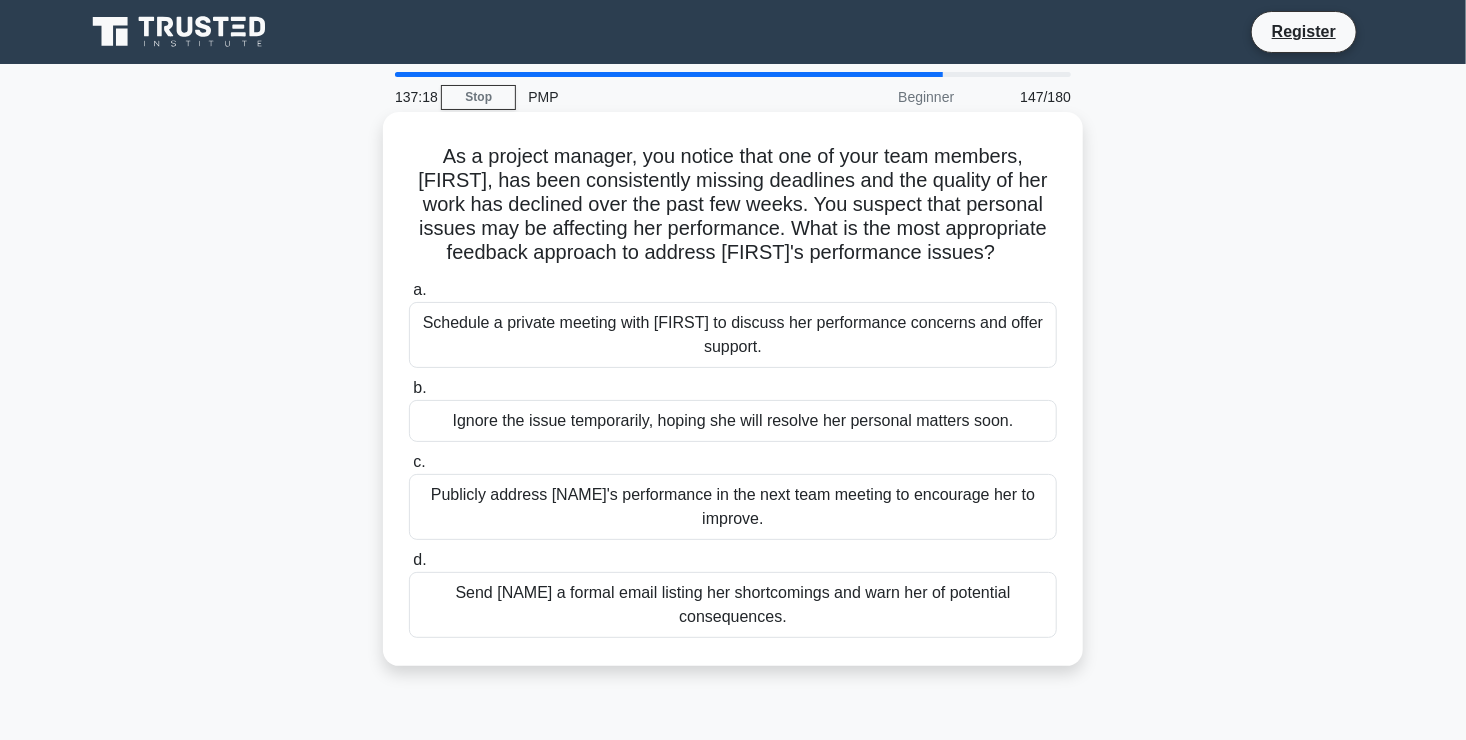 click on "Schedule a private meeting with Emily to discuss her performance concerns and offer support." at bounding box center [733, 335] 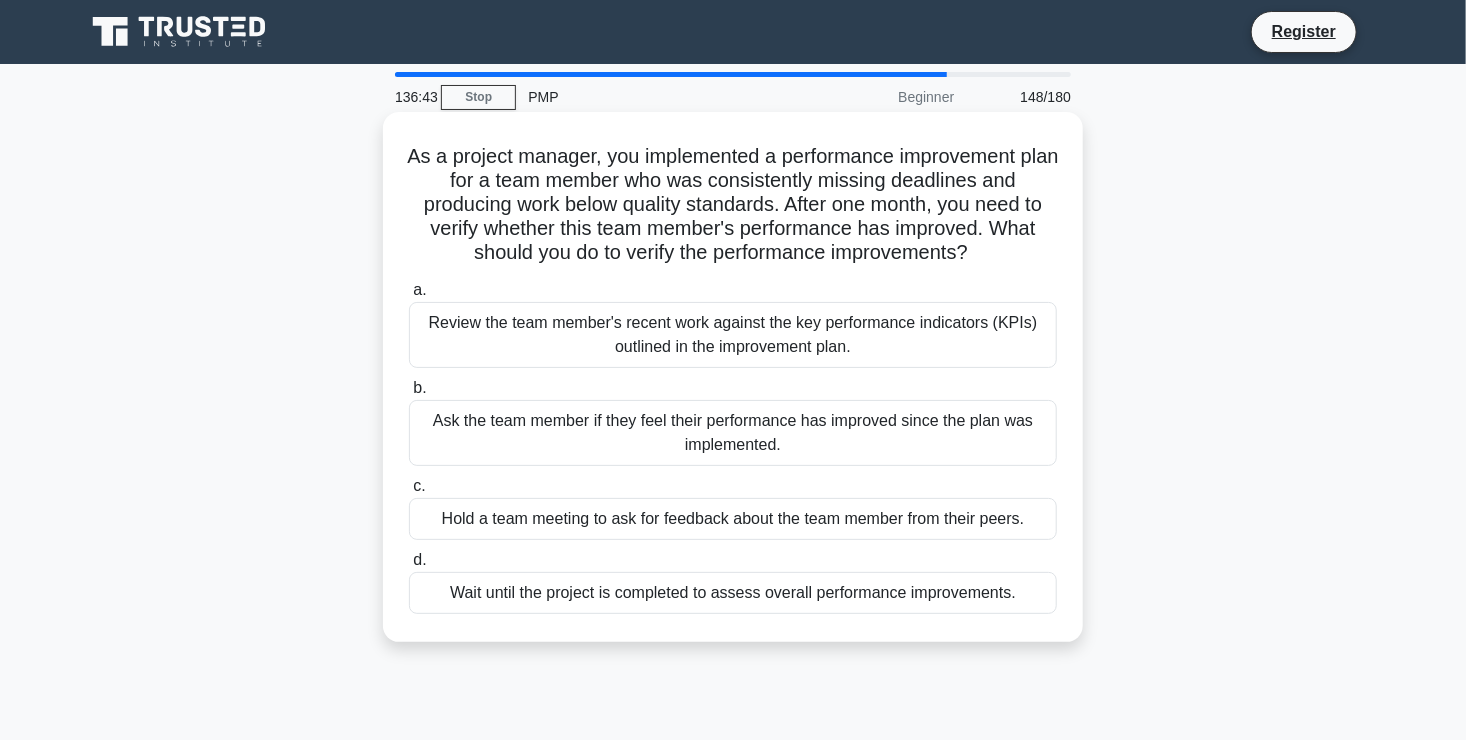 click on "Review the team member's recent work against the key performance indicators (KPIs) outlined in the improvement plan." at bounding box center (733, 335) 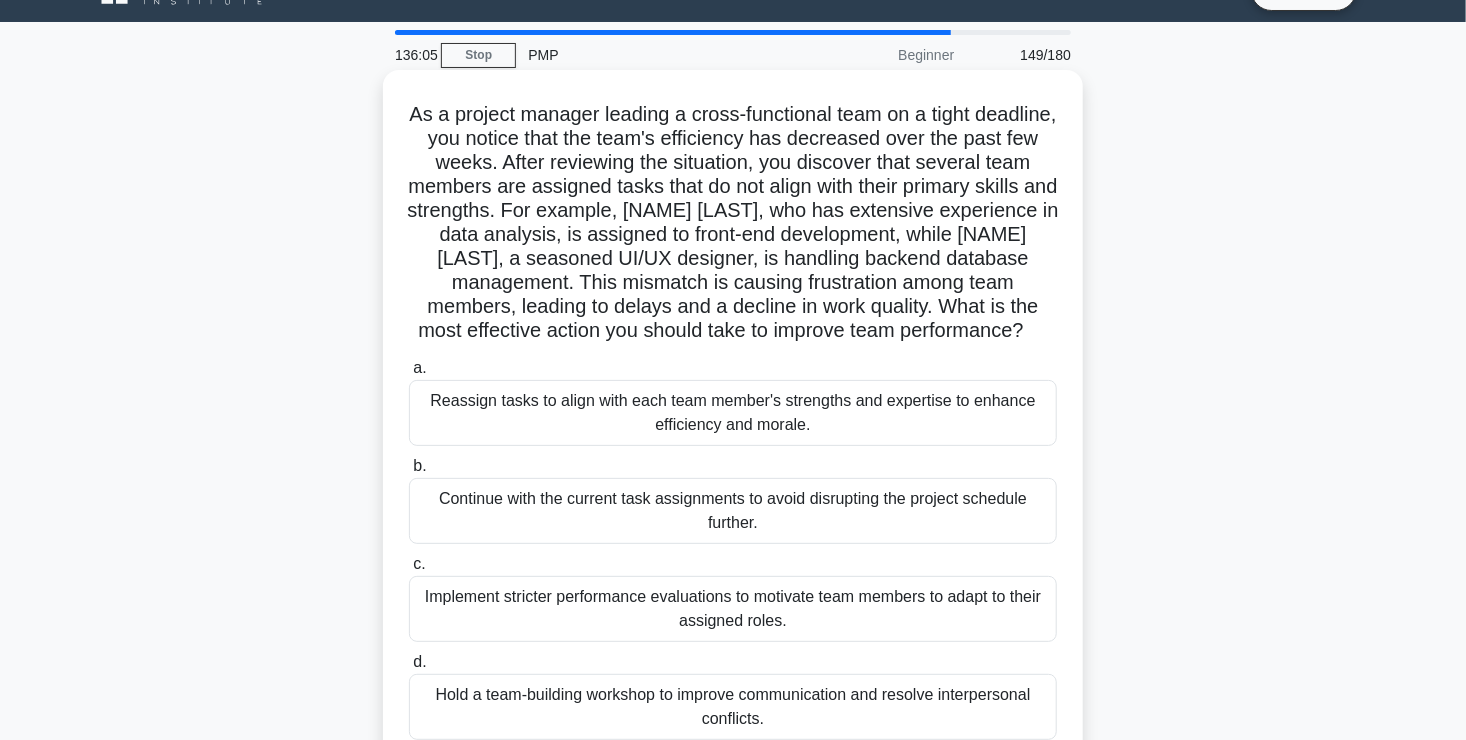 scroll, scrollTop: 44, scrollLeft: 0, axis: vertical 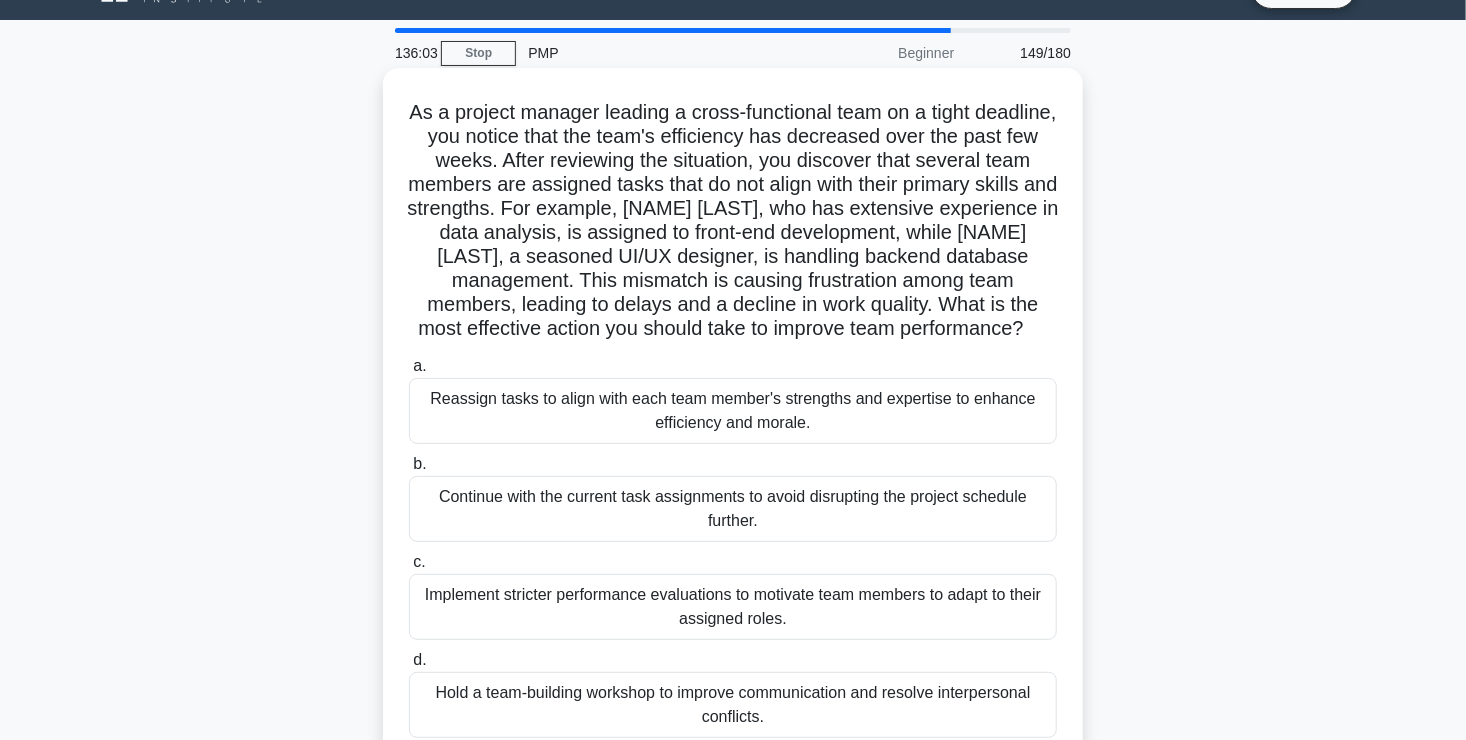 click on "Reassign tasks to align with each team member's strengths and expertise to enhance efficiency and morale." at bounding box center [733, 411] 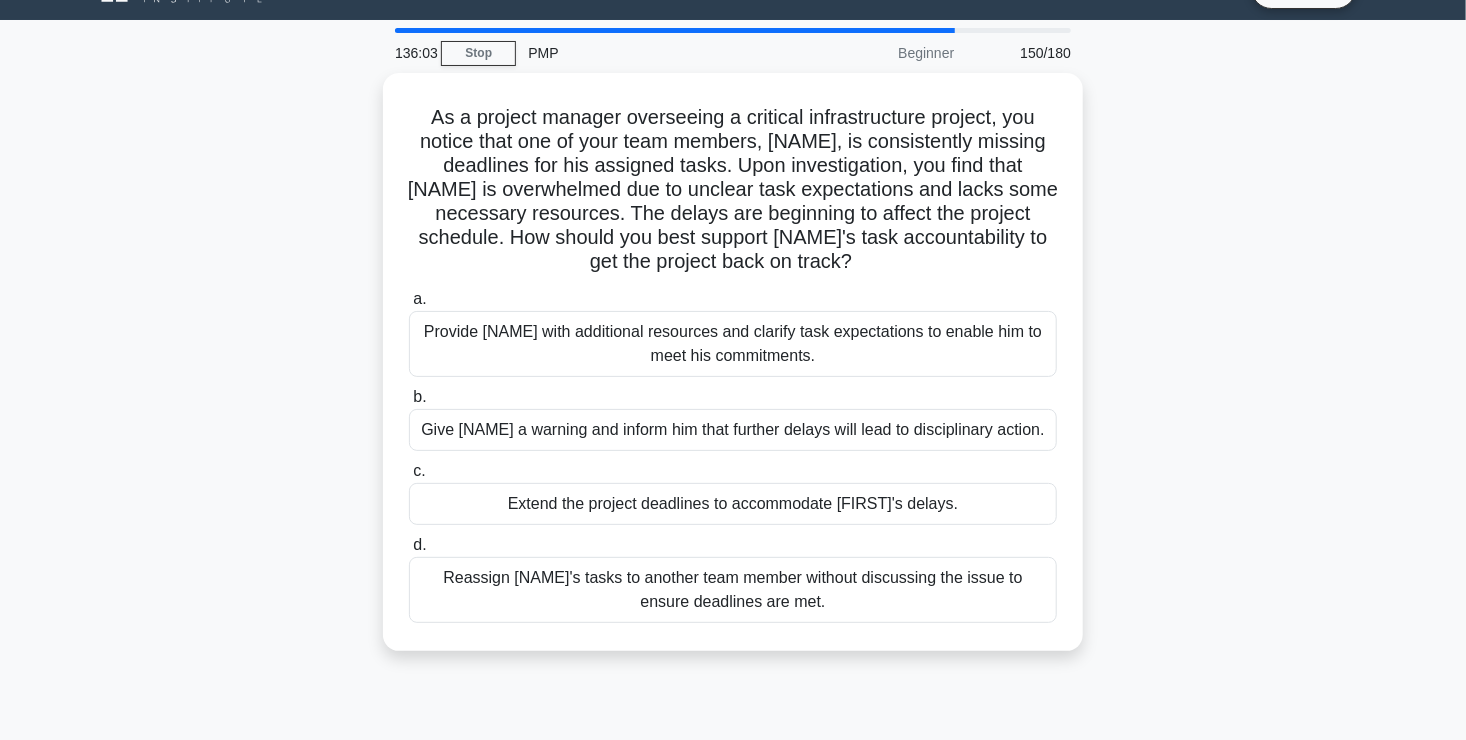 scroll, scrollTop: 0, scrollLeft: 0, axis: both 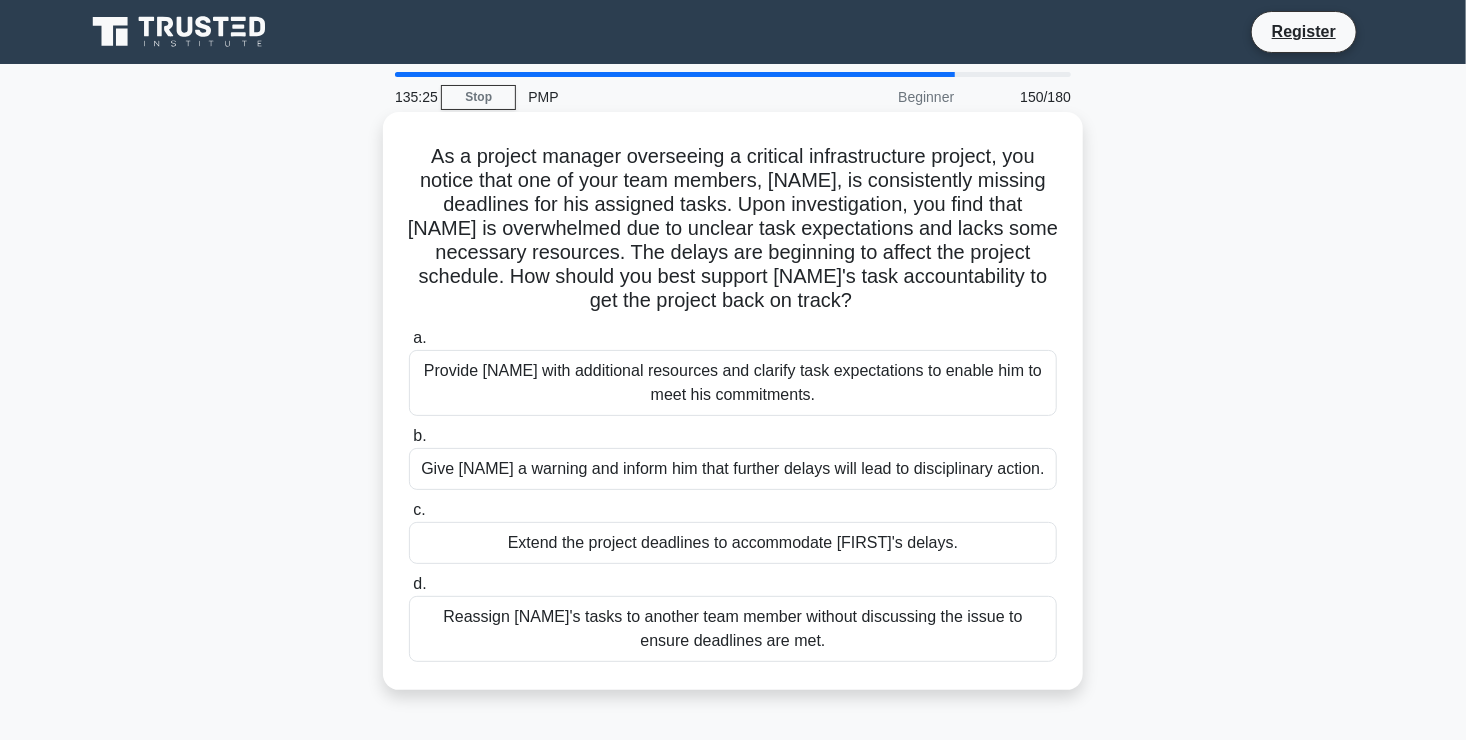 click on "Provide David with additional resources and clarify task expectations to enable him to meet his commitments." at bounding box center [733, 383] 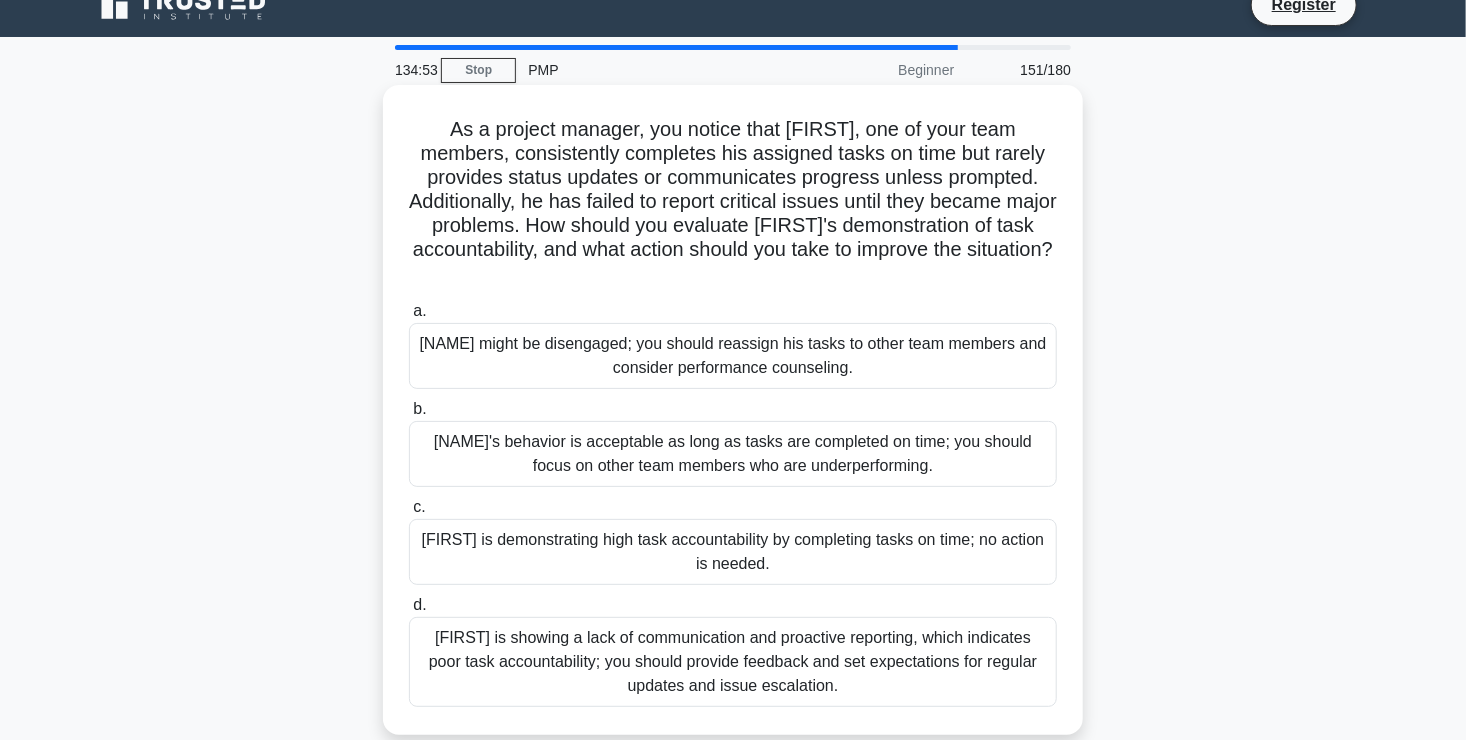 scroll, scrollTop: 40, scrollLeft: 0, axis: vertical 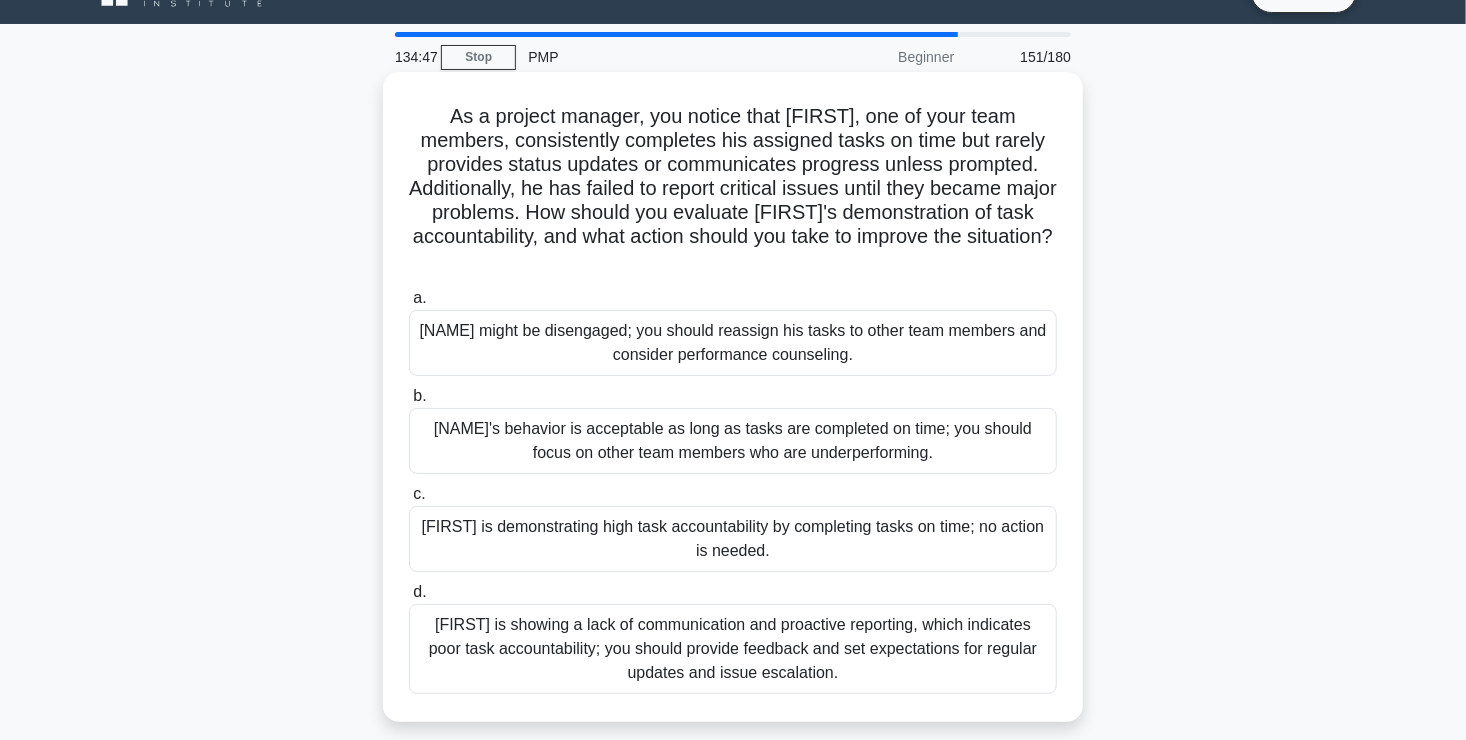 click on "Thomas is showing a lack of communication and proactive reporting, which indicates poor task accountability; you should provide feedback and set expectations for regular updates and issue escalation." at bounding box center (733, 649) 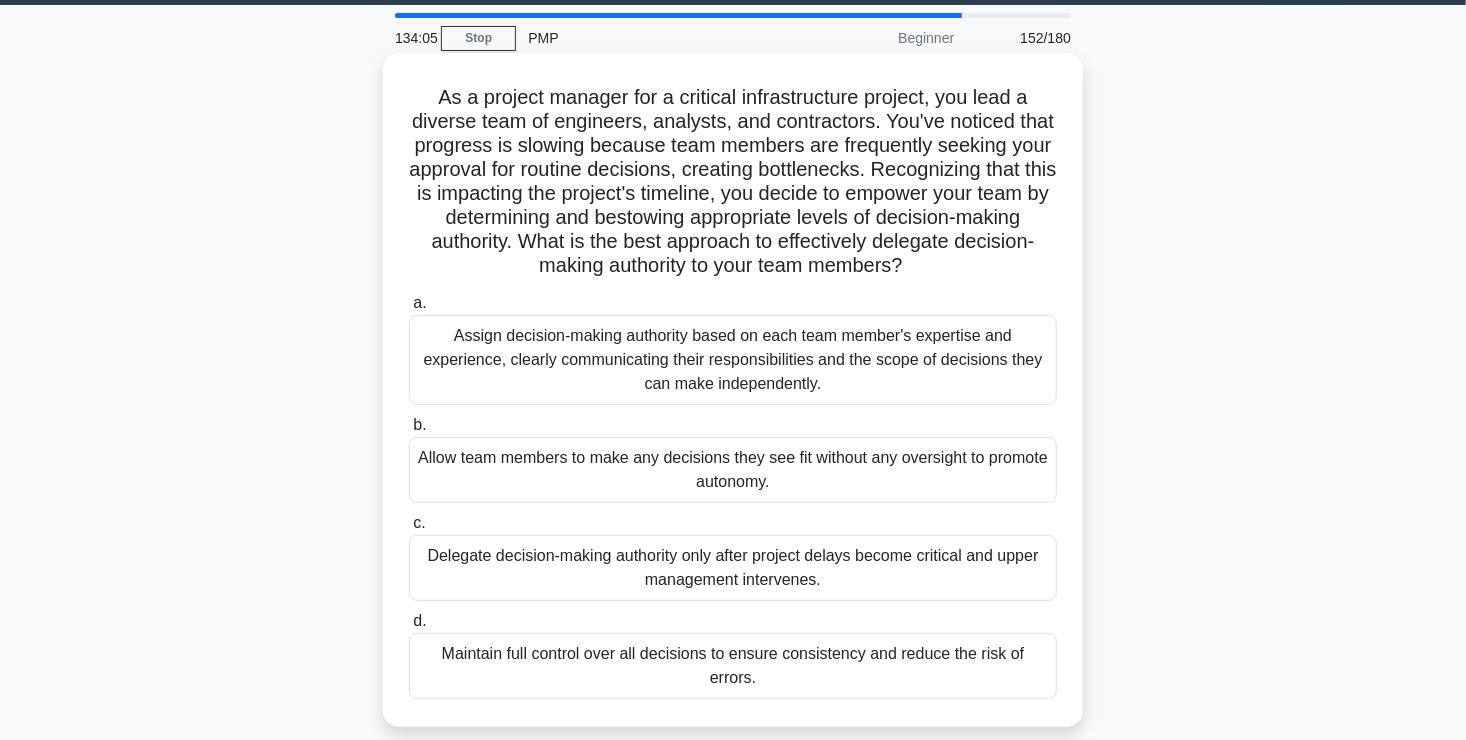 scroll, scrollTop: 60, scrollLeft: 0, axis: vertical 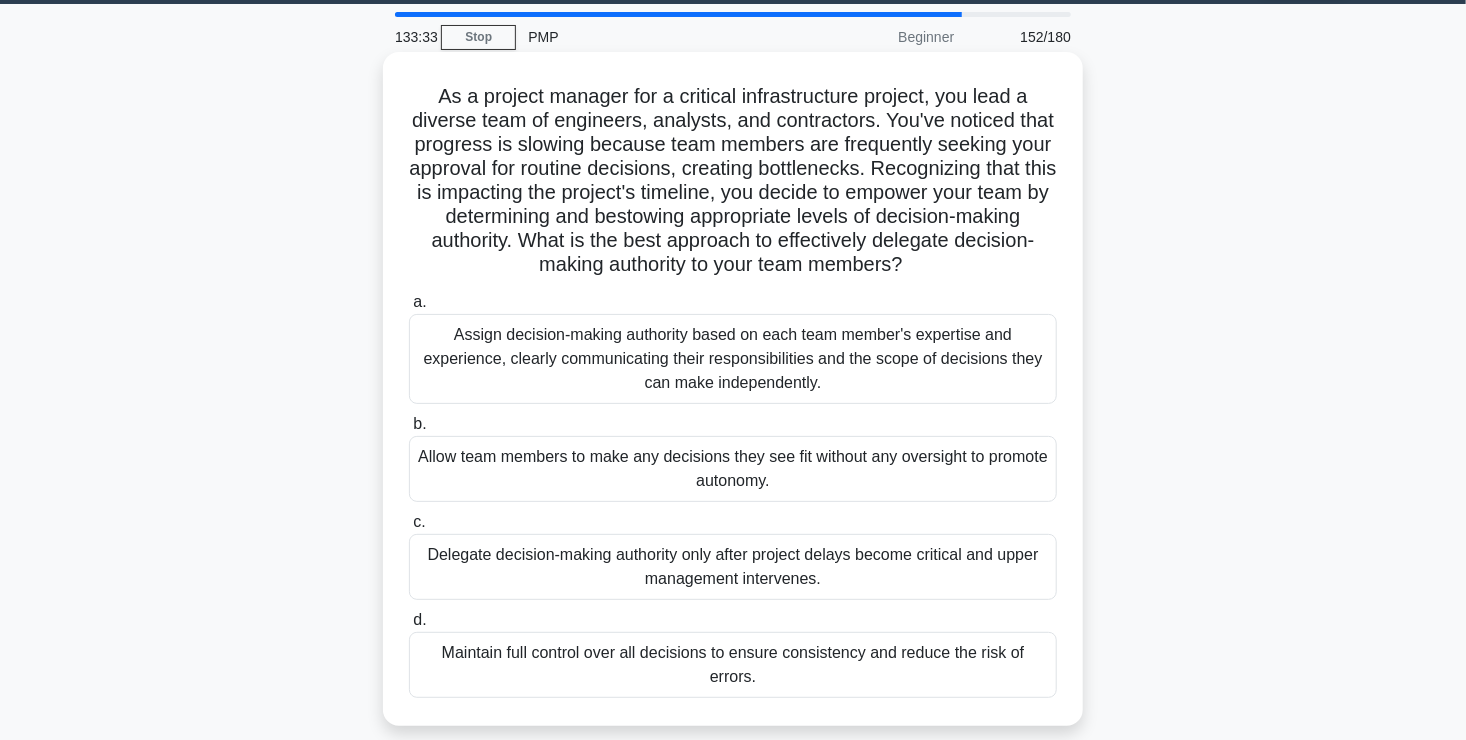 click on "Assign decision-making authority based on each team member's expertise and experience, clearly communicating their responsibilities and the scope of decisions they can make independently." at bounding box center (733, 359) 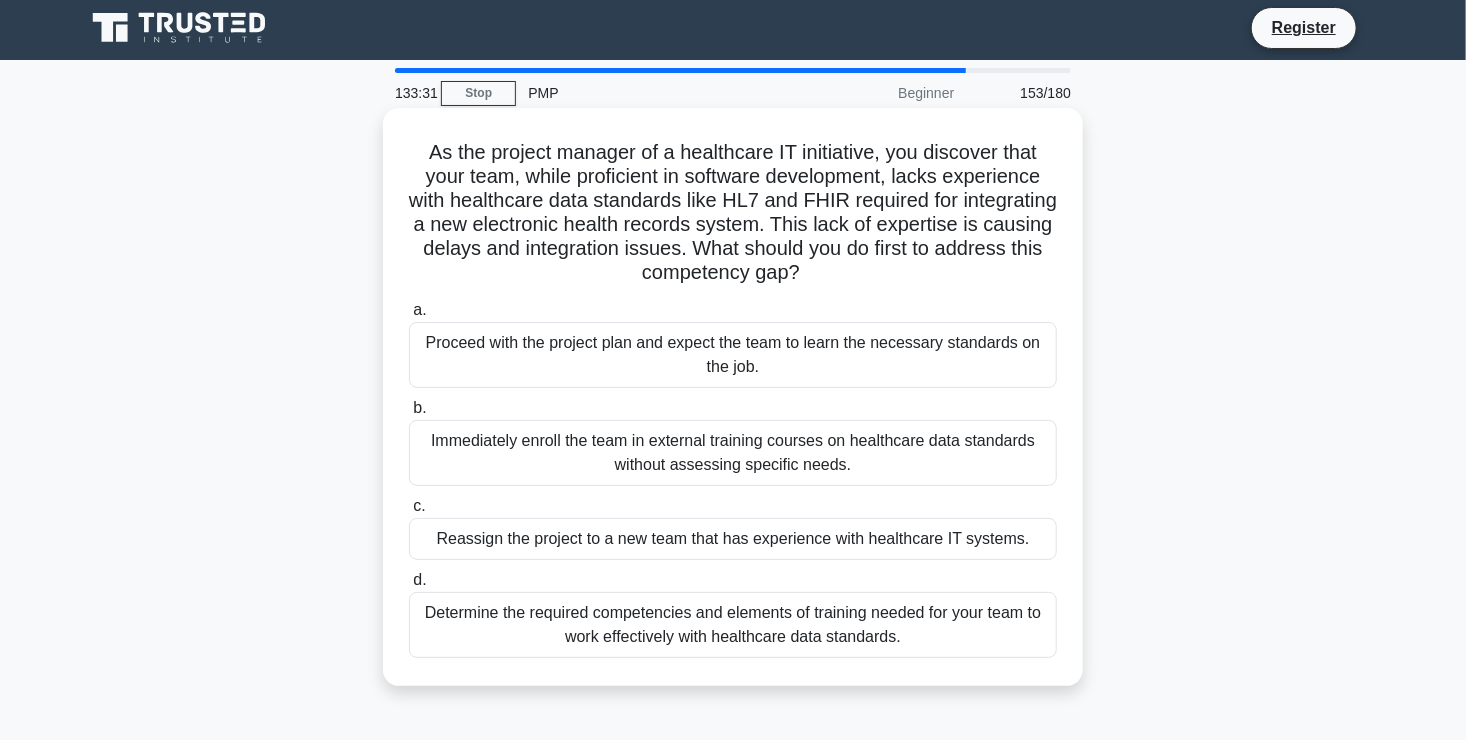 scroll, scrollTop: 0, scrollLeft: 0, axis: both 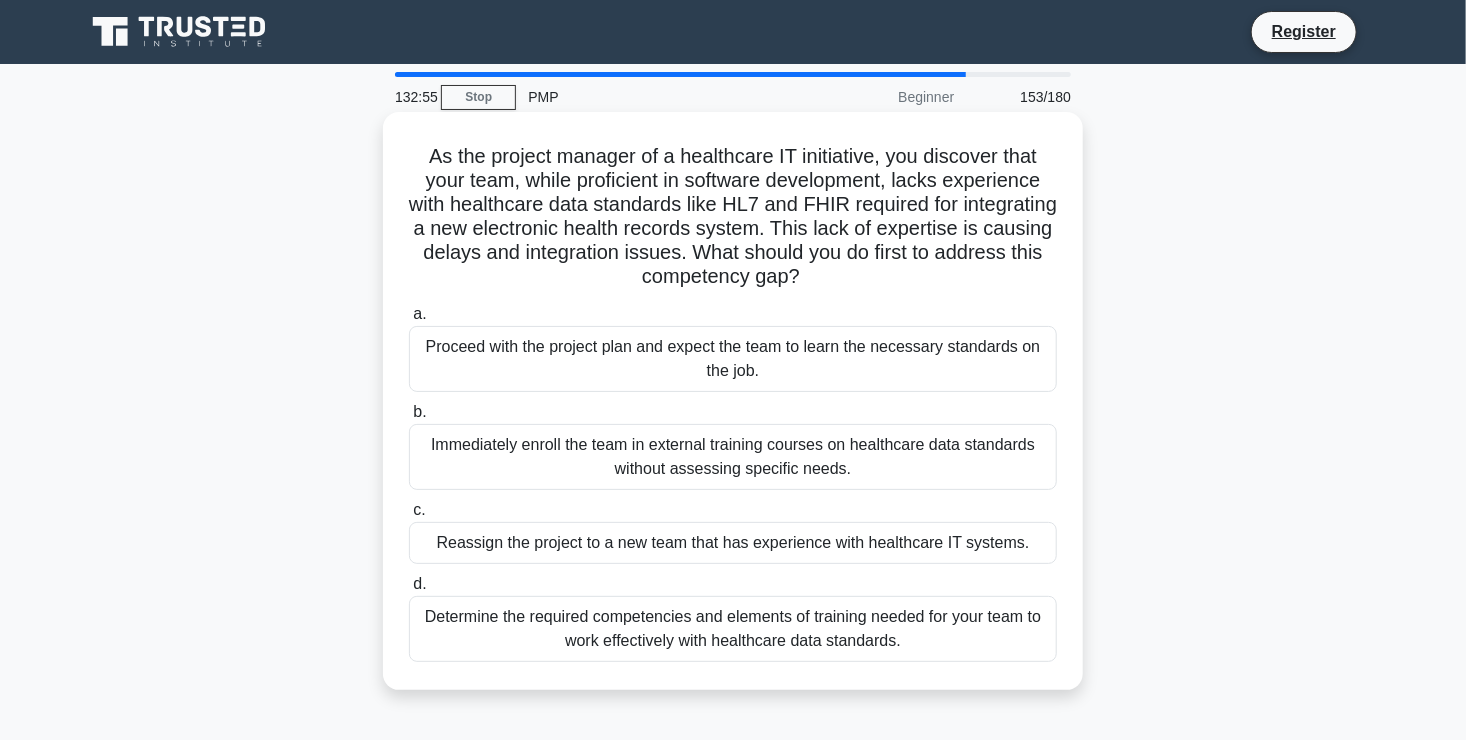 click on "Determine the required competencies and elements of training needed for your team to work effectively with healthcare data standards." at bounding box center [733, 629] 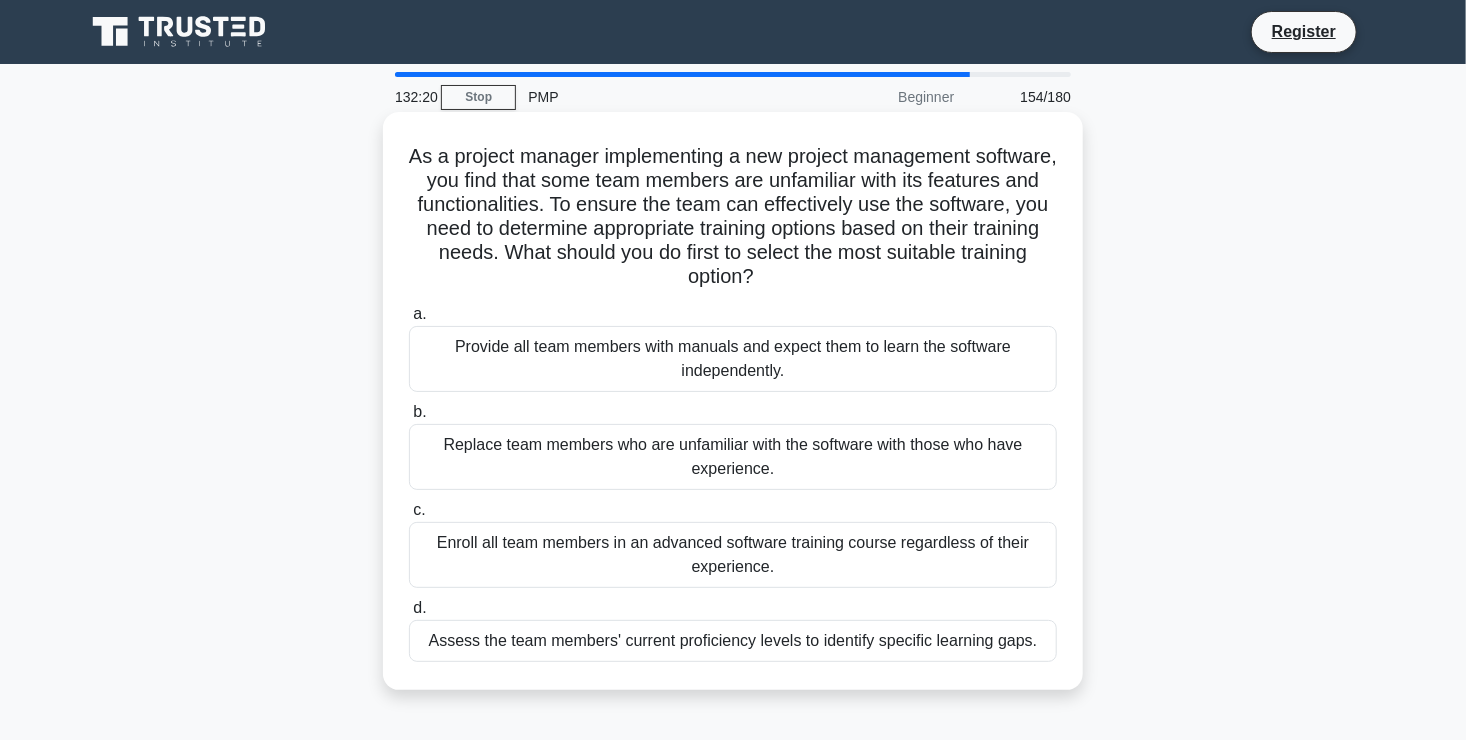 click on "Assess the team members' current proficiency levels to identify specific learning gaps." at bounding box center (733, 641) 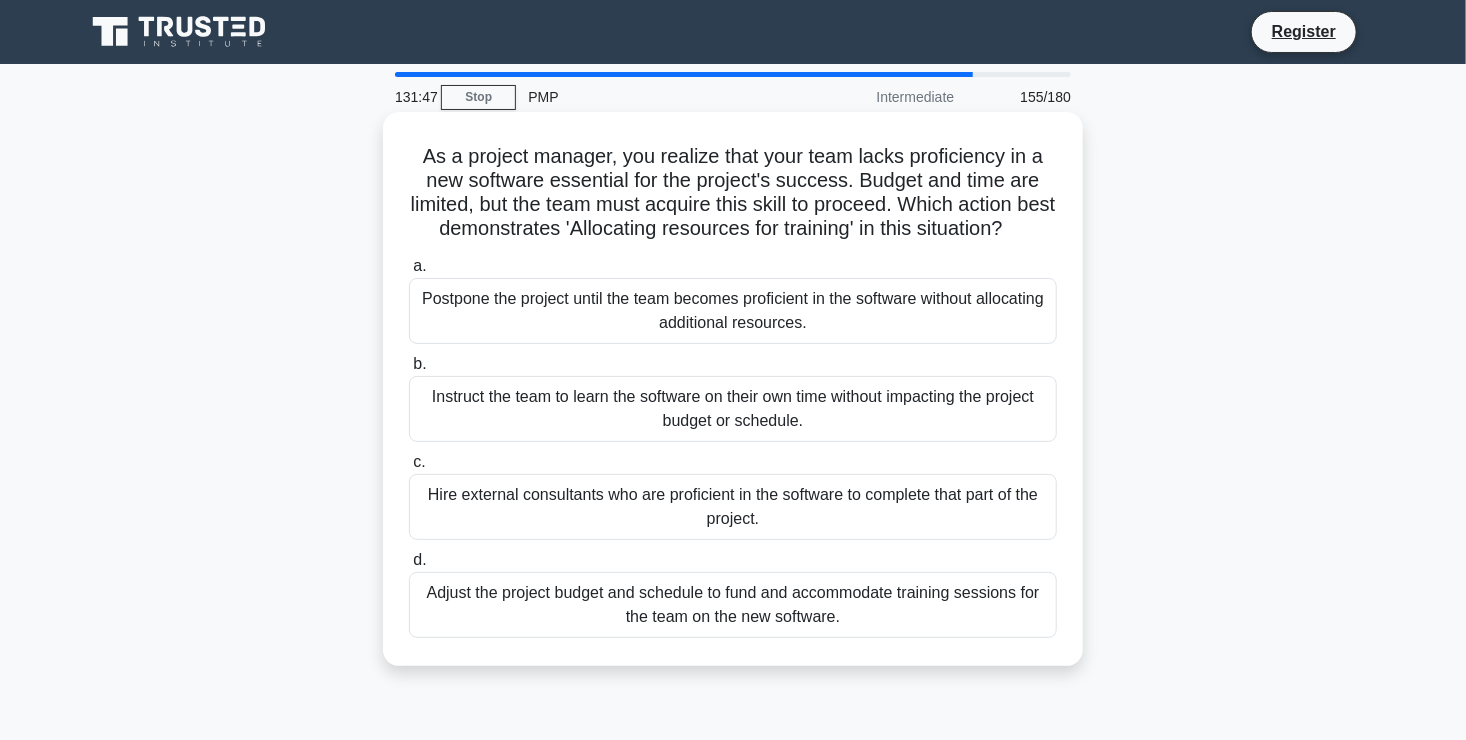 click on "Adjust the project budget and schedule to fund and accommodate training sessions for the team on the new software." at bounding box center [733, 605] 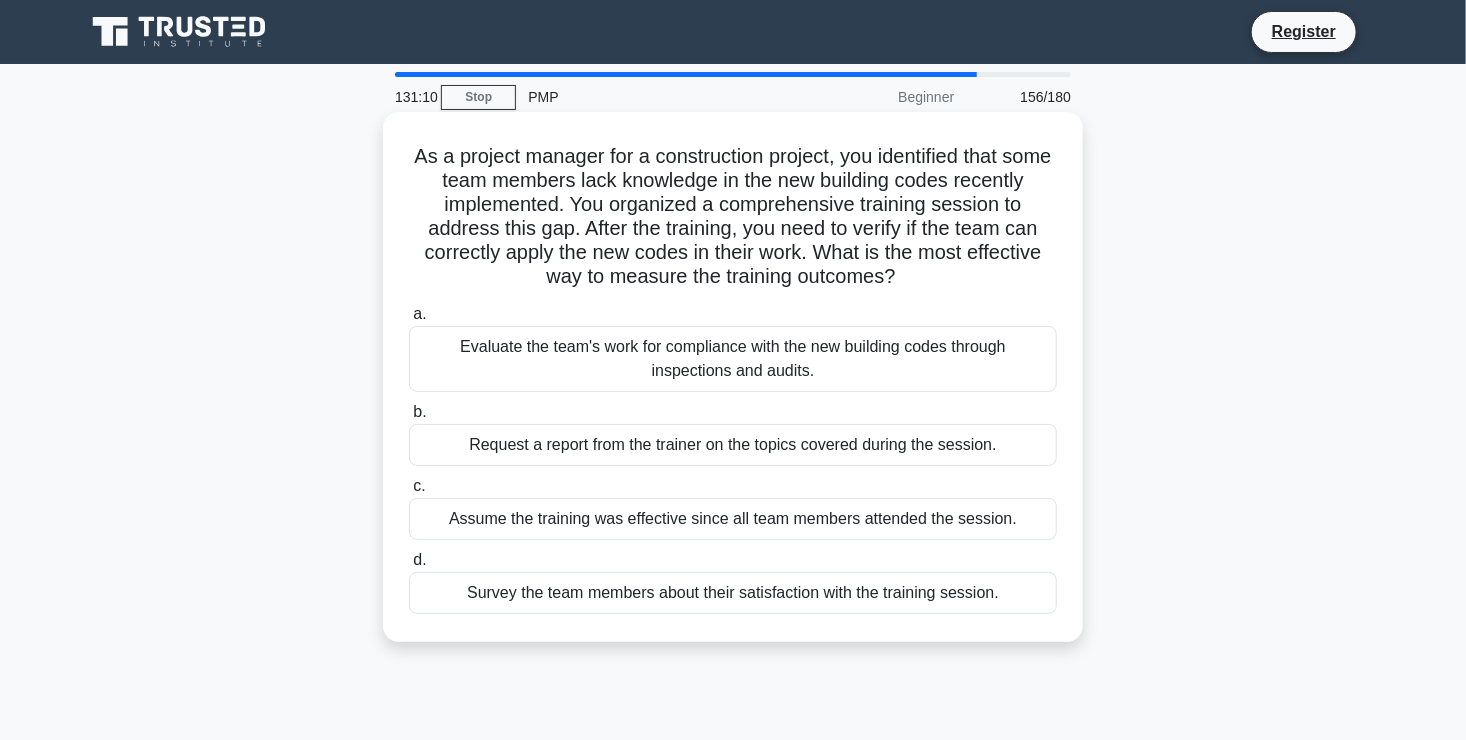 click on "Evaluate the team's work for compliance with the new building codes through inspections and audits." at bounding box center (733, 359) 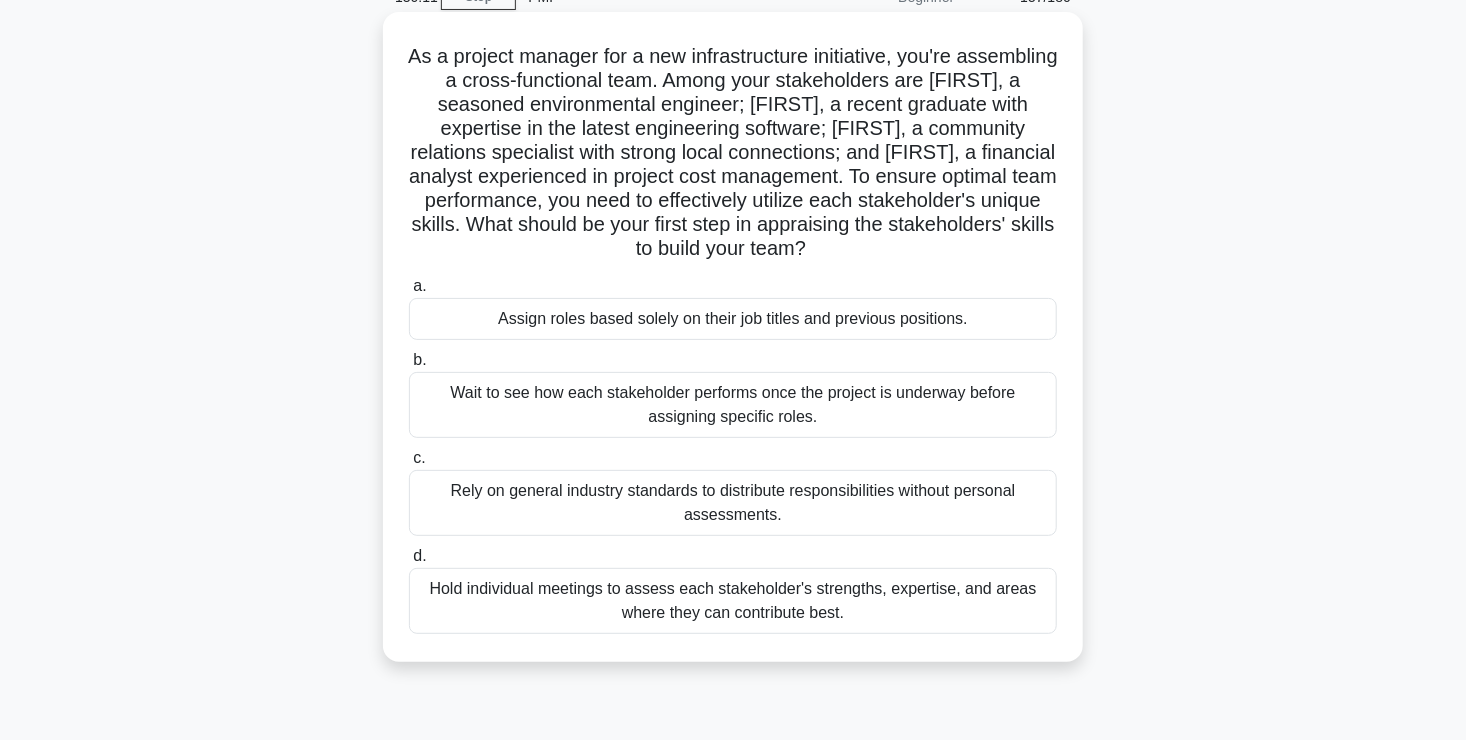 scroll, scrollTop: 102, scrollLeft: 0, axis: vertical 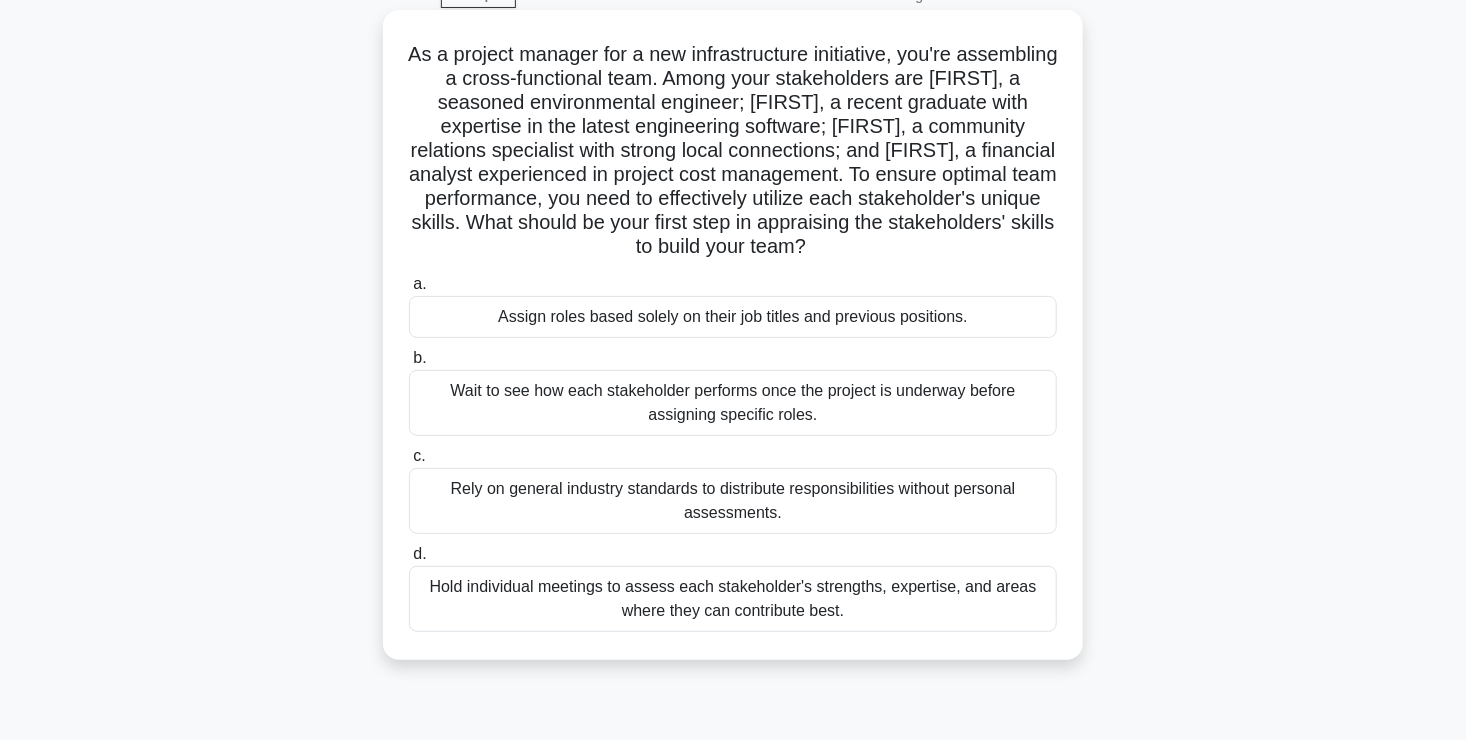 click on "Hold individual meetings to assess each stakeholder's strengths, expertise, and areas where they can contribute best." at bounding box center [733, 599] 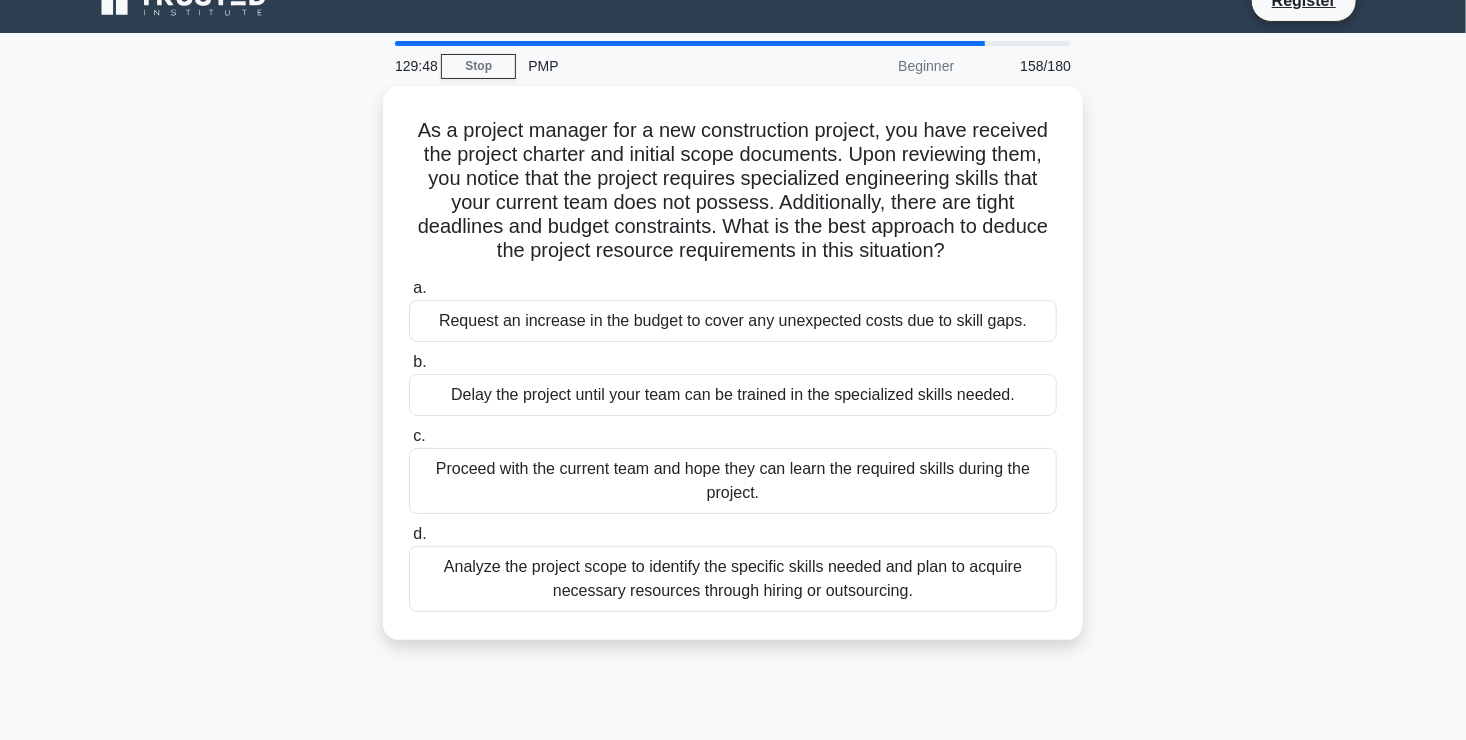 scroll, scrollTop: 0, scrollLeft: 0, axis: both 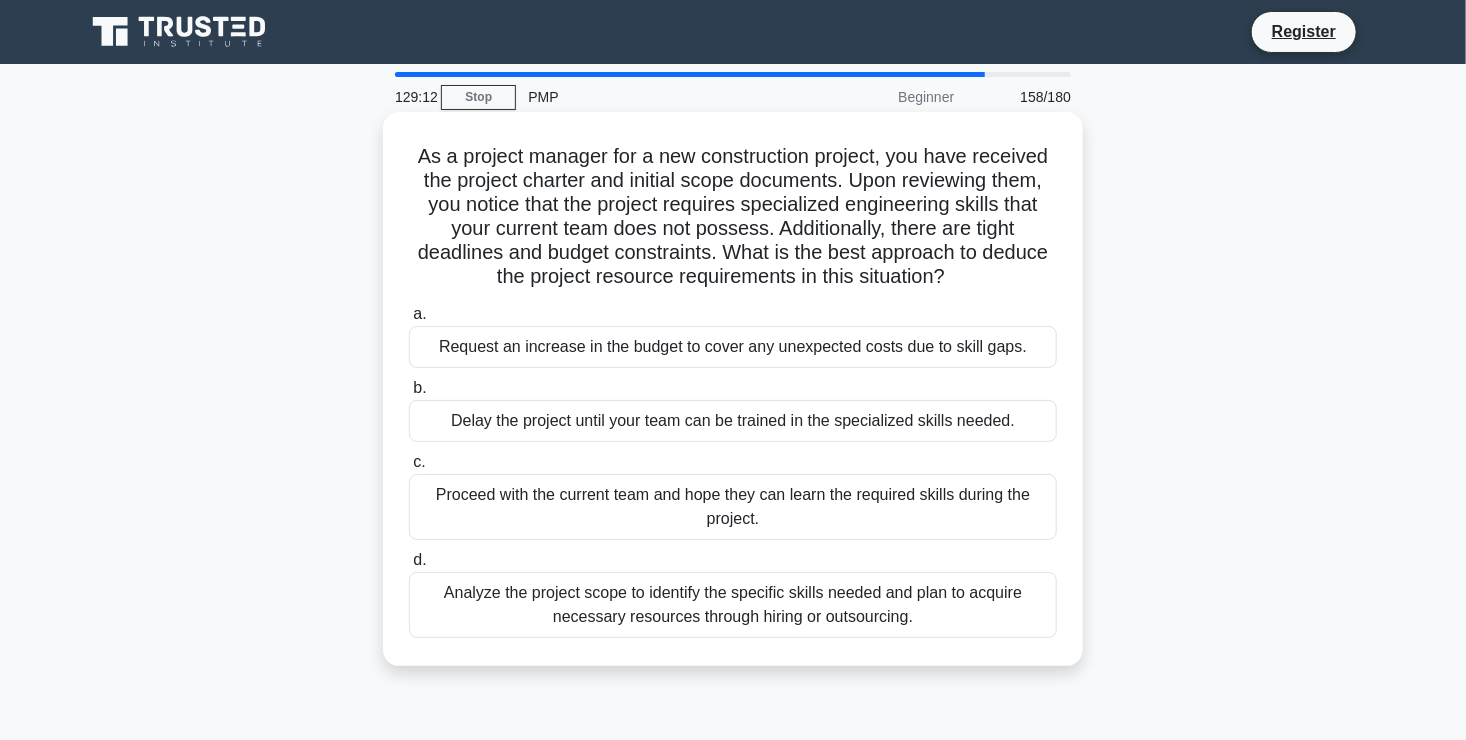 click on "Analyze the project scope to identify the specific skills needed and plan to acquire necessary resources through hiring or outsourcing." at bounding box center (733, 605) 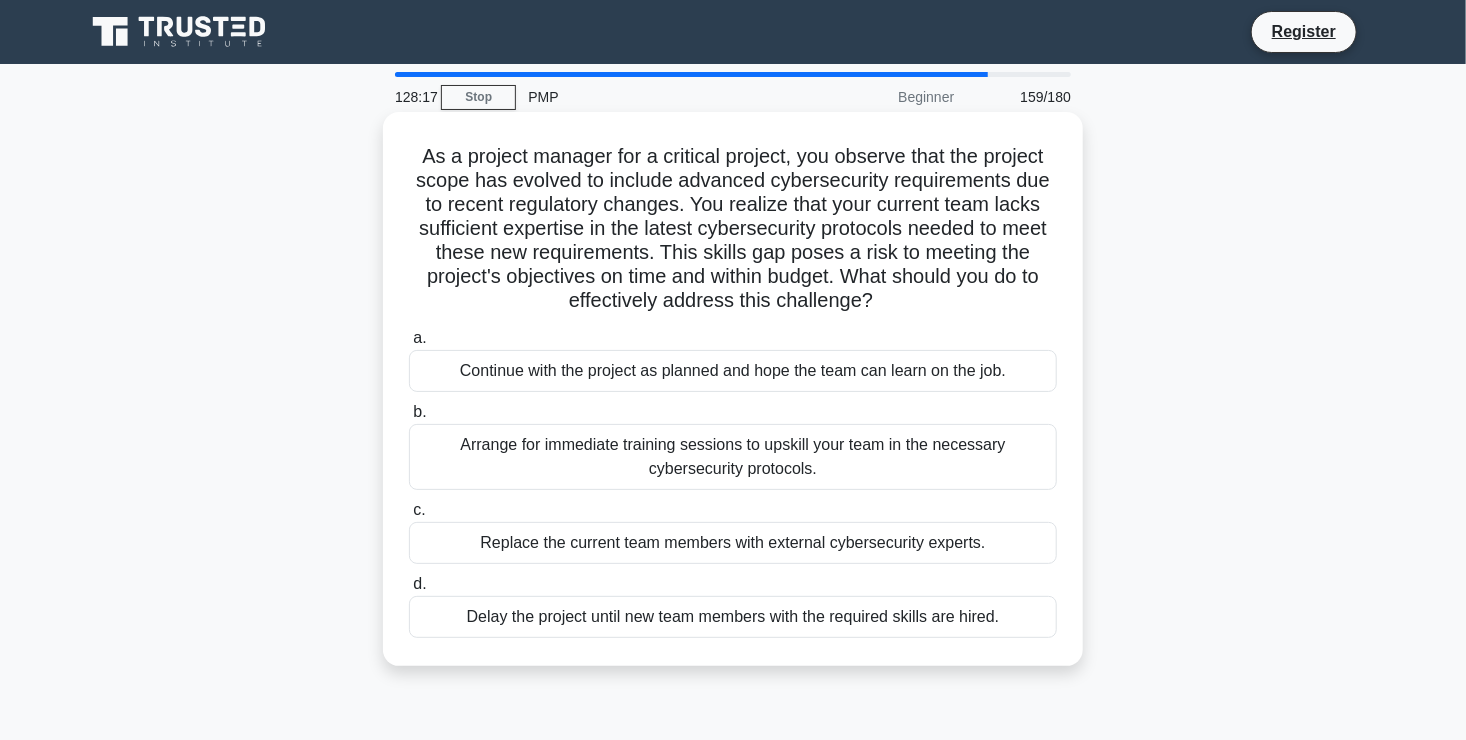 click on "Arrange for immediate training sessions to upskill your team in the necessary cybersecurity protocols." at bounding box center (733, 457) 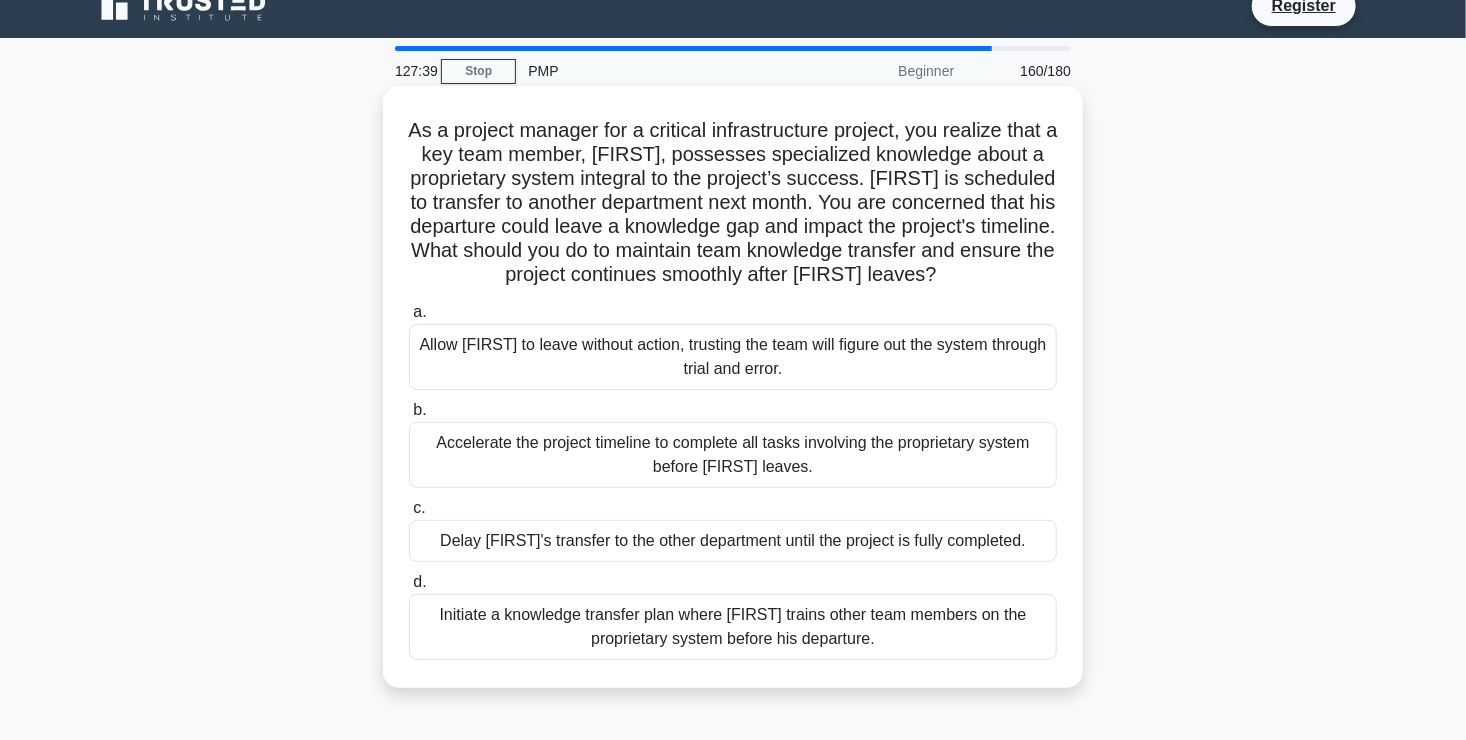scroll, scrollTop: 27, scrollLeft: 0, axis: vertical 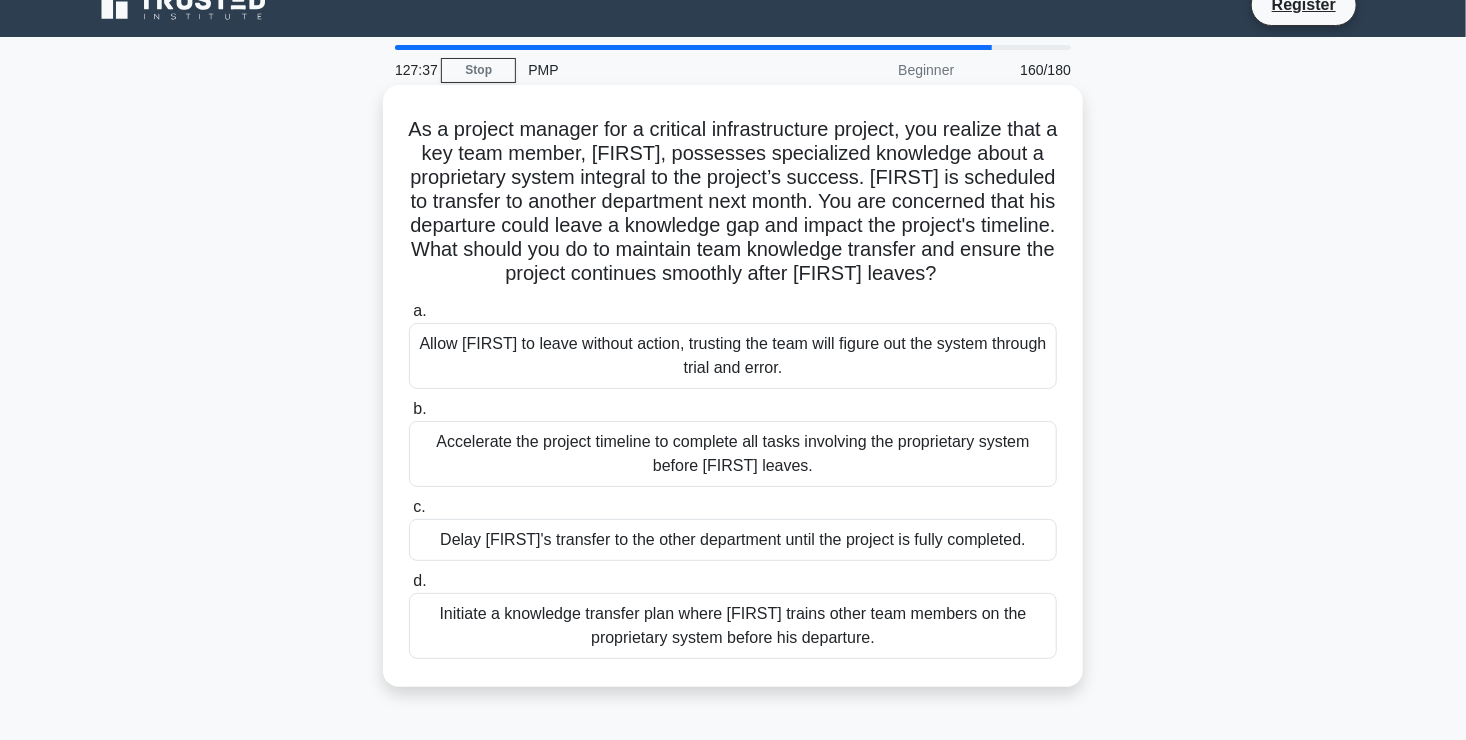 click on "Initiate a knowledge transfer plan where Carlos trains other team members on the proprietary system before his departure." at bounding box center [733, 626] 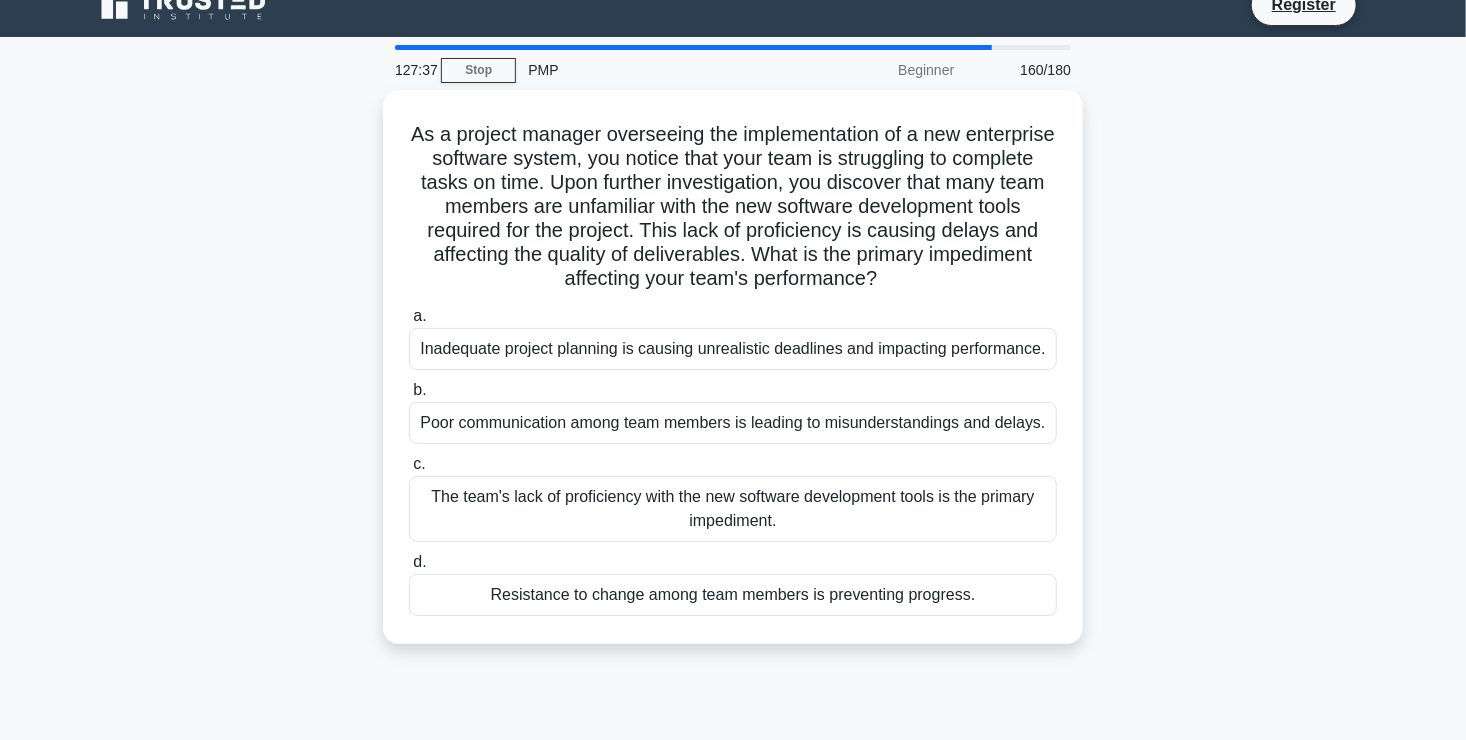 scroll, scrollTop: 0, scrollLeft: 0, axis: both 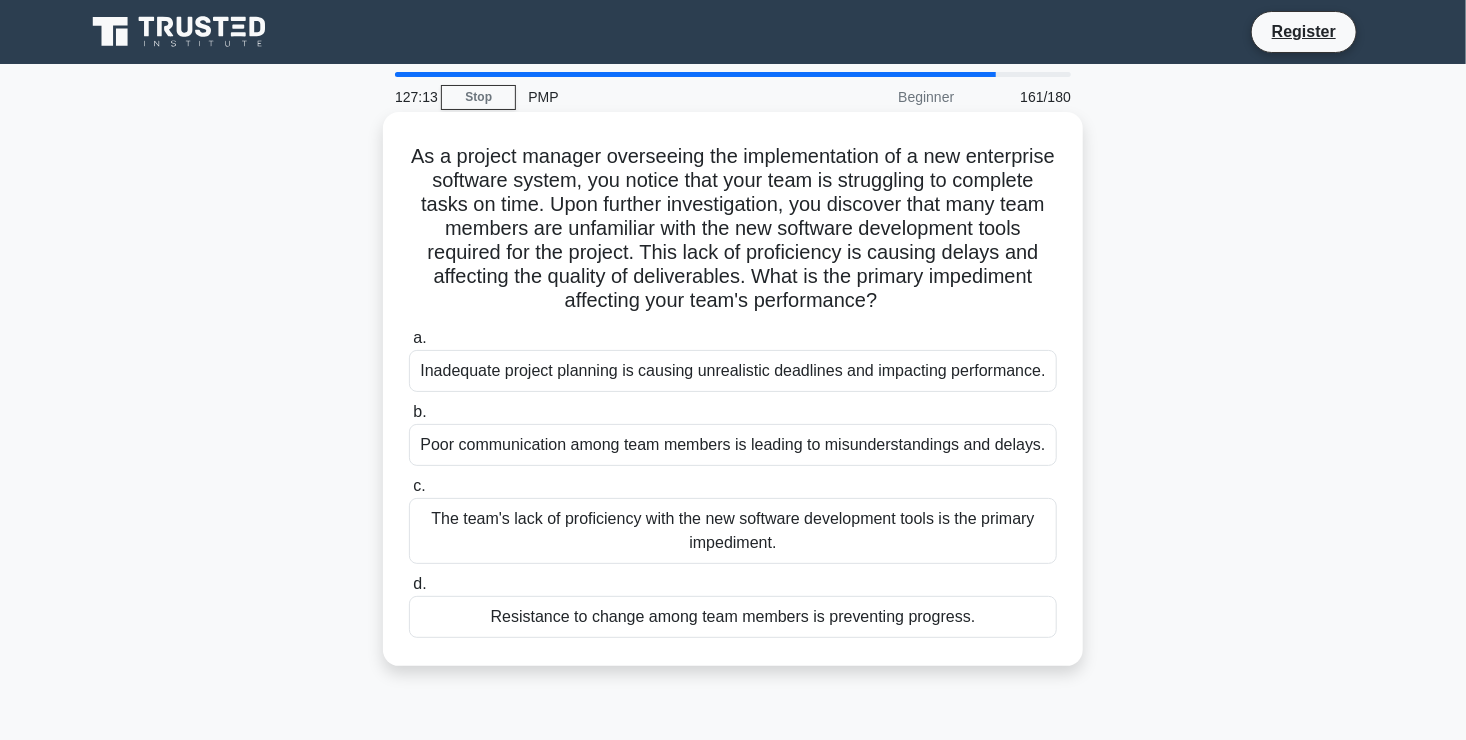 click on "The team's lack of proficiency with the new software development tools is the primary impediment." at bounding box center (733, 531) 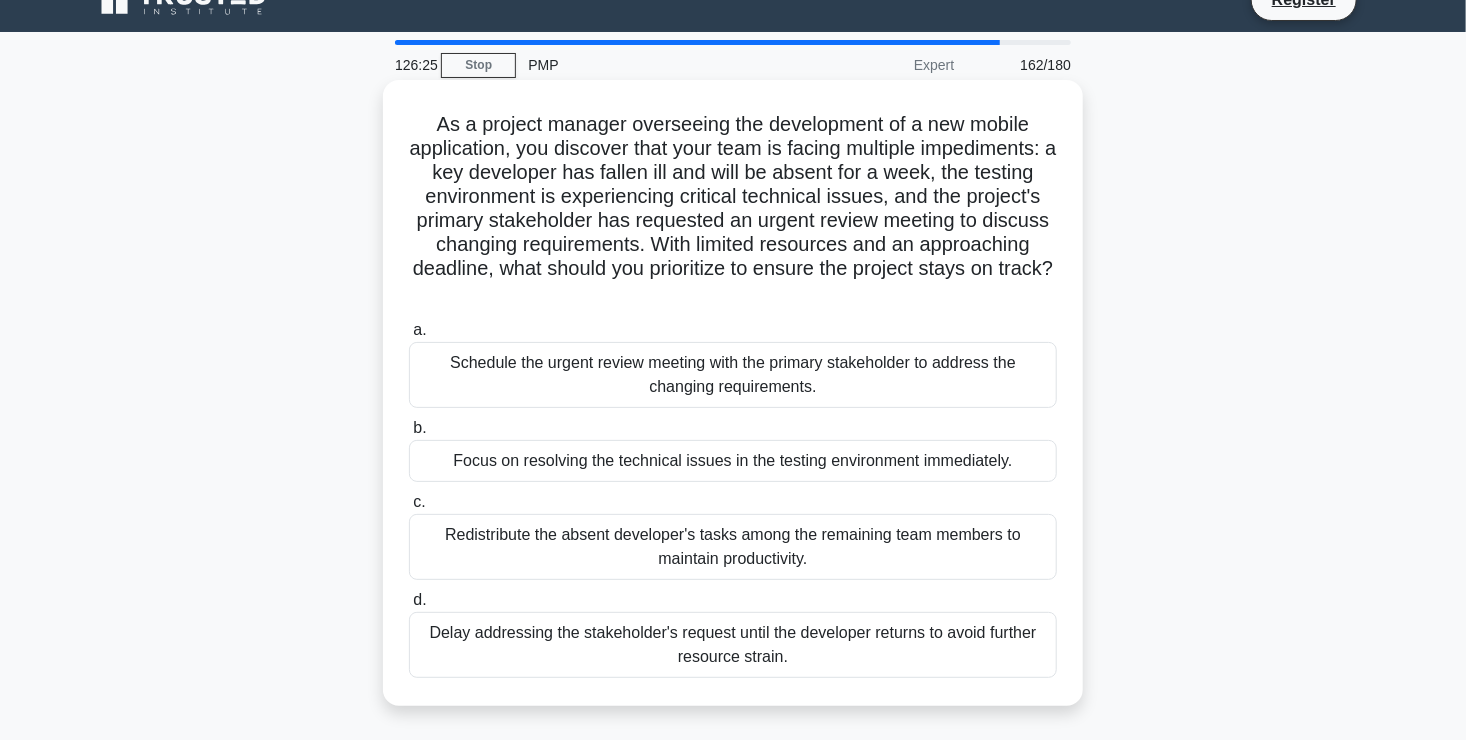 scroll, scrollTop: 36, scrollLeft: 0, axis: vertical 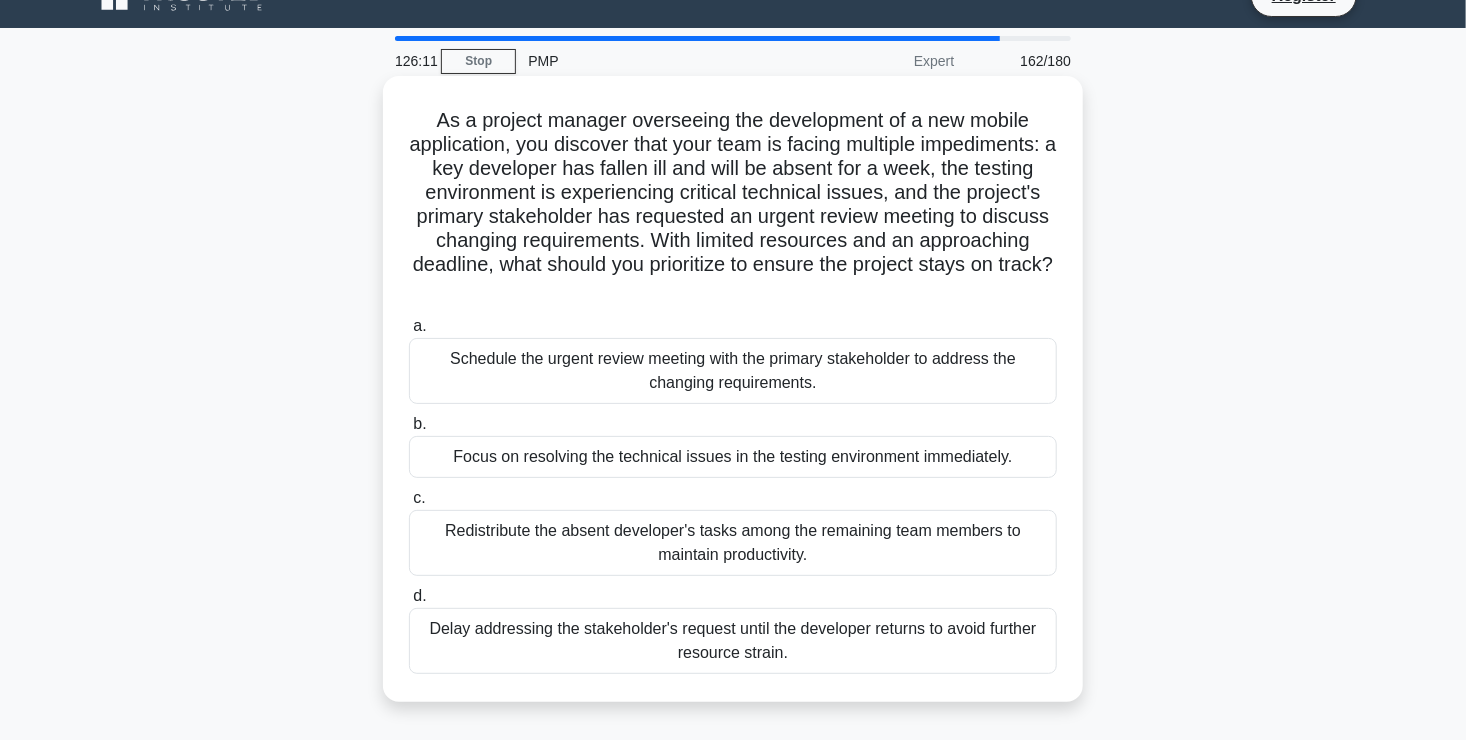 click on "Schedule the urgent review meeting with the primary stakeholder to address the changing requirements." at bounding box center (733, 371) 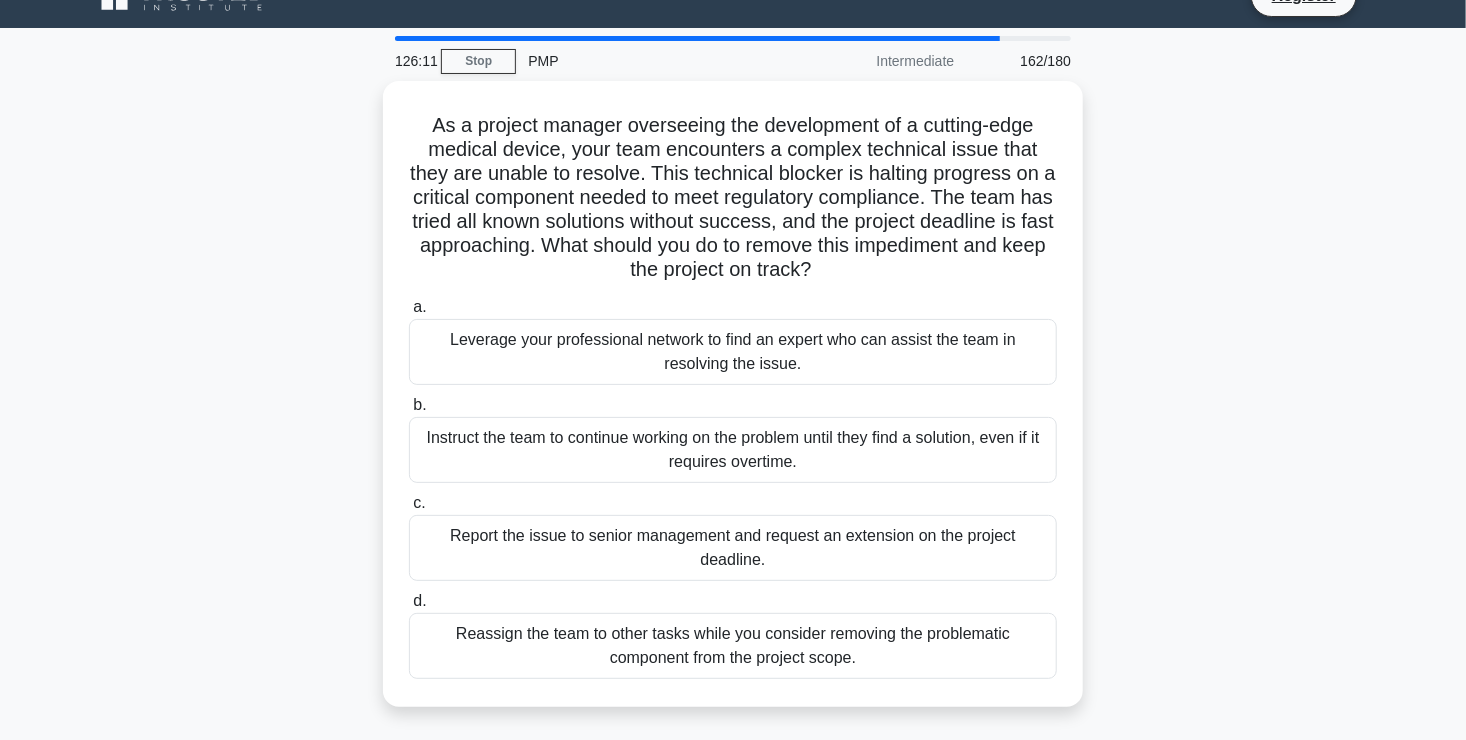 scroll, scrollTop: 0, scrollLeft: 0, axis: both 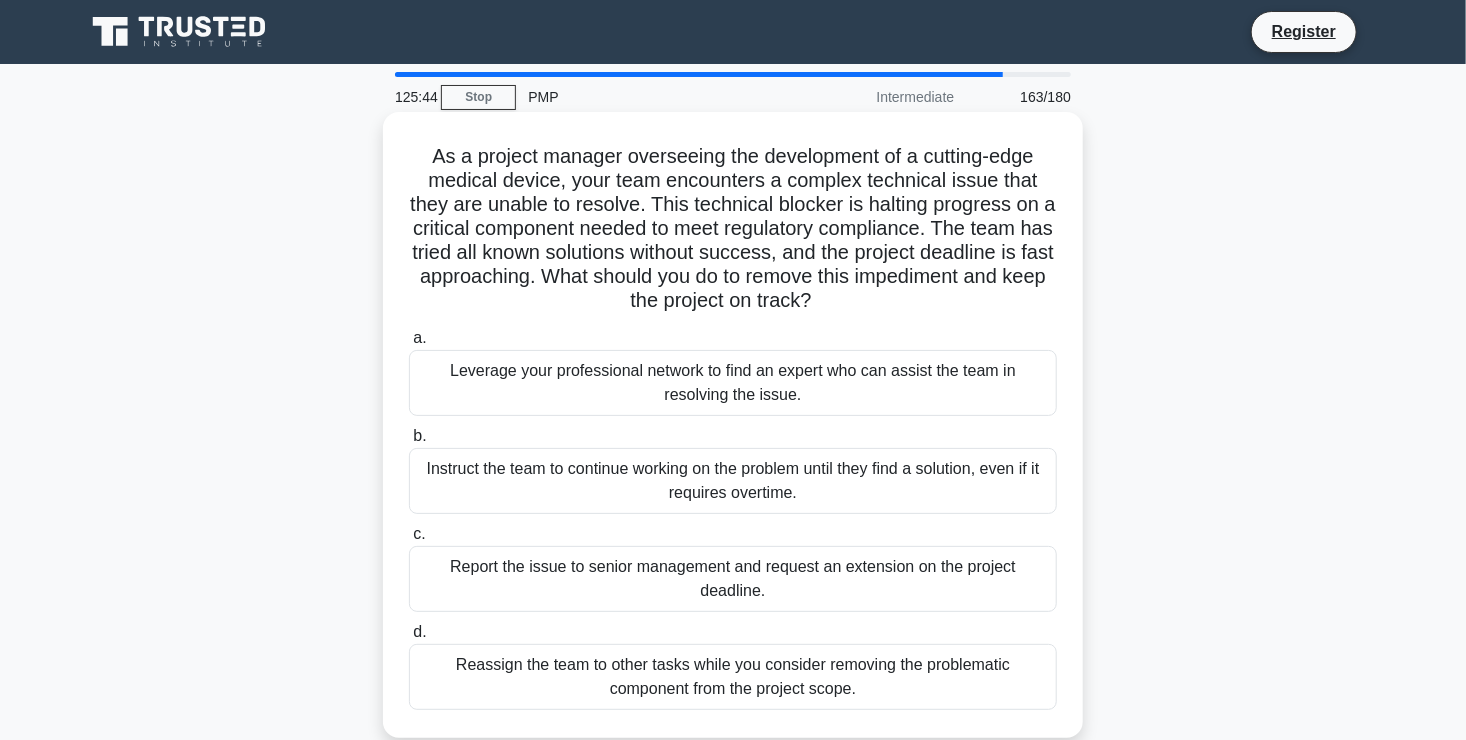 click on "Leverage your professional network to find an expert who can assist the team in resolving the issue." at bounding box center [733, 383] 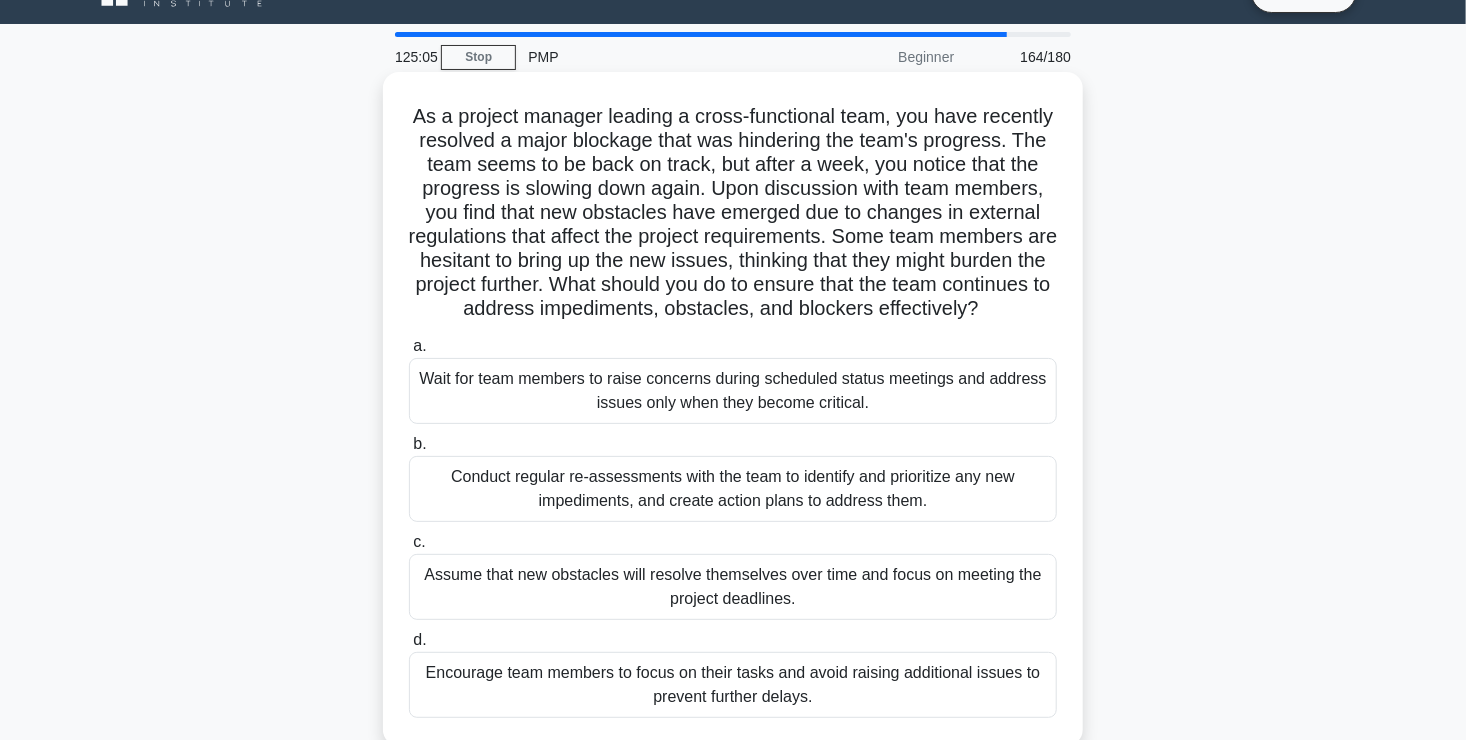 scroll, scrollTop: 38, scrollLeft: 0, axis: vertical 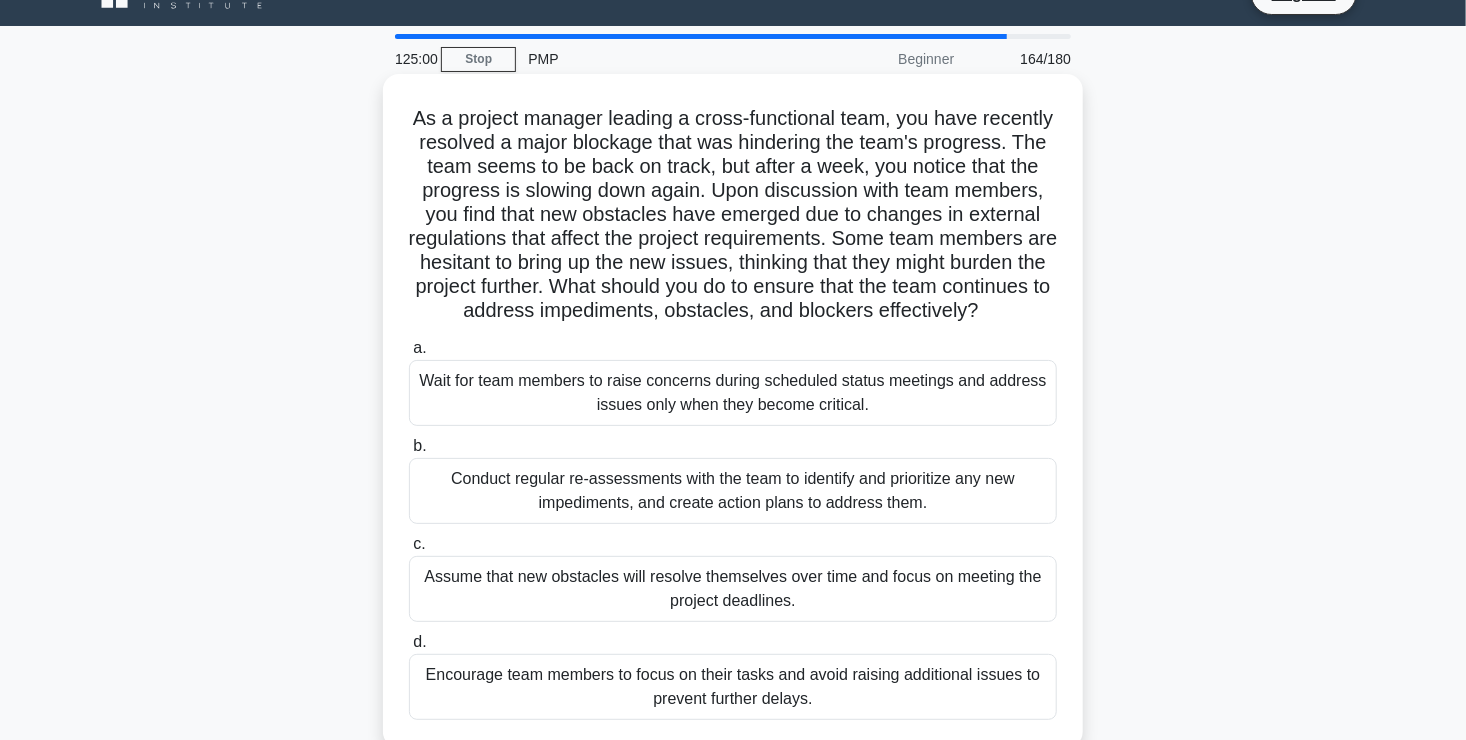 click on "Conduct regular re-assessments with the team to identify and prioritize any new impediments, and create action plans to address them." at bounding box center [733, 491] 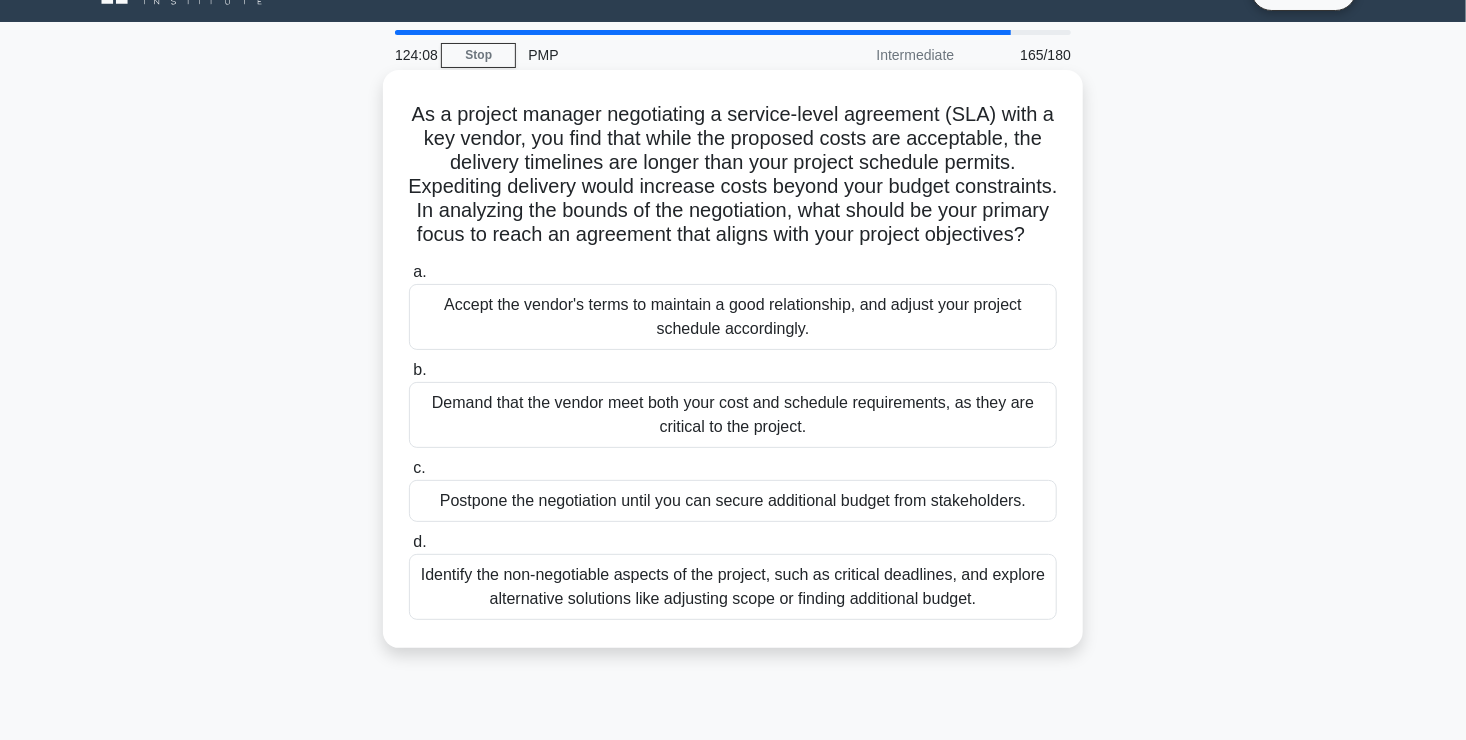 scroll, scrollTop: 44, scrollLeft: 0, axis: vertical 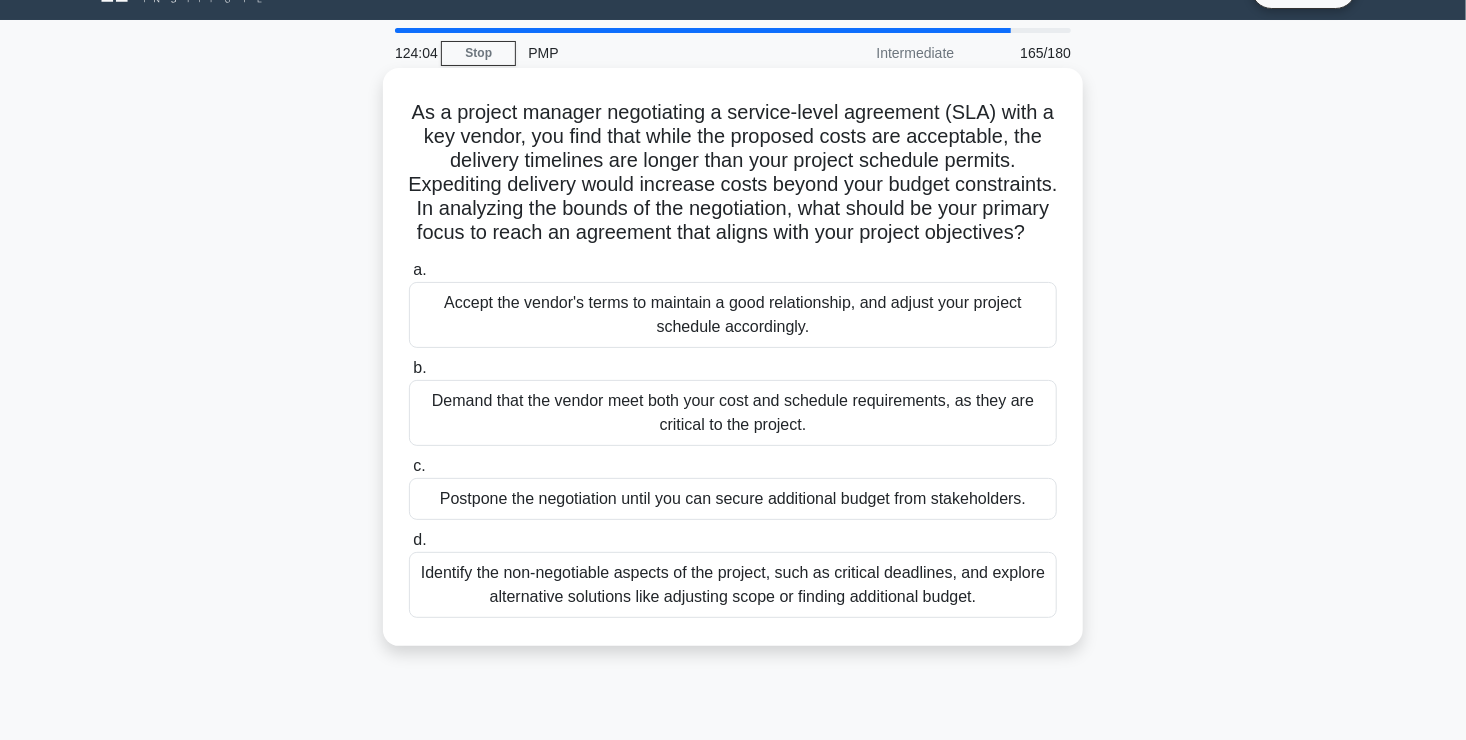 click on "Identify the non-negotiable aspects of the project, such as critical deadlines, and explore alternative solutions like adjusting scope or finding additional budget." at bounding box center (733, 585) 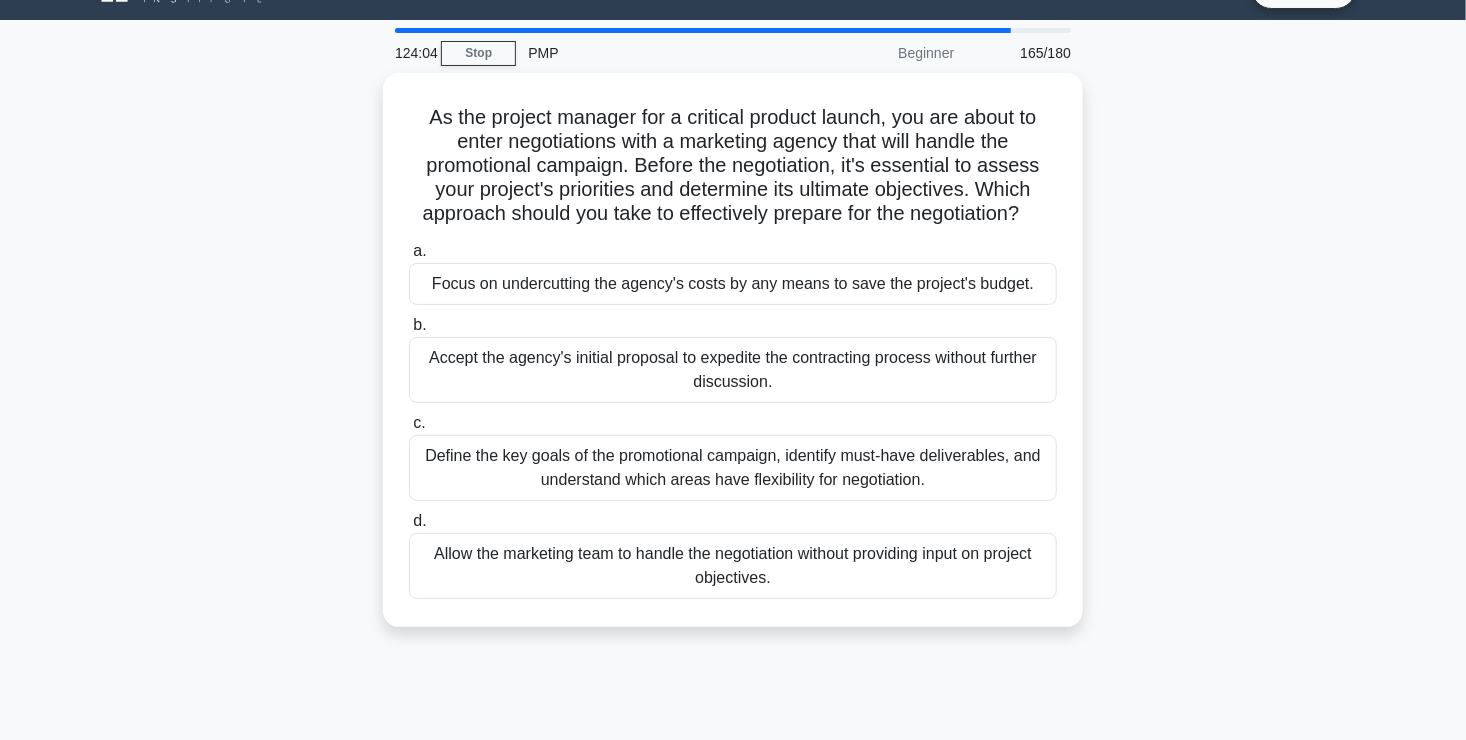 scroll, scrollTop: 0, scrollLeft: 0, axis: both 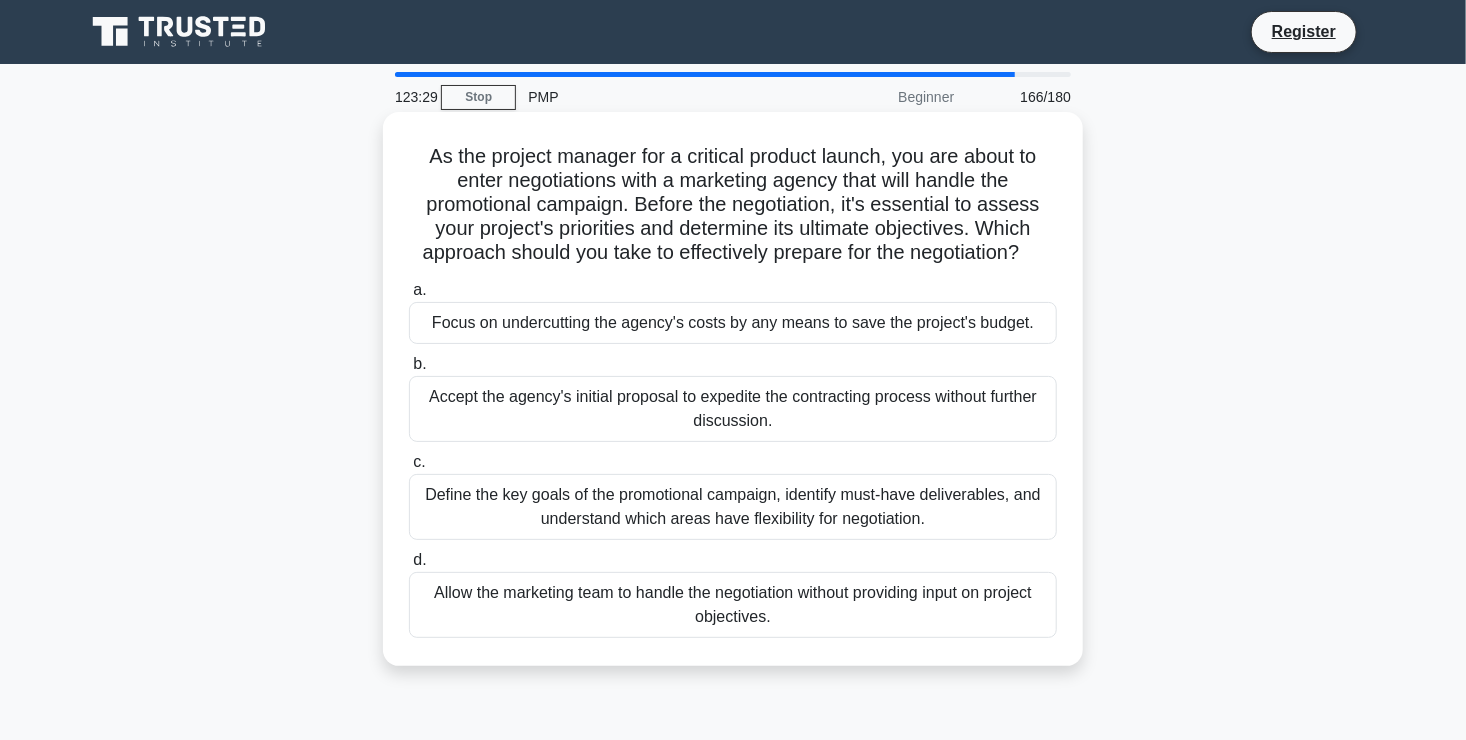 click on "Define the key goals of the promotional campaign, identify must-have deliverables, and understand which areas have flexibility for negotiation." at bounding box center (733, 507) 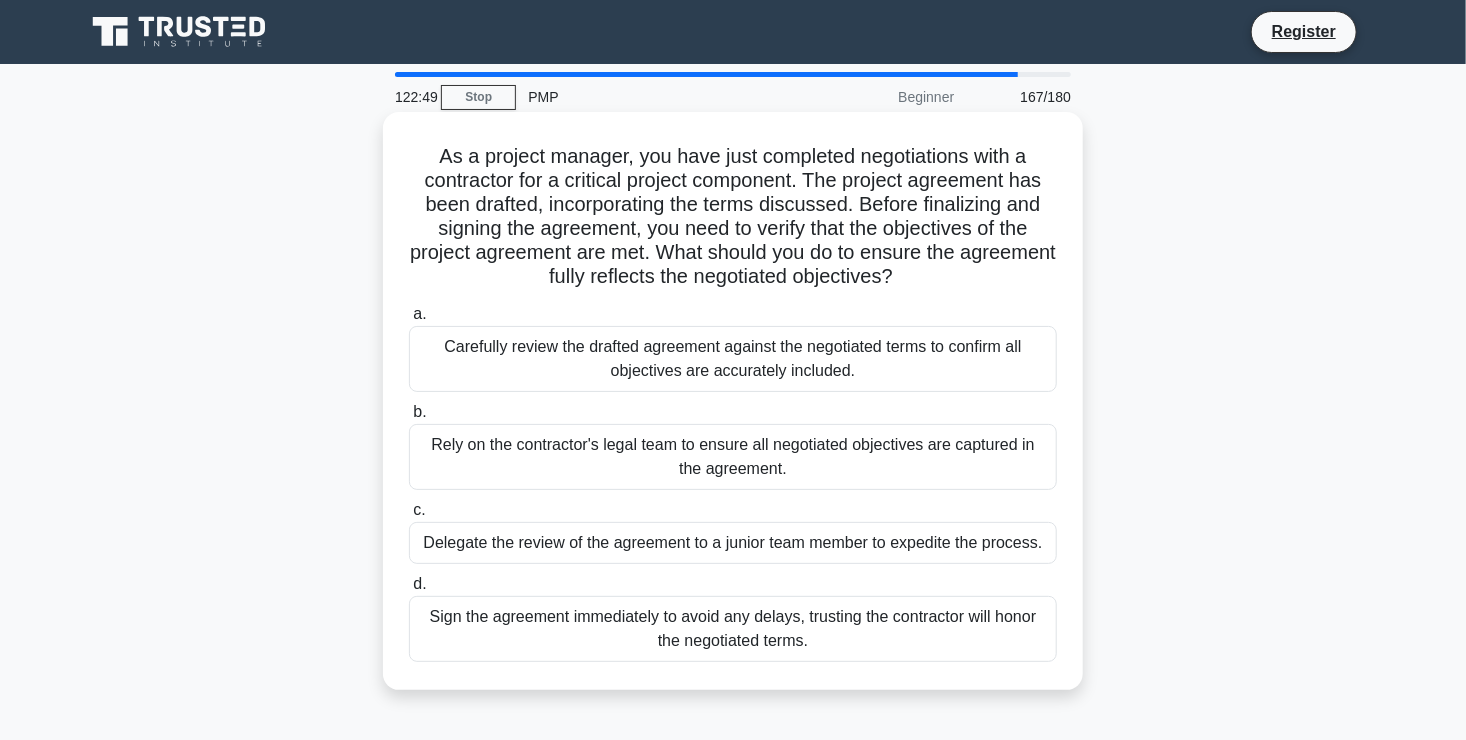 click on "Carefully review the drafted agreement against the negotiated terms to confirm all objectives are accurately included." at bounding box center [733, 359] 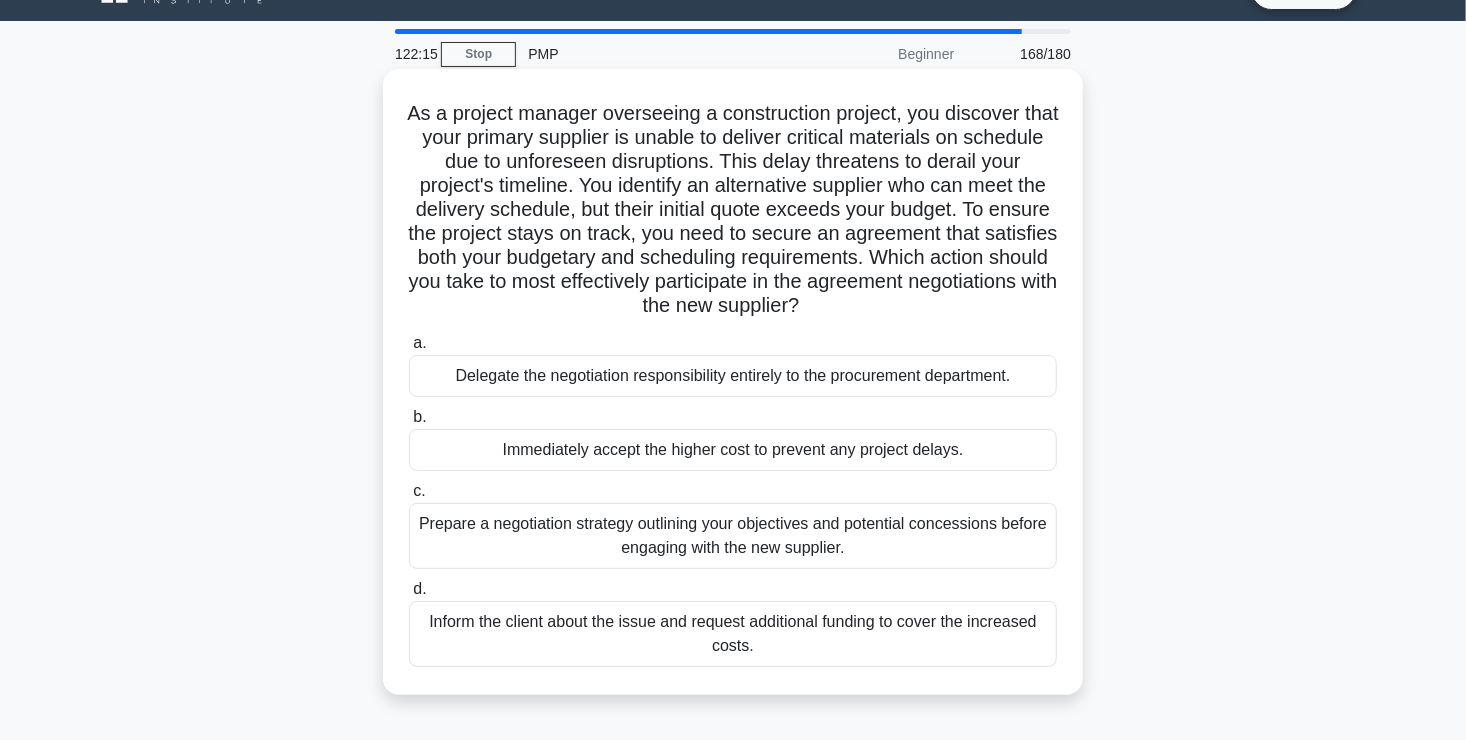 scroll, scrollTop: 44, scrollLeft: 0, axis: vertical 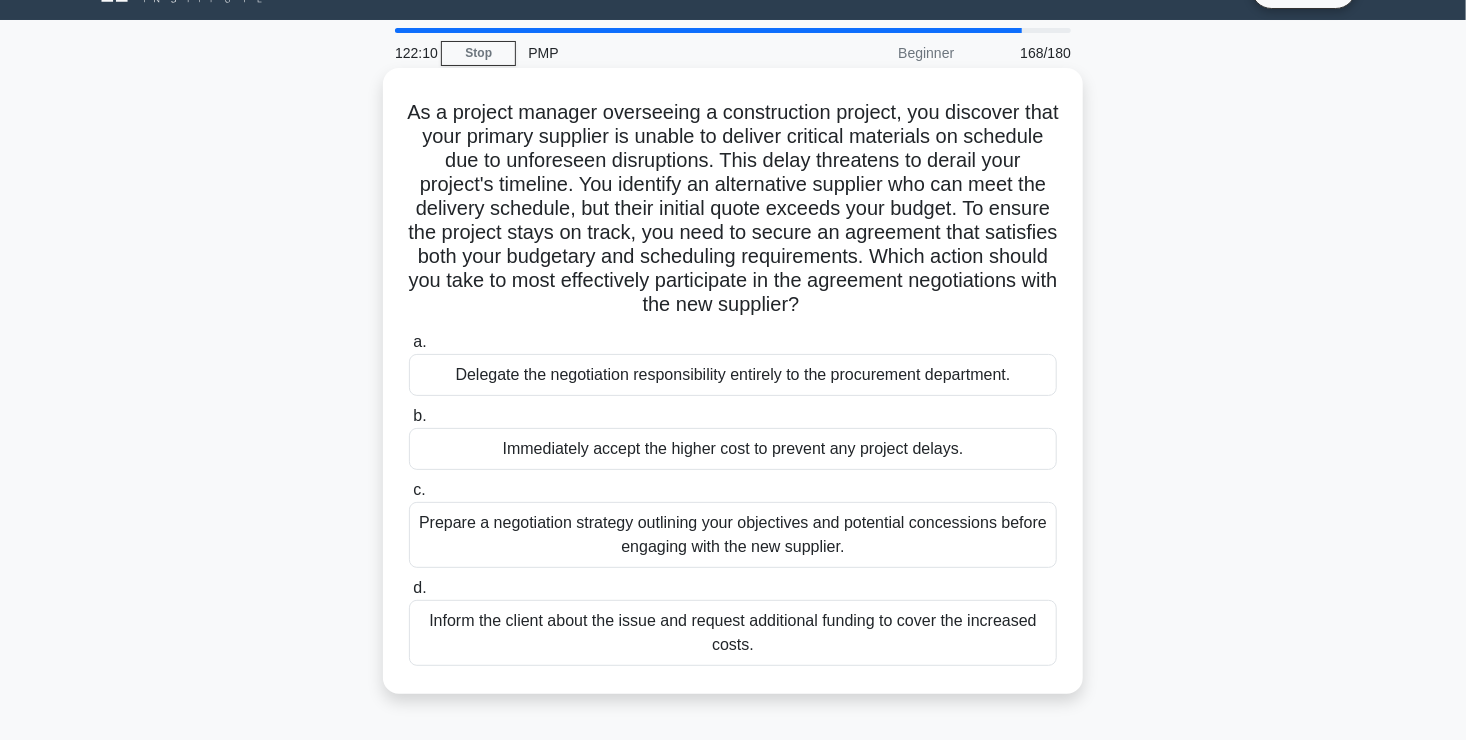 click on "Prepare a negotiation strategy outlining your objectives and potential concessions before engaging with the new supplier." at bounding box center (733, 535) 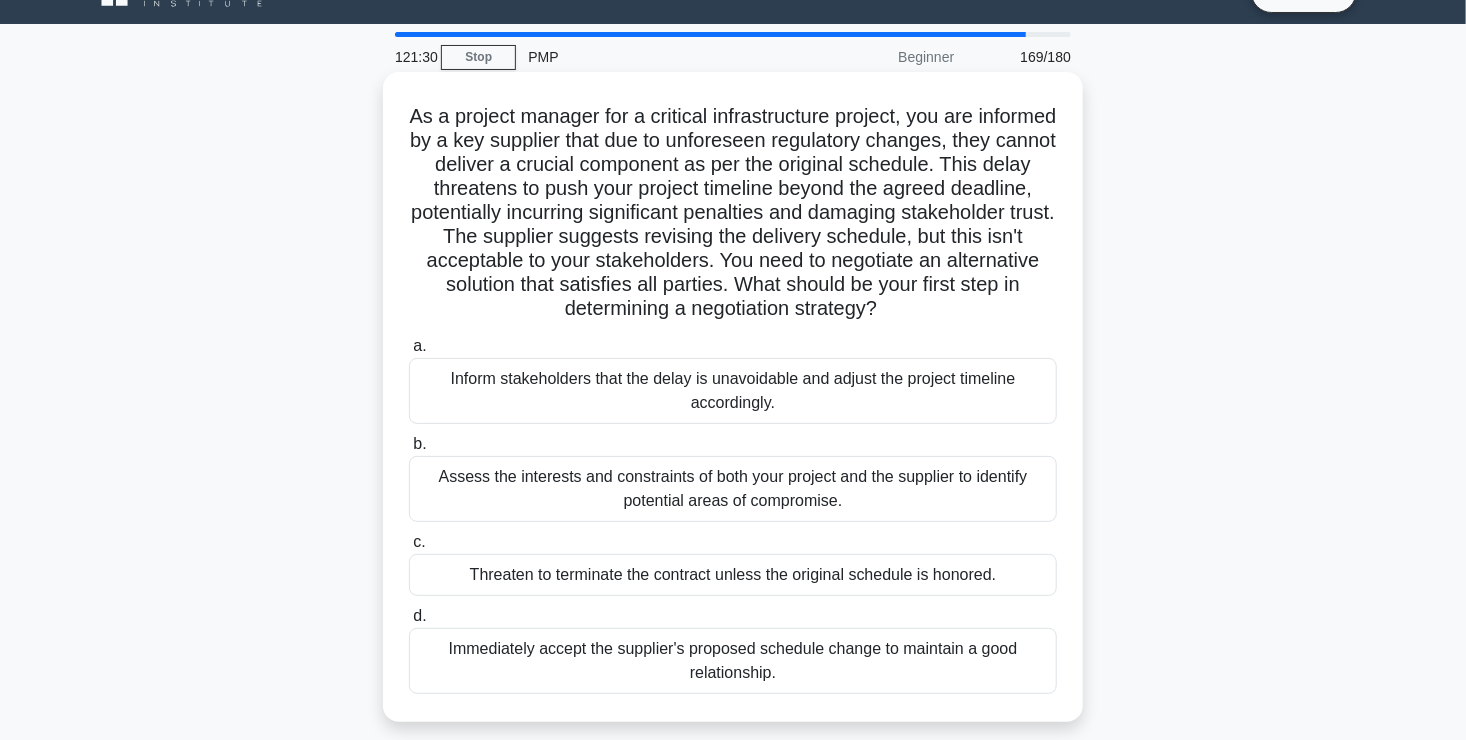 scroll, scrollTop: 42, scrollLeft: 0, axis: vertical 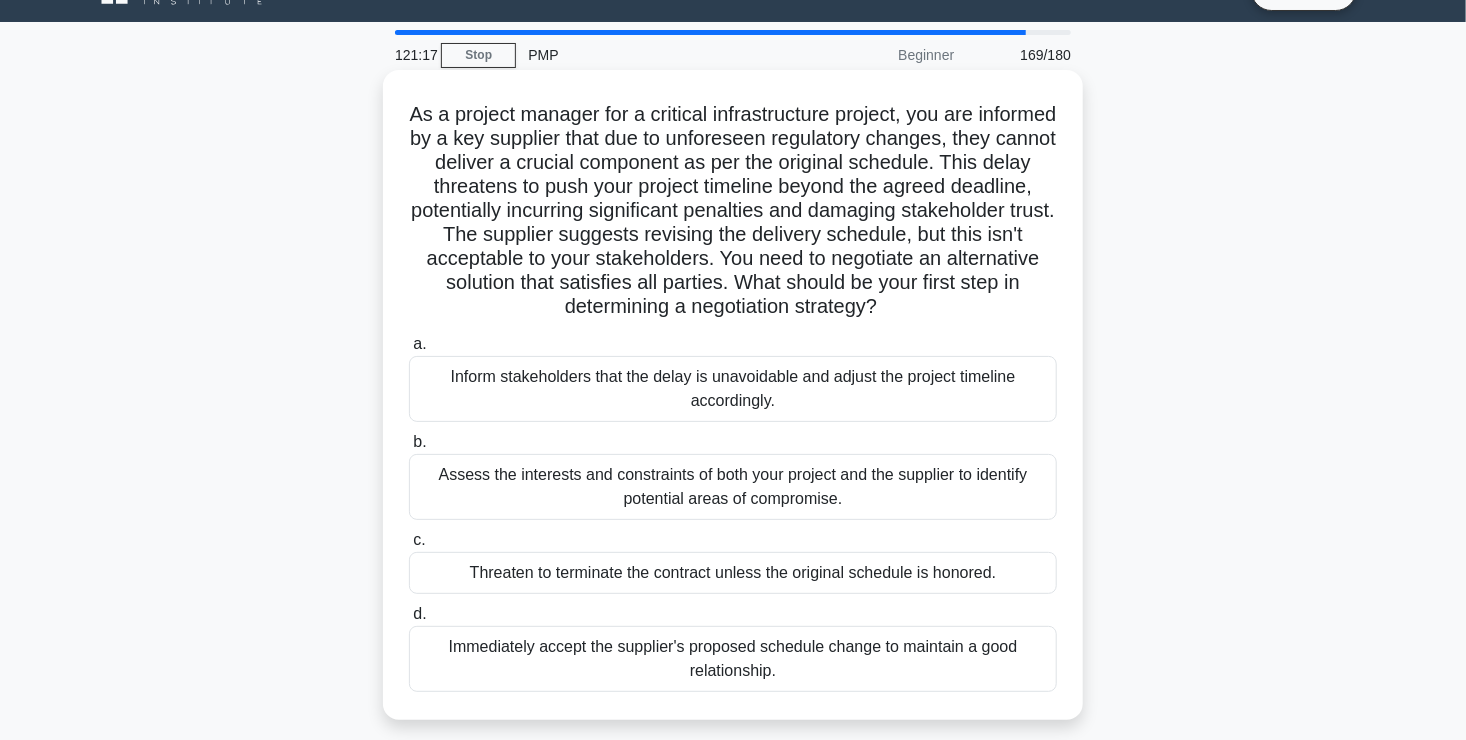 click on "Assess the interests and constraints of both your project and the supplier to identify potential areas of compromise." at bounding box center (733, 487) 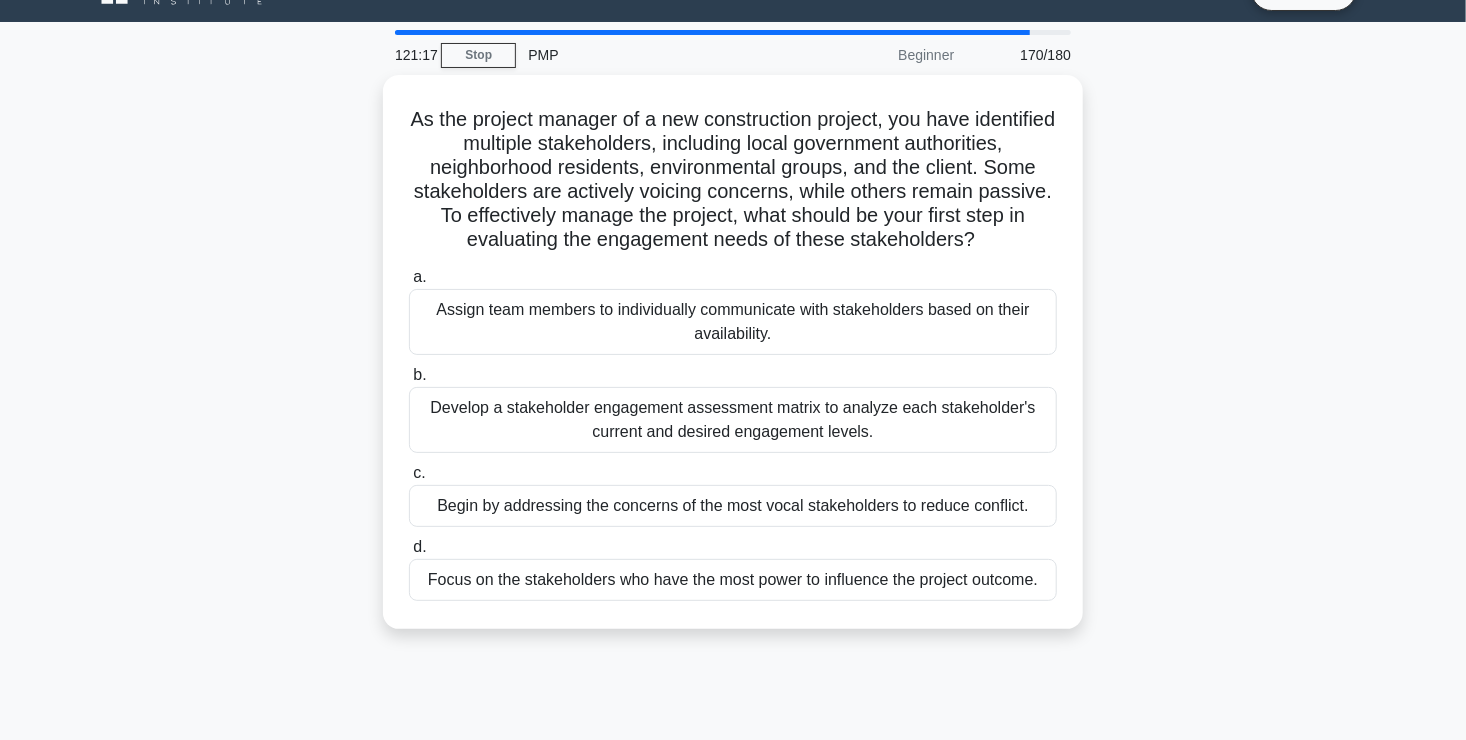 scroll, scrollTop: 0, scrollLeft: 0, axis: both 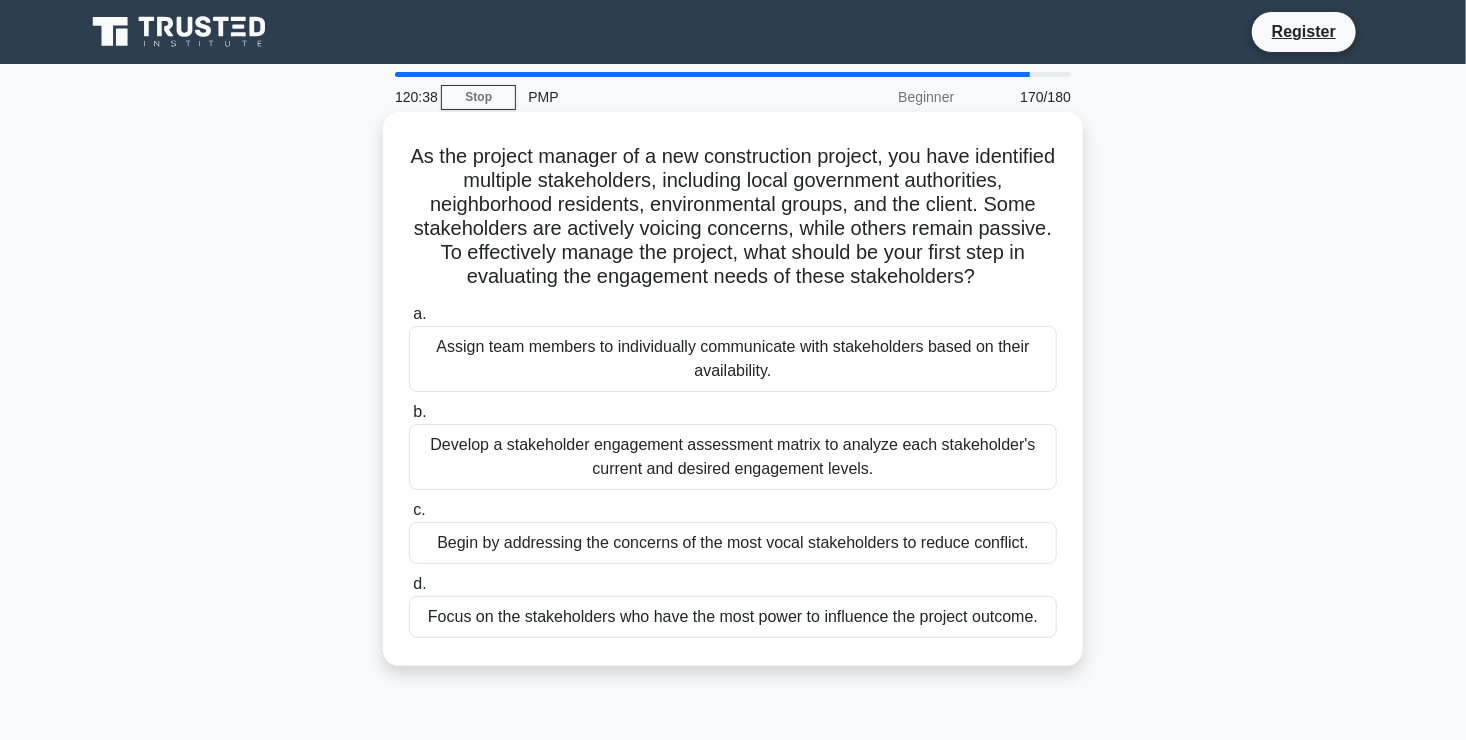click on "Develop a stakeholder engagement assessment matrix to analyze each stakeholder's current and desired engagement levels." at bounding box center (733, 457) 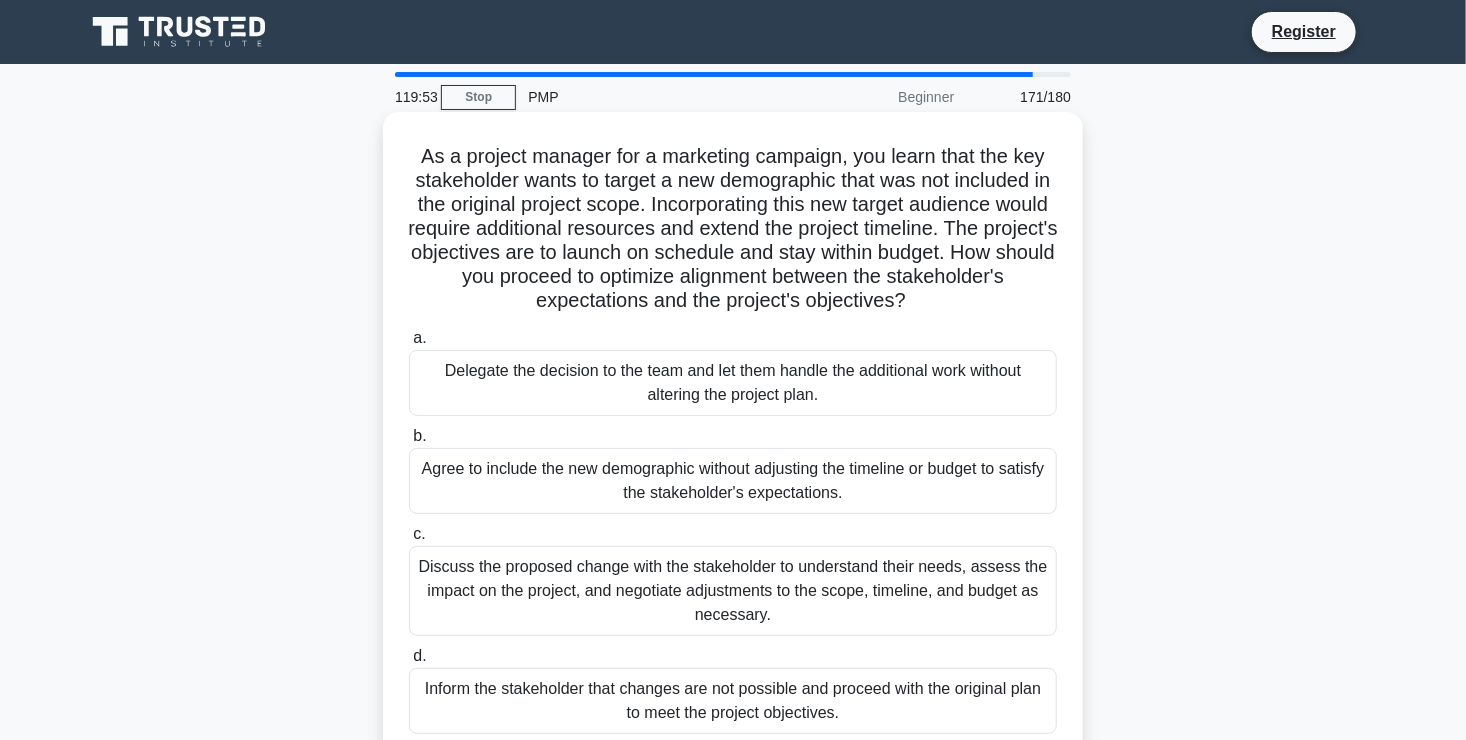 click on "Discuss the proposed change with the stakeholder to understand their needs, assess the impact on the project, and negotiate adjustments to the scope, timeline, and budget as necessary." at bounding box center [733, 591] 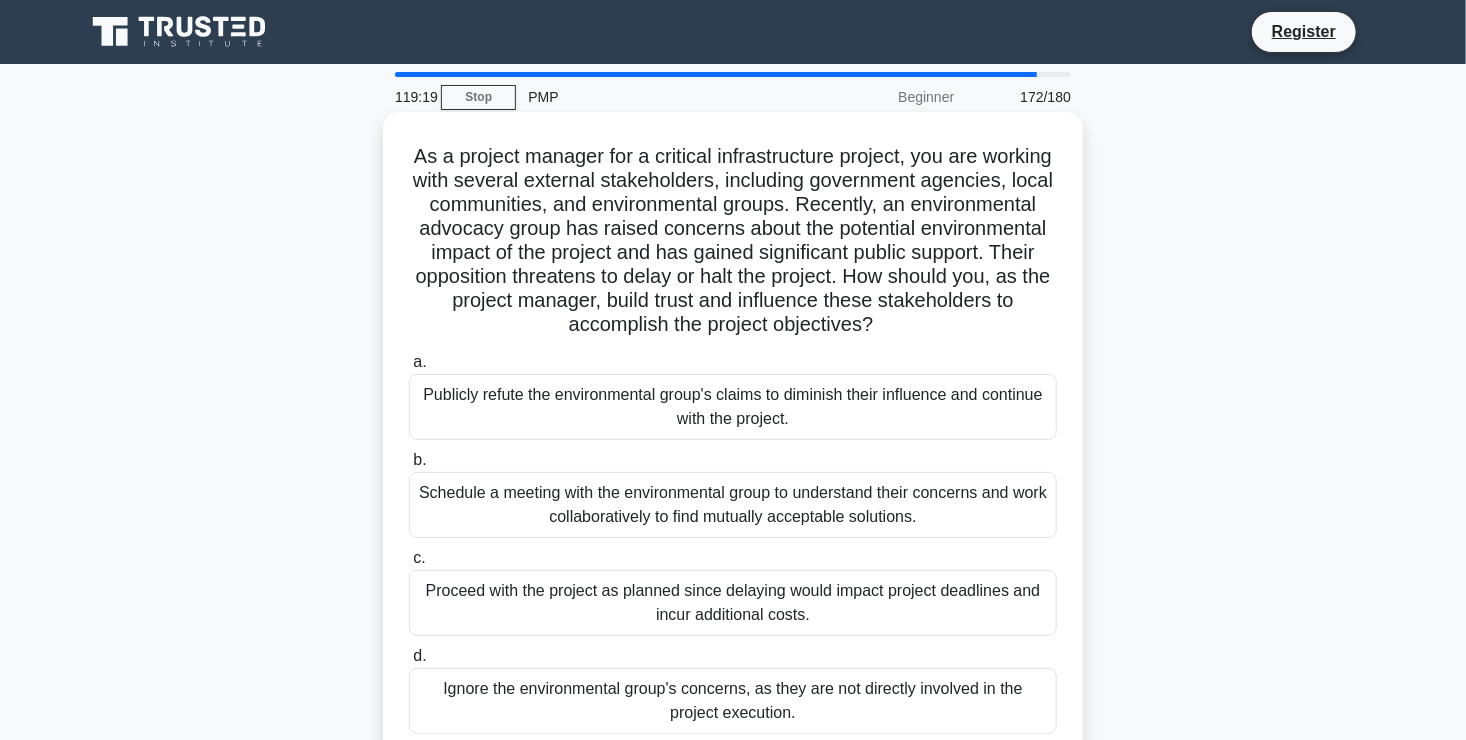 click on "Schedule a meeting with the environmental group to understand their concerns and work collaboratively to find mutually acceptable solutions." at bounding box center [733, 505] 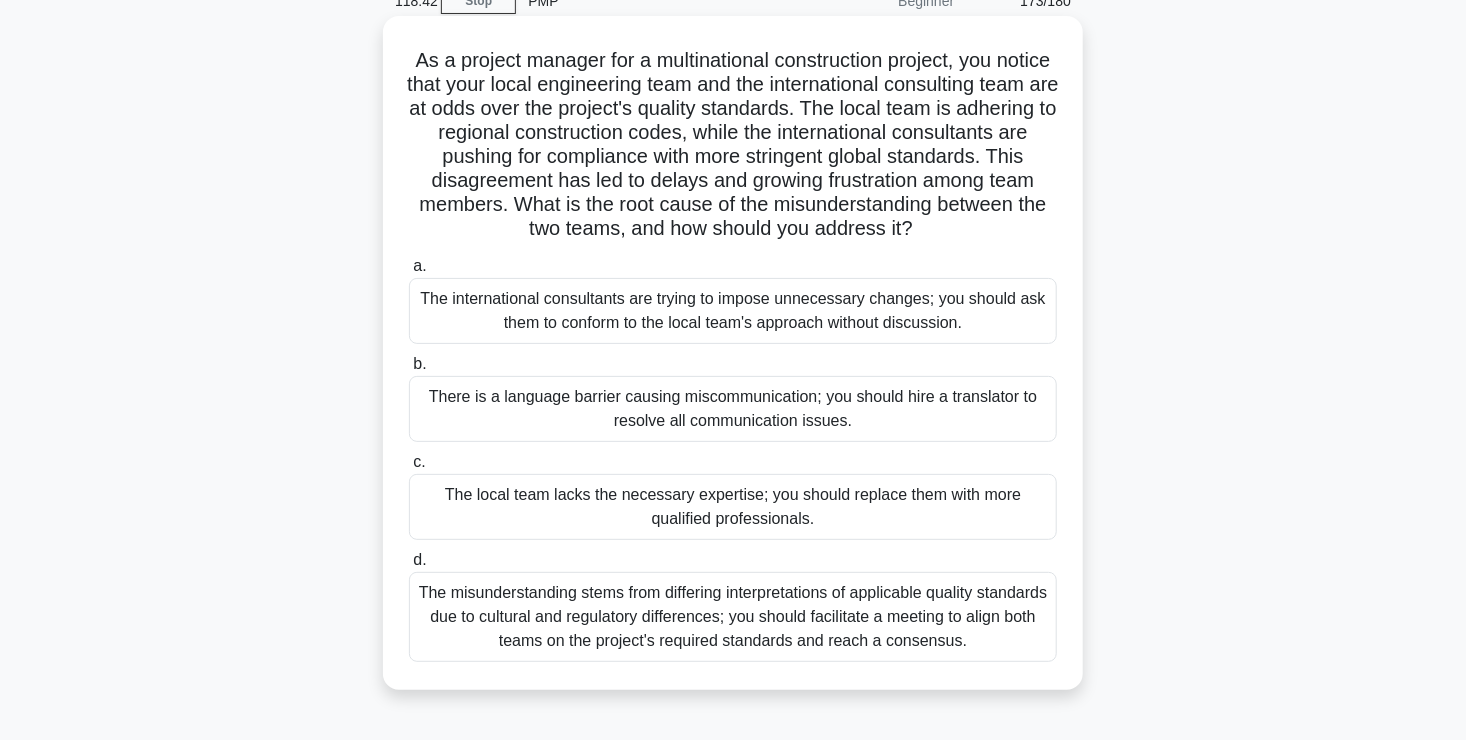 scroll, scrollTop: 99, scrollLeft: 0, axis: vertical 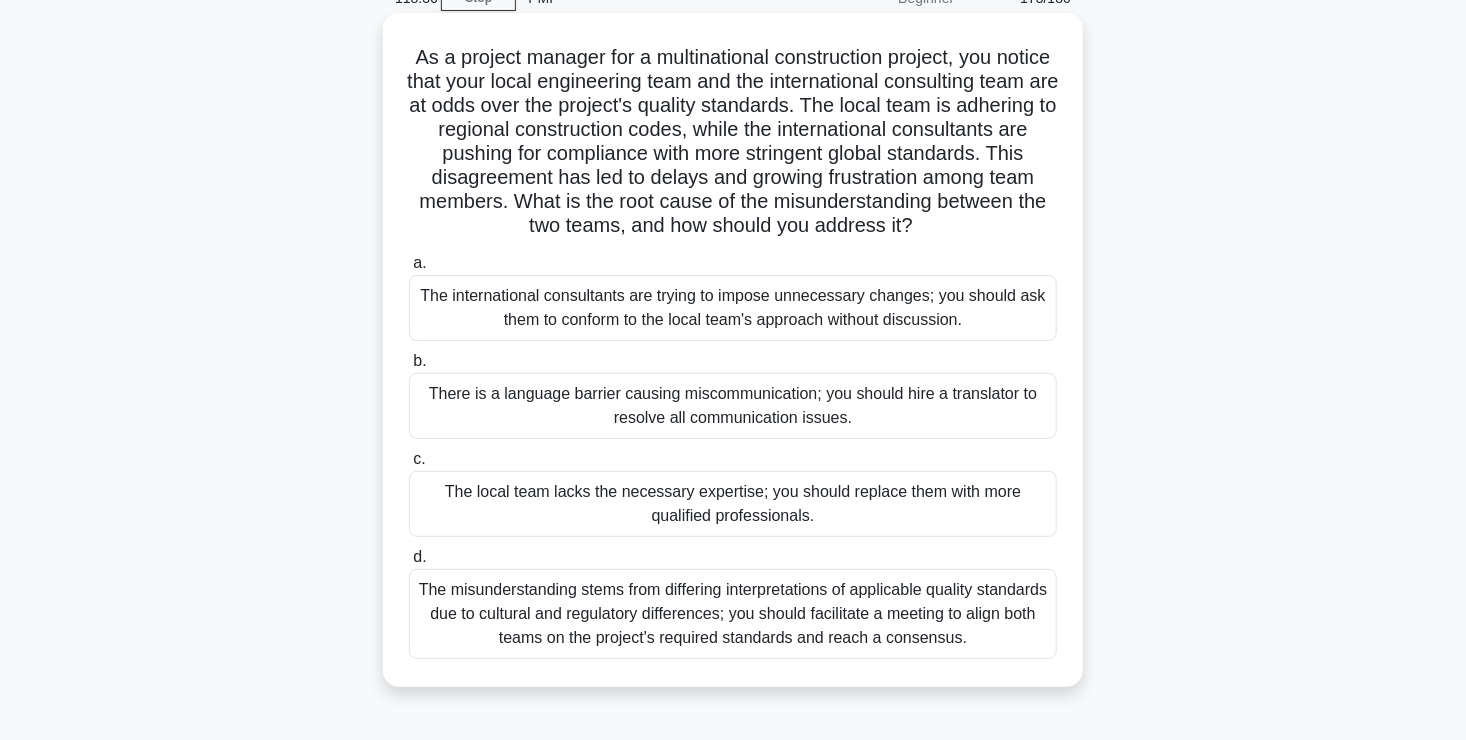 click on "The misunderstanding stems from differing interpretations of applicable quality standards due to cultural and regulatory differences; you should facilitate a meeting to align both teams on the project's required standards and reach a consensus." at bounding box center (733, 614) 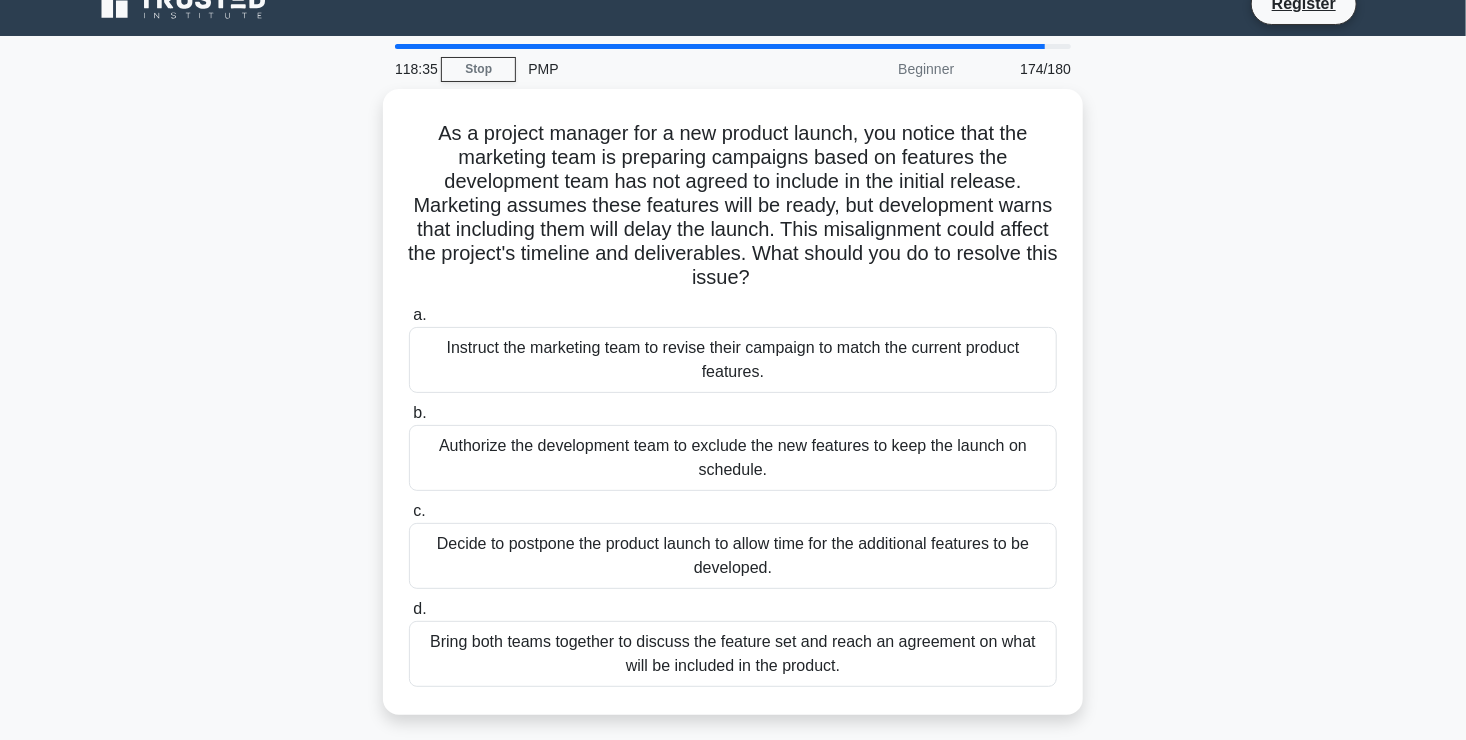 scroll, scrollTop: 0, scrollLeft: 0, axis: both 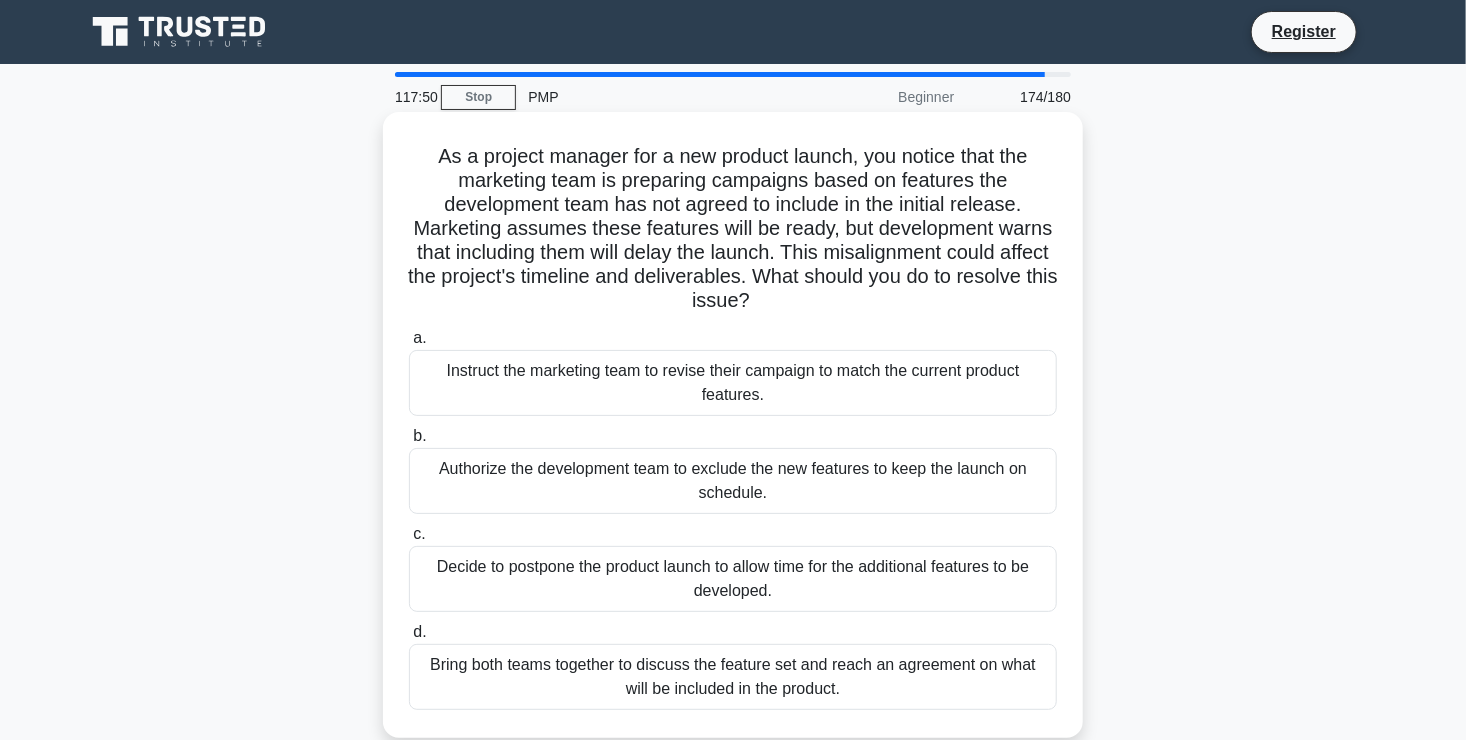 click on "Bring both teams together to discuss the feature set and reach an agreement on what will be included in the product." at bounding box center (733, 677) 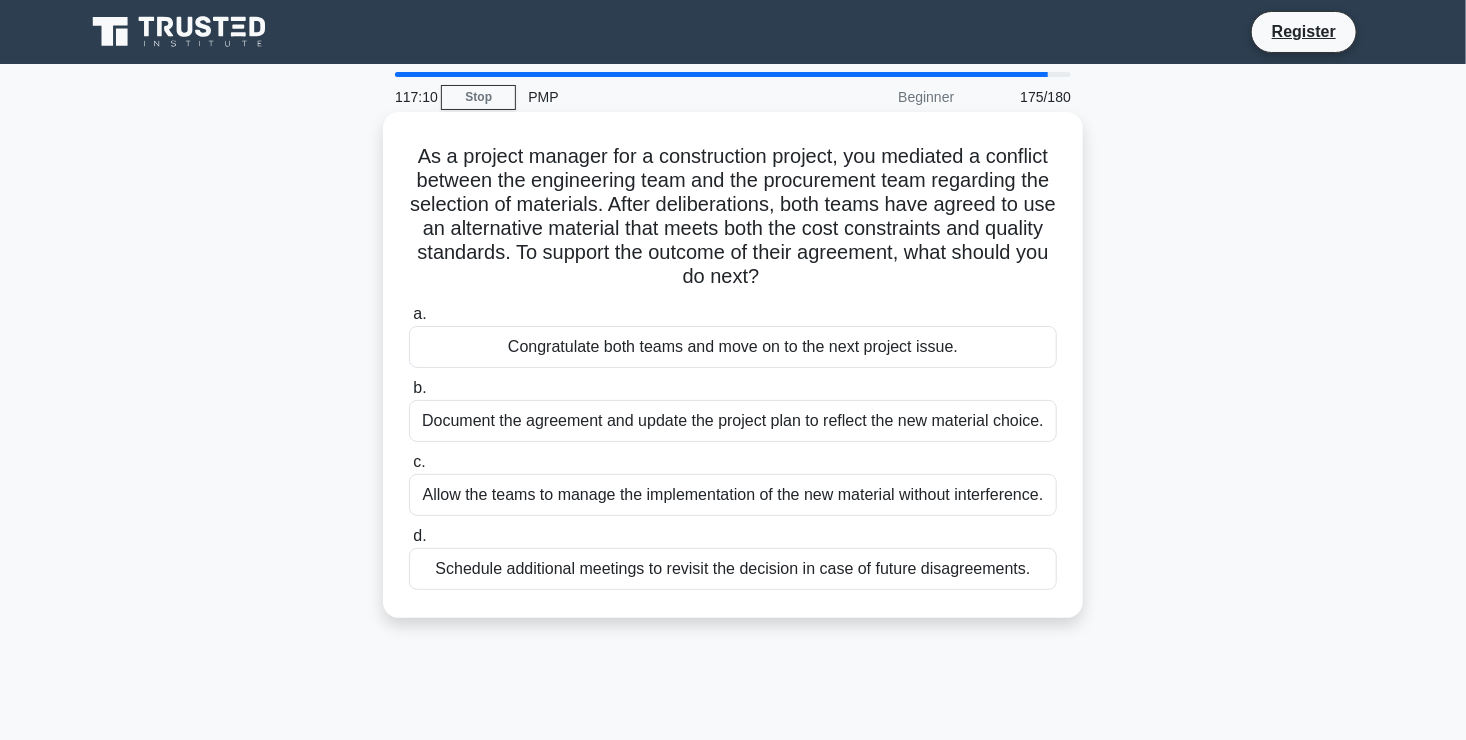 click on "Document the agreement and update the project plan to reflect the new material choice." at bounding box center [733, 421] 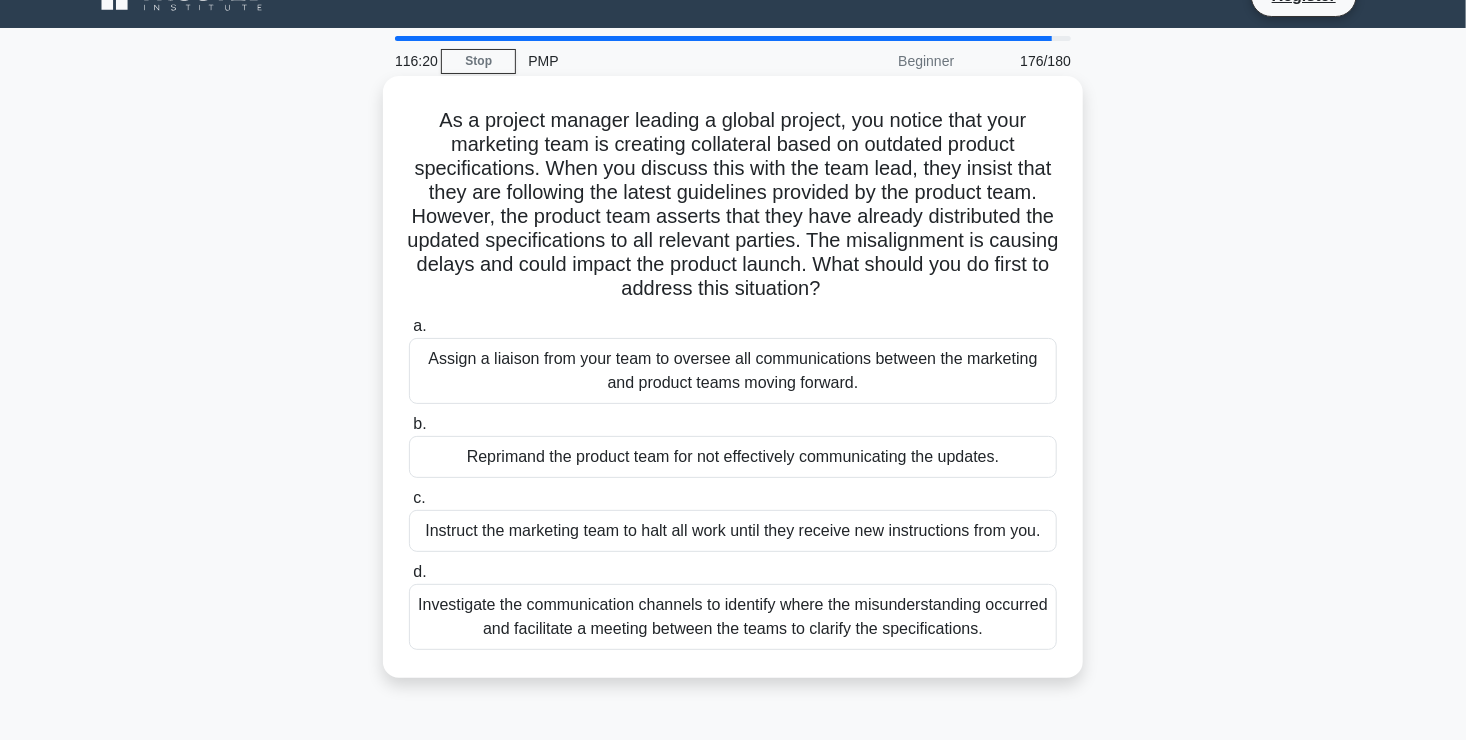 scroll, scrollTop: 40, scrollLeft: 0, axis: vertical 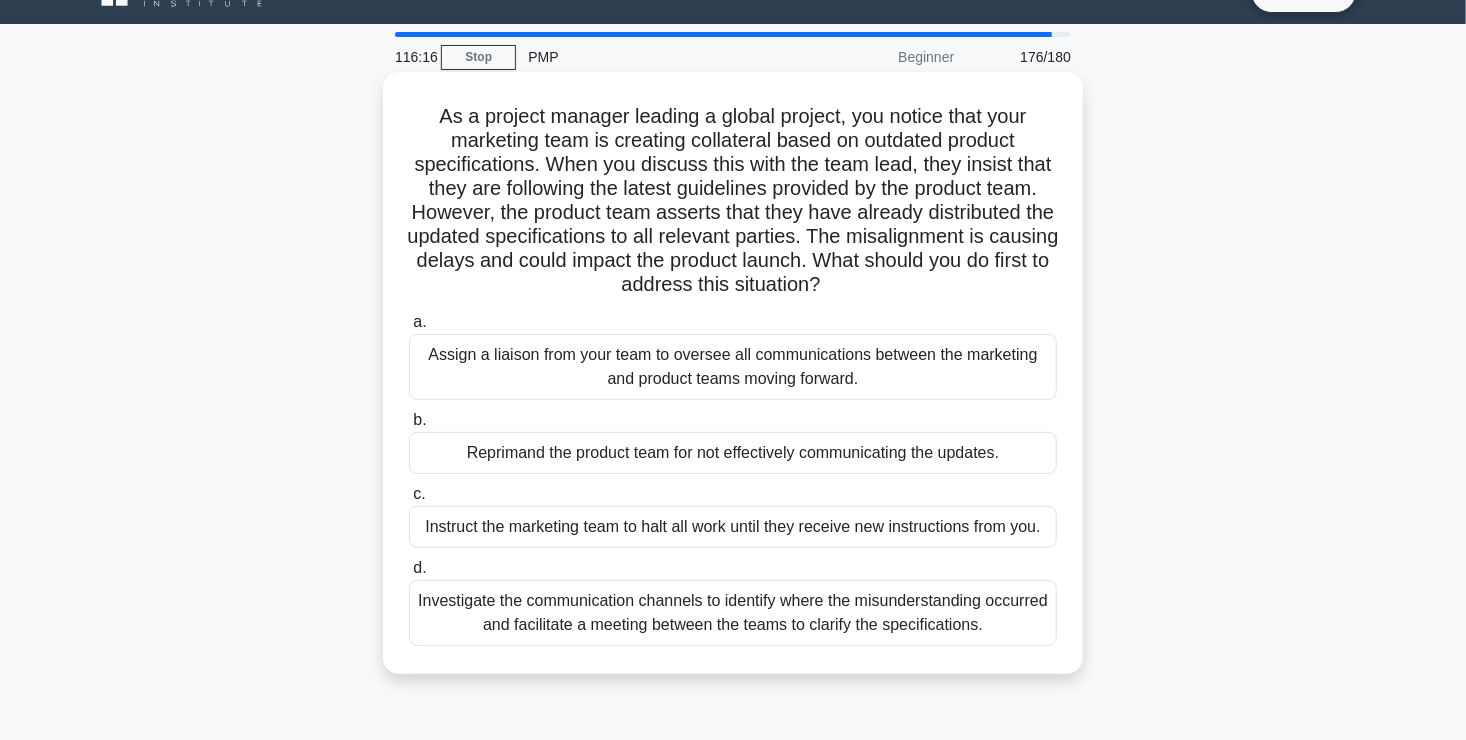 click on "Investigate the communication channels to identify where the misunderstanding occurred and facilitate a meeting between the teams to clarify the specifications." at bounding box center (733, 613) 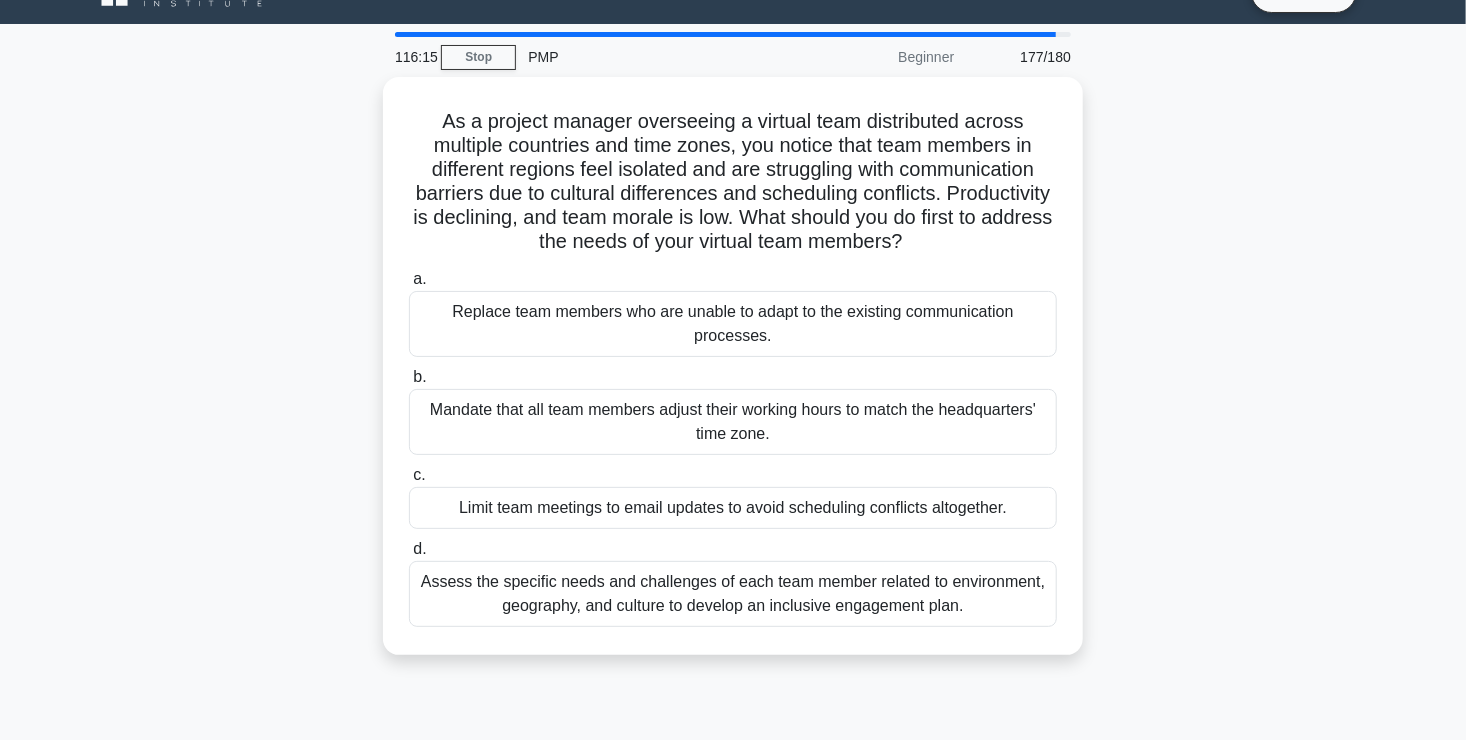 scroll, scrollTop: 0, scrollLeft: 0, axis: both 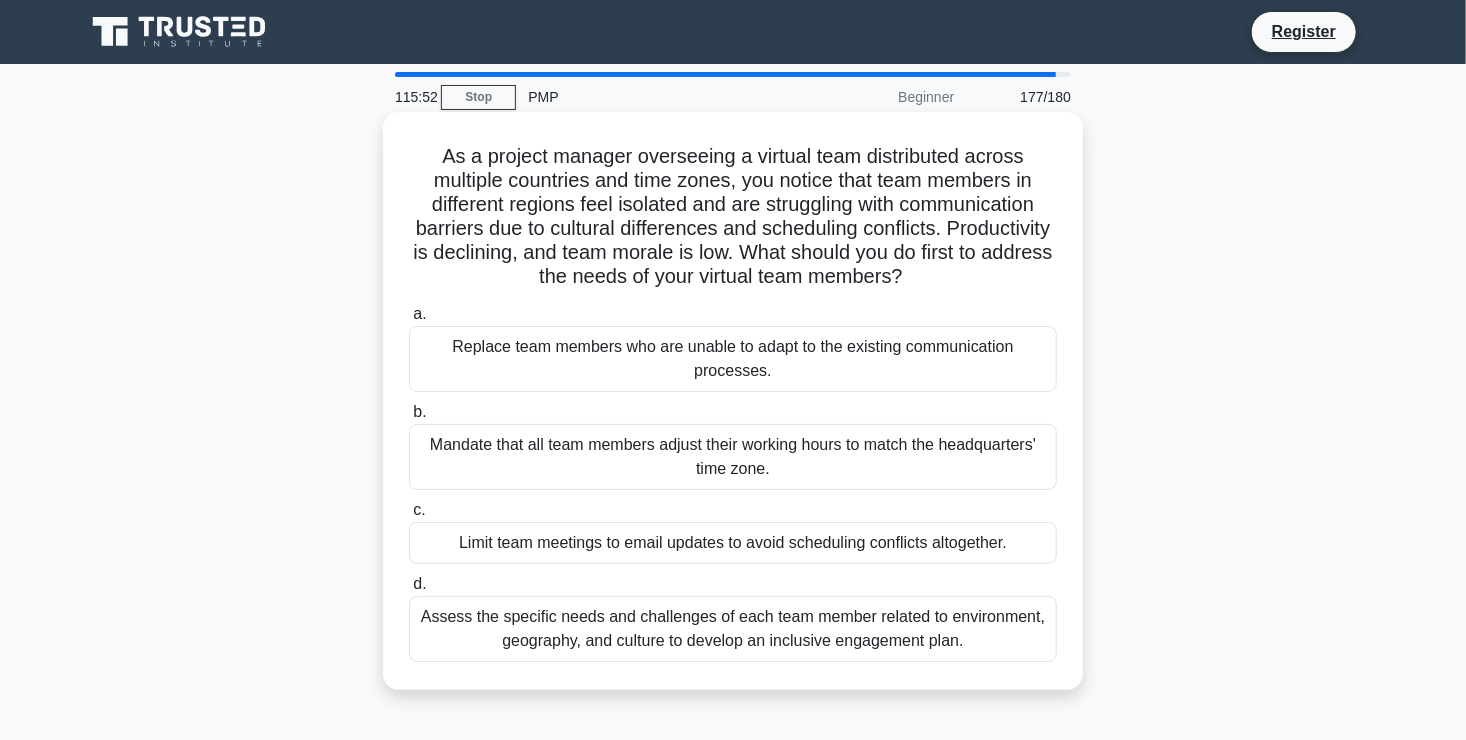 click on "Assess the specific needs and challenges of each team member related to environment, geography, and culture to develop an inclusive engagement plan." at bounding box center (733, 629) 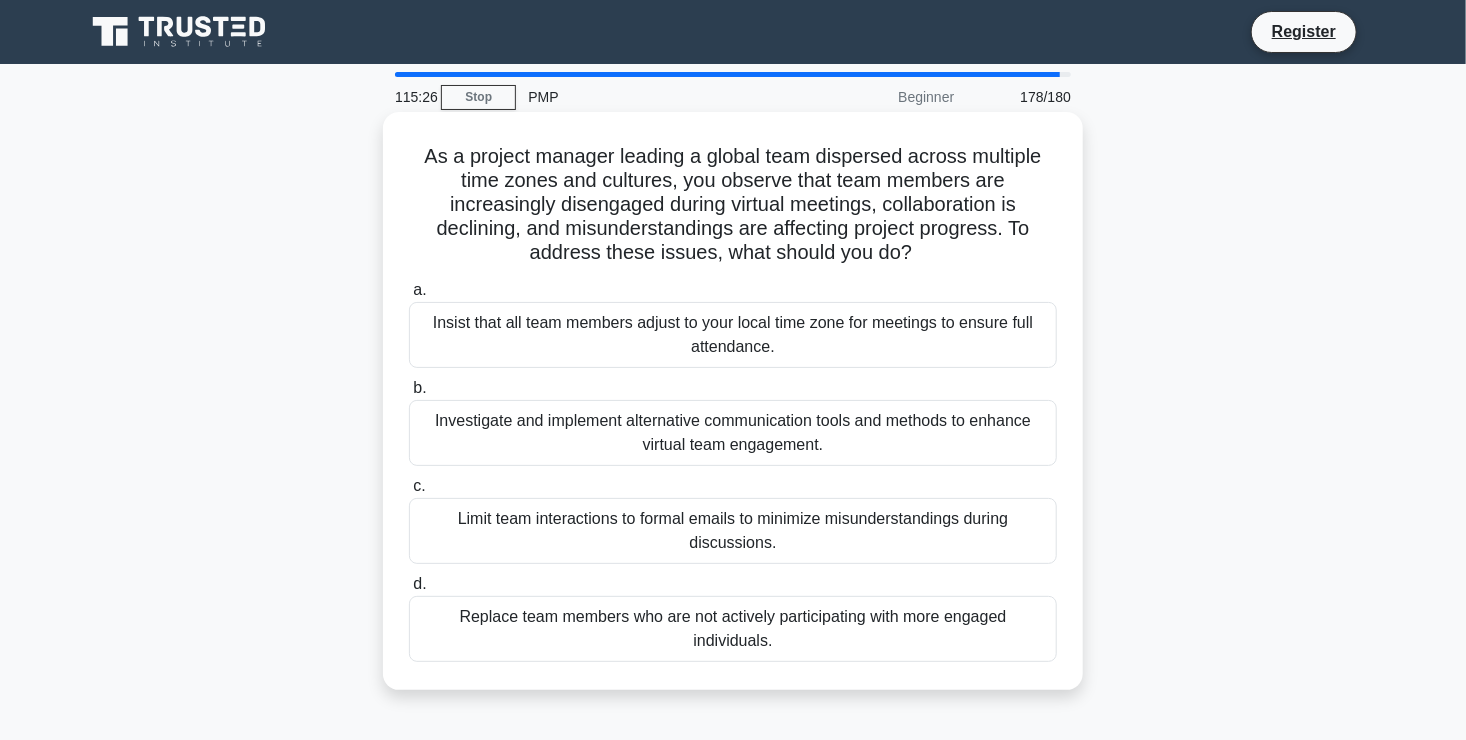 click on "Investigate and implement alternative communication tools and methods to enhance virtual team engagement." at bounding box center [733, 433] 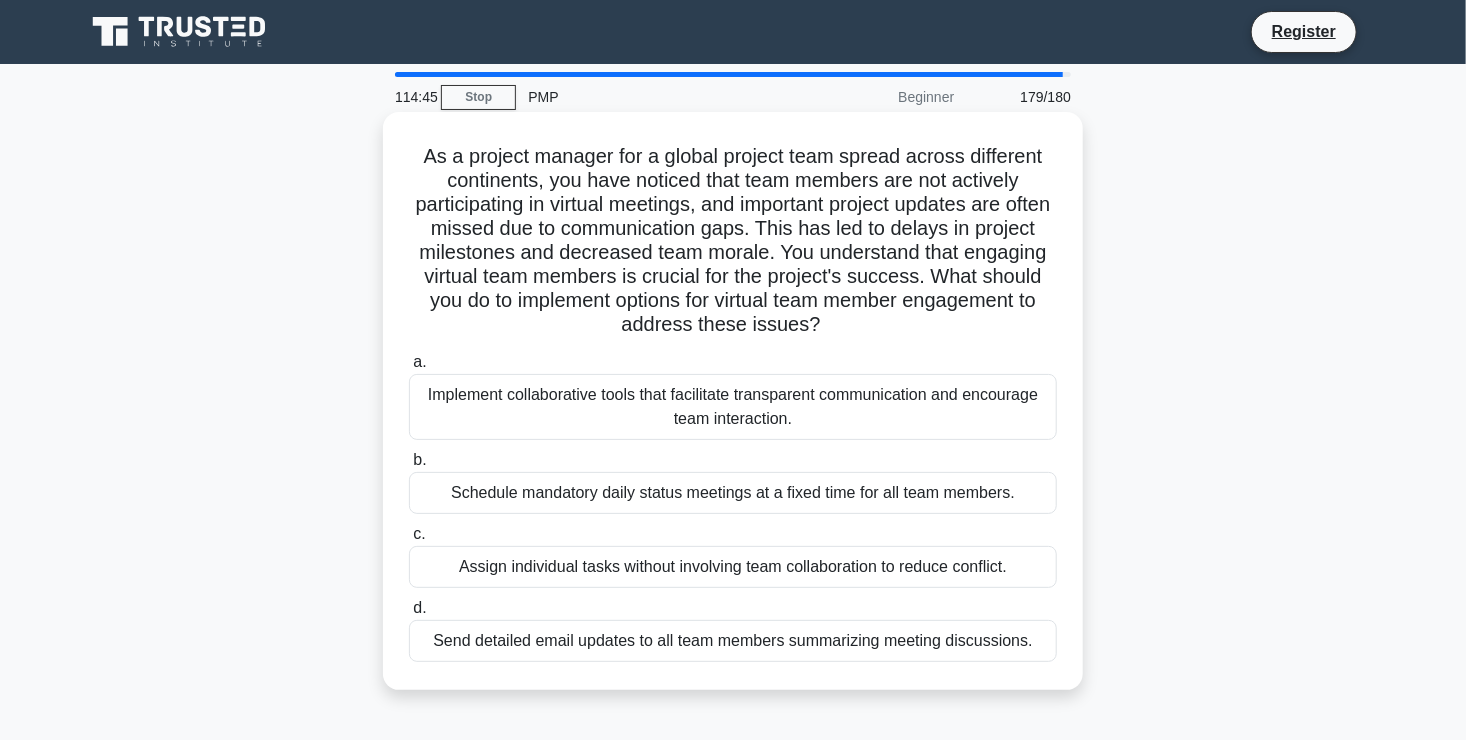 click on "Implement collaborative tools that facilitate transparent communication and encourage team interaction." at bounding box center [733, 407] 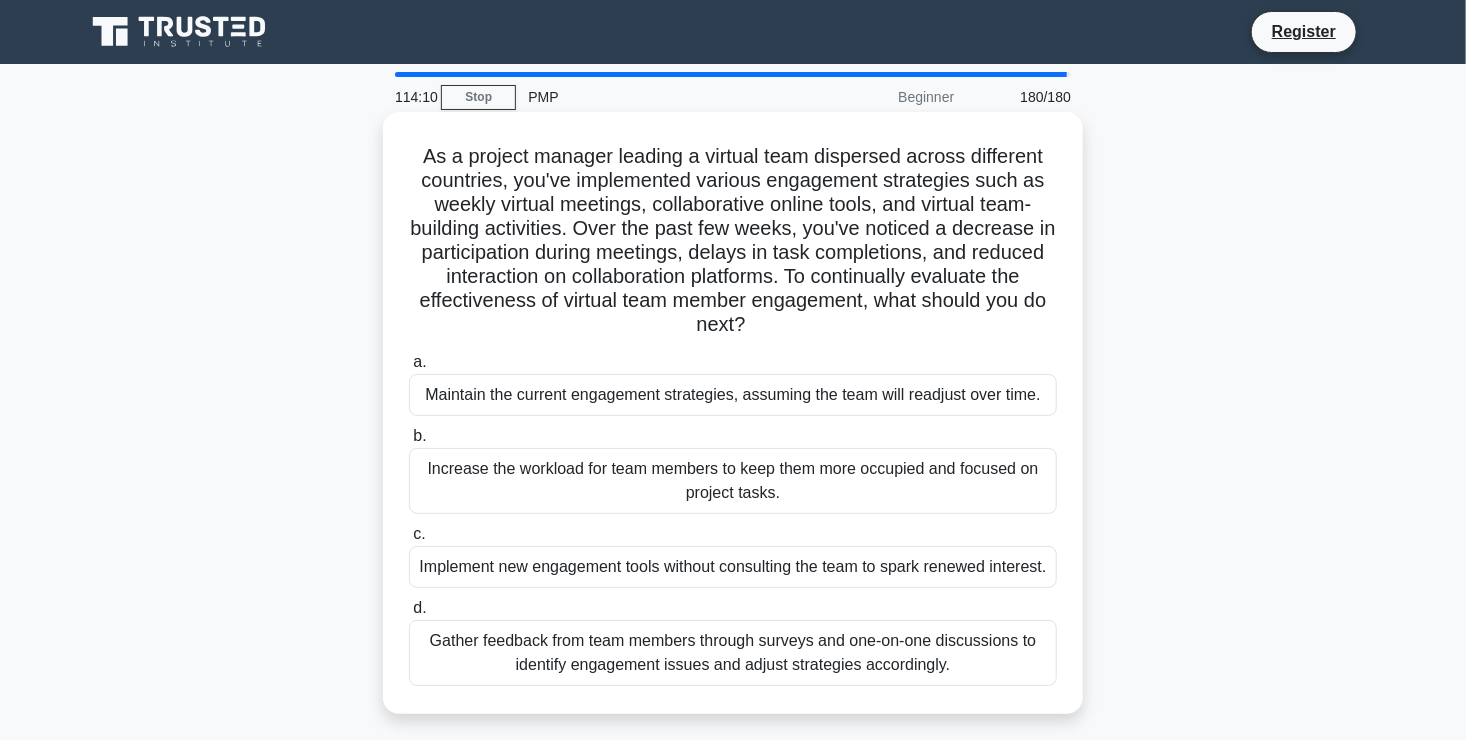 click on "Gather feedback from team members through surveys and one-on-one discussions to identify engagement issues and adjust strategies accordingly." at bounding box center [733, 653] 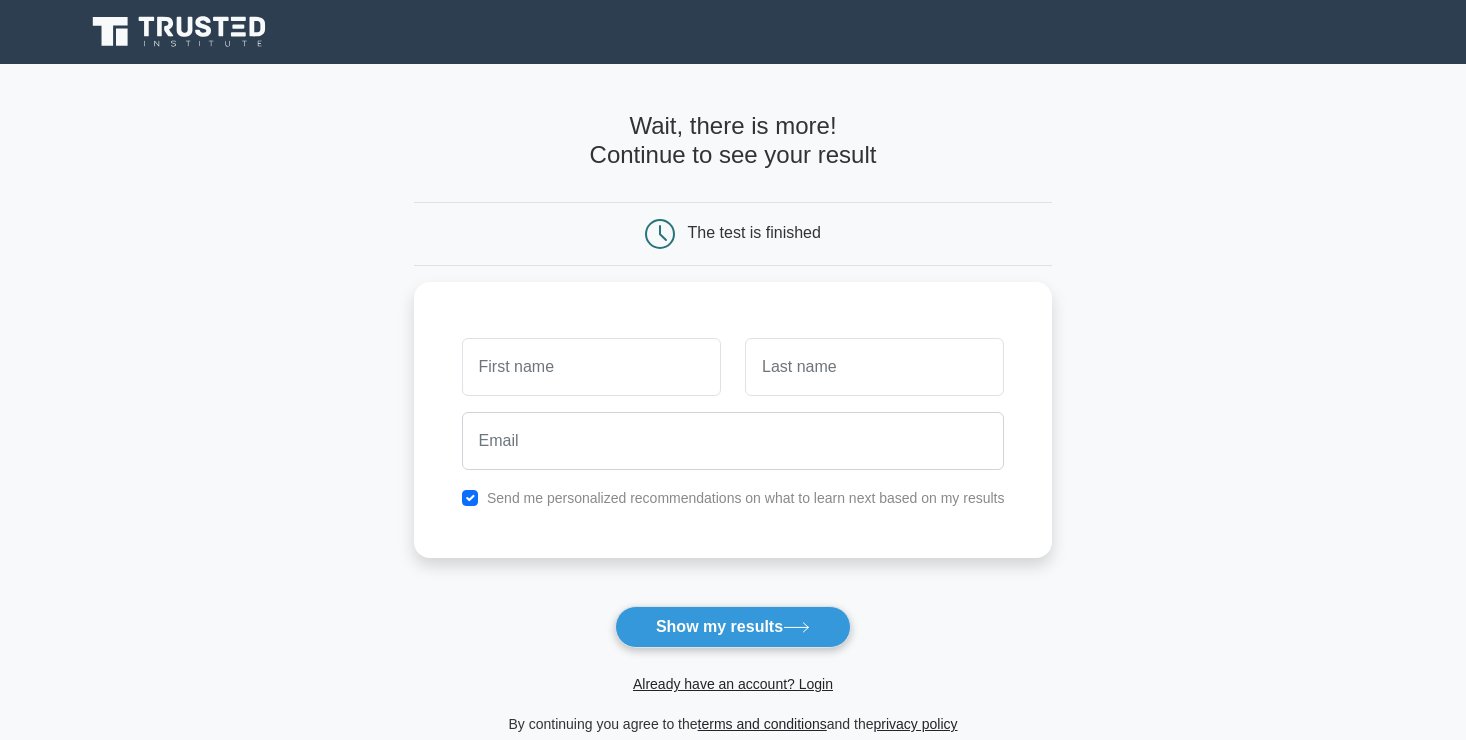 scroll, scrollTop: 0, scrollLeft: 0, axis: both 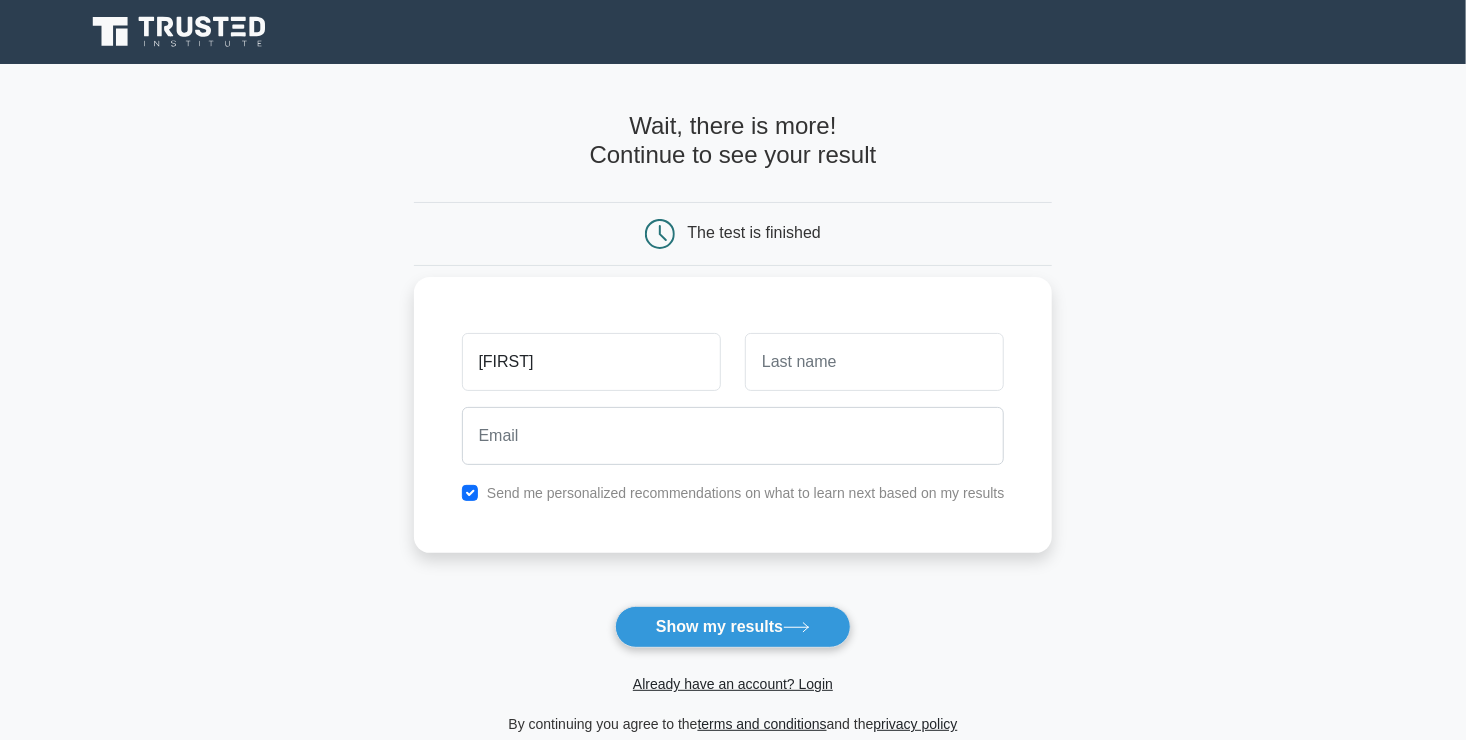 type on "[FIRST]" 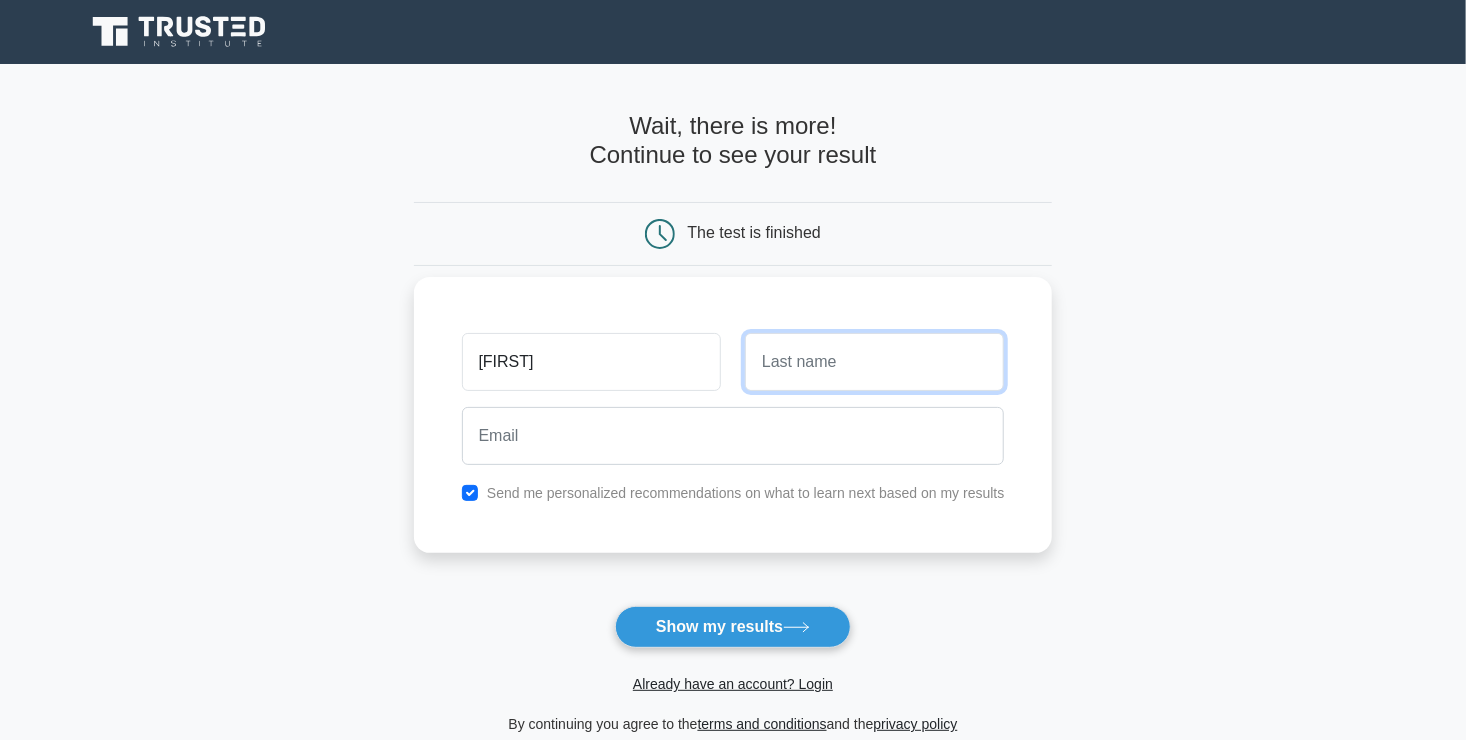 click at bounding box center [874, 362] 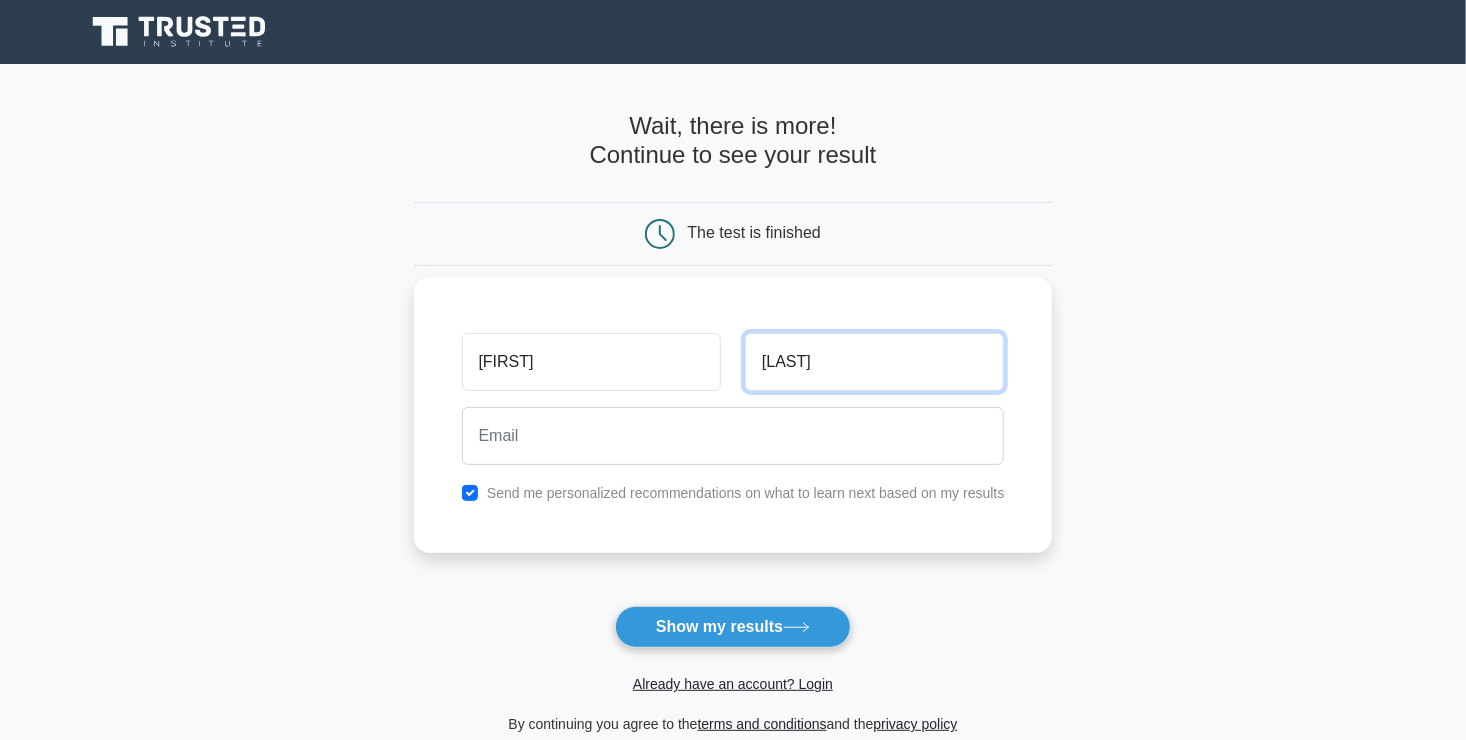 type on "[LAST]" 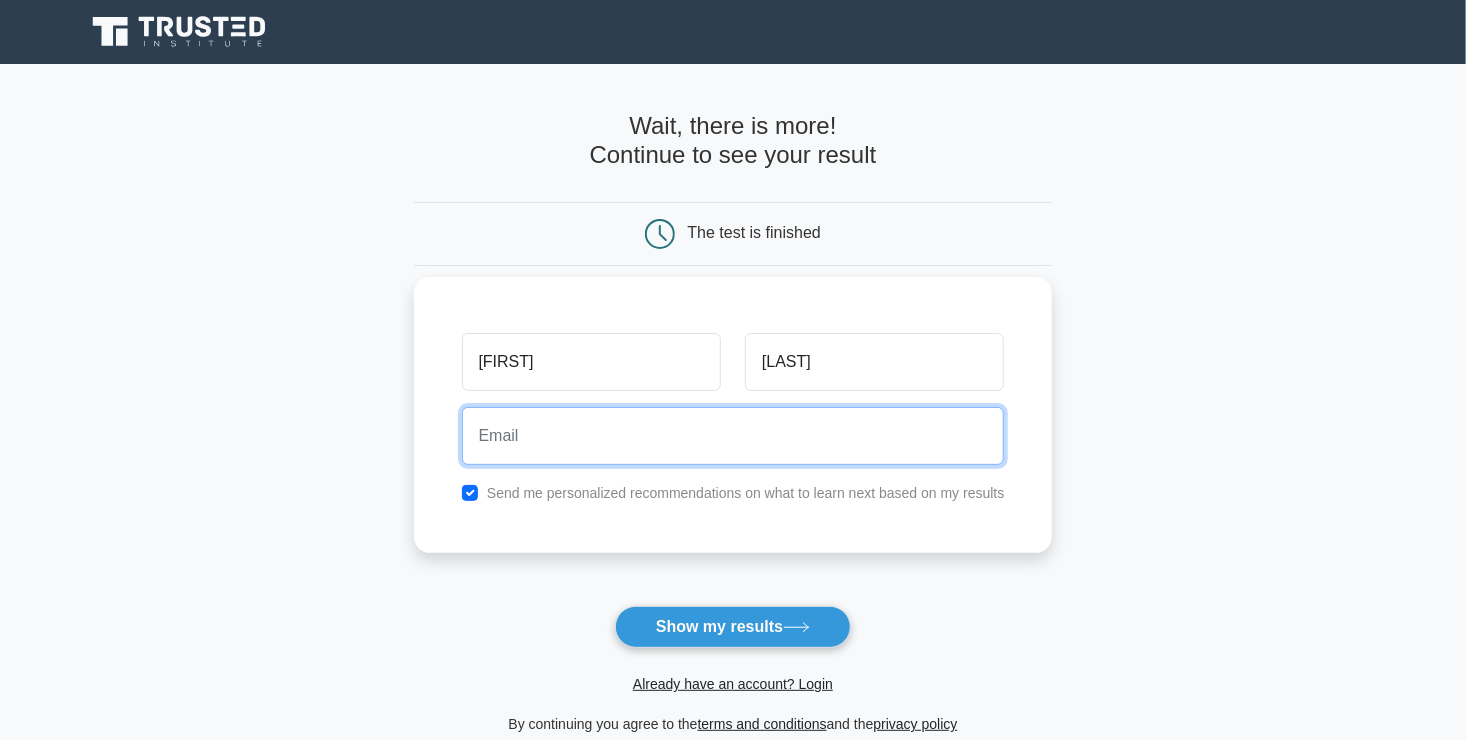 click at bounding box center (733, 436) 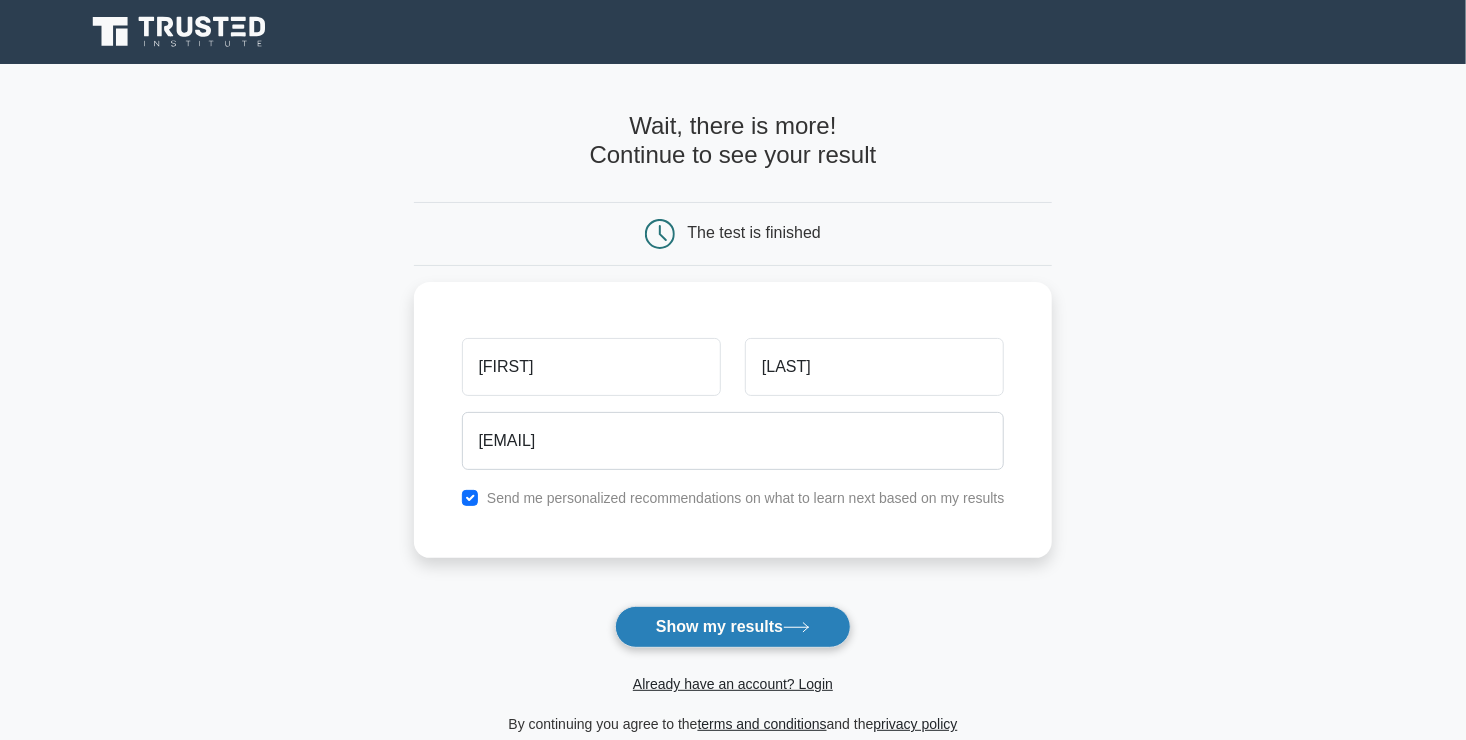 click on "Show my results" at bounding box center [733, 627] 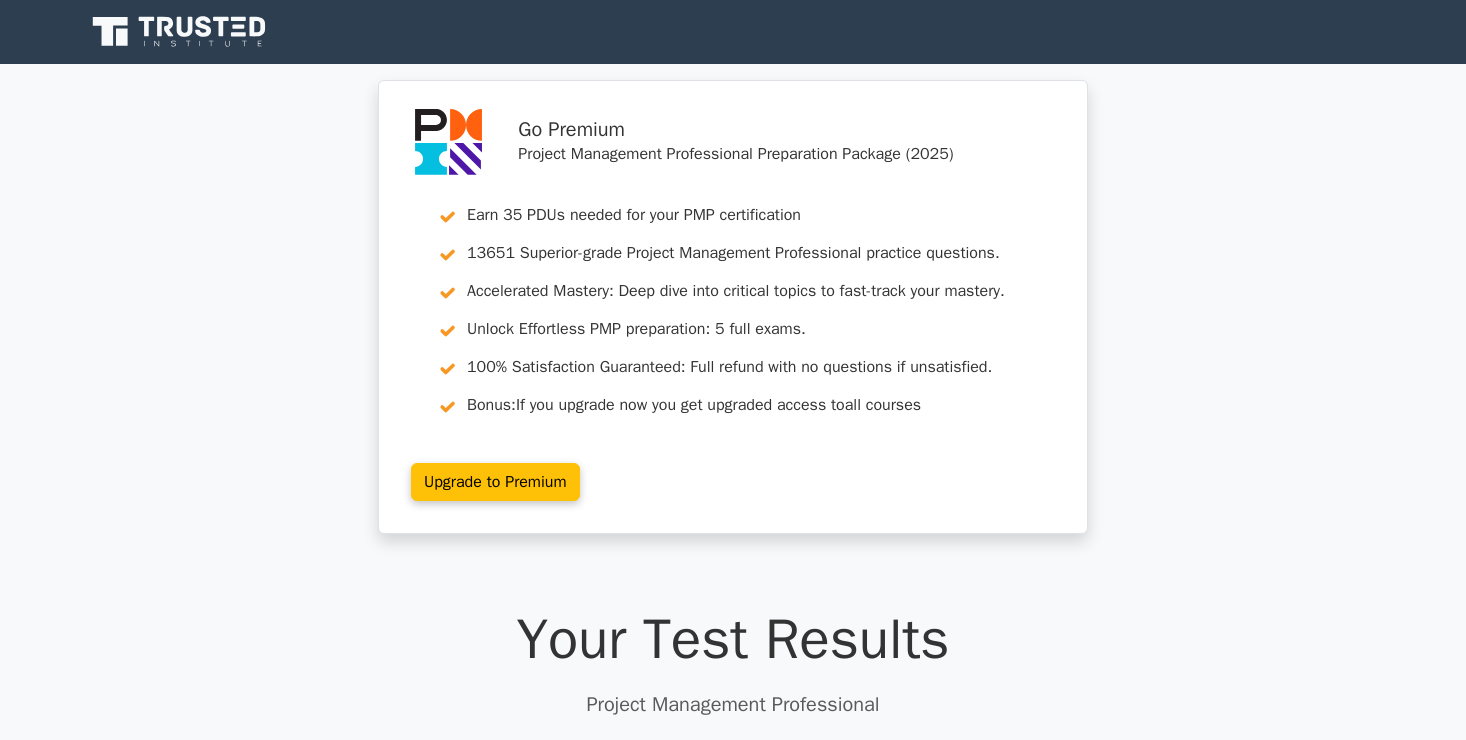 scroll, scrollTop: 0, scrollLeft: 0, axis: both 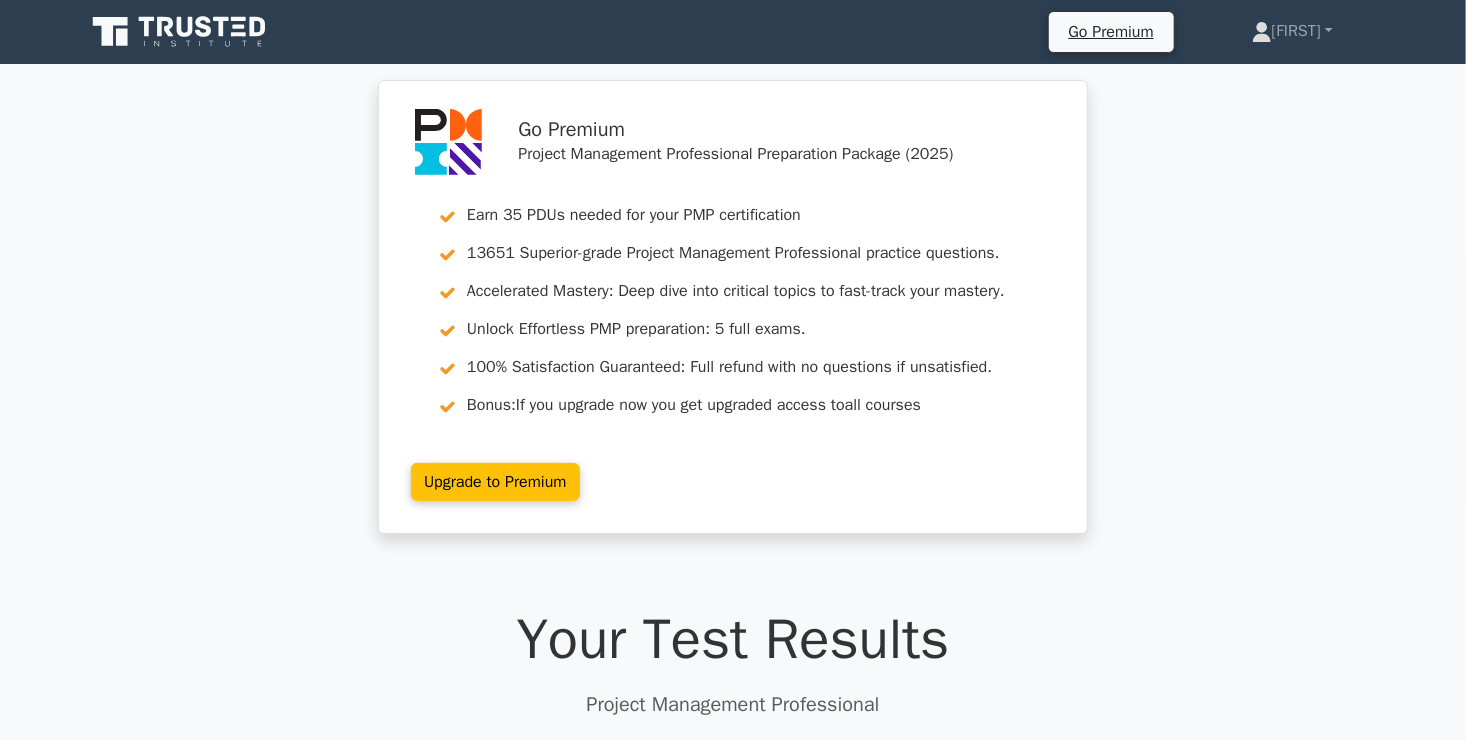 click on "Your Test Results
Project Management Professional
97%
Your Score
You're on track!
Performance by Topic
Communication Management
0%
Quick Statistics 116 min 174/180 #" at bounding box center (733, 7016) 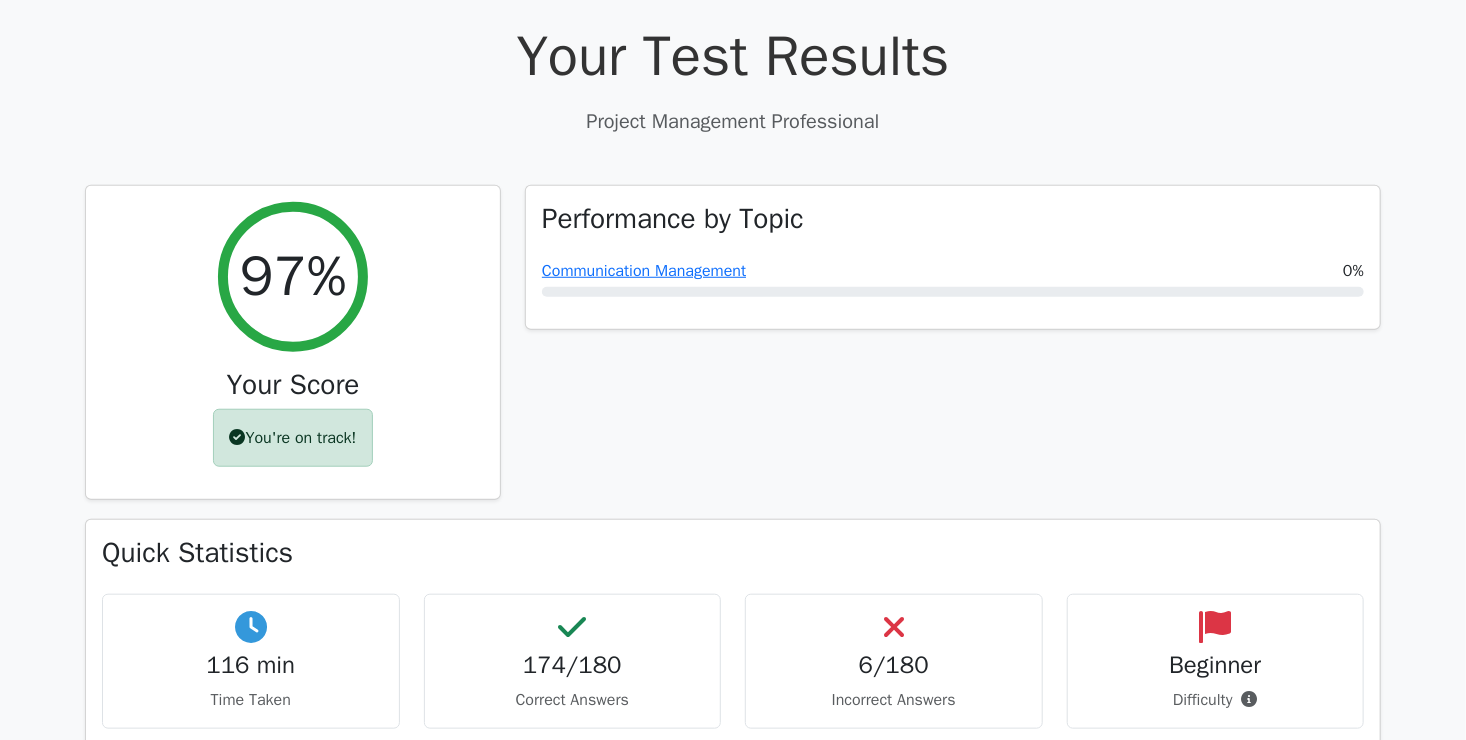 scroll, scrollTop: 584, scrollLeft: 0, axis: vertical 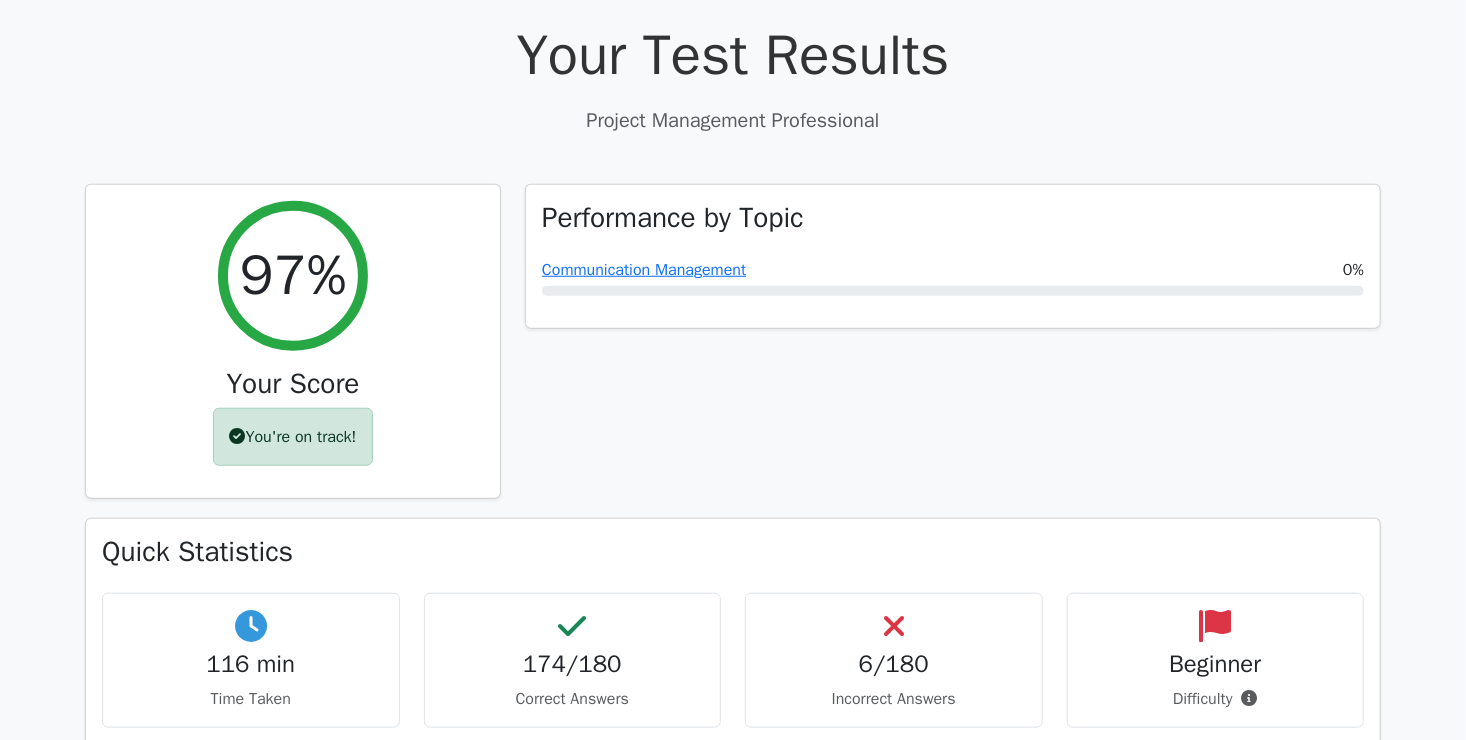 click on "6/180" at bounding box center (894, 664) 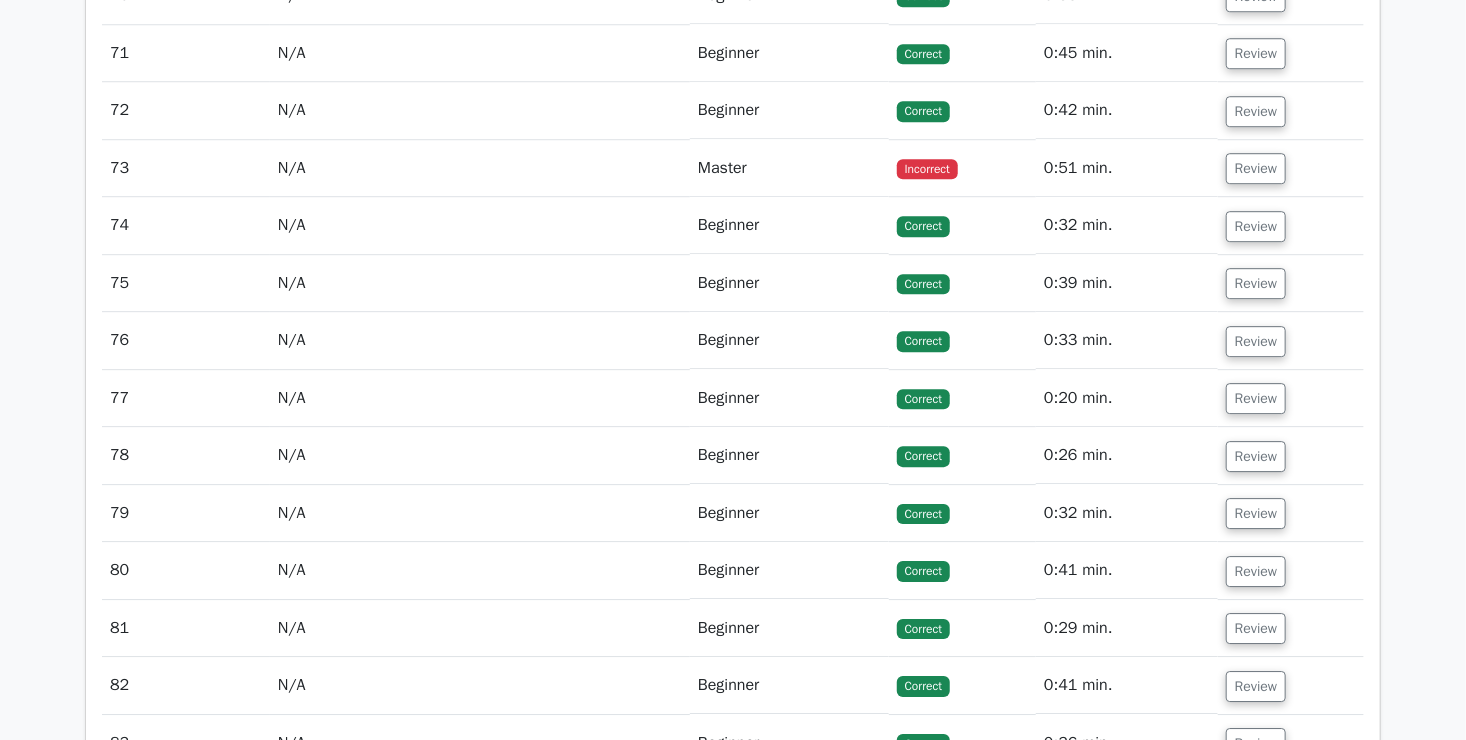 scroll, scrollTop: 6402, scrollLeft: 0, axis: vertical 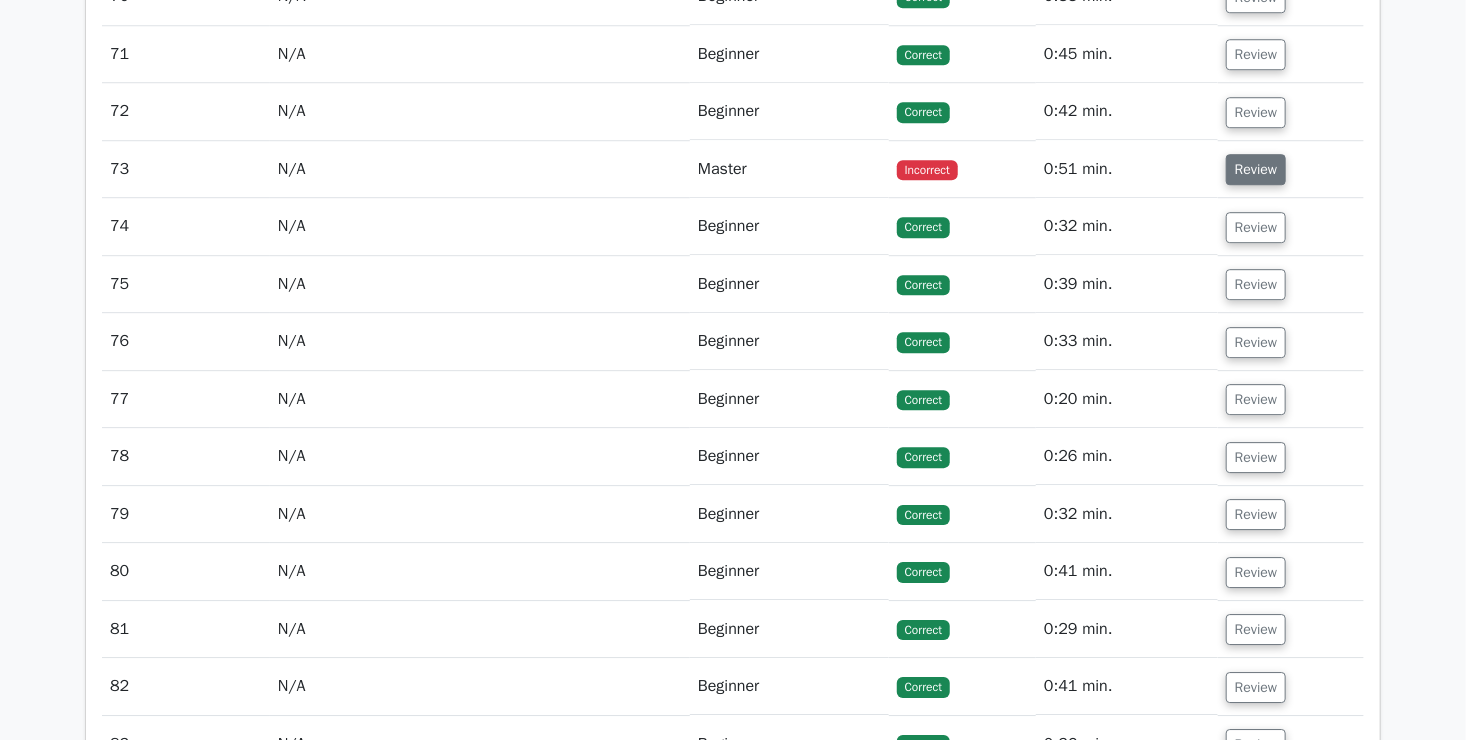 click on "Review" at bounding box center [1256, 169] 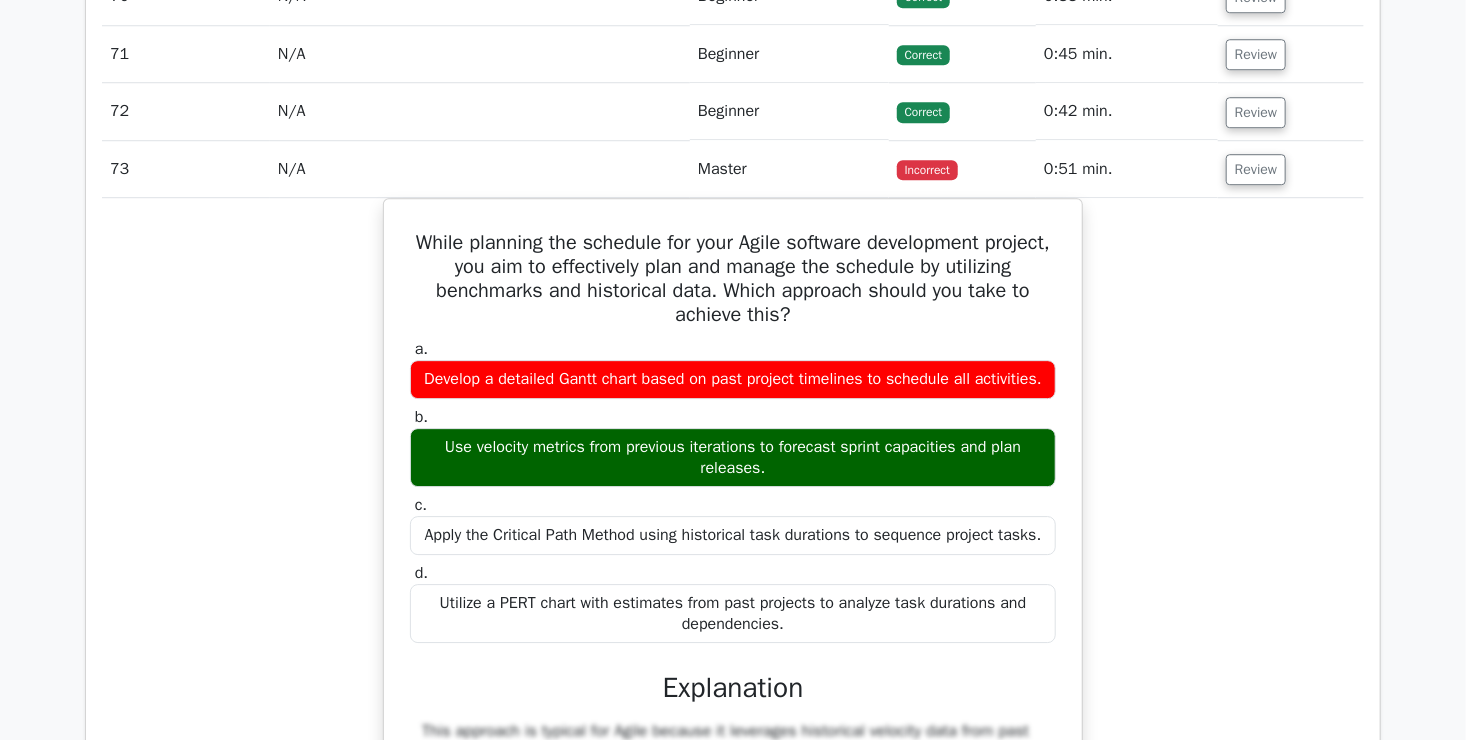 click on "While planning the schedule for your Agile software development project, you aim to effectively plan and manage the schedule by utilizing benchmarks and historical data. Which approach should you take to achieve this?
a.
Develop a detailed Gantt chart based on past project timelines to schedule all activities.
b. c. d." at bounding box center [733, 624] 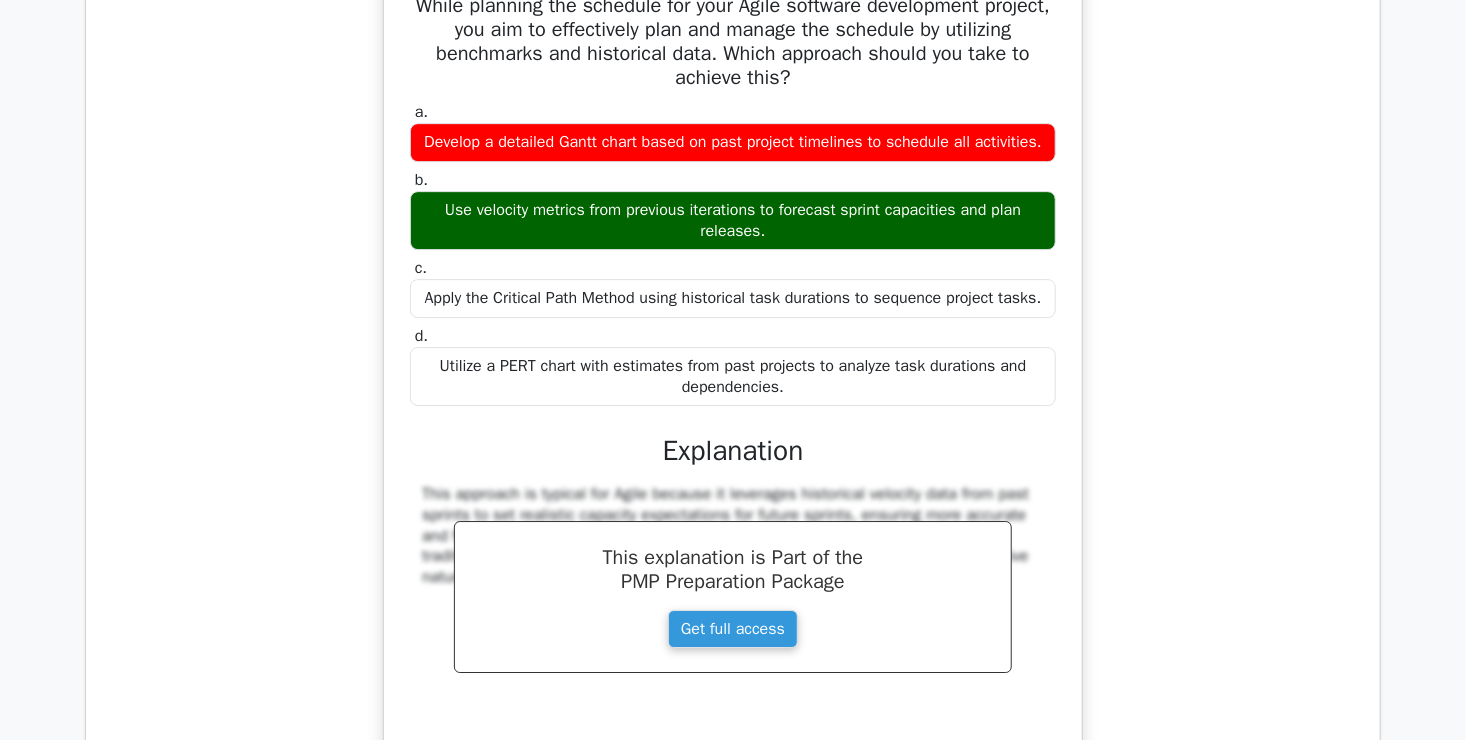 scroll, scrollTop: 6644, scrollLeft: 0, axis: vertical 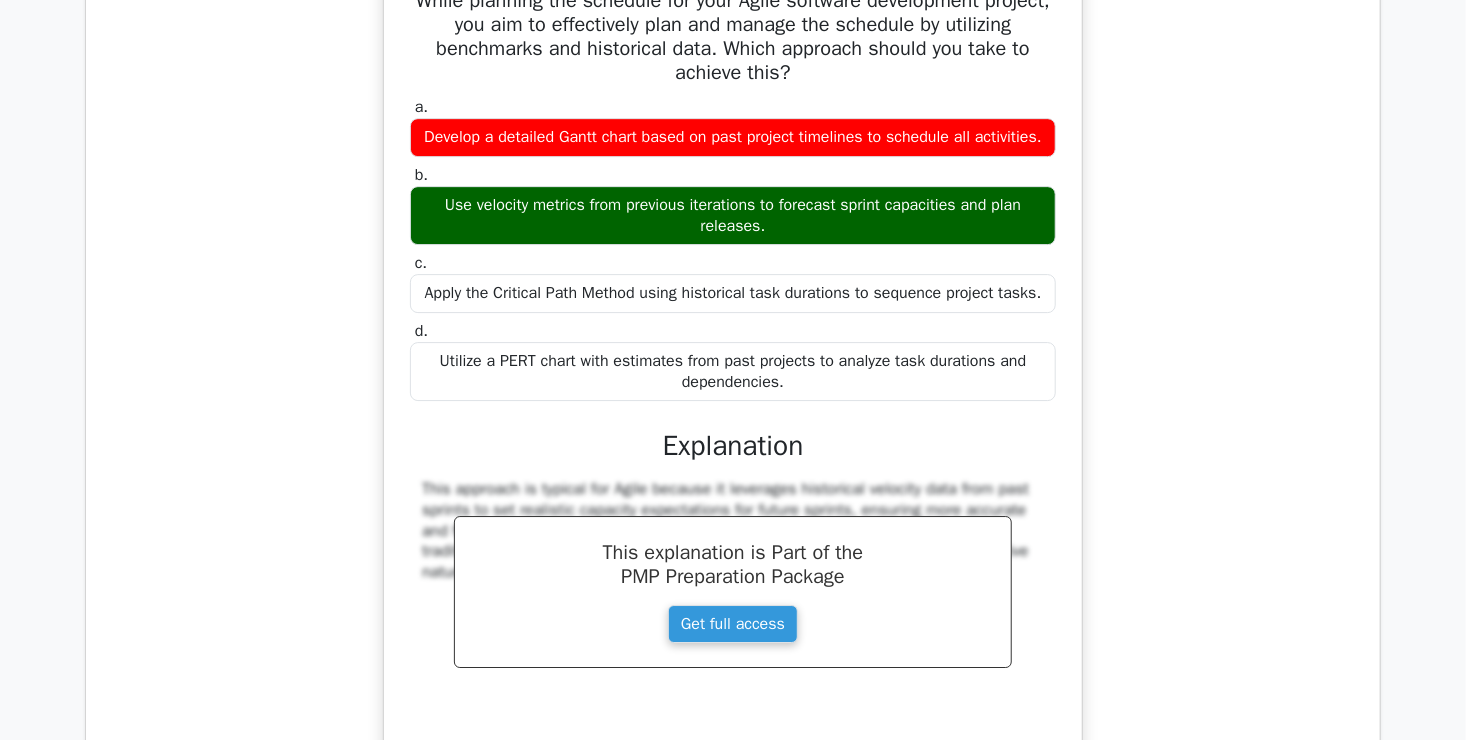 click on "While planning the schedule for your Agile software development project, you aim to effectively plan and manage the schedule by utilizing benchmarks and historical data. Which approach should you take to achieve this?
a.
Develop a detailed Gantt chart based on past project timelines to schedule all activities.
b. c. d." at bounding box center [733, 382] 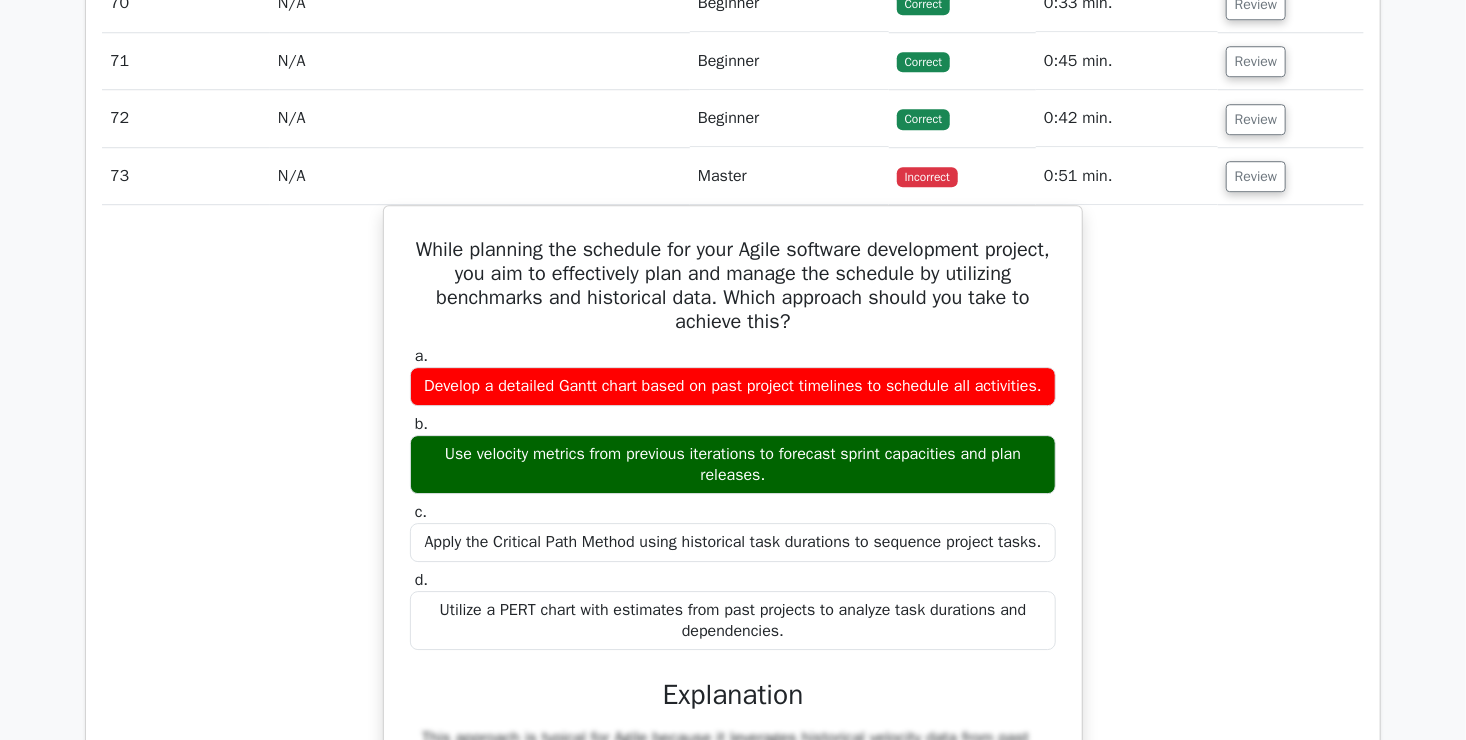 scroll, scrollTop: 6394, scrollLeft: 0, axis: vertical 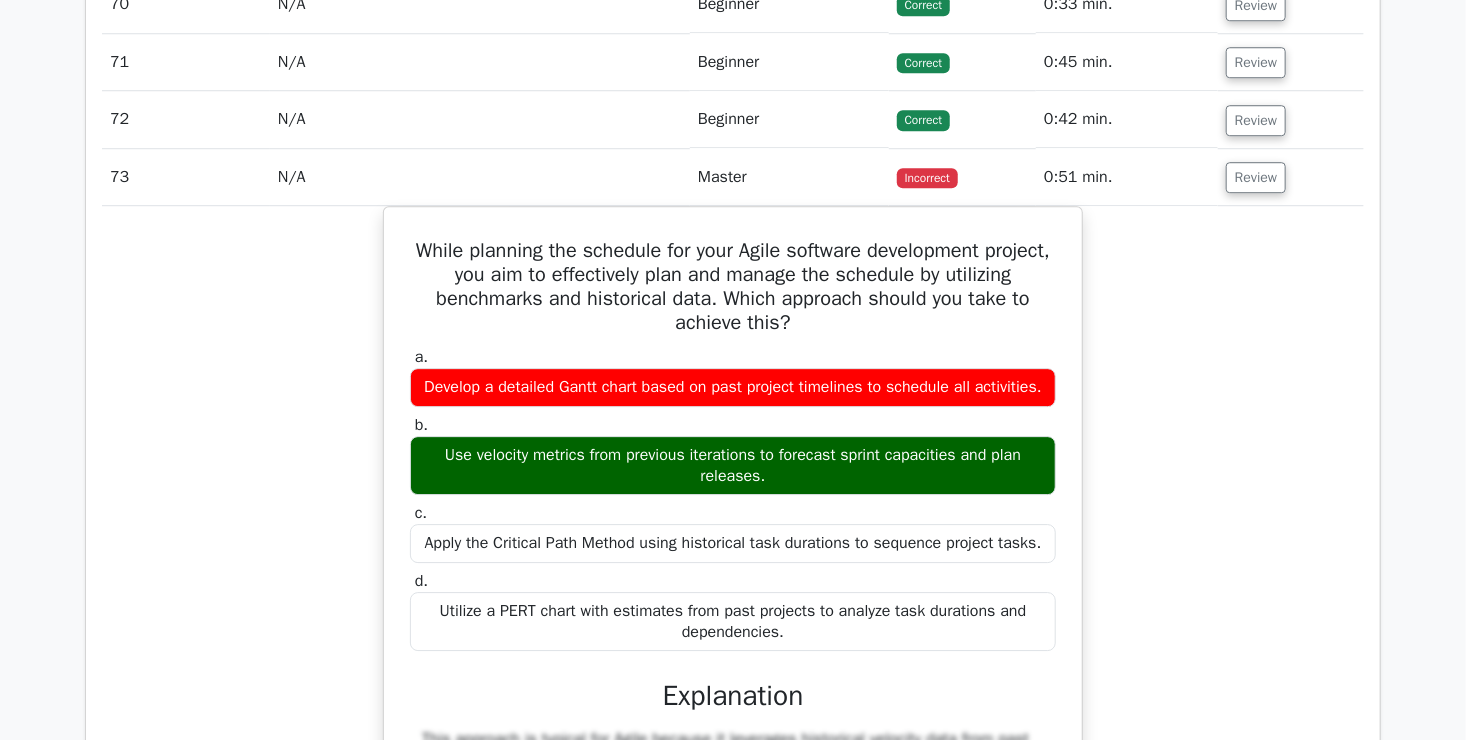 click on "While planning the schedule for your Agile software development project, you aim to effectively plan and manage the schedule by utilizing benchmarks and historical data. Which approach should you take to achieve this?
a.
Develop a detailed Gantt chart based on past project timelines to schedule all activities.
b. c. d." at bounding box center (733, 632) 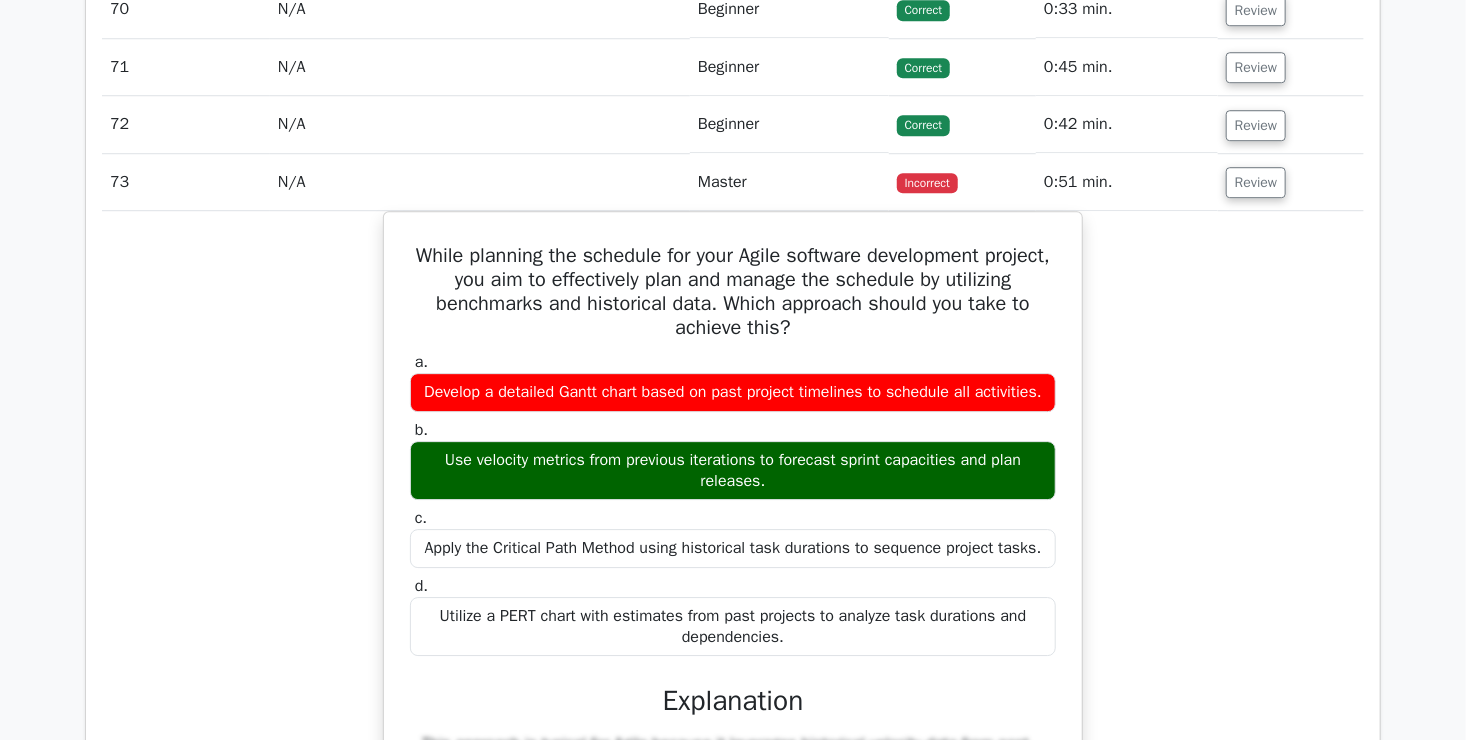 click on "Go Premium
Project Management Professional Preparation Package (2025)
Earn 35 PDUs needed for your PMP certification
13651 Superior-grade  Project Management Professional practice questions.
Accelerated Mastery: Deep dive into critical topics to fast-track your mastery.
Unlock Effortless PMP preparation: 5 full exams.
100% Satisfaction Guaranteed: Full refund with no questions if unsatisfied.
Bonus: all courses" at bounding box center [733, 823] 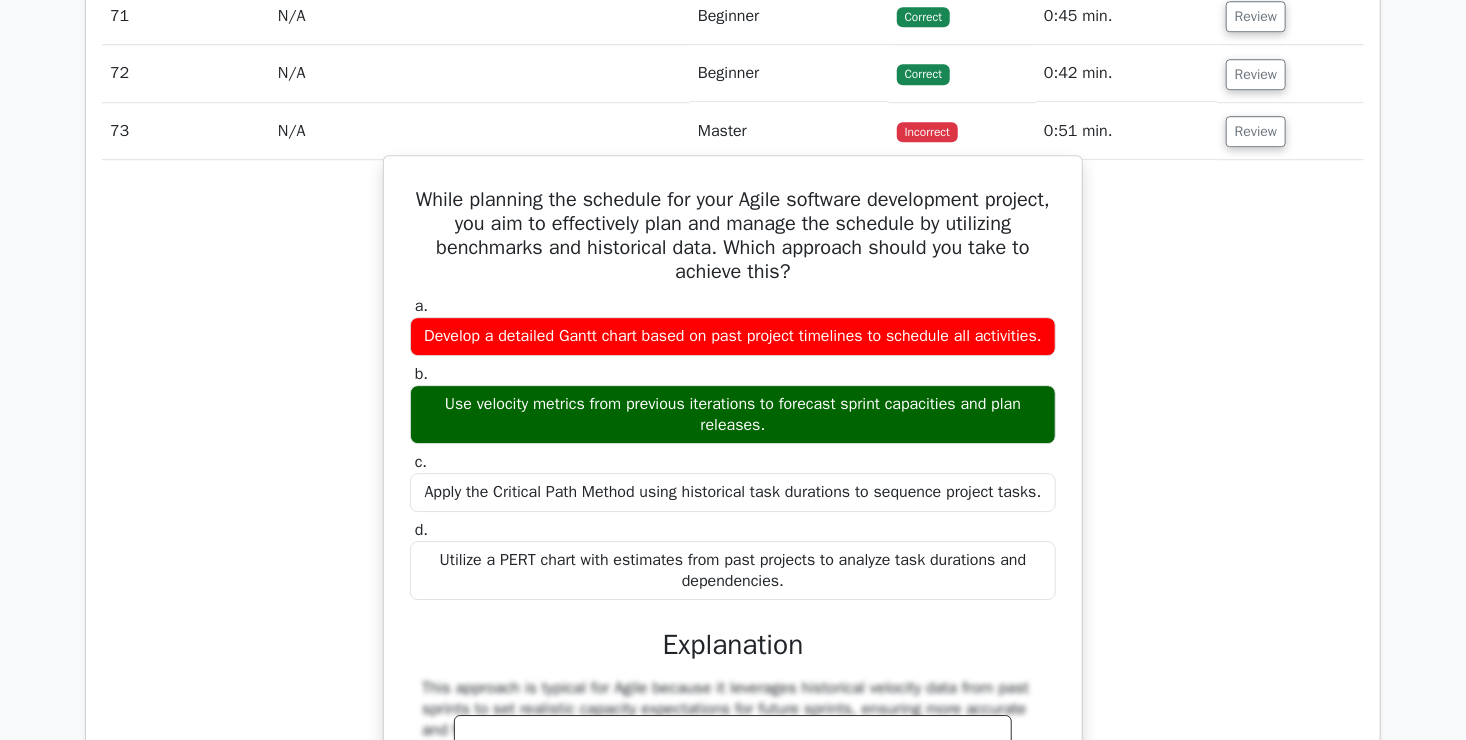 scroll, scrollTop: 6438, scrollLeft: 0, axis: vertical 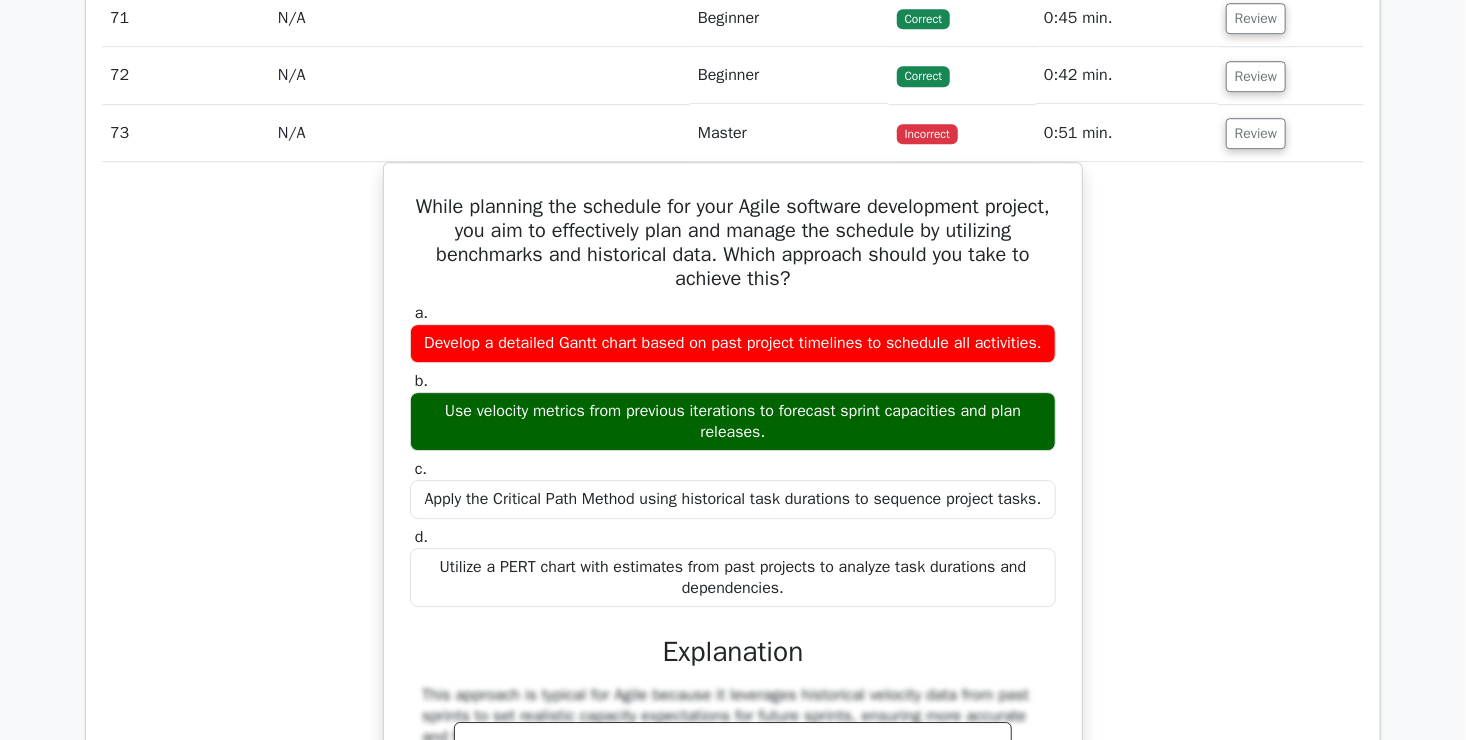 click on "0:51 min." at bounding box center [1127, 133] 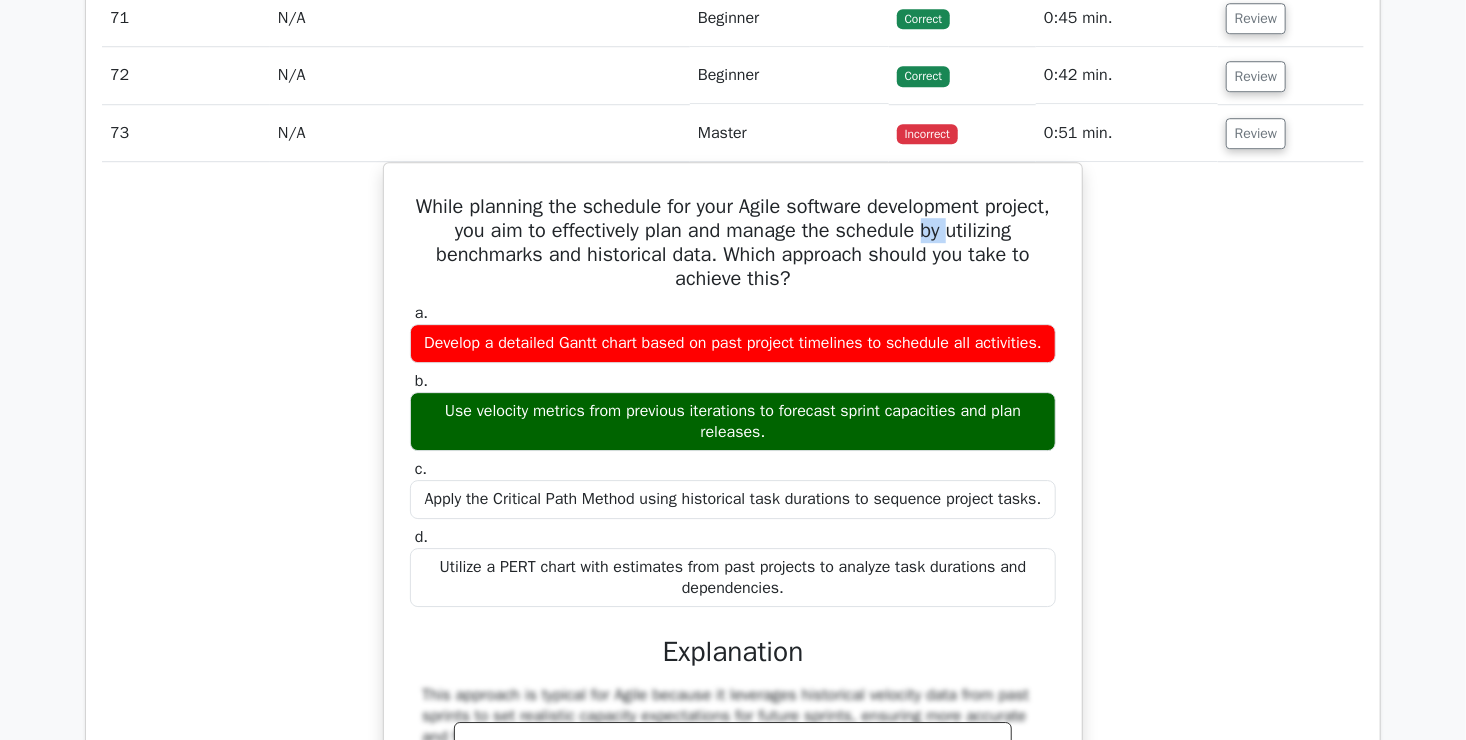 click on "While planning the schedule for your Agile software development project, you aim to effectively plan and manage the schedule by utilizing benchmarks and historical data. Which approach should you take to achieve this?
a.
Develop a detailed Gantt chart based on past project timelines to schedule all activities.
b. c. d." at bounding box center (733, 588) 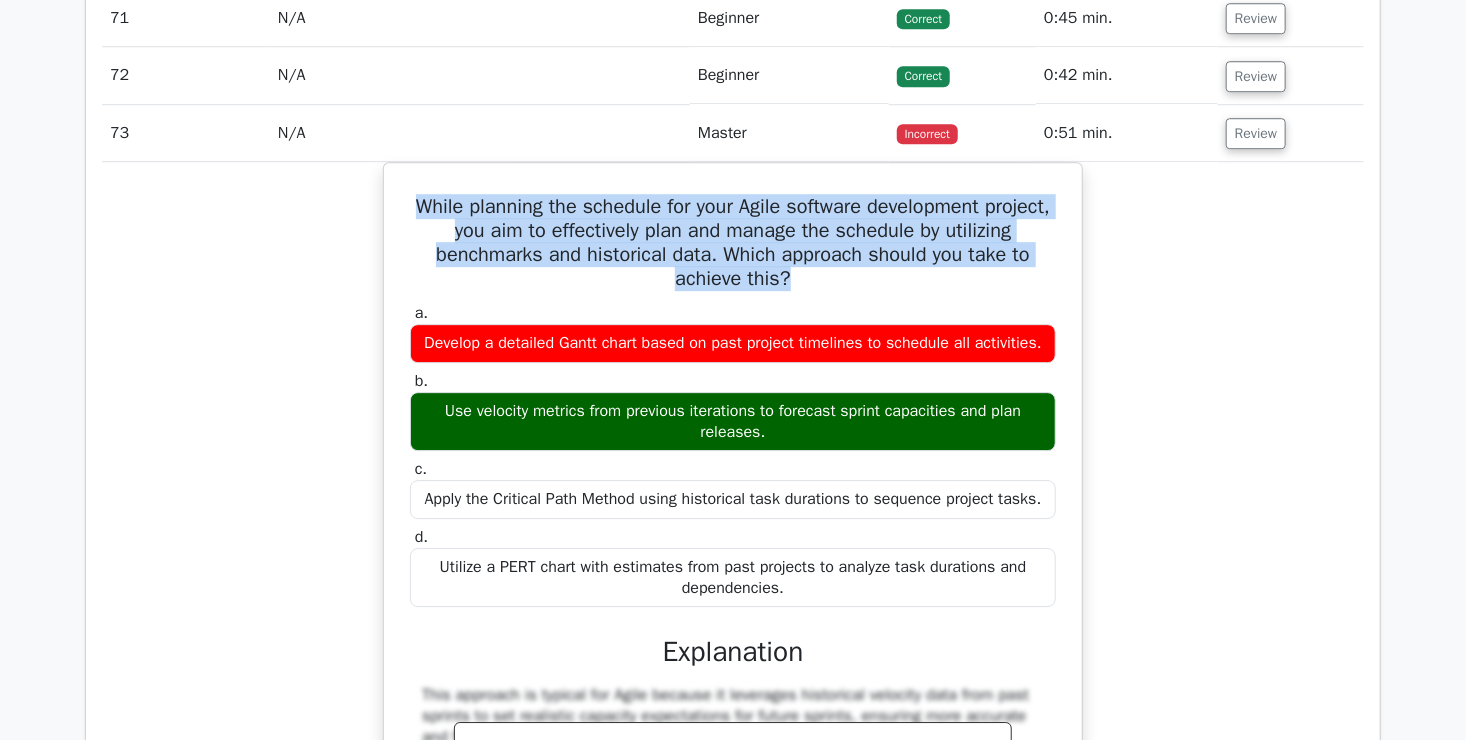 click on "While planning the schedule for your Agile software development project, you aim to effectively plan and manage the schedule by utilizing benchmarks and historical data. Which approach should you take to achieve this?
a.
Develop a detailed Gantt chart based on past project timelines to schedule all activities.
b. c. d." at bounding box center [733, 588] 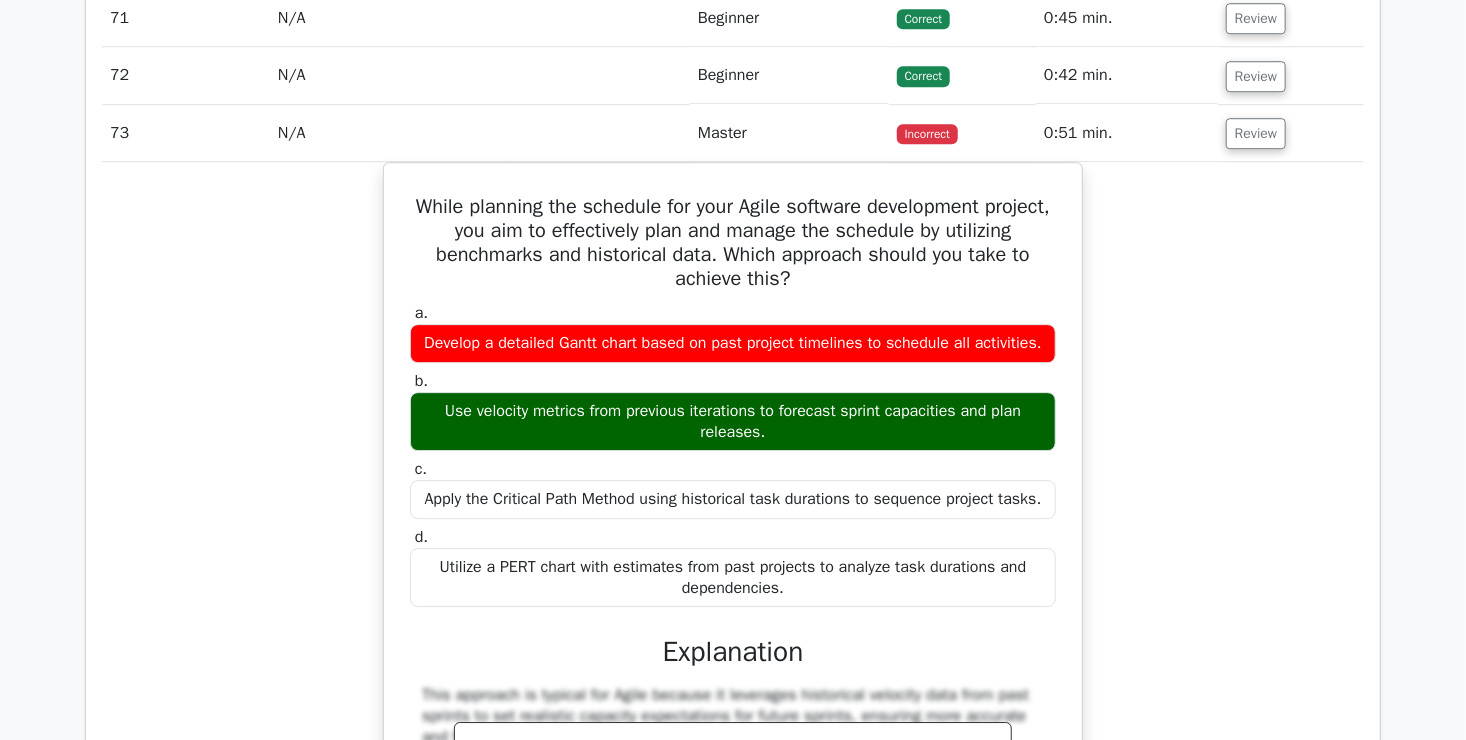 click on "While planning the schedule for your Agile software development project, you aim to effectively plan and manage the schedule by utilizing benchmarks and historical data. Which approach should you take to achieve this?
a.
Develop a detailed Gantt chart based on past project timelines to schedule all activities.
b. c. d." at bounding box center [733, 588] 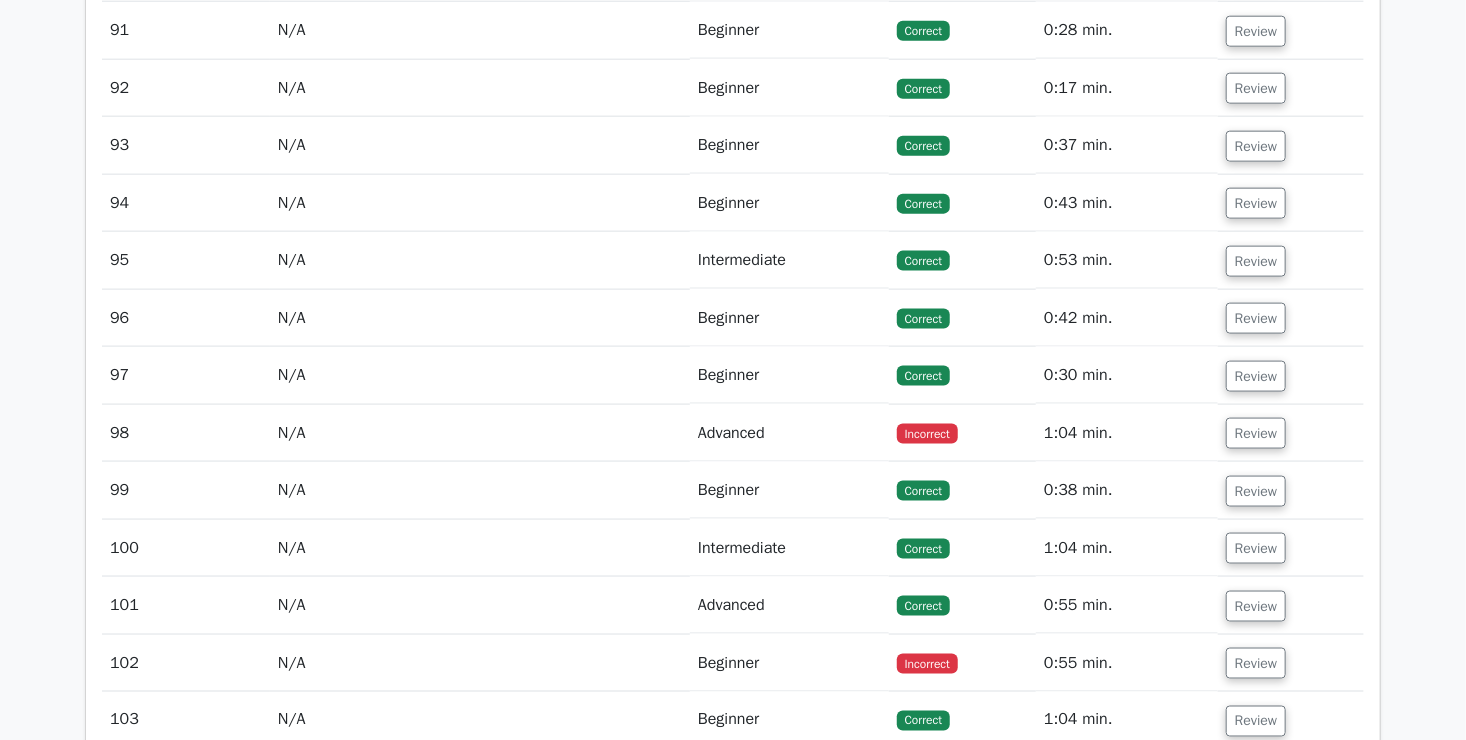 scroll, scrollTop: 8473, scrollLeft: 0, axis: vertical 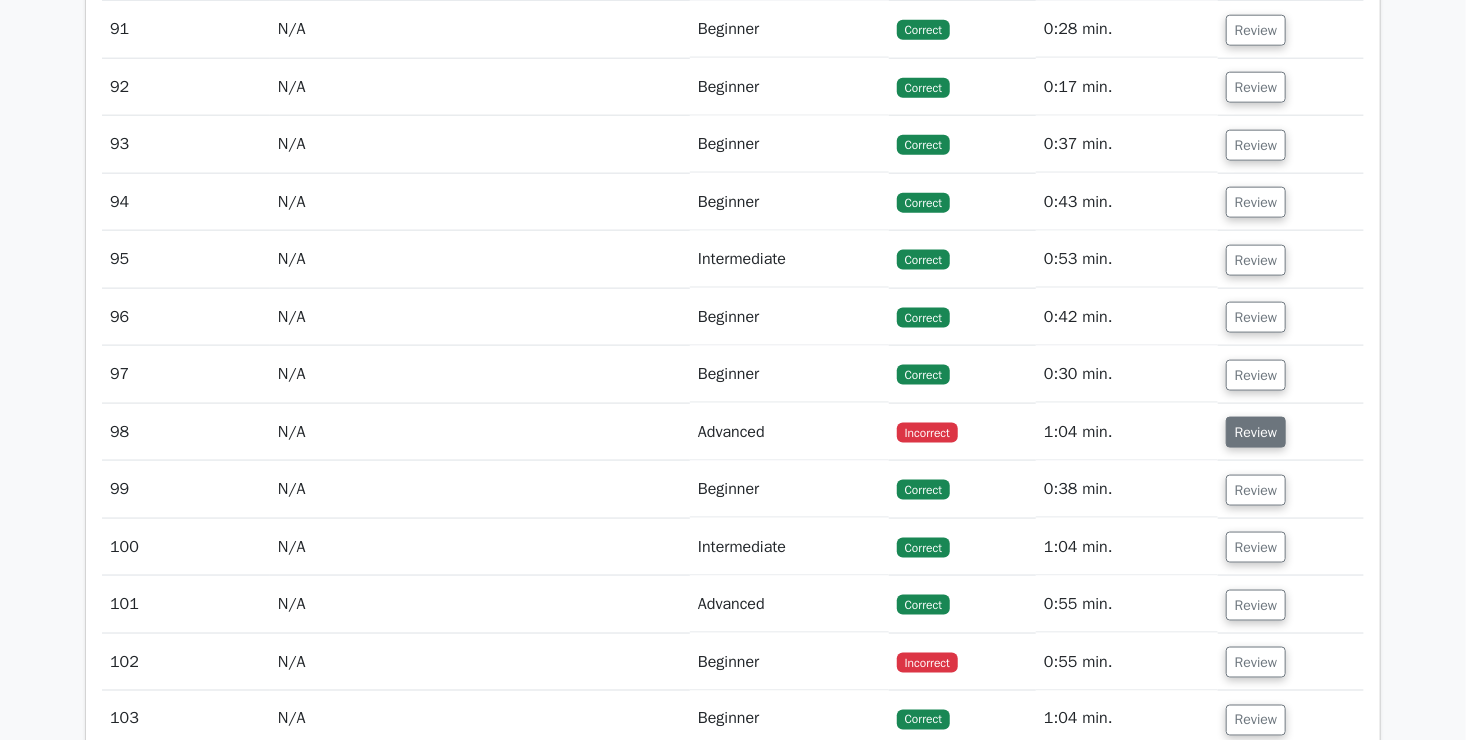 click on "Review" at bounding box center (1256, 432) 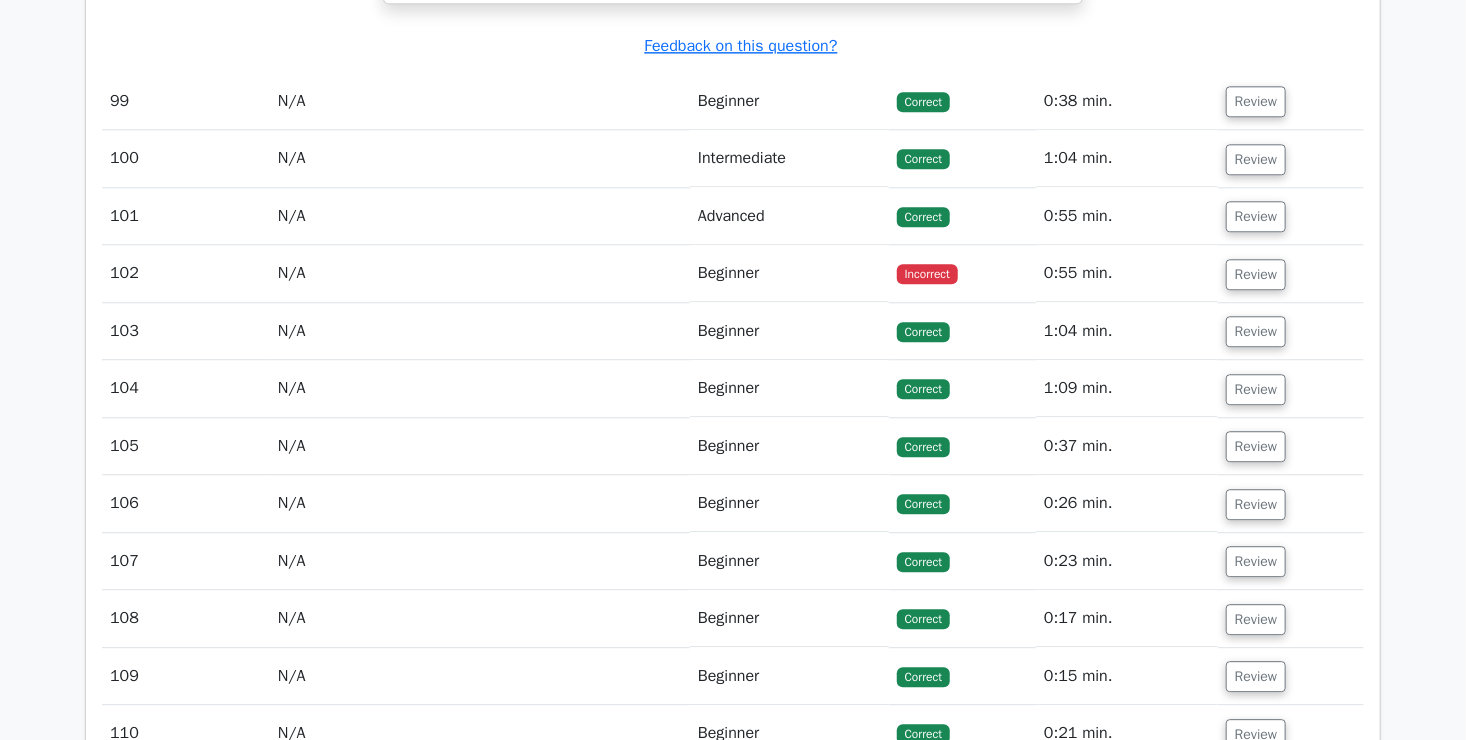 scroll, scrollTop: 9683, scrollLeft: 0, axis: vertical 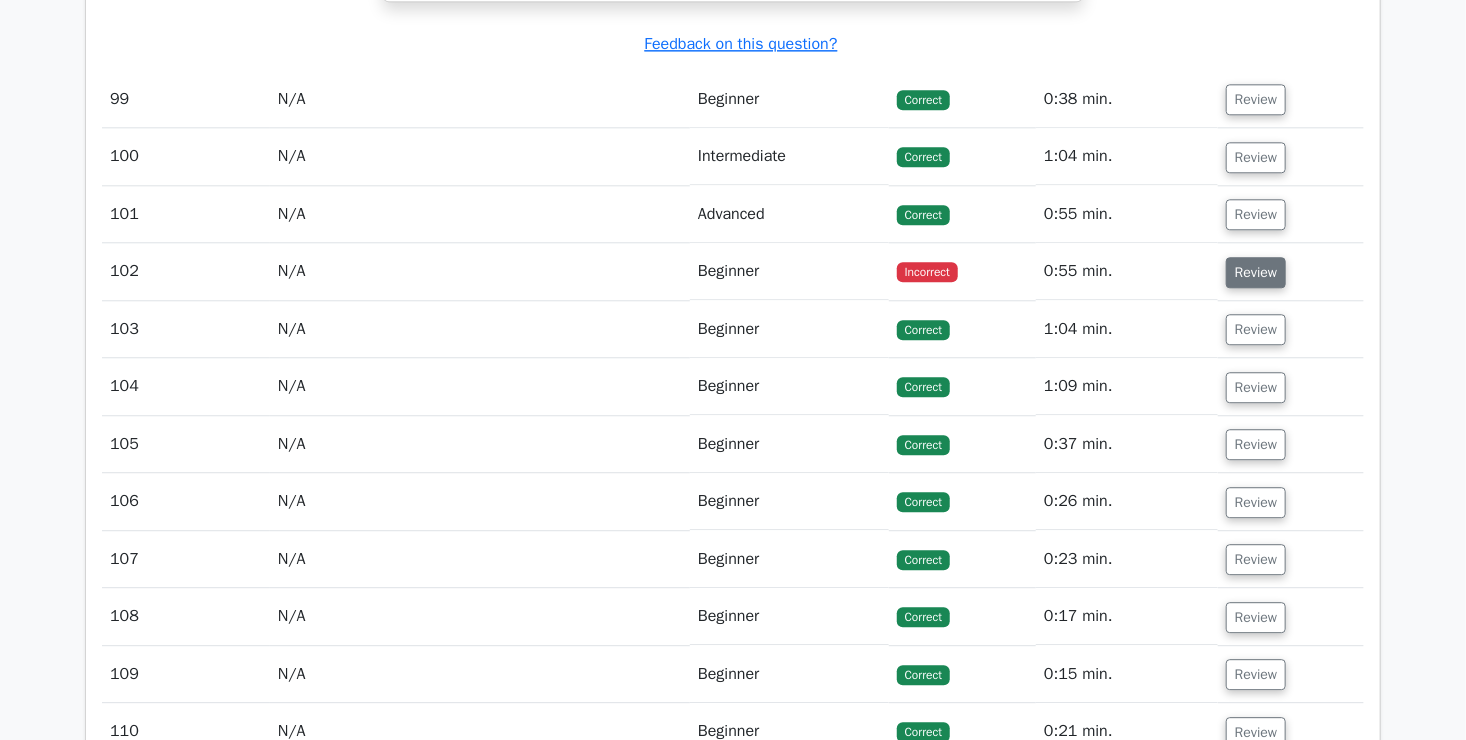 click on "Review" at bounding box center (1256, 272) 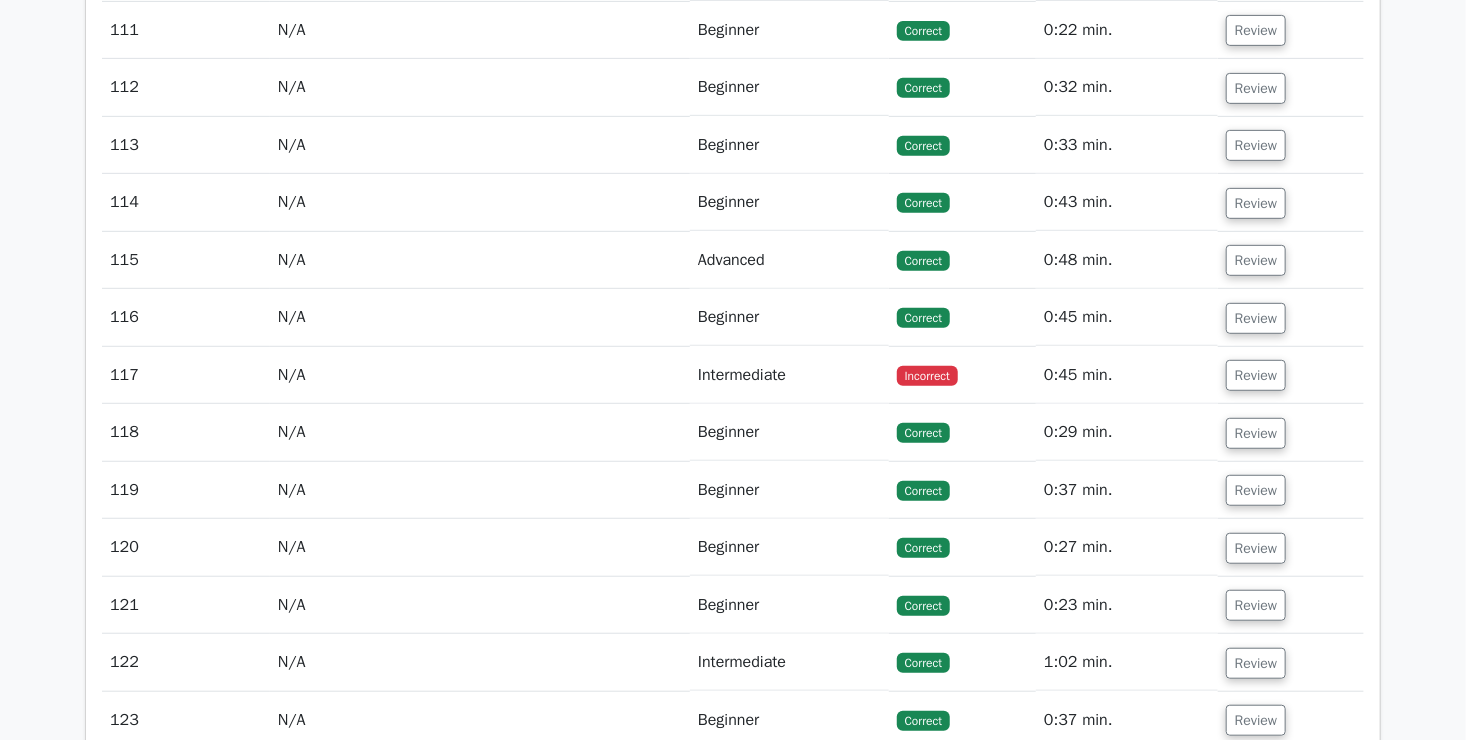 scroll, scrollTop: 11429, scrollLeft: 0, axis: vertical 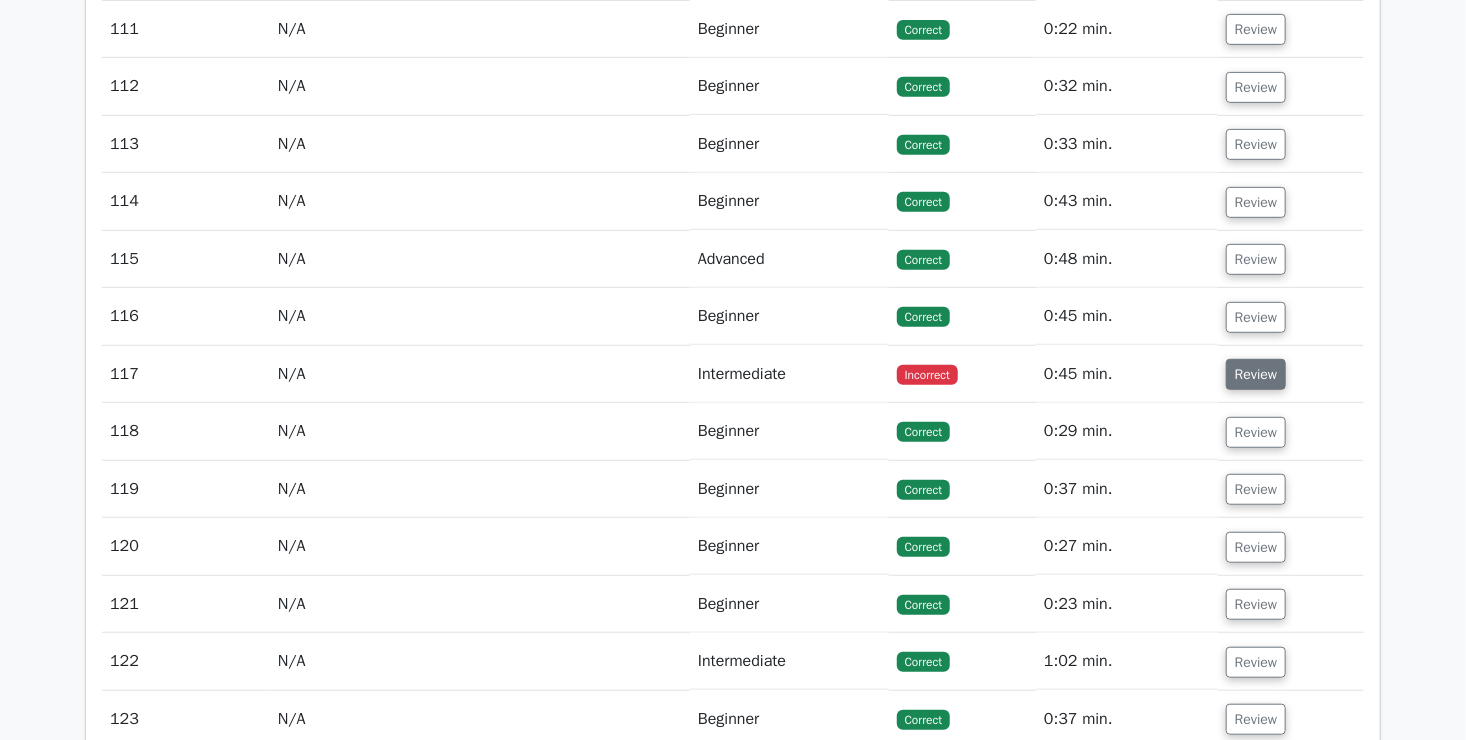 click on "Review" at bounding box center [1256, 374] 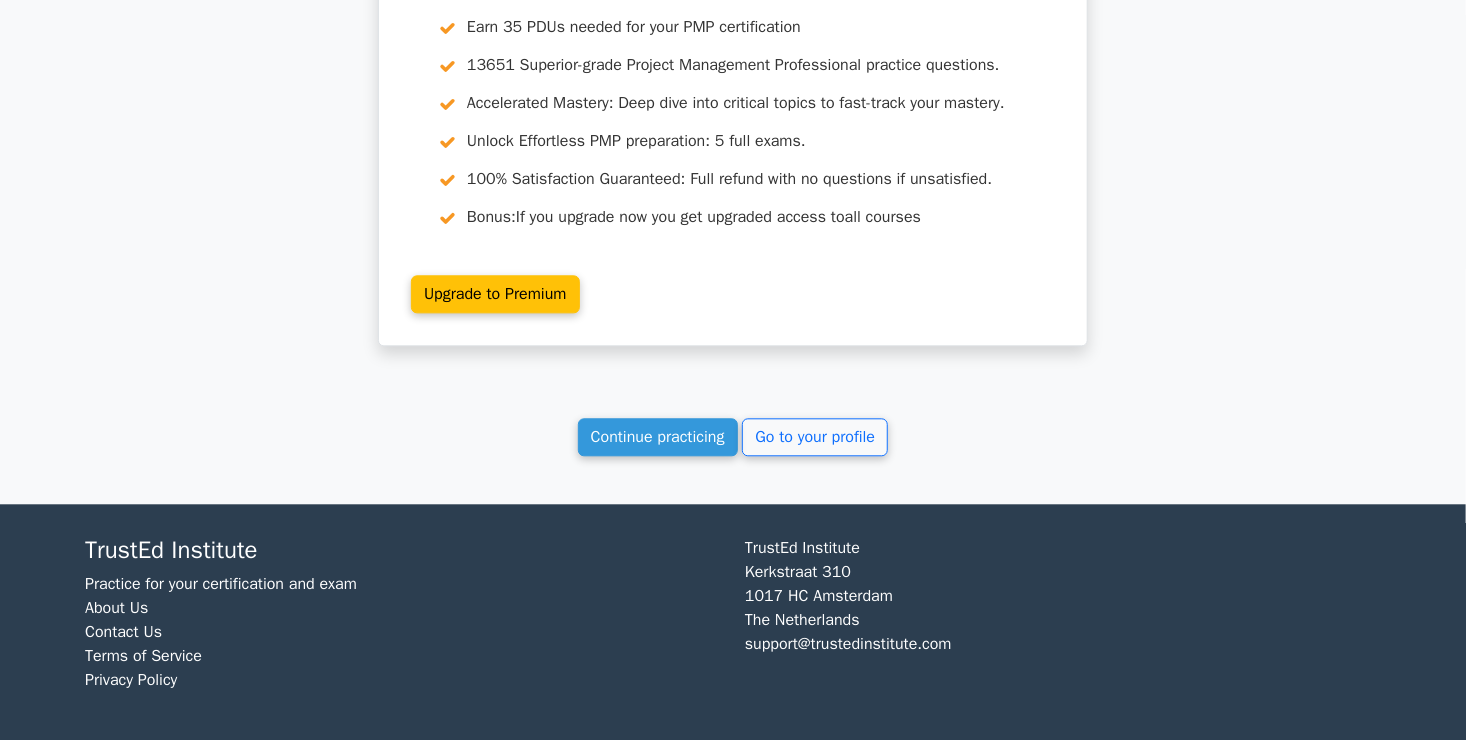 scroll, scrollTop: 16788, scrollLeft: 0, axis: vertical 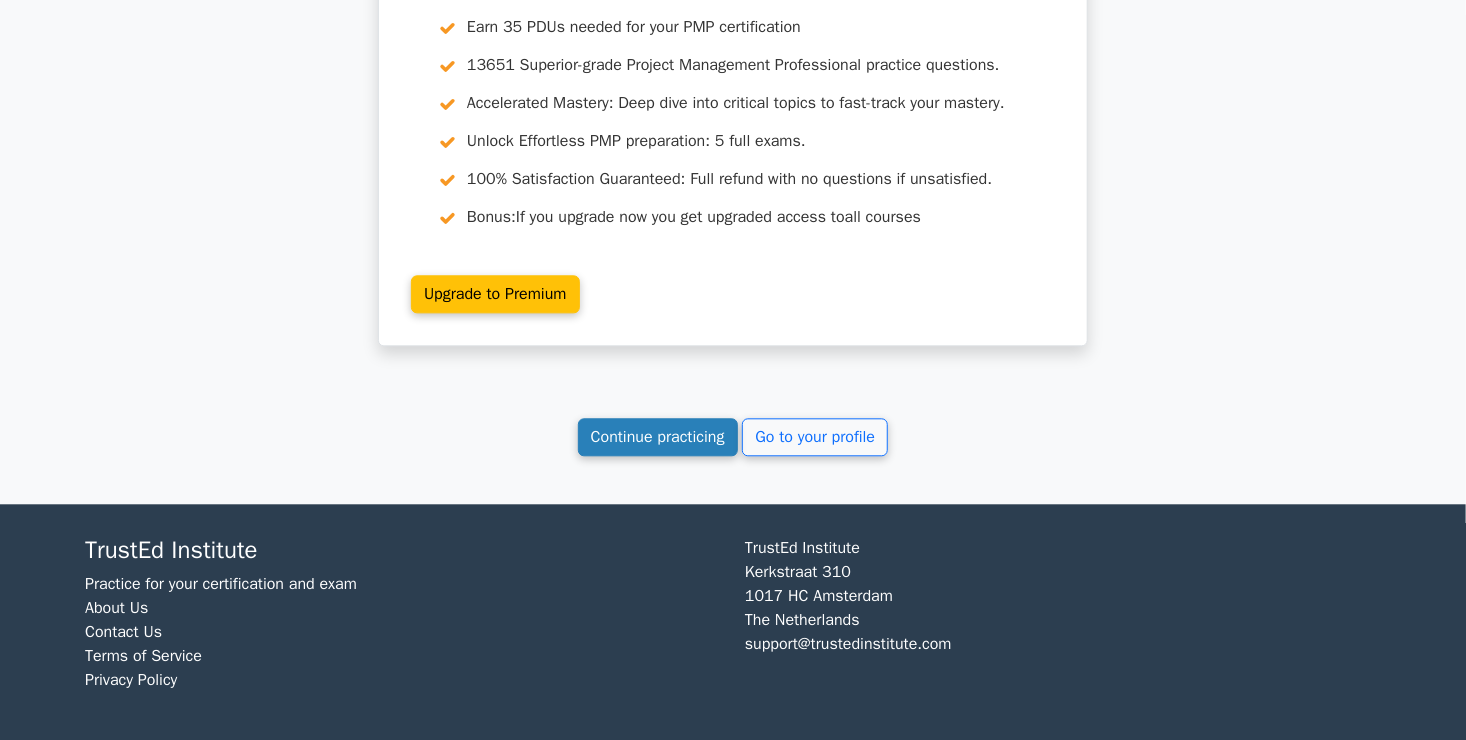 click on "Continue practicing" at bounding box center (658, 437) 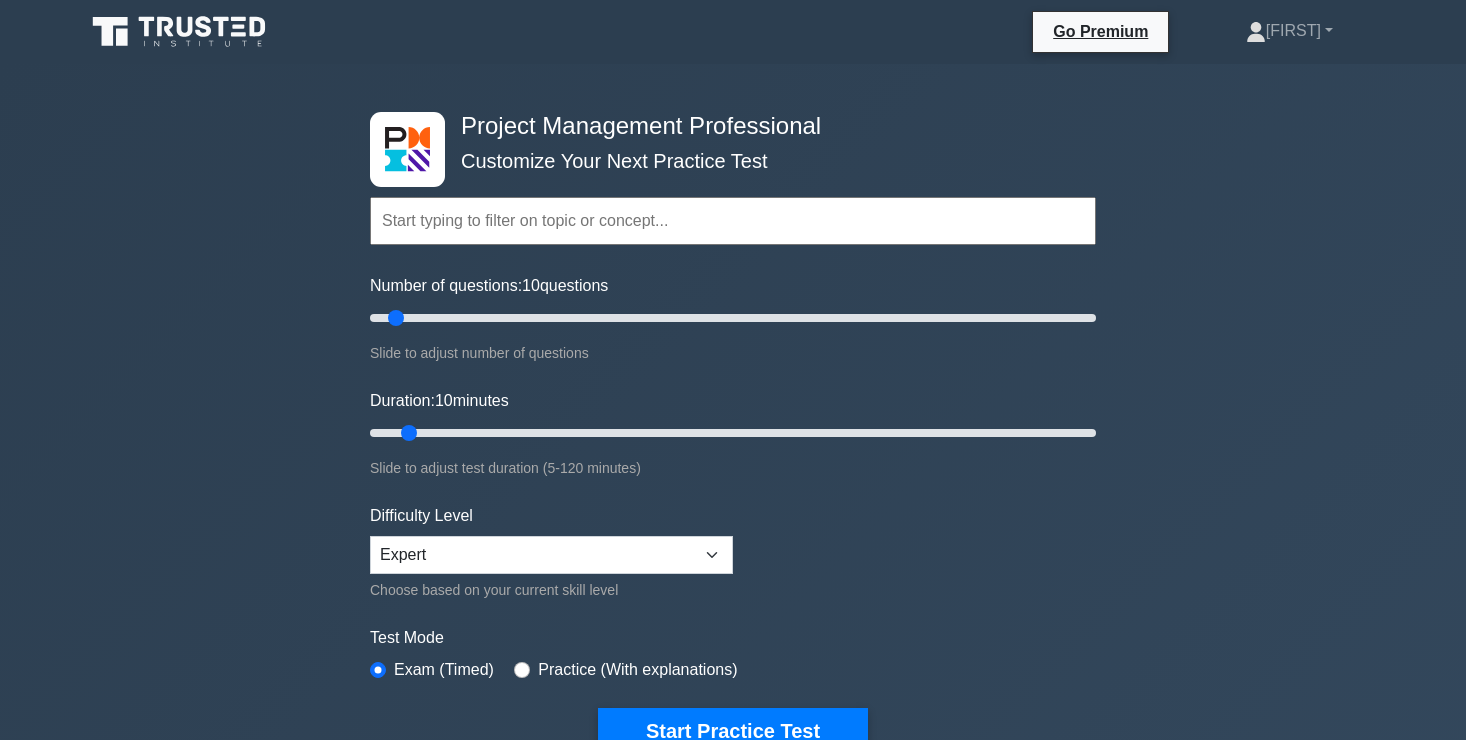 scroll, scrollTop: 0, scrollLeft: 0, axis: both 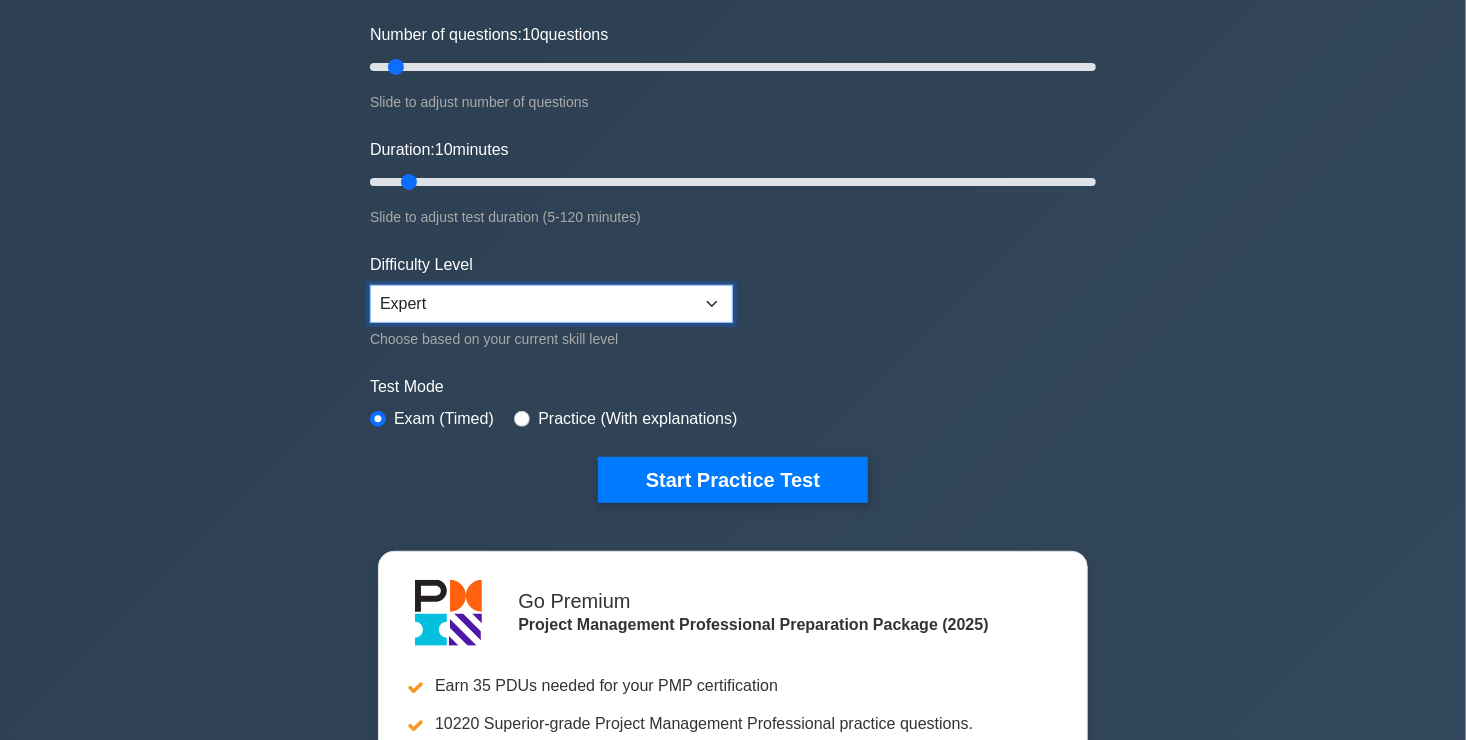 click on "Beginner
Intermediate
Expert" at bounding box center [551, 304] 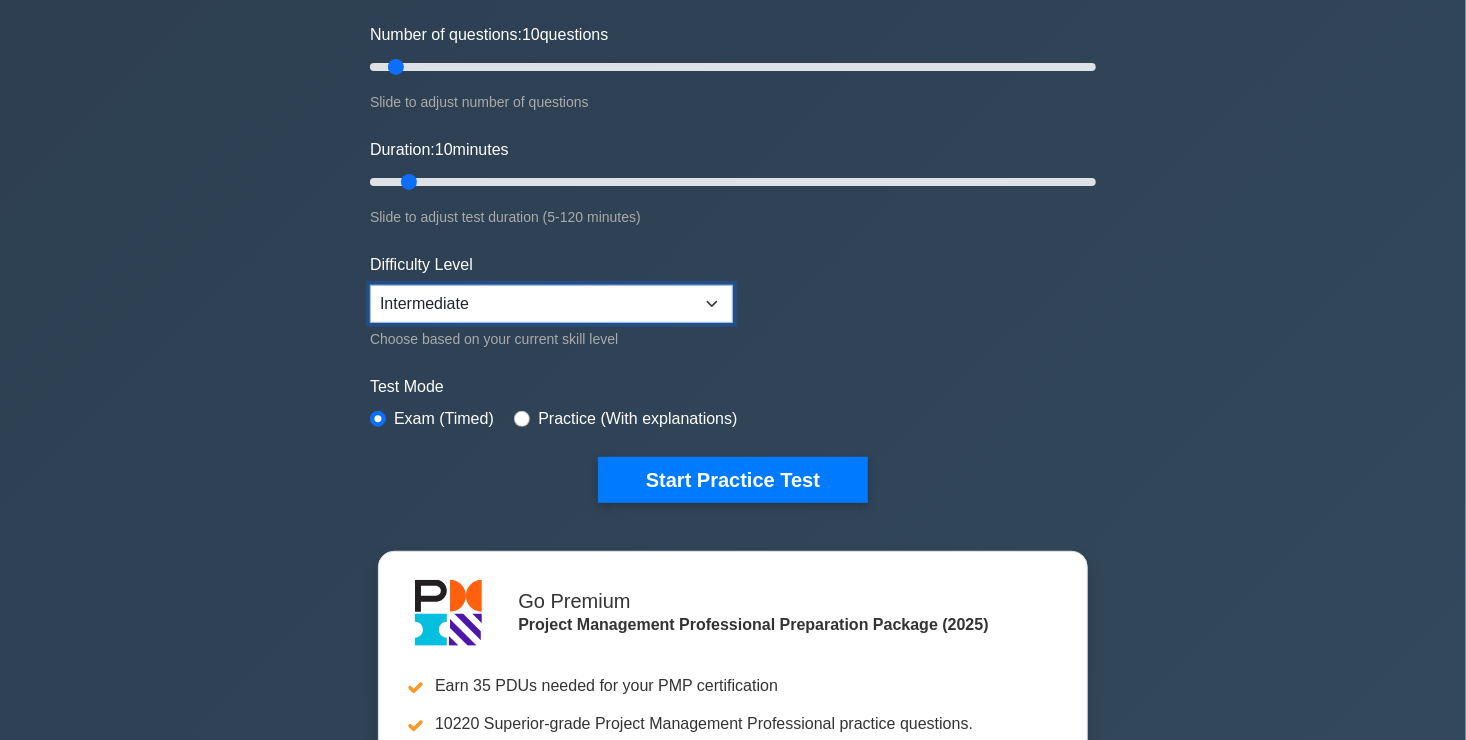 click on "Beginner
Intermediate
Expert" at bounding box center (551, 304) 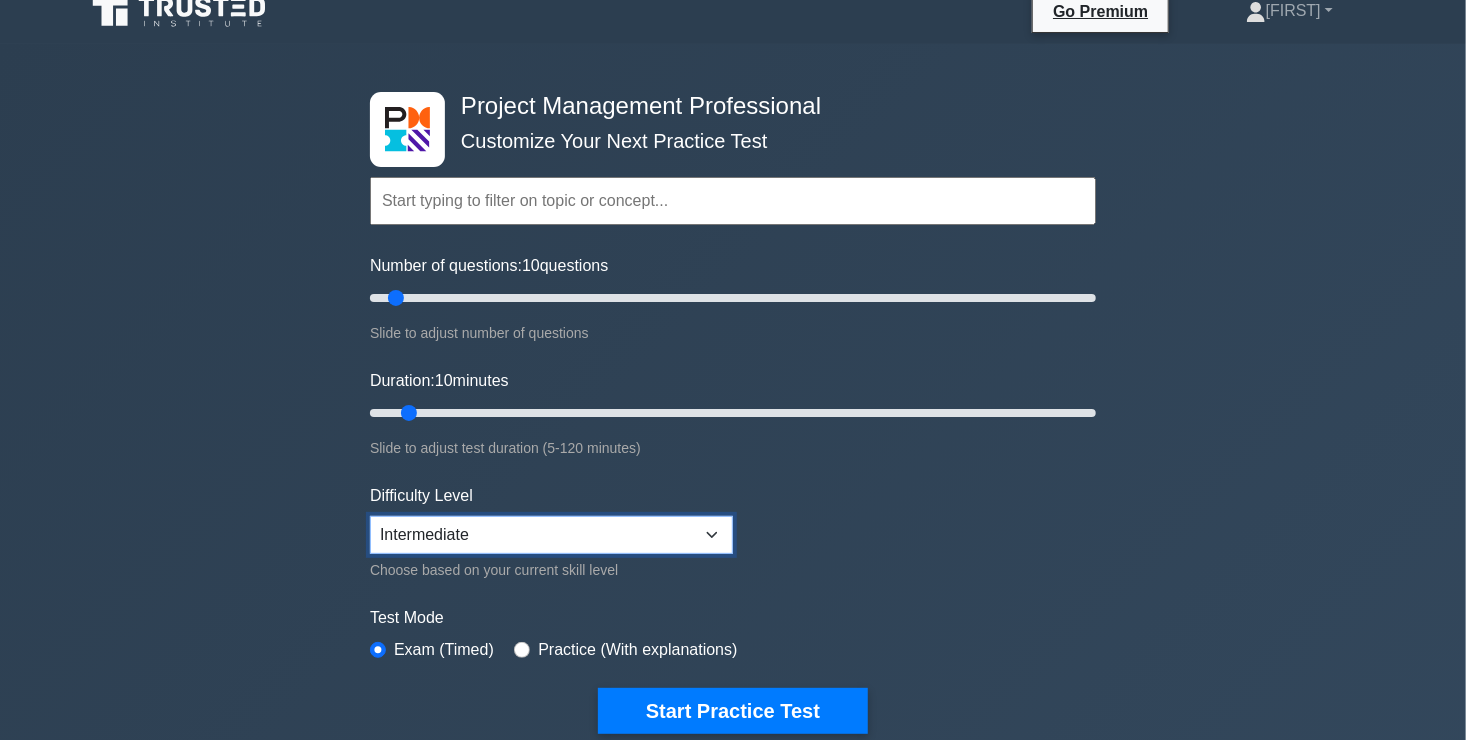 scroll, scrollTop: 19, scrollLeft: 0, axis: vertical 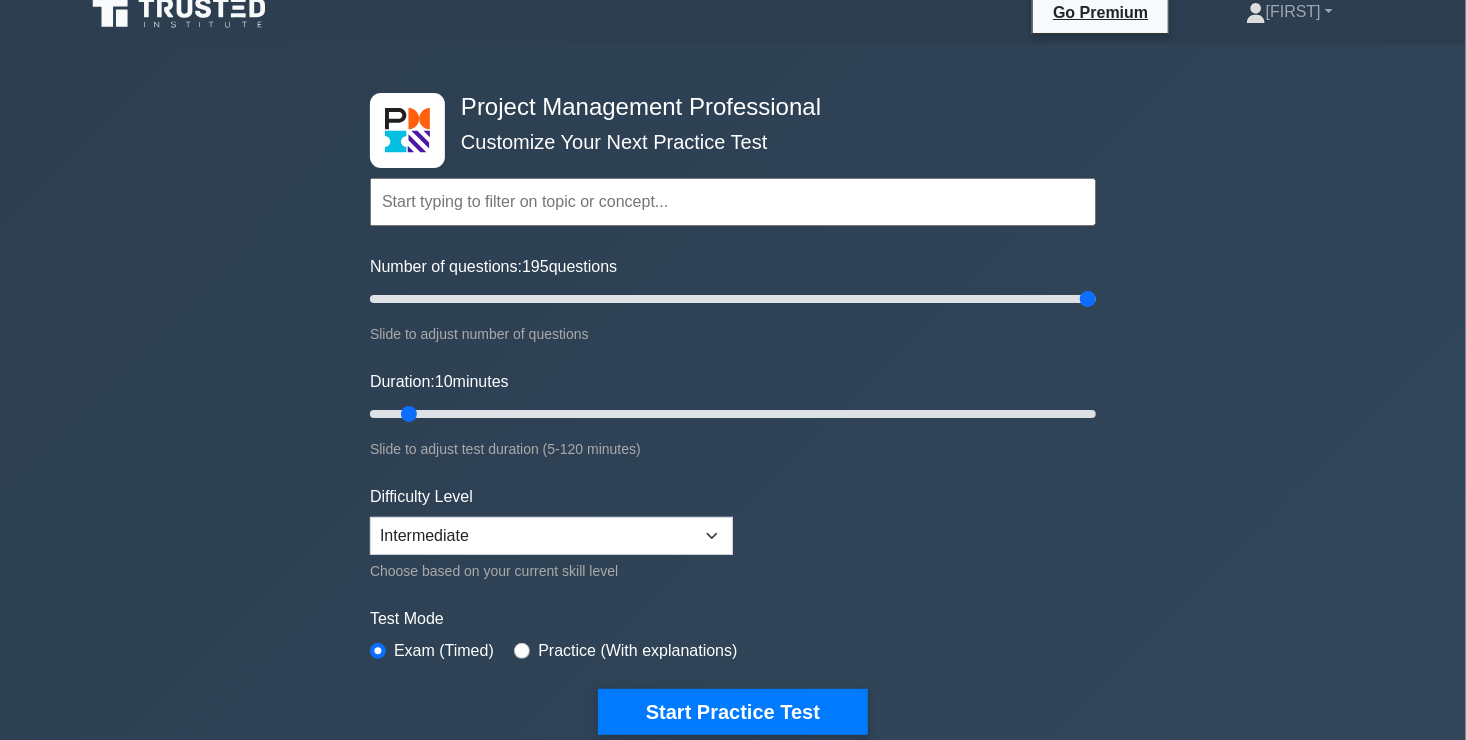 drag, startPoint x: 394, startPoint y: 293, endPoint x: 1103, endPoint y: 321, distance: 709.5527 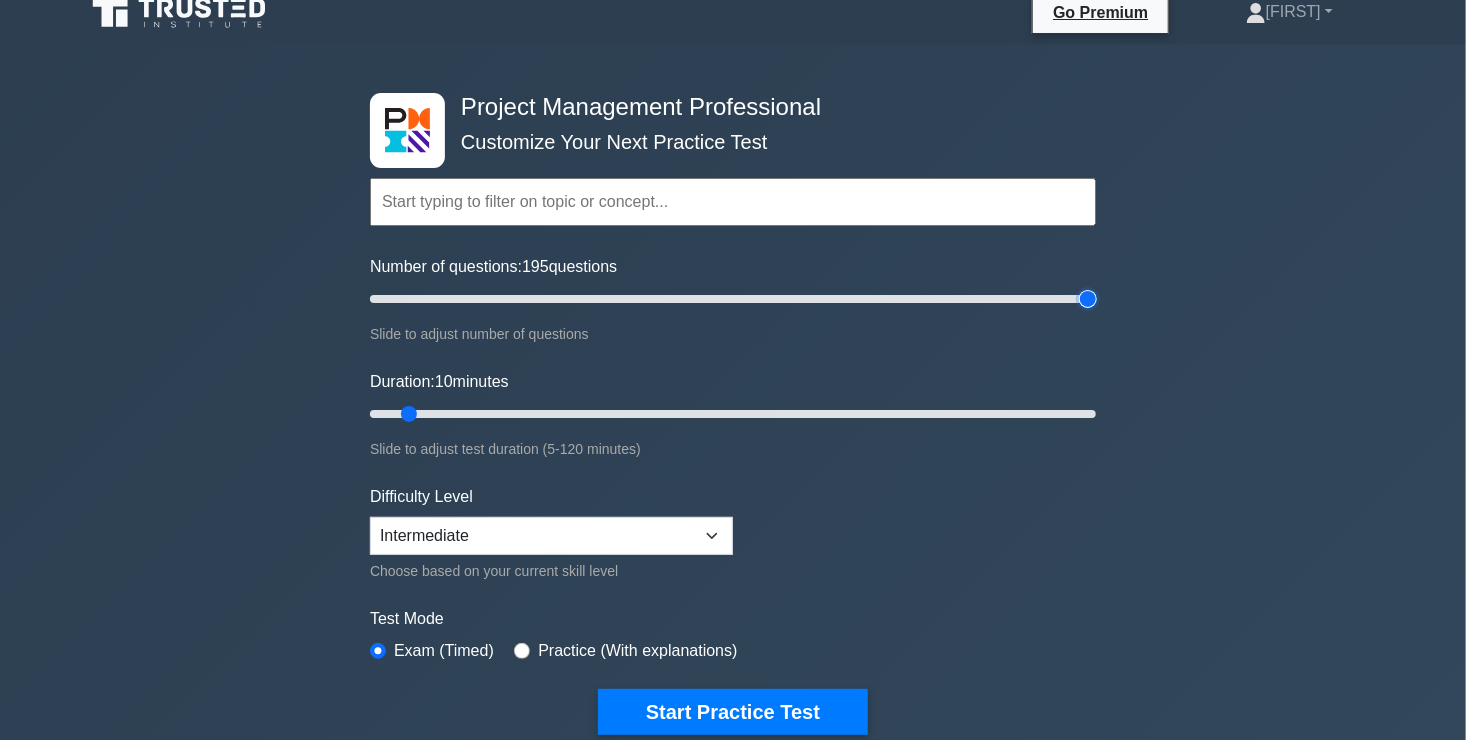 type on "200" 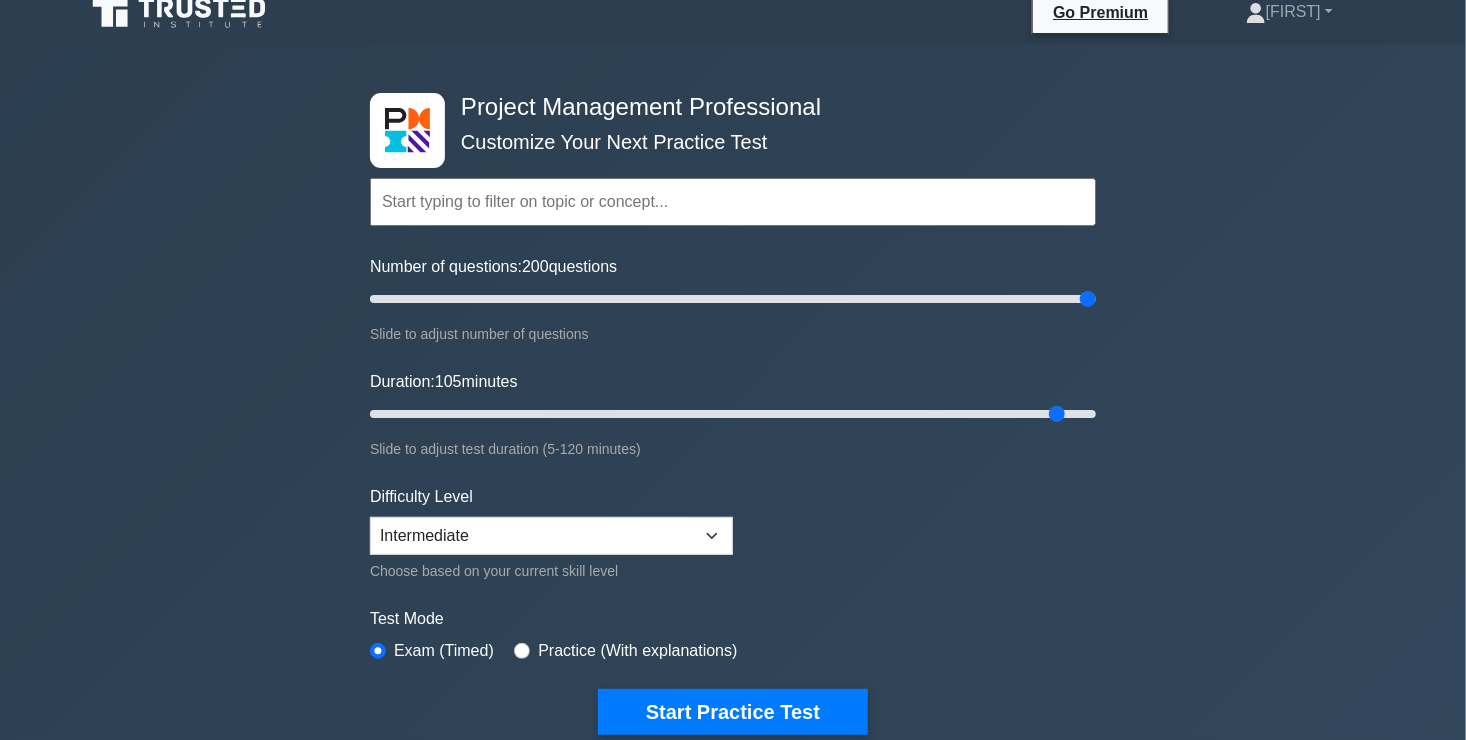drag, startPoint x: 405, startPoint y: 411, endPoint x: 1069, endPoint y: 434, distance: 664.39825 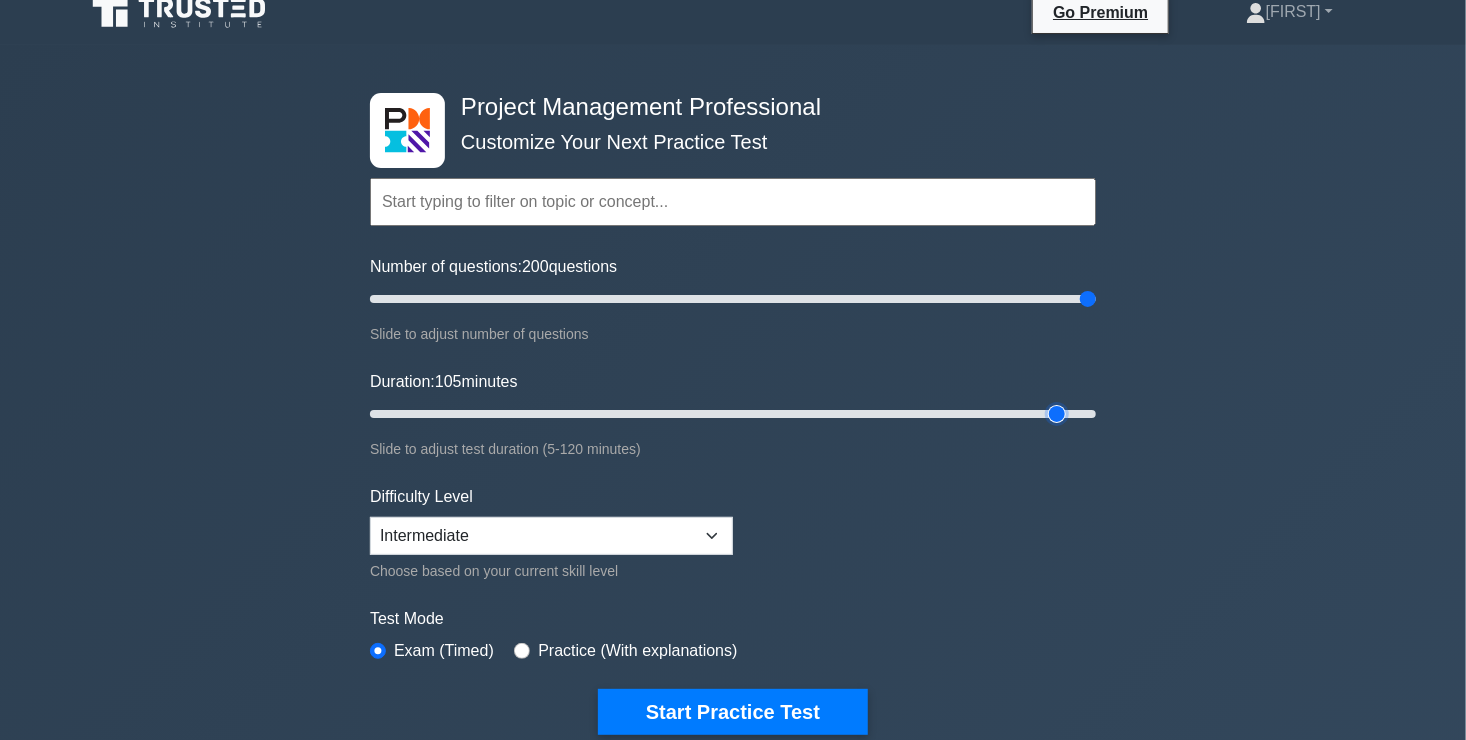 click on "Duration:  105  minutes" at bounding box center [733, 414] 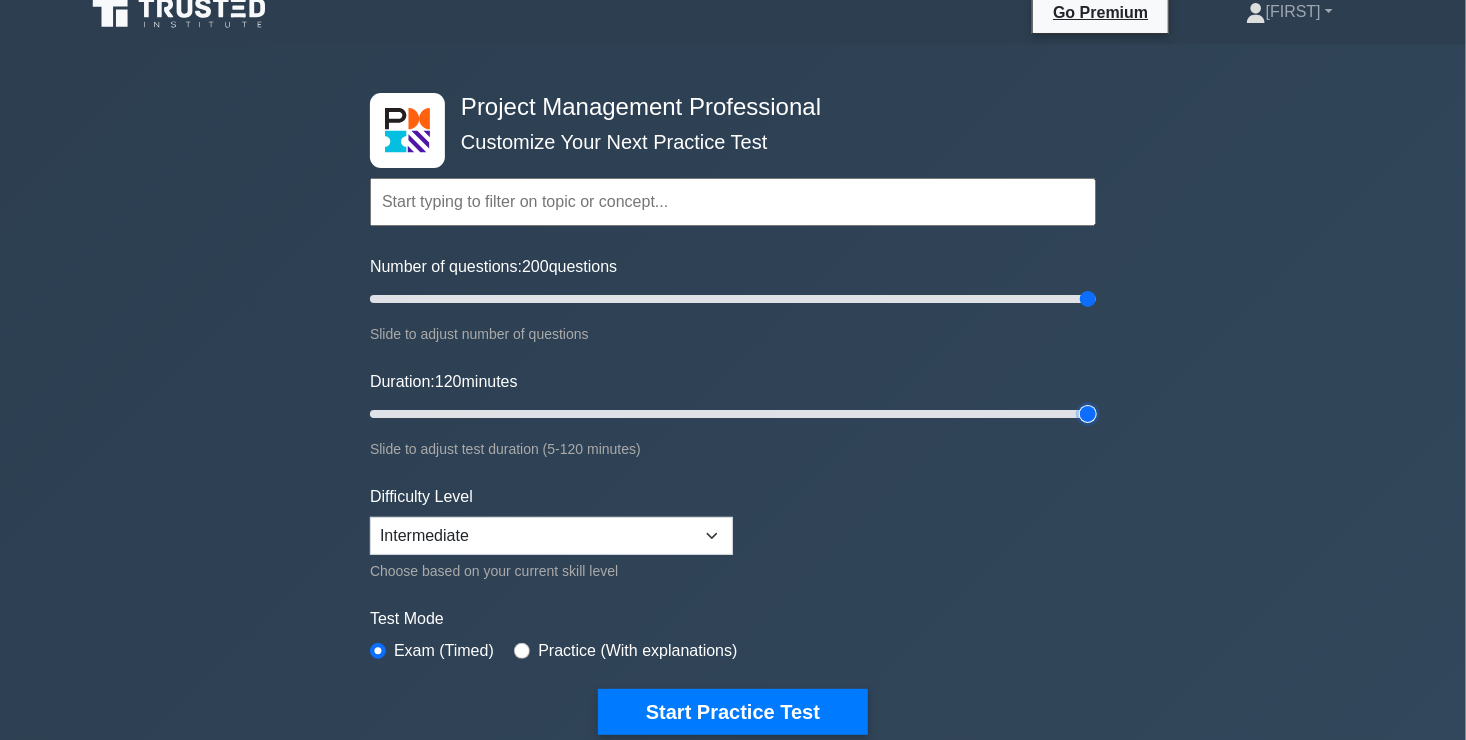 drag, startPoint x: 1058, startPoint y: 412, endPoint x: 1168, endPoint y: 409, distance: 110.0409 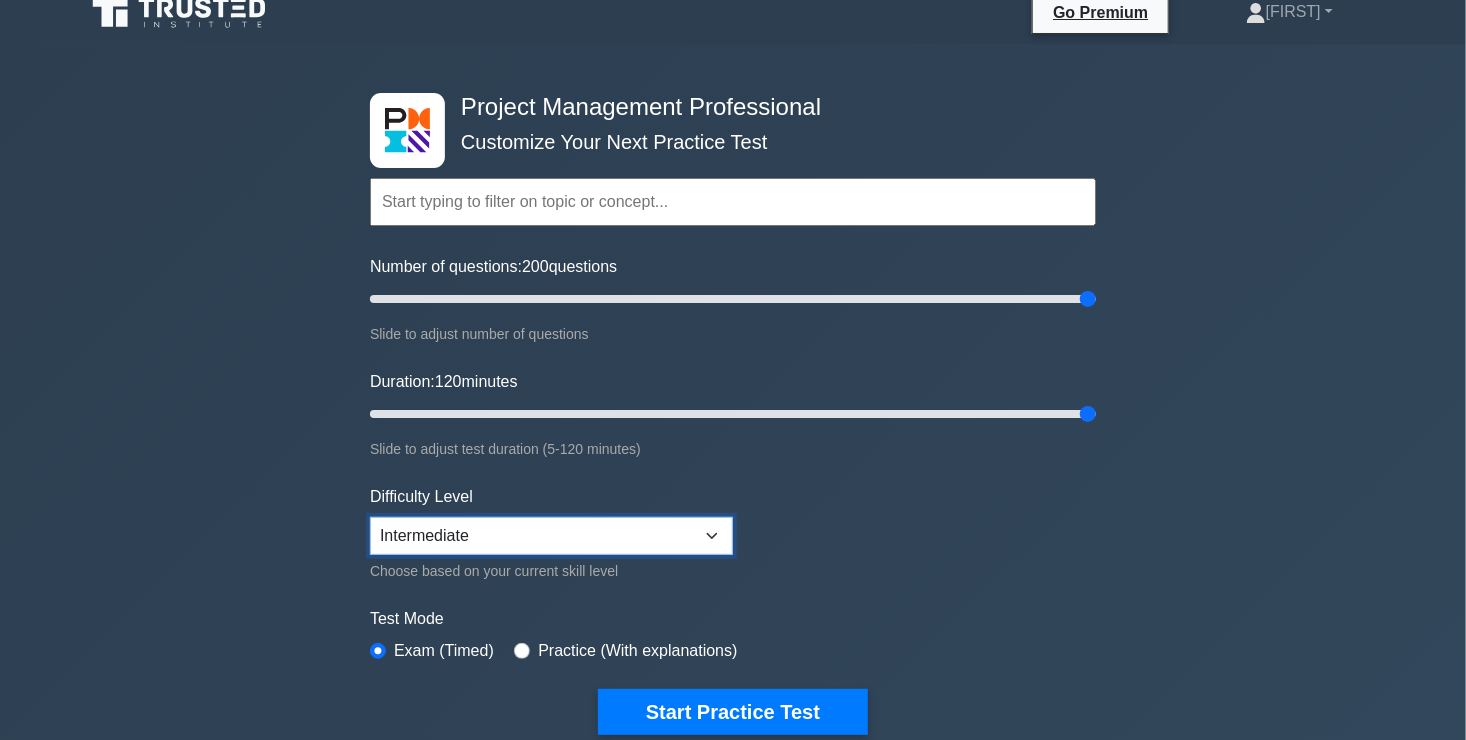 click on "Beginner
Intermediate
Expert" at bounding box center [551, 536] 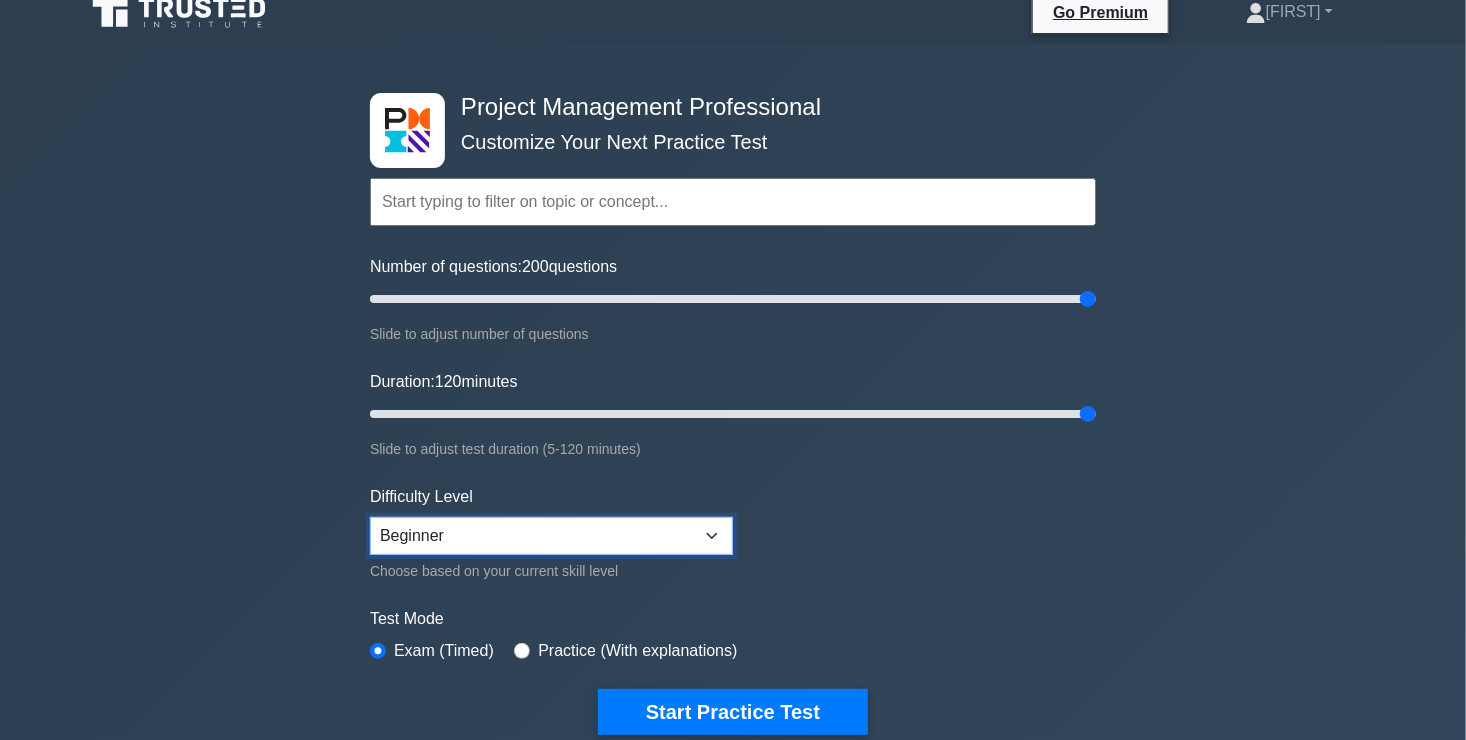 click on "Beginner
Intermediate
Expert" at bounding box center (551, 536) 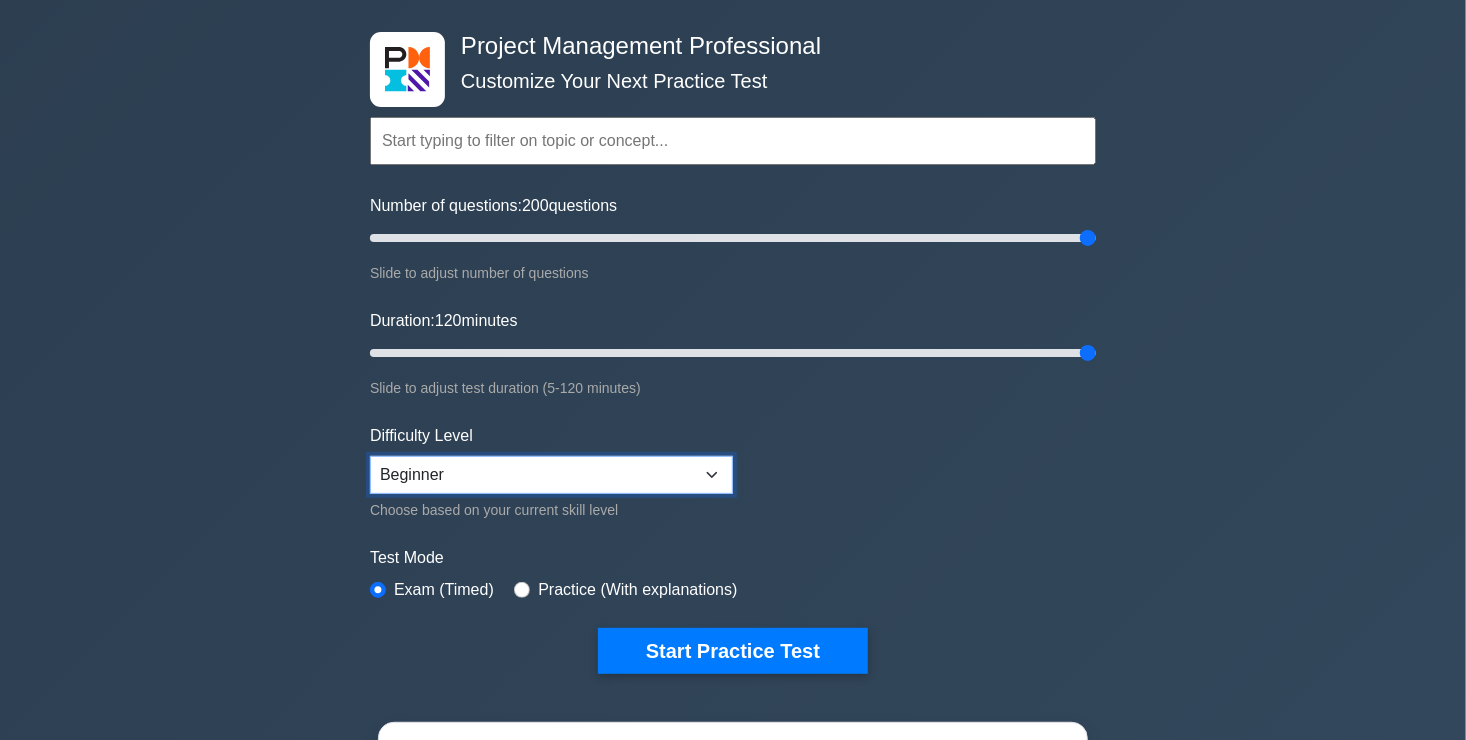 scroll, scrollTop: 80, scrollLeft: 0, axis: vertical 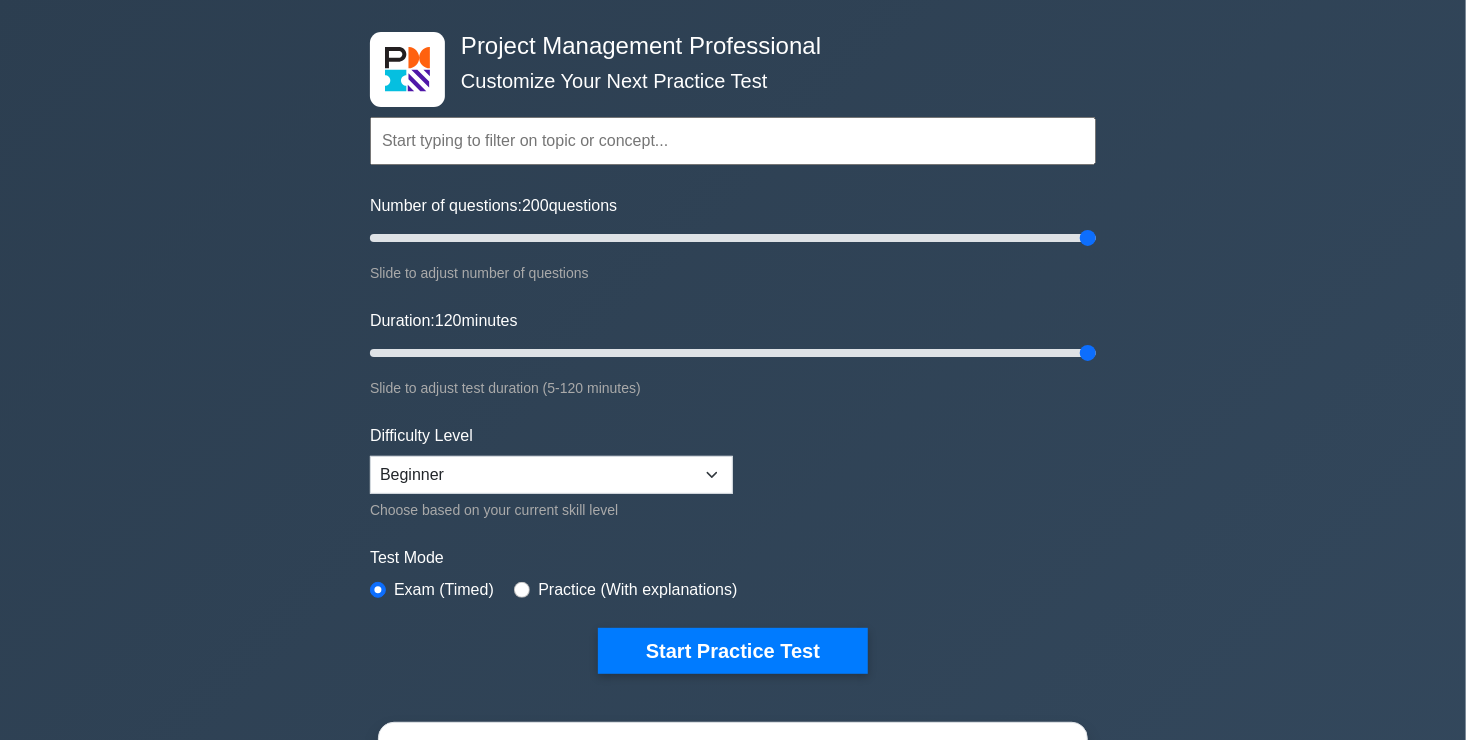 click at bounding box center (733, 141) 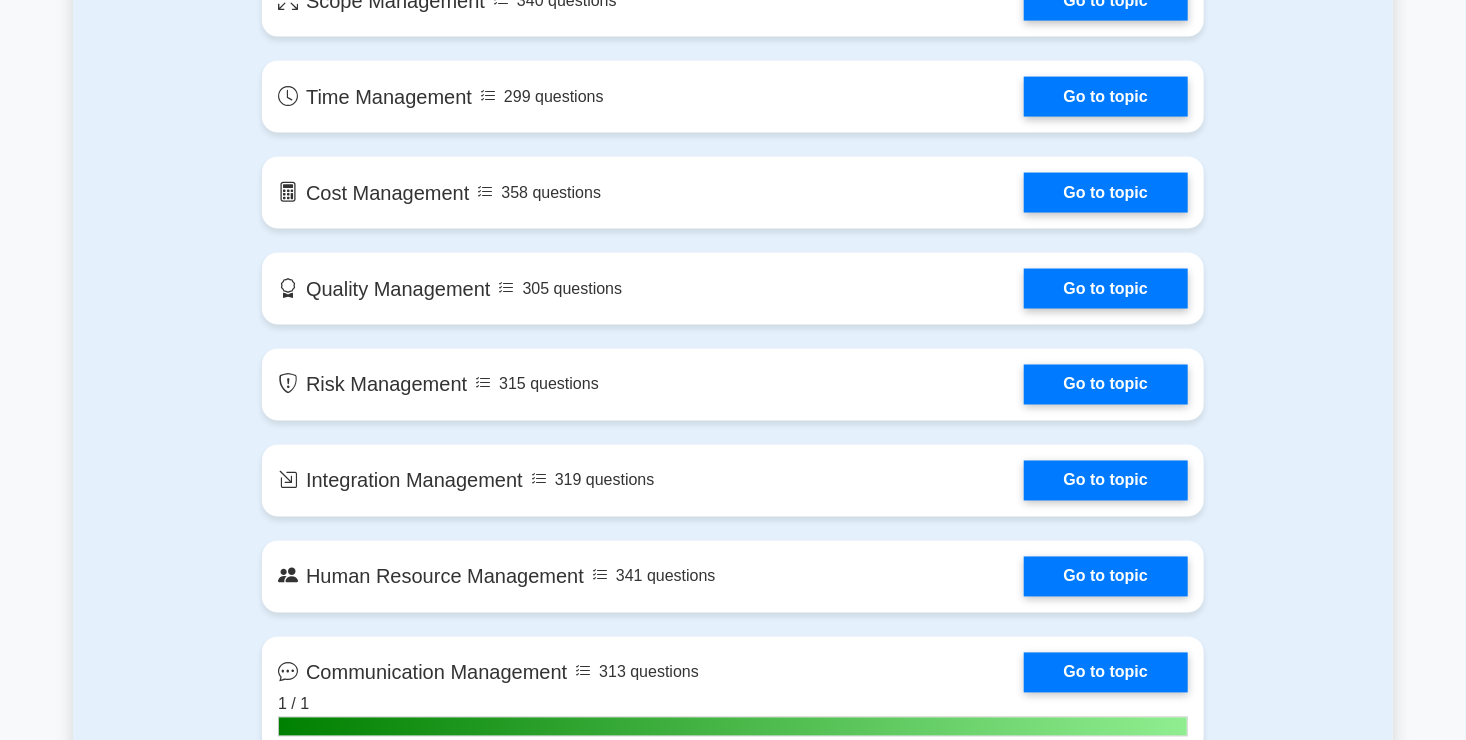 scroll, scrollTop: 1512, scrollLeft: 0, axis: vertical 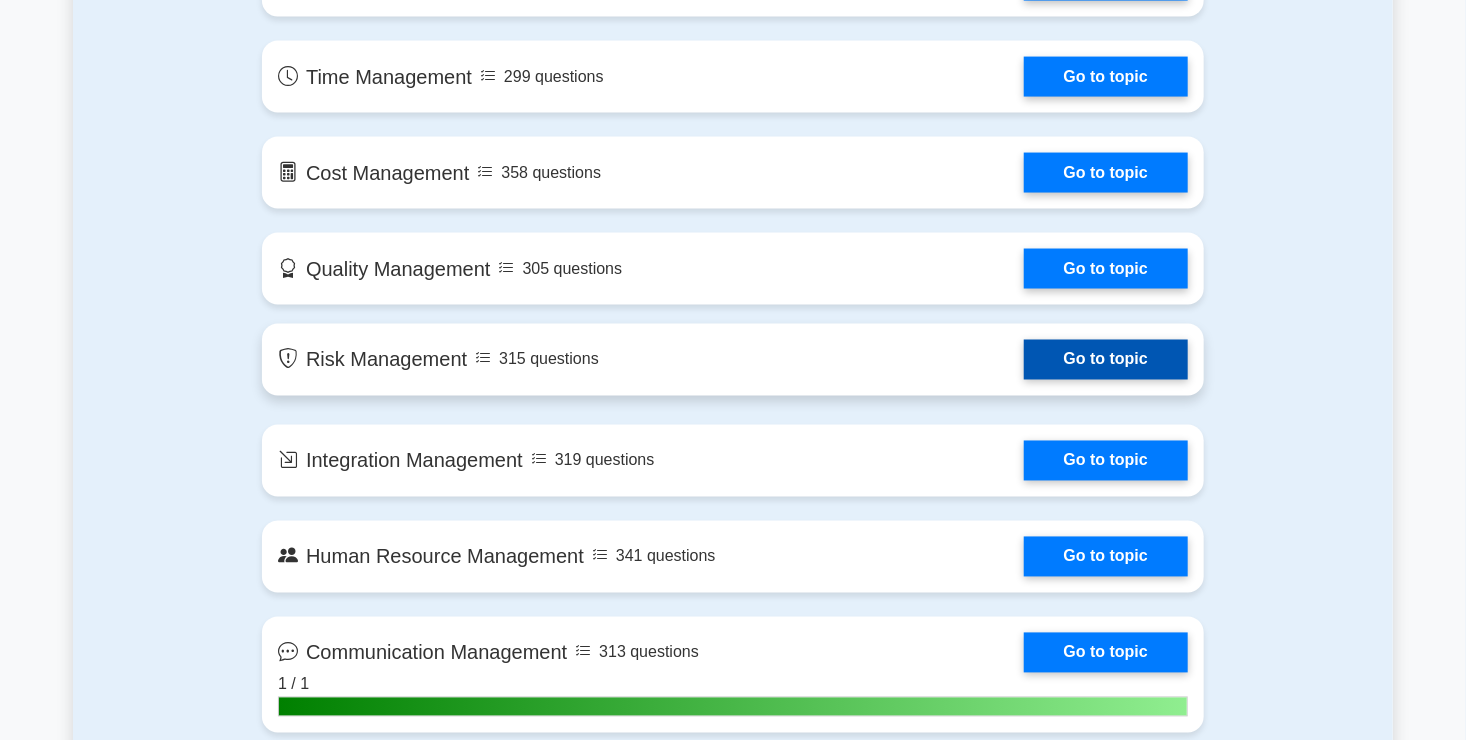 click on "Go to topic" at bounding box center (1106, 360) 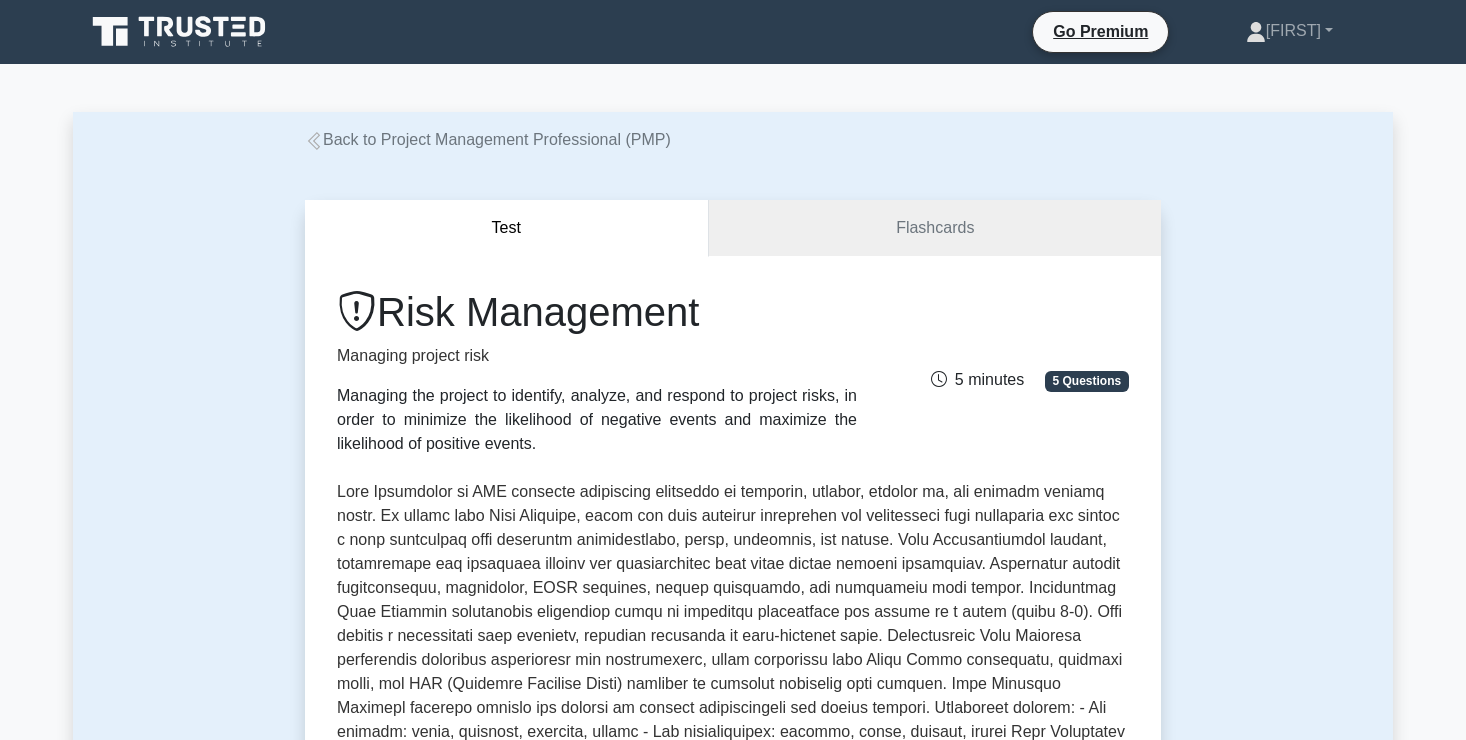 scroll, scrollTop: 0, scrollLeft: 0, axis: both 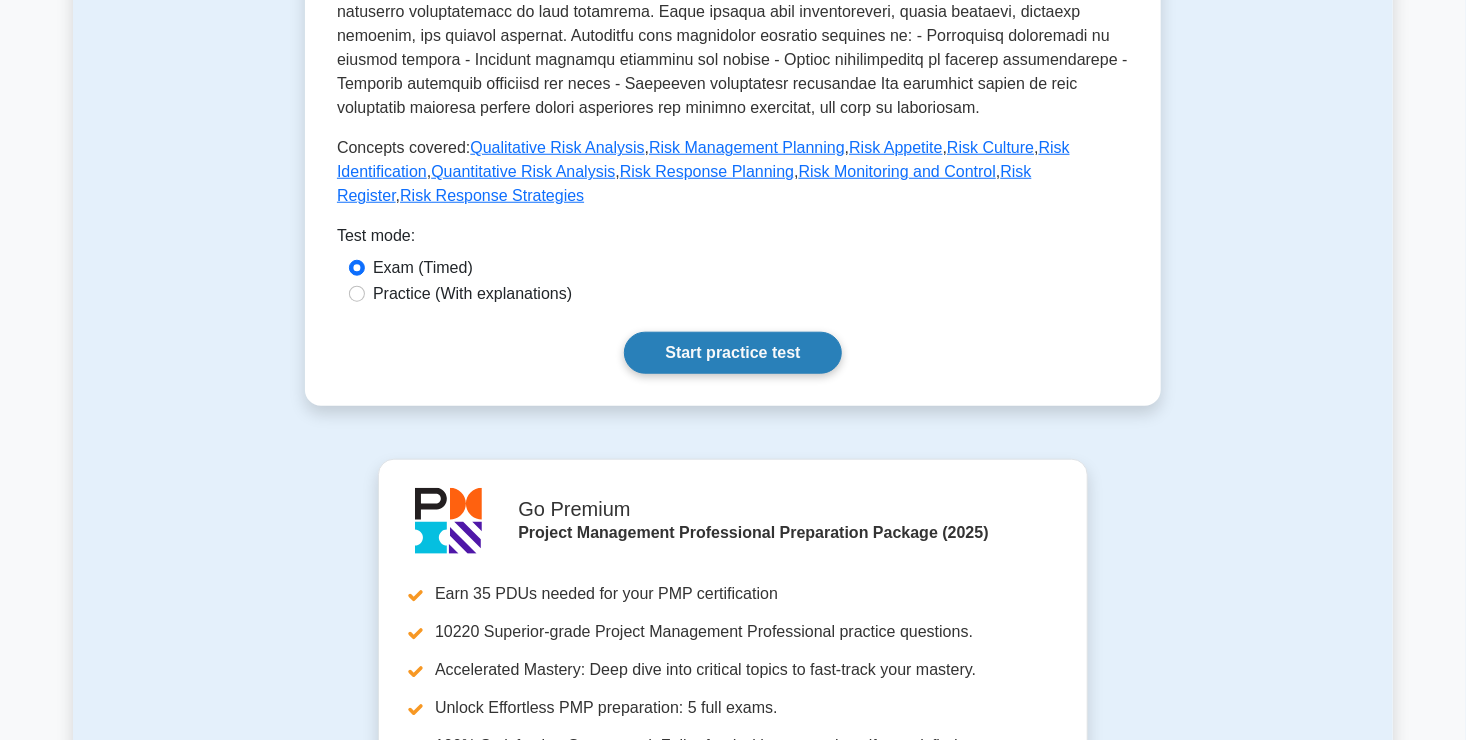 click on "Start practice test" at bounding box center [732, 353] 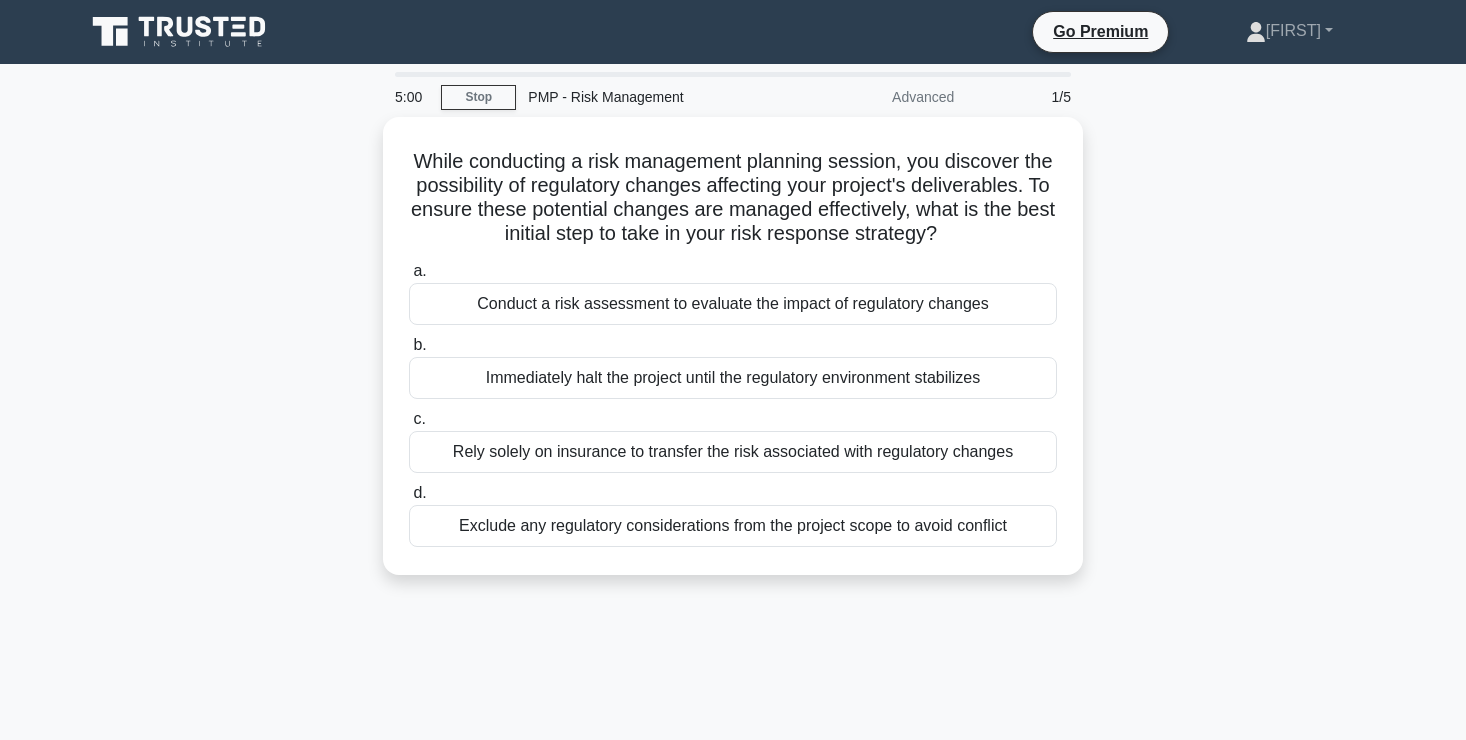 scroll, scrollTop: 0, scrollLeft: 0, axis: both 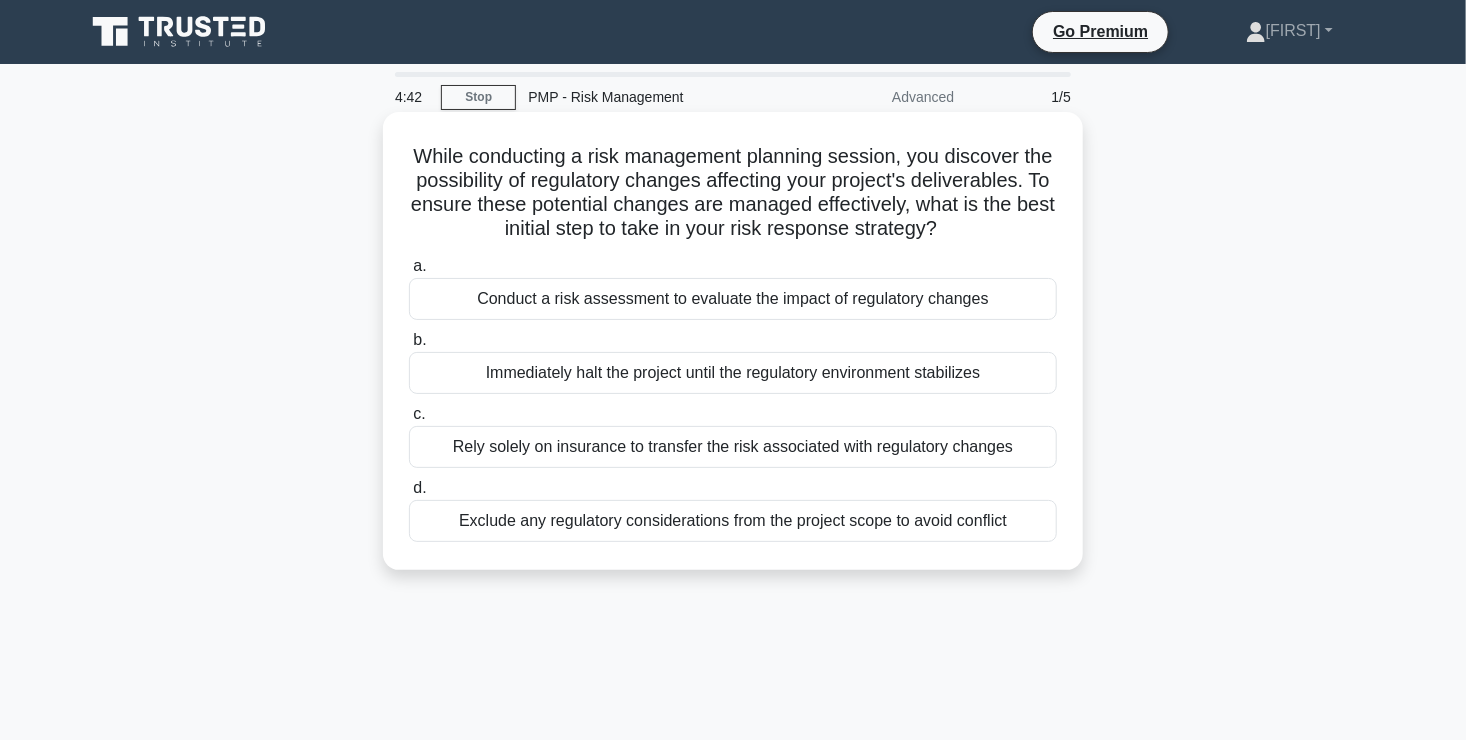click on "Conduct a risk assessment to evaluate the impact of regulatory changes" at bounding box center (733, 299) 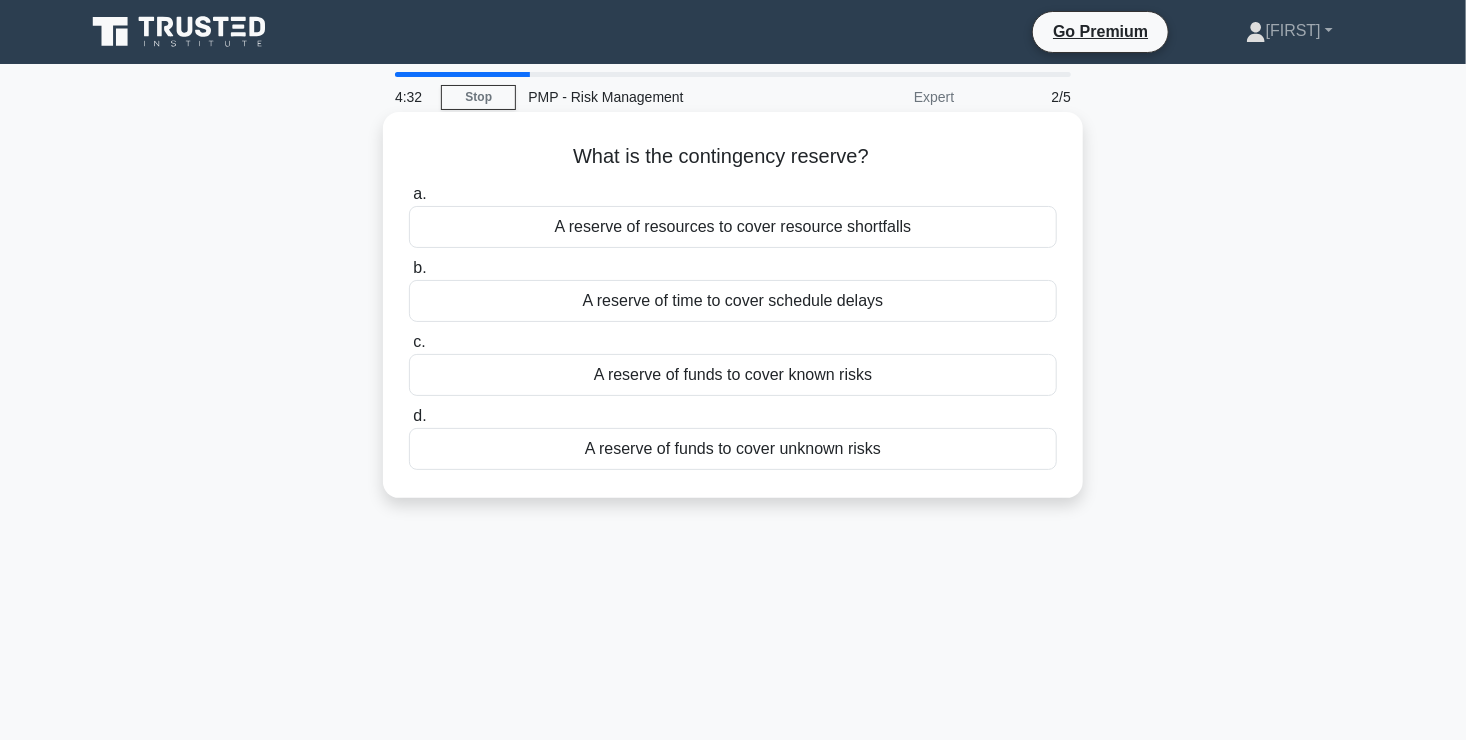 click on "A reserve of funds to cover known risks" at bounding box center (733, 375) 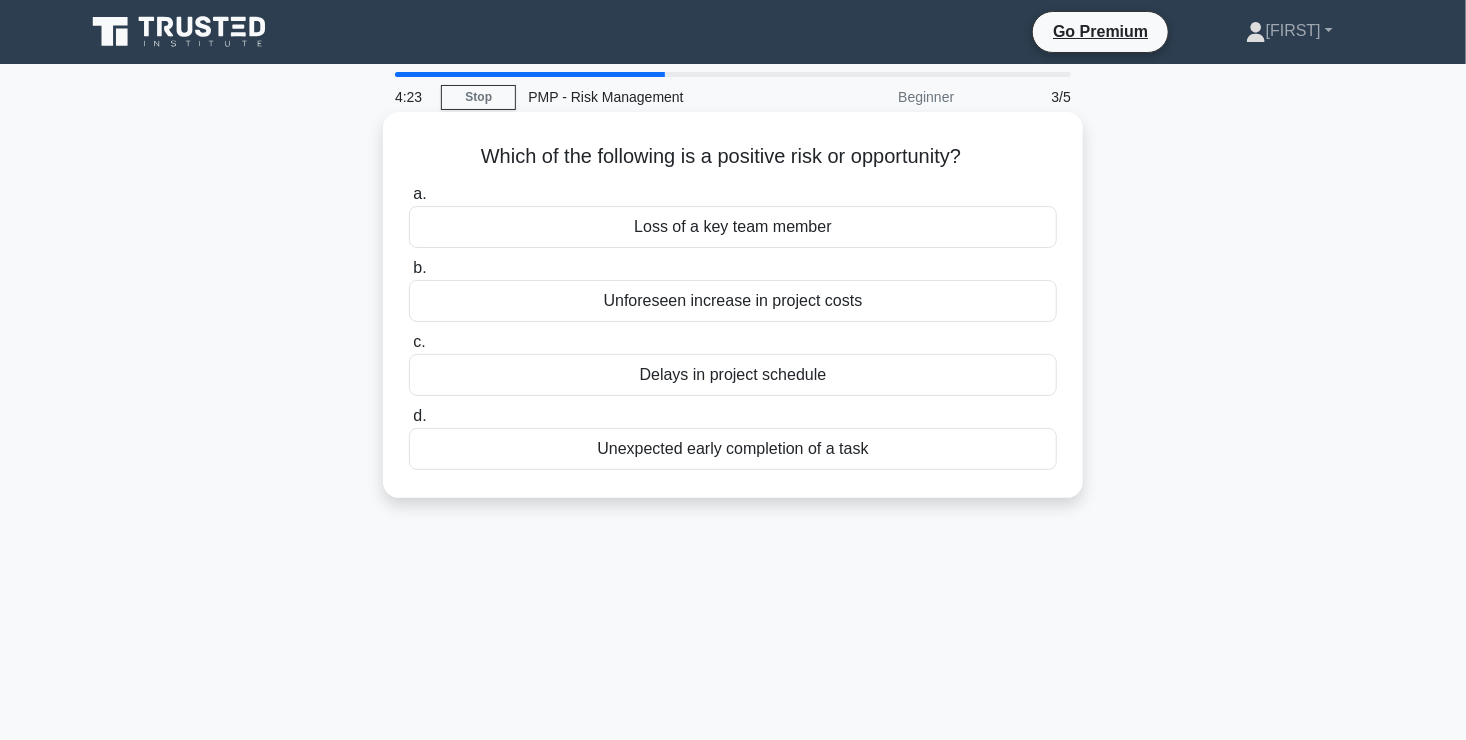 click on "Unexpected early completion of a task" at bounding box center (733, 449) 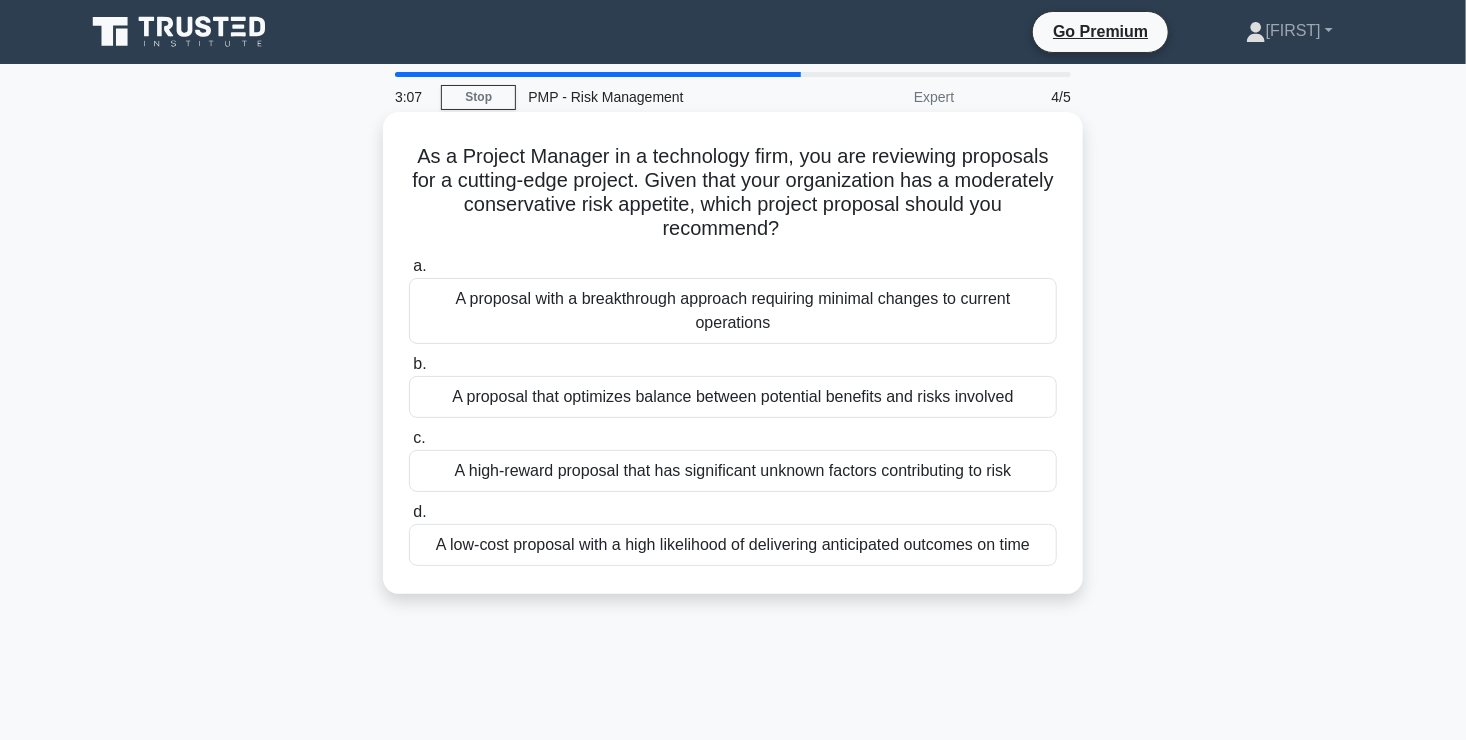 click on "A proposal that optimizes balance between potential benefits and risks involved" at bounding box center [733, 397] 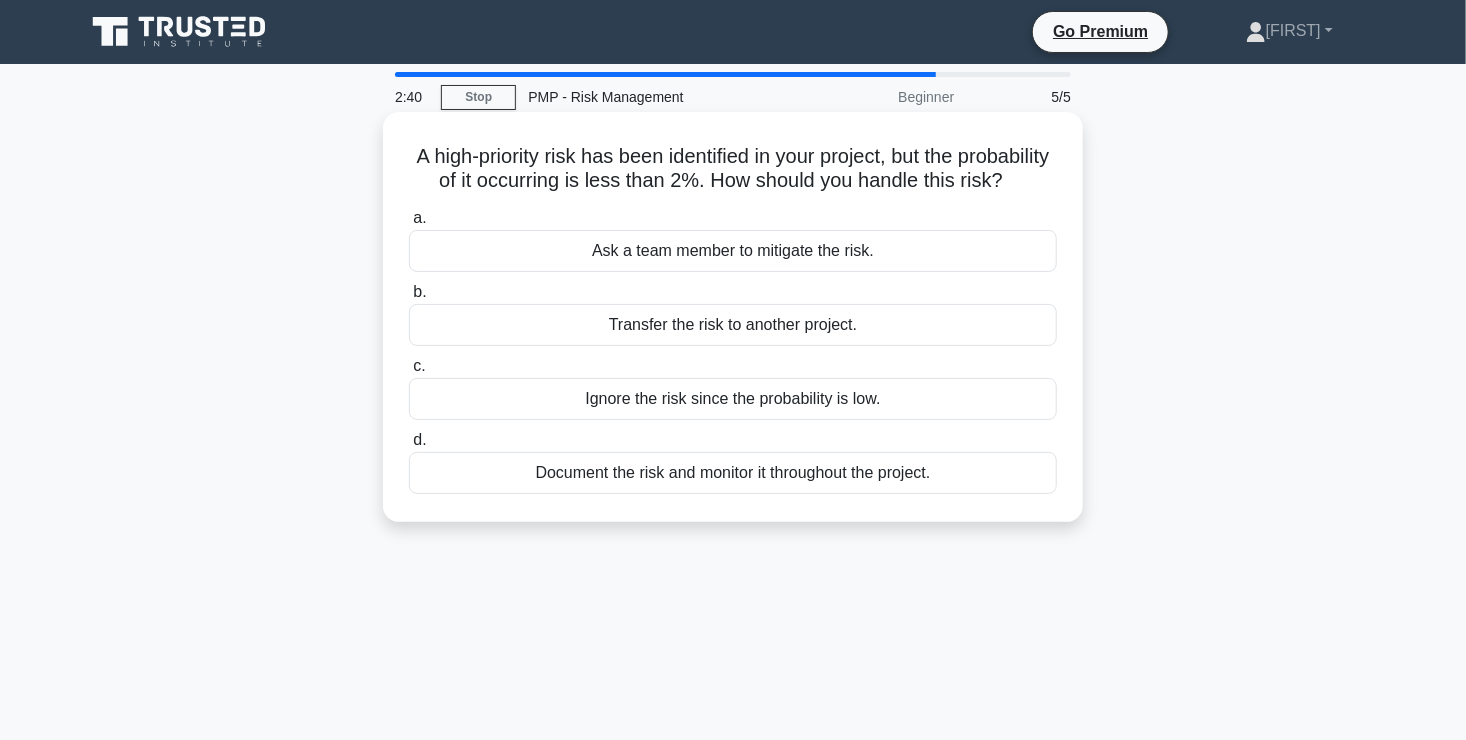click on "Document the risk and monitor it throughout the project." at bounding box center [733, 473] 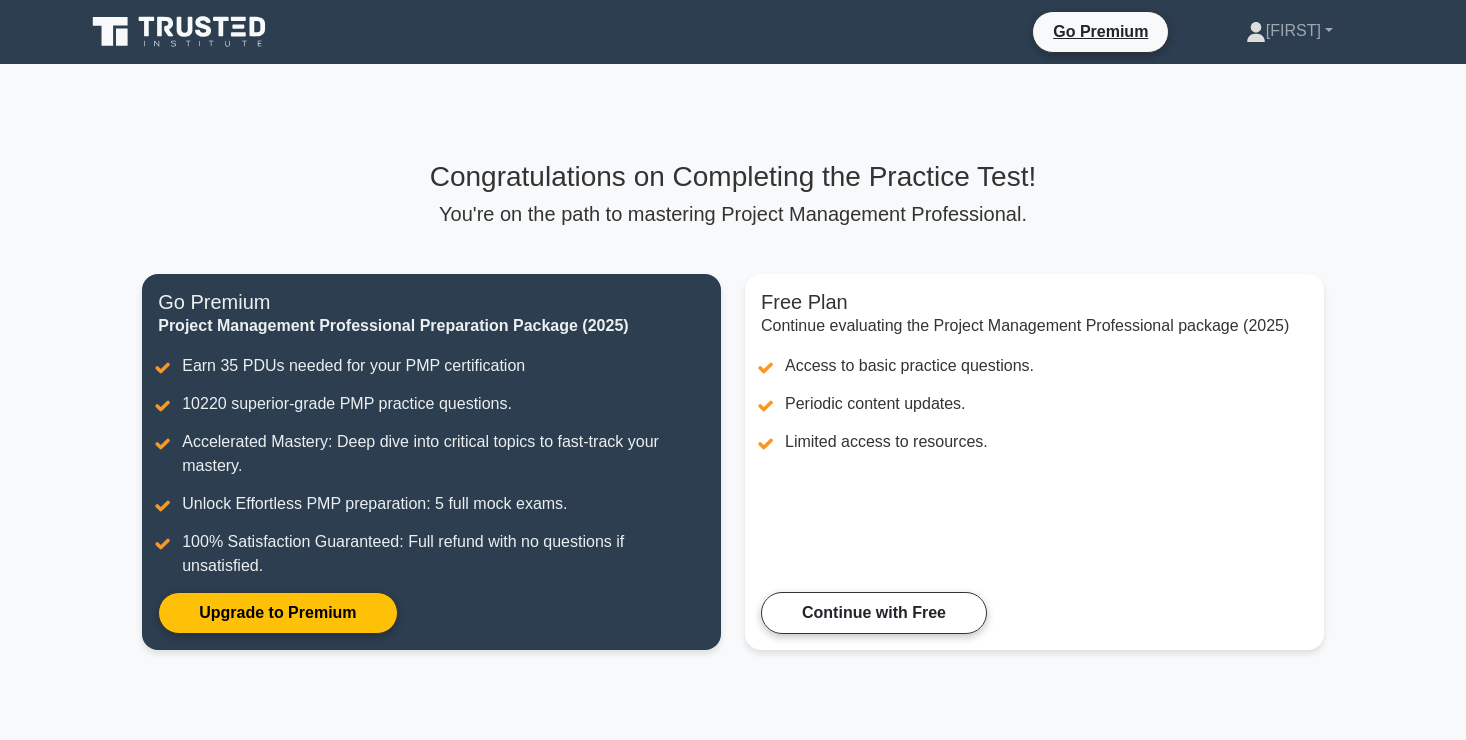 scroll, scrollTop: 0, scrollLeft: 0, axis: both 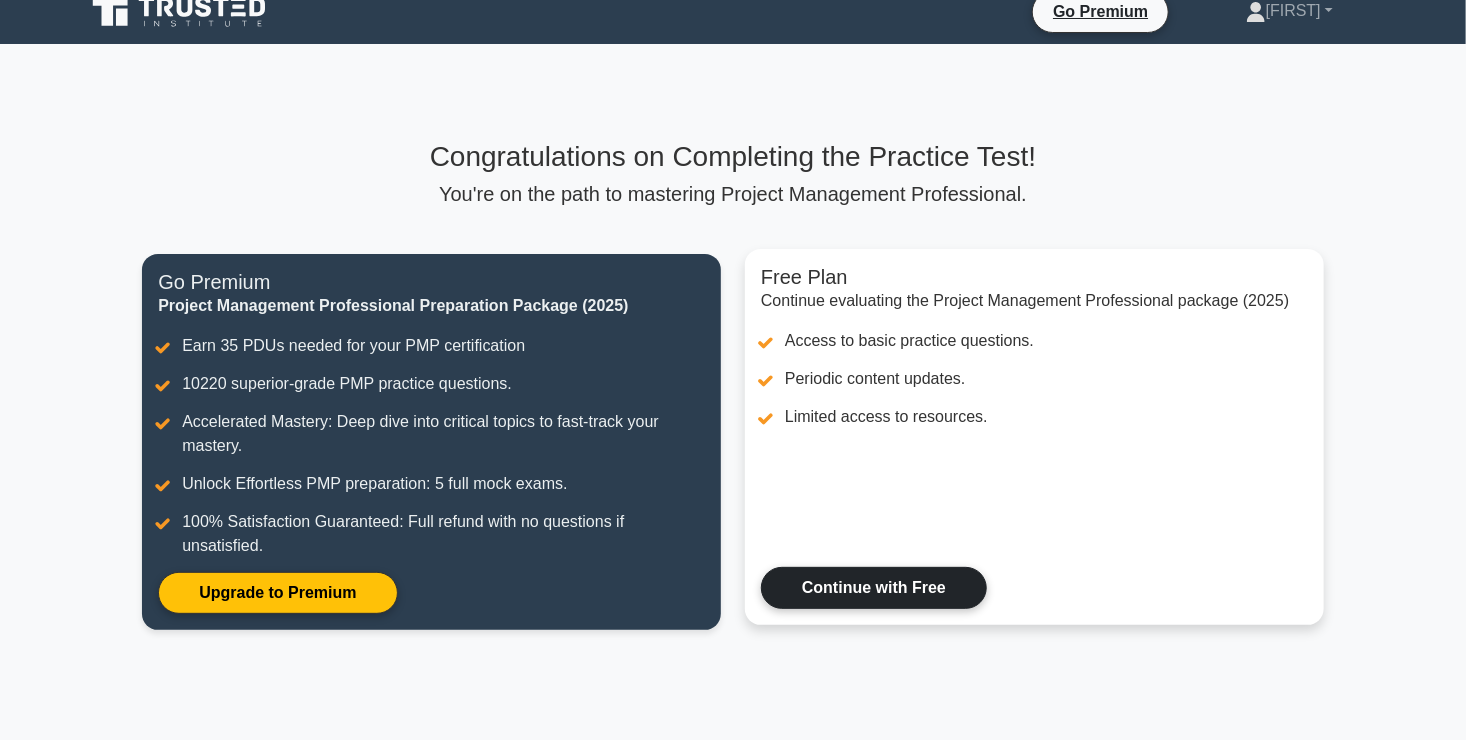 click on "Continue with Free" at bounding box center [874, 588] 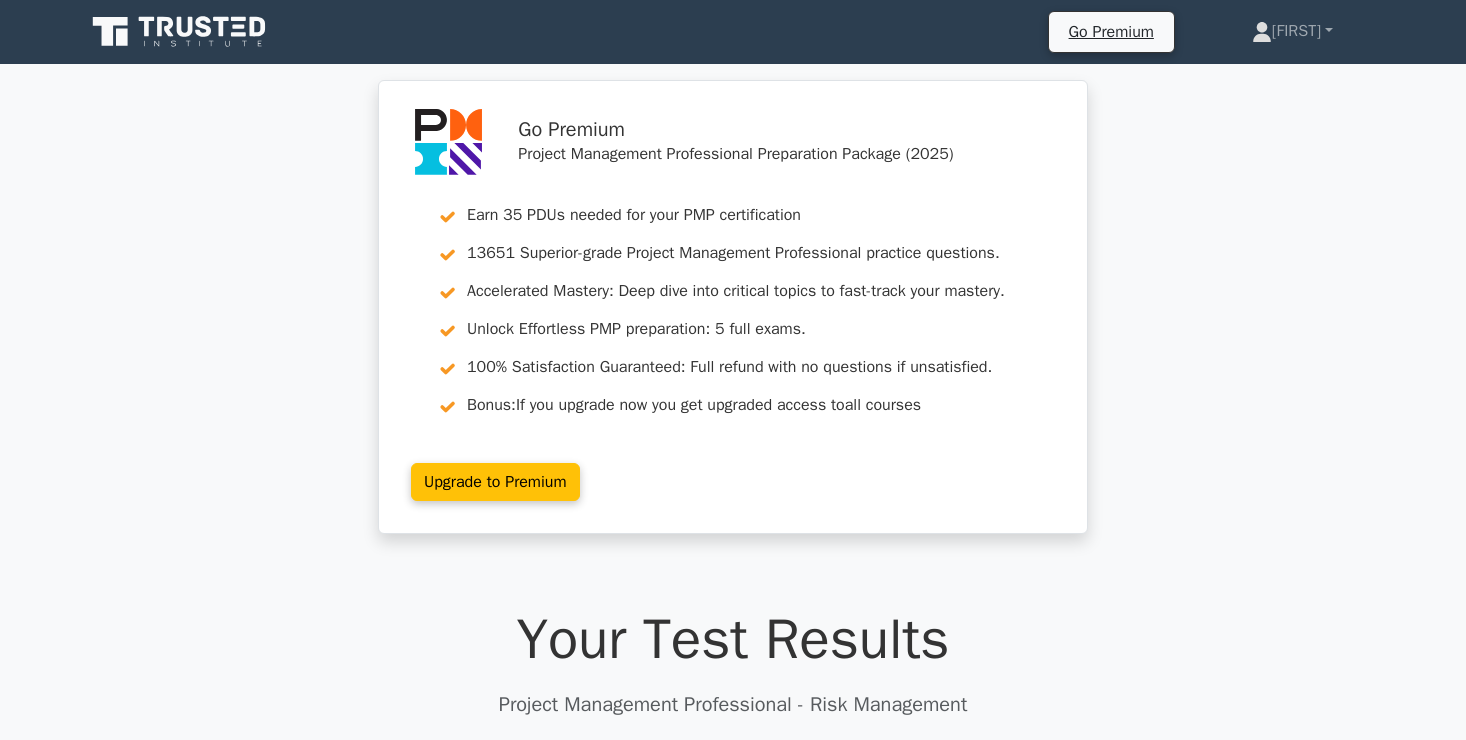 scroll, scrollTop: 0, scrollLeft: 0, axis: both 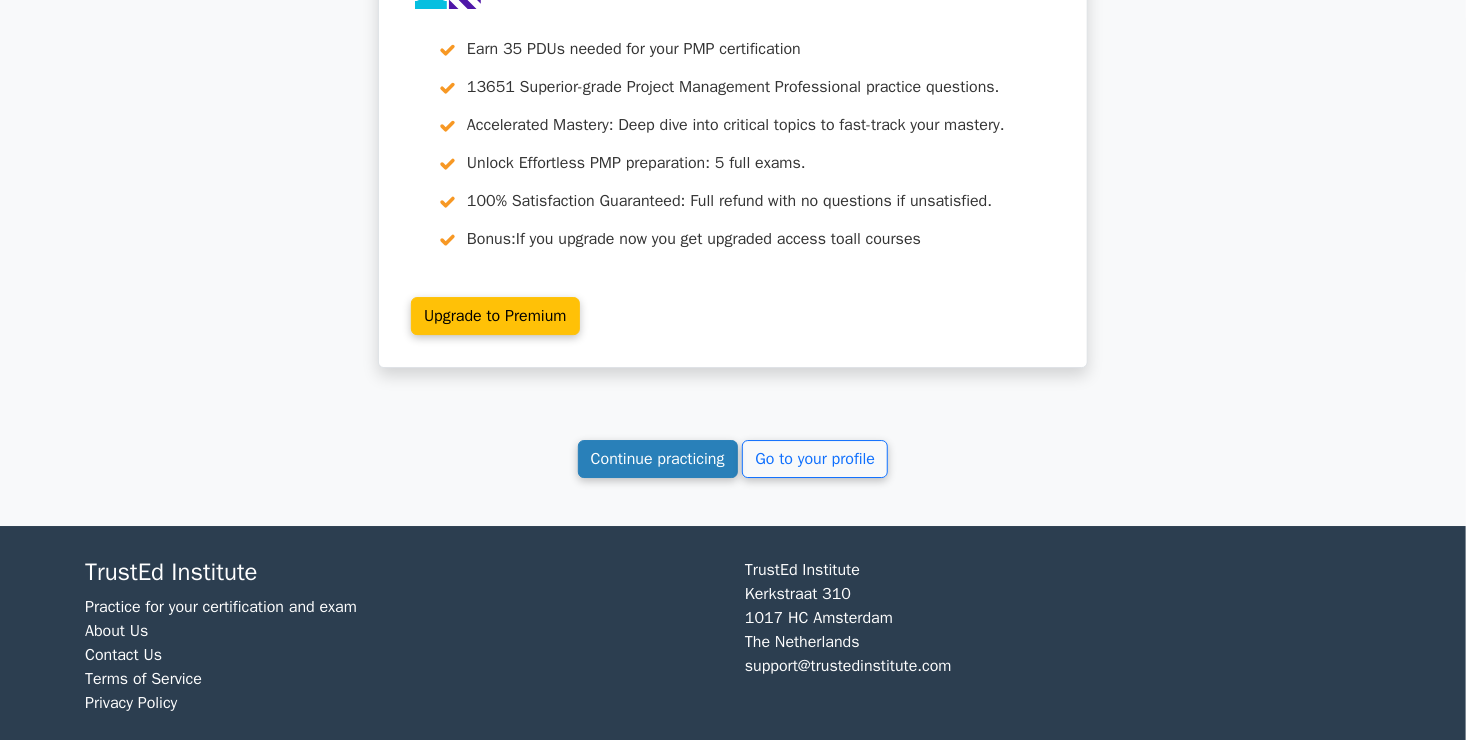 click on "Continue practicing" at bounding box center [658, 459] 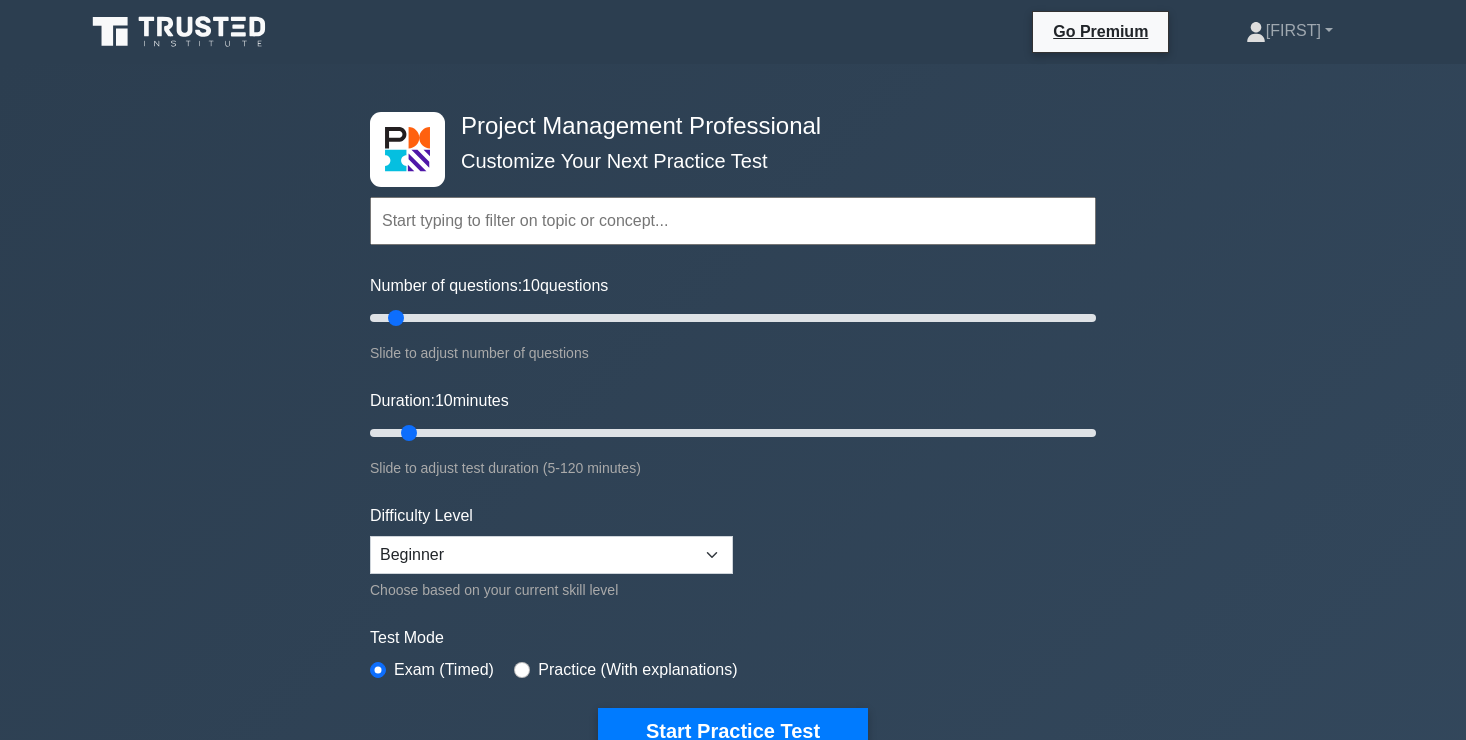 scroll, scrollTop: 0, scrollLeft: 0, axis: both 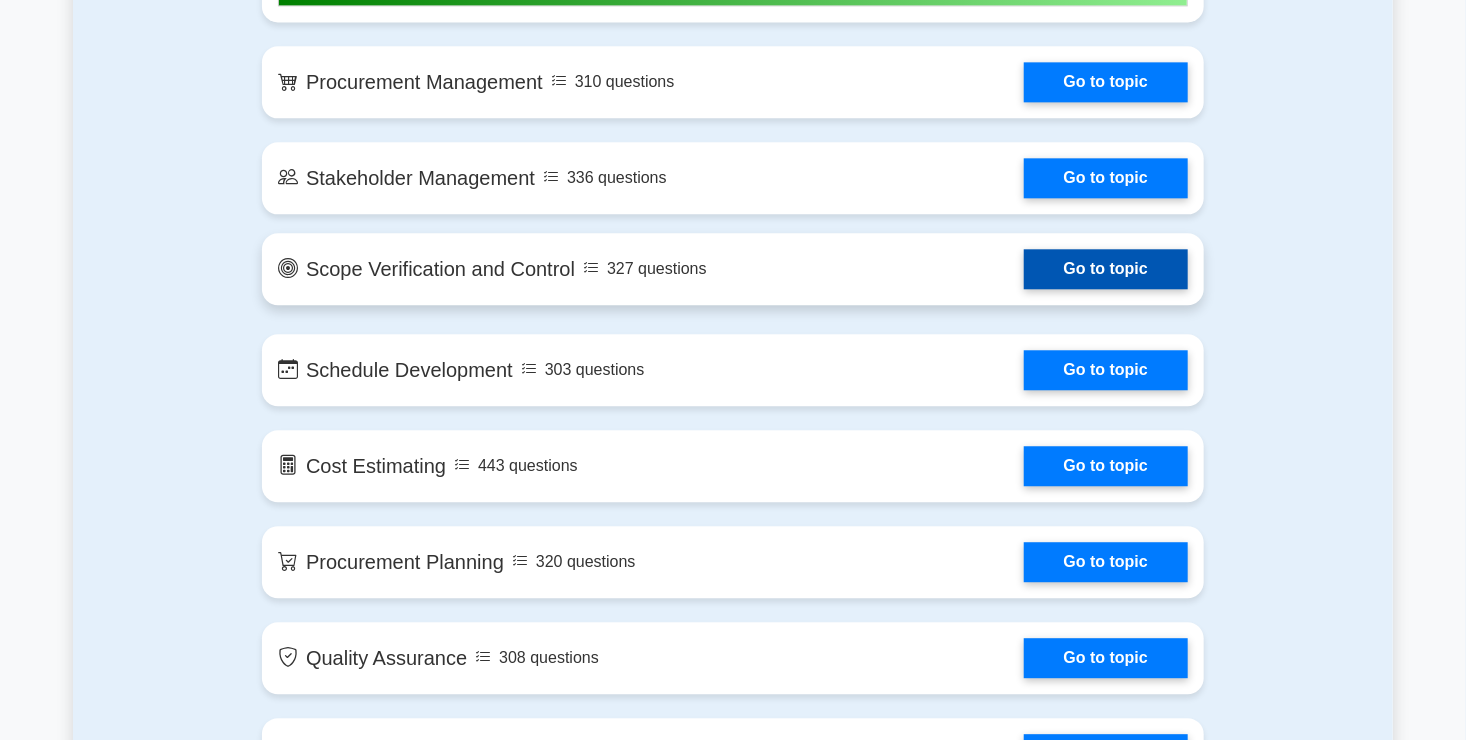 click on "Go to topic" at bounding box center (1106, 269) 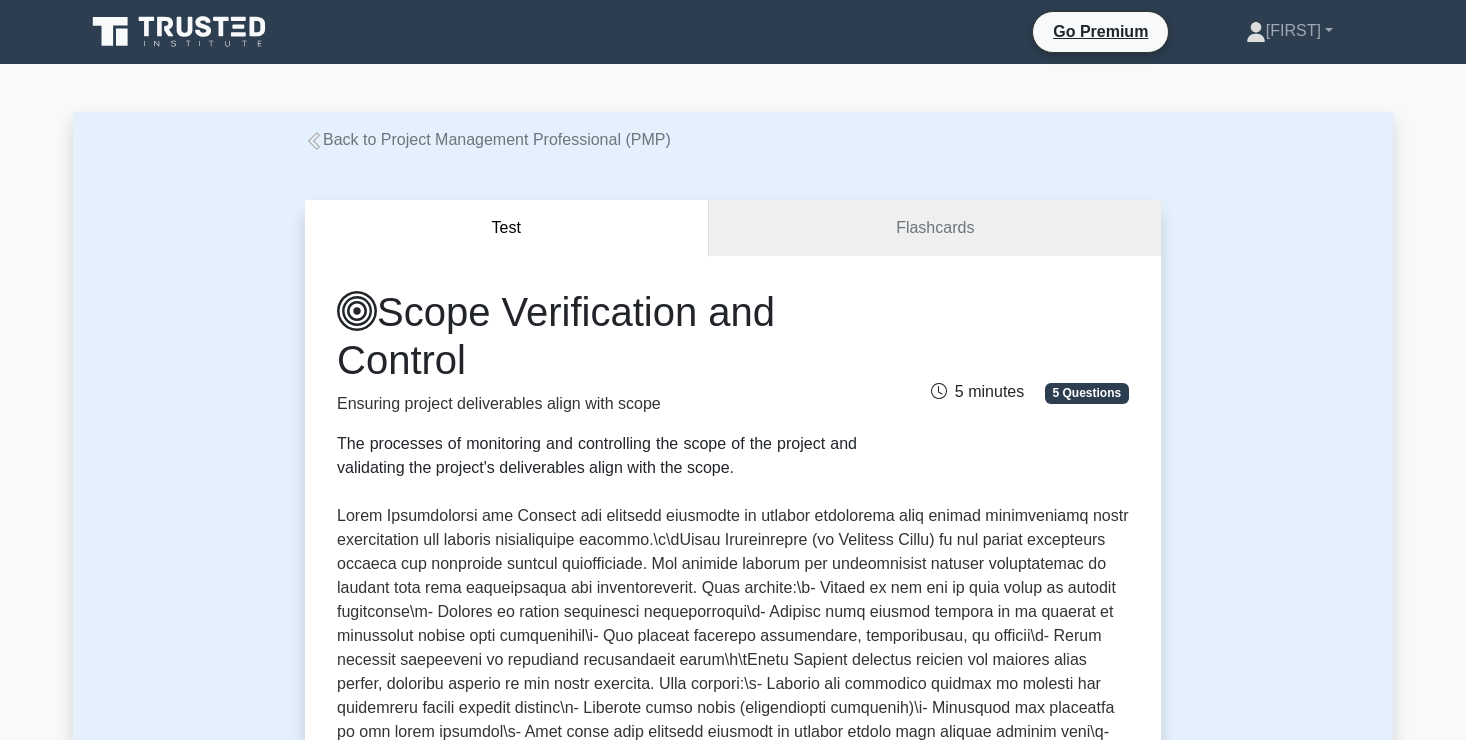 scroll, scrollTop: 0, scrollLeft: 0, axis: both 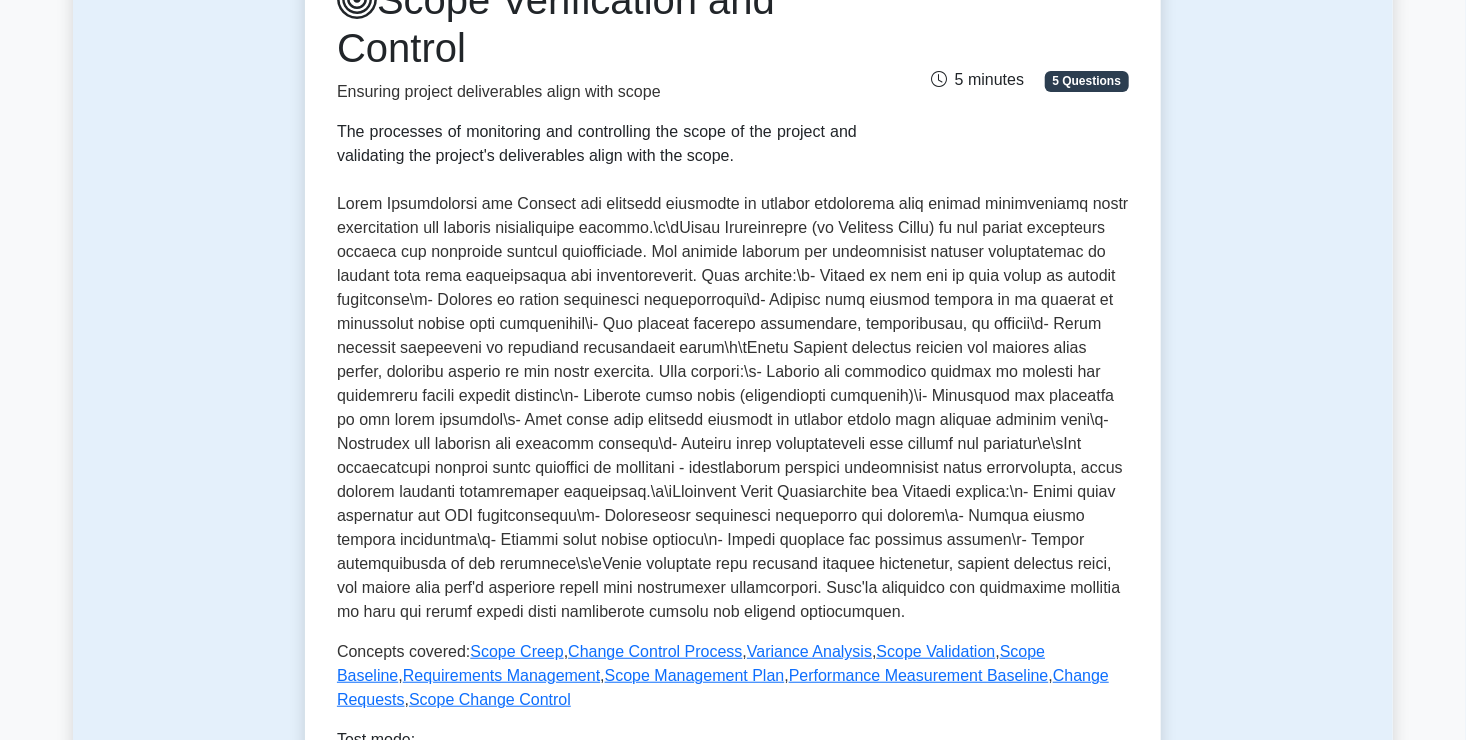 click on "5 Questions" at bounding box center (1087, 81) 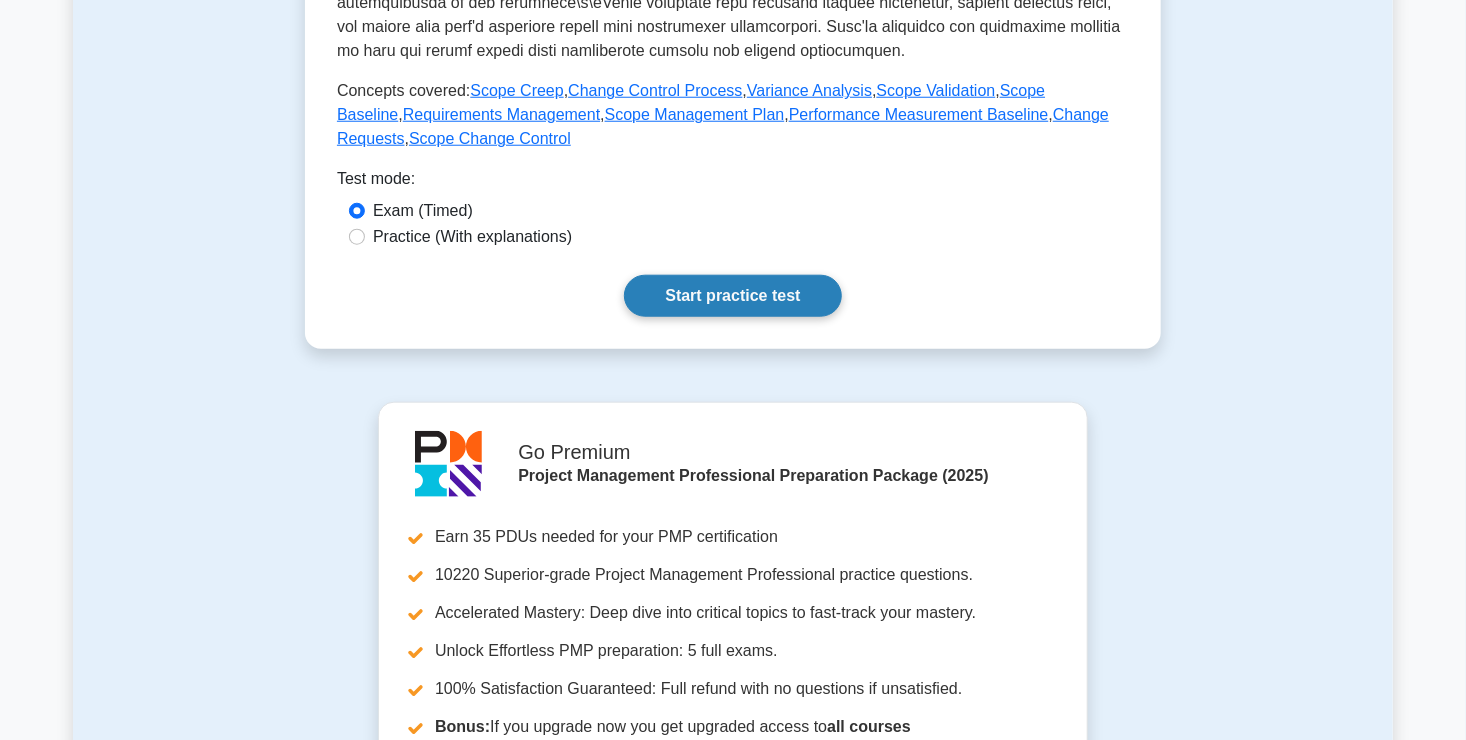 scroll, scrollTop: 868, scrollLeft: 0, axis: vertical 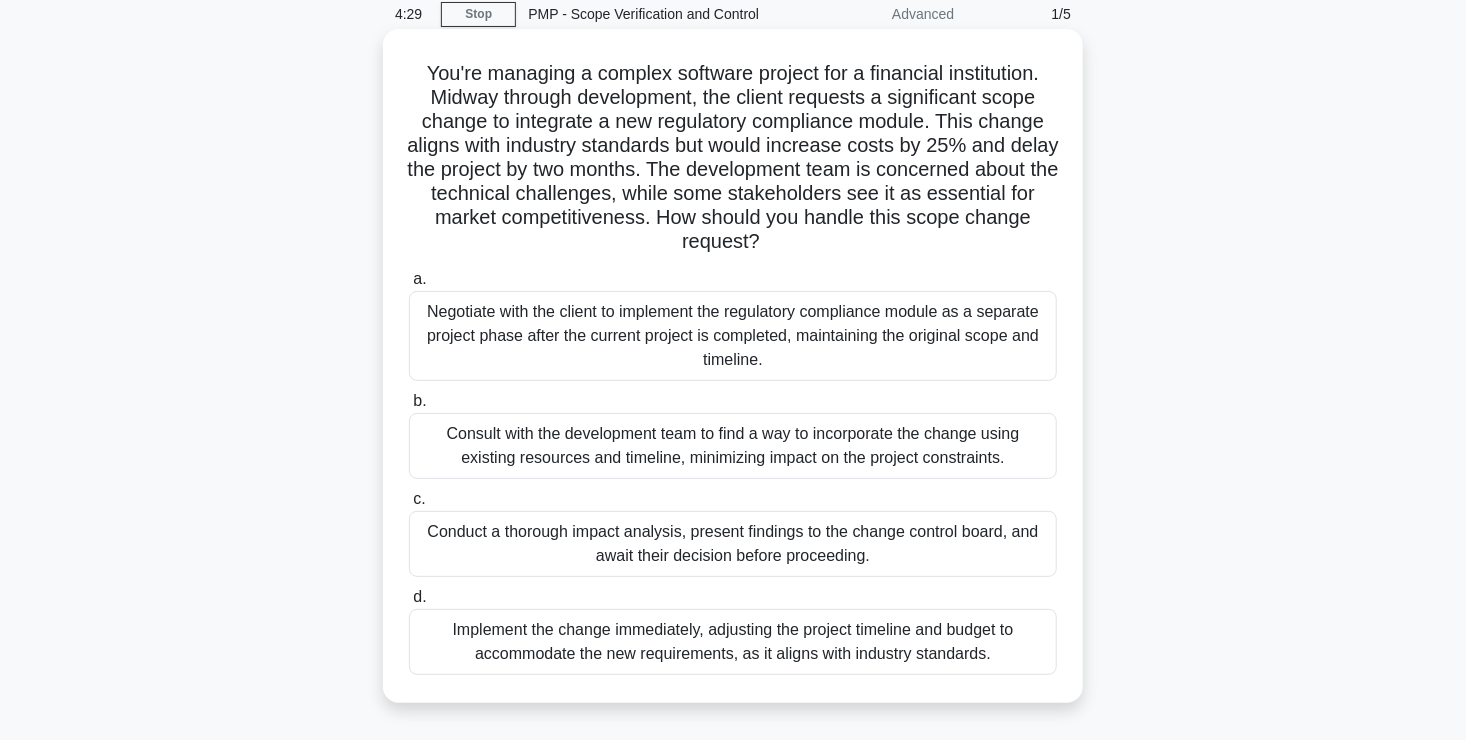 click on "Conduct a thorough impact analysis, present findings to the change control board, and await their decision before proceeding." at bounding box center [733, 544] 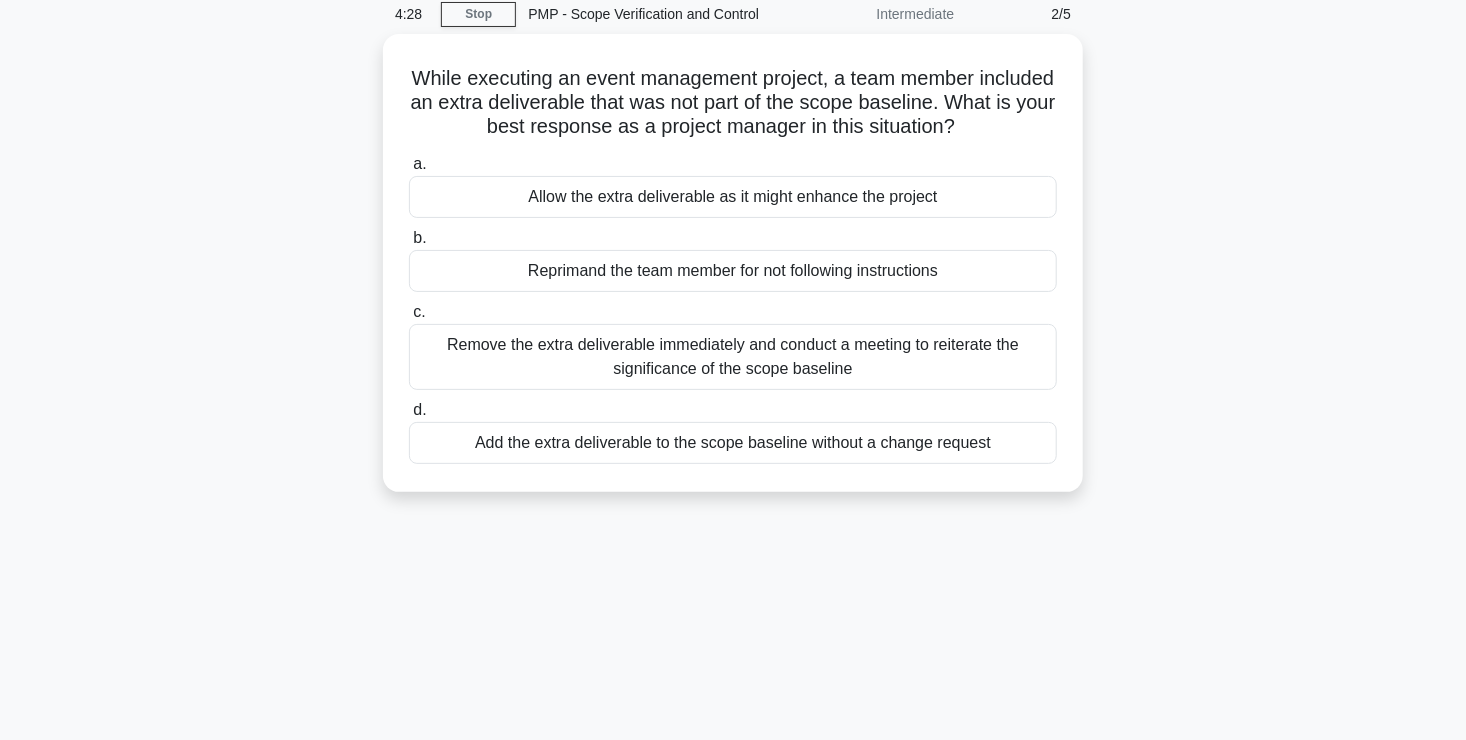 scroll, scrollTop: 0, scrollLeft: 0, axis: both 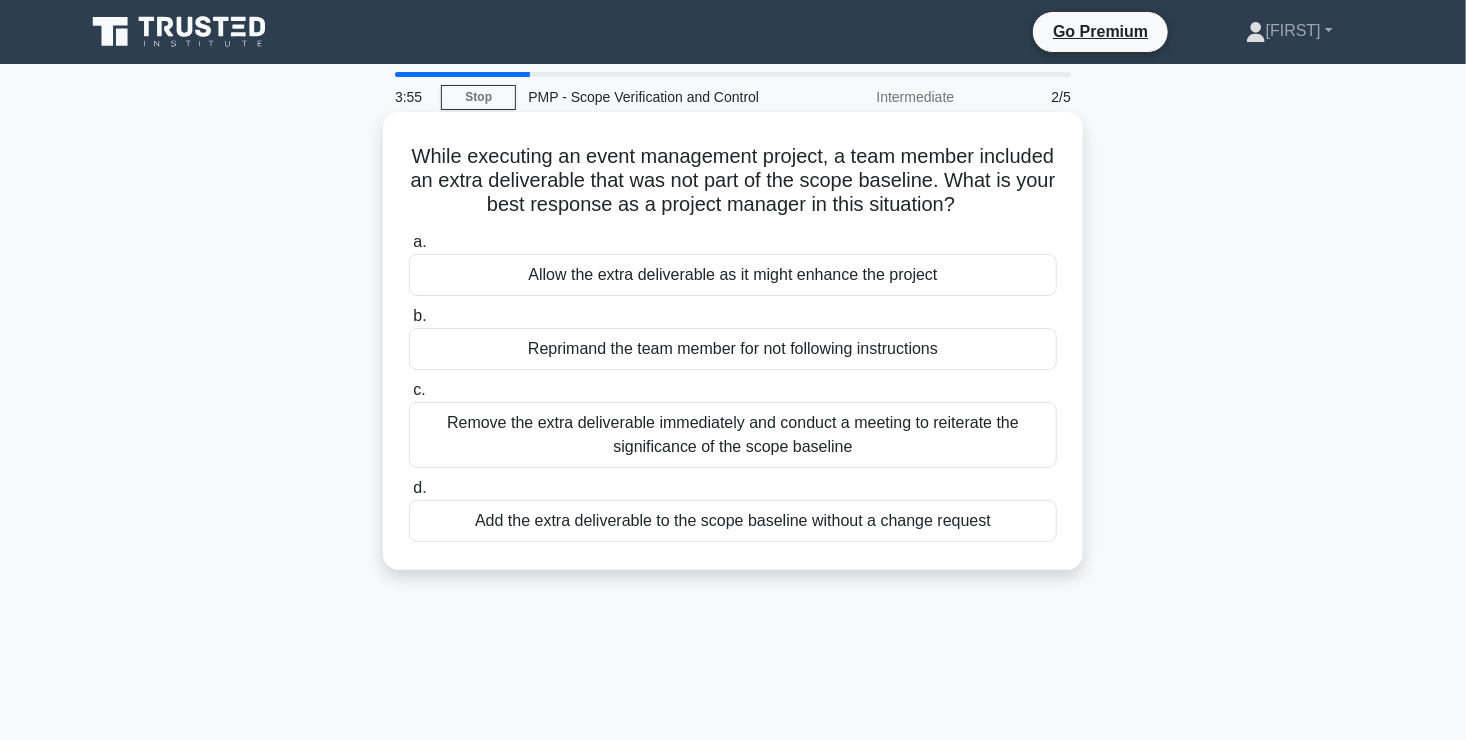 click on "Remove the extra deliverable immediately and conduct a meeting to reiterate the significance of the scope baseline" at bounding box center (733, 435) 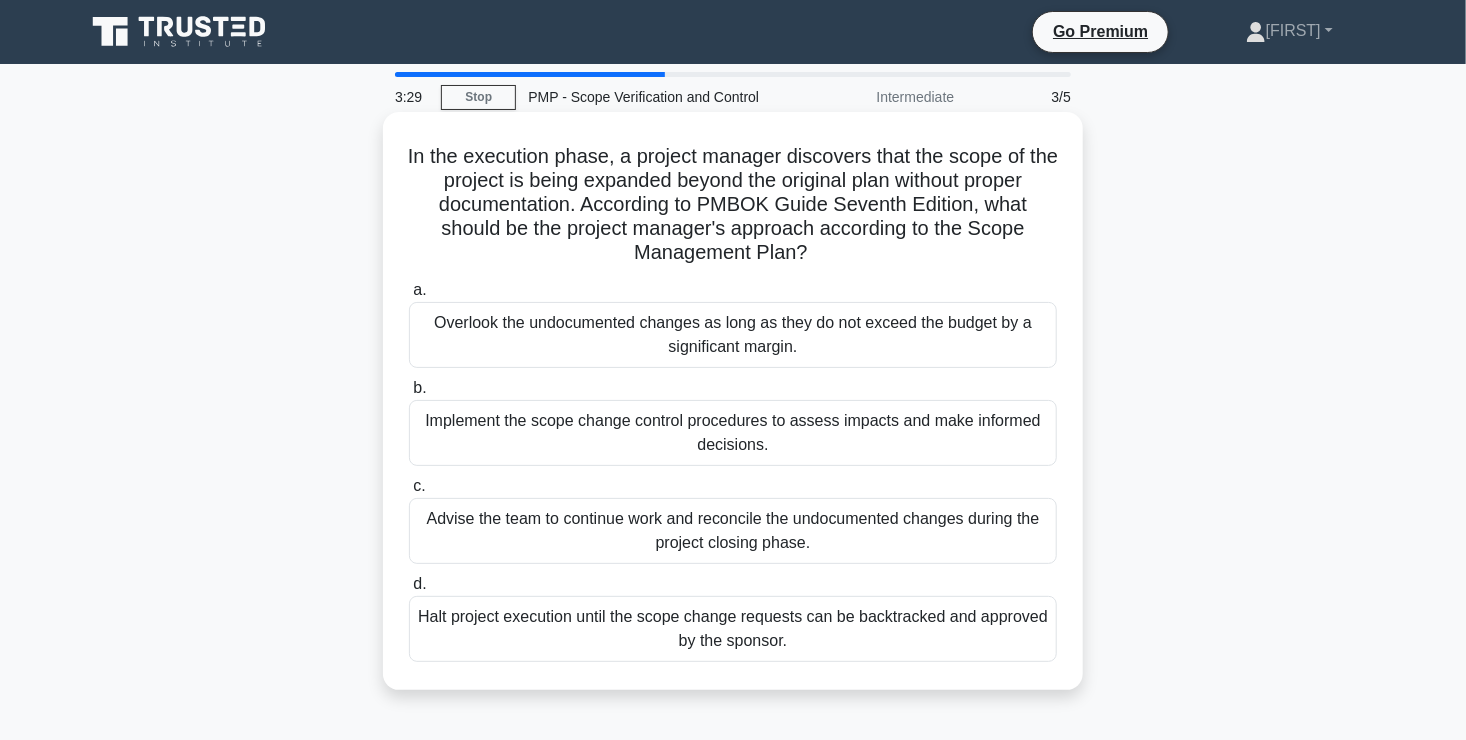 click on "Implement the scope change control procedures to assess impacts and make informed decisions." at bounding box center [733, 433] 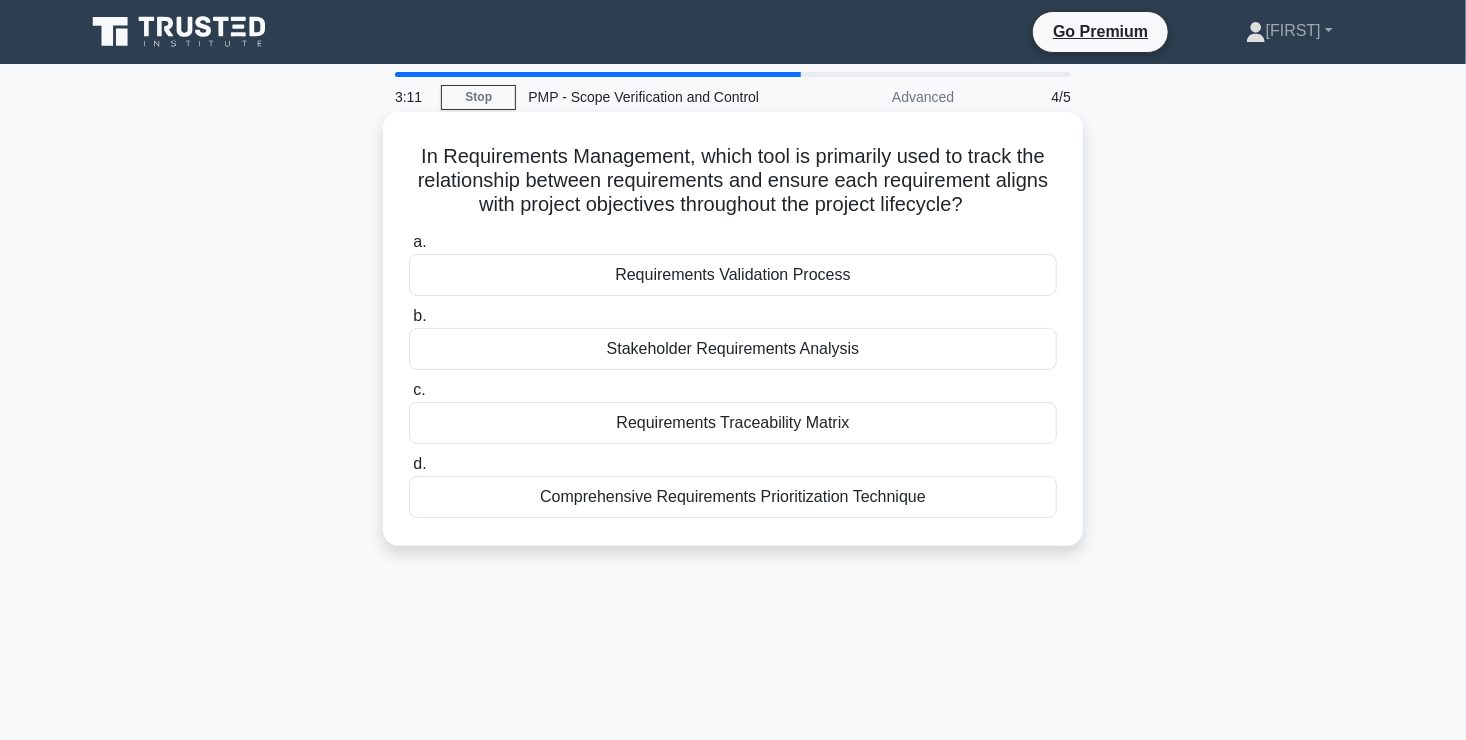 click on "Requirements Traceability Matrix" at bounding box center (733, 423) 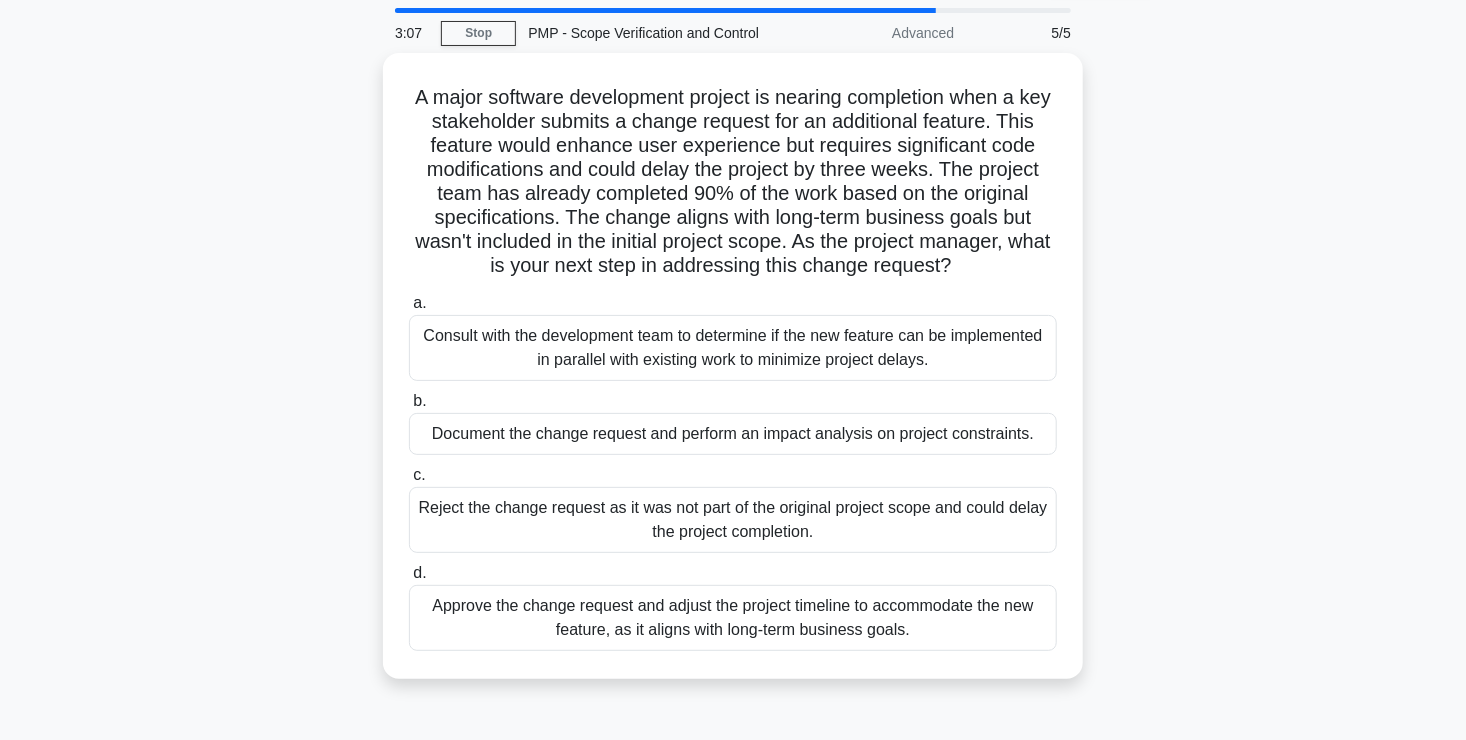 scroll, scrollTop: 64, scrollLeft: 0, axis: vertical 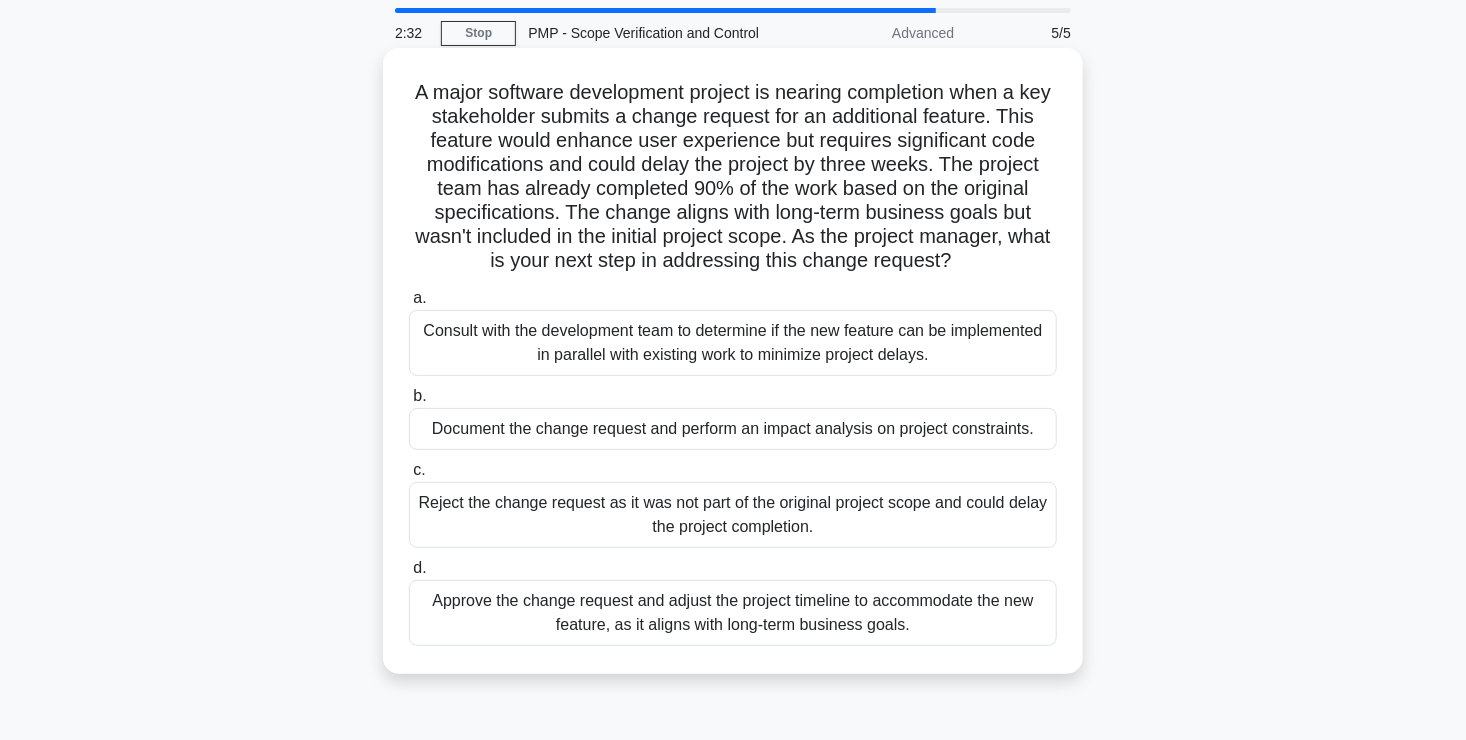 click on "Document the change request and perform an impact analysis on project constraints." at bounding box center [733, 429] 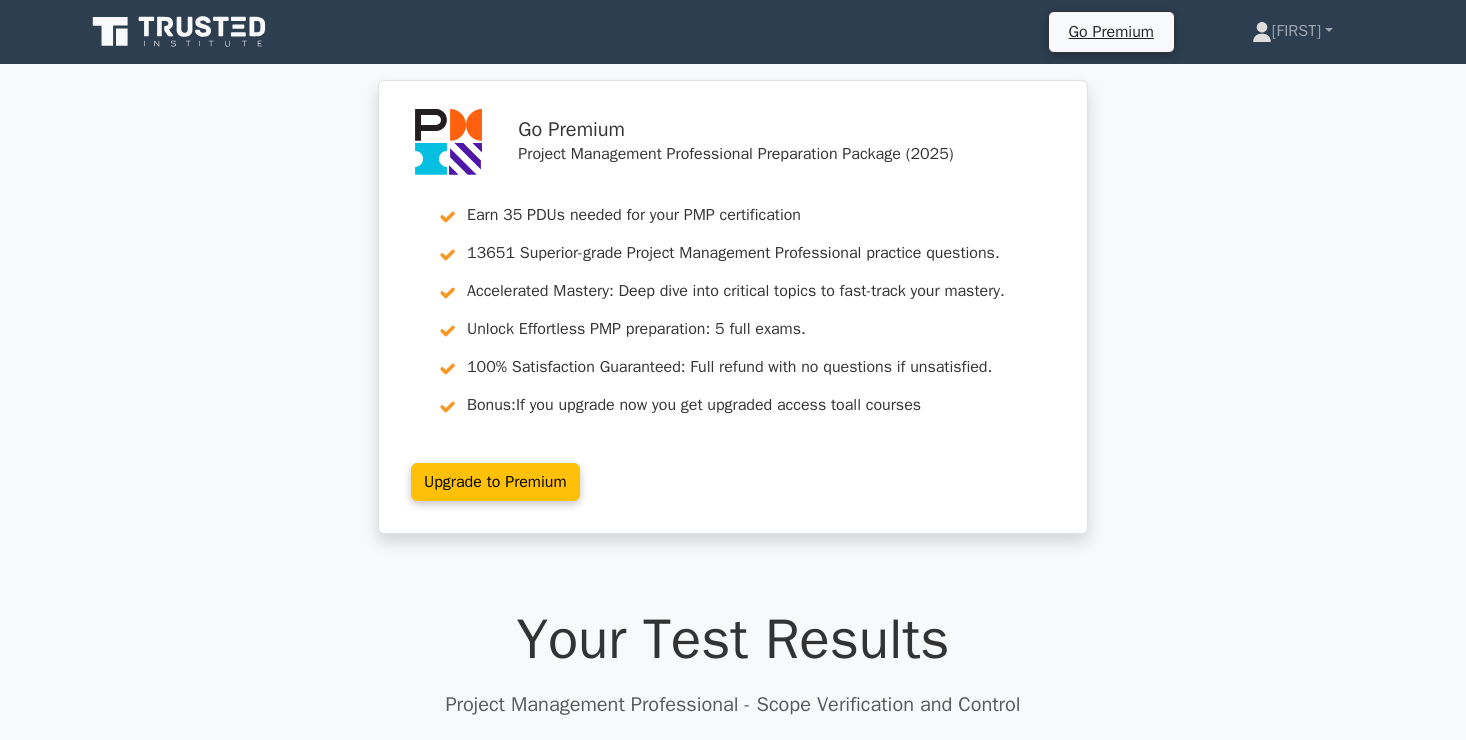 scroll, scrollTop: 0, scrollLeft: 0, axis: both 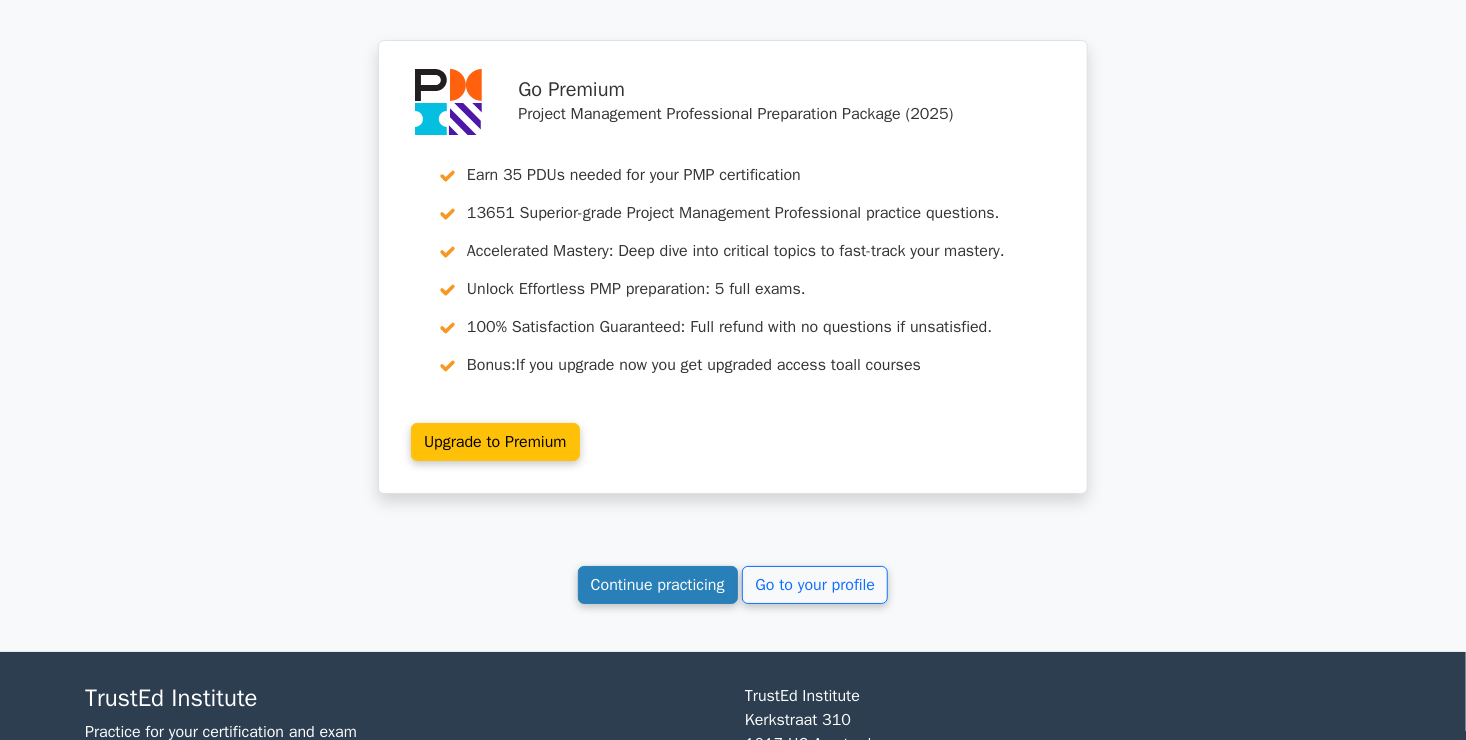 click on "Continue practicing" at bounding box center (658, 585) 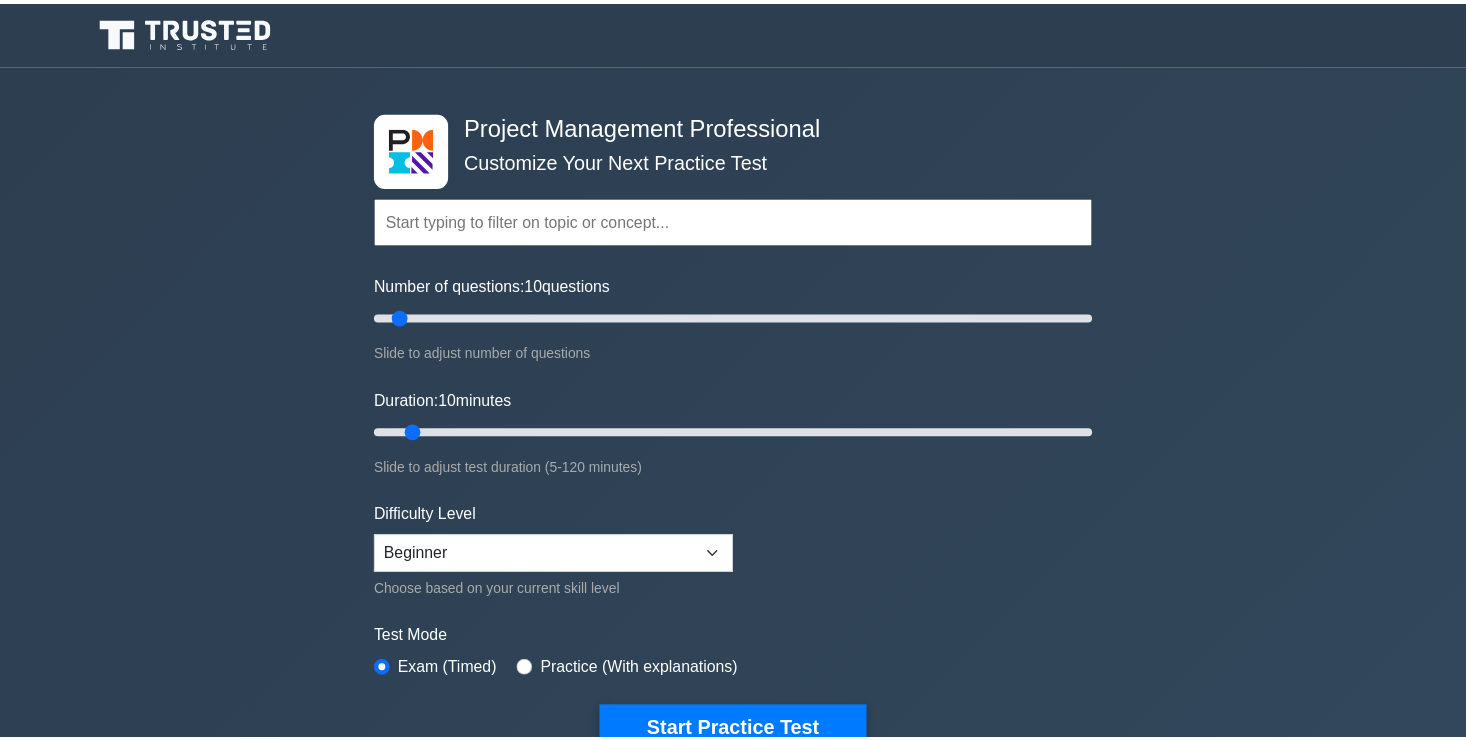 scroll, scrollTop: 0, scrollLeft: 0, axis: both 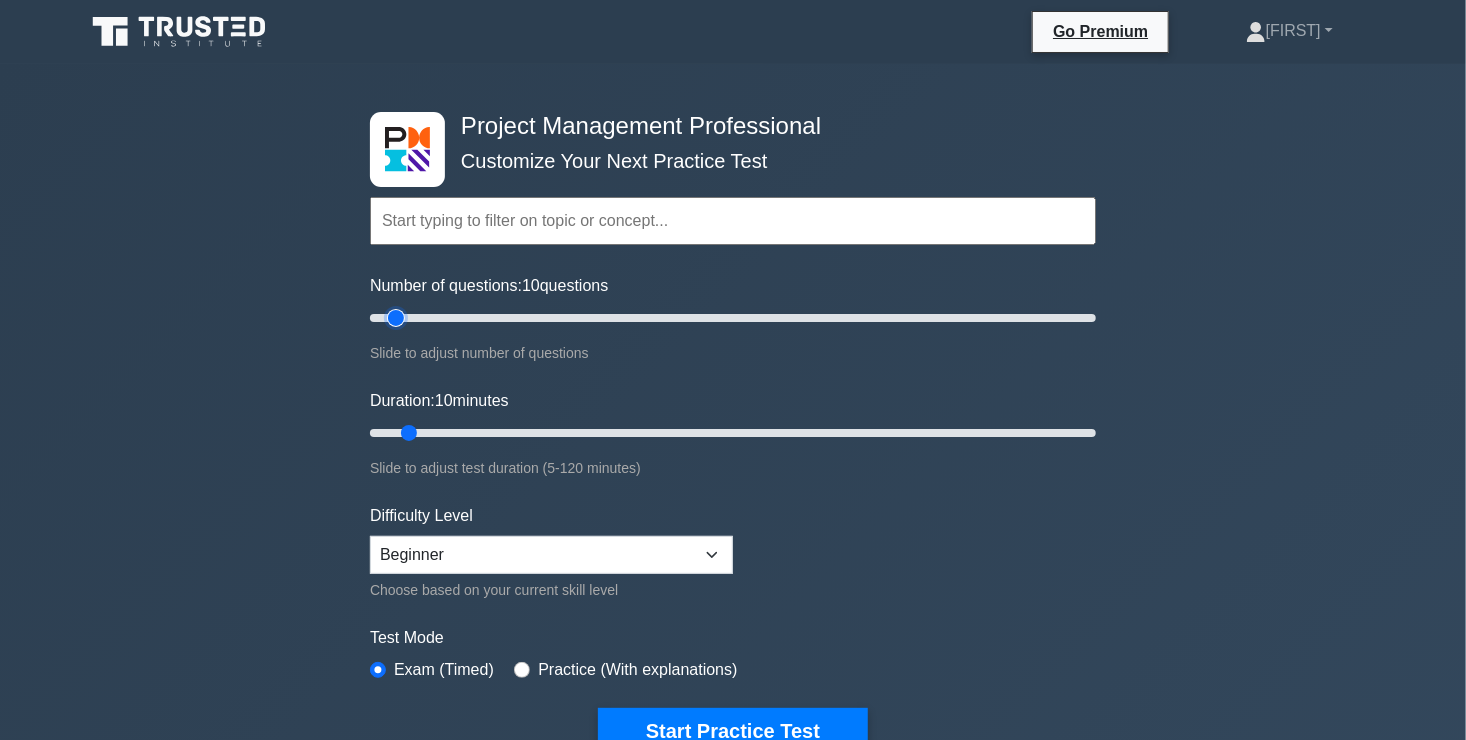 click on "Number of questions:  10  questions" at bounding box center (733, 318) 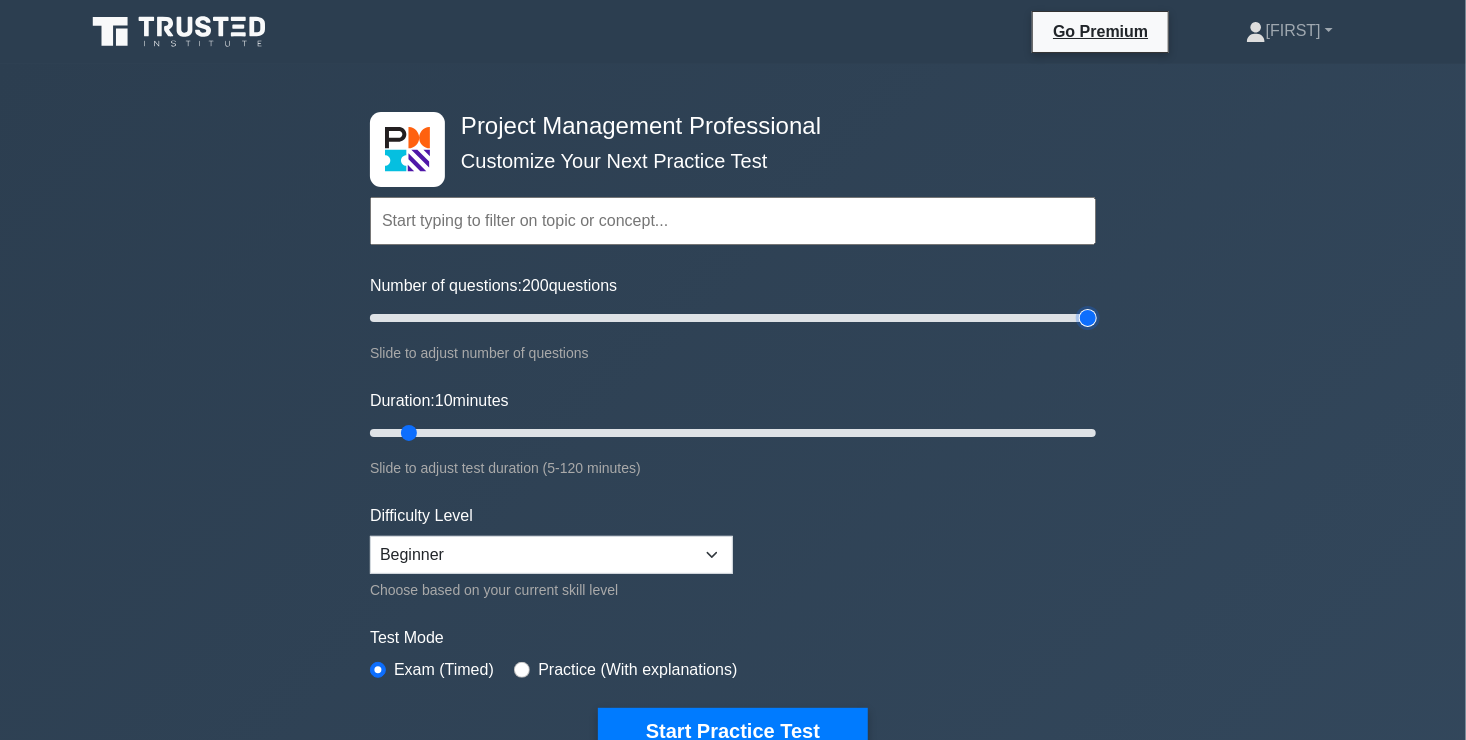 drag, startPoint x: 397, startPoint y: 312, endPoint x: 1101, endPoint y: 308, distance: 704.01135 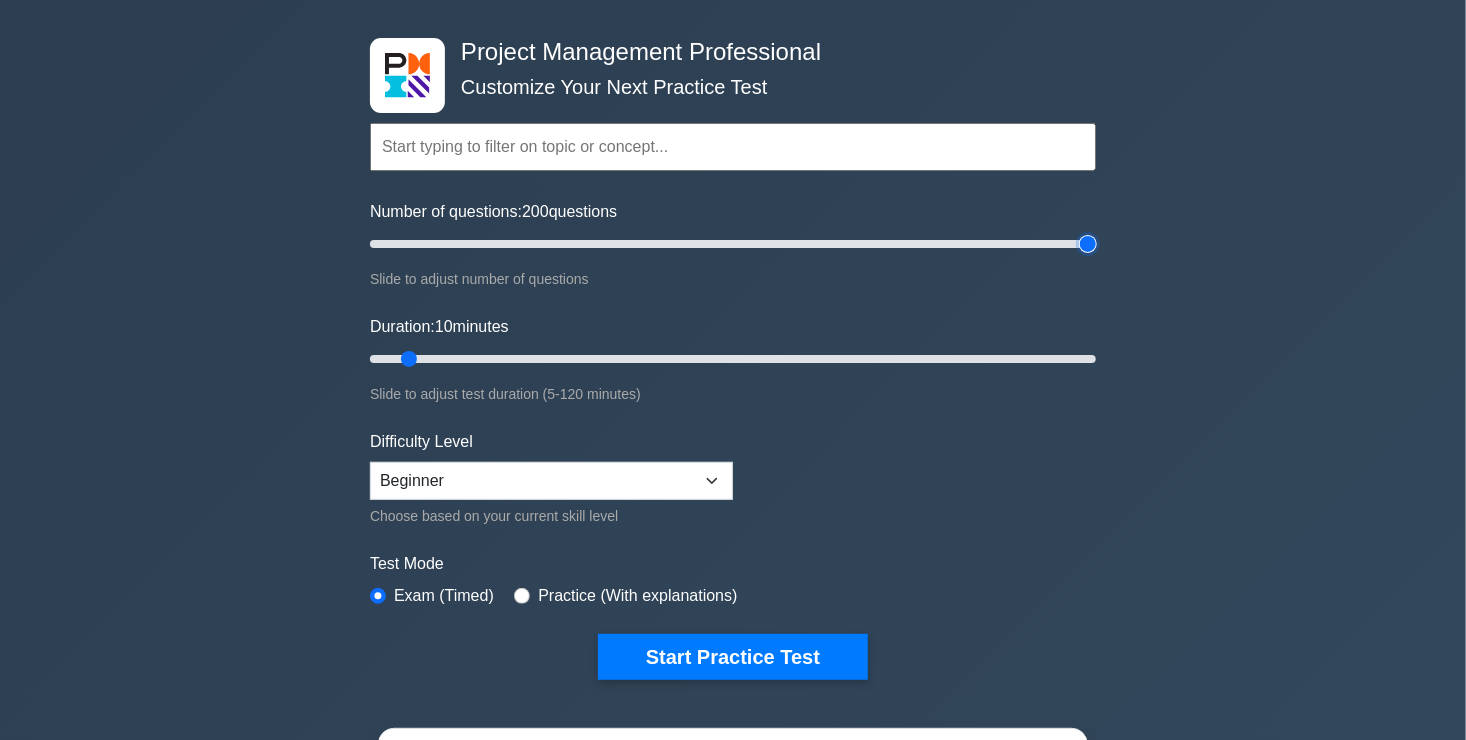 scroll, scrollTop: 0, scrollLeft: 0, axis: both 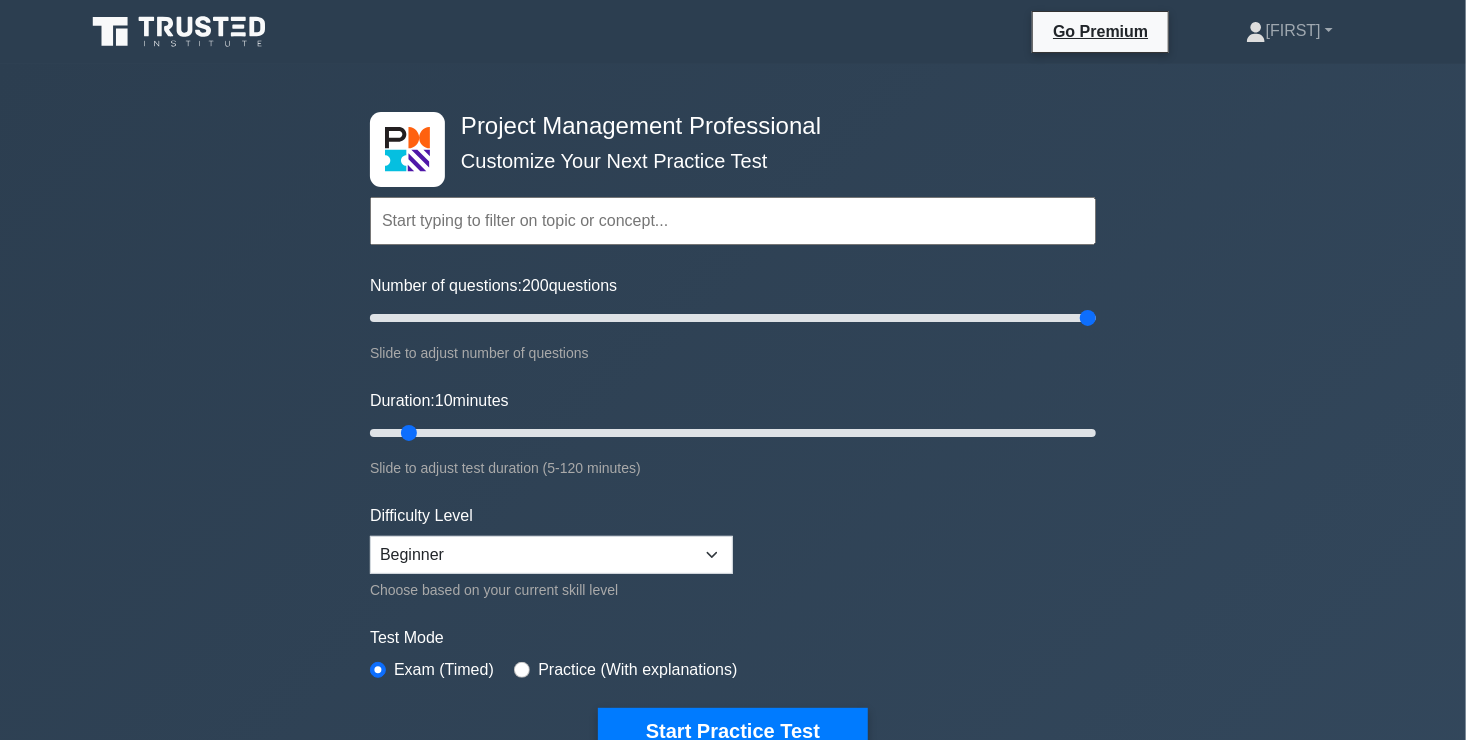 click at bounding box center (733, 221) 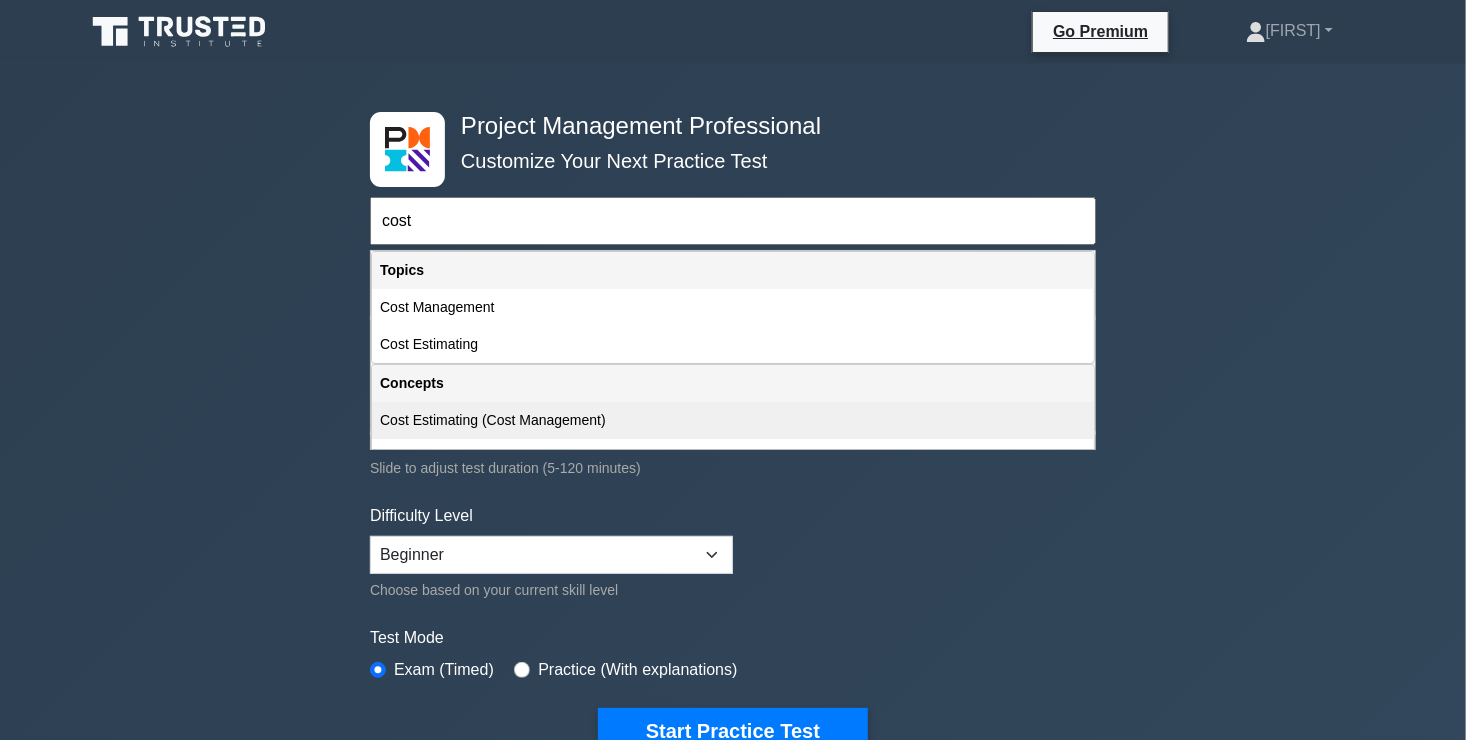 click on "Cost Estimating (Cost Management)" at bounding box center (733, 420) 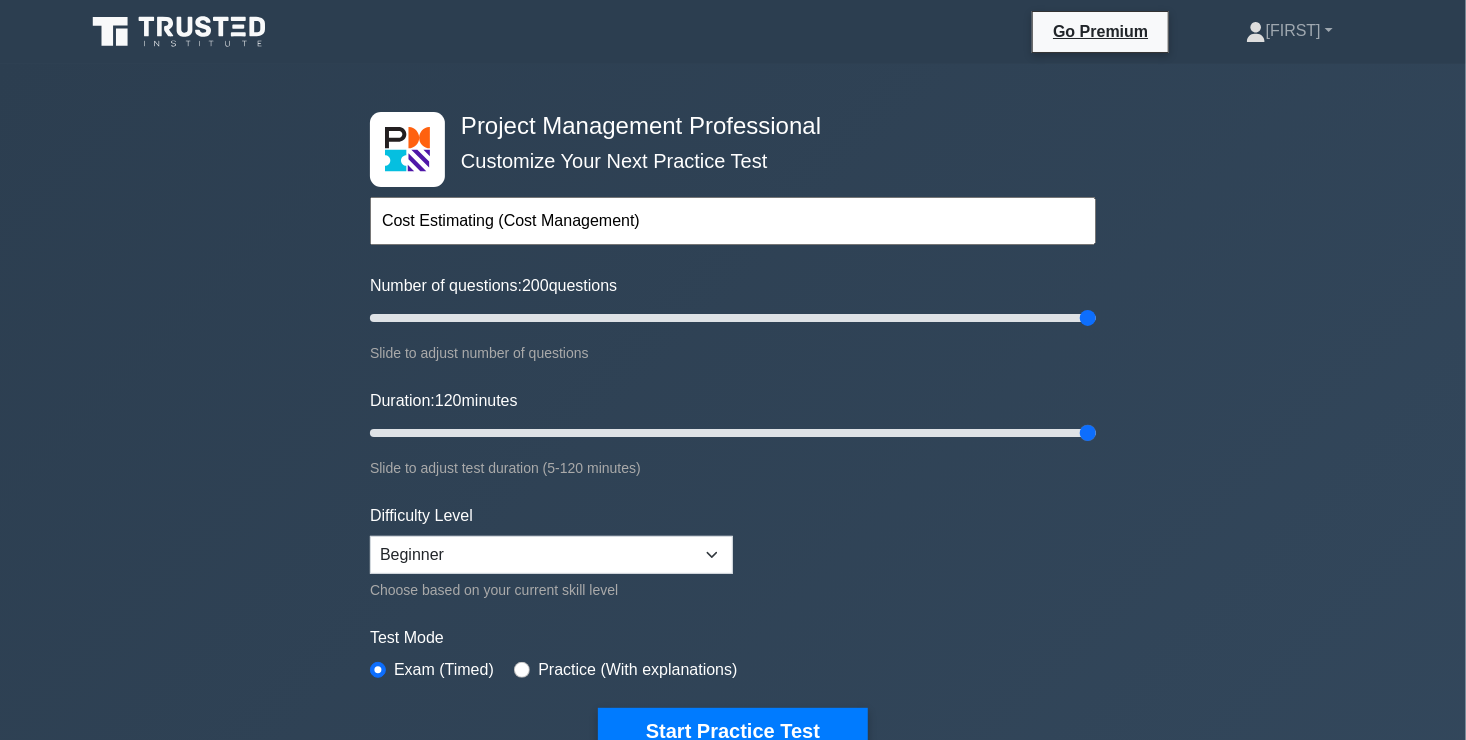 drag, startPoint x: 409, startPoint y: 438, endPoint x: 1390, endPoint y: 406, distance: 981.5218 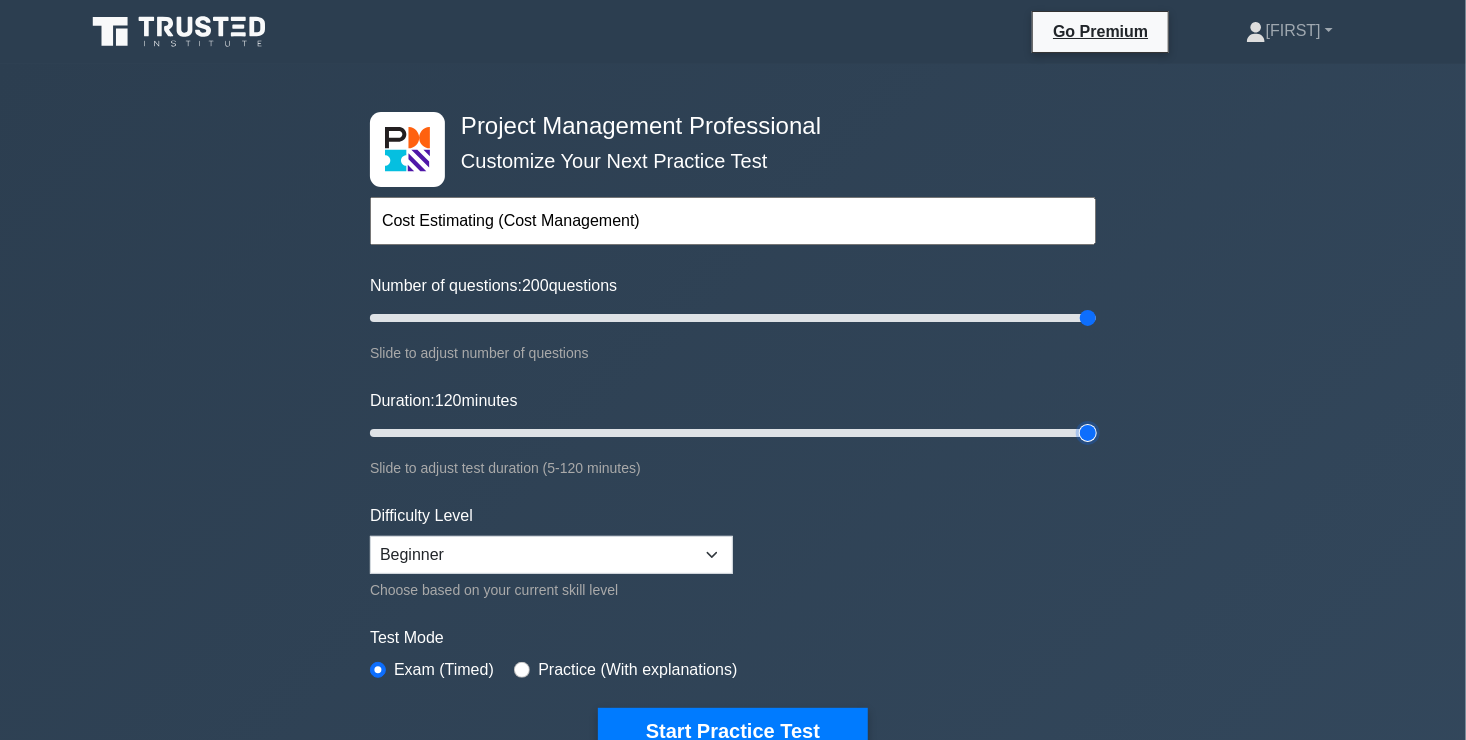 type on "120" 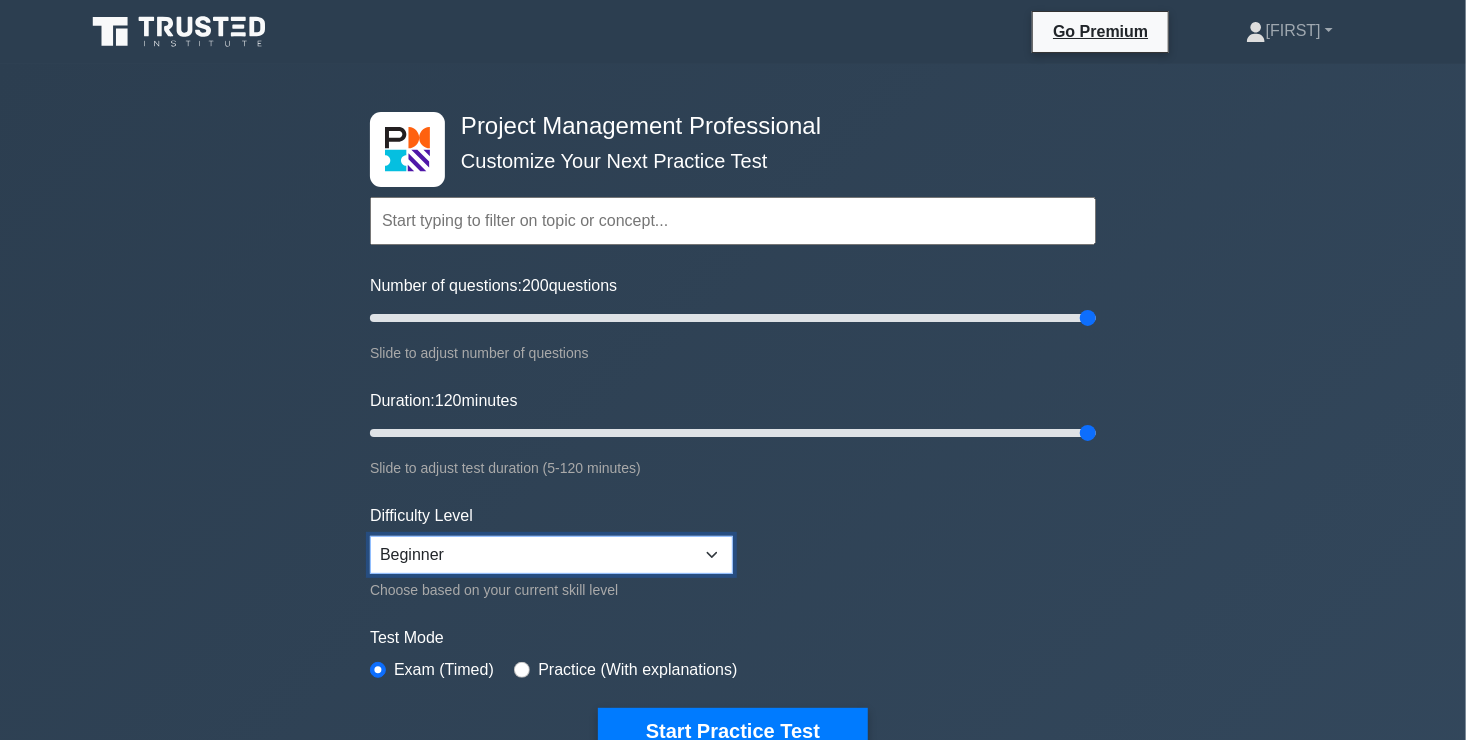 click on "Beginner
Intermediate
Expert" at bounding box center (551, 555) 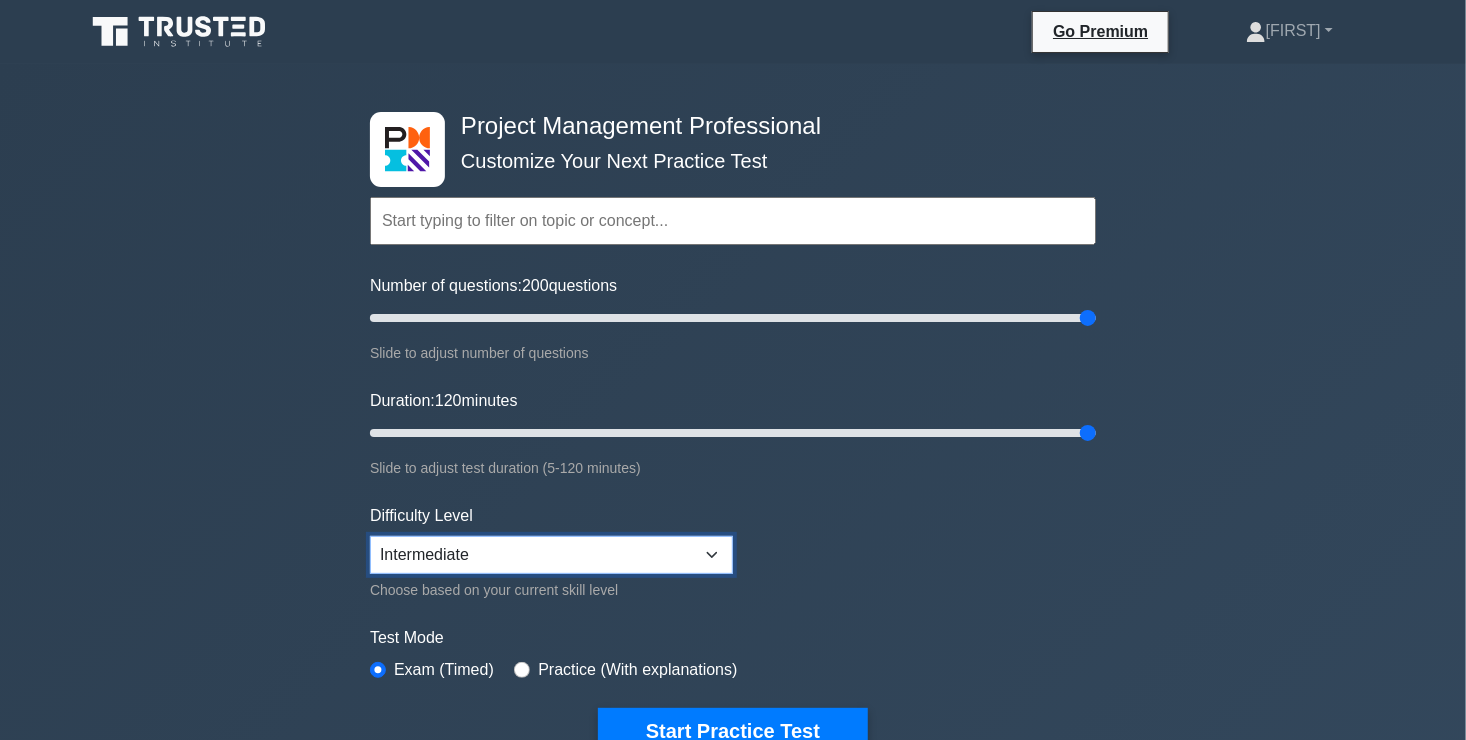 click on "Beginner
Intermediate
Expert" at bounding box center (551, 555) 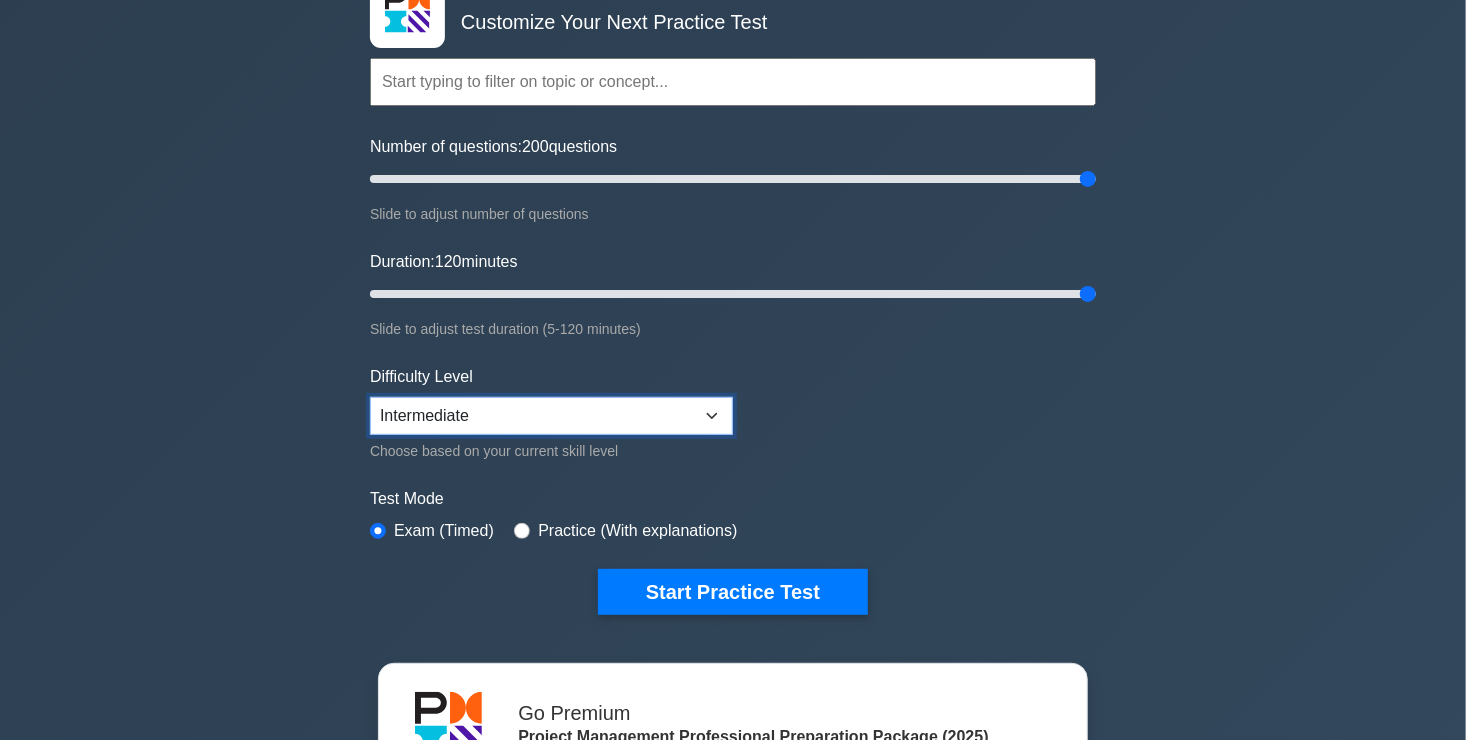 scroll, scrollTop: 156, scrollLeft: 0, axis: vertical 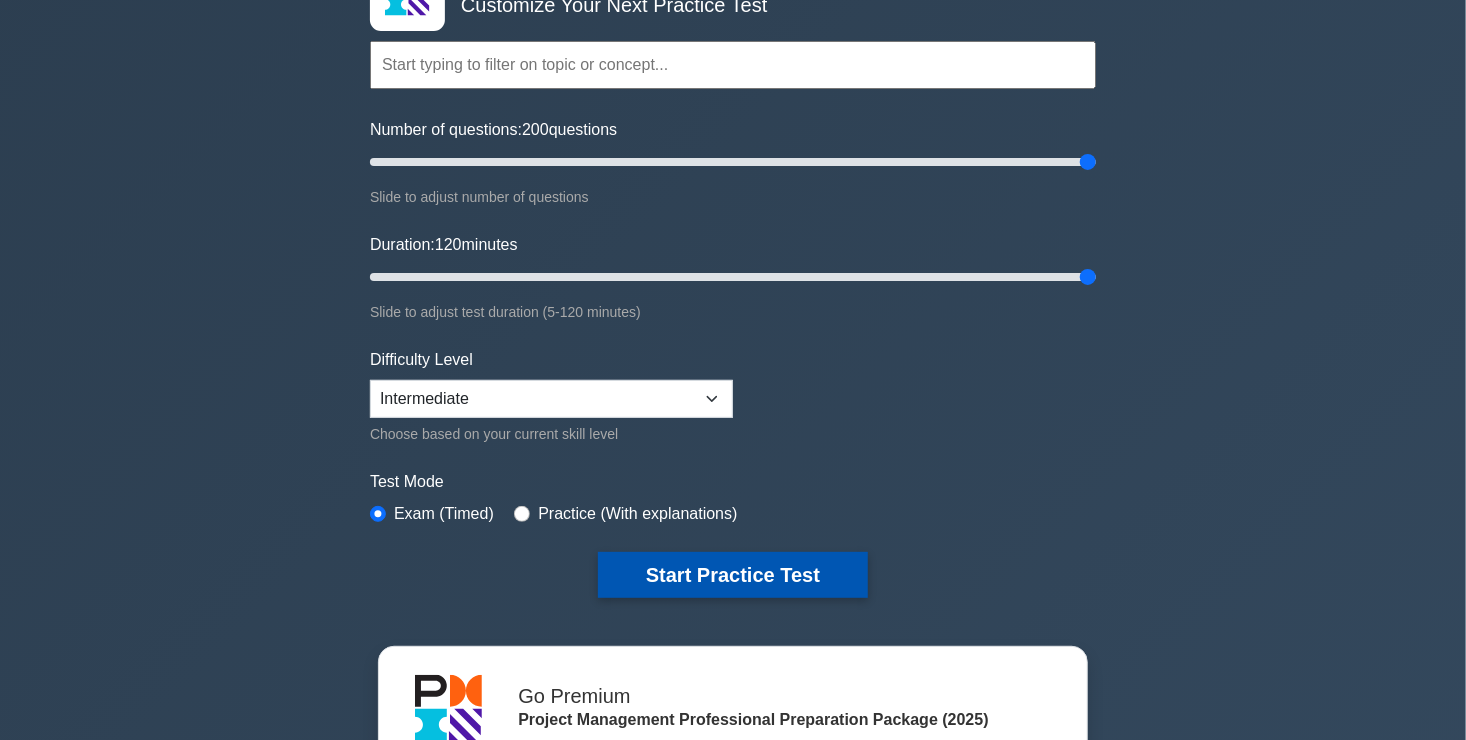 click on "Start Practice Test" at bounding box center [733, 575] 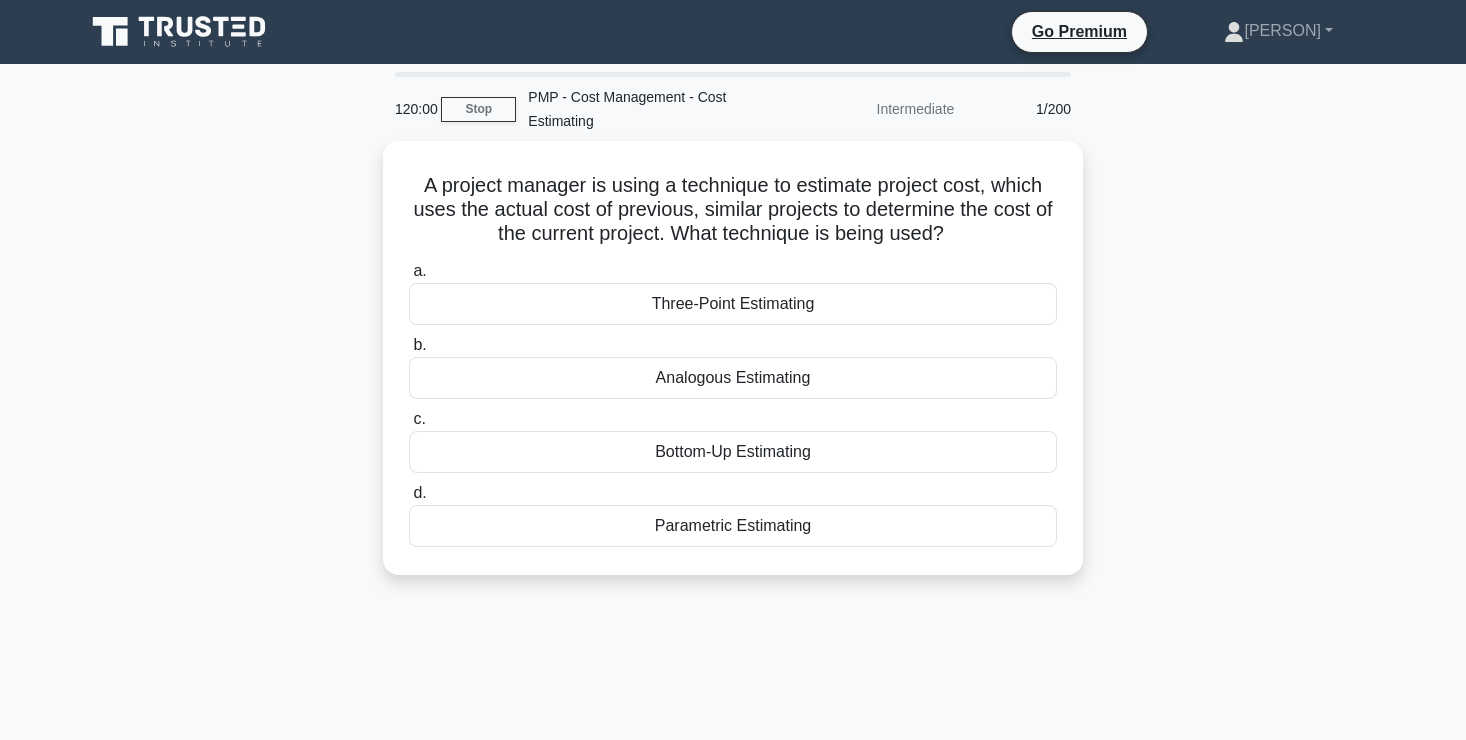 scroll, scrollTop: 0, scrollLeft: 0, axis: both 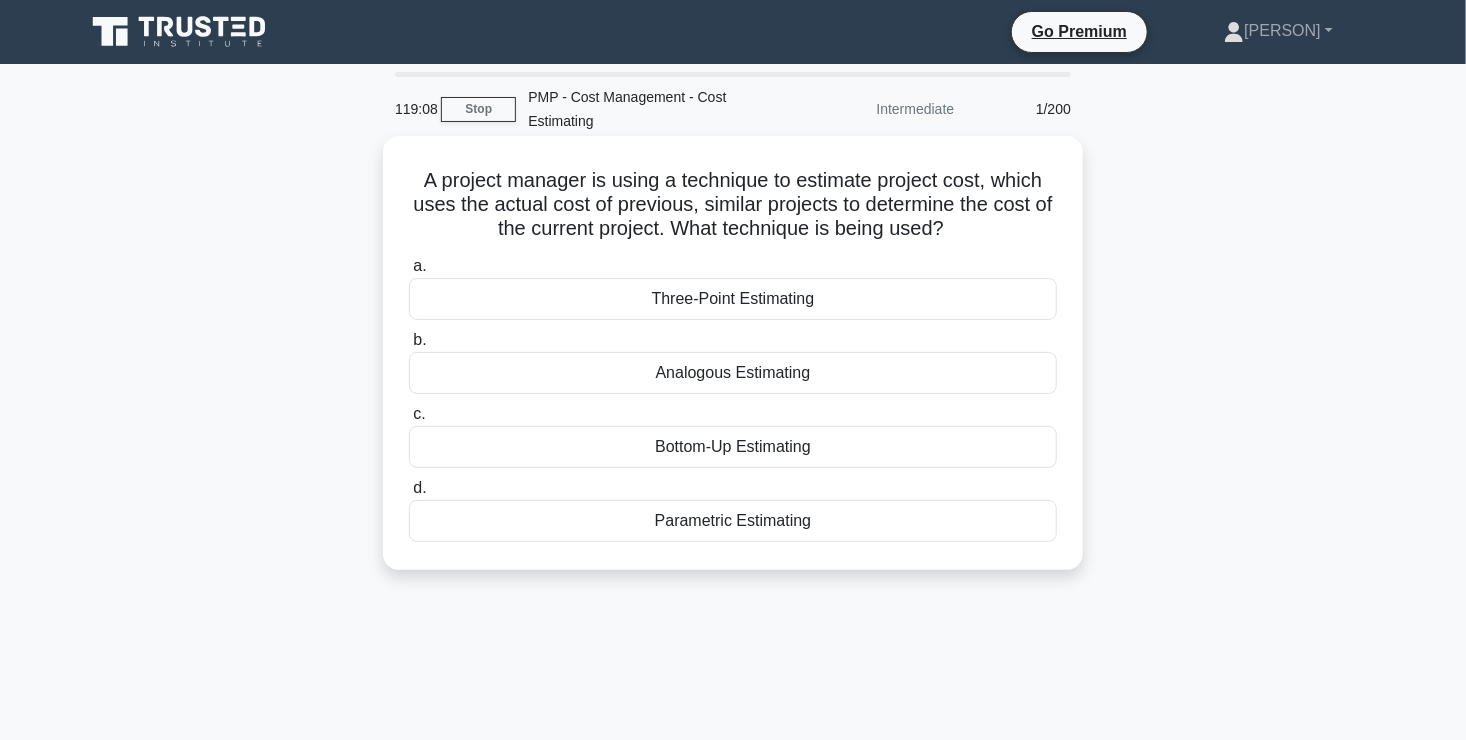 click on "Analogous Estimating" at bounding box center (733, 373) 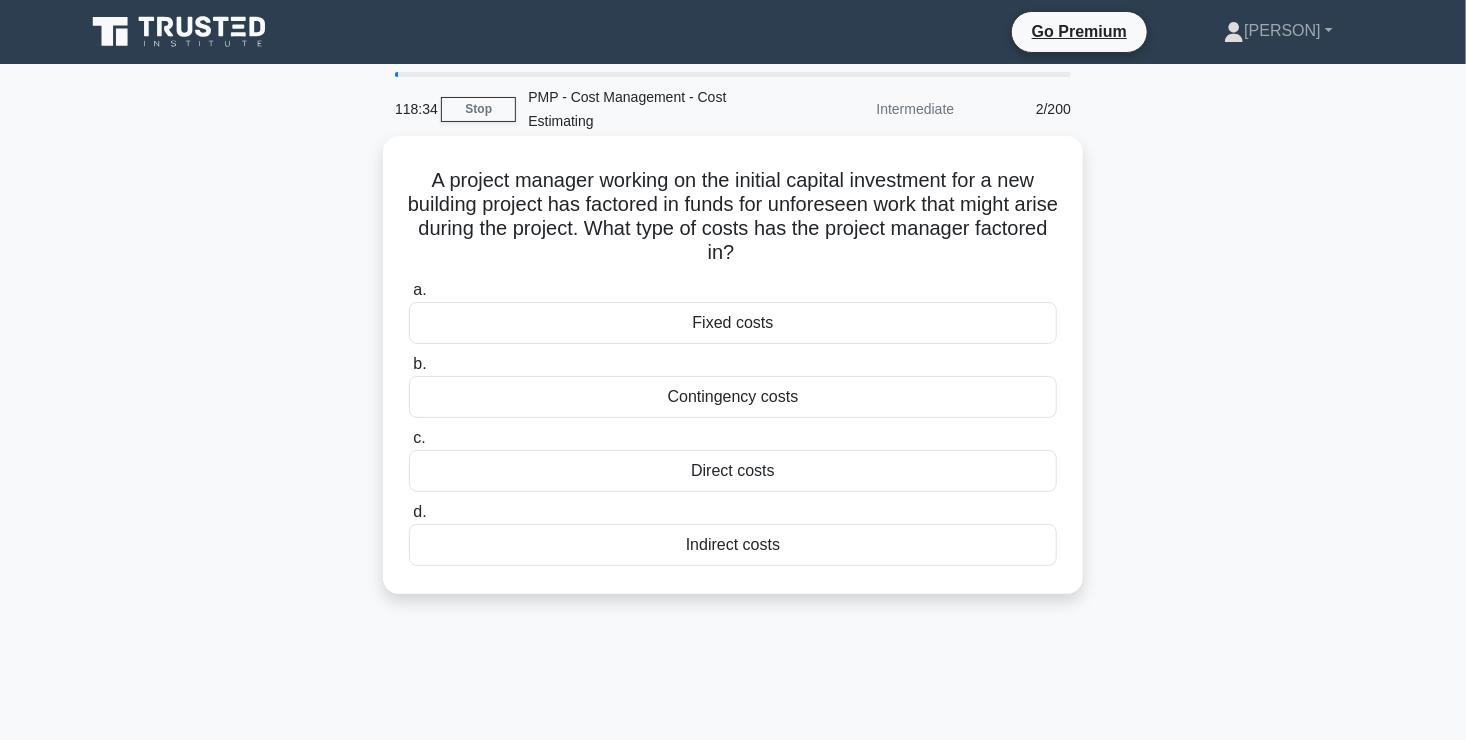 click on "Contingency costs" at bounding box center [733, 397] 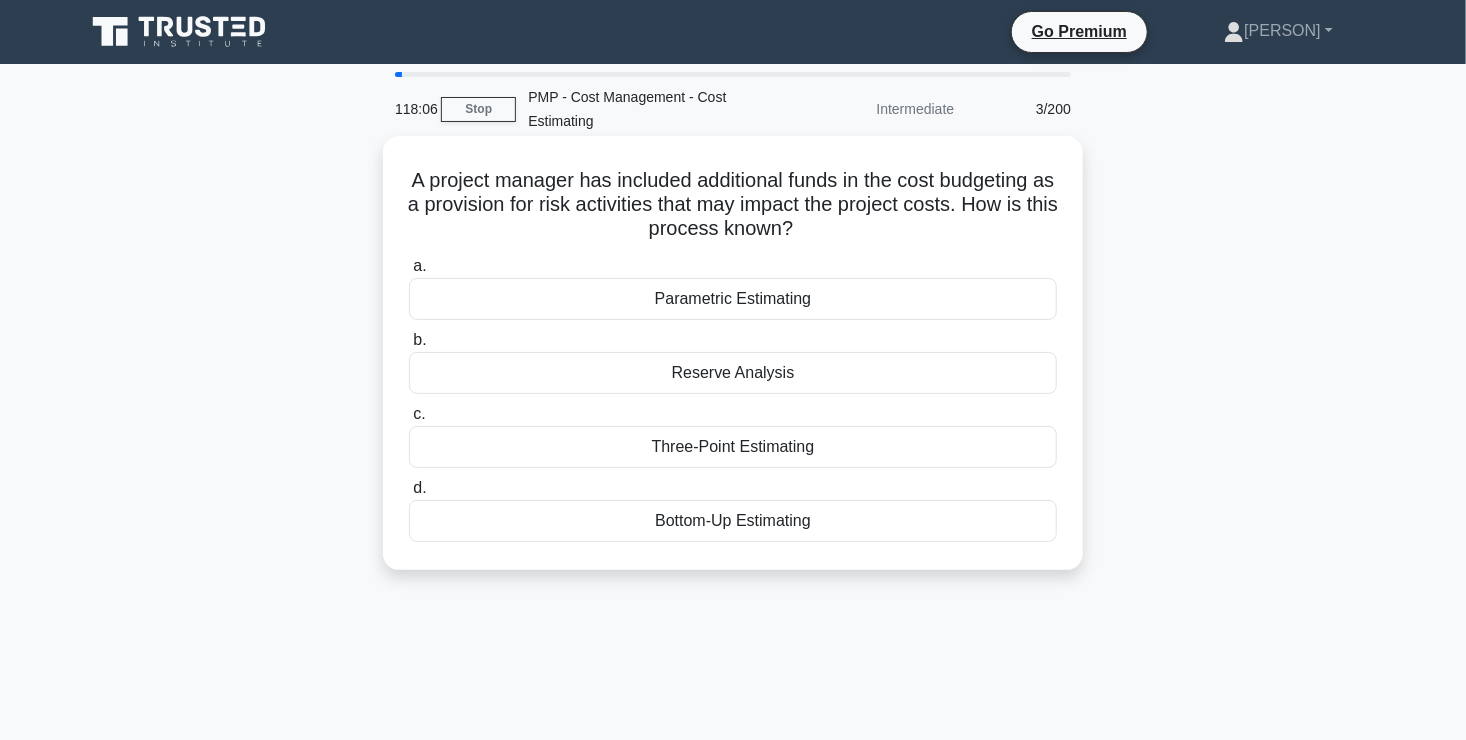 click on "Reserve Analysis" at bounding box center (733, 373) 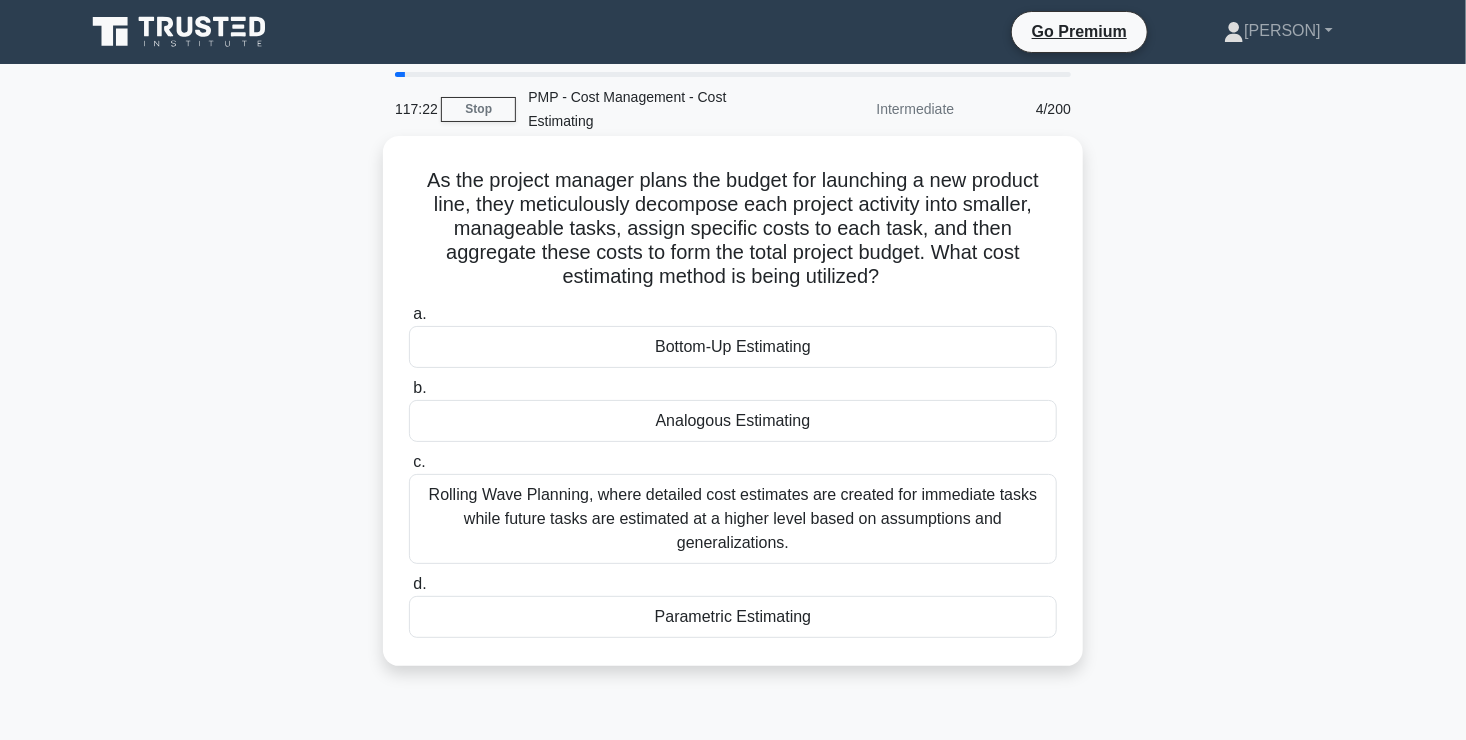 click on "Parametric Estimating" at bounding box center (733, 617) 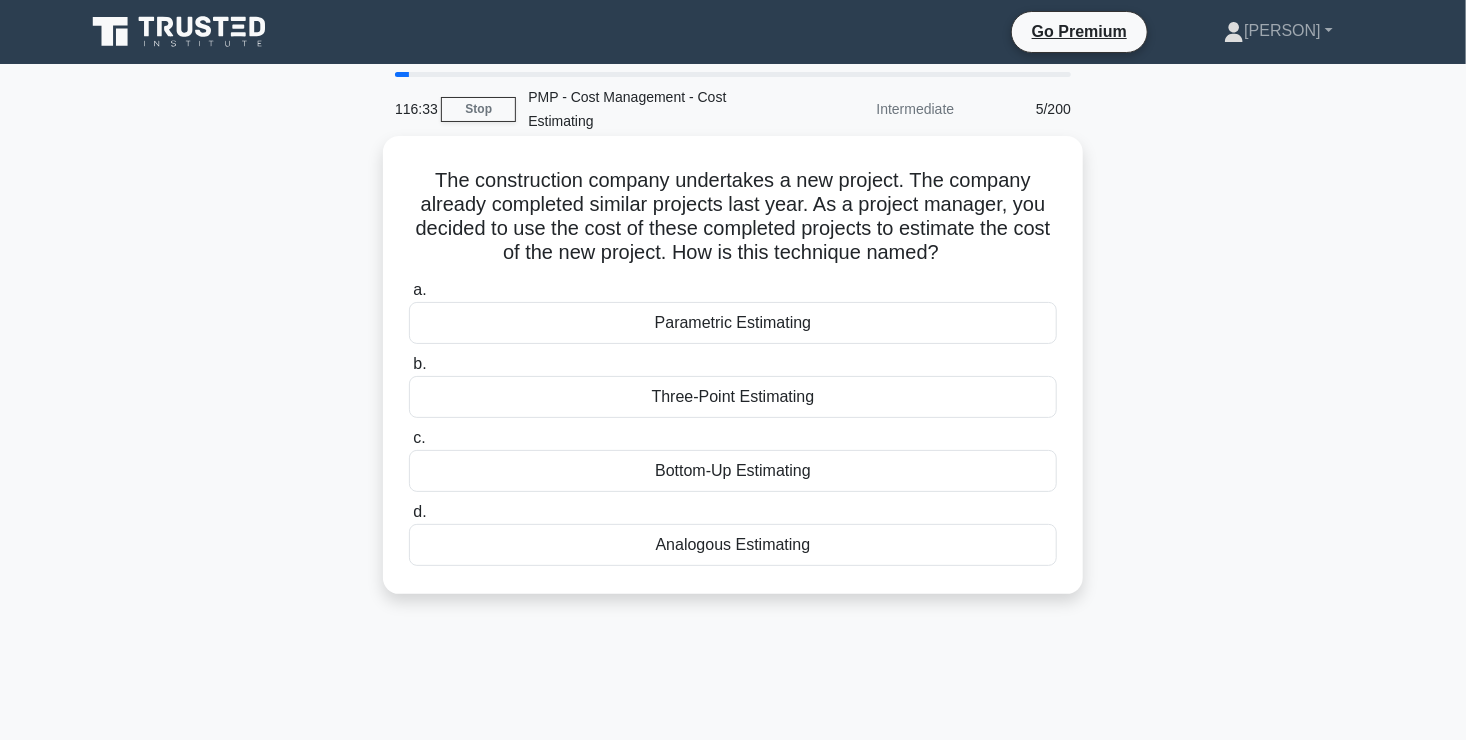 click on "Bottom-Up Estimating" at bounding box center (733, 471) 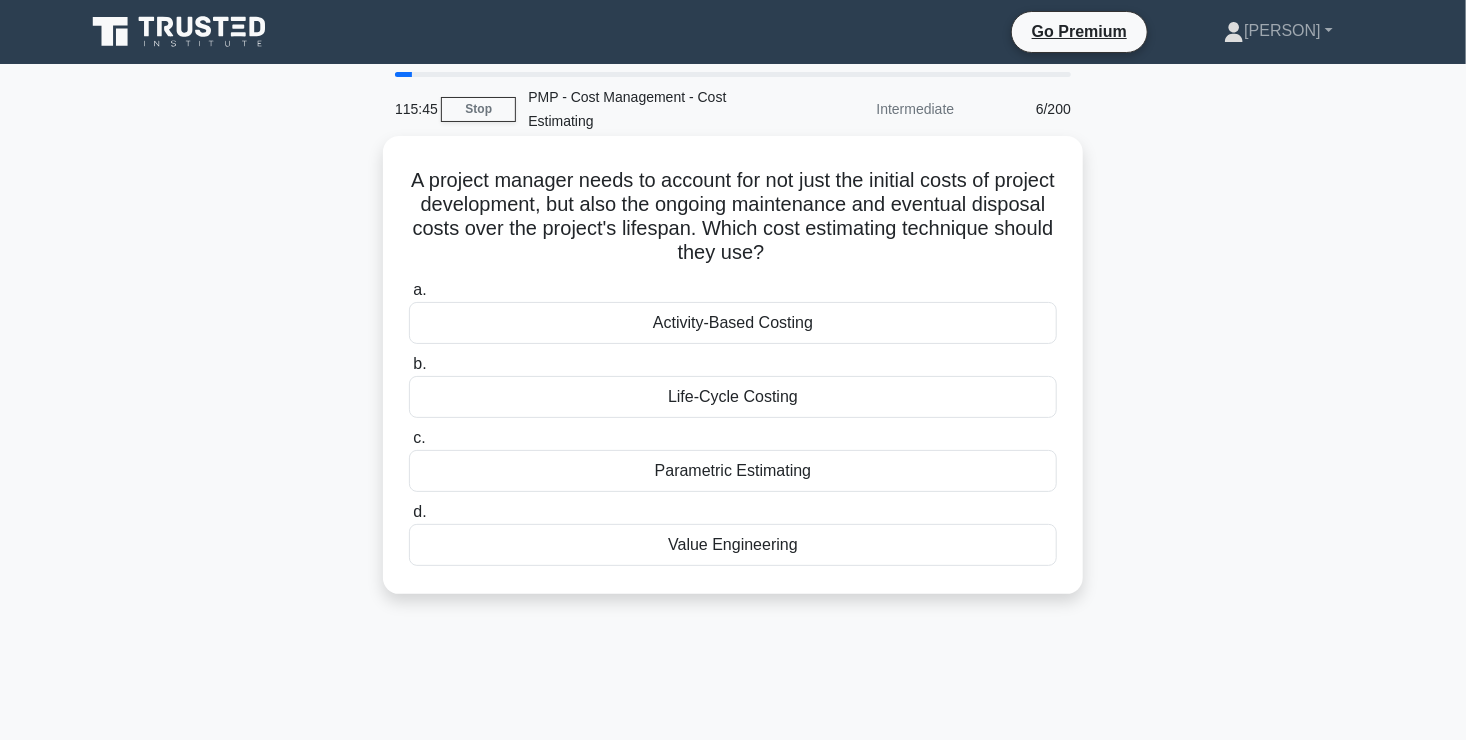 click on "Parametric Estimating" at bounding box center [733, 471] 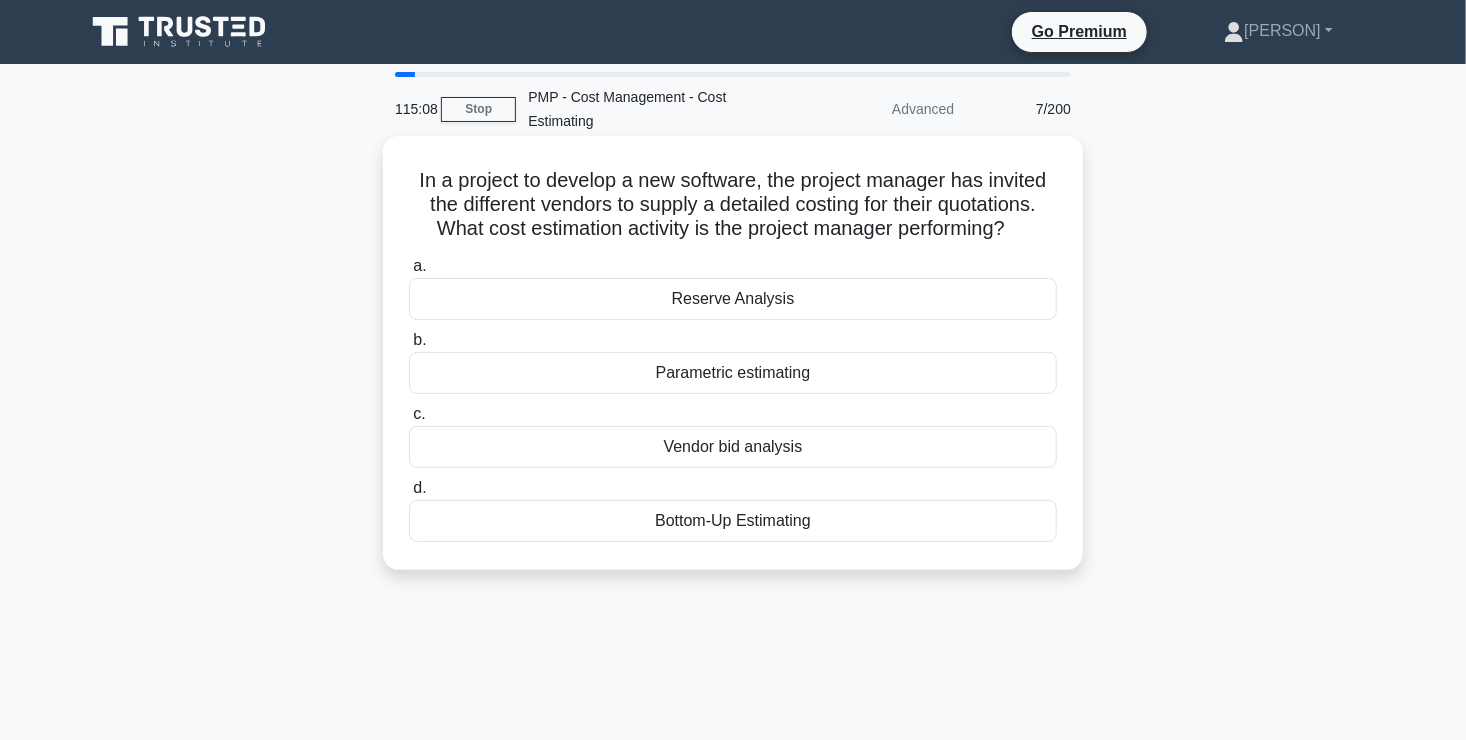 click on "Vendor bid analysis" at bounding box center (733, 447) 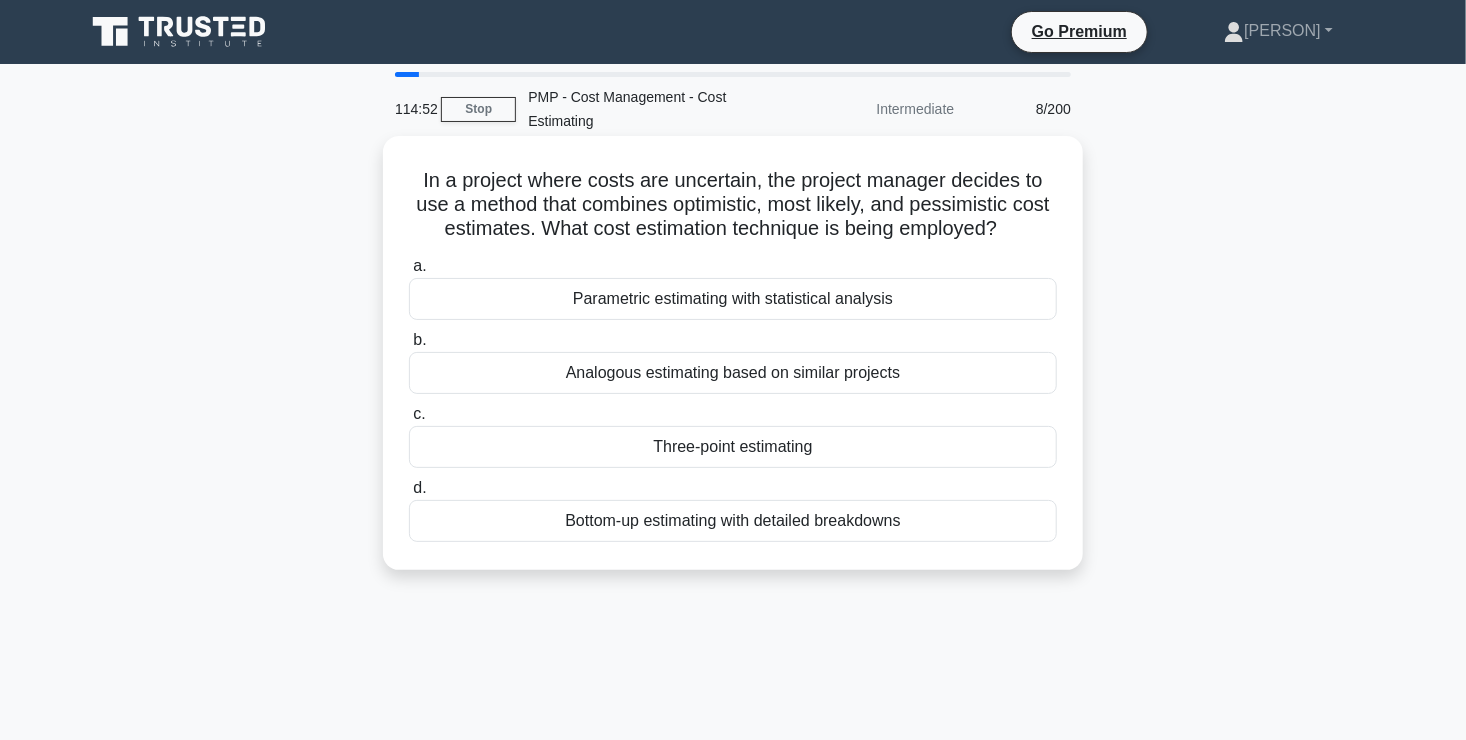 click on "Three-point estimating" at bounding box center (733, 447) 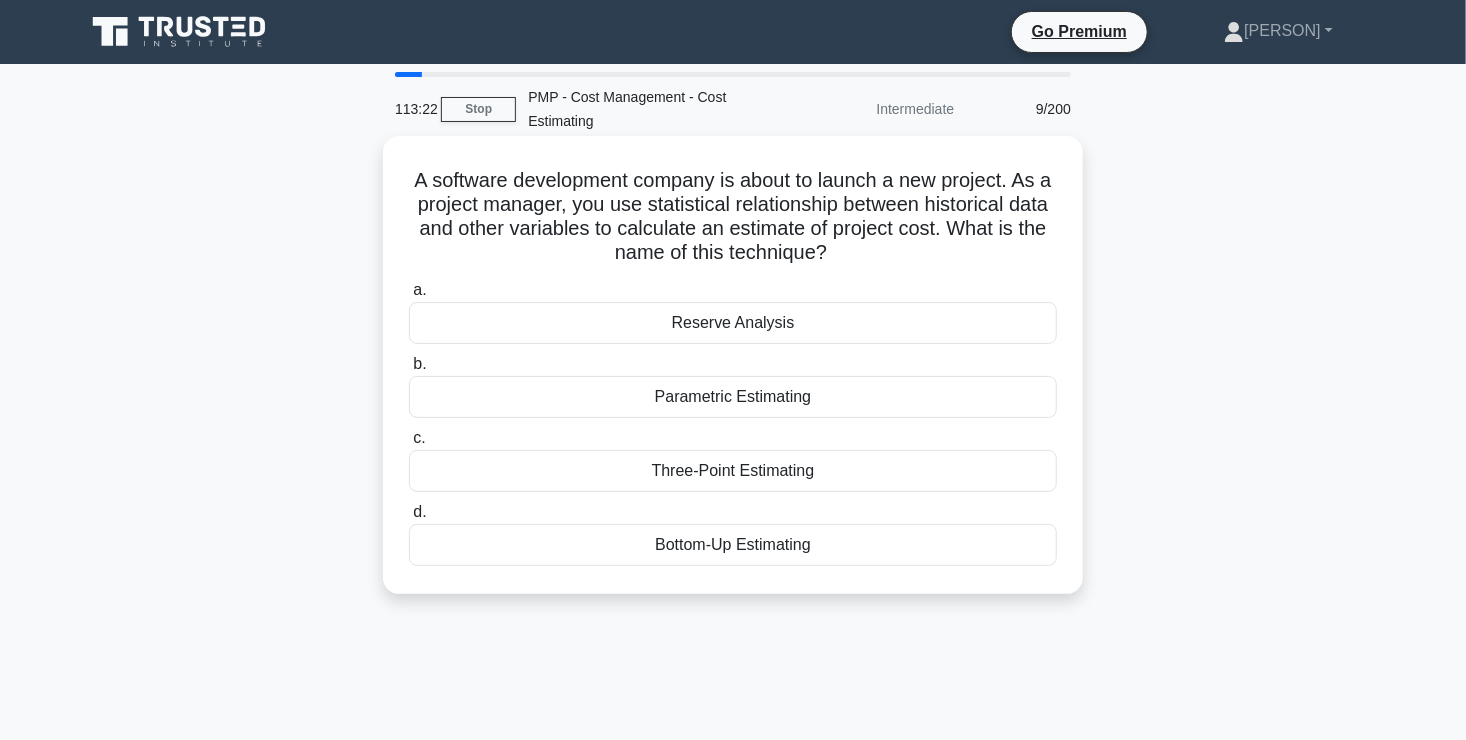 click on "Parametric Estimating" at bounding box center (733, 397) 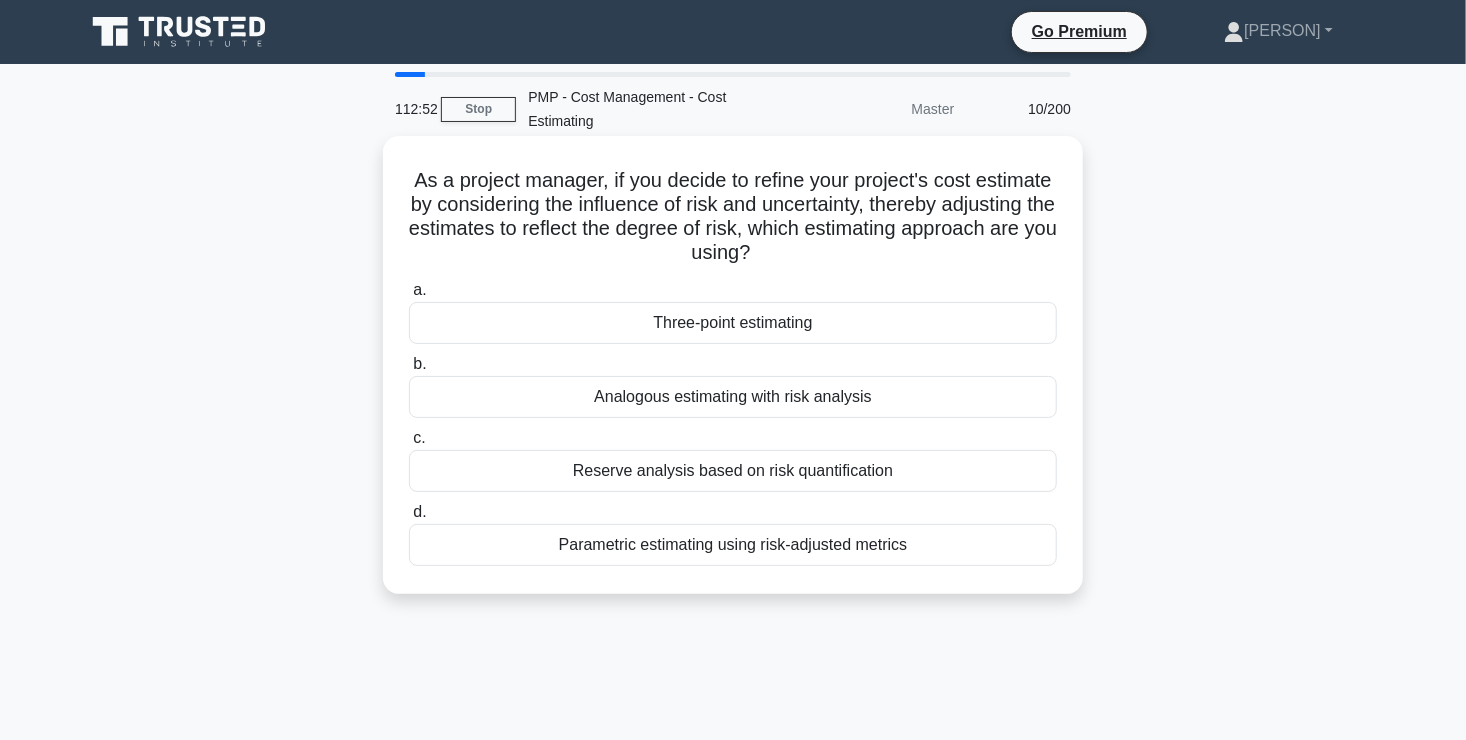 click on "Reserve analysis based on risk quantification" at bounding box center (733, 471) 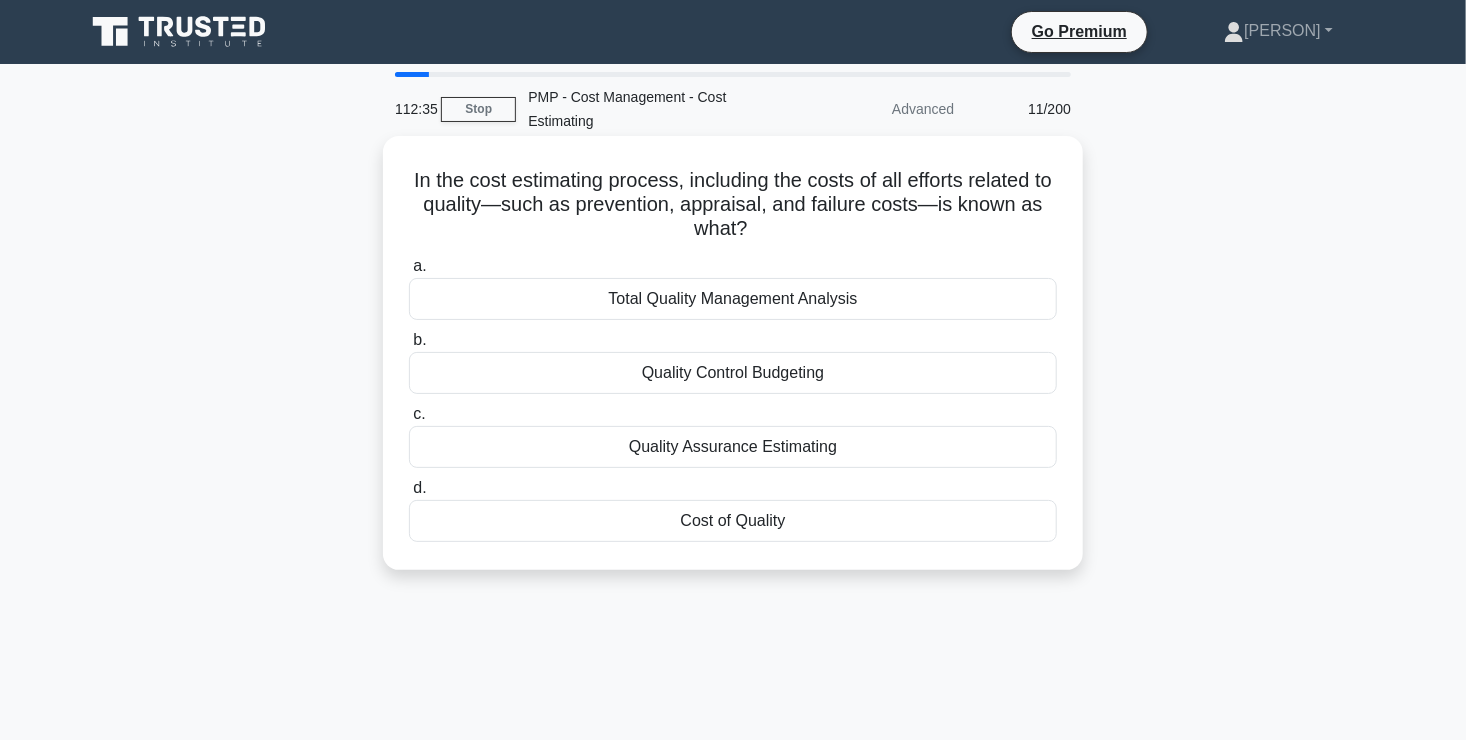 click on "Cost of Quality" at bounding box center (733, 521) 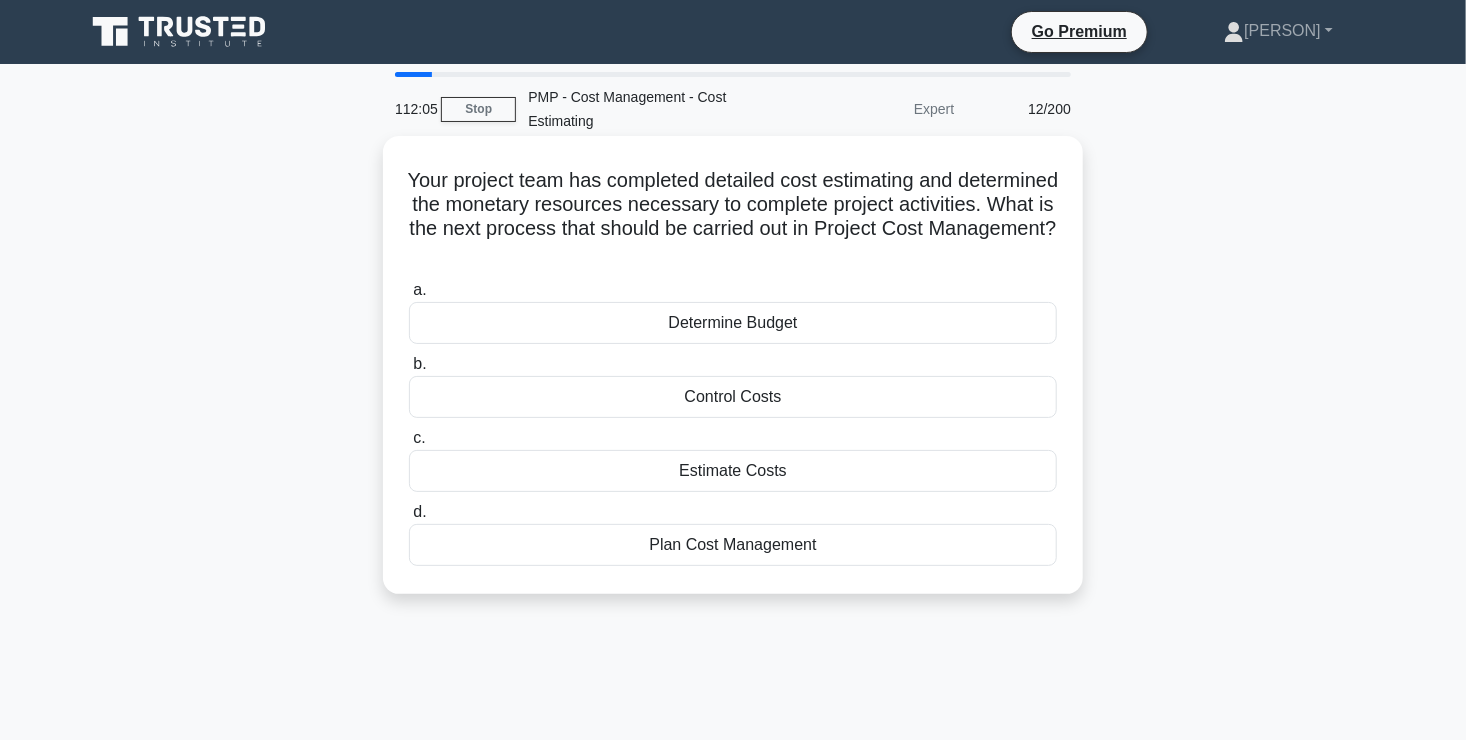 click on "Determine Budget" at bounding box center (733, 323) 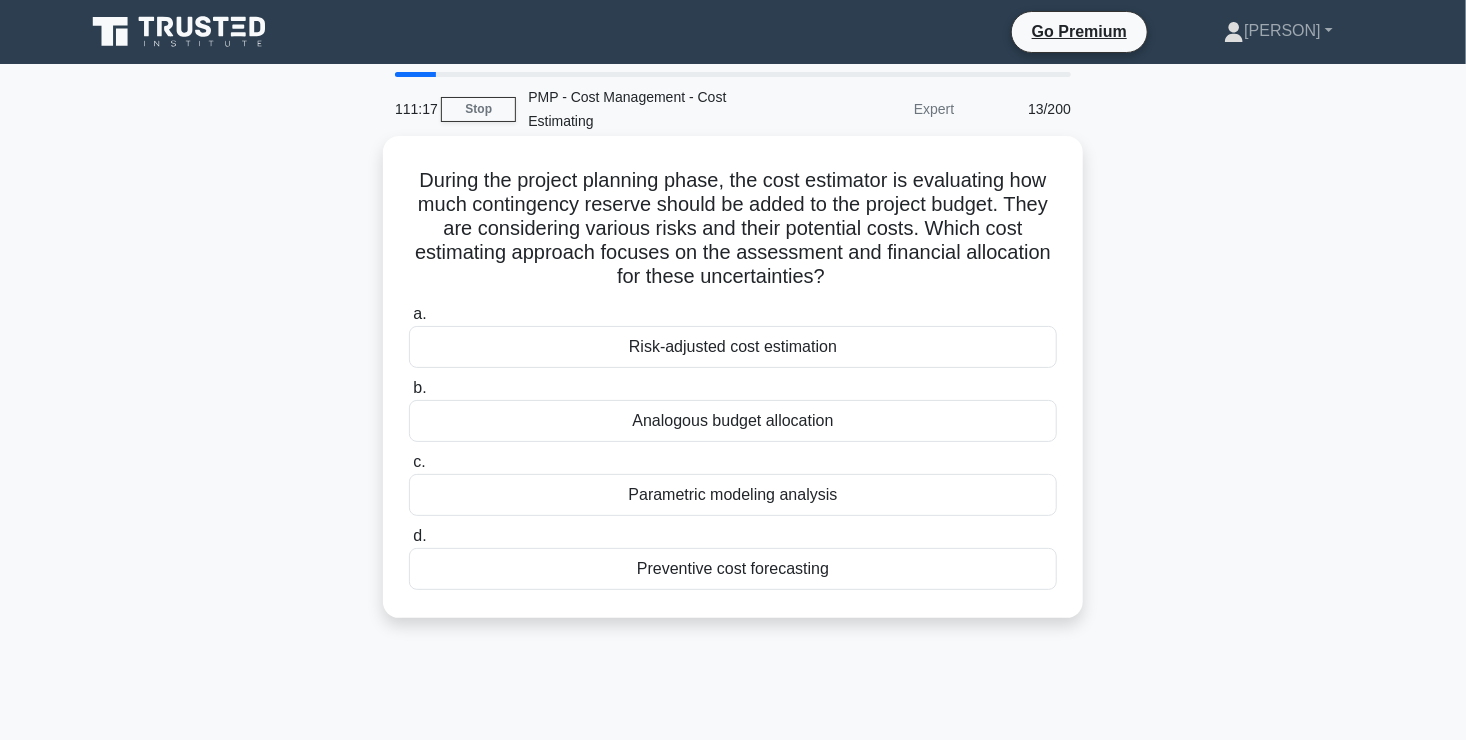 click on "Risk-adjusted cost estimation" at bounding box center (733, 347) 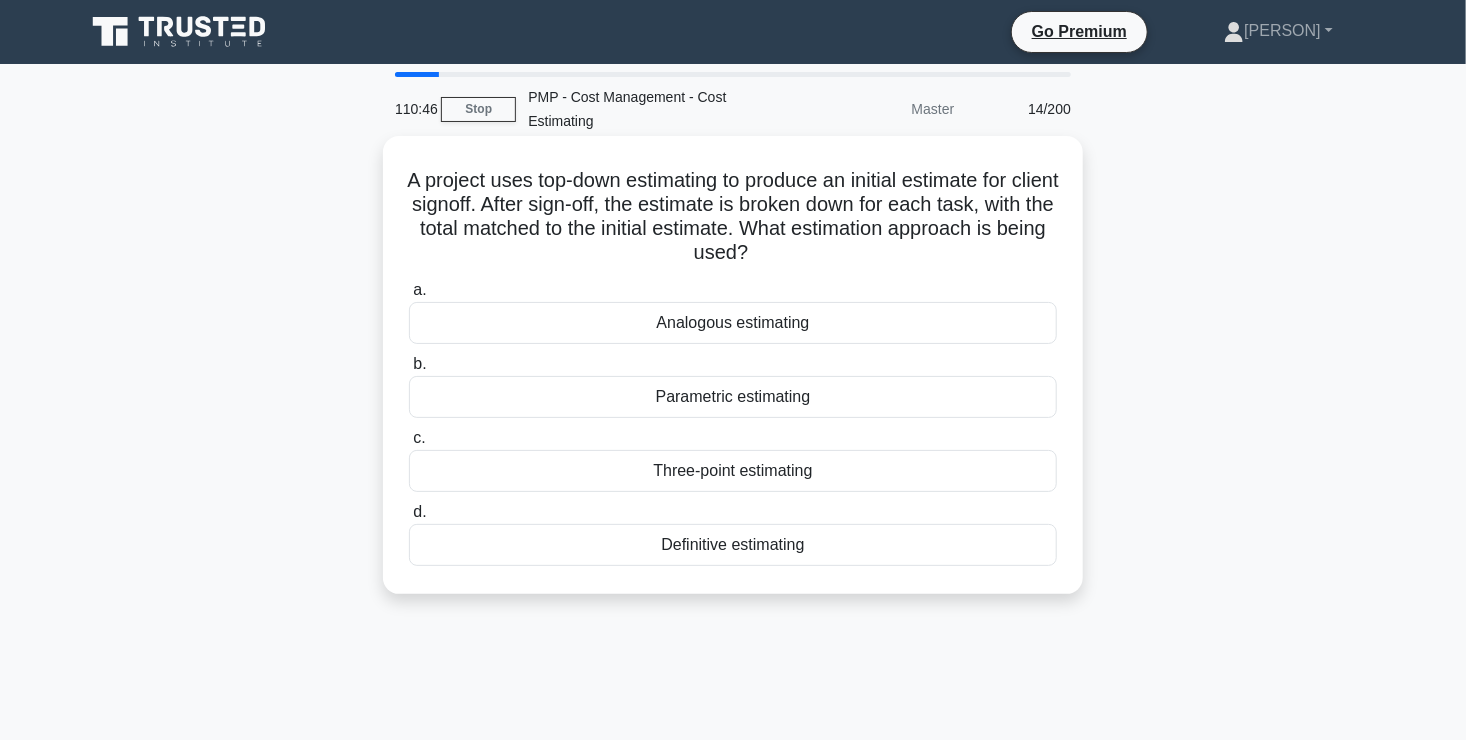 click on "Analogous estimating" at bounding box center (733, 323) 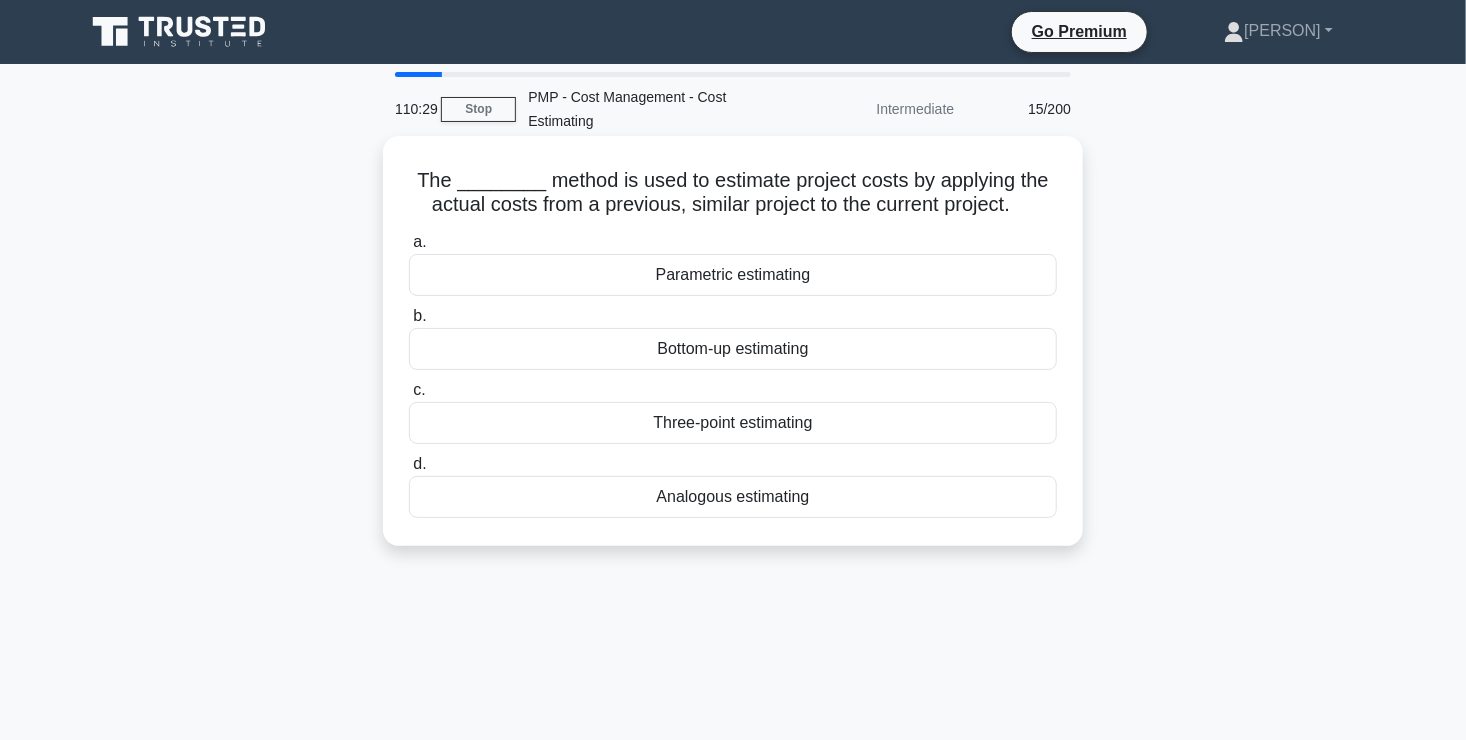click on "Analogous estimating" at bounding box center [733, 497] 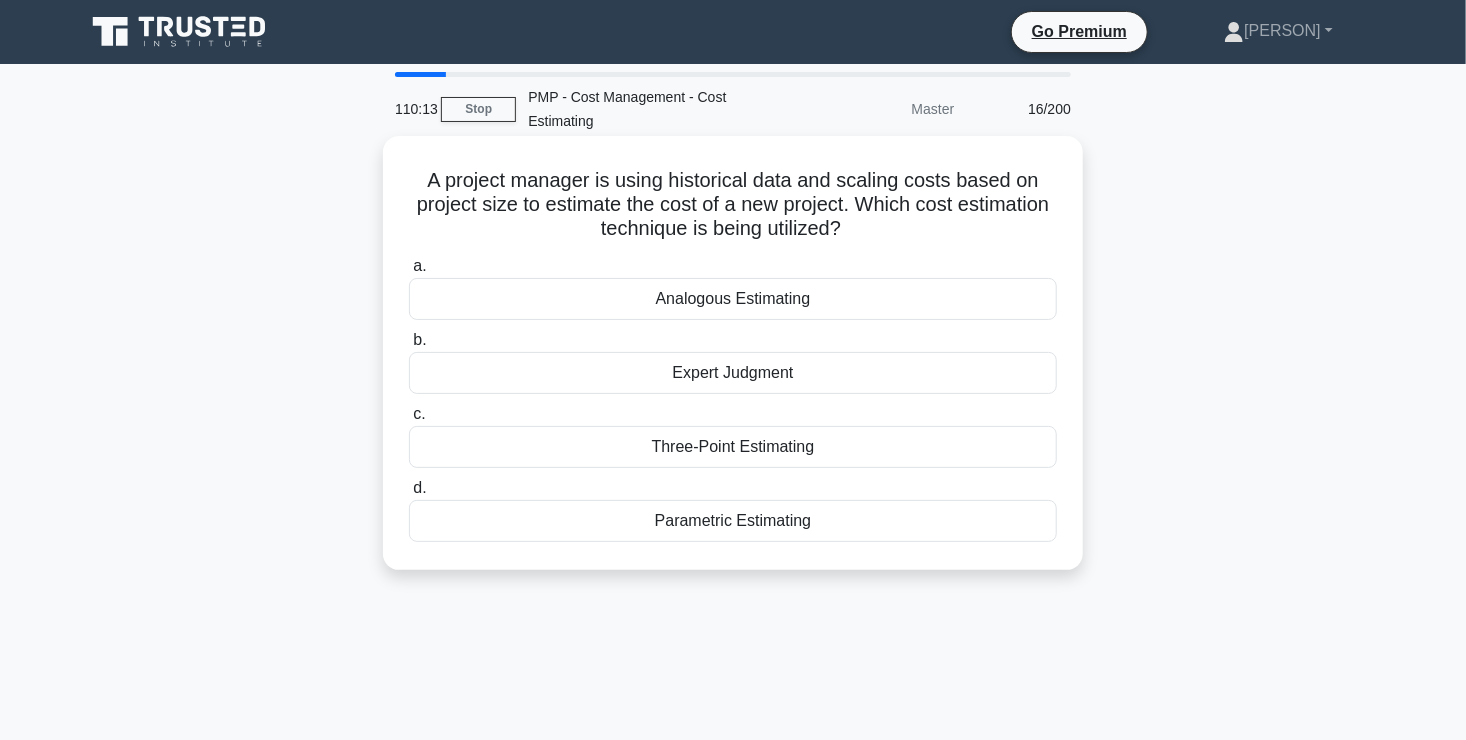 click on "Parametric Estimating" at bounding box center (733, 521) 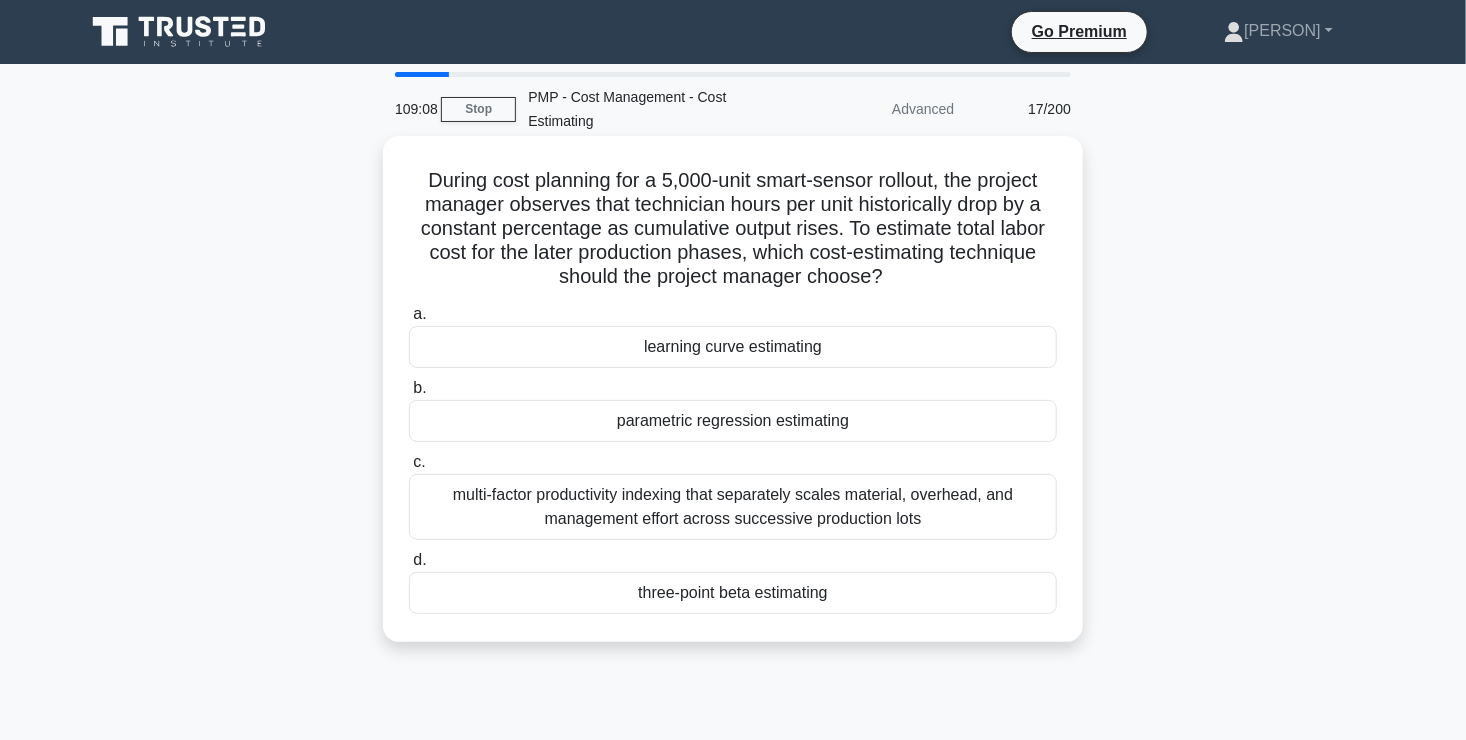 click on "parametric regression estimating" at bounding box center (733, 421) 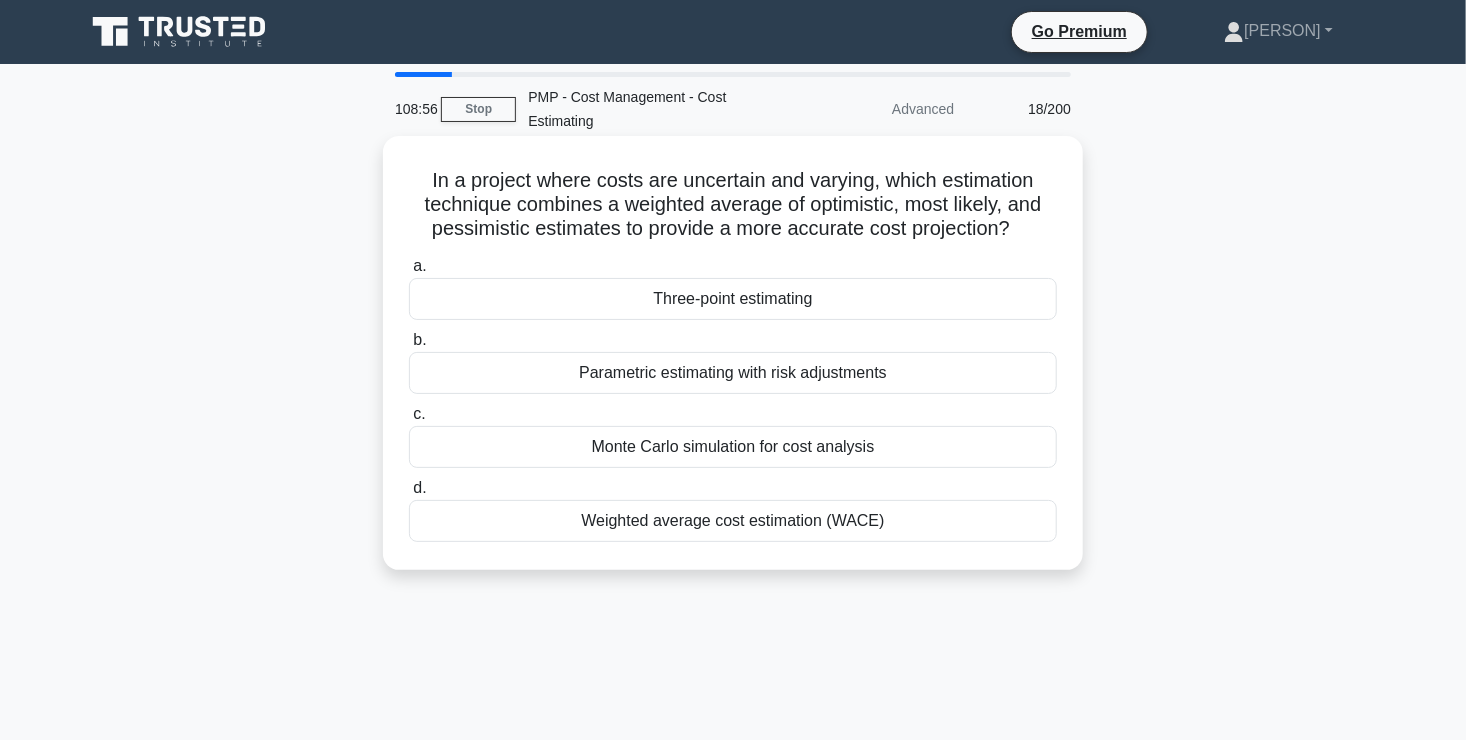 click on "Three-point estimating" at bounding box center (733, 299) 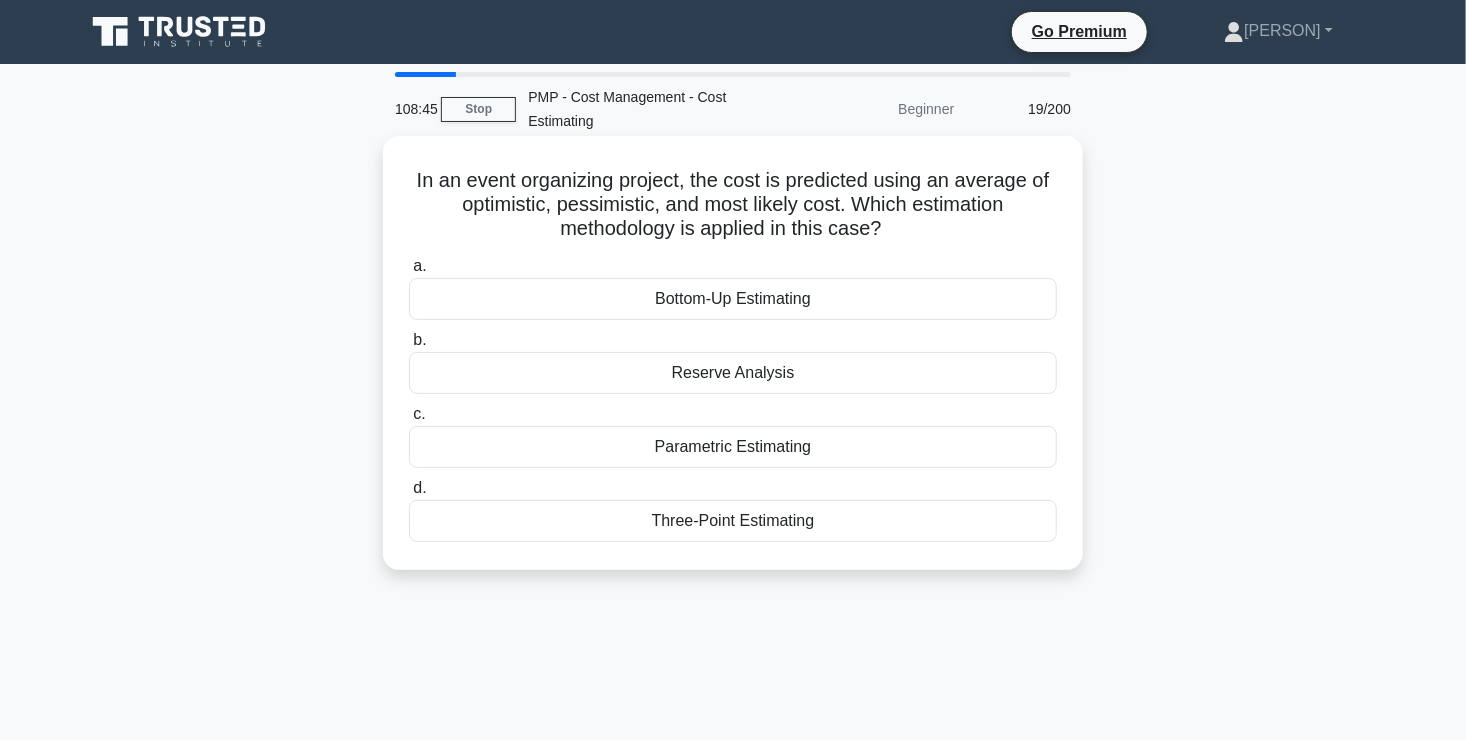 click on "Three-Point Estimating" at bounding box center (733, 521) 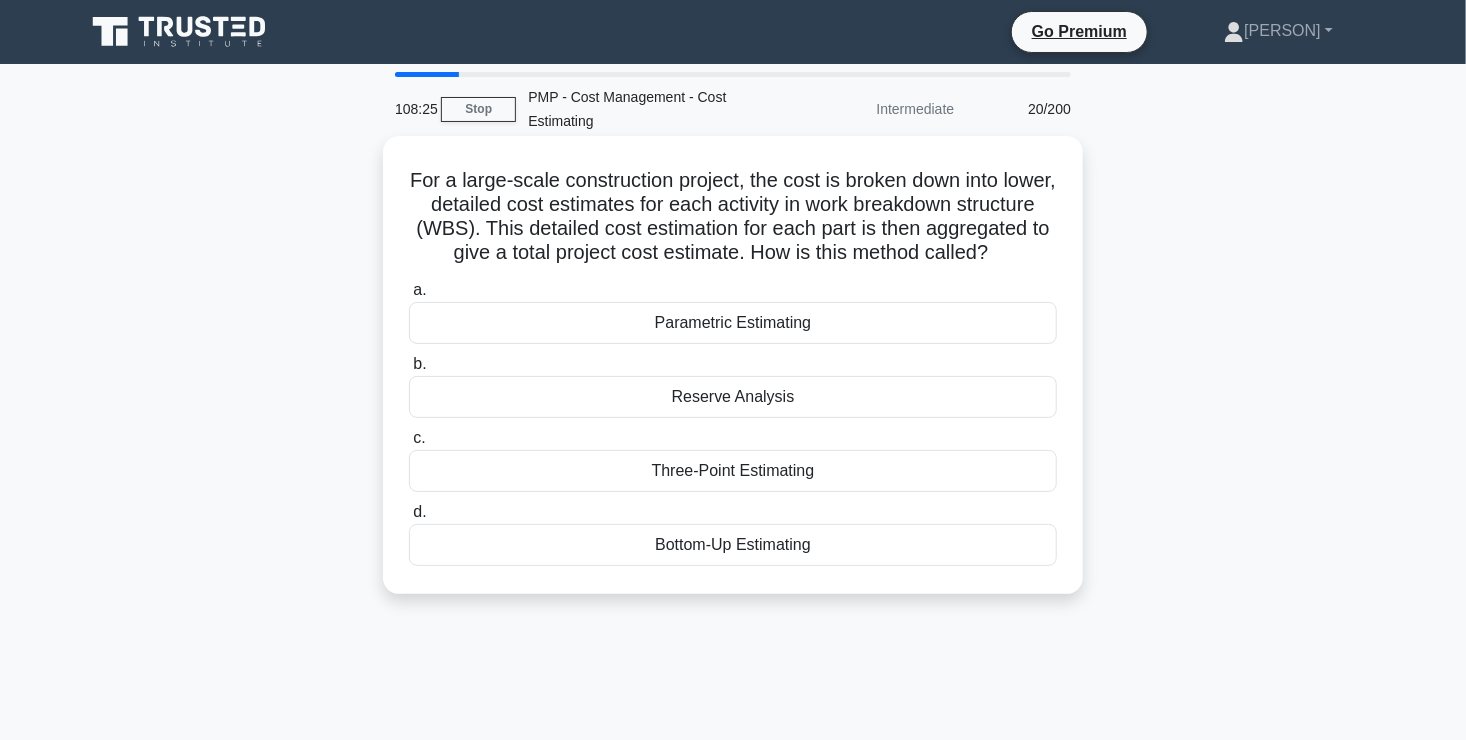click on "Bottom-Up Estimating" at bounding box center (733, 545) 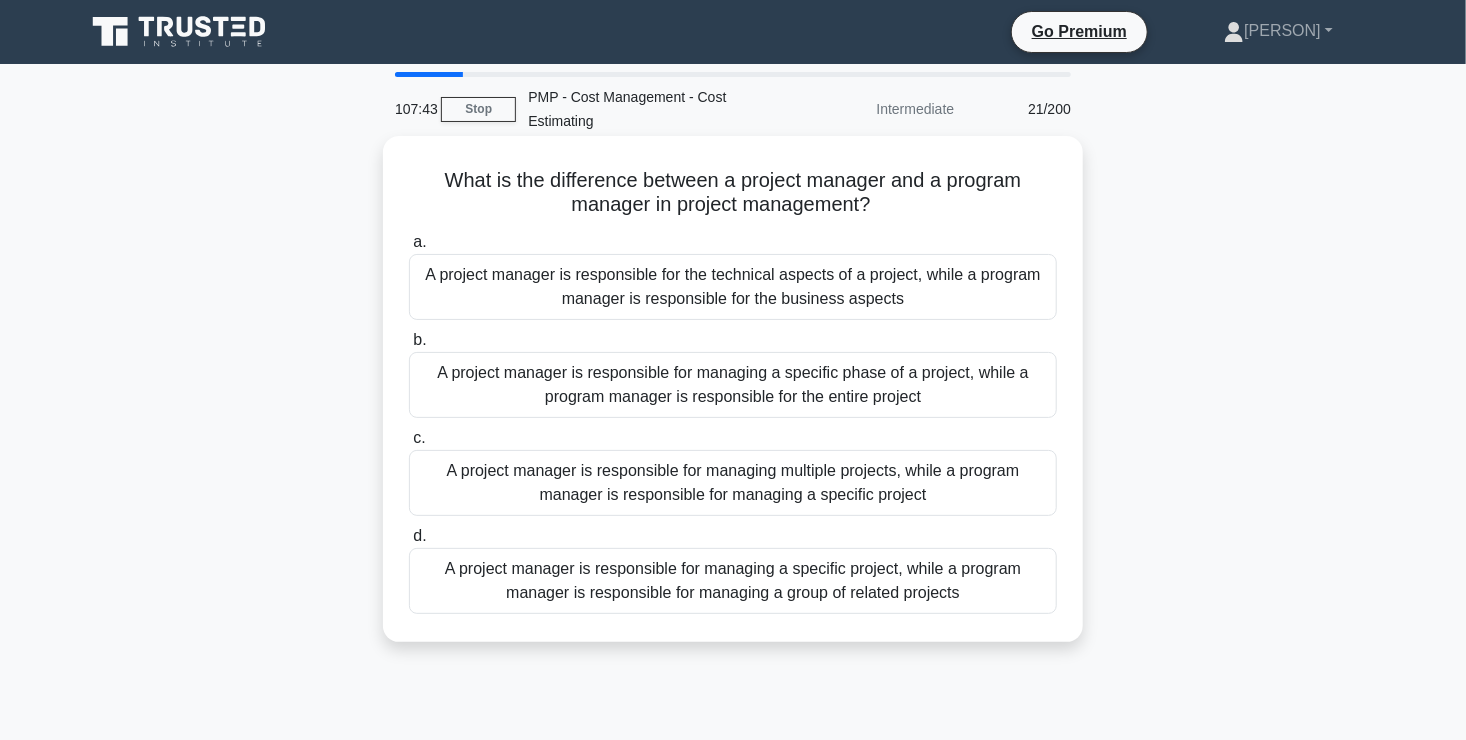 click on "A project manager is responsible for managing a specific project, while a program manager is responsible for managing a group of related projects" at bounding box center [733, 581] 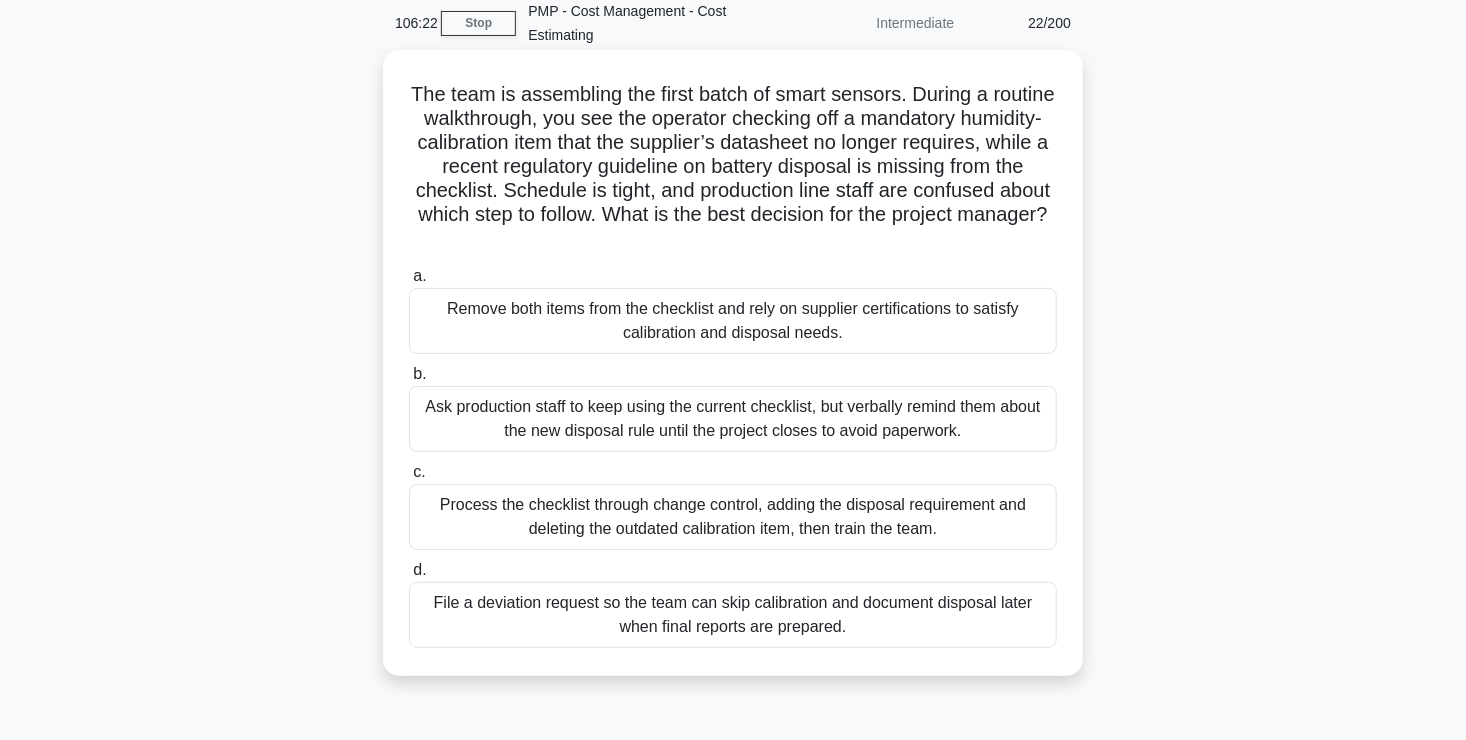scroll, scrollTop: 89, scrollLeft: 0, axis: vertical 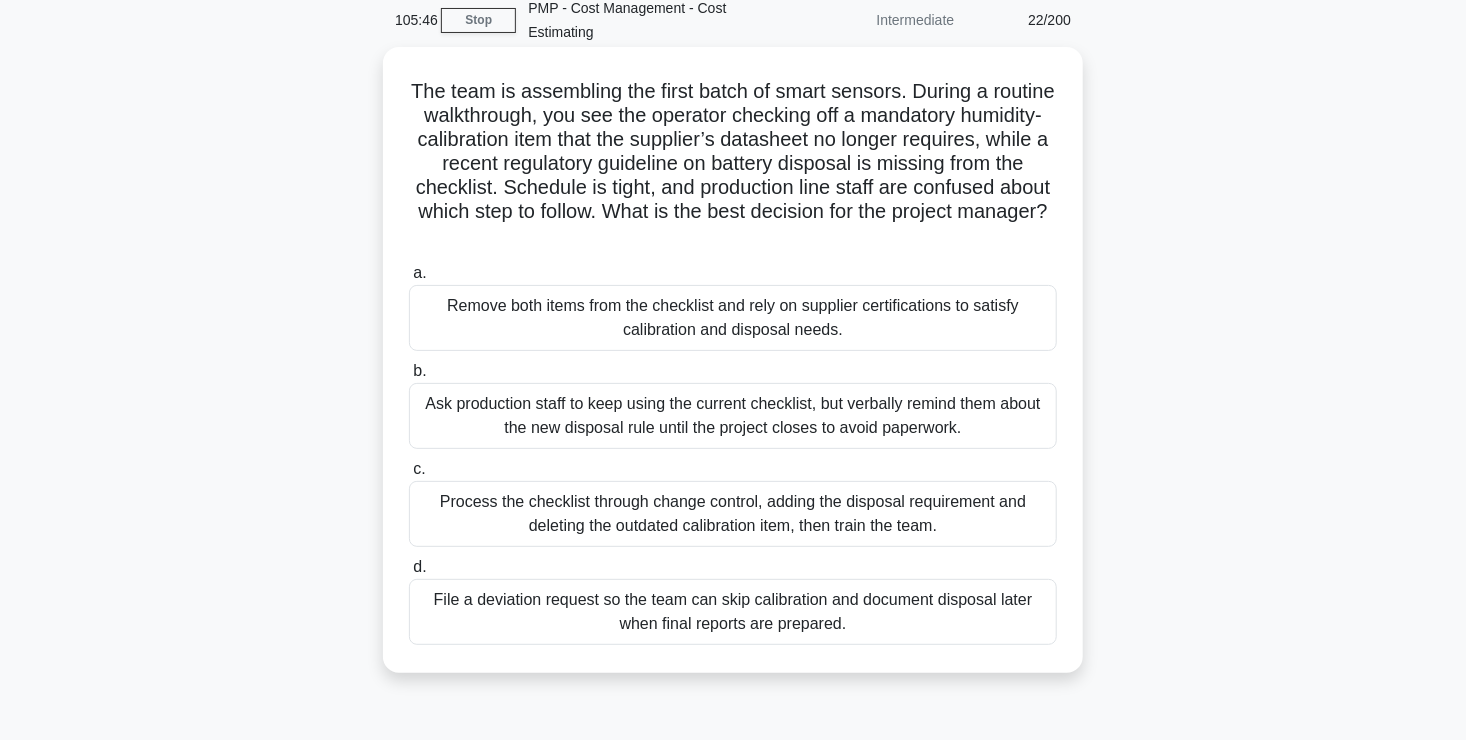 click on "Process the checklist through change control, adding the disposal requirement and deleting the outdated calibration item, then train the team." at bounding box center (733, 514) 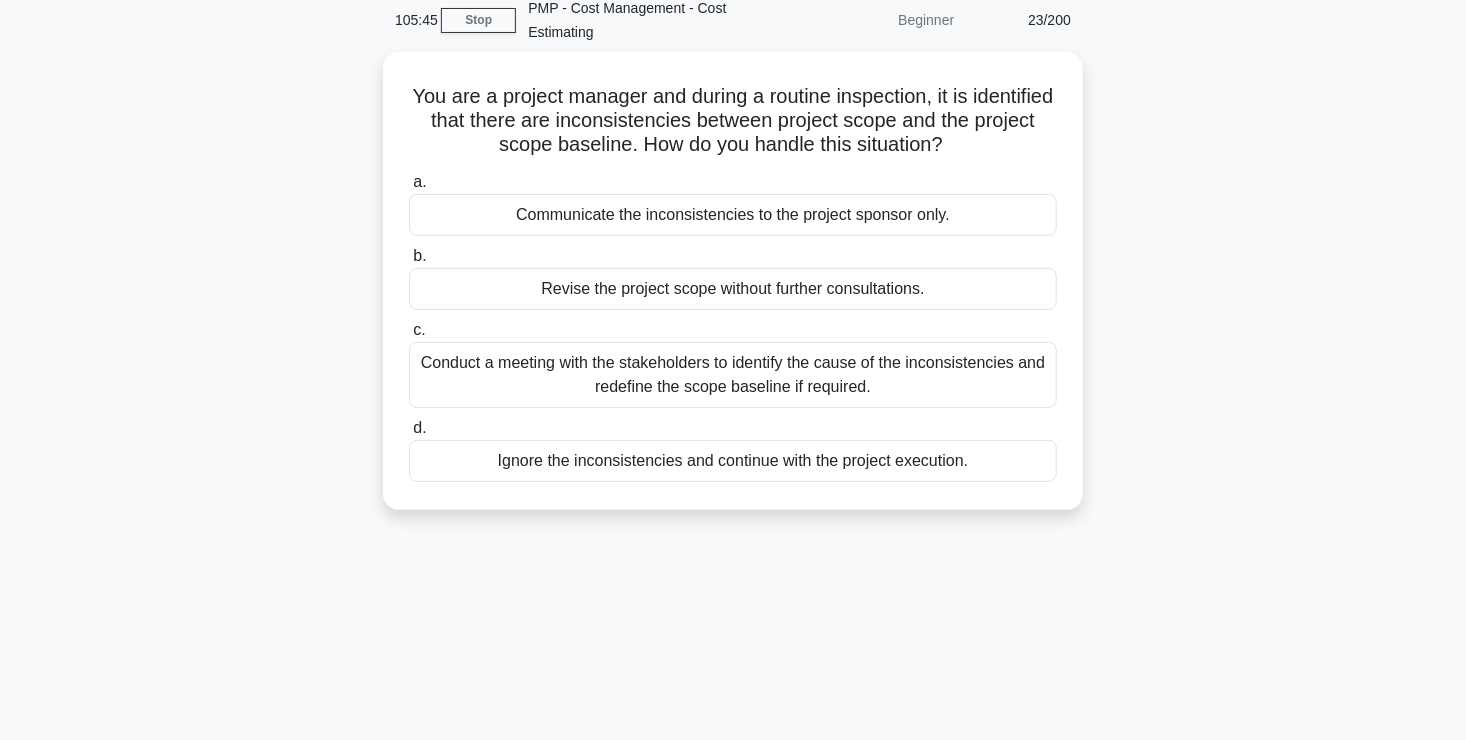 scroll, scrollTop: 0, scrollLeft: 0, axis: both 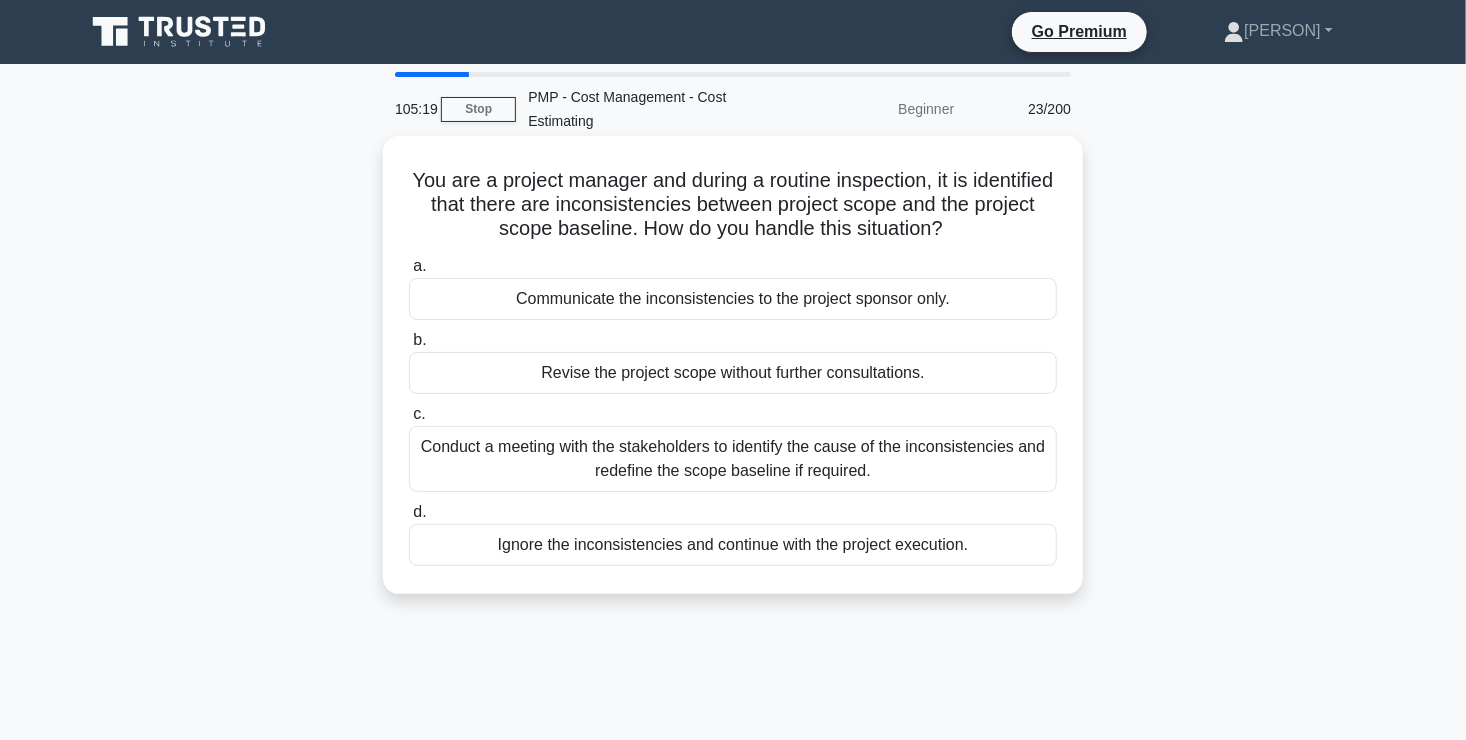 click on "Conduct a meeting with the stakeholders to identify the cause of the inconsistencies and redefine the scope baseline if required." at bounding box center (733, 459) 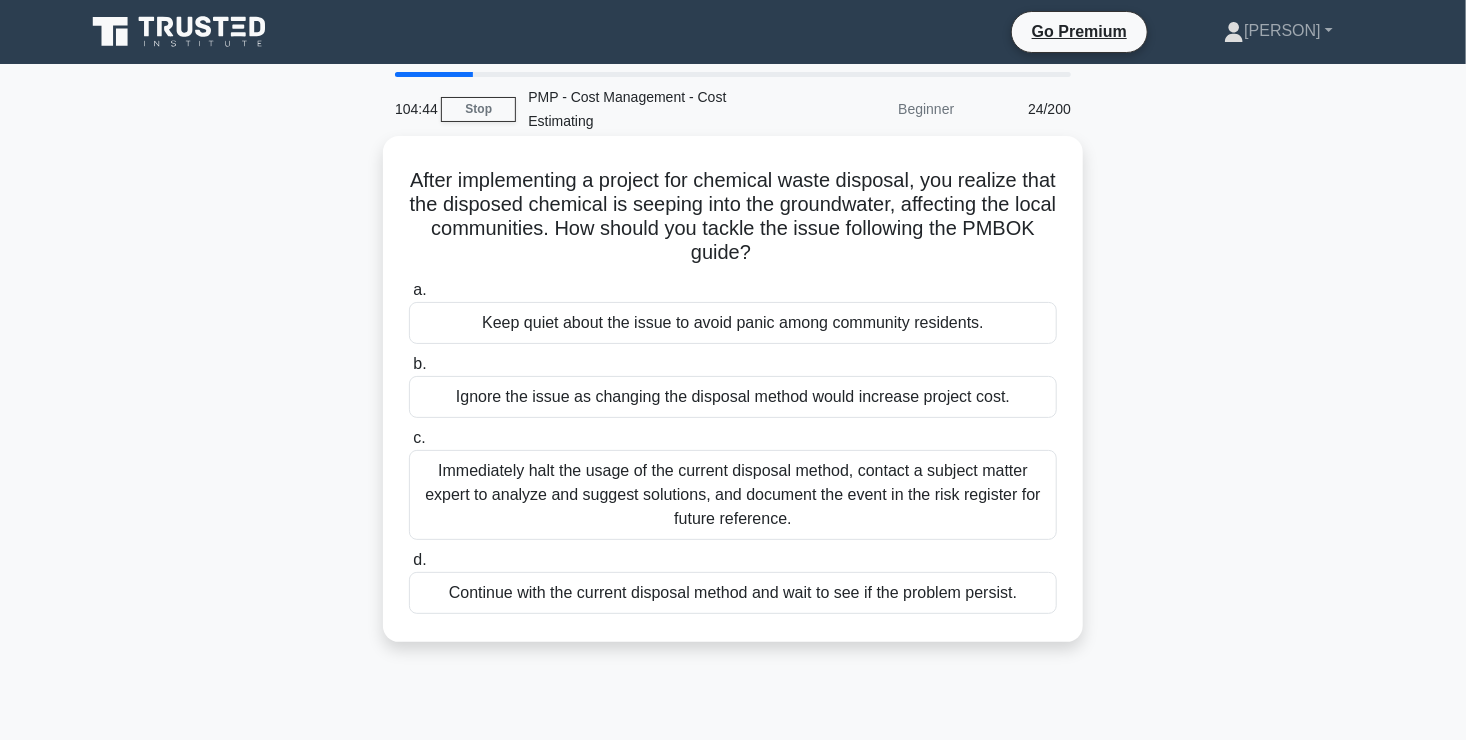 click on "Immediately halt the usage of the current disposal method, contact a subject matter expert to analyze and suggest solutions, and document the event in the risk register for future reference." at bounding box center (733, 495) 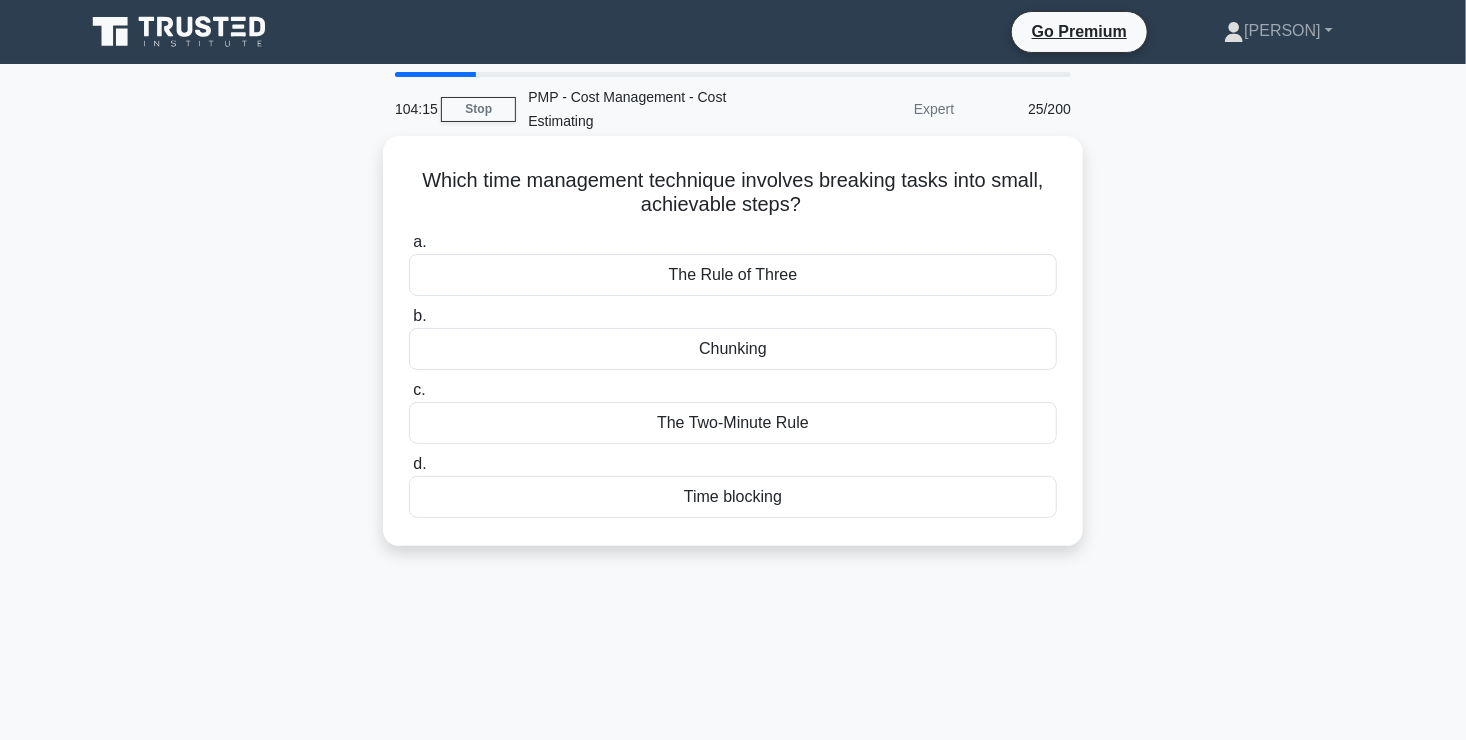 click on "Chunking" at bounding box center [733, 349] 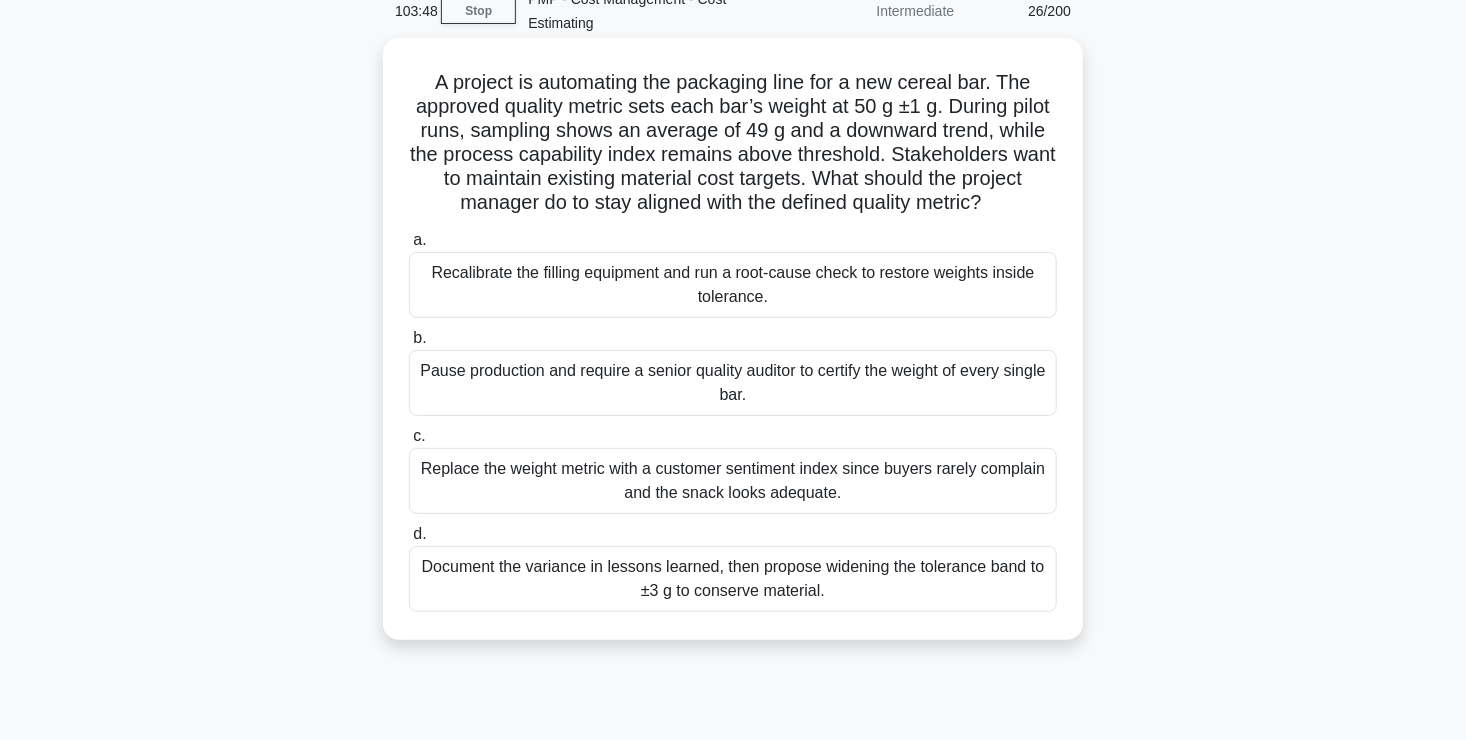 scroll, scrollTop: 99, scrollLeft: 0, axis: vertical 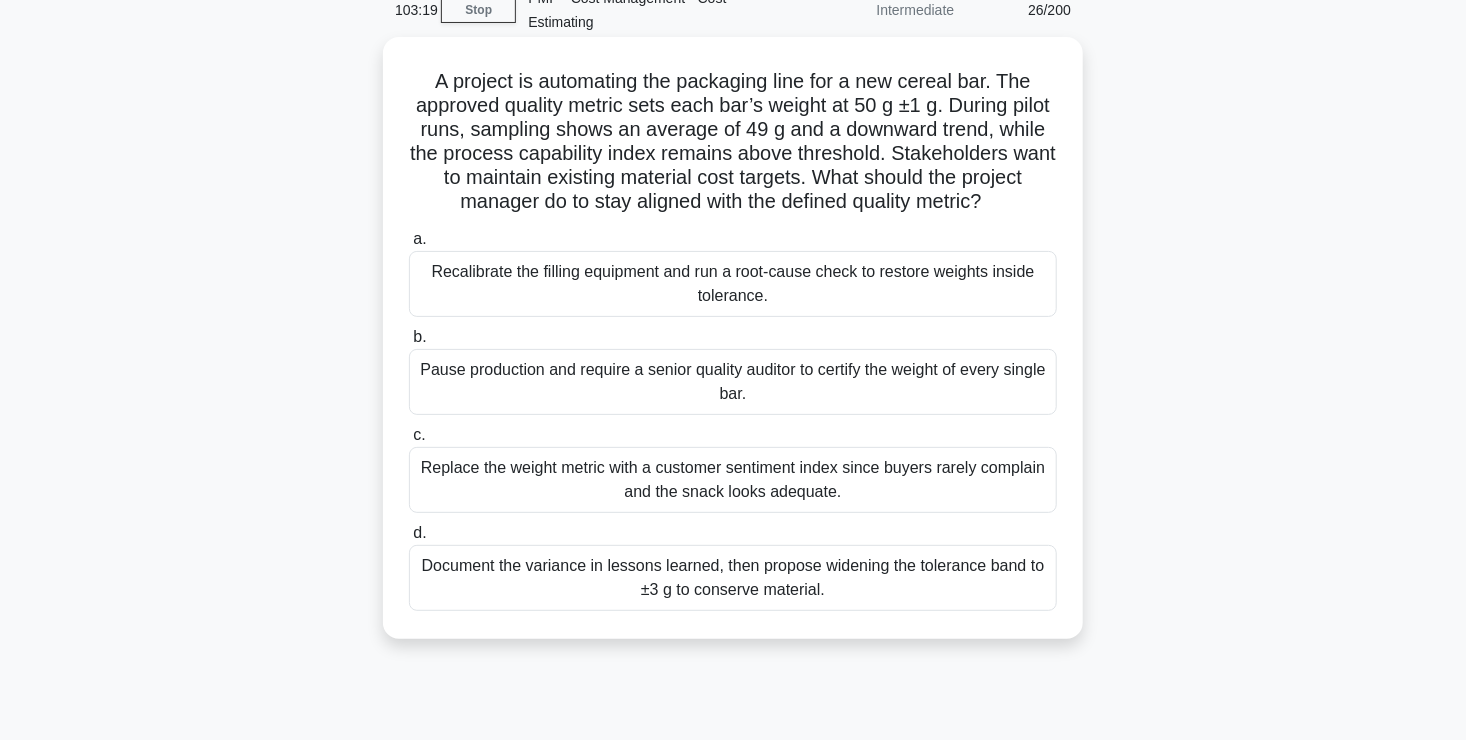 click on "Recalibrate the filling equipment and run a root-cause check to restore weights inside tolerance." at bounding box center [733, 284] 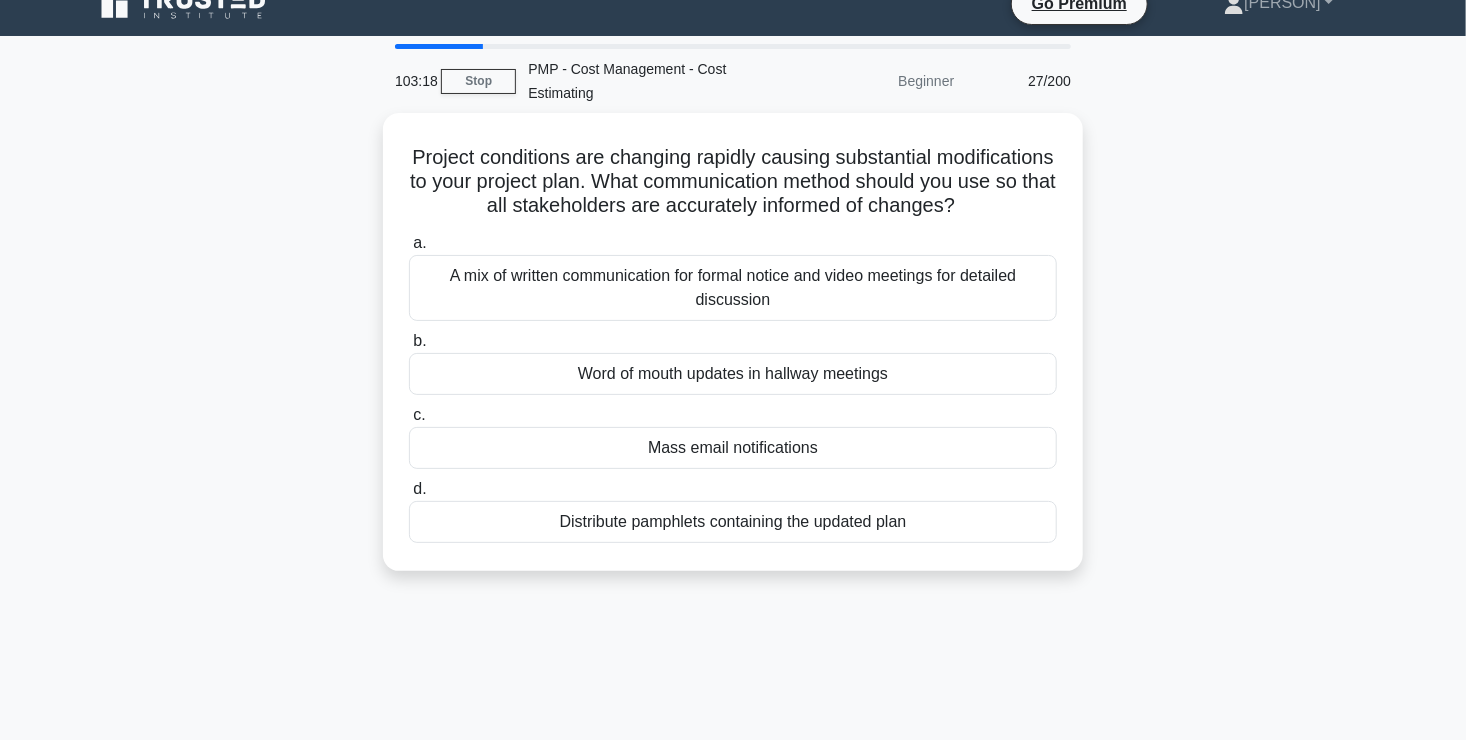 scroll, scrollTop: 0, scrollLeft: 0, axis: both 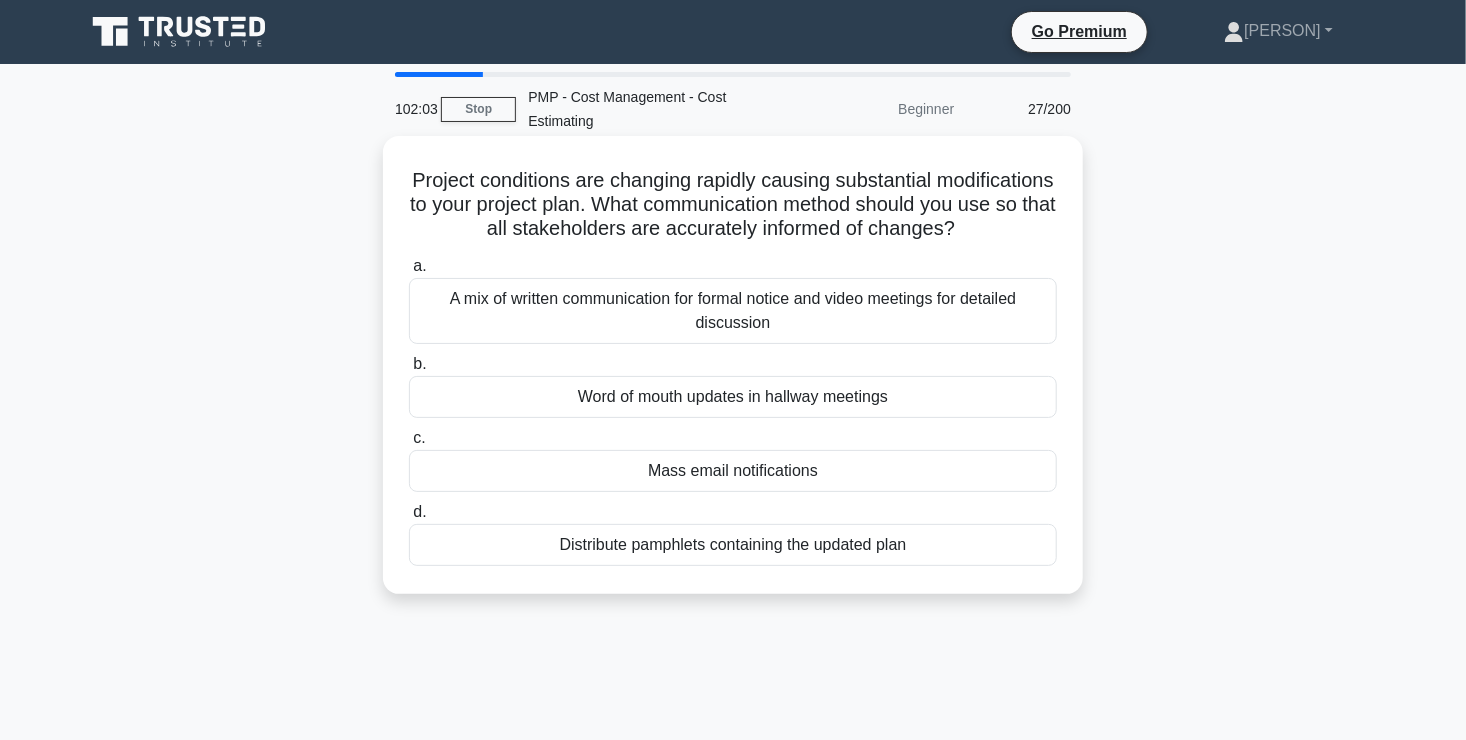 click on "Word of mouth updates in hallway meetings" at bounding box center (733, 397) 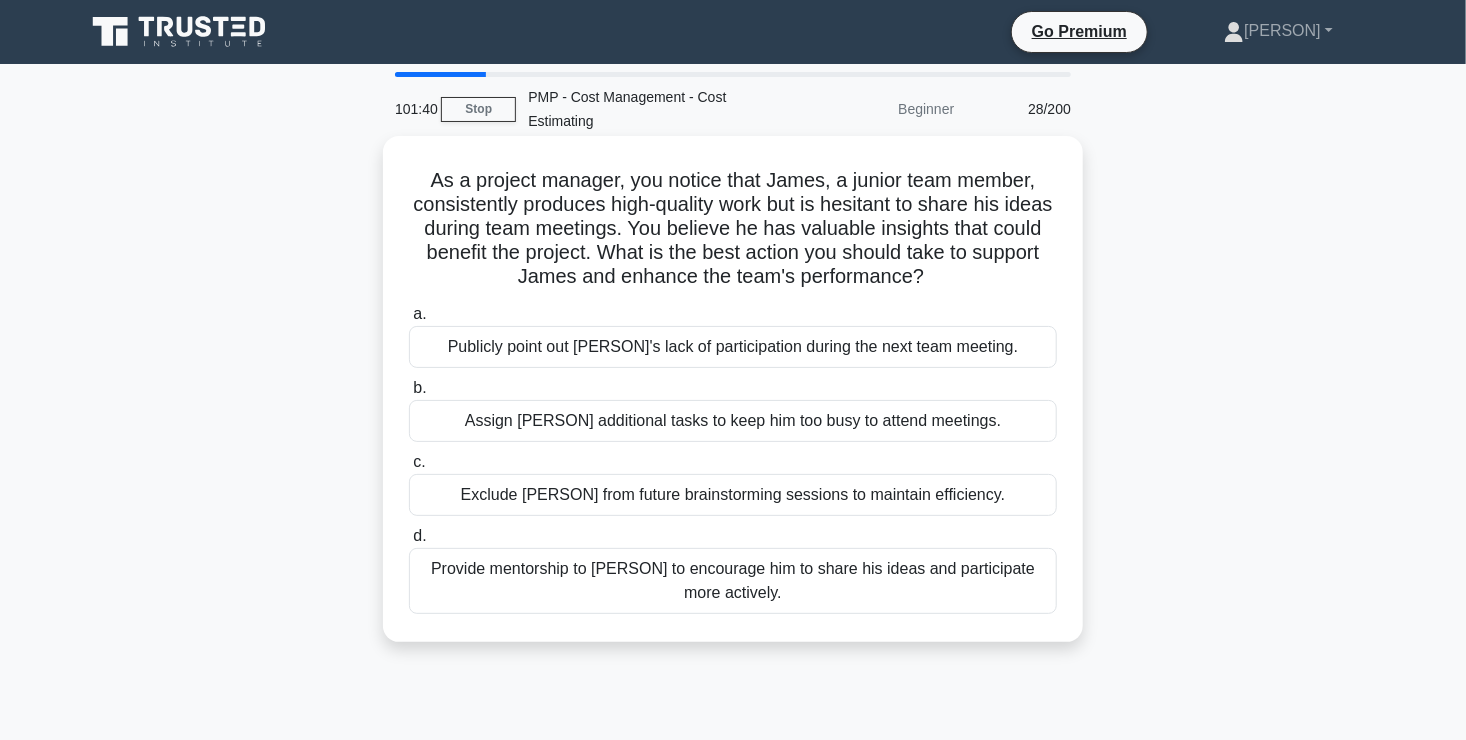 click on "Provide mentorship to James to encourage him to share his ideas and participate more actively." at bounding box center (733, 581) 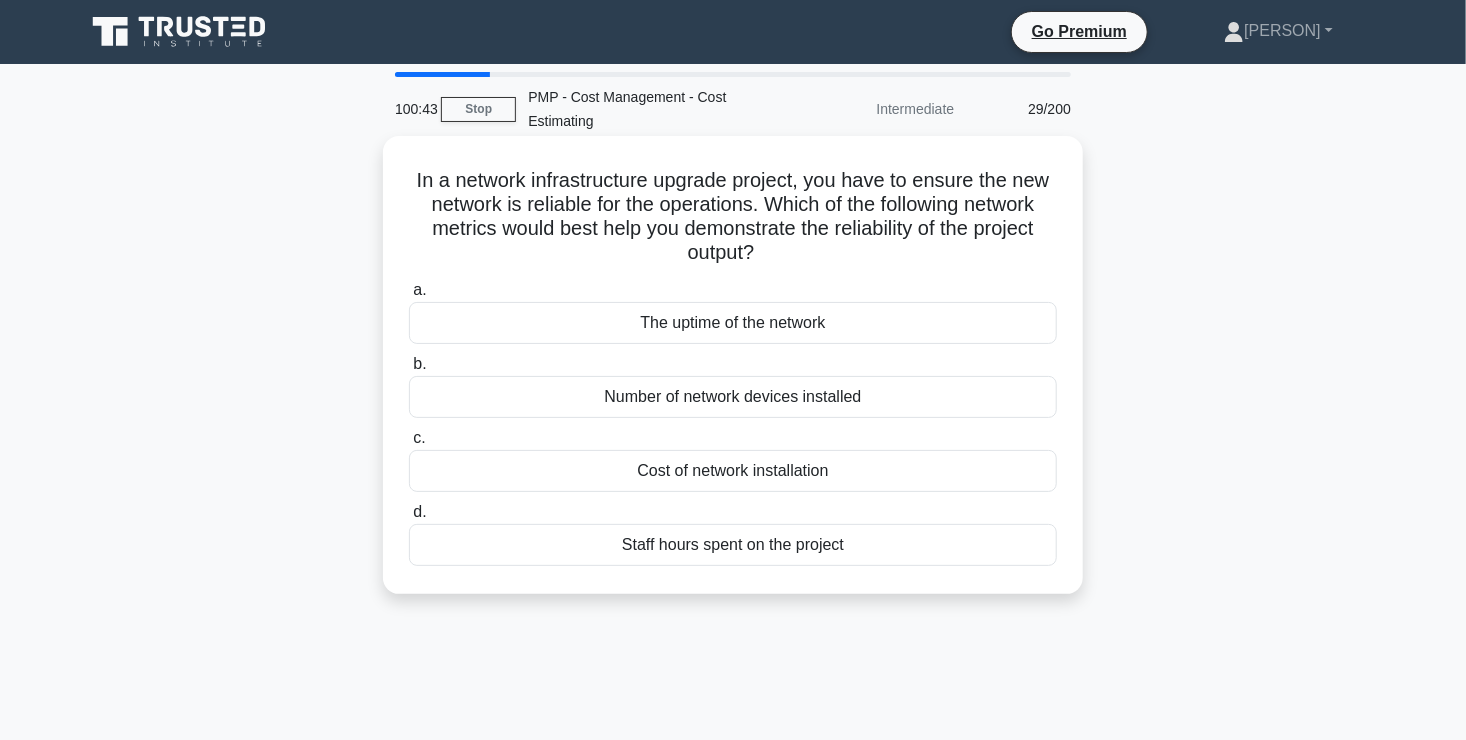 click on "The uptime of the network" at bounding box center (733, 323) 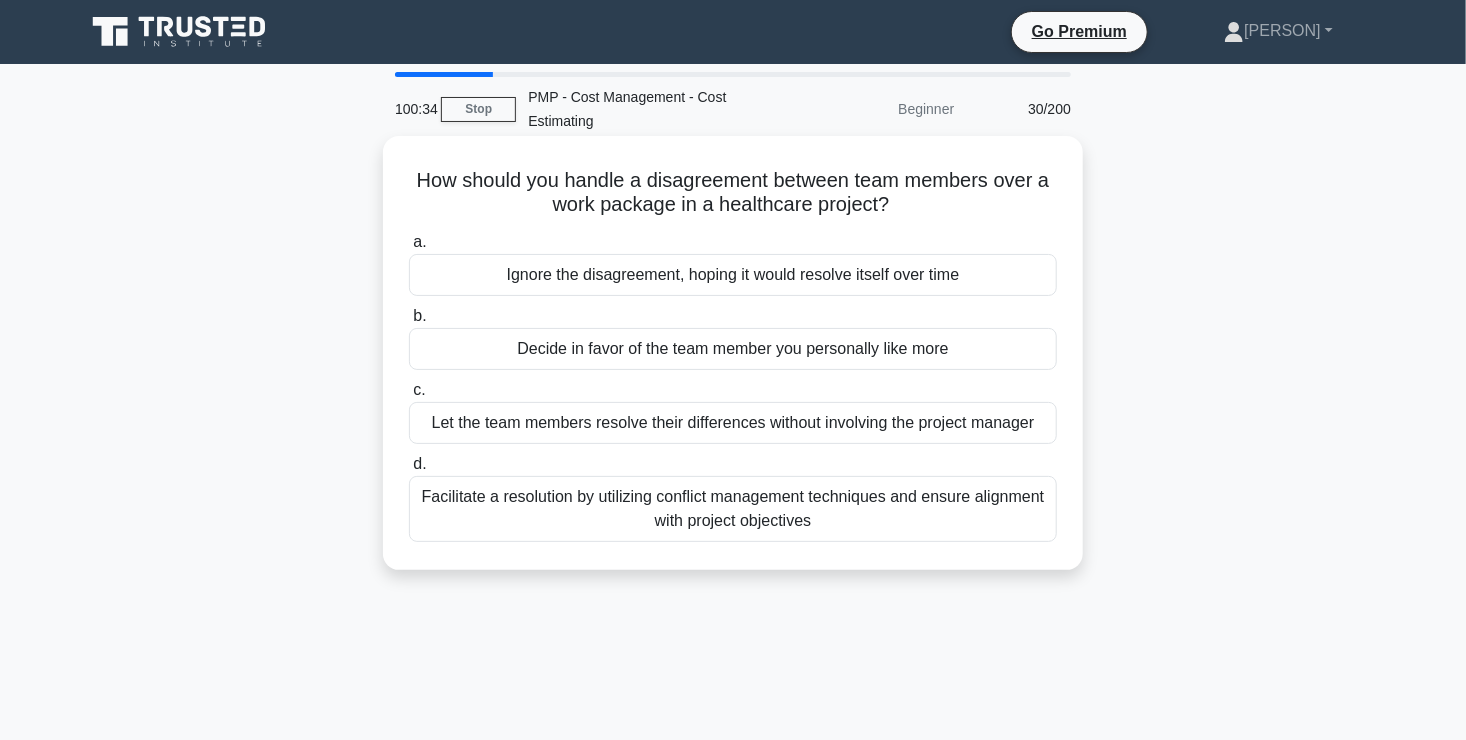 click on "Facilitate a resolution by utilizing conflict management techniques and ensure alignment with project objectives" at bounding box center (733, 509) 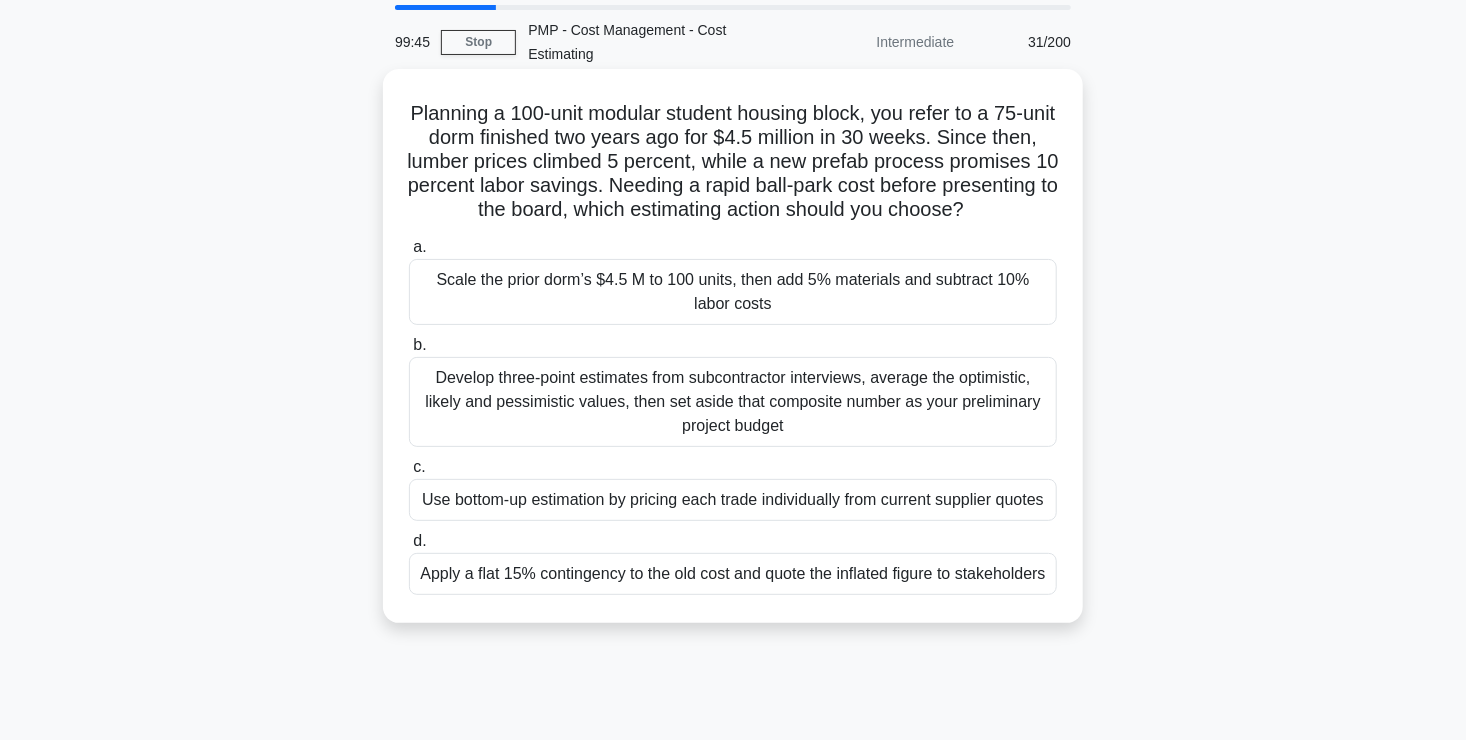 scroll, scrollTop: 66, scrollLeft: 0, axis: vertical 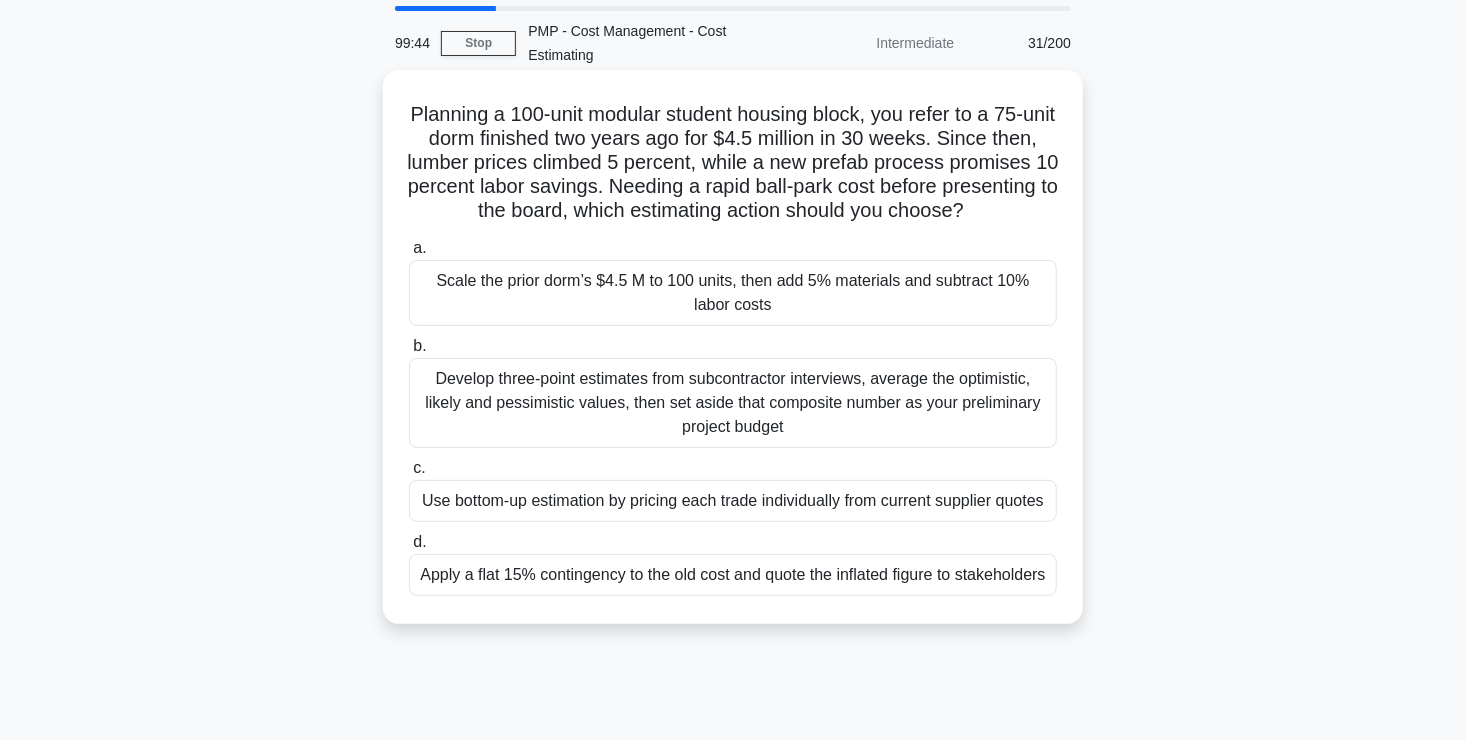click on "Develop three-point estimates from subcontractor interviews, average the optimistic, likely and pessimistic values, then set aside that composite number as your preliminary project budget" at bounding box center (733, 403) 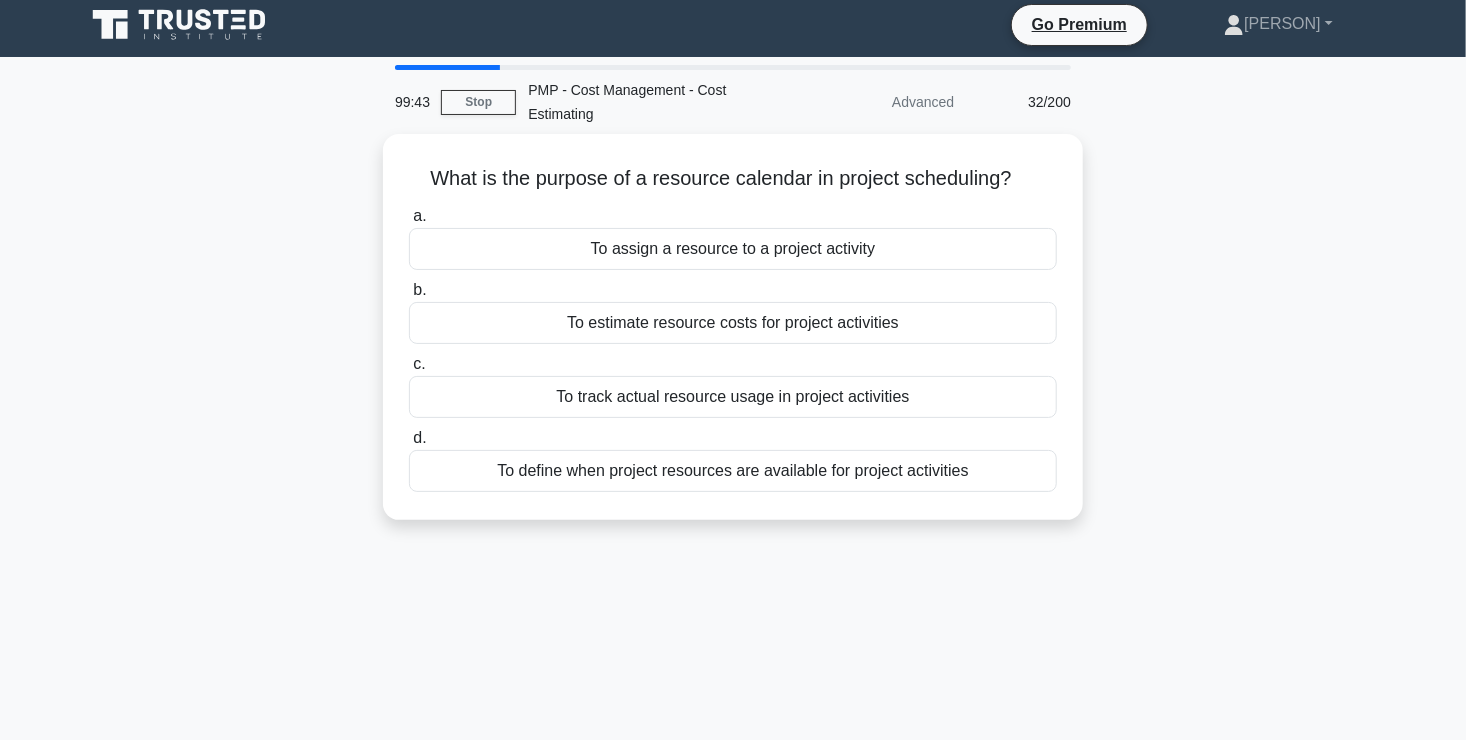 scroll, scrollTop: 0, scrollLeft: 0, axis: both 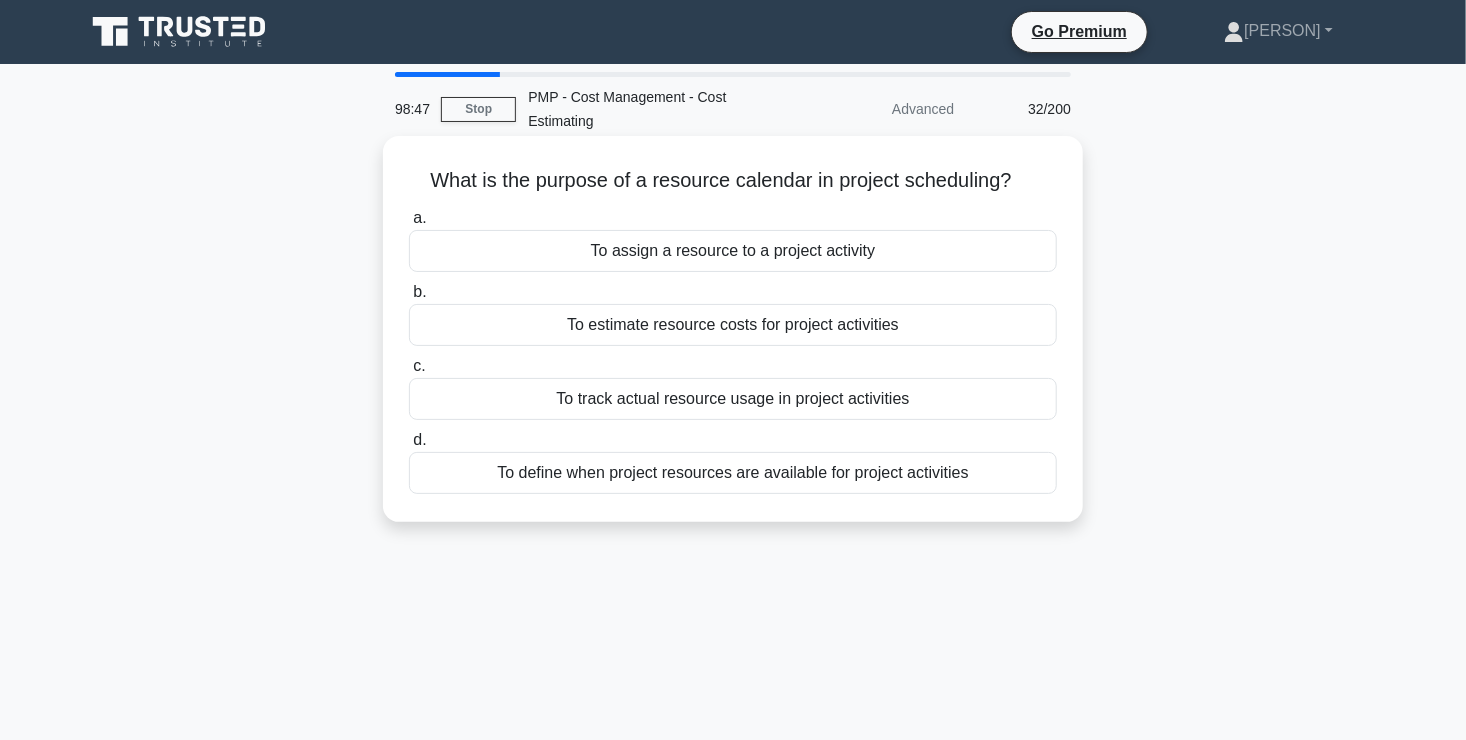 click on "To define when project resources are available for project activities" at bounding box center [733, 473] 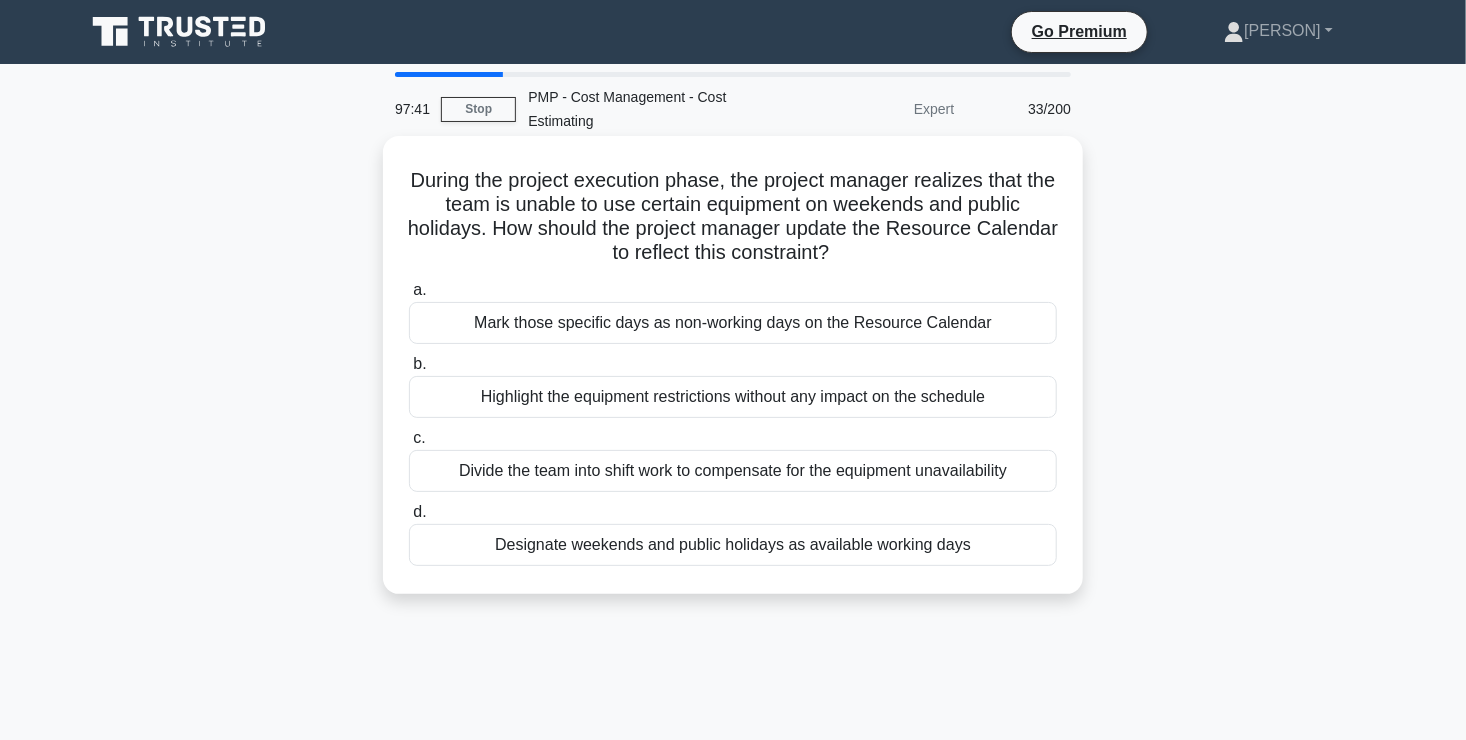 click on "Mark those specific days as non-working days on the Resource Calendar" at bounding box center [733, 323] 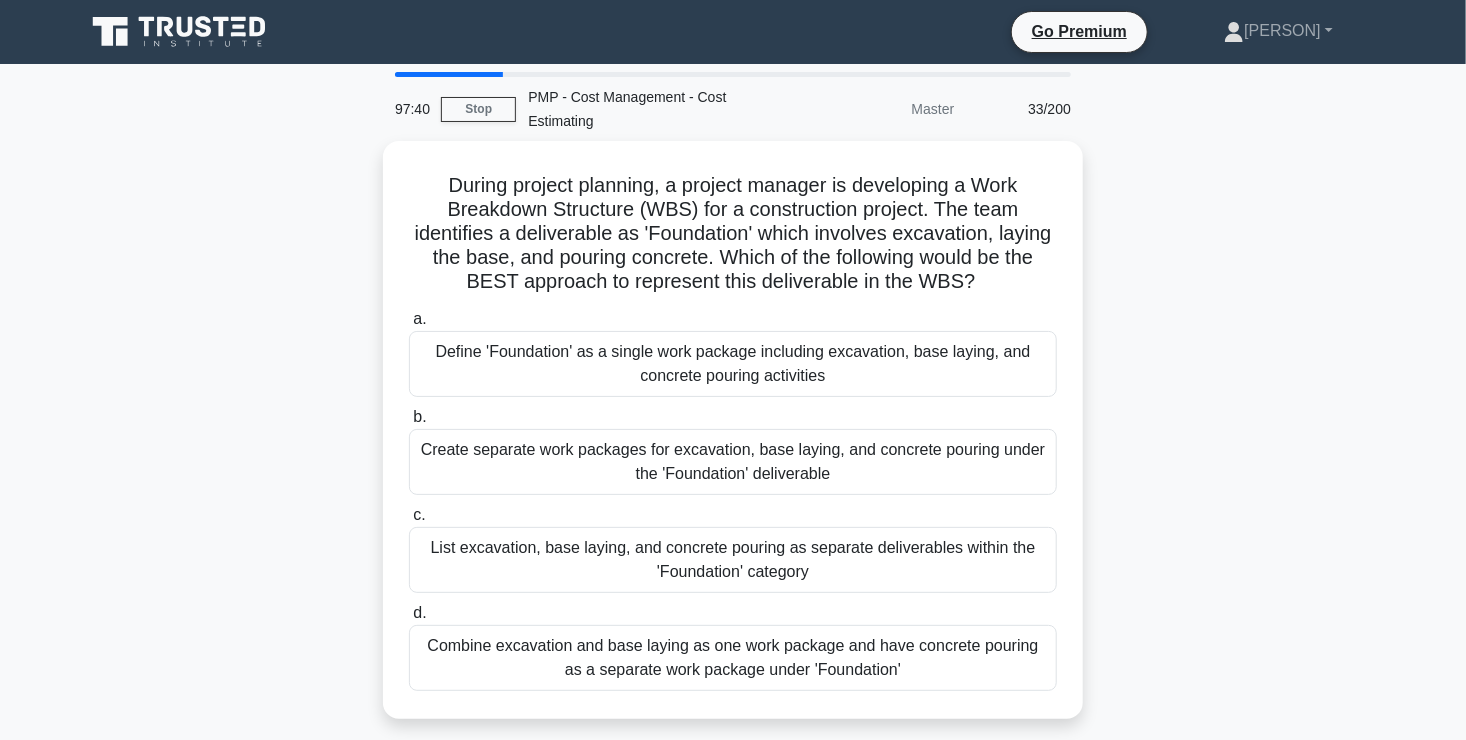 click on "a.
Define 'Foundation' as a single work package including excavation, base laying, and concrete pouring activities" at bounding box center (733, 352) 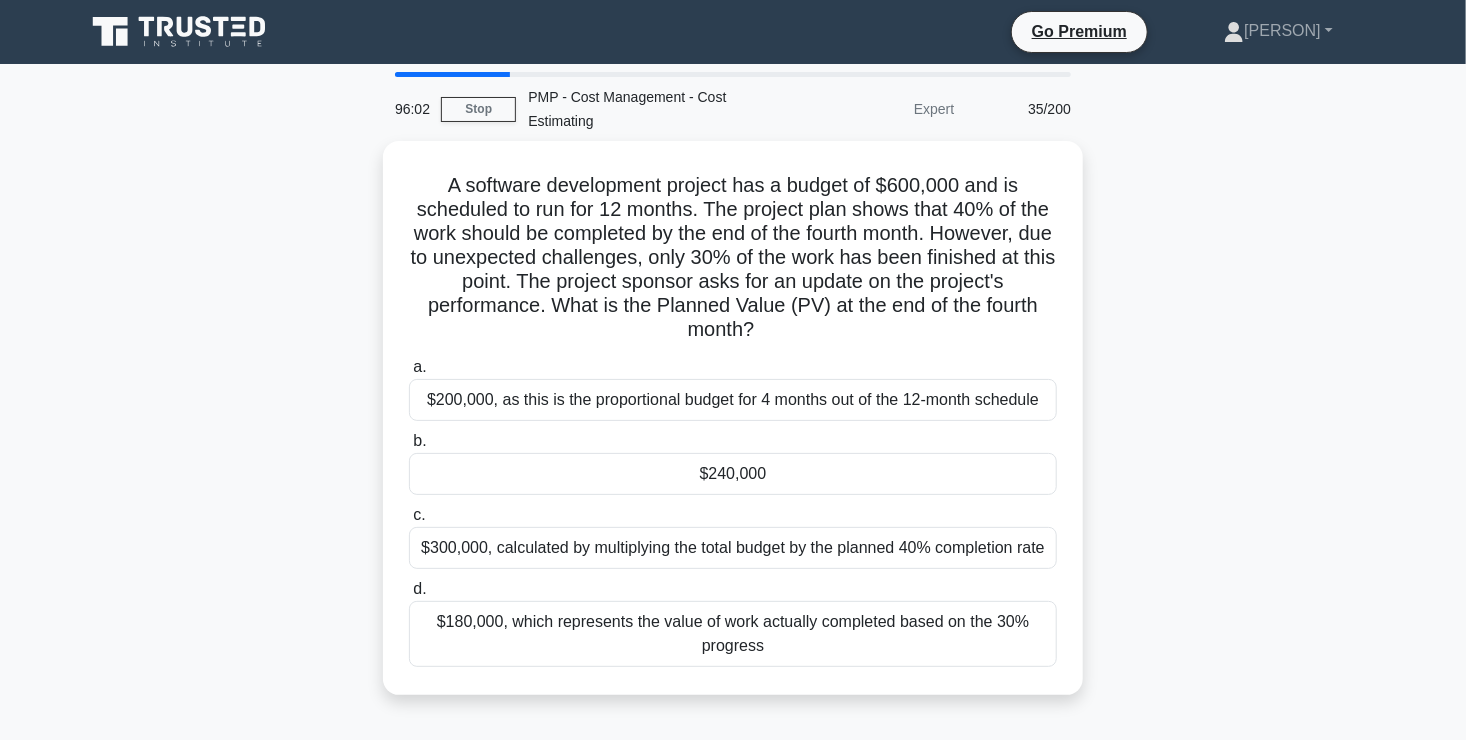 click on "A software development project has a budget of $600,000 and is scheduled to run for 12 months. The project plan shows that 40% of the work should be completed by the end of the fourth month. However, due to unexpected challenges, only 30% of the work has been finished at this point. The project sponsor asks for an update on the project's performance. What is the Planned Value (PV) at the end of the fourth month?
.spinner_0XTQ{transform-origin:center;animation:spinner_y6GP .75s linear infinite}@keyframes spinner_y6GP{100%{transform:rotate(360deg)}}
a.
b. c. d." at bounding box center (733, 430) 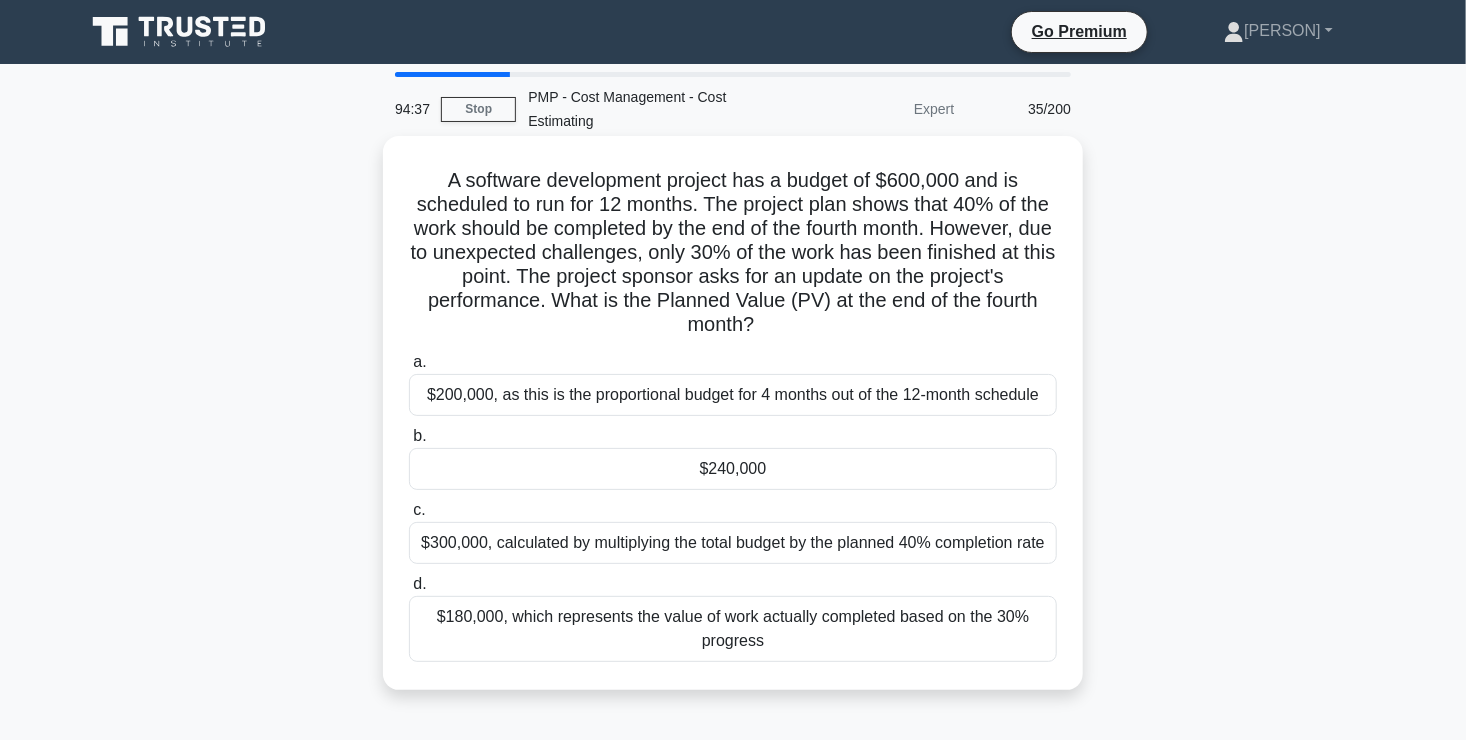 click on "$240,000" at bounding box center (733, 469) 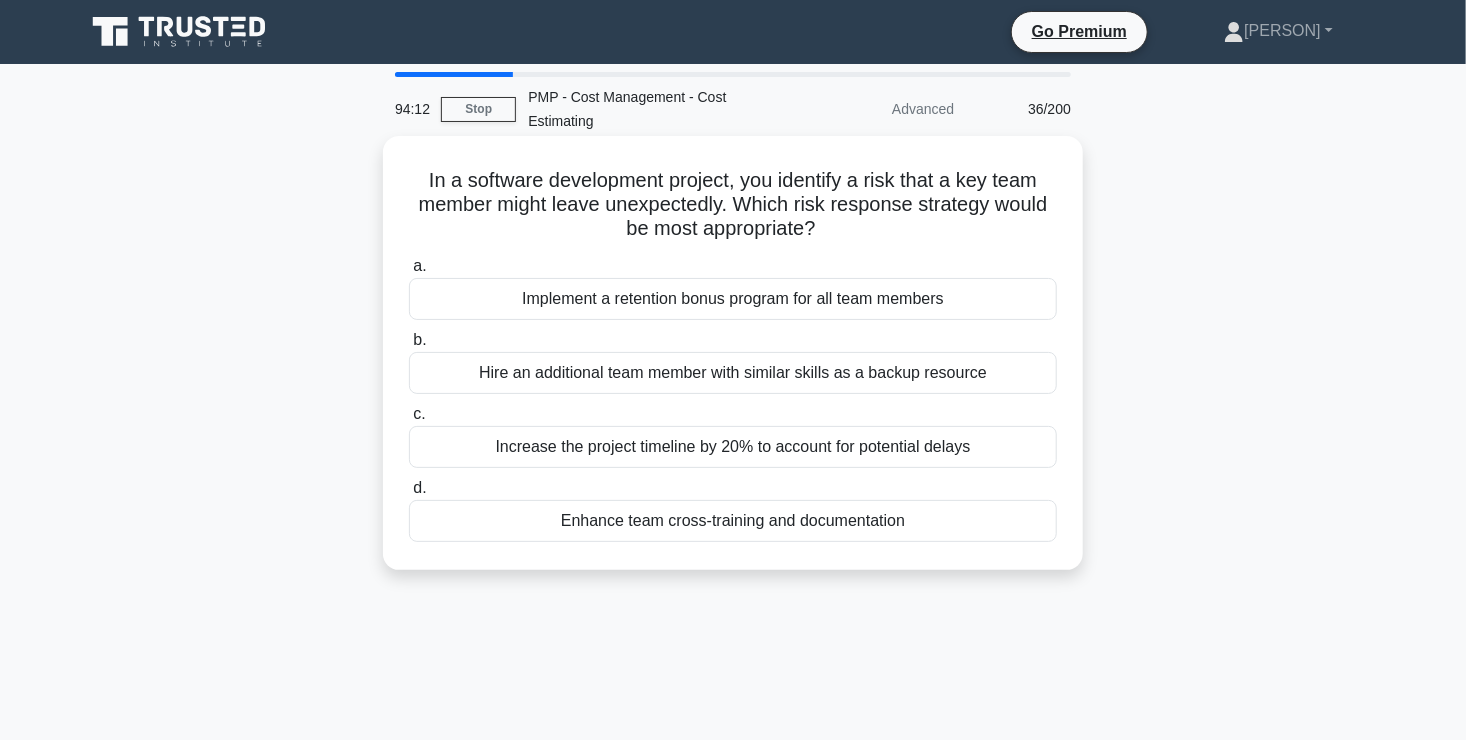 click on "Enhance team cross-training and documentation" at bounding box center (733, 521) 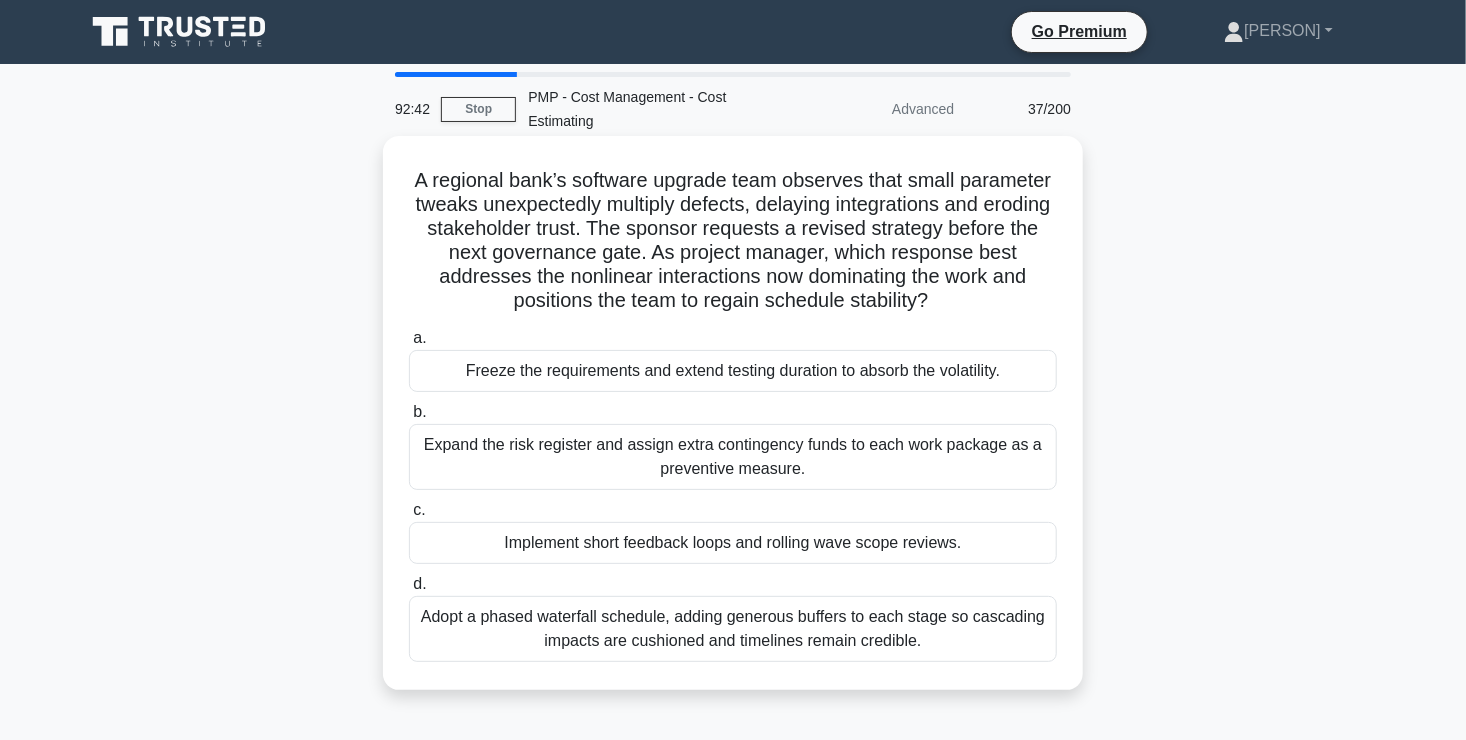 click on "Implement short feedback loops and rolling wave scope reviews." at bounding box center [733, 543] 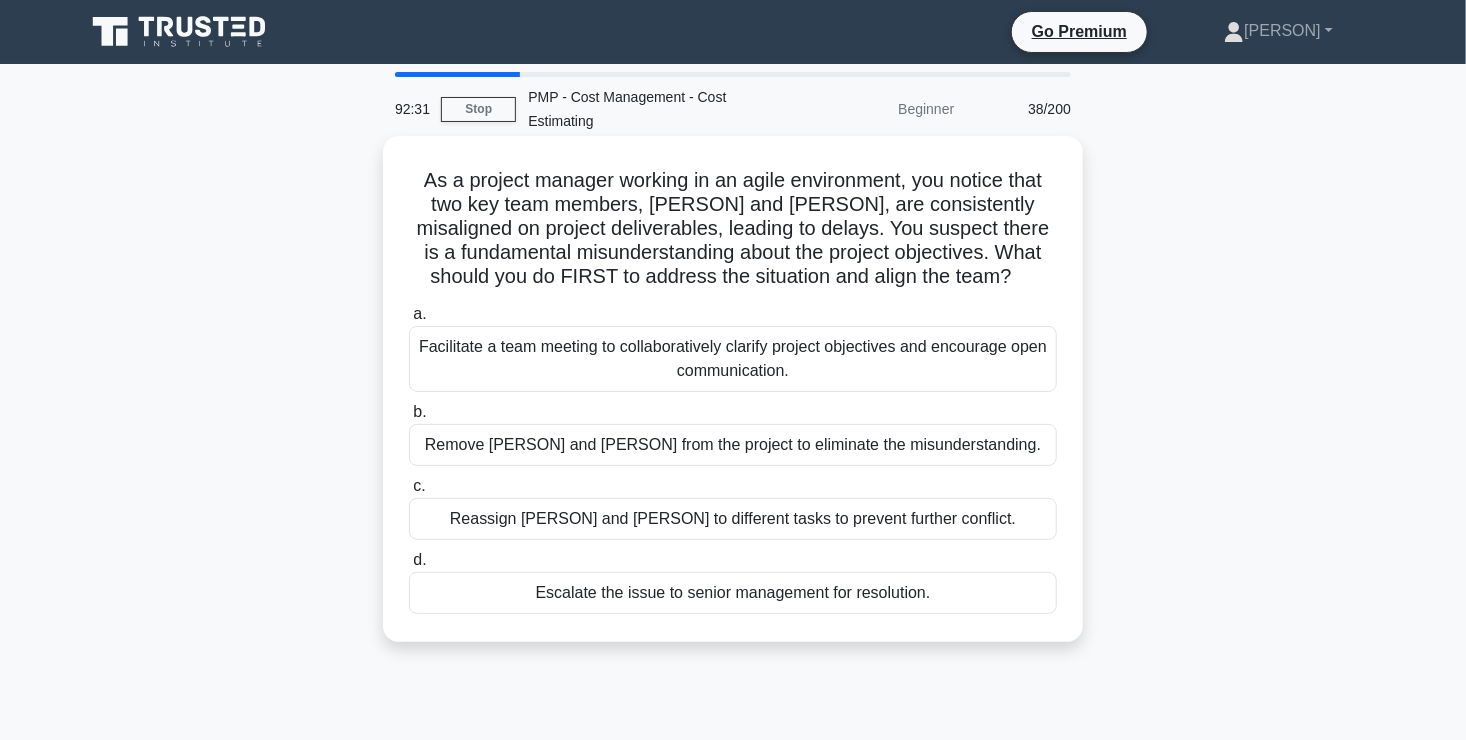click on "Facilitate a team meeting to collaboratively clarify project objectives and encourage open communication." at bounding box center [733, 359] 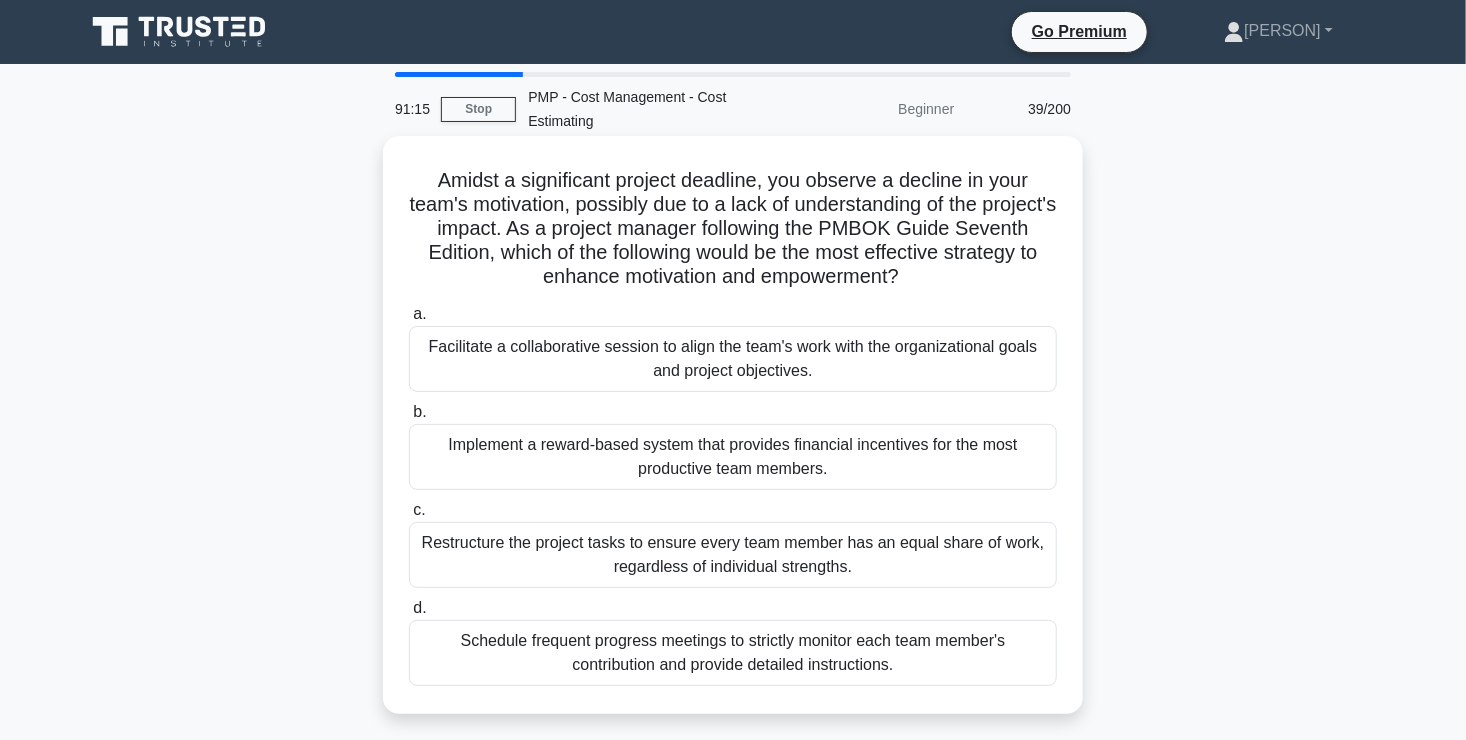 click on "Implement a reward-based system that provides financial incentives for the most productive team members." at bounding box center (733, 457) 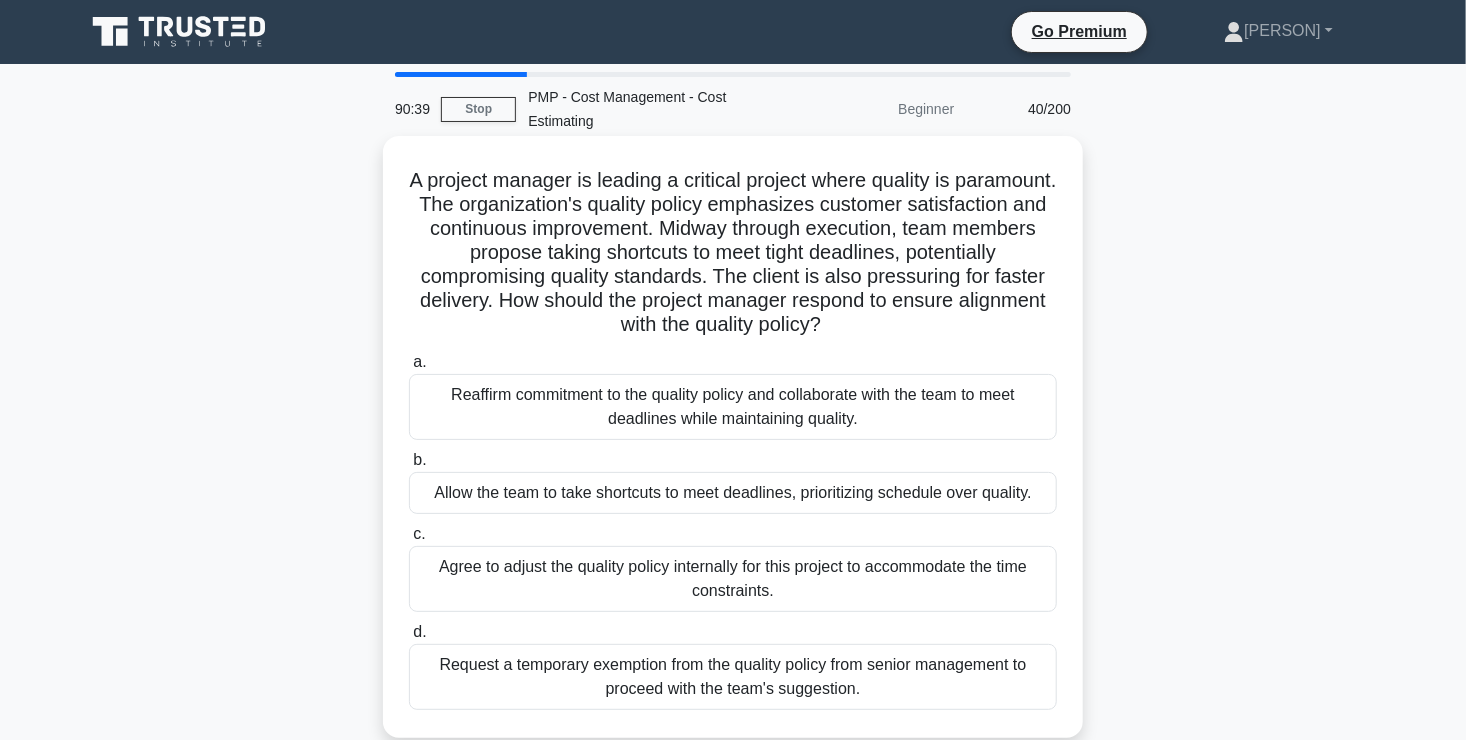 click on "Reaffirm commitment to the quality policy and collaborate with the team to meet deadlines while maintaining quality." at bounding box center [733, 407] 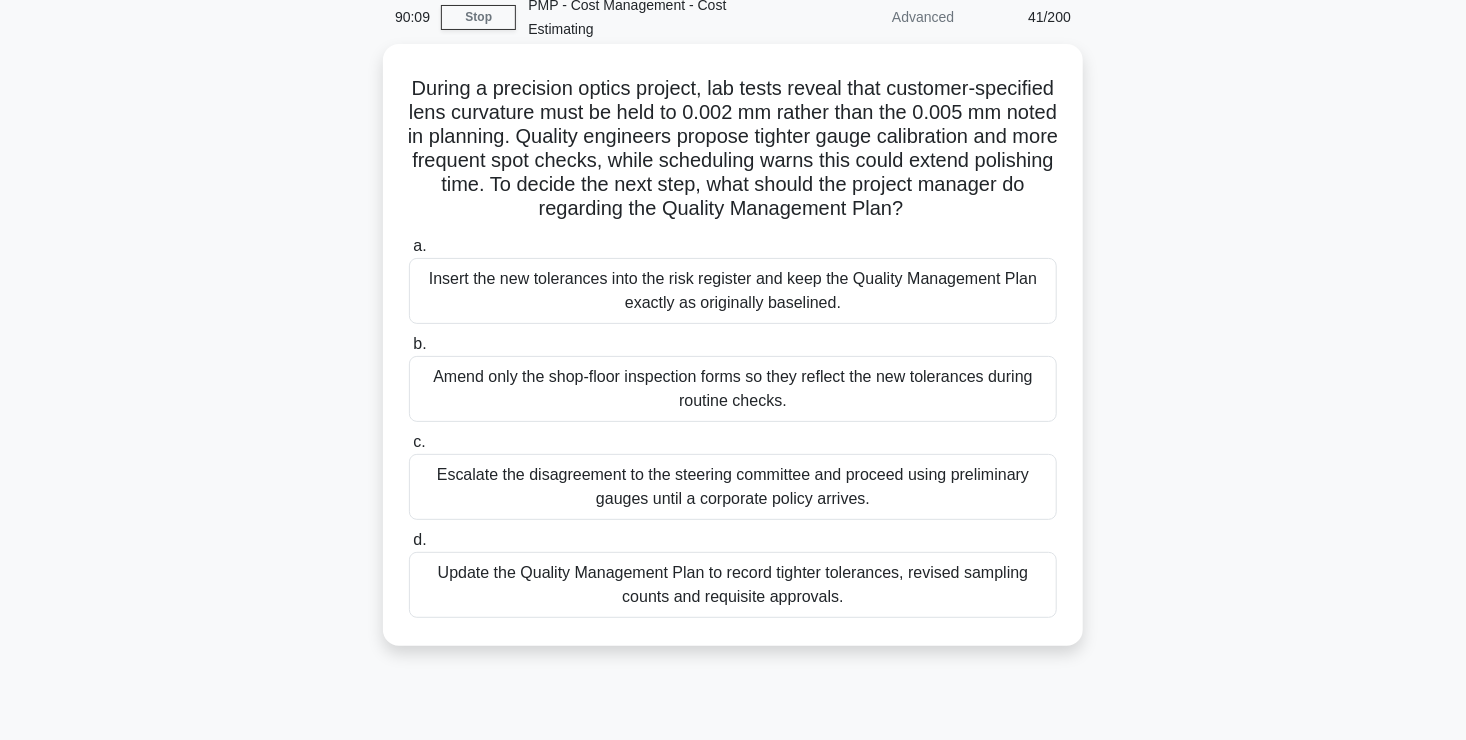 scroll, scrollTop: 94, scrollLeft: 0, axis: vertical 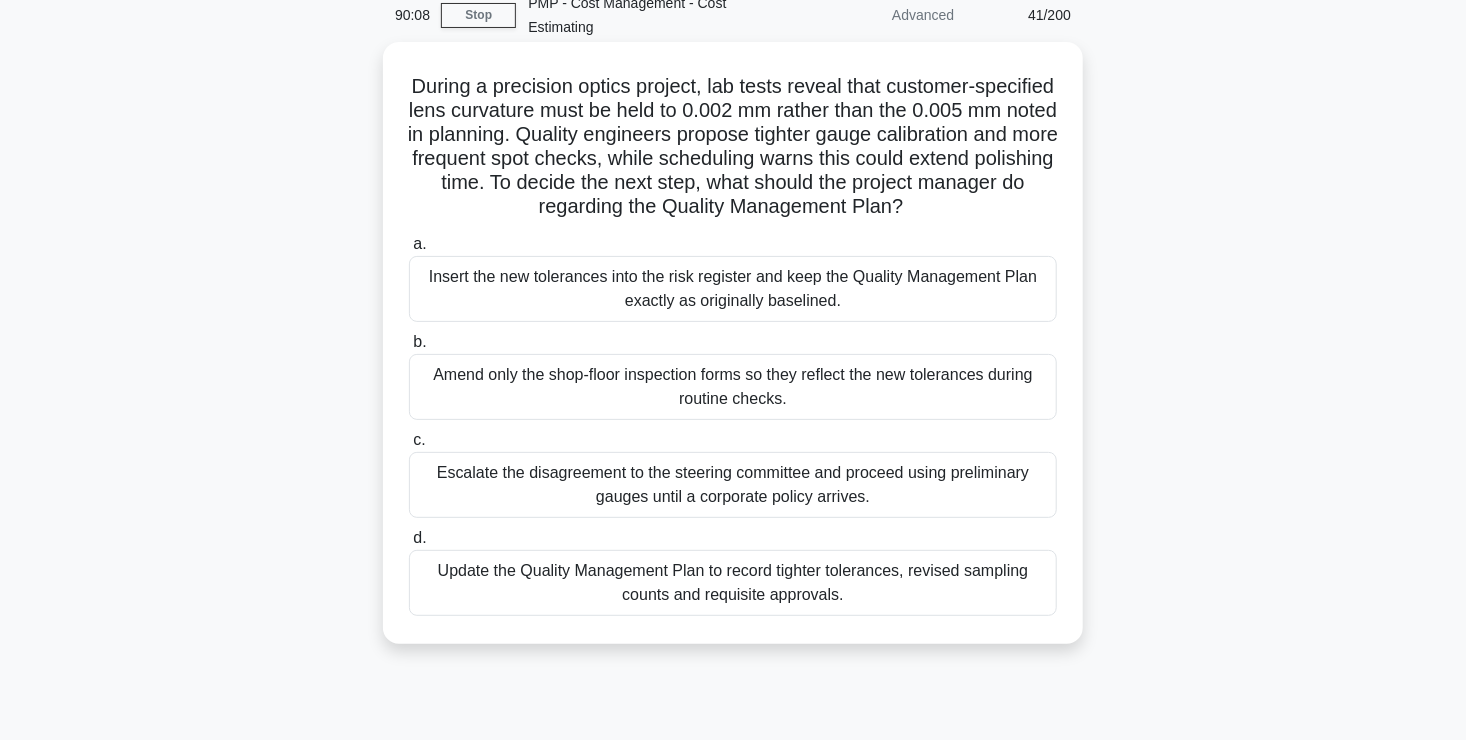 click on "a.
Insert the new tolerances into the risk register and keep the Quality Management Plan exactly as originally baselined.
b.
c.
d." at bounding box center (733, 424) 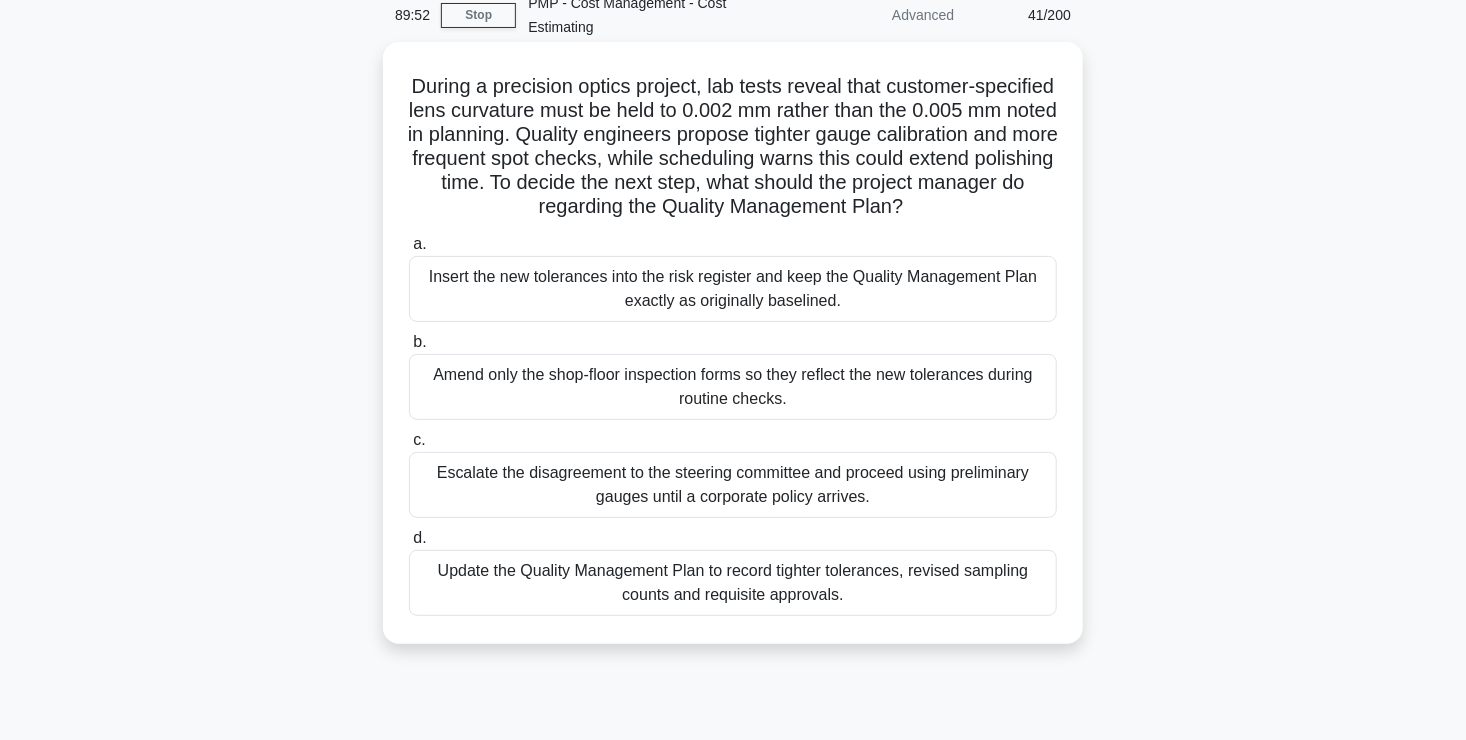 click on "Update the Quality Management Plan to record tighter tolerances, revised sampling counts and requisite approvals." at bounding box center [733, 583] 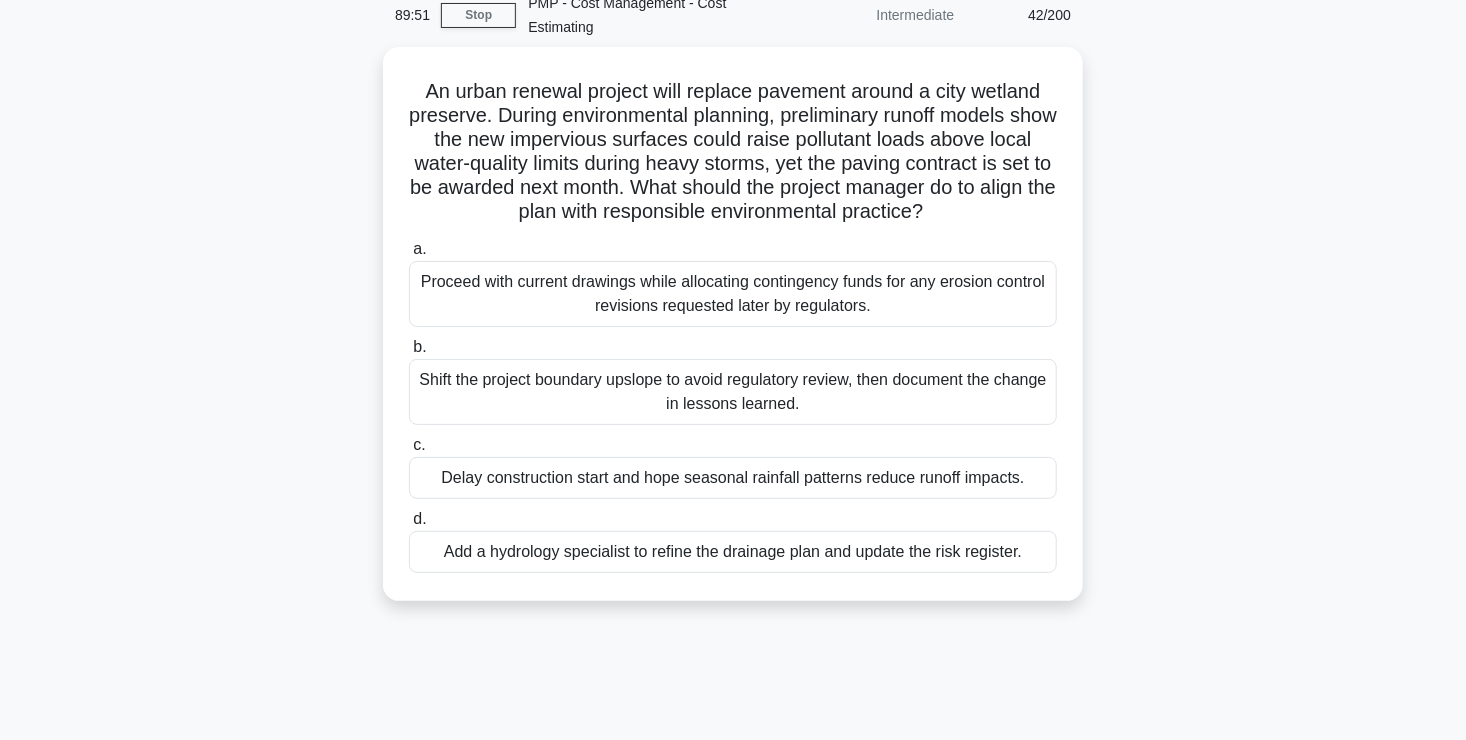 scroll, scrollTop: 0, scrollLeft: 0, axis: both 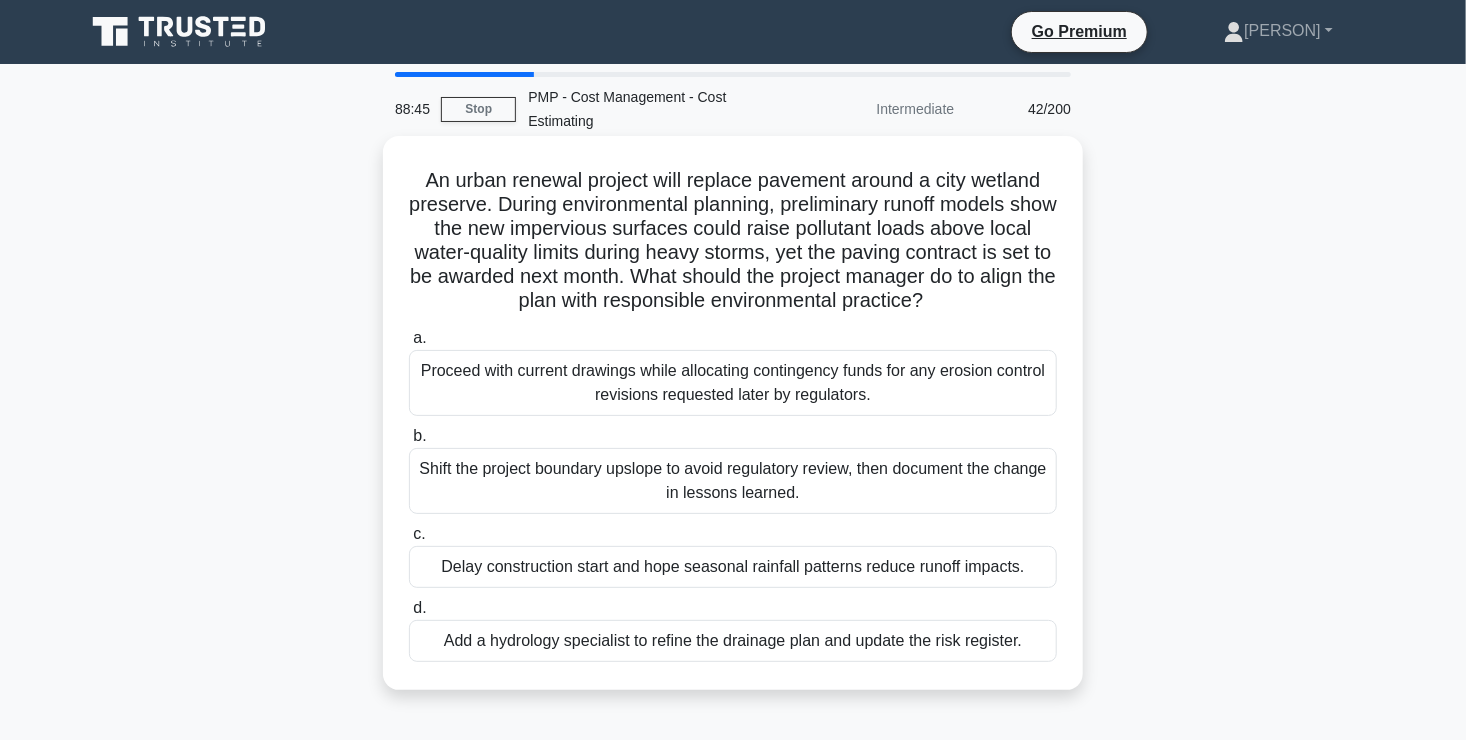 click on "Add a hydrology specialist to refine the drainage plan and update the risk register." at bounding box center (733, 641) 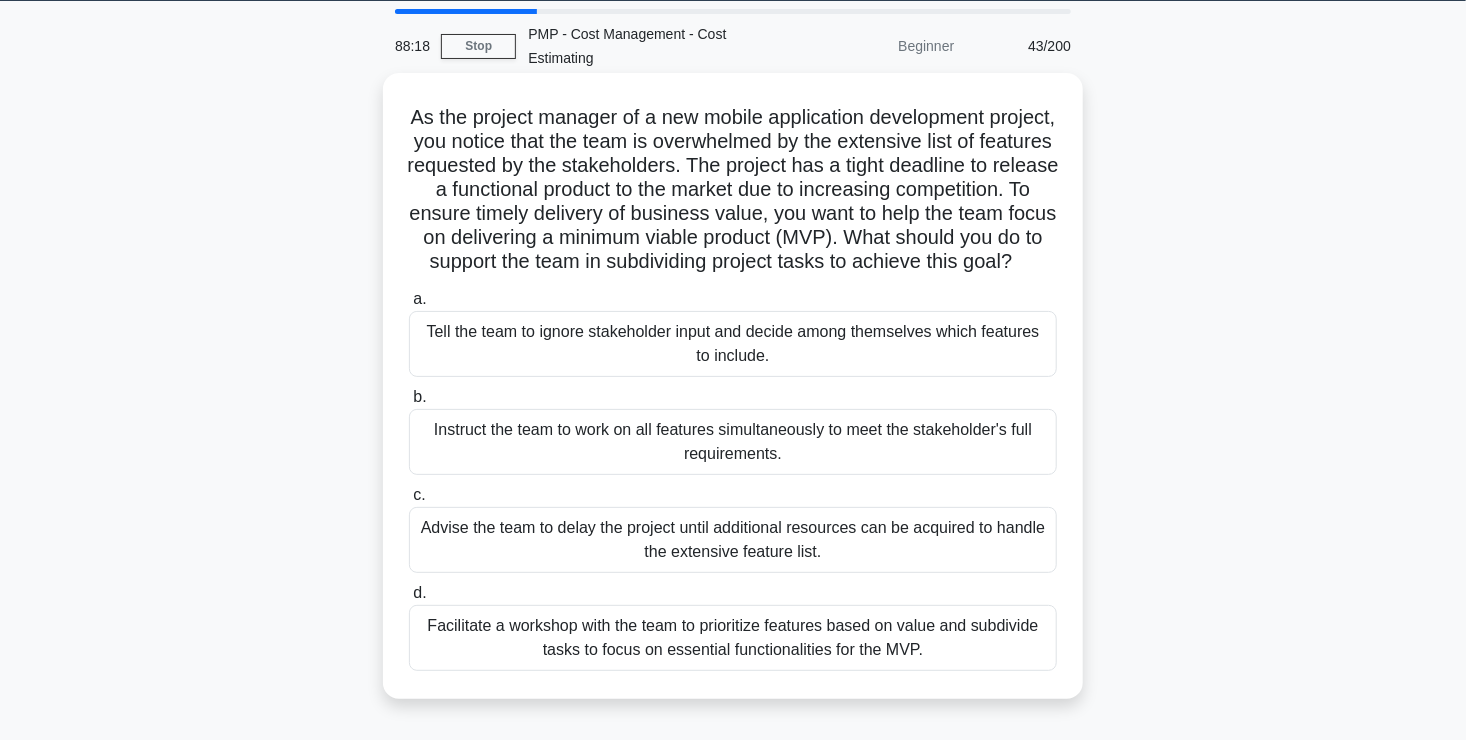 scroll, scrollTop: 64, scrollLeft: 0, axis: vertical 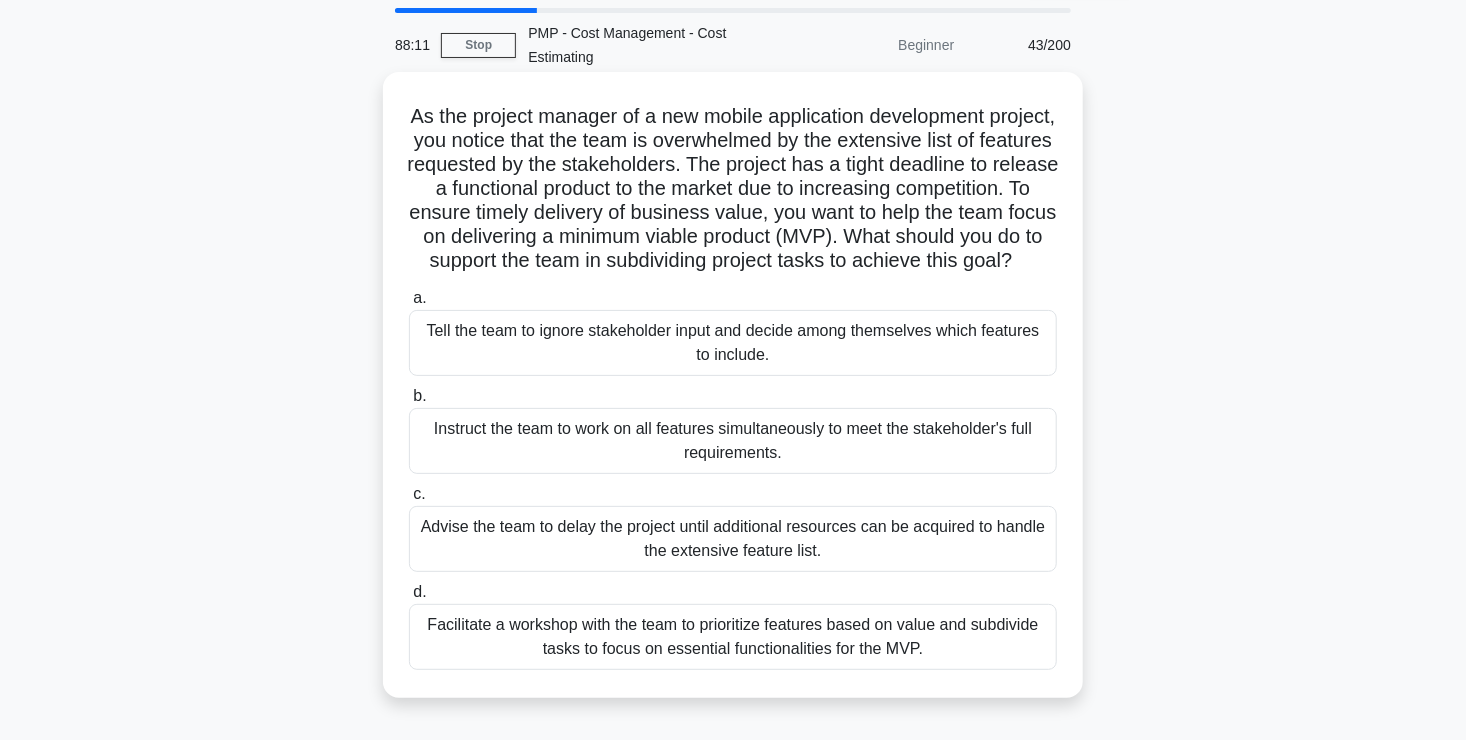 click on "Facilitate a workshop with the team to prioritize features based on value and subdivide tasks to focus on essential functionalities for the MVP." at bounding box center [733, 637] 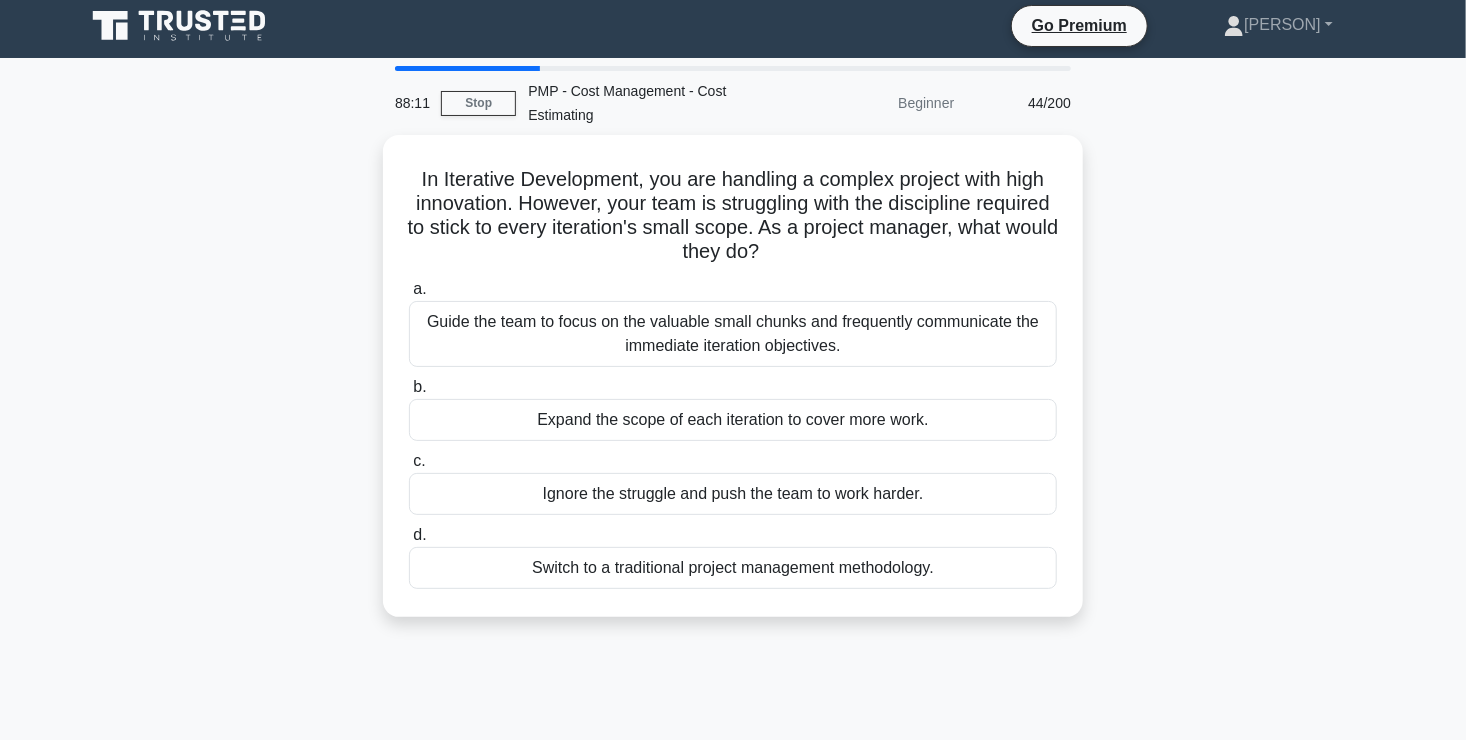 scroll, scrollTop: 0, scrollLeft: 0, axis: both 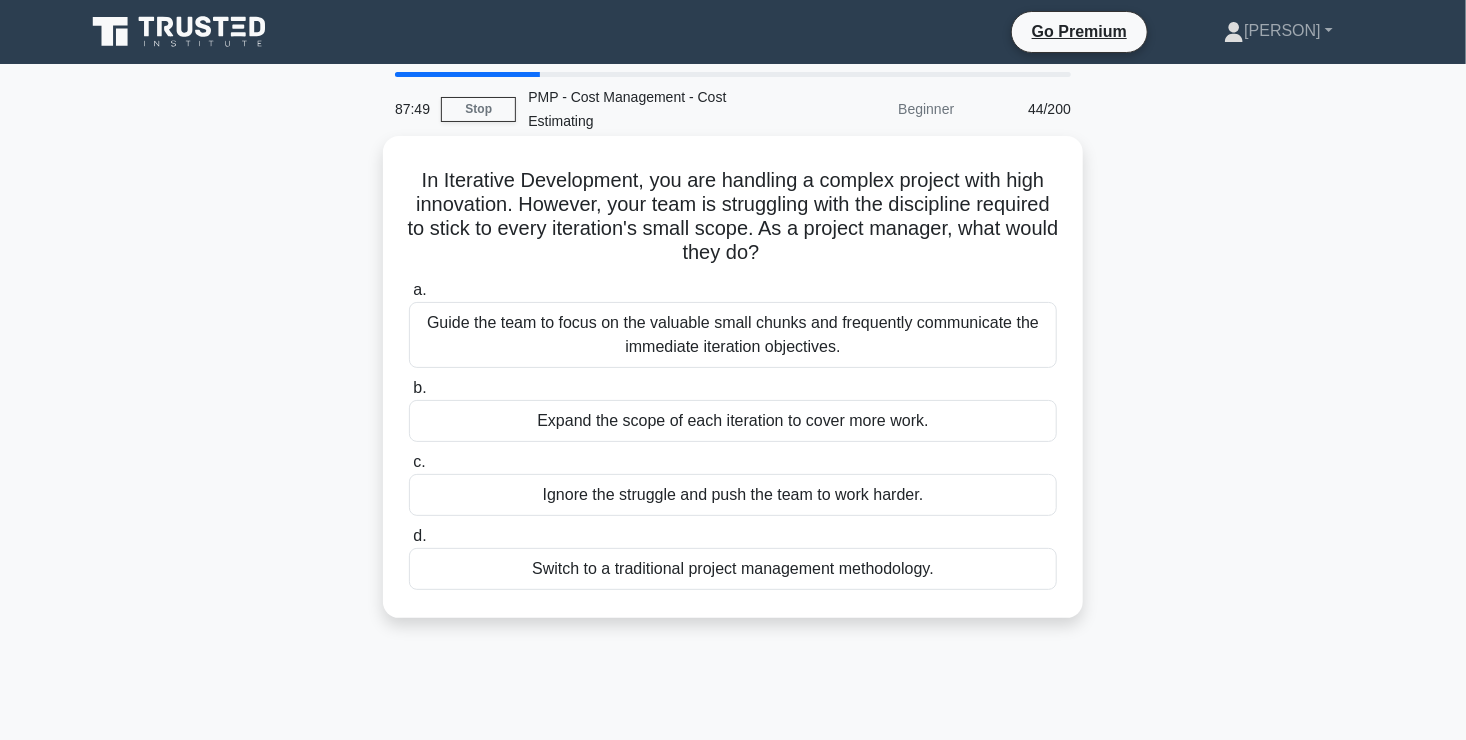 click on "Guide the team to focus on the valuable small chunks and frequently communicate the immediate iteration objectives." at bounding box center [733, 335] 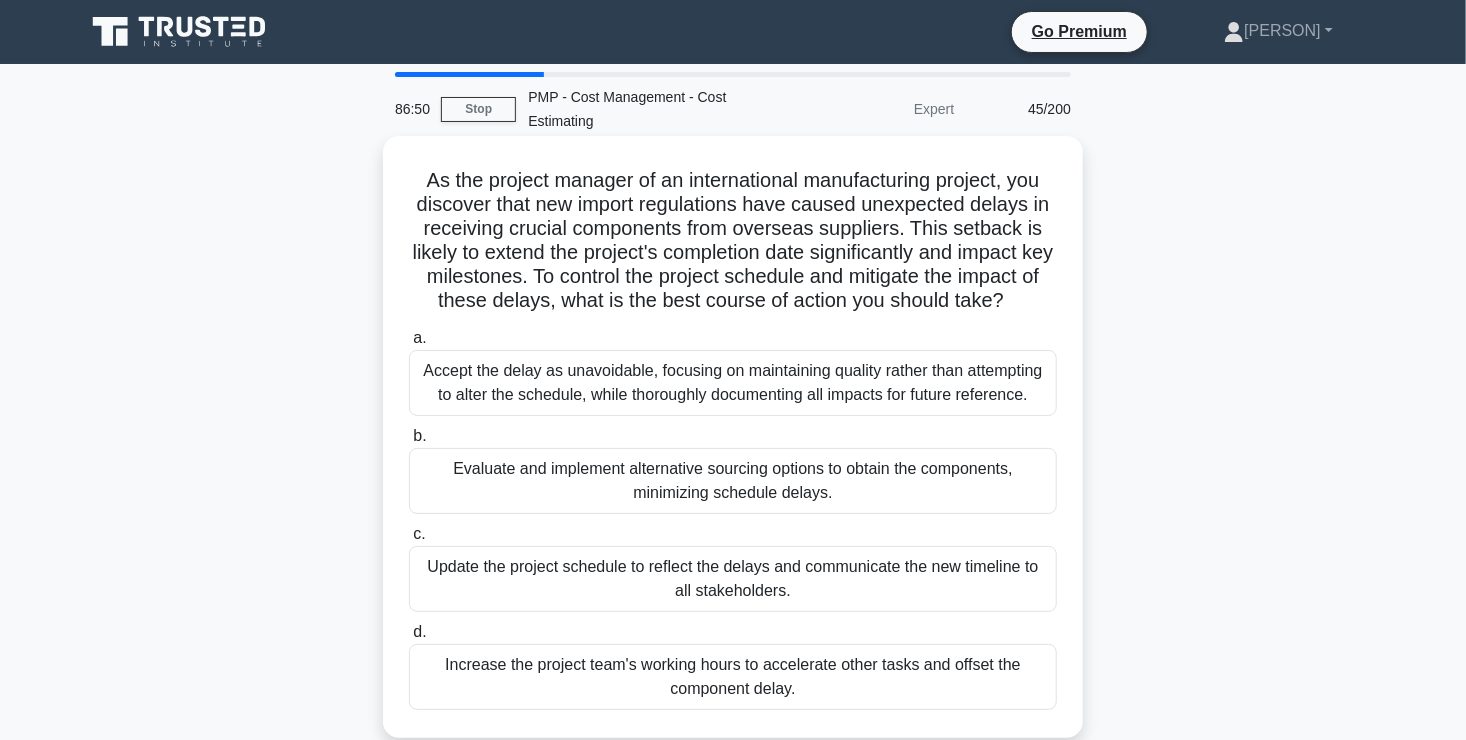 click on "Accept the delay as unavoidable, focusing on maintaining quality rather than attempting to alter the schedule, while thoroughly documenting all impacts for future reference." at bounding box center (733, 383) 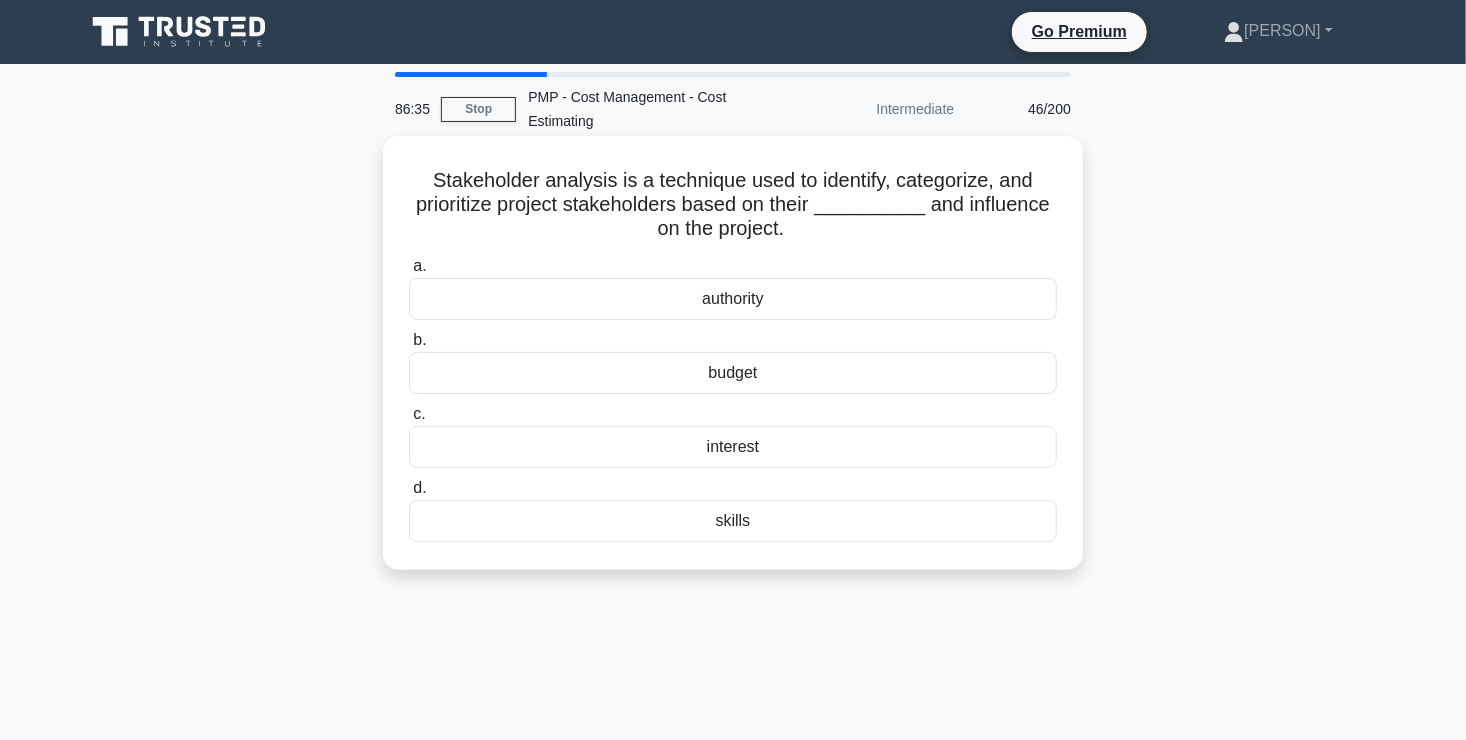 click on "interest" at bounding box center [733, 447] 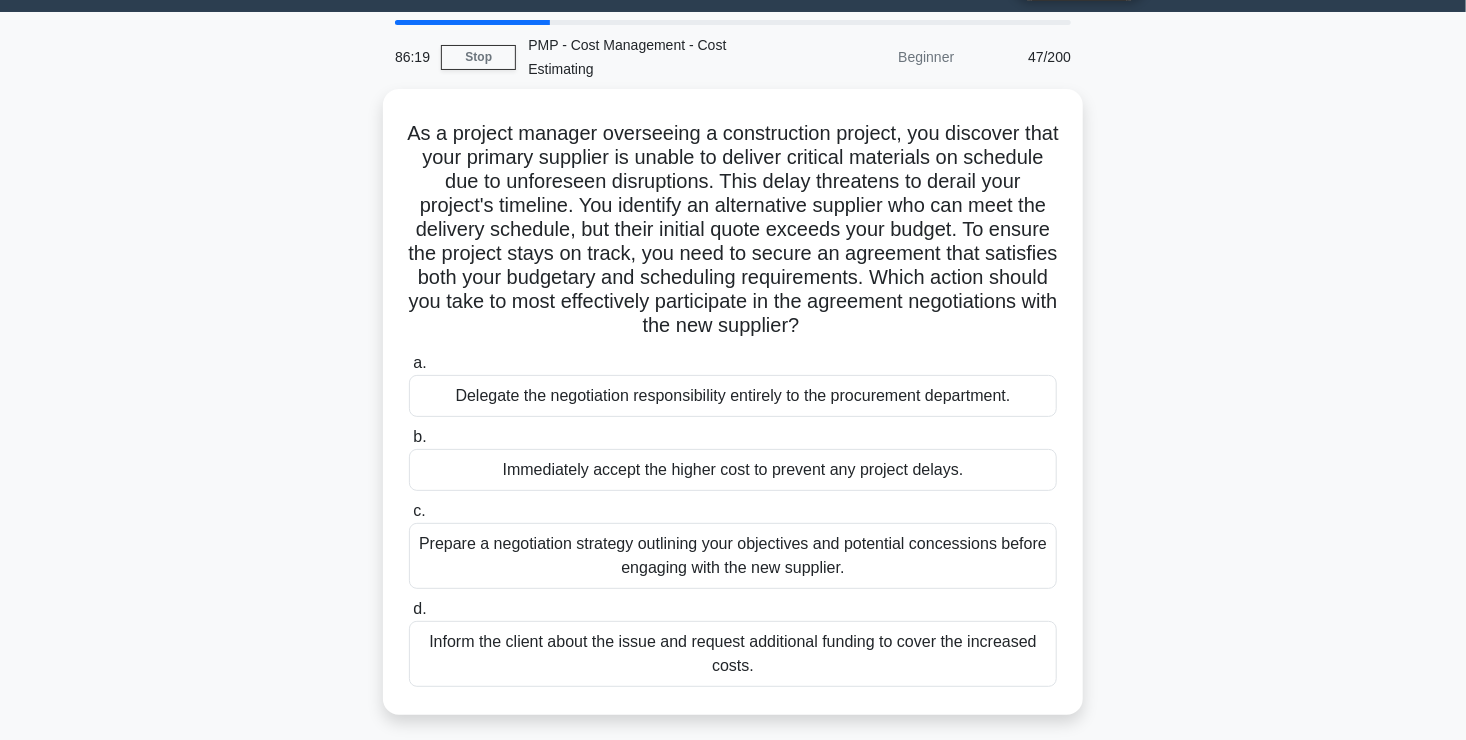 scroll, scrollTop: 56, scrollLeft: 0, axis: vertical 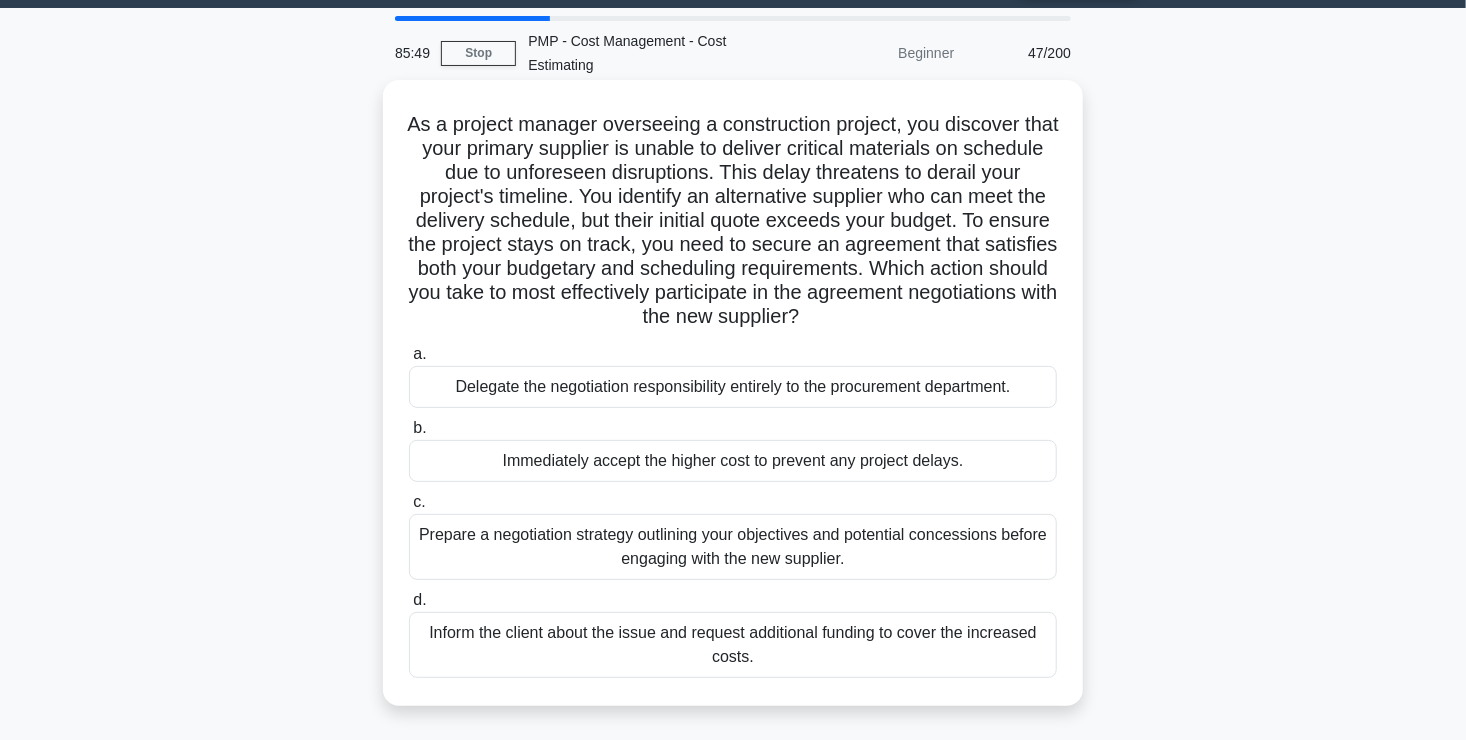 click on "Prepare a negotiation strategy outlining your objectives and potential concessions before engaging with the new supplier." at bounding box center [733, 547] 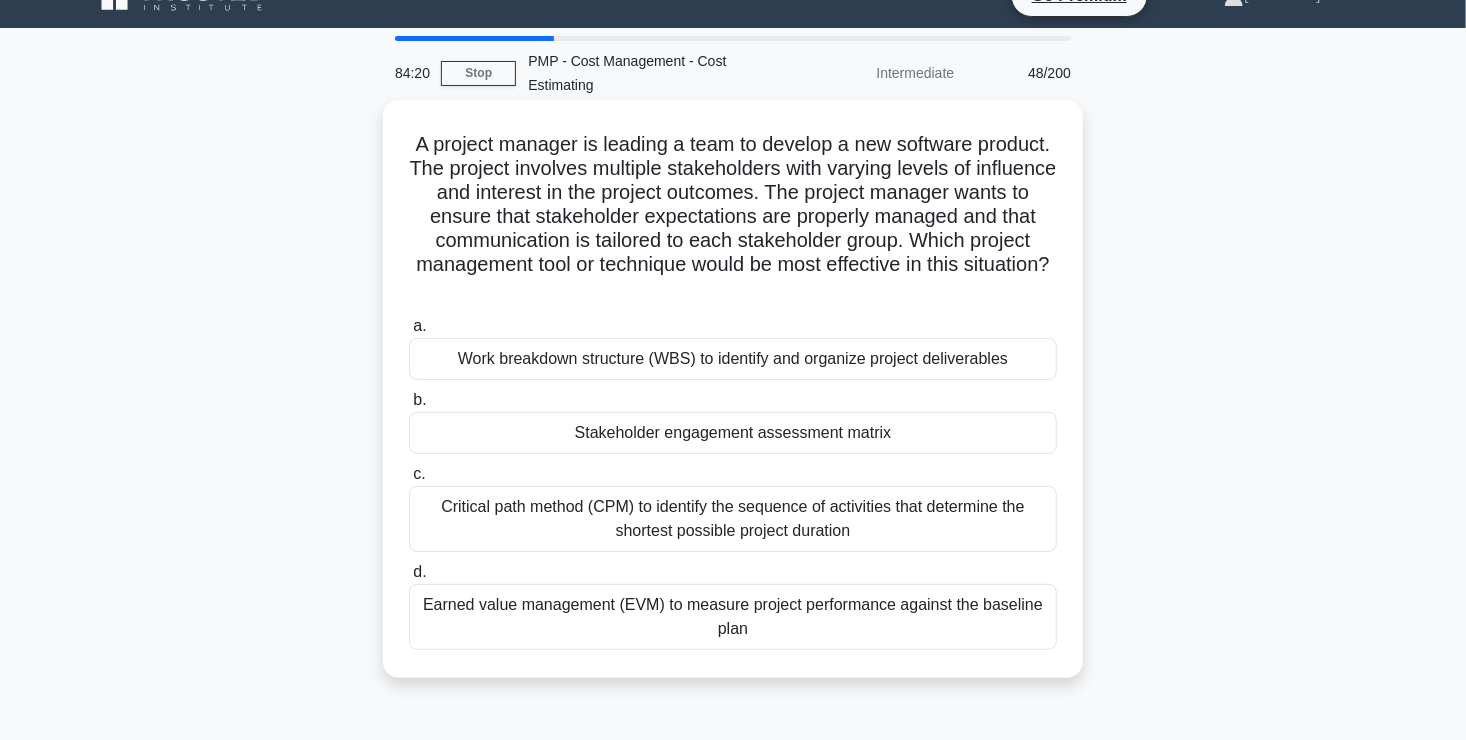 scroll, scrollTop: 38, scrollLeft: 0, axis: vertical 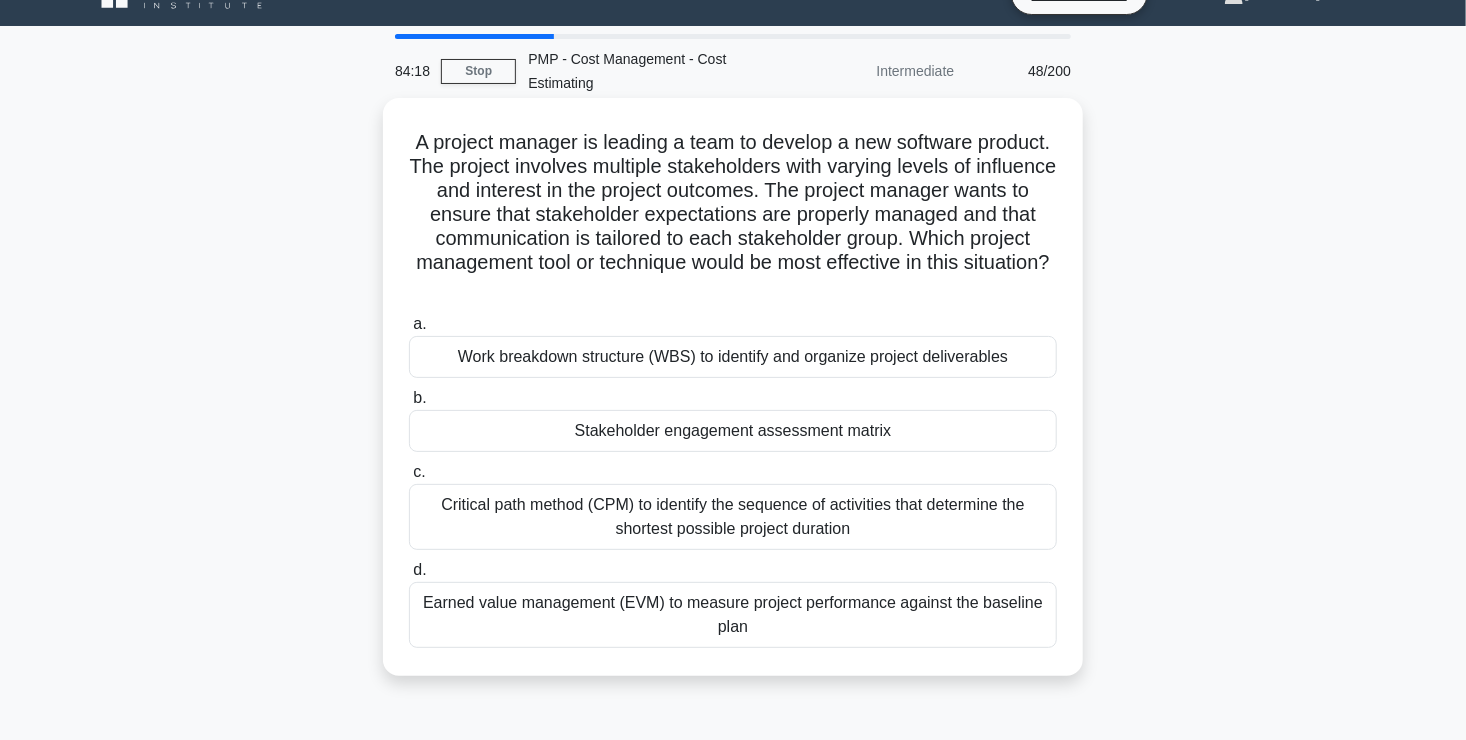 click on "Stakeholder engagement assessment matrix" at bounding box center [733, 431] 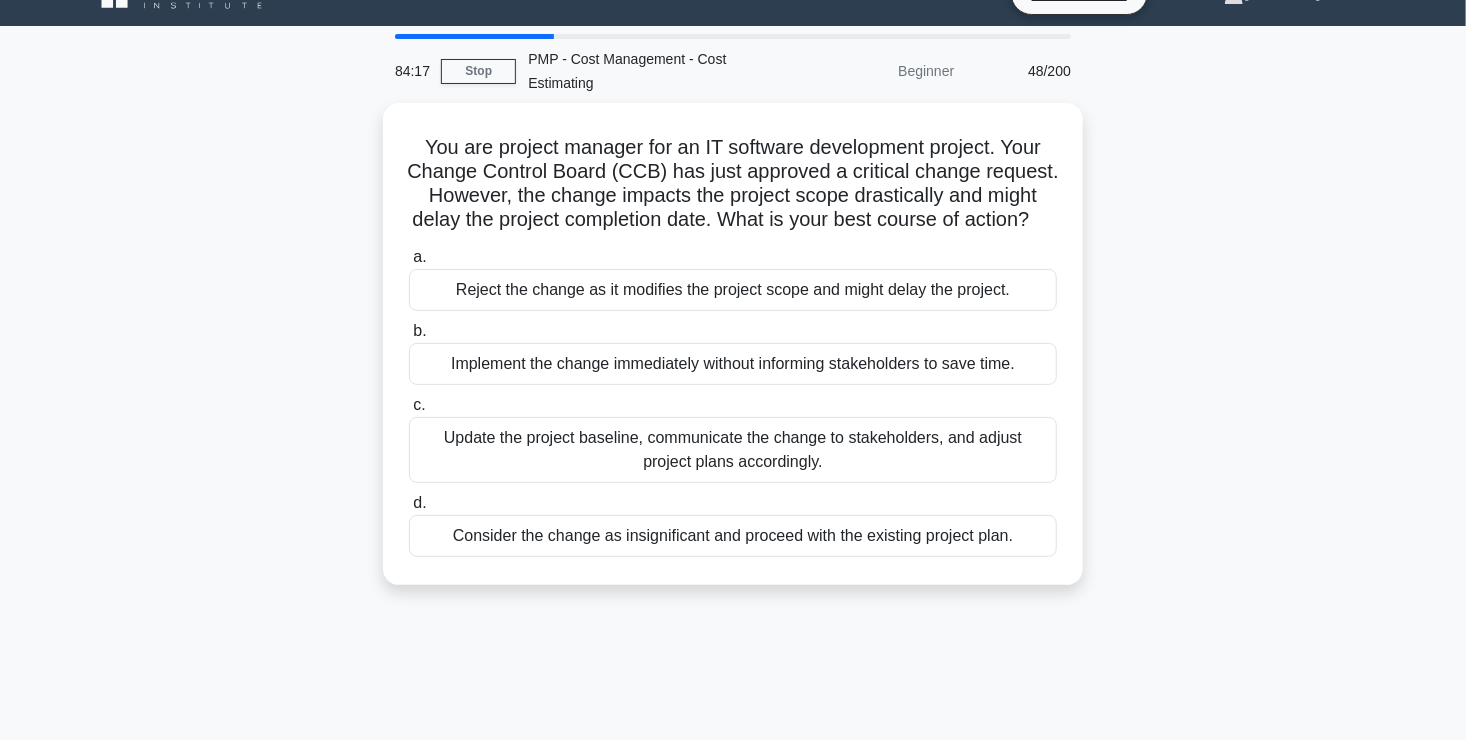scroll, scrollTop: 0, scrollLeft: 0, axis: both 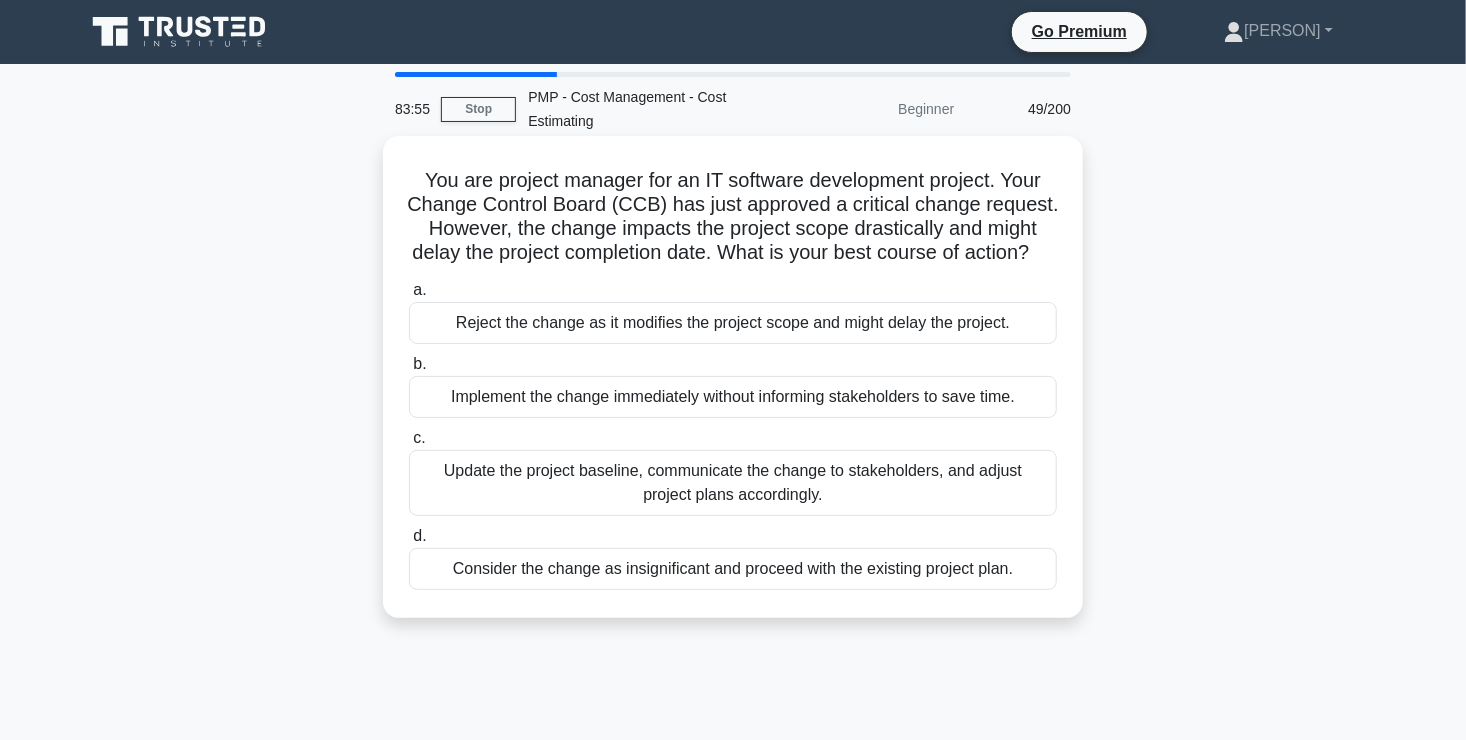 click on "Update the project baseline, communicate the change to stakeholders, and adjust project plans accordingly." at bounding box center [733, 483] 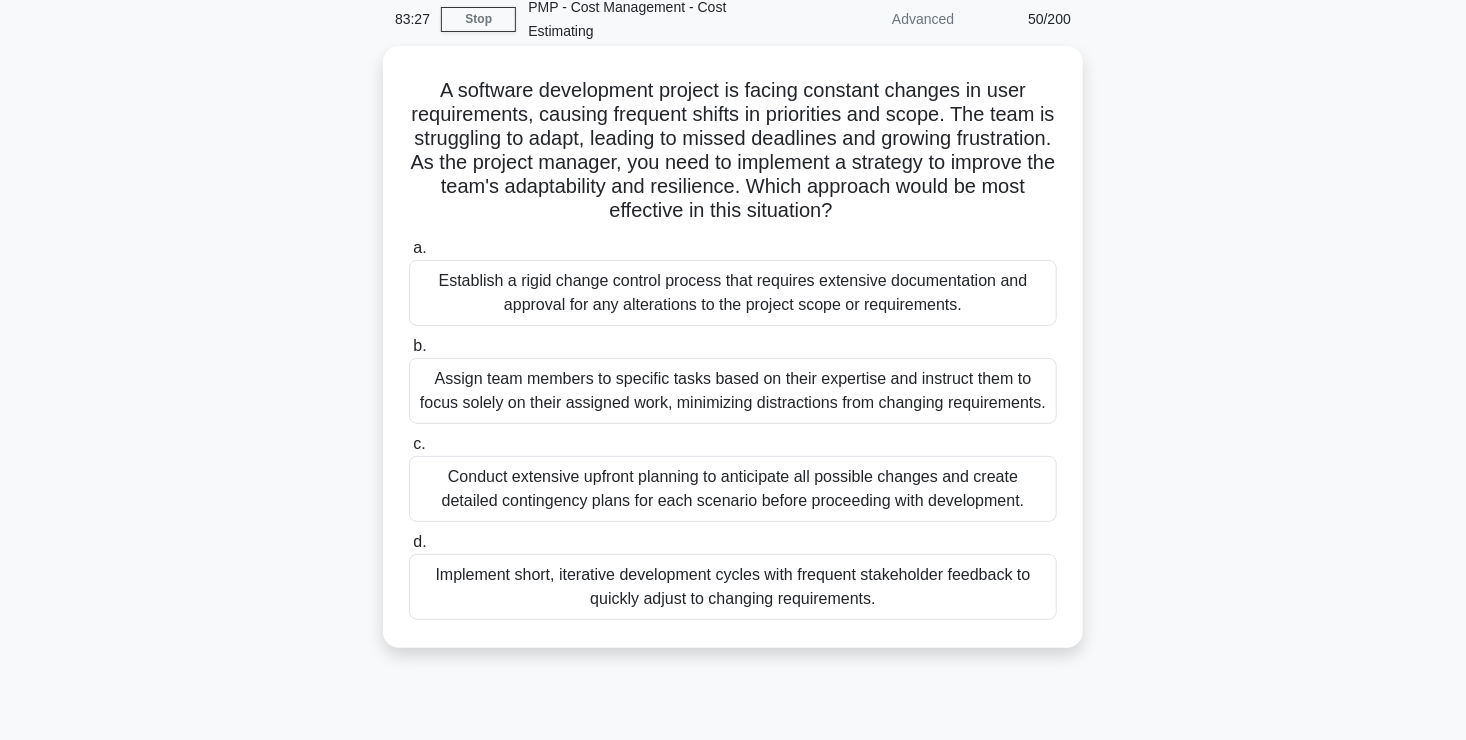 scroll, scrollTop: 91, scrollLeft: 0, axis: vertical 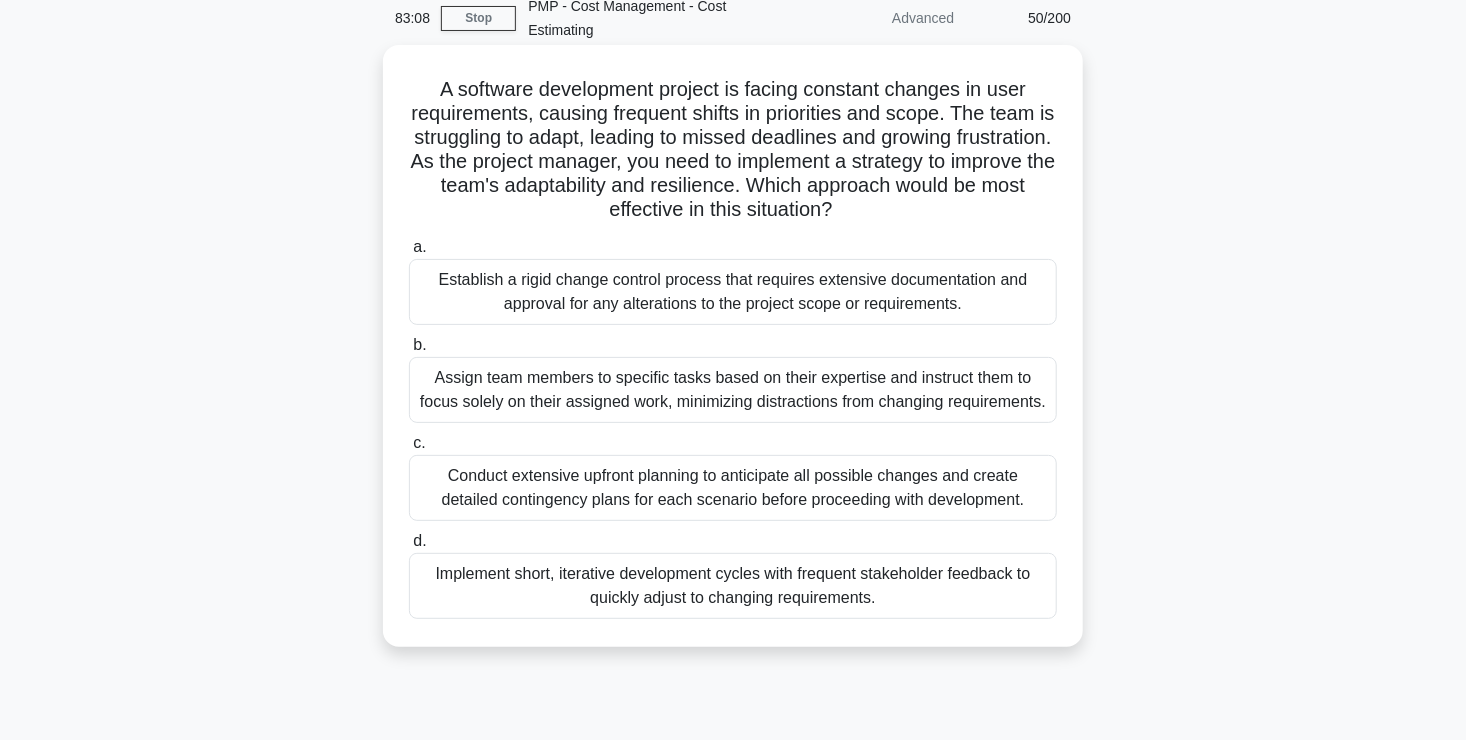 click on "Implement short, iterative development cycles with frequent stakeholder feedback to quickly adjust to changing requirements." at bounding box center [733, 586] 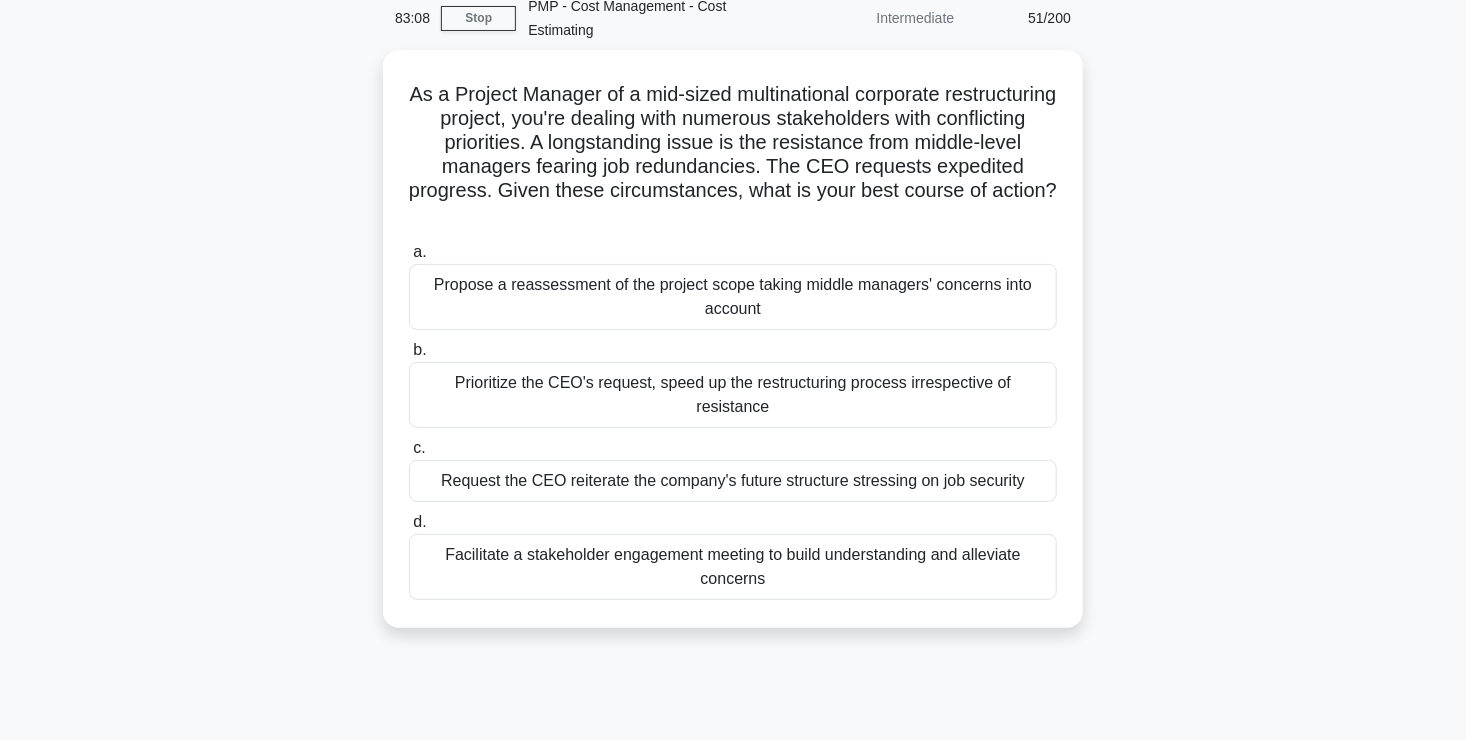 scroll, scrollTop: 0, scrollLeft: 0, axis: both 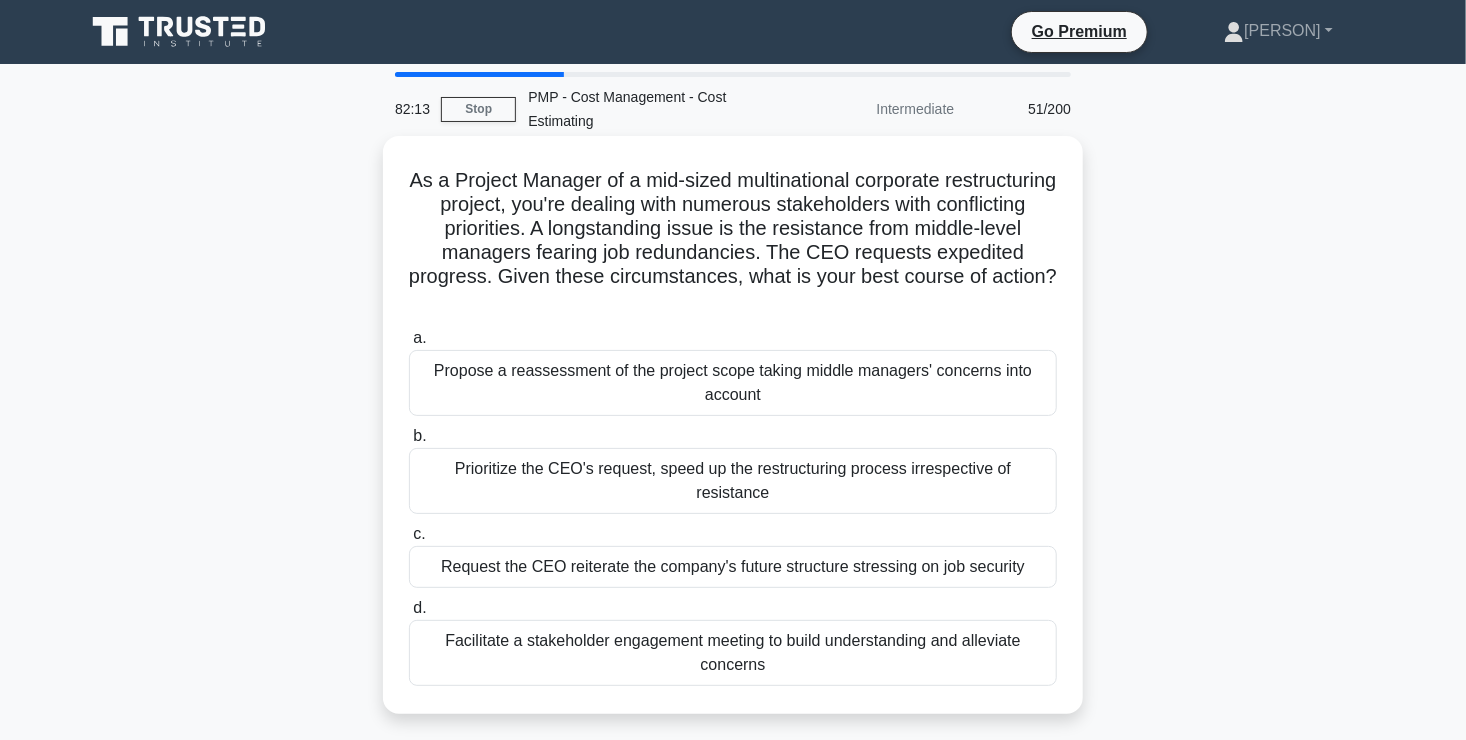 click on "Facilitate a stakeholder engagement meeting to build understanding and alleviate concerns" at bounding box center [733, 653] 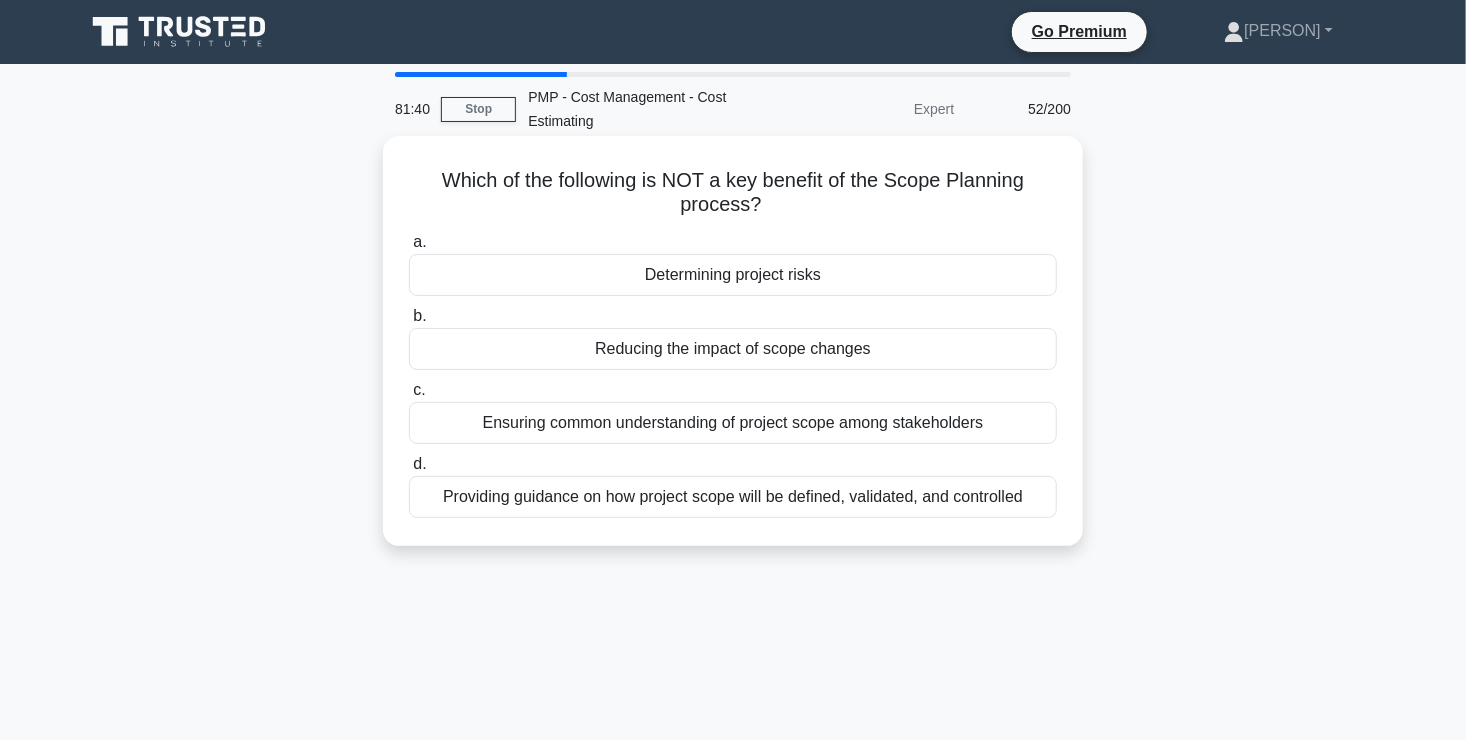 click on "Reducing the impact of scope changes" at bounding box center [733, 349] 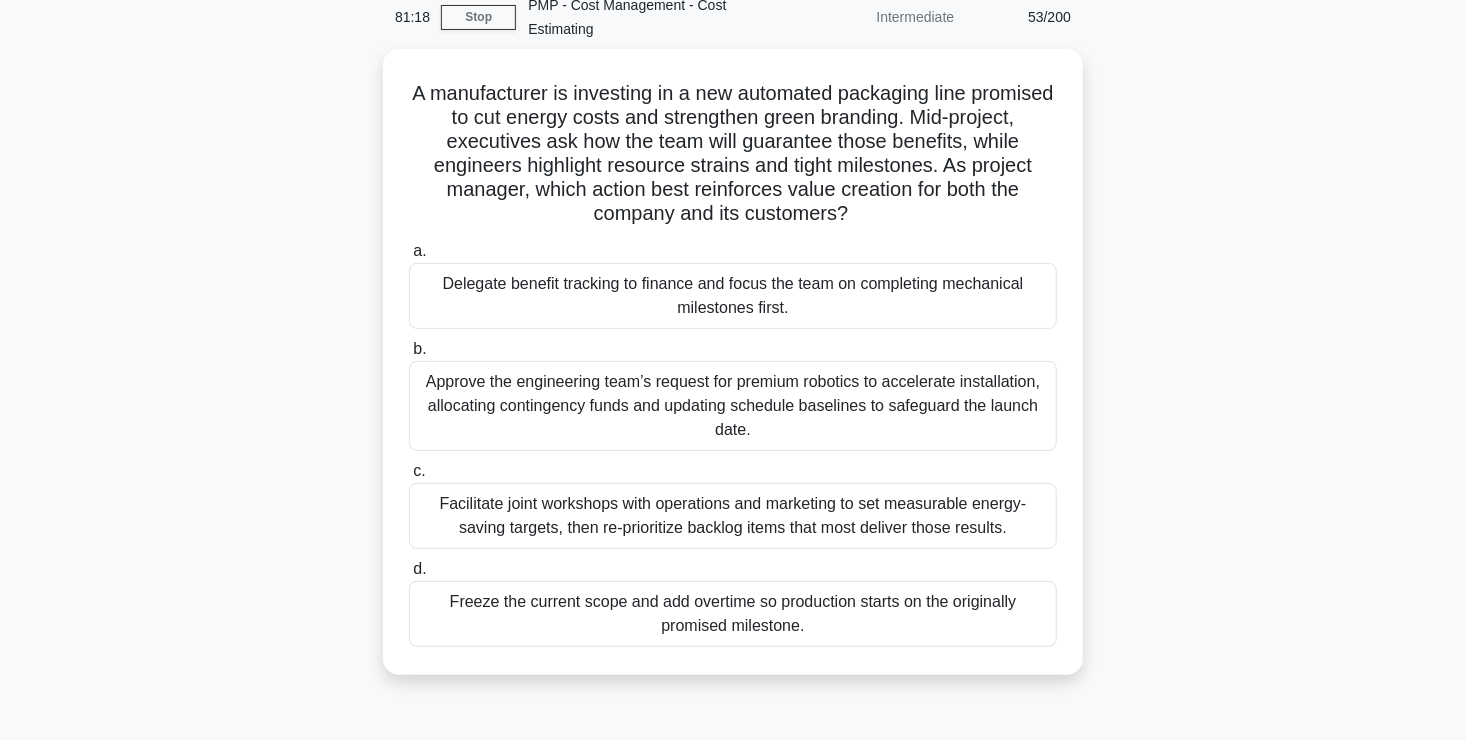 scroll, scrollTop: 94, scrollLeft: 0, axis: vertical 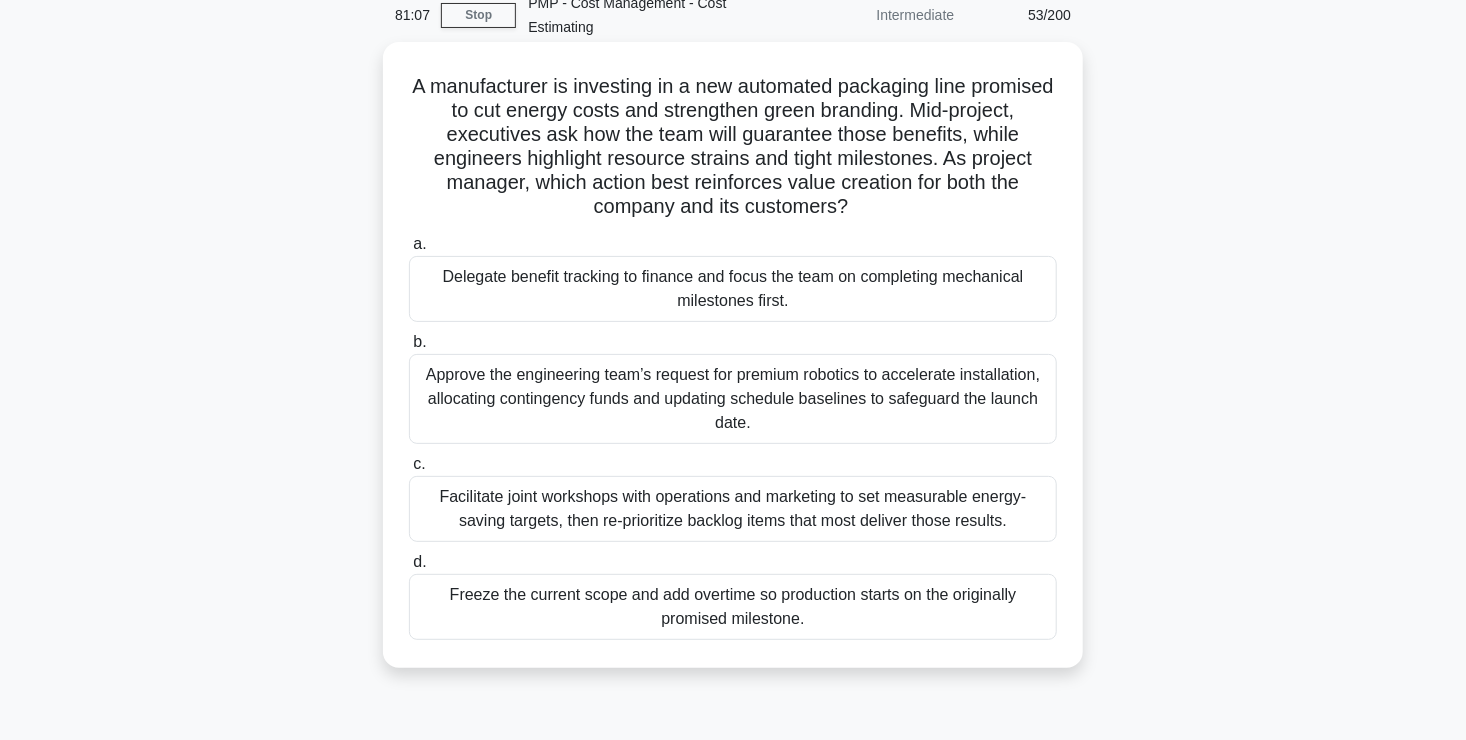 click on "Facilitate joint workshops with operations and marketing to set measurable energy-saving targets, then re-prioritize backlog items that most deliver those results." at bounding box center [733, 509] 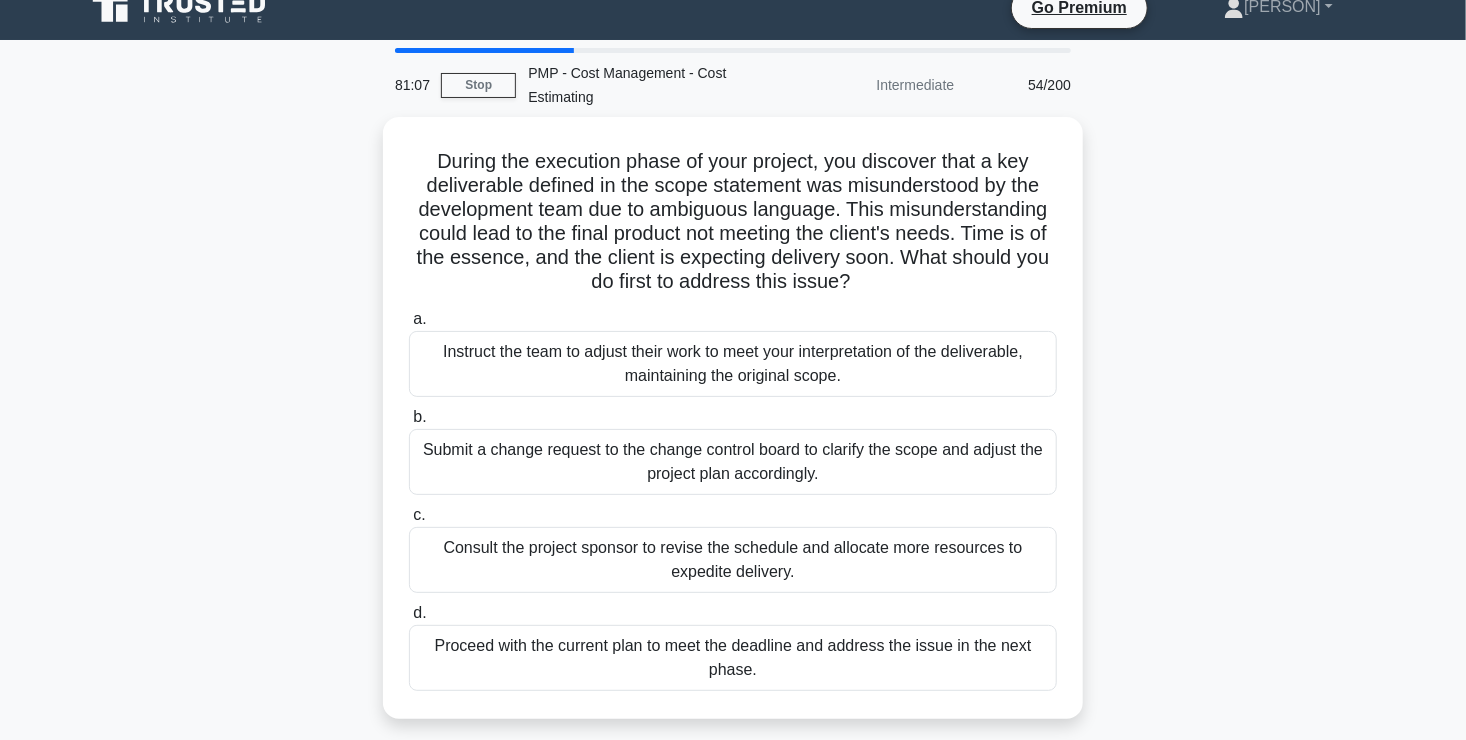 scroll, scrollTop: 0, scrollLeft: 0, axis: both 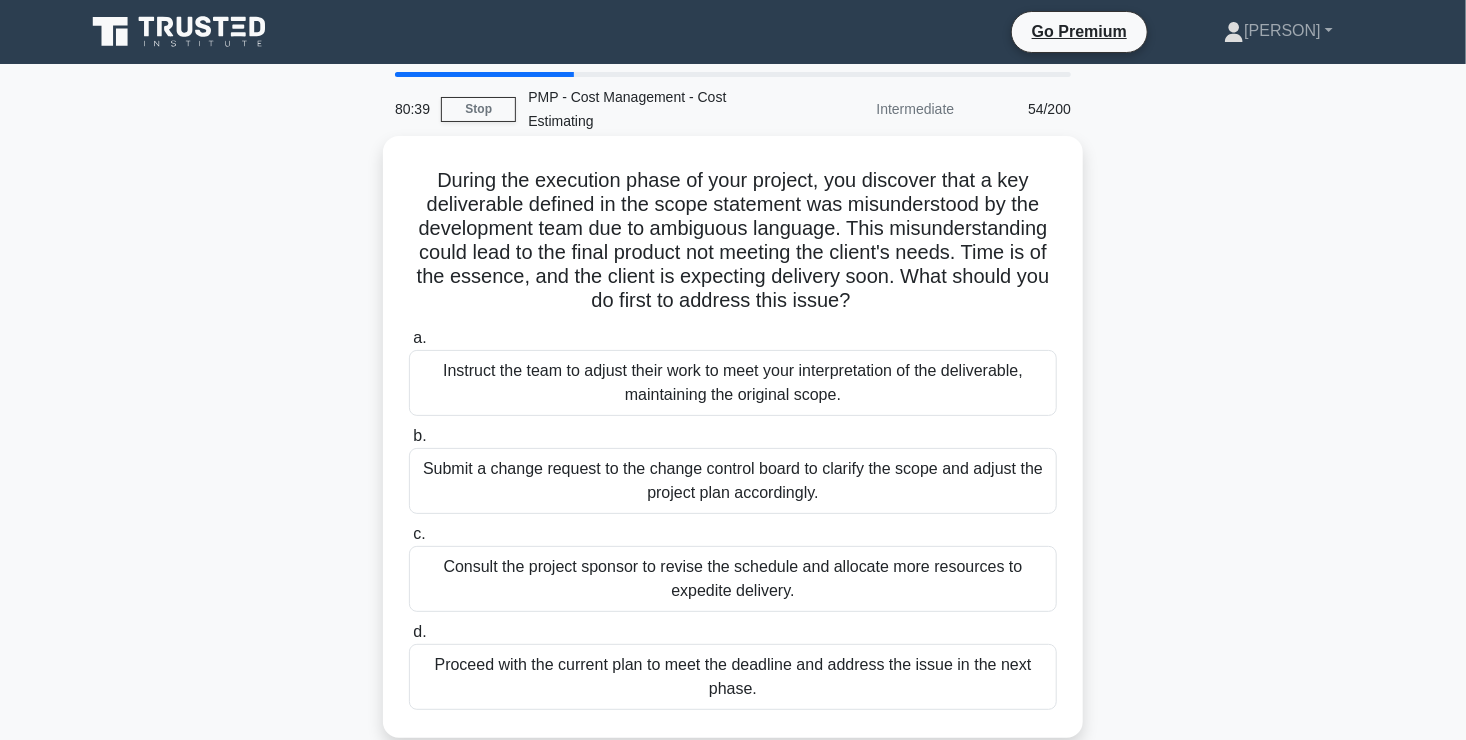 click on "Submit a change request to the change control board to clarify the scope and adjust the project plan accordingly." at bounding box center [733, 481] 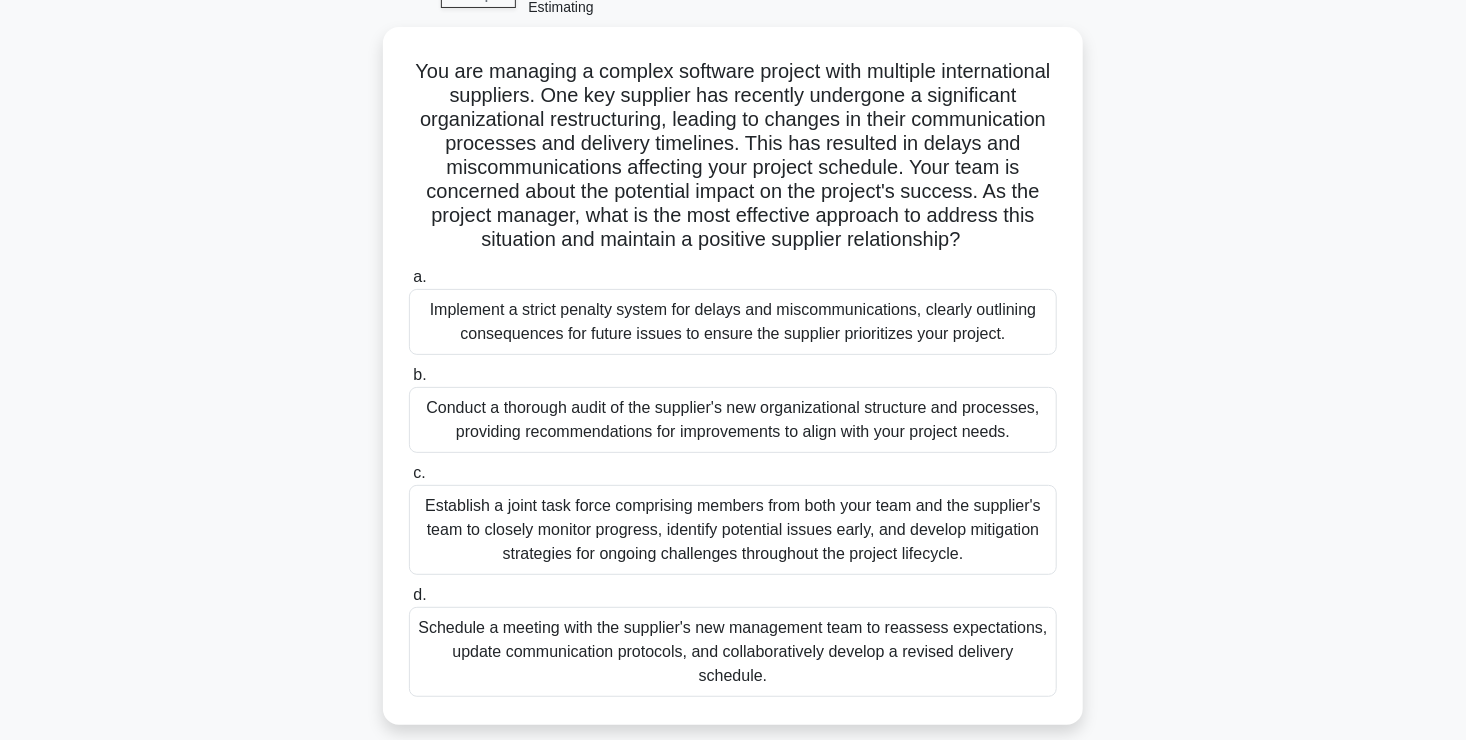 scroll, scrollTop: 115, scrollLeft: 0, axis: vertical 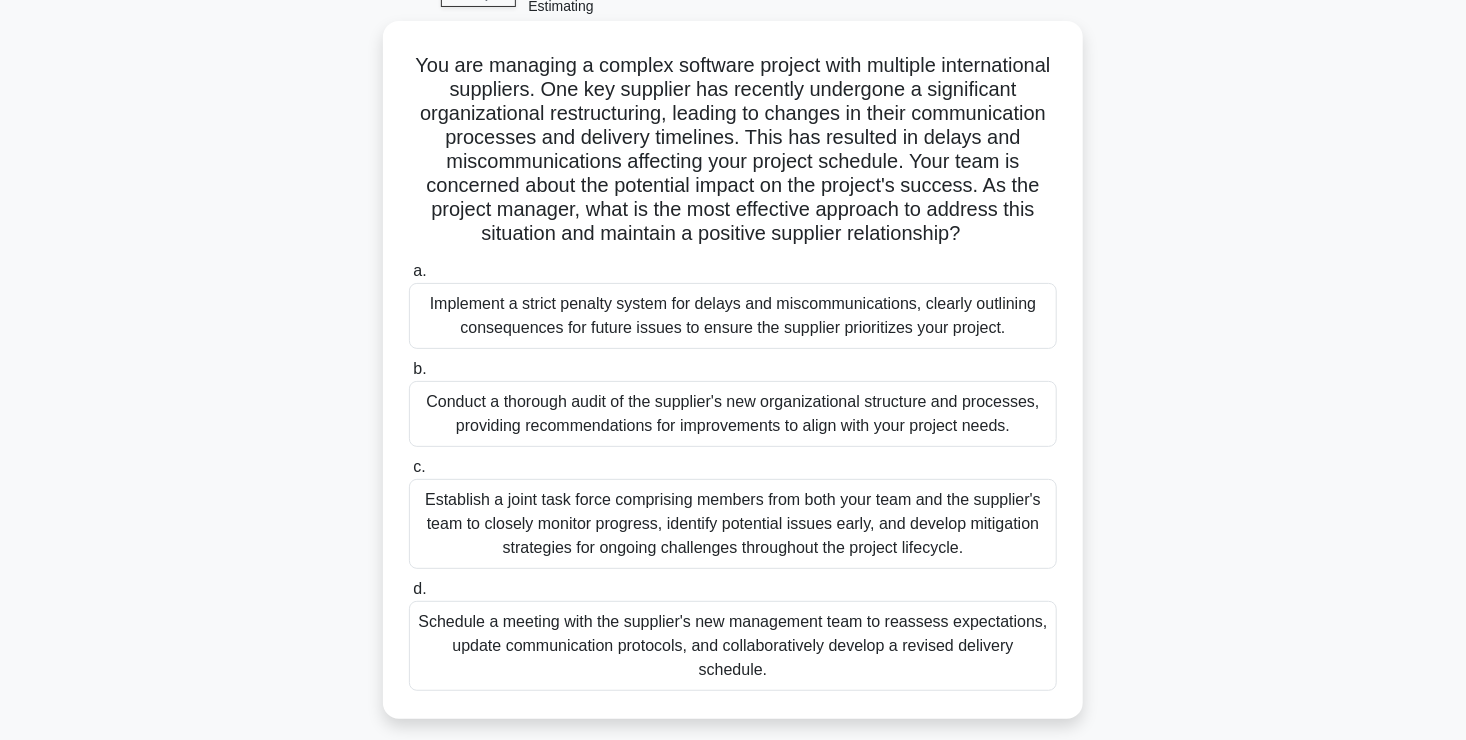 click on "Schedule a meeting with the supplier's new management team to reassess expectations, update communication protocols, and collaboratively develop a revised delivery schedule." at bounding box center (733, 646) 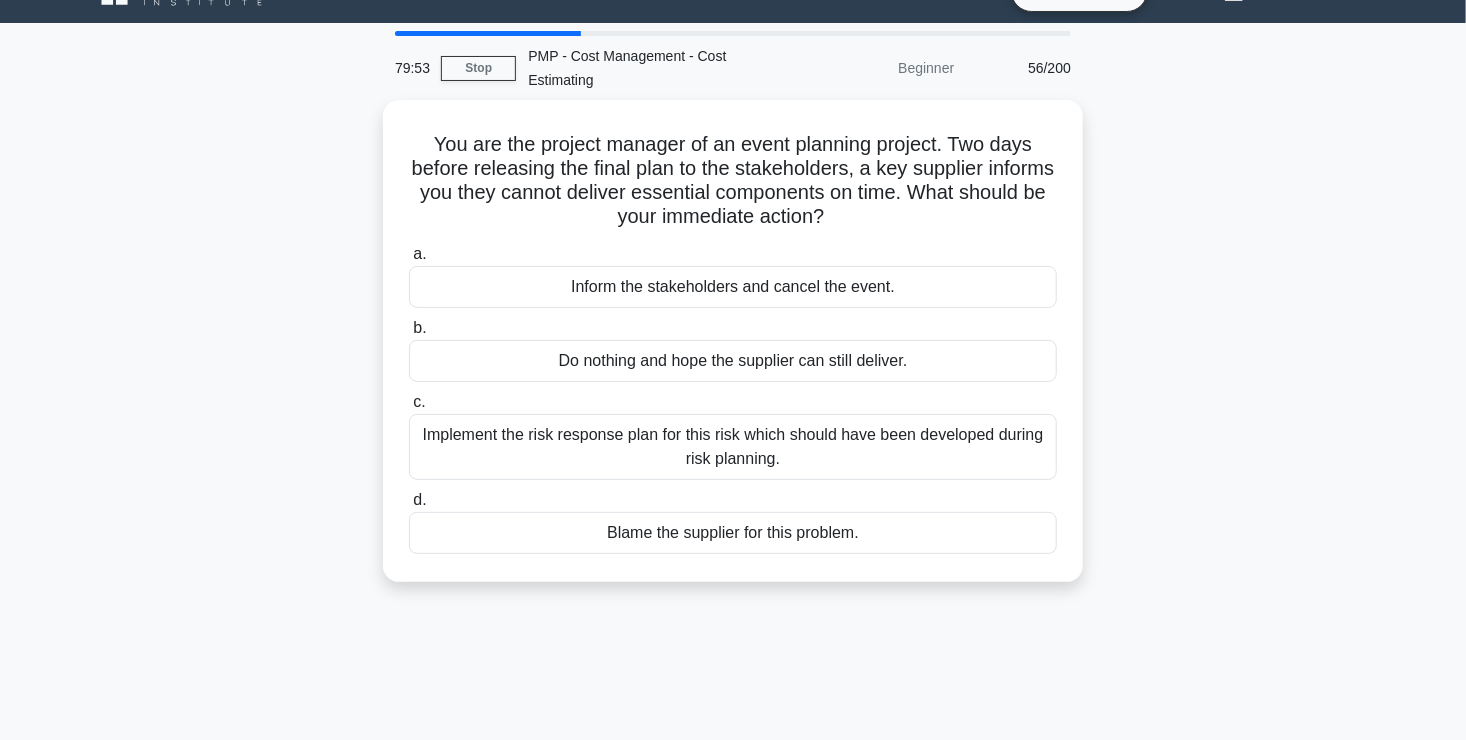 scroll, scrollTop: 0, scrollLeft: 0, axis: both 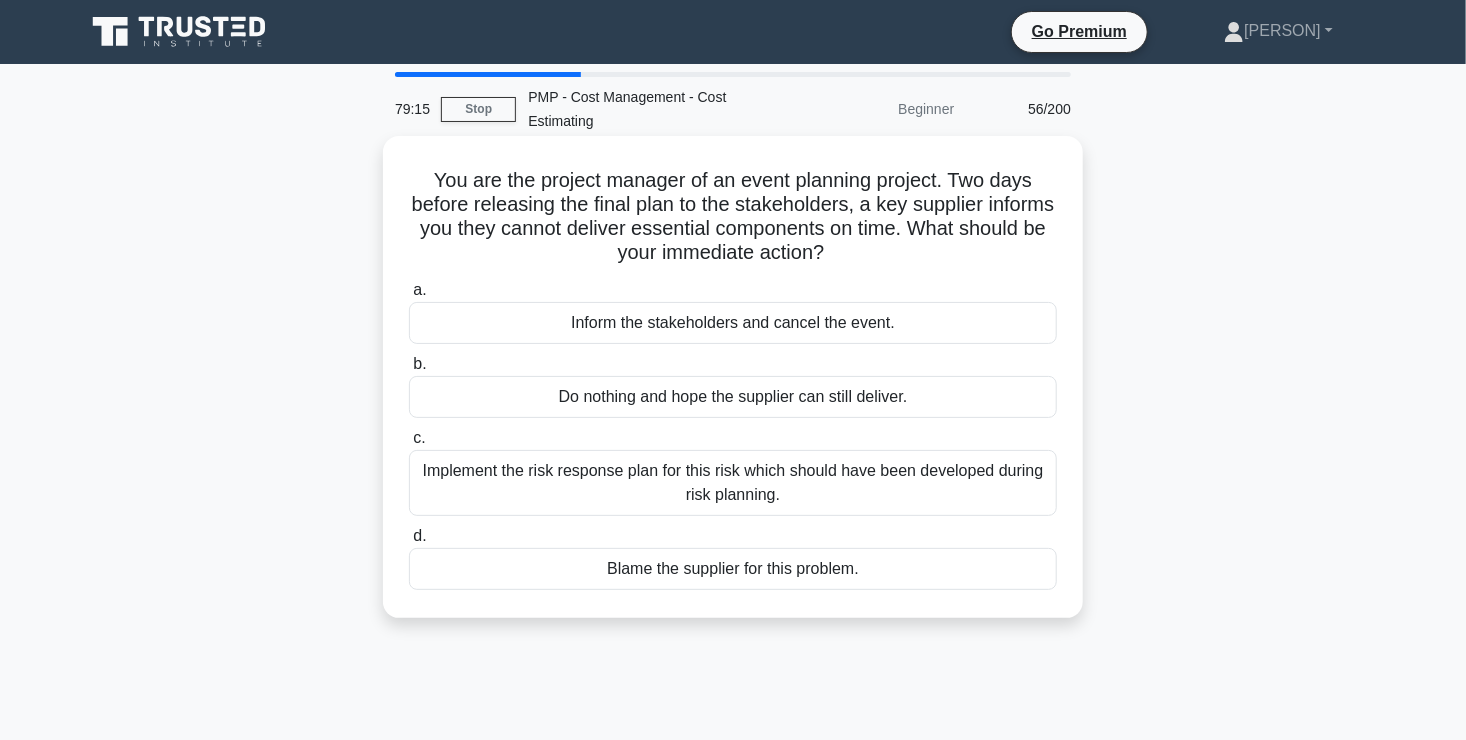 click on "Implement the risk response plan for this risk which should have been developed during risk planning." at bounding box center (733, 483) 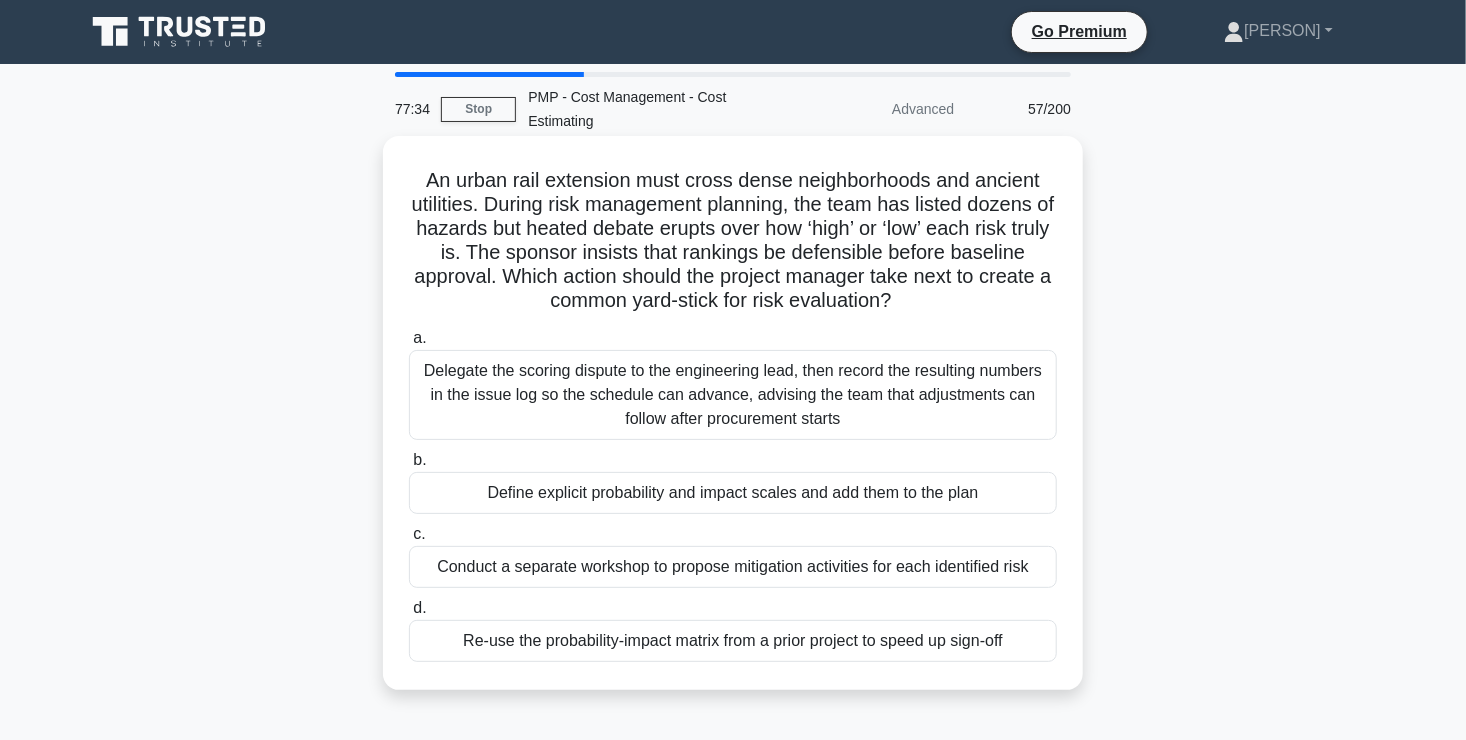 click on "Define explicit probability and impact scales and add them to the plan" at bounding box center [733, 493] 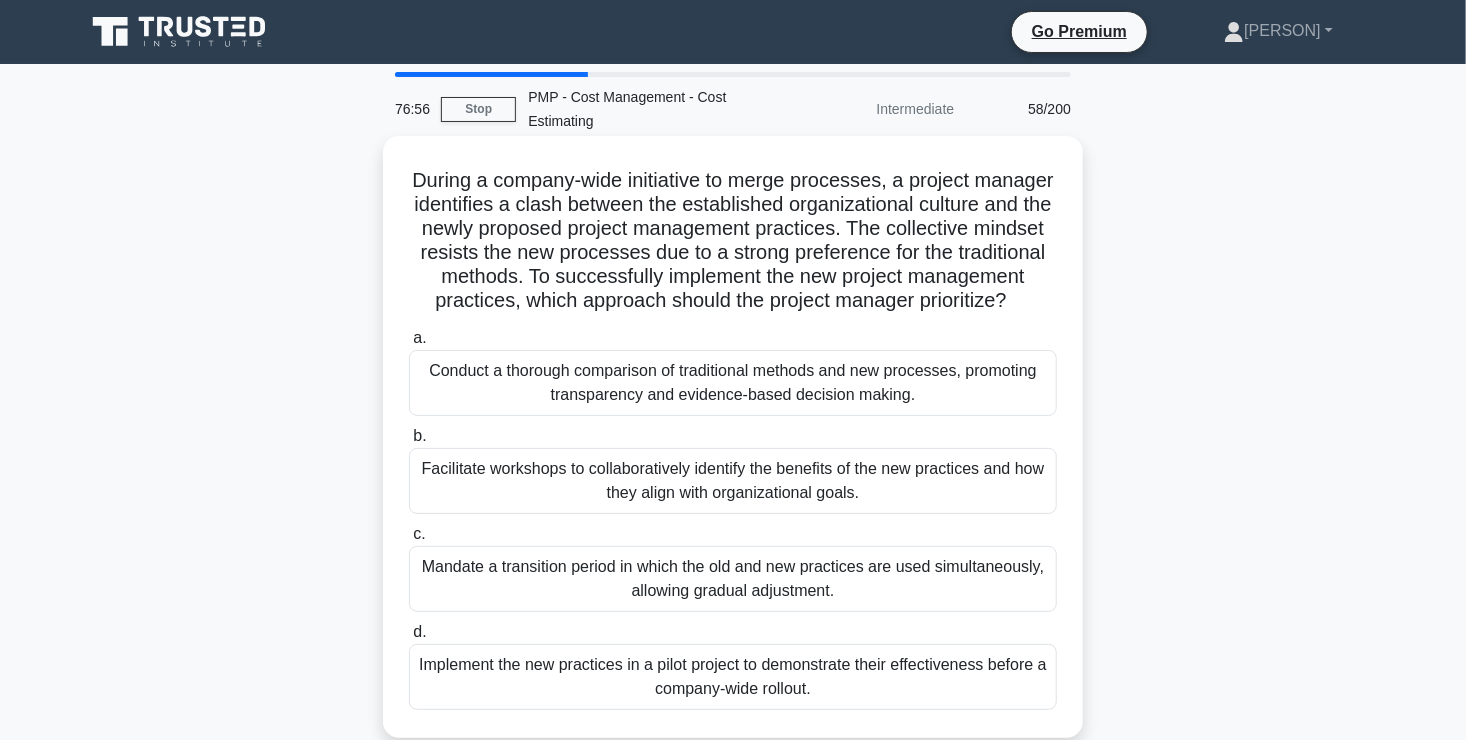 click on "Facilitate workshops to collaboratively identify the benefits of the new practices and how they align with organizational goals." at bounding box center [733, 481] 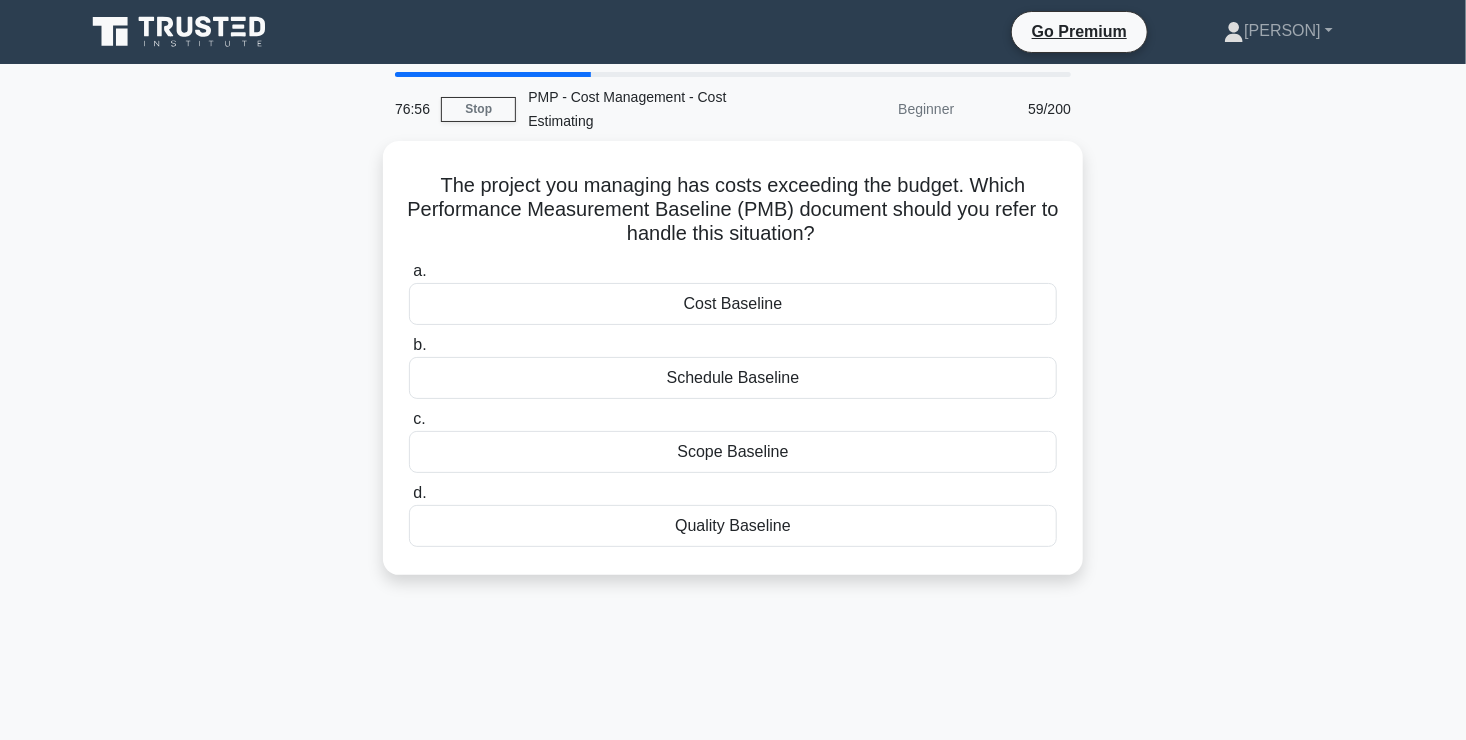 click on "Quality Baseline" at bounding box center [733, 526] 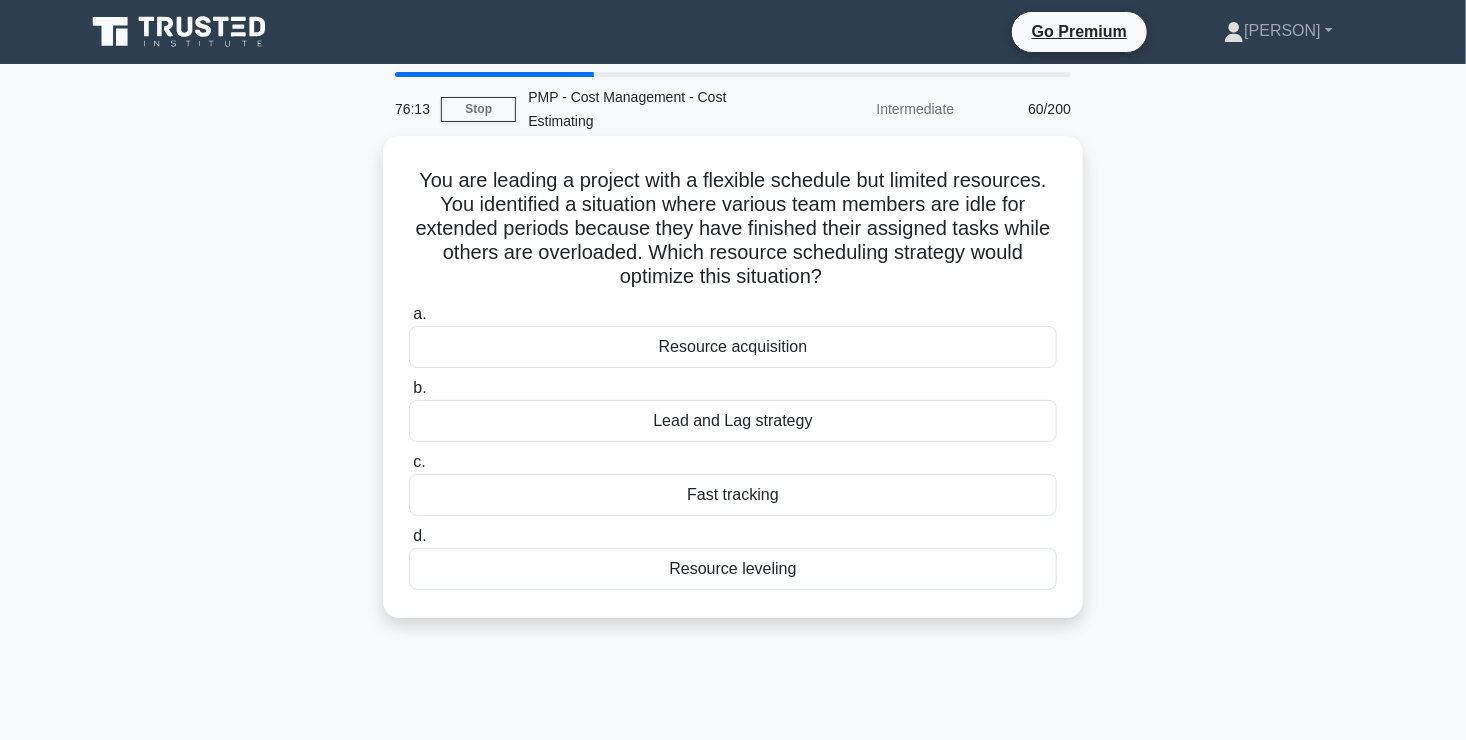 click on "Resource leveling" at bounding box center (733, 569) 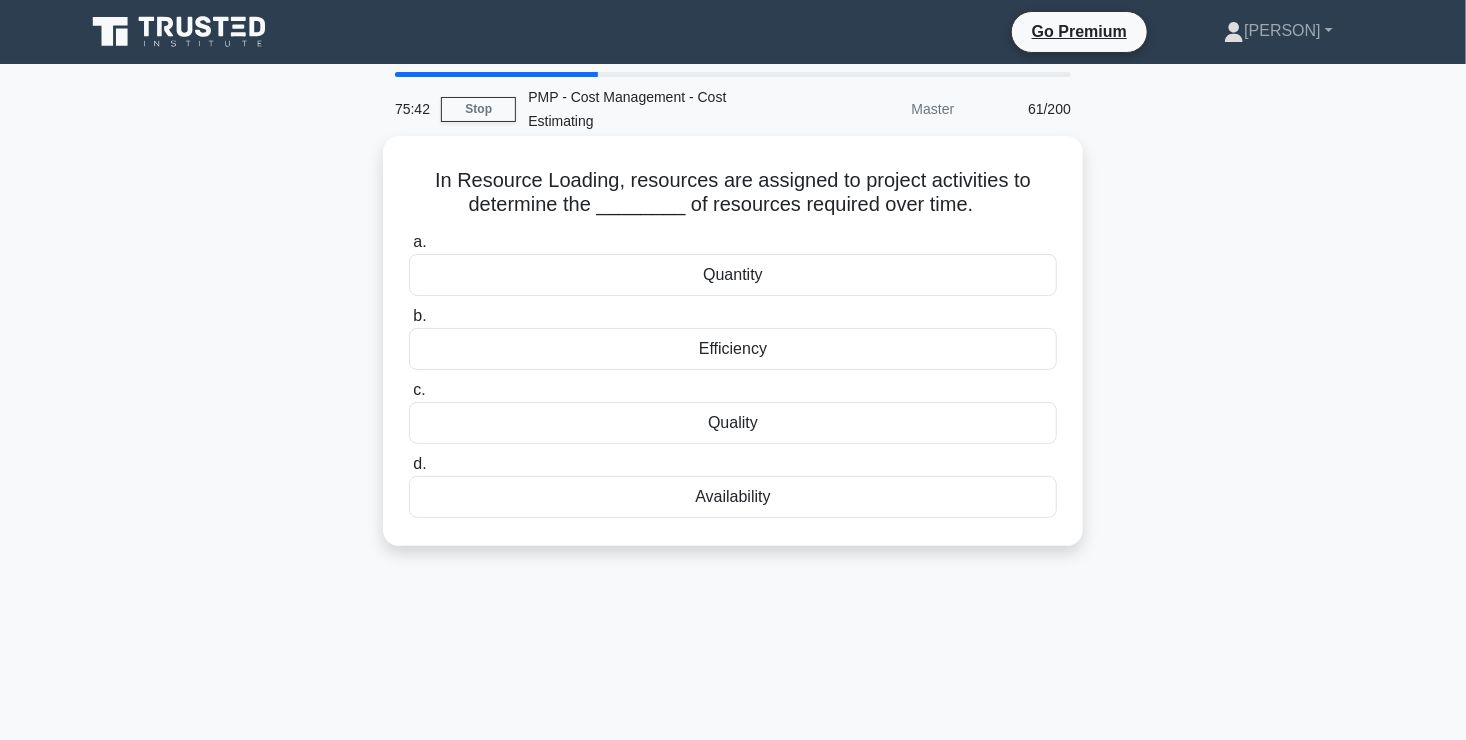 click on "Availability" at bounding box center [733, 497] 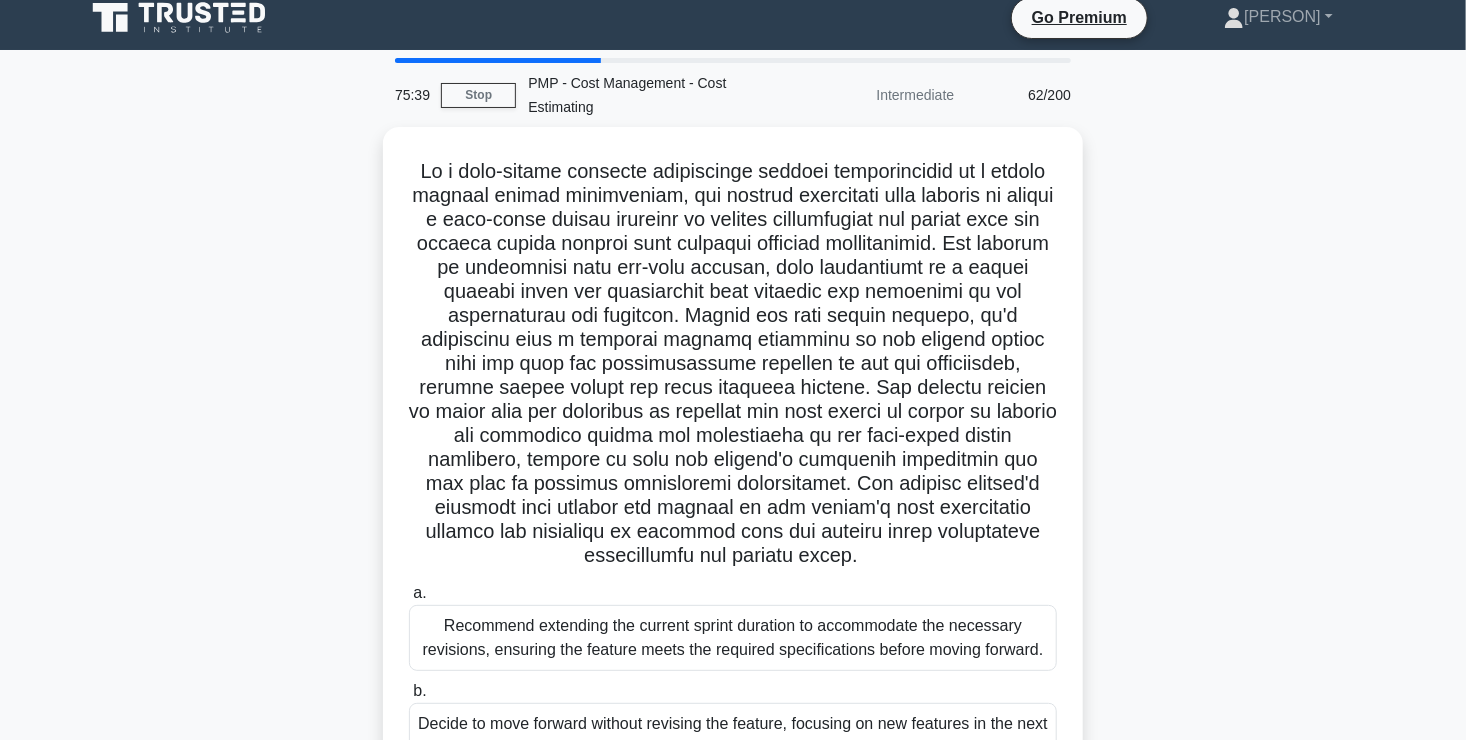 scroll, scrollTop: 12, scrollLeft: 0, axis: vertical 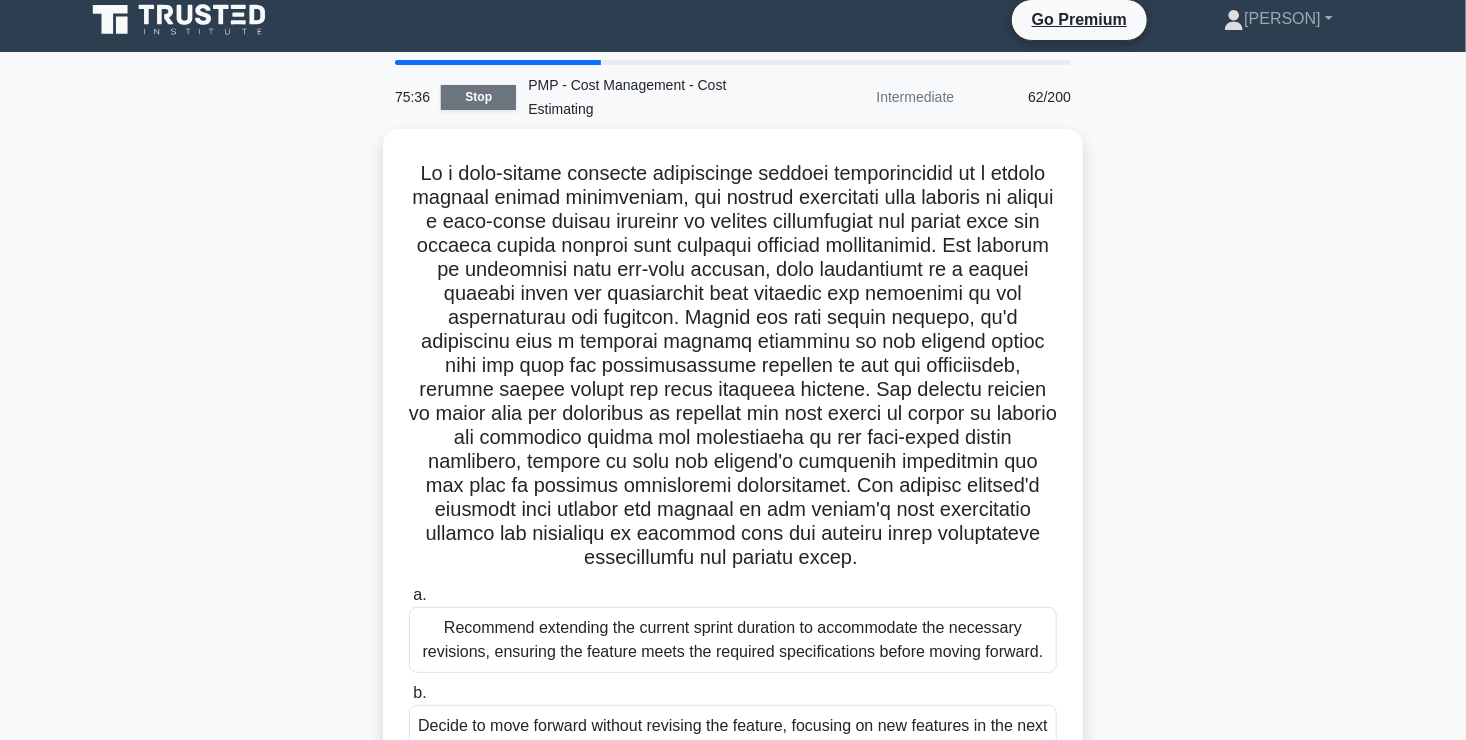 click on "Stop" at bounding box center (478, 97) 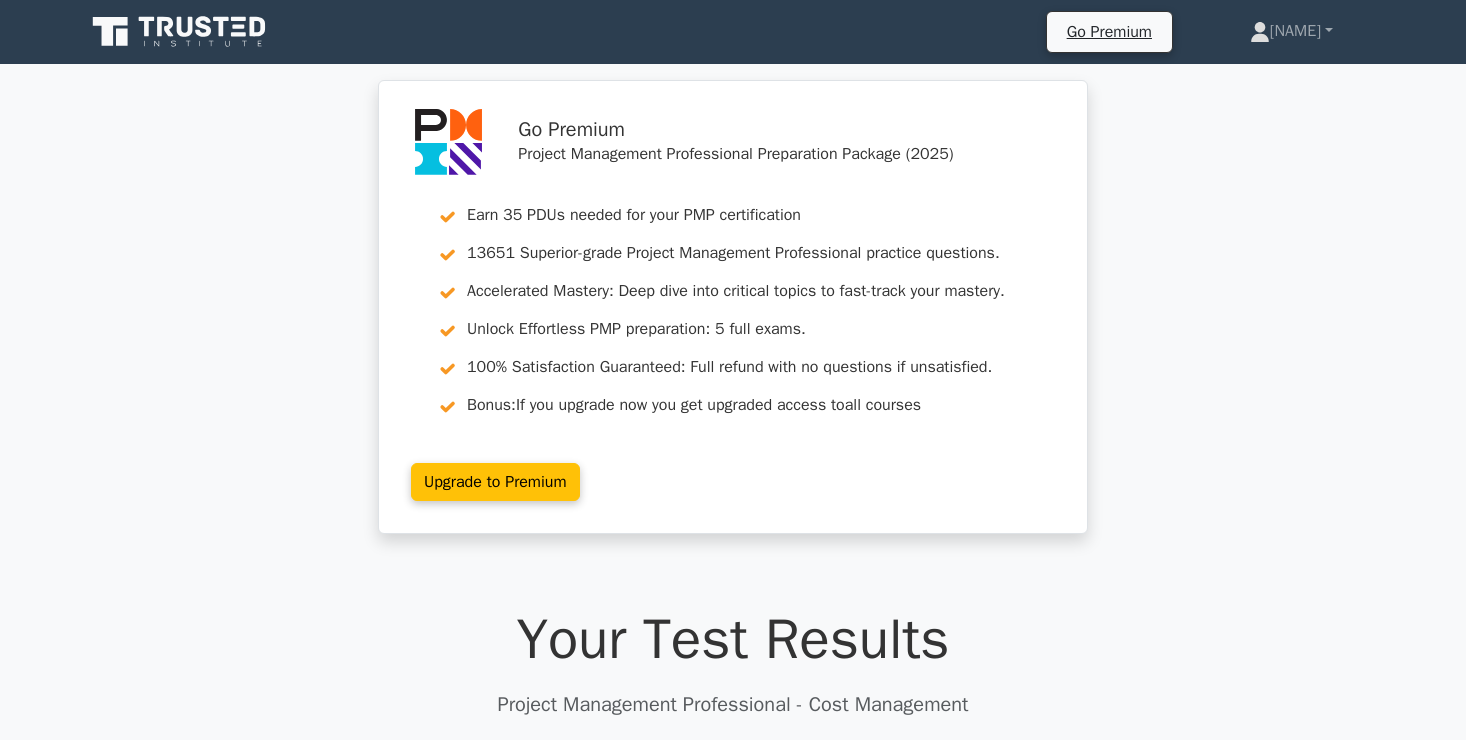 scroll, scrollTop: 0, scrollLeft: 0, axis: both 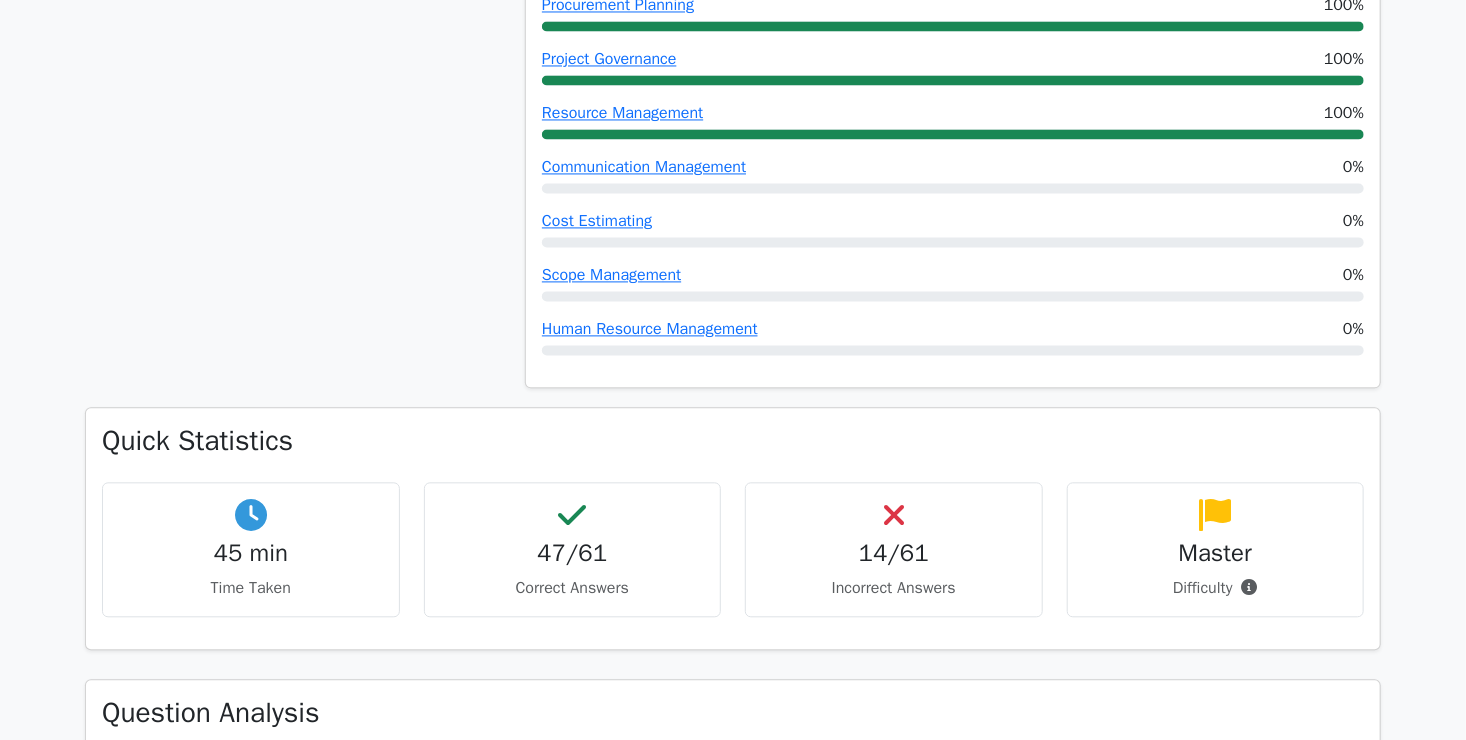 click on "14/61" at bounding box center (894, 553) 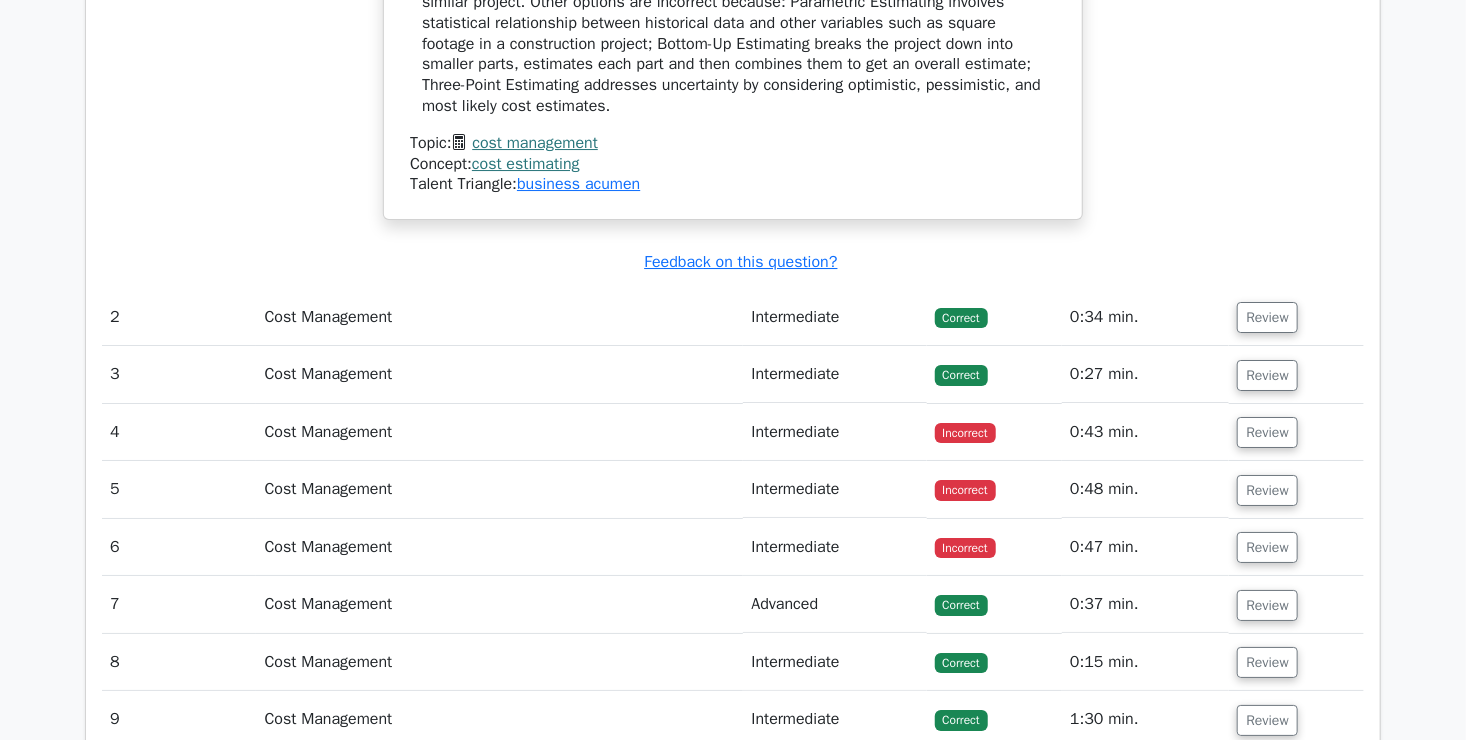 scroll, scrollTop: 3329, scrollLeft: 0, axis: vertical 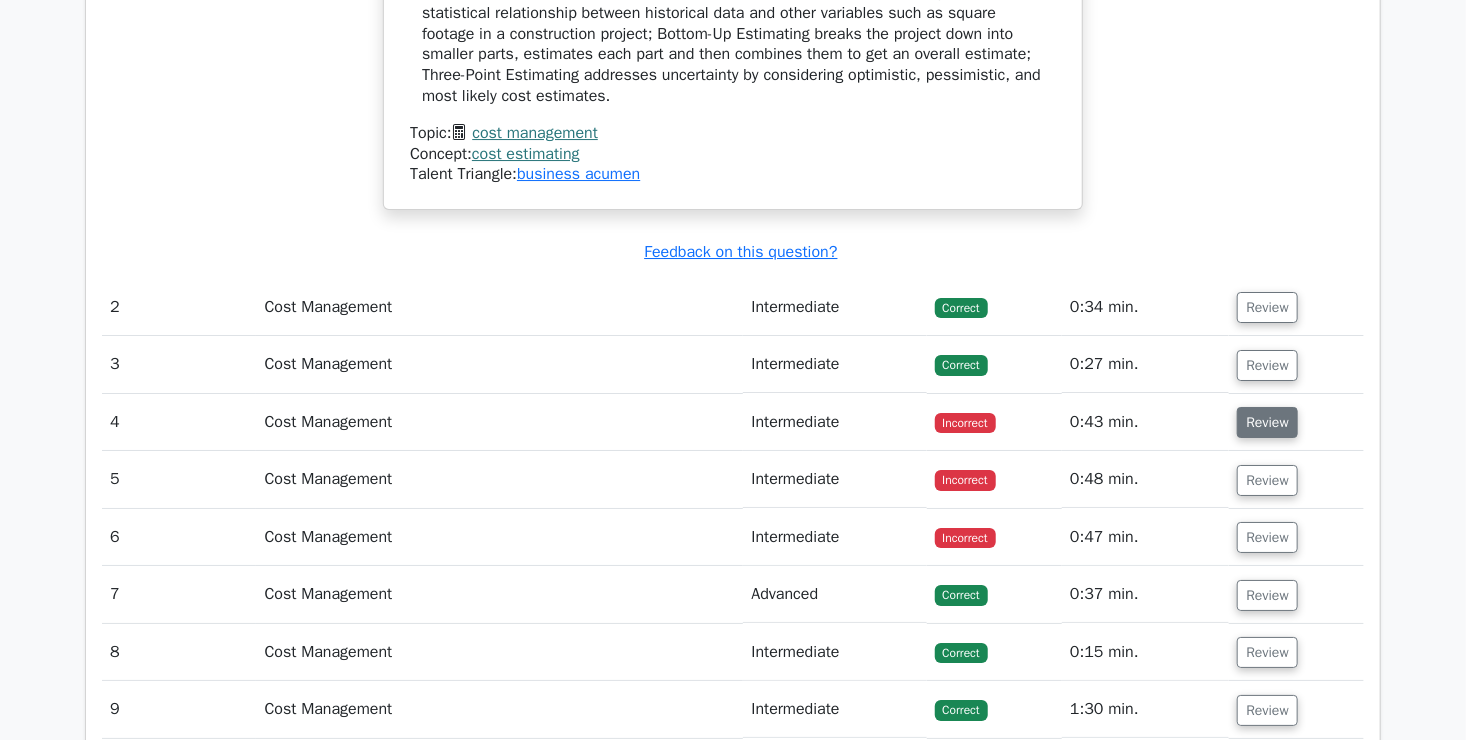 click on "Review" at bounding box center [1267, 422] 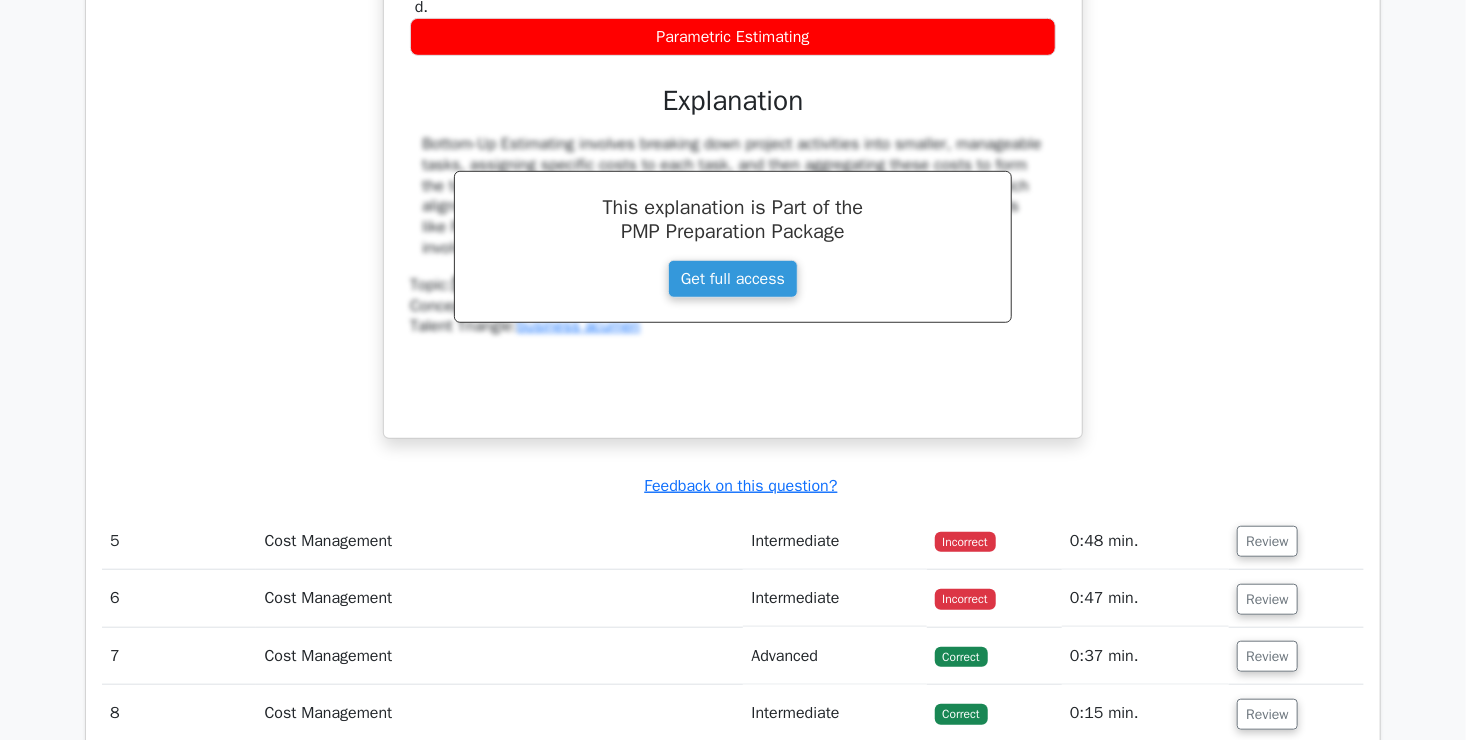 scroll, scrollTop: 4191, scrollLeft: 0, axis: vertical 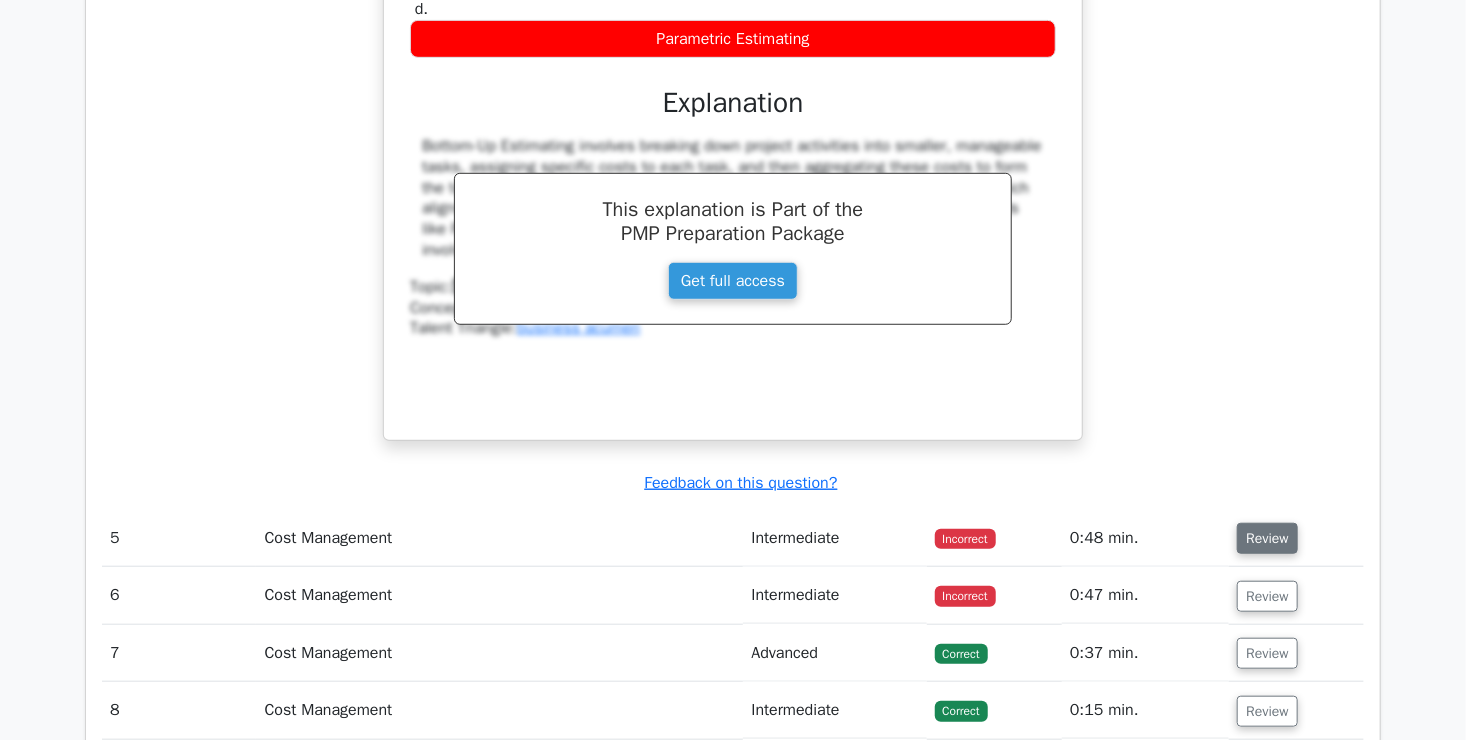click on "Review" at bounding box center [1267, 538] 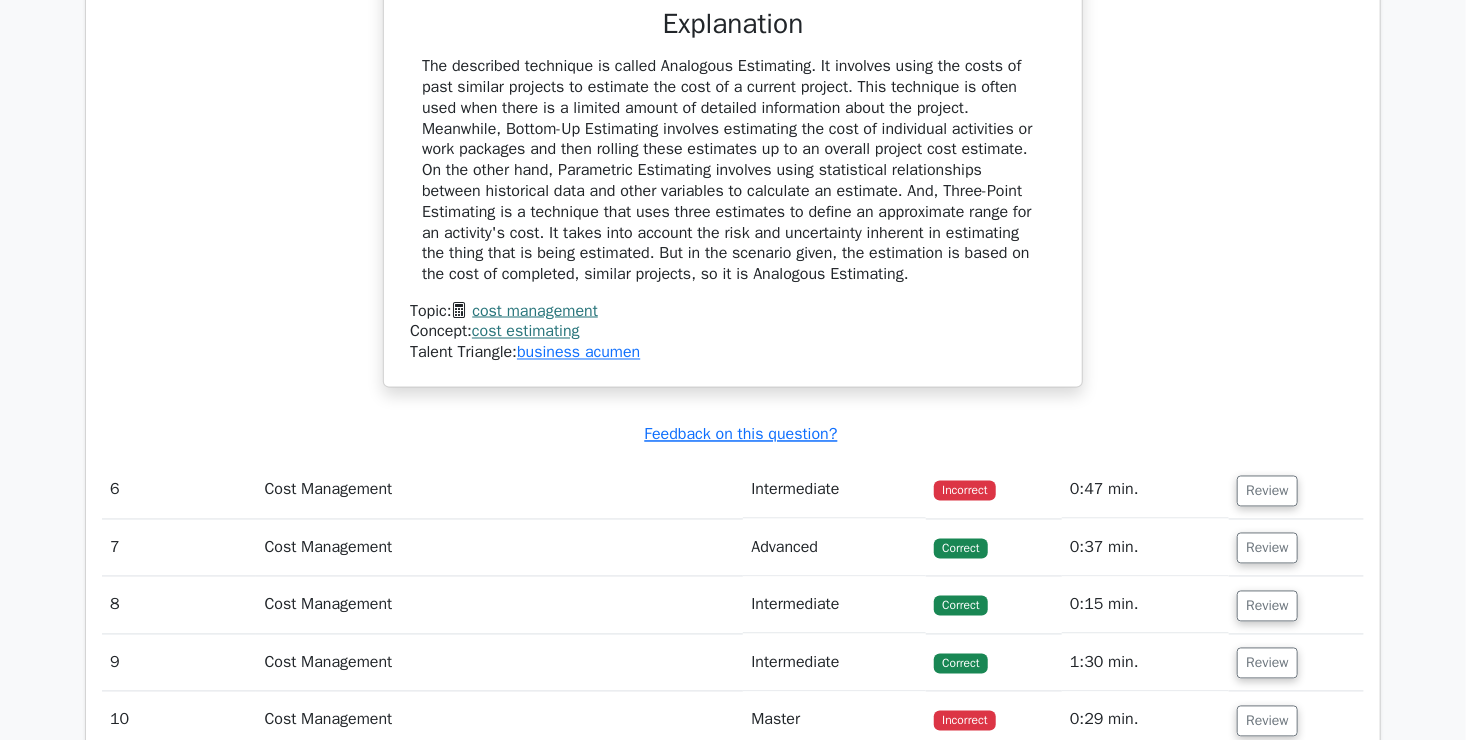 scroll, scrollTop: 5179, scrollLeft: 0, axis: vertical 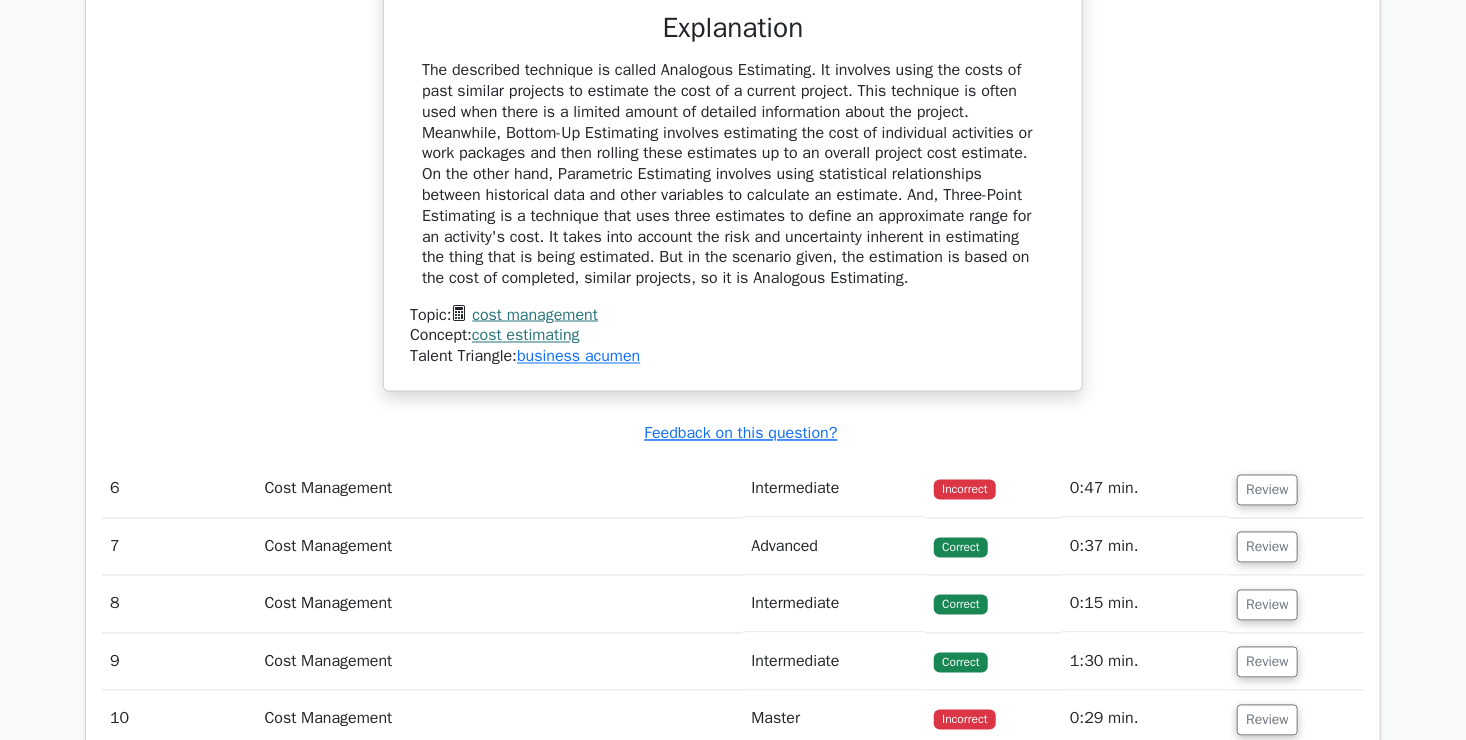 click on "Incorrect" at bounding box center [964, 490] 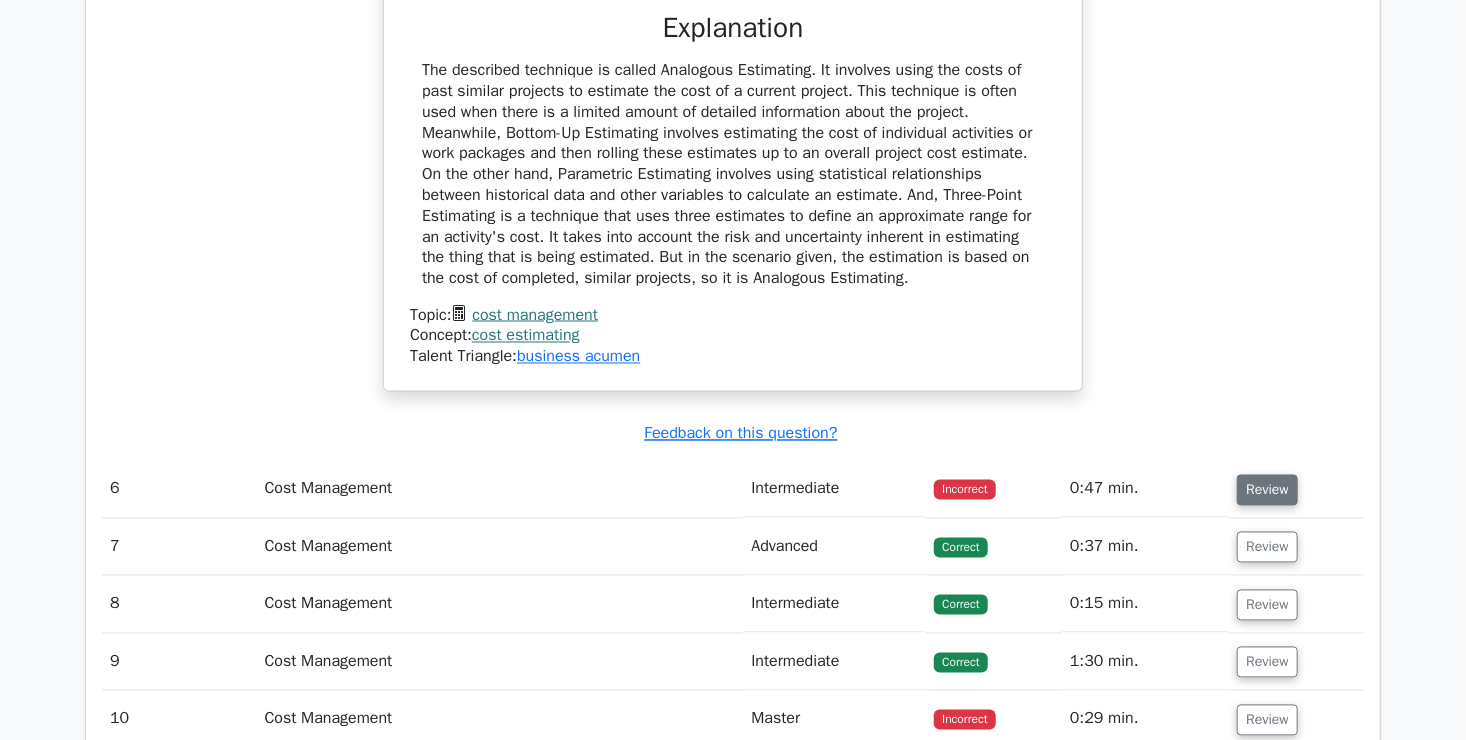 click on "Review" at bounding box center [1267, 490] 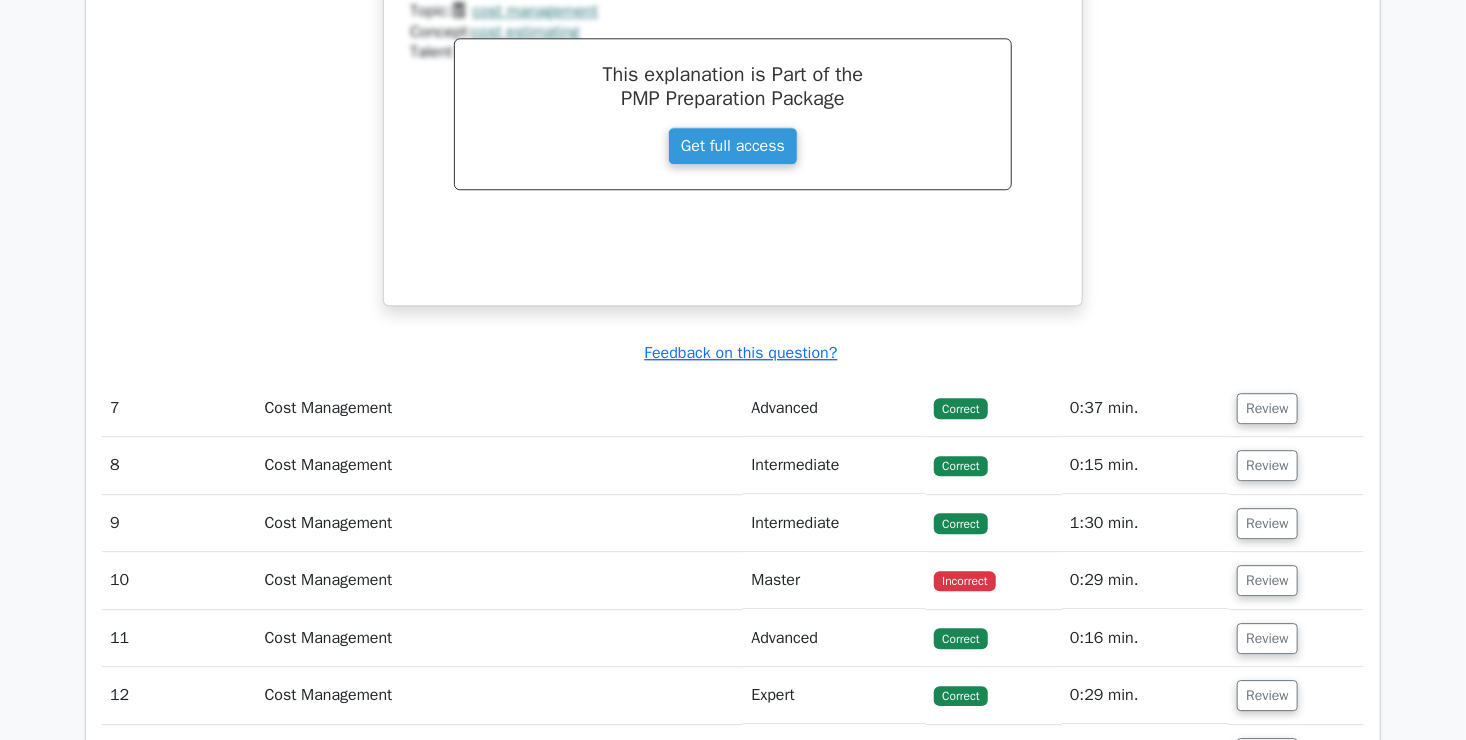scroll, scrollTop: 6208, scrollLeft: 0, axis: vertical 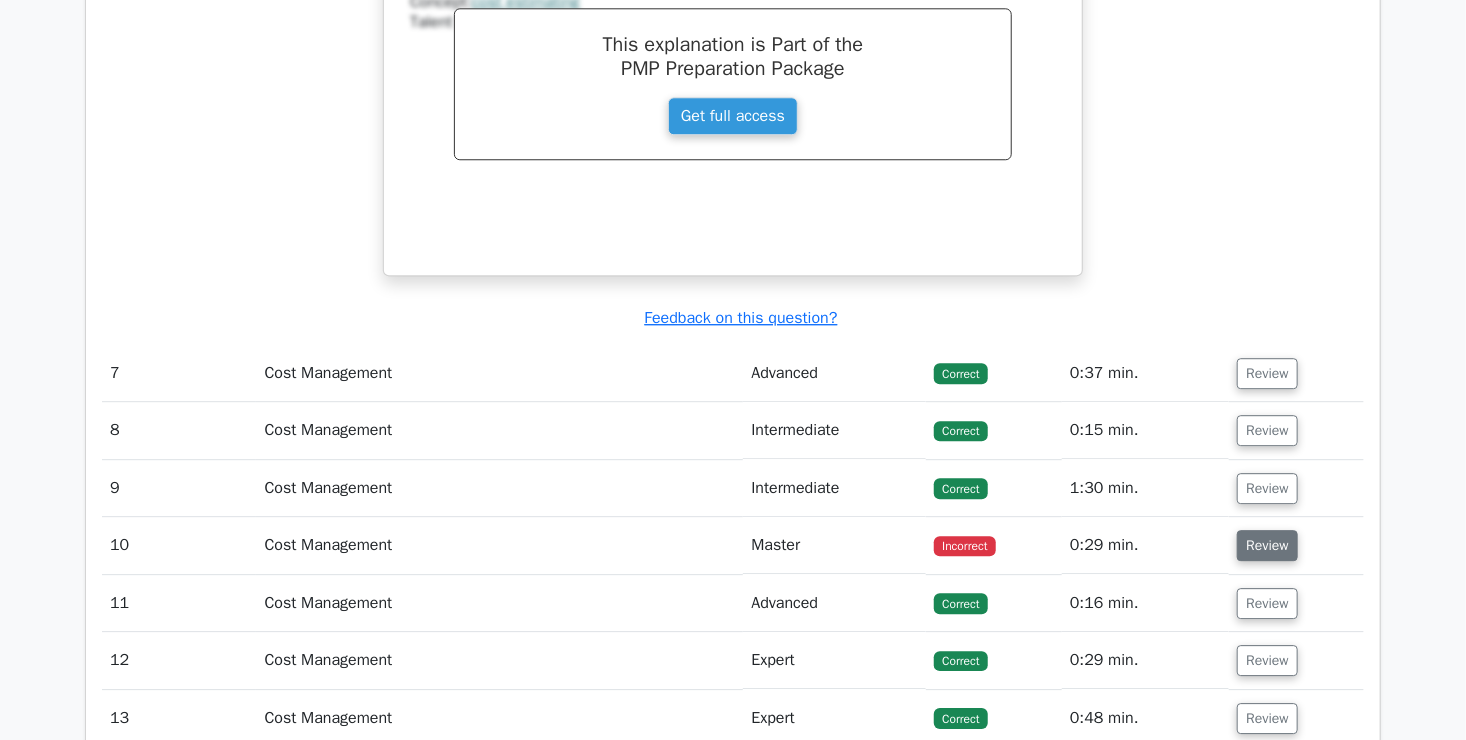 click on "Review" at bounding box center (1267, 545) 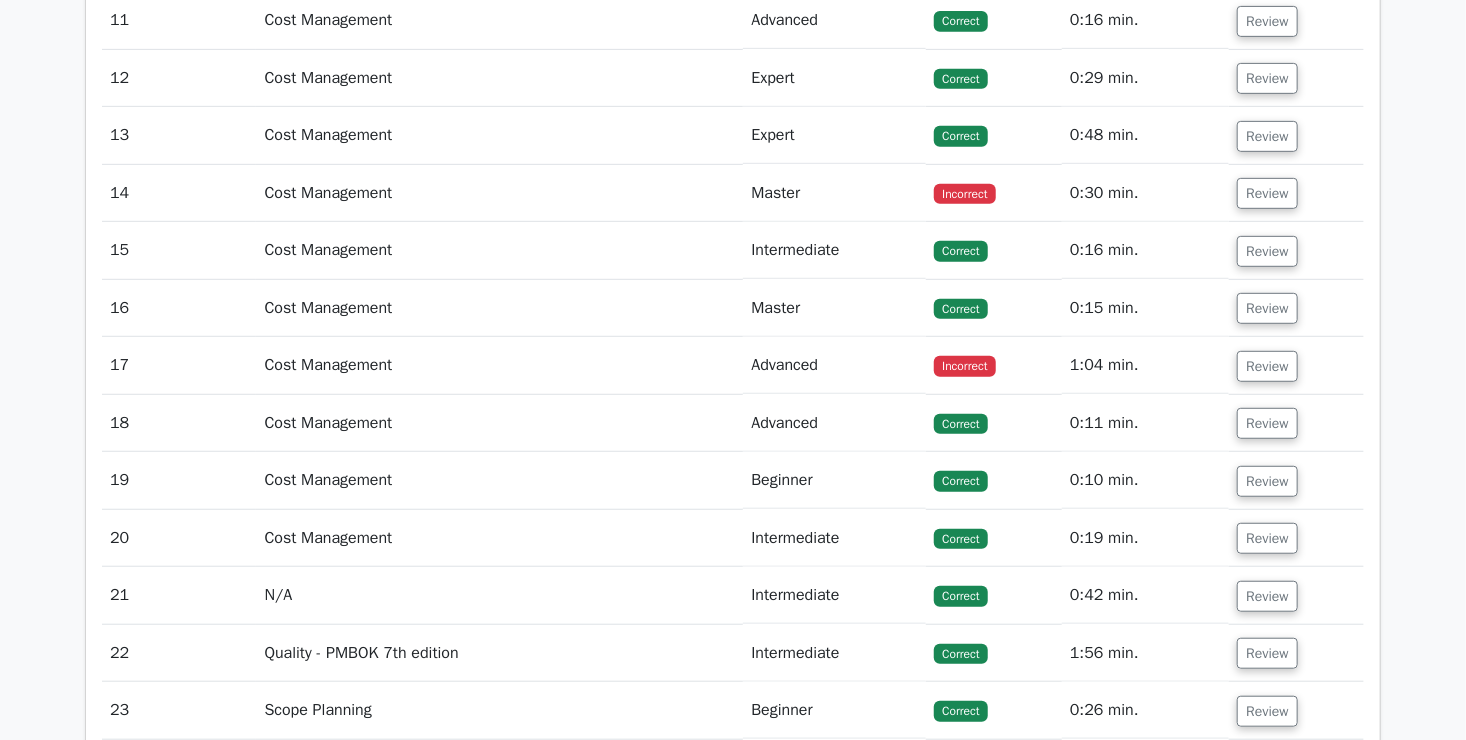 scroll, scrollTop: 7782, scrollLeft: 0, axis: vertical 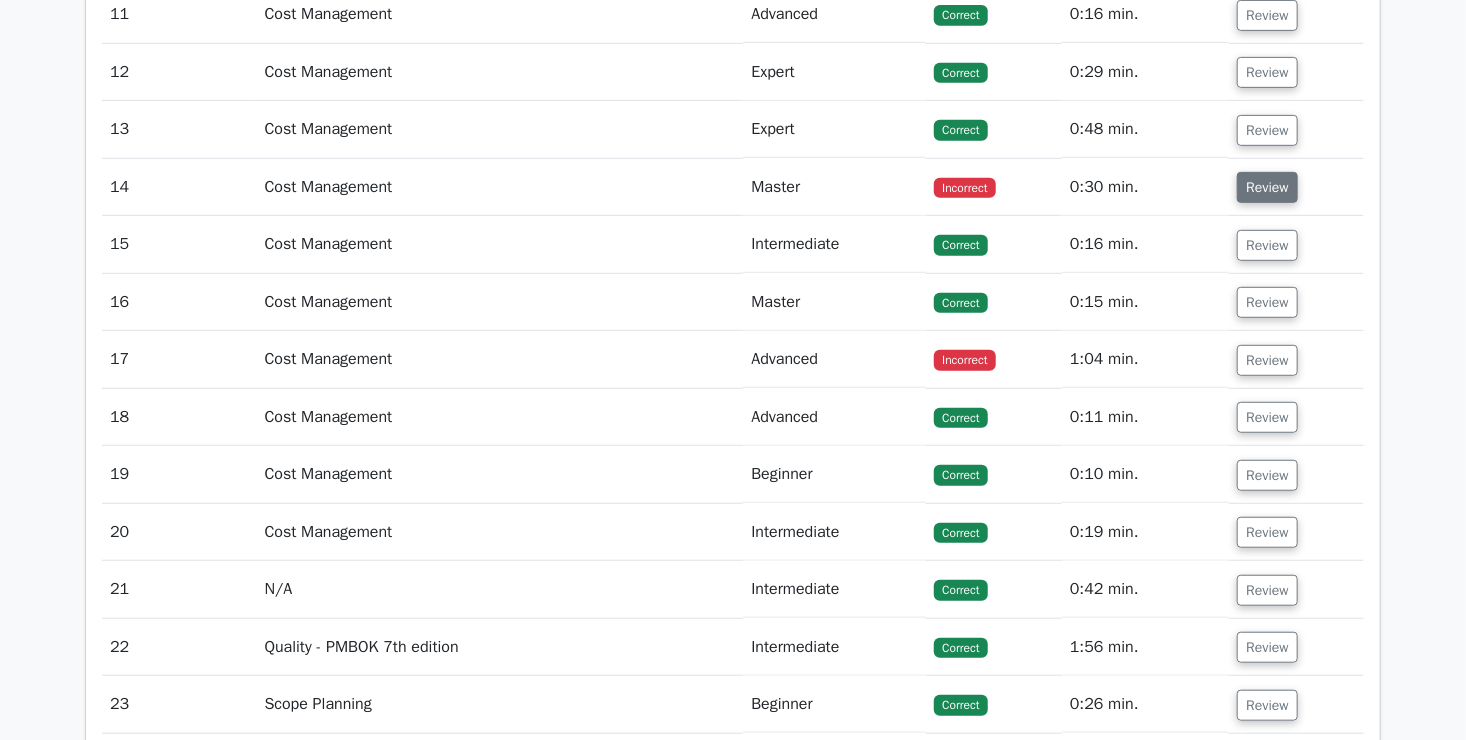 click on "Review" at bounding box center [1267, 187] 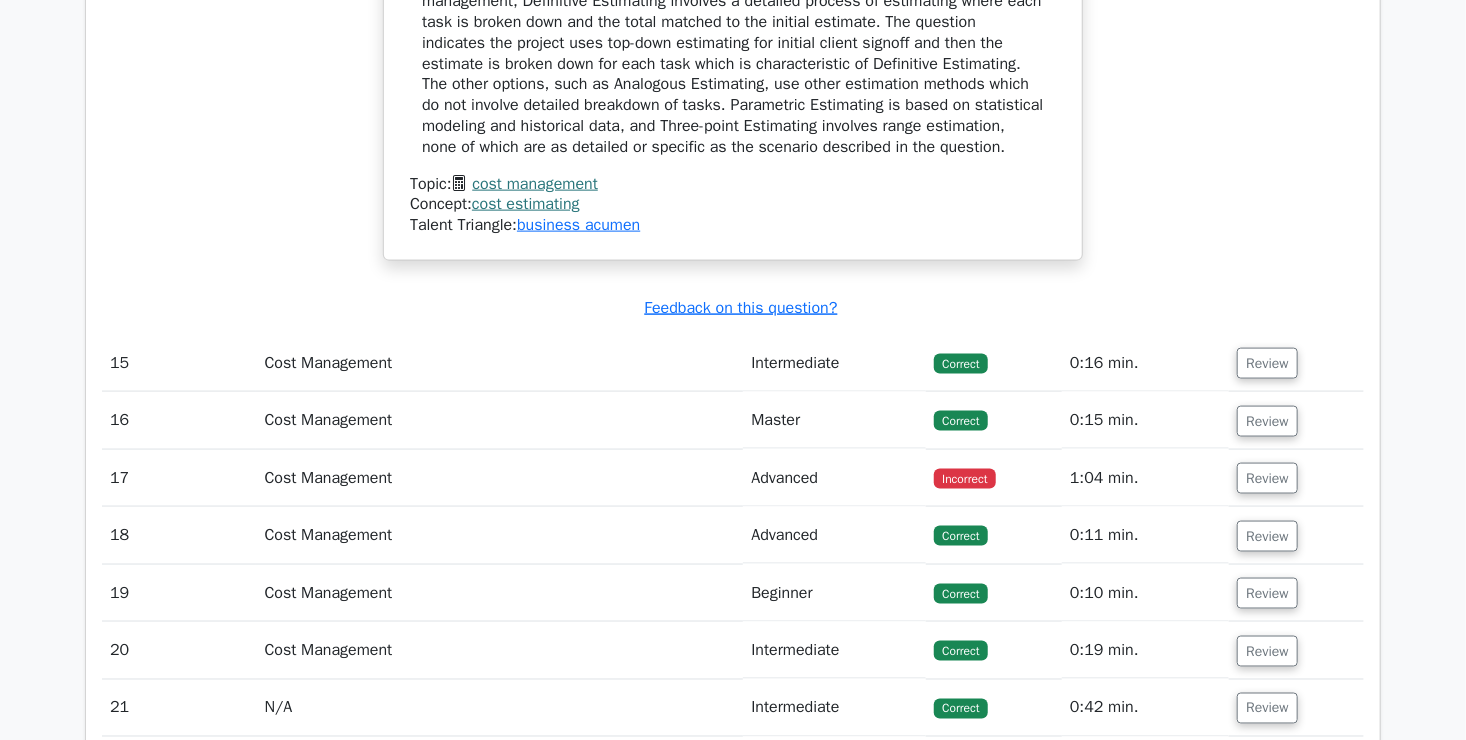 scroll, scrollTop: 8506, scrollLeft: 0, axis: vertical 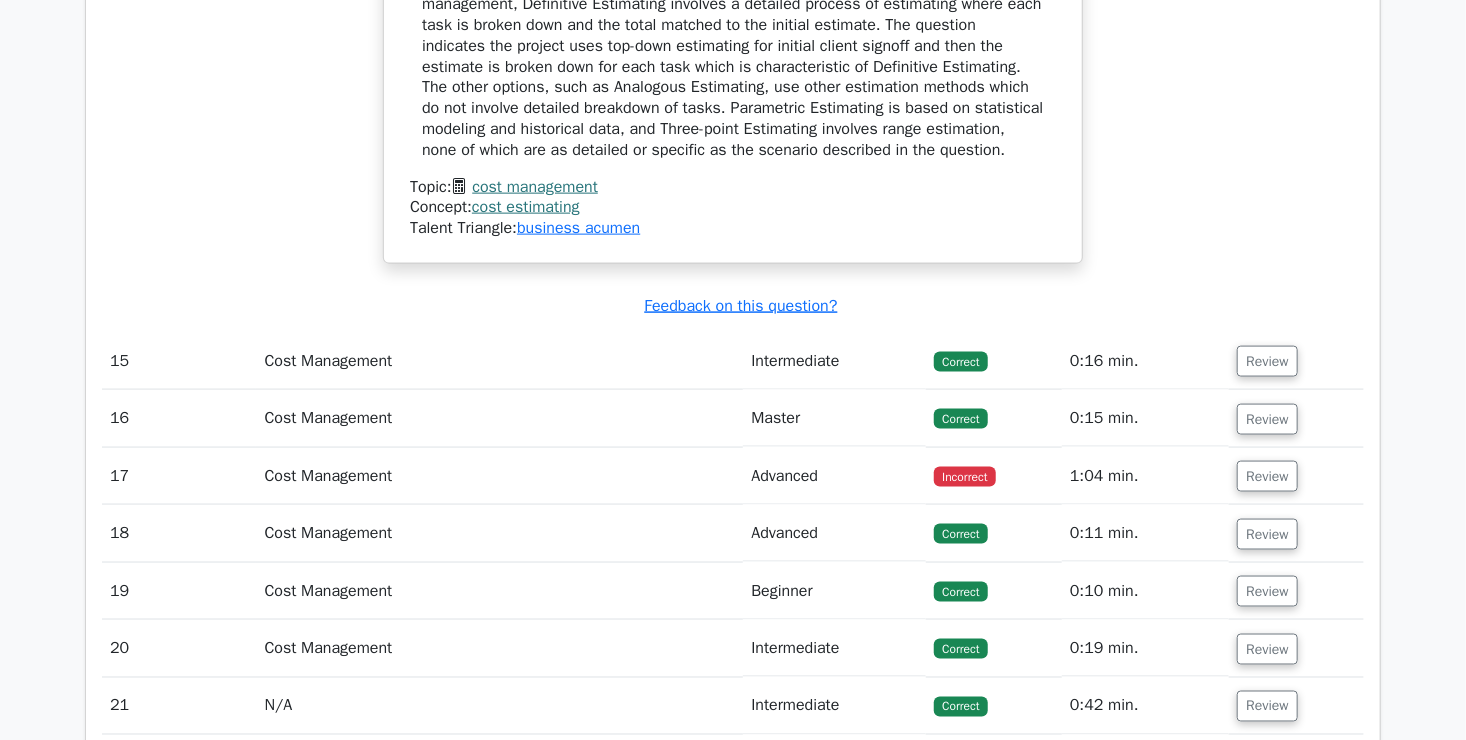click on "Incorrect" at bounding box center (964, 477) 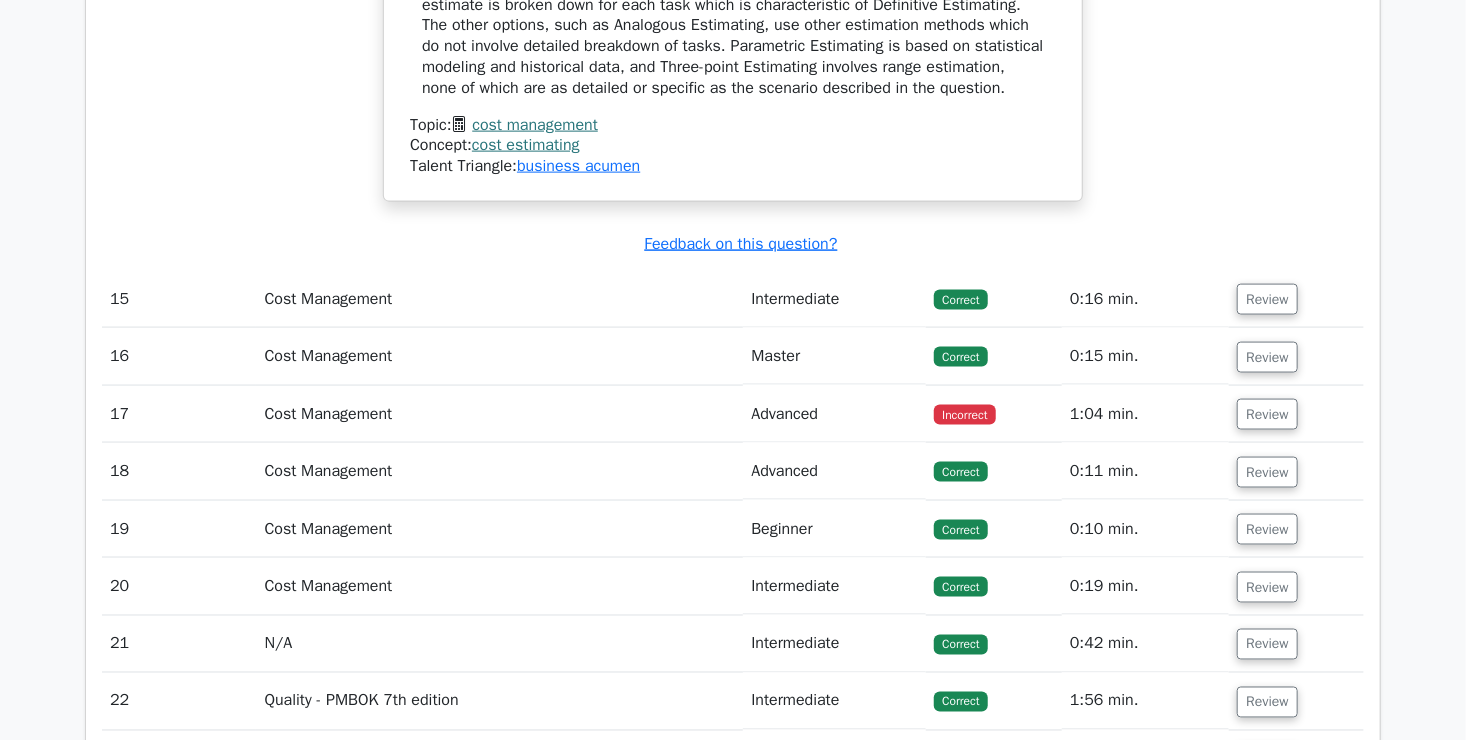 scroll, scrollTop: 8569, scrollLeft: 0, axis: vertical 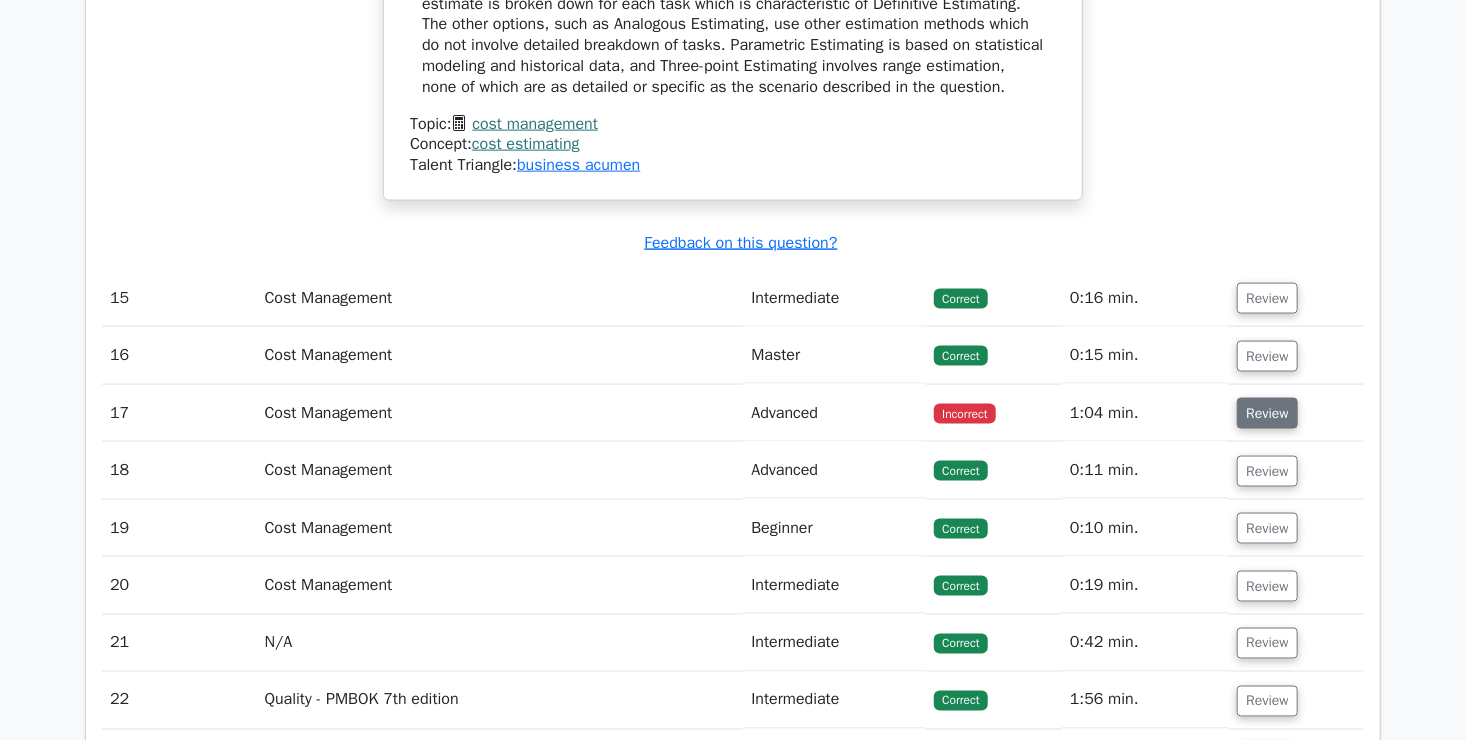 click on "Review" at bounding box center (1267, 413) 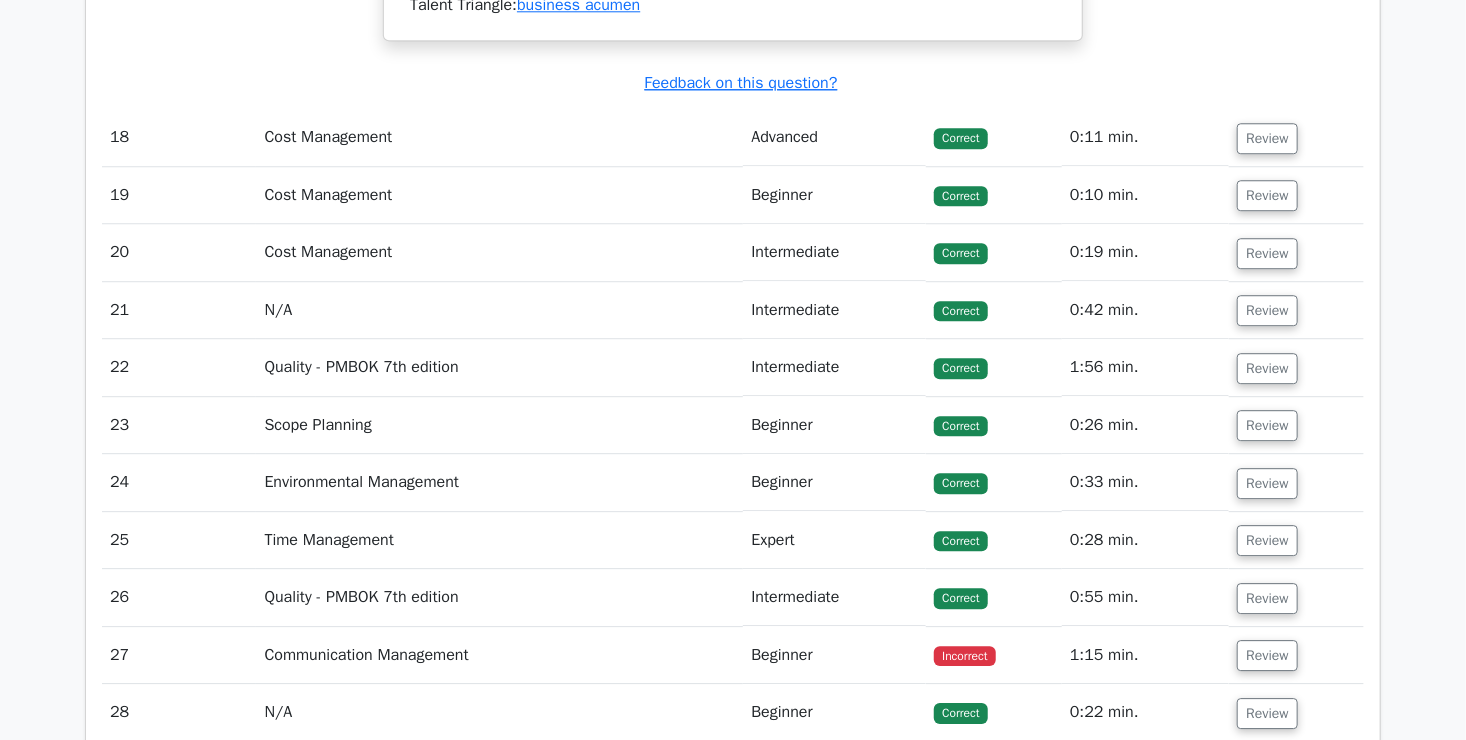 scroll, scrollTop: 9965, scrollLeft: 0, axis: vertical 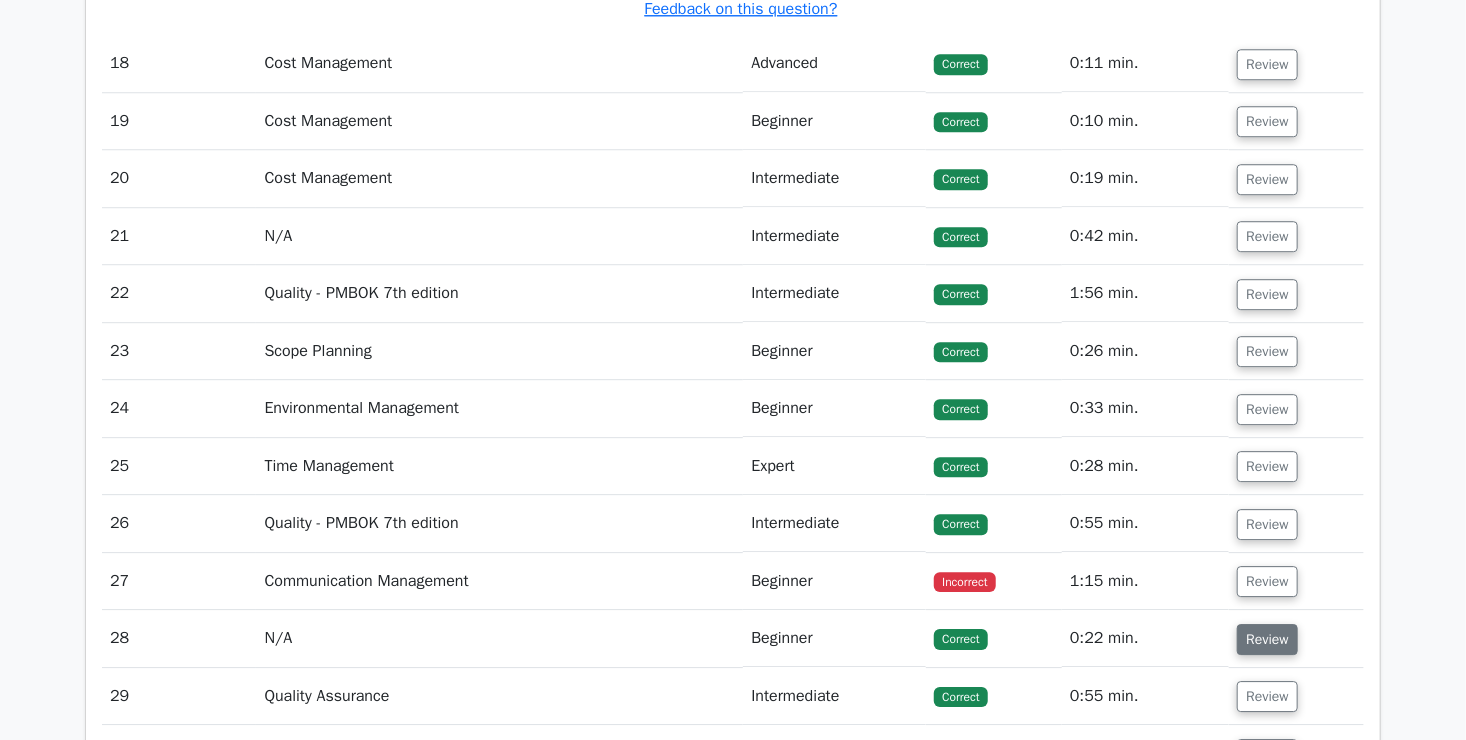 click on "Review" at bounding box center [1267, 639] 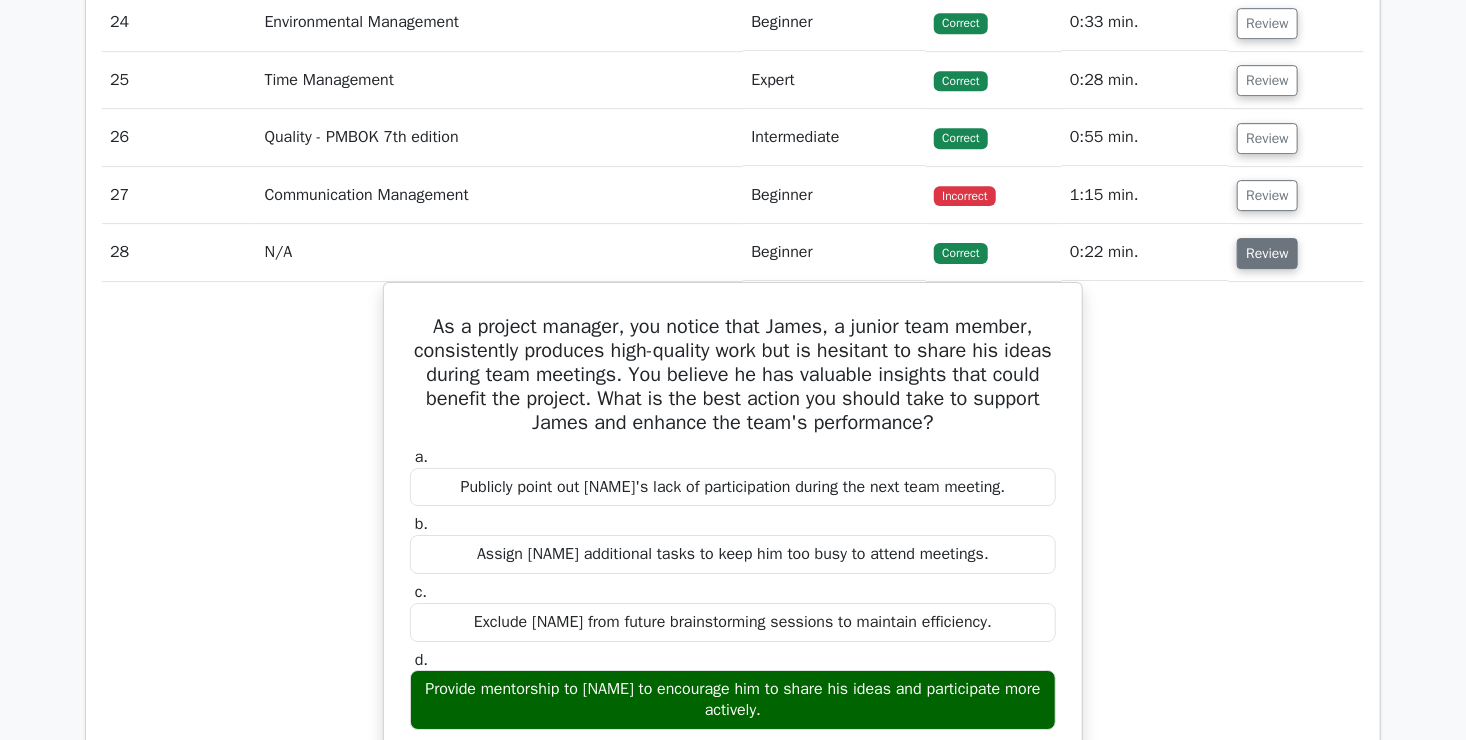 scroll, scrollTop: 10349, scrollLeft: 0, axis: vertical 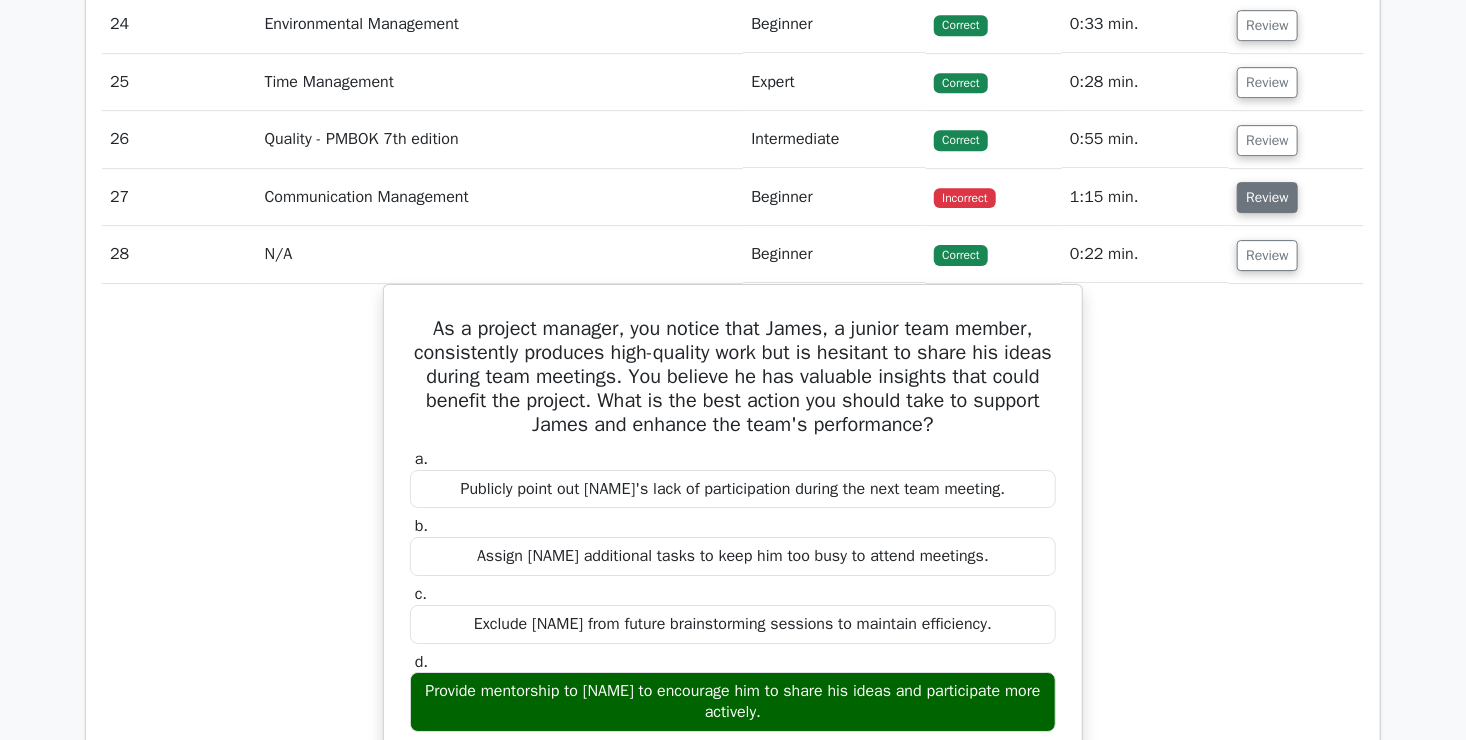 click on "Review" at bounding box center [1267, 197] 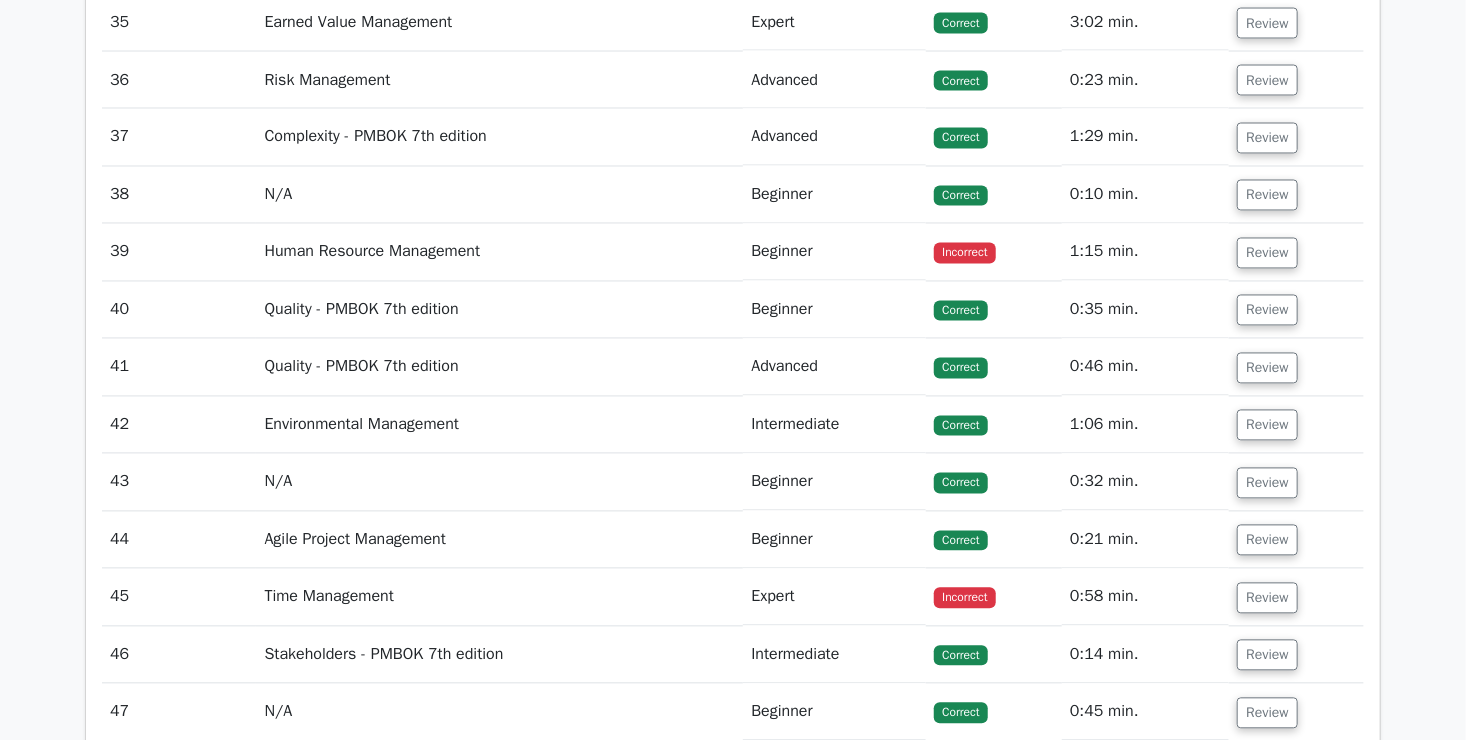 scroll, scrollTop: 12743, scrollLeft: 0, axis: vertical 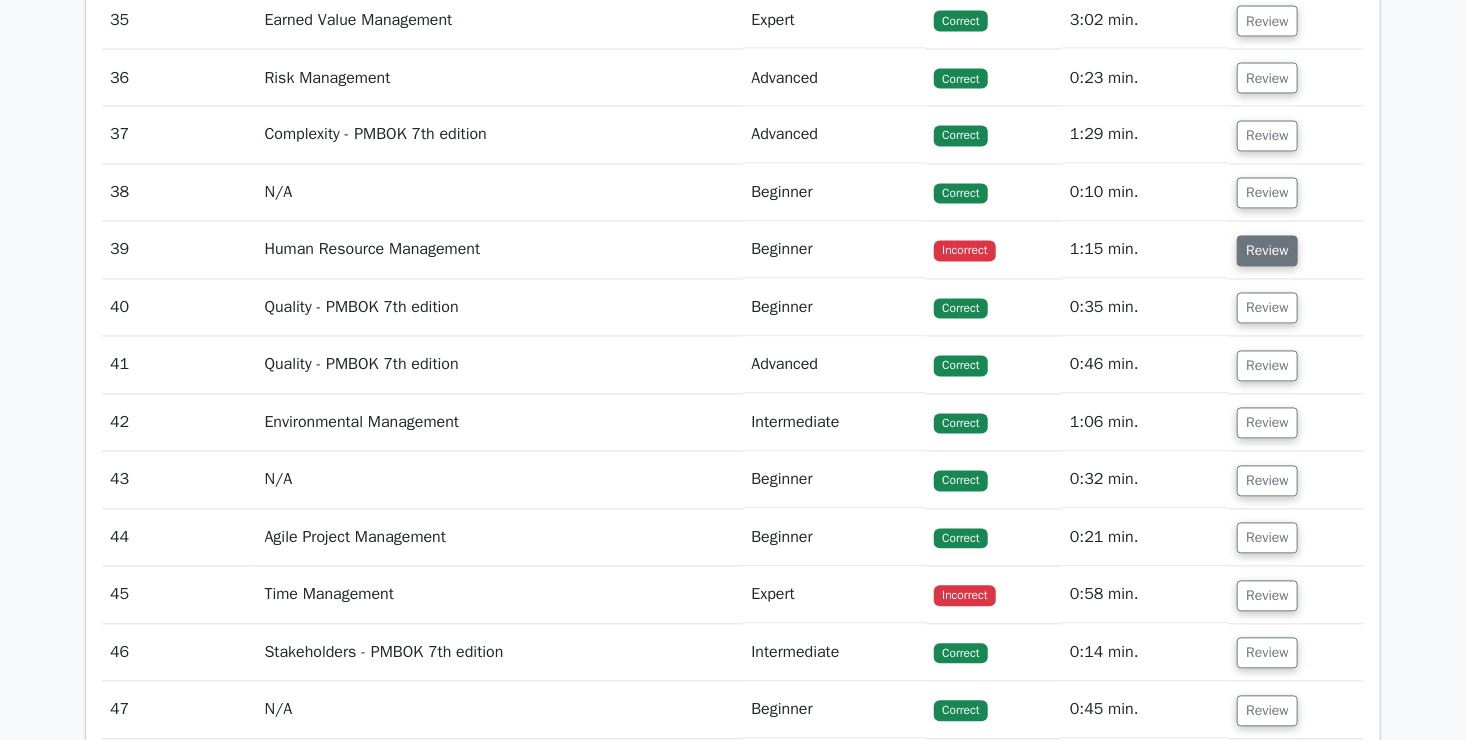 click on "Review" at bounding box center (1267, 251) 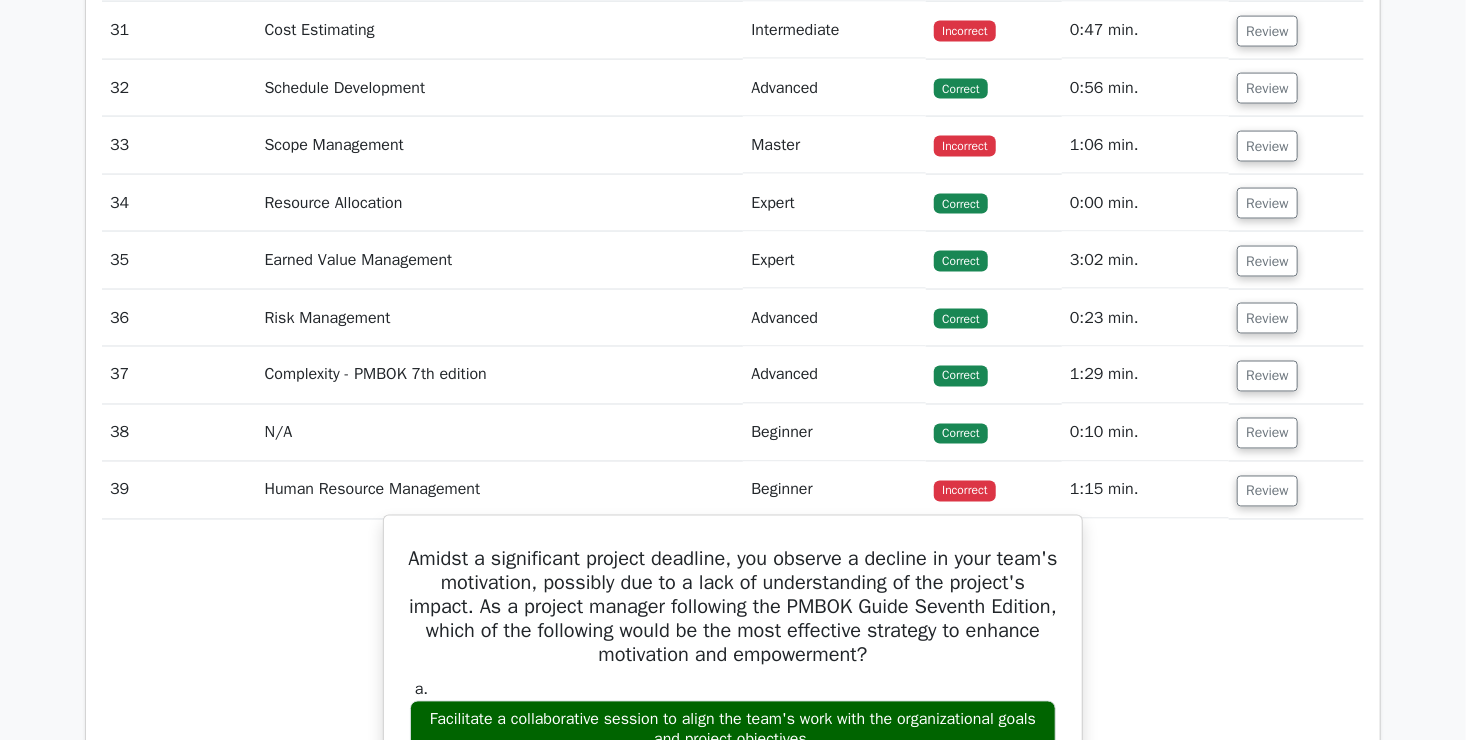 scroll, scrollTop: 12502, scrollLeft: 0, axis: vertical 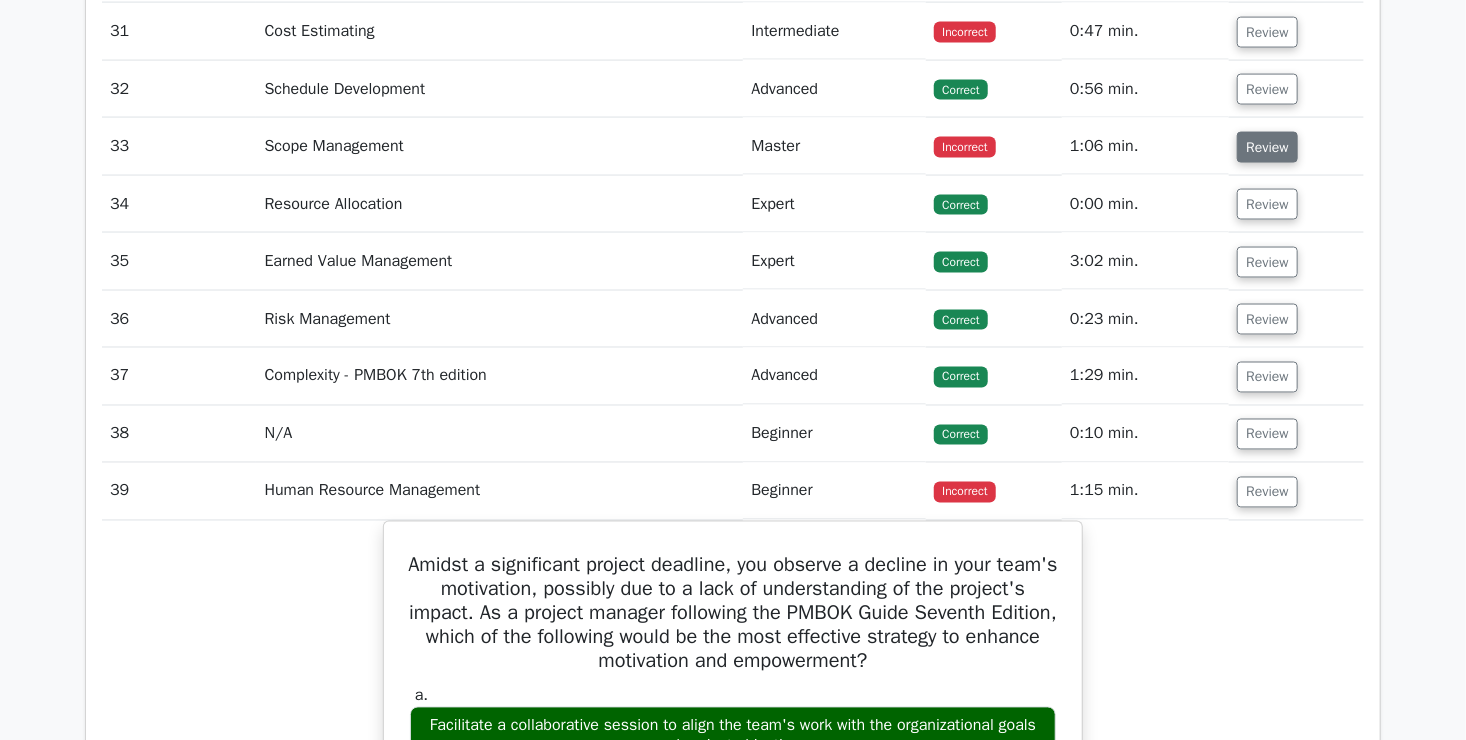 click on "Review" at bounding box center [1267, 147] 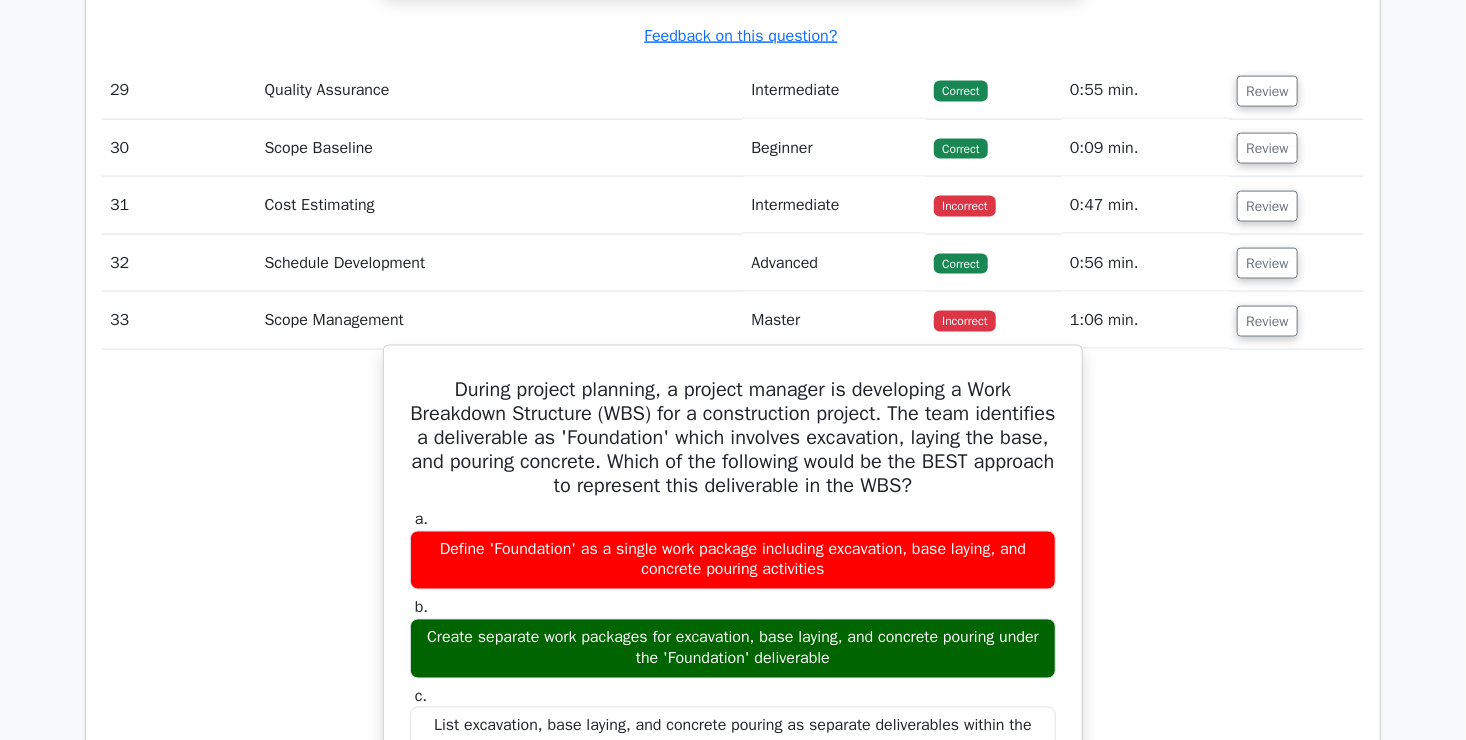 scroll, scrollTop: 12326, scrollLeft: 0, axis: vertical 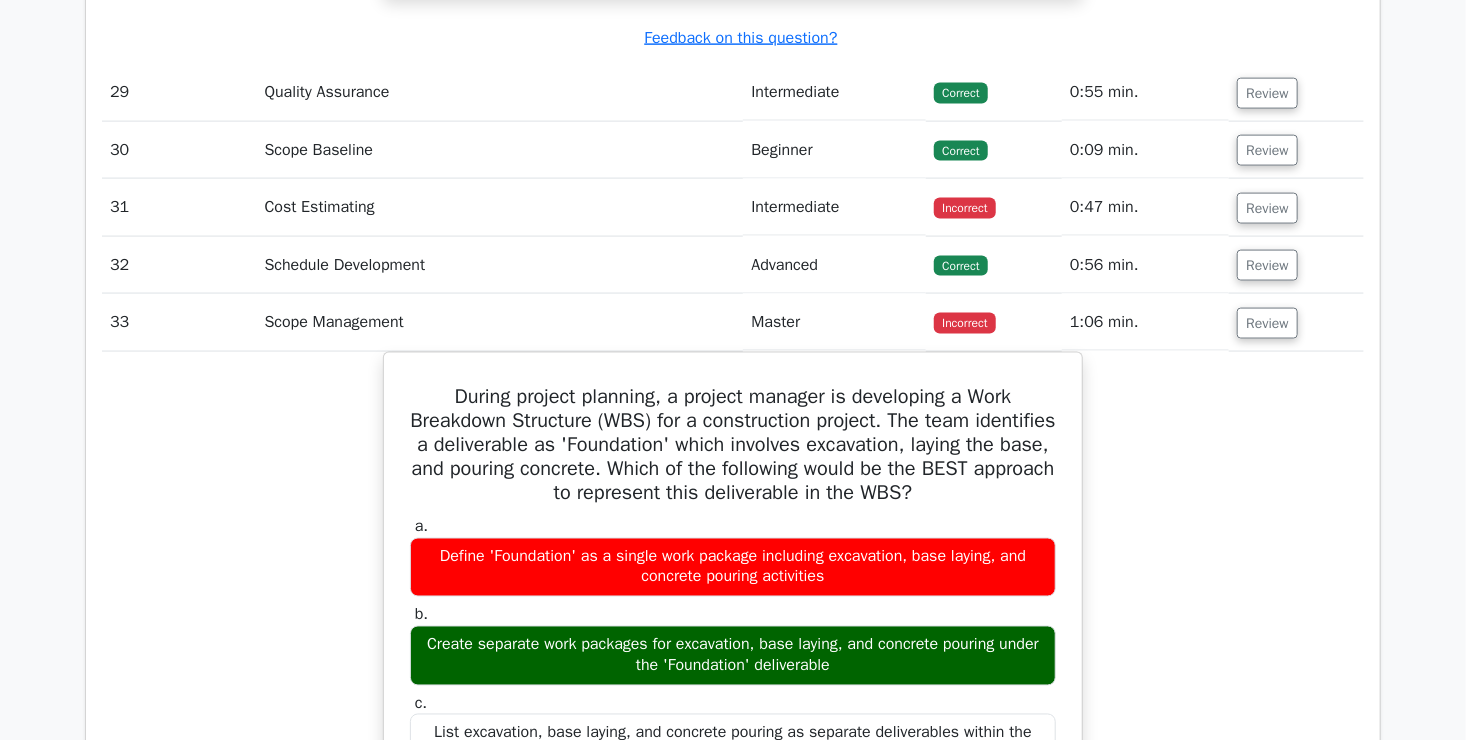 click on "Review" at bounding box center [1296, 207] 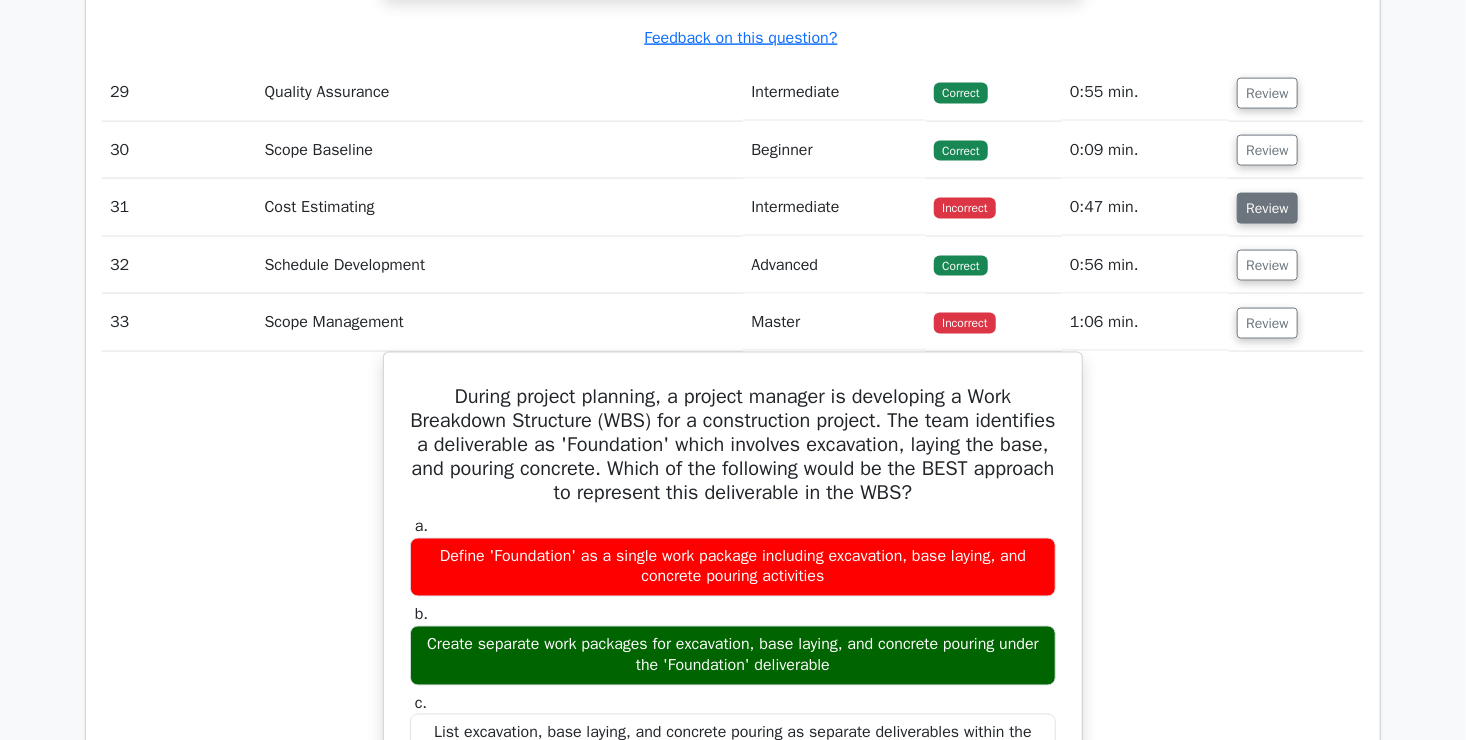 click on "Review" at bounding box center [1267, 208] 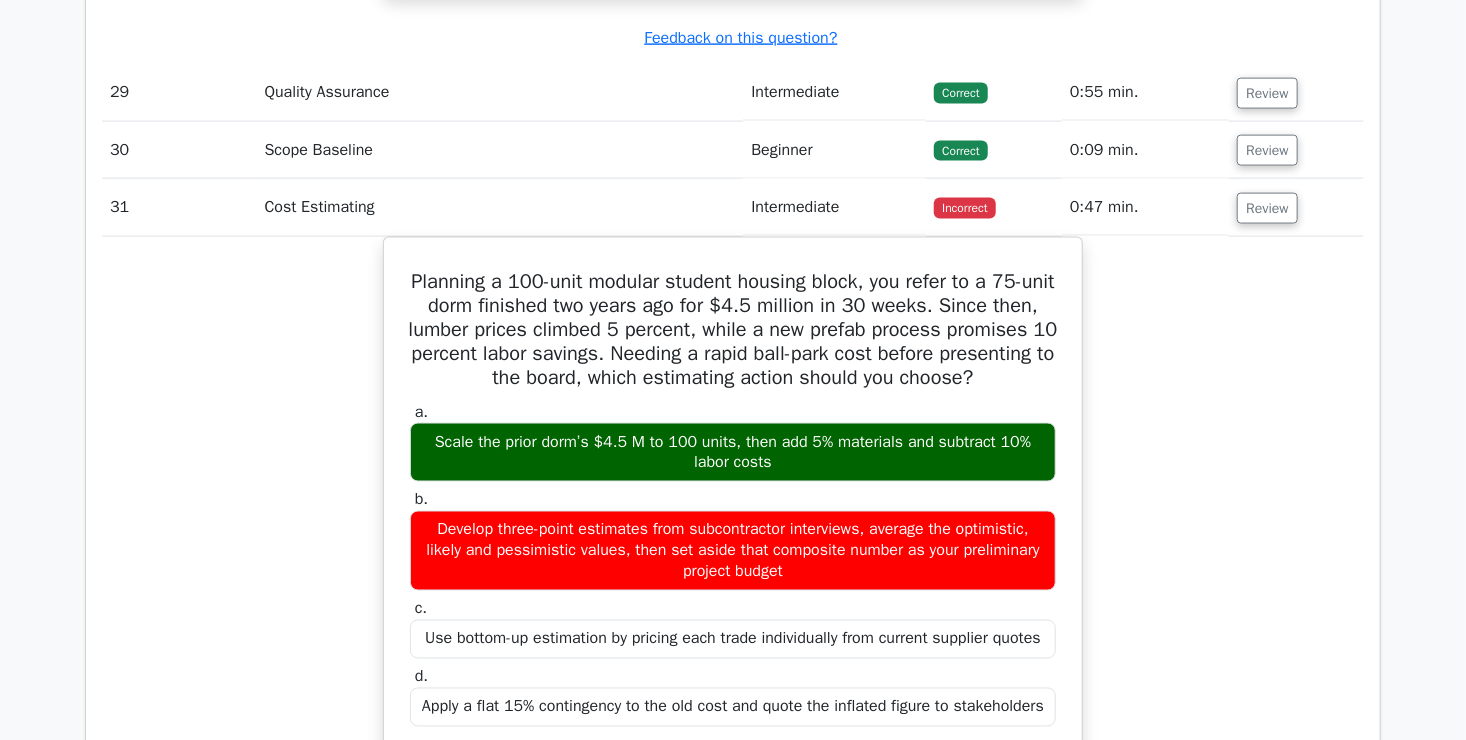 scroll, scrollTop: 0, scrollLeft: 12, axis: horizontal 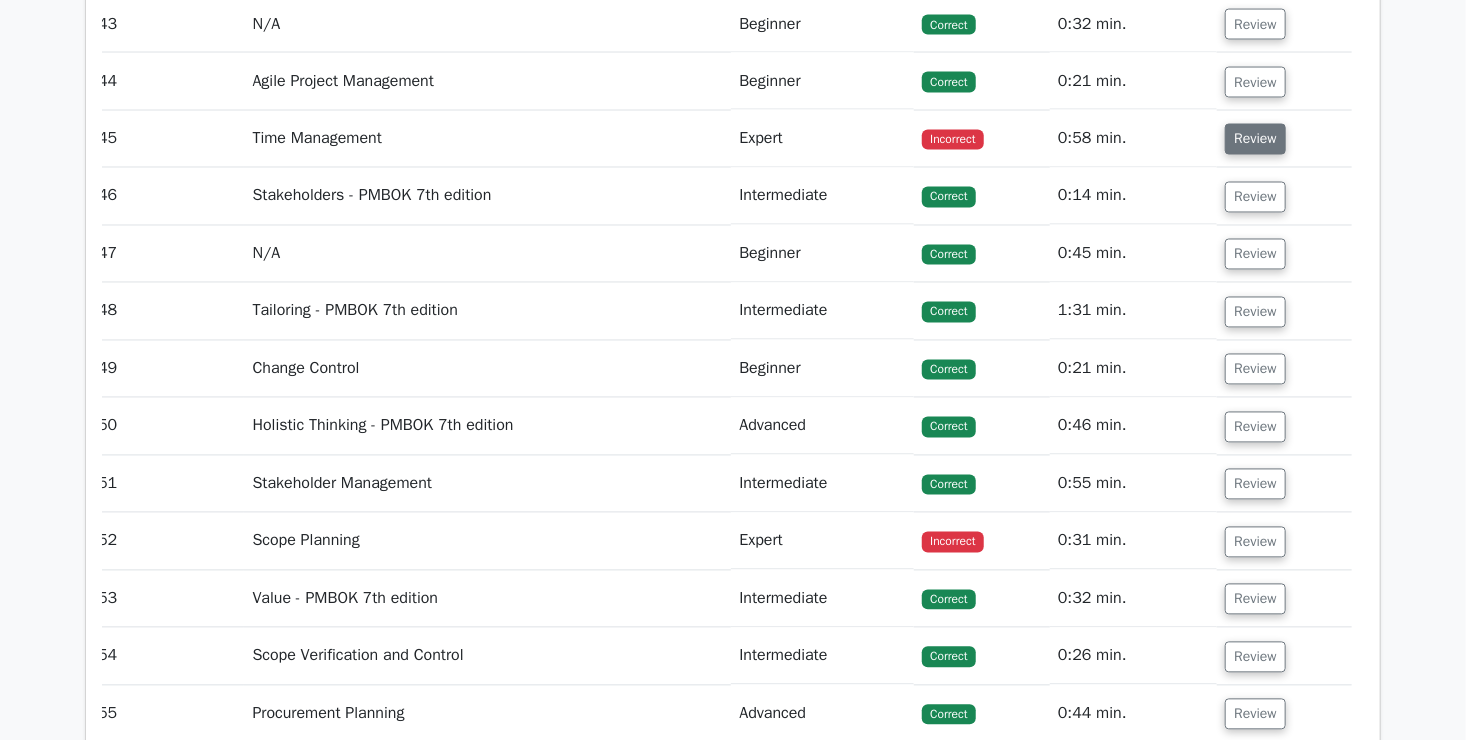 click on "Review" at bounding box center (1255, 139) 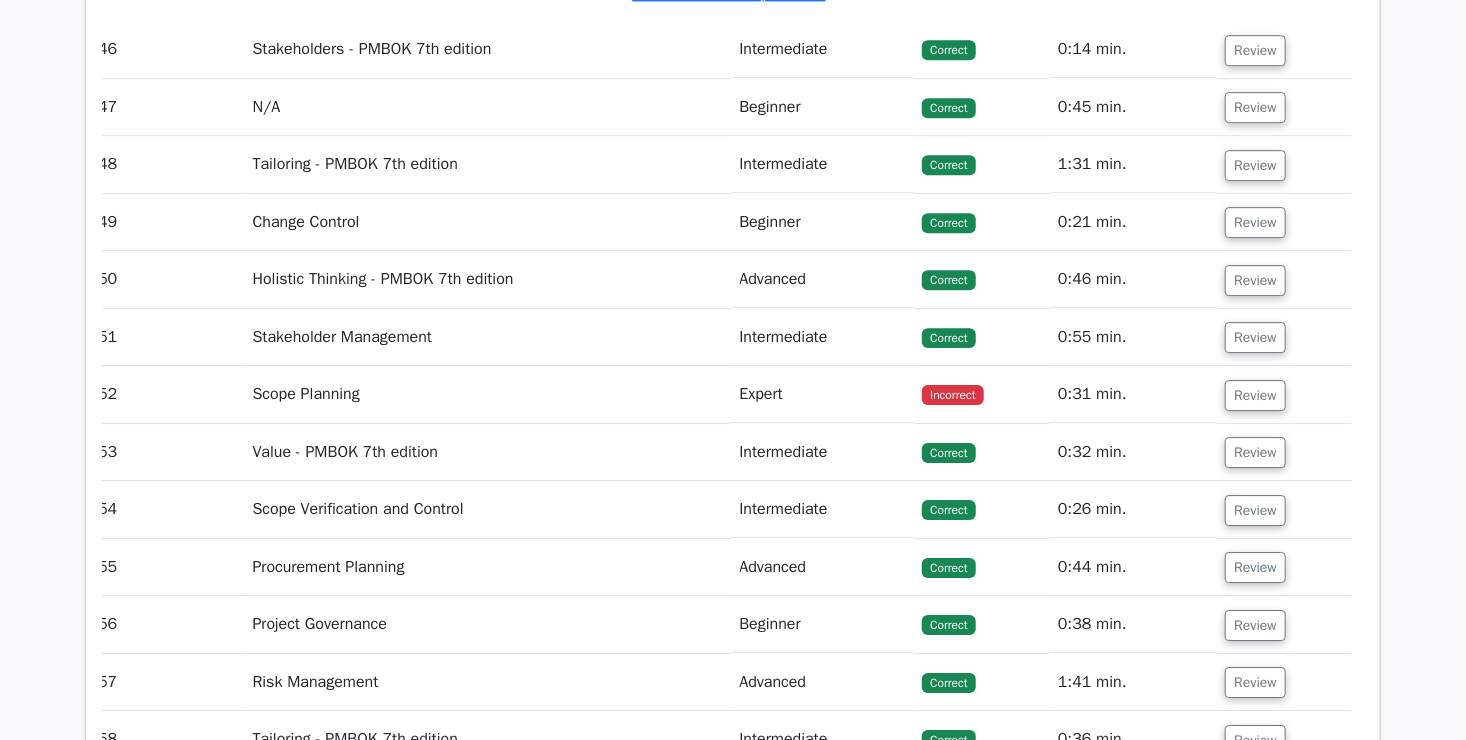 scroll, scrollTop: 17559, scrollLeft: 0, axis: vertical 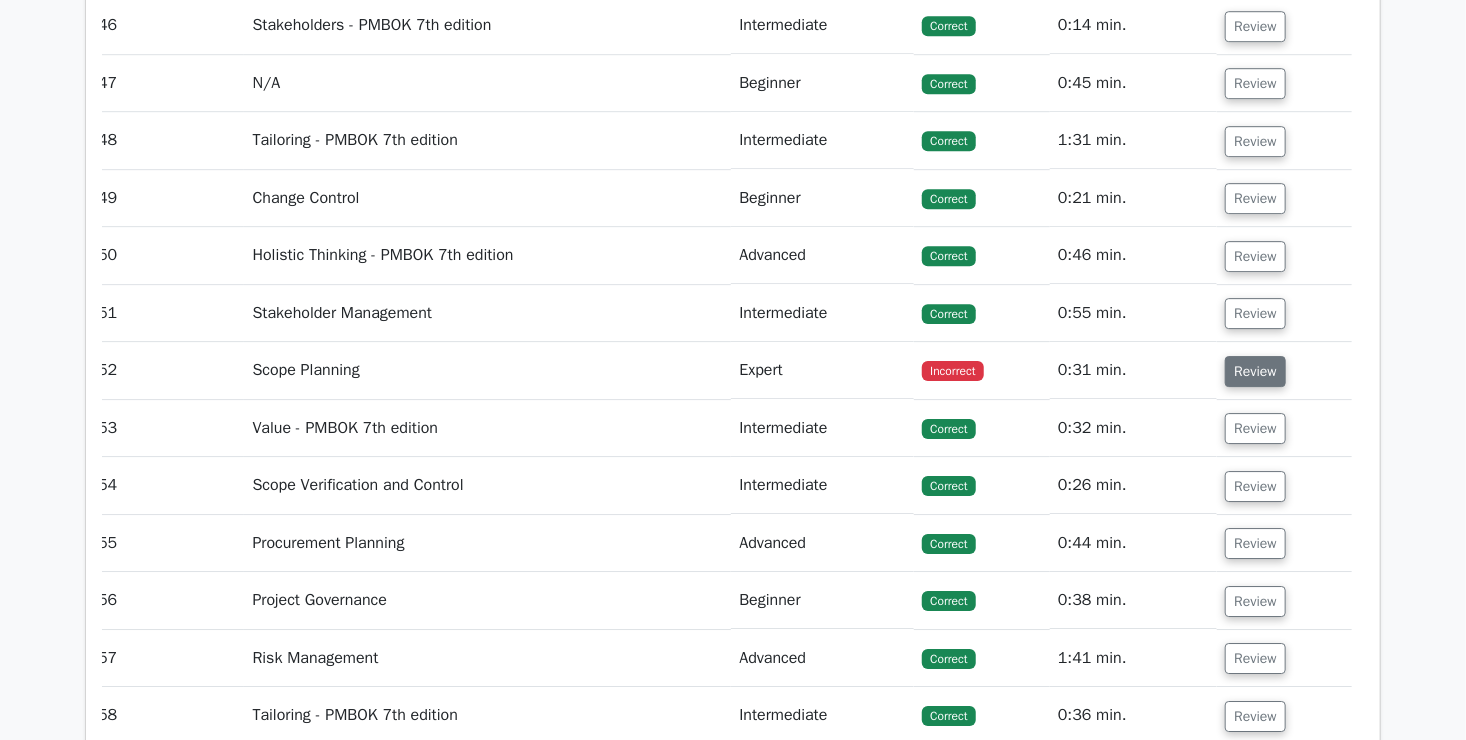 click on "Review" at bounding box center [1255, 371] 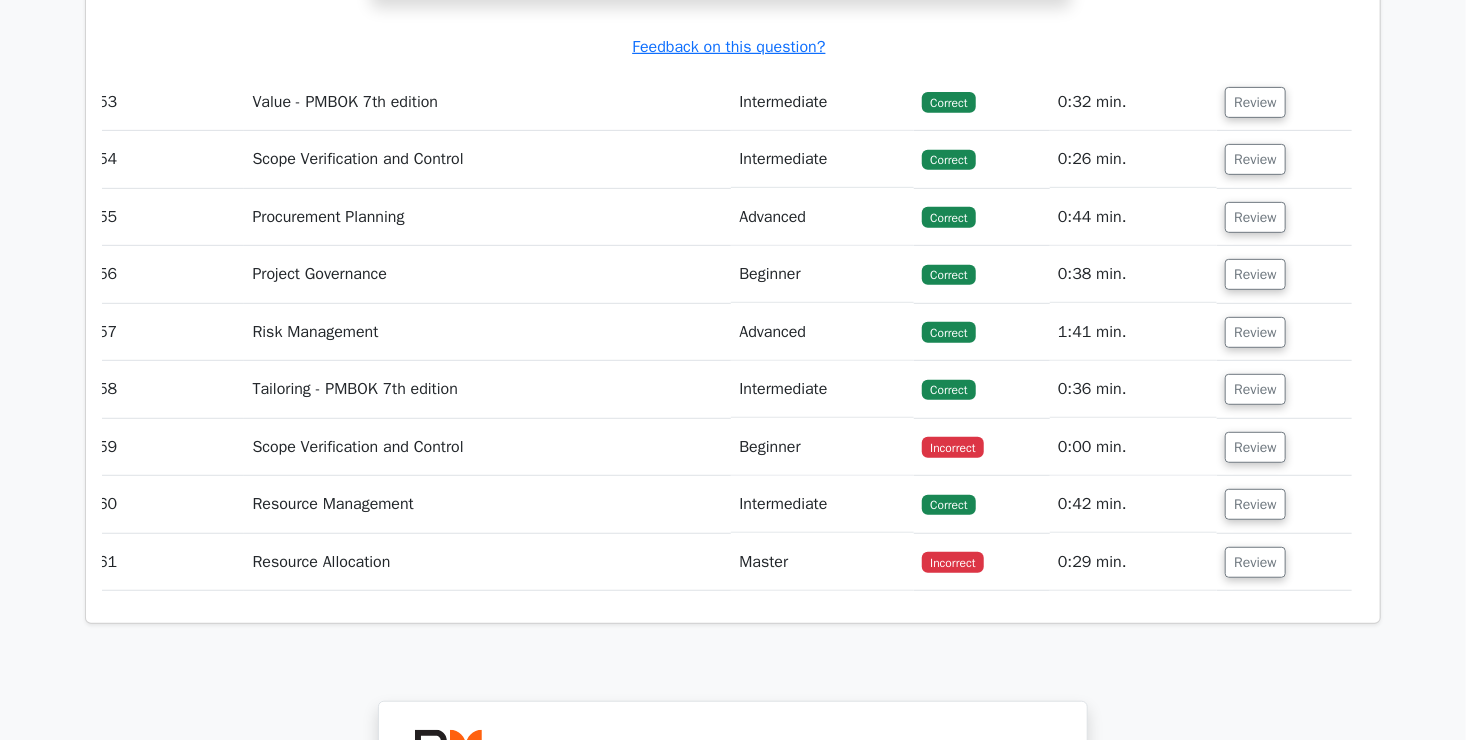 scroll, scrollTop: 18694, scrollLeft: 0, axis: vertical 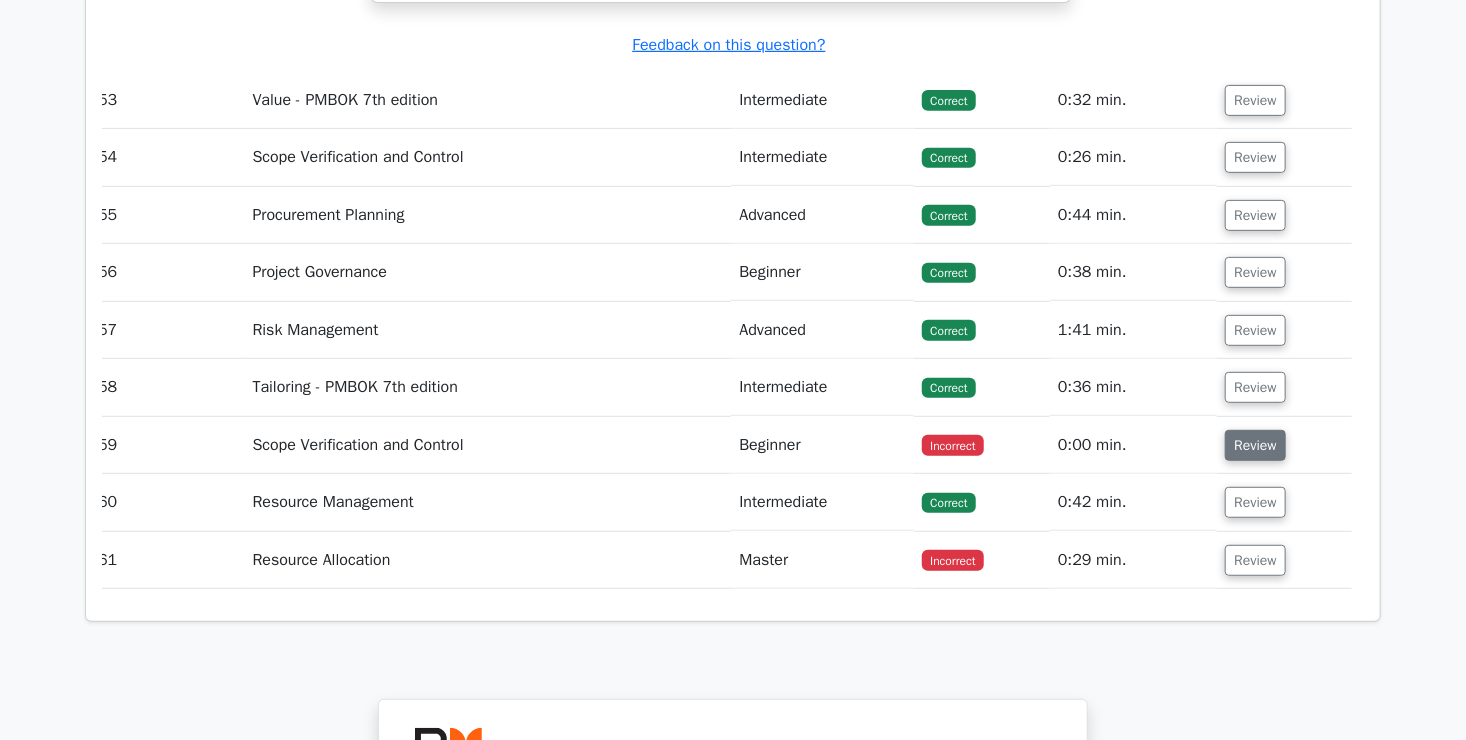 click on "Review" at bounding box center [1255, 445] 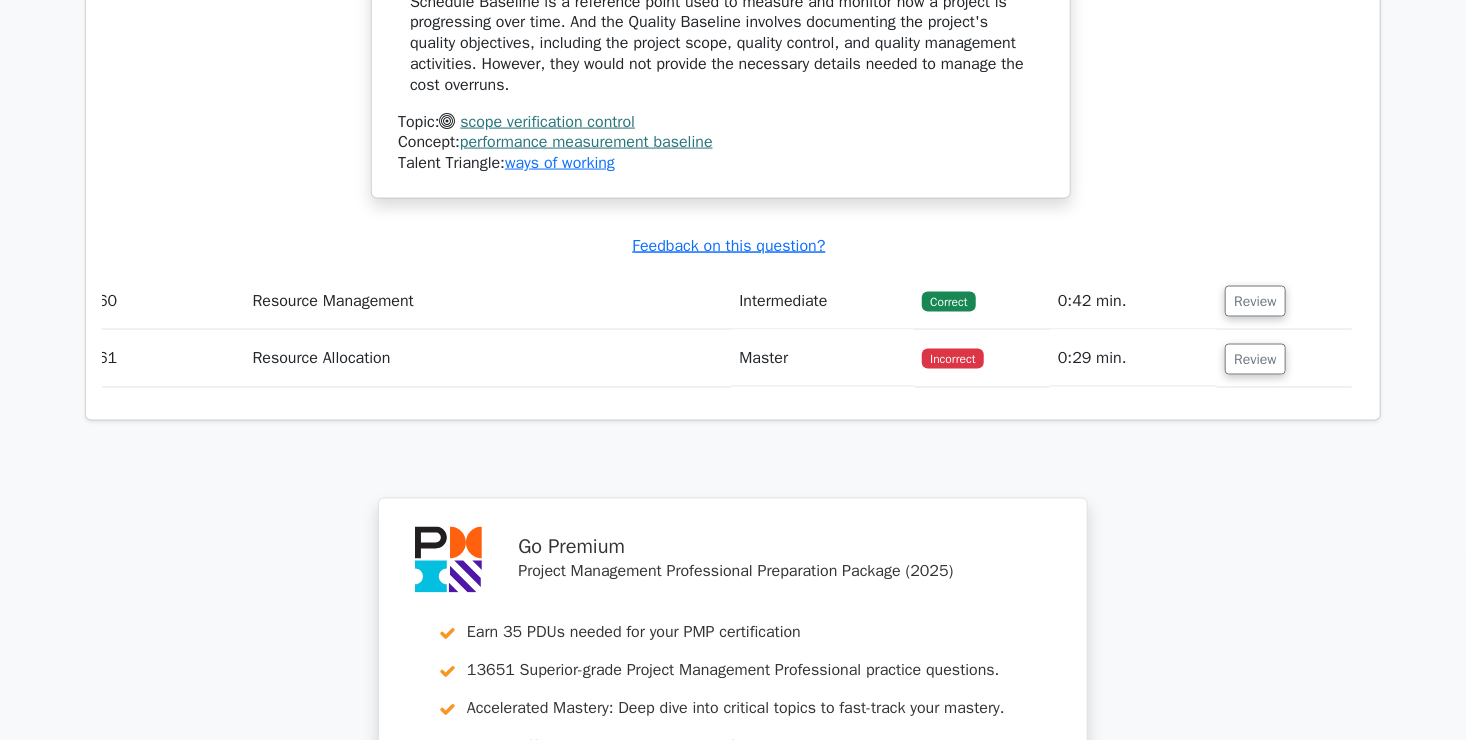 scroll, scrollTop: 19776, scrollLeft: 0, axis: vertical 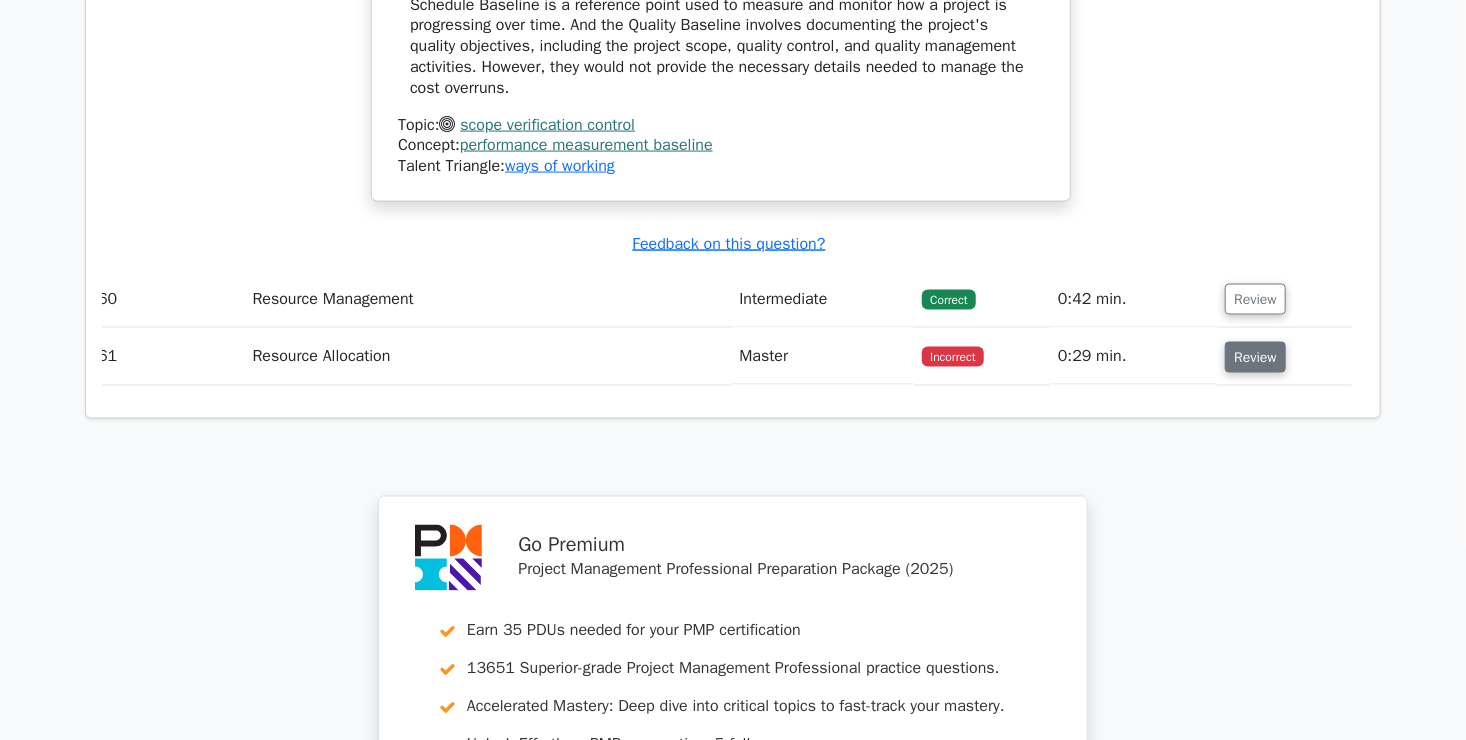 click on "Review" at bounding box center [1255, 357] 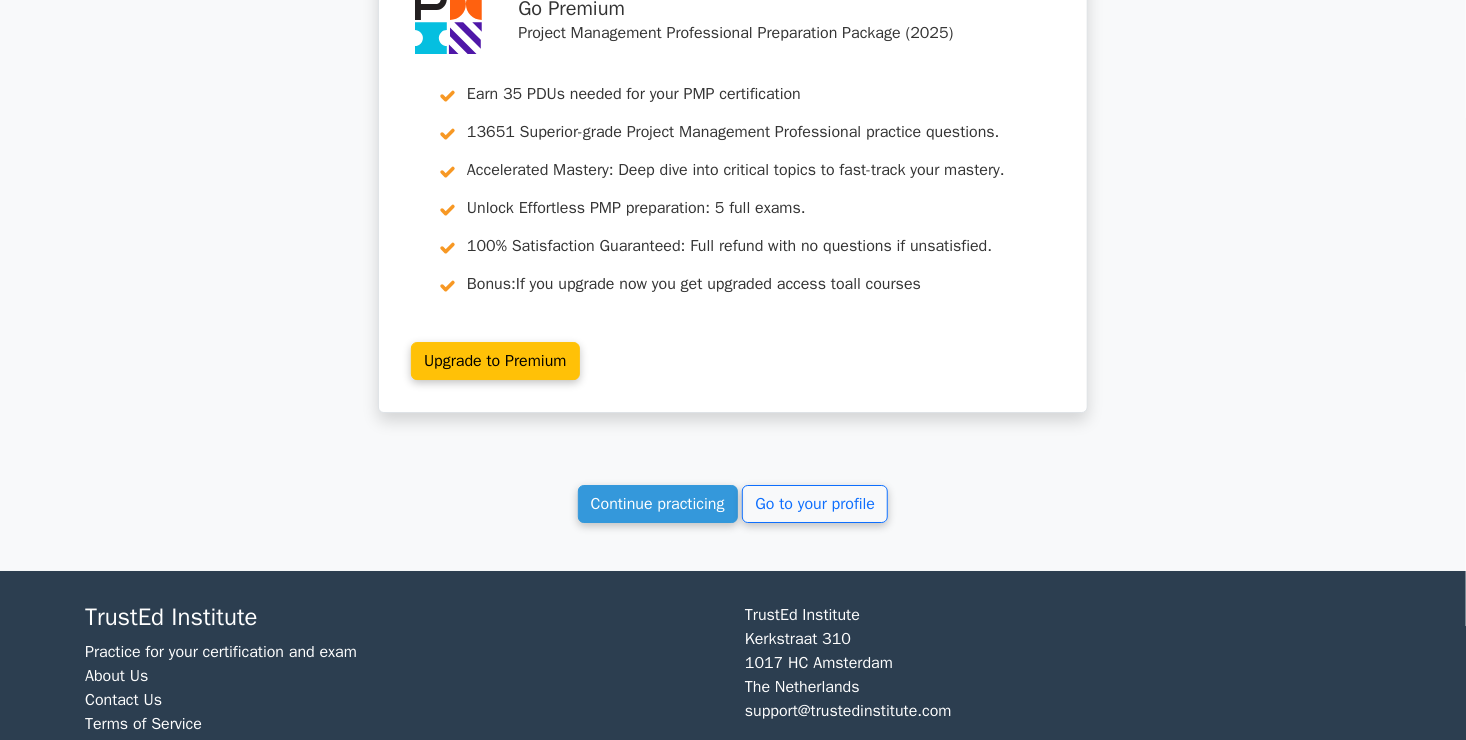 scroll, scrollTop: 21640, scrollLeft: 0, axis: vertical 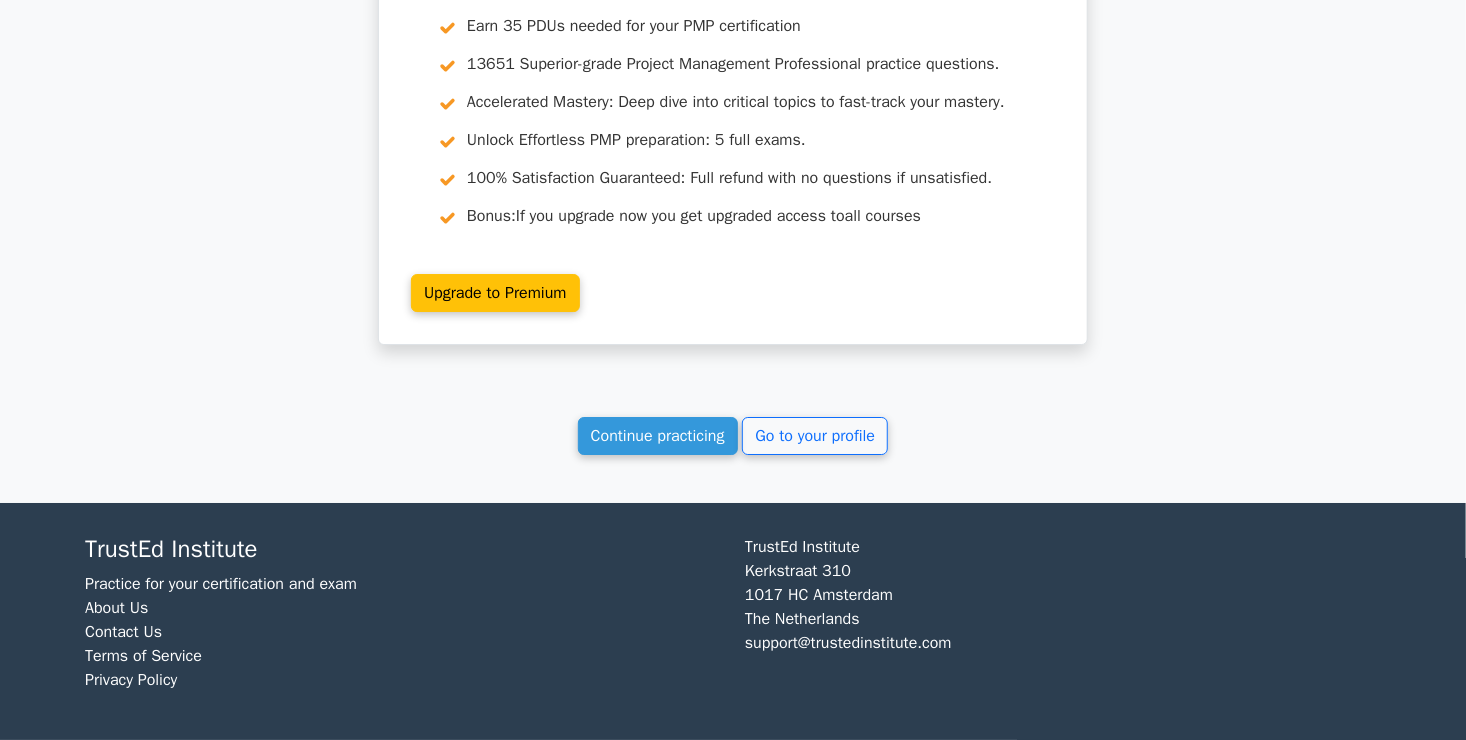 click on "Your Test Results
Project Management Professional - Cost Management
77%
Your Score
Keep practicing!
Performance by Topic
Cost Management
100%
Quality - PMBOK 7th edition
100% 100% #" at bounding box center (733, -10243) 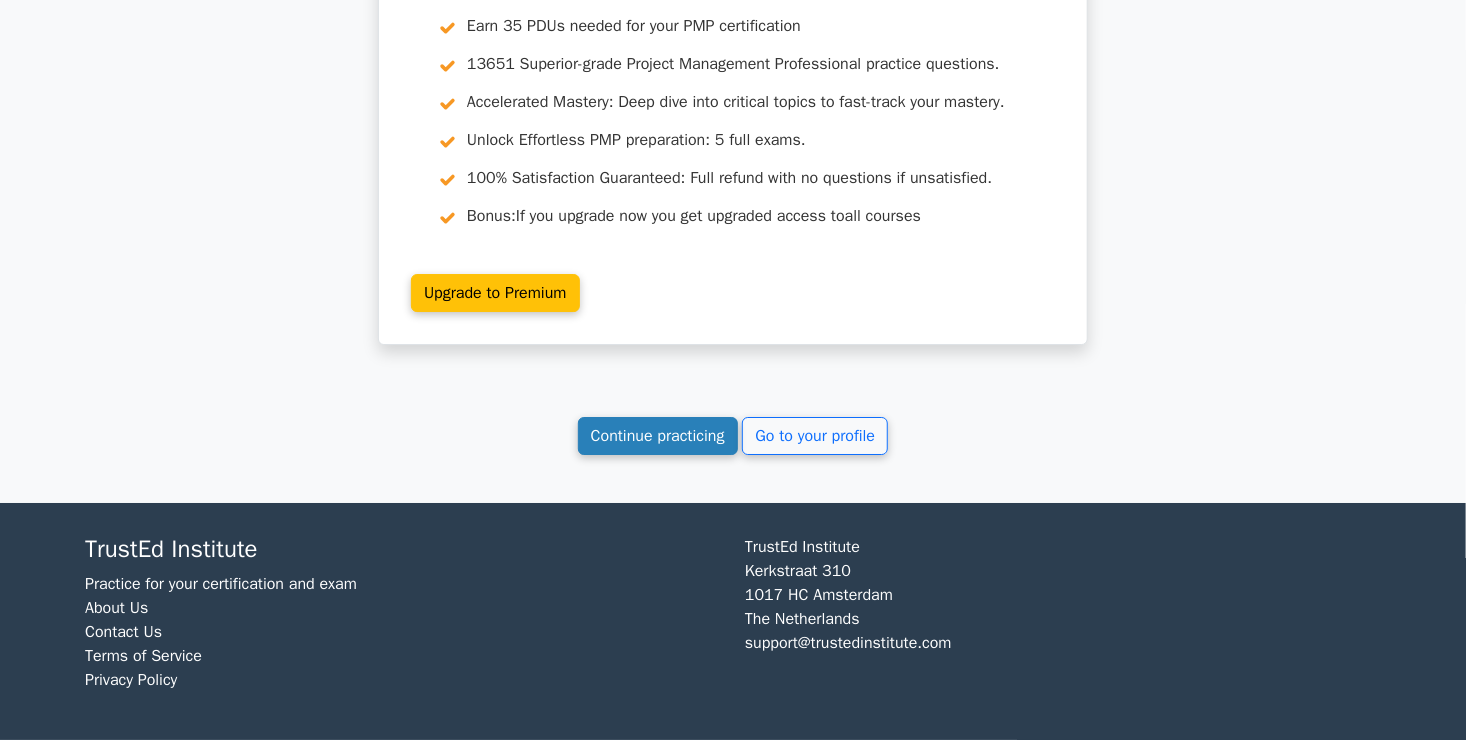 click on "Continue practicing" at bounding box center [658, 436] 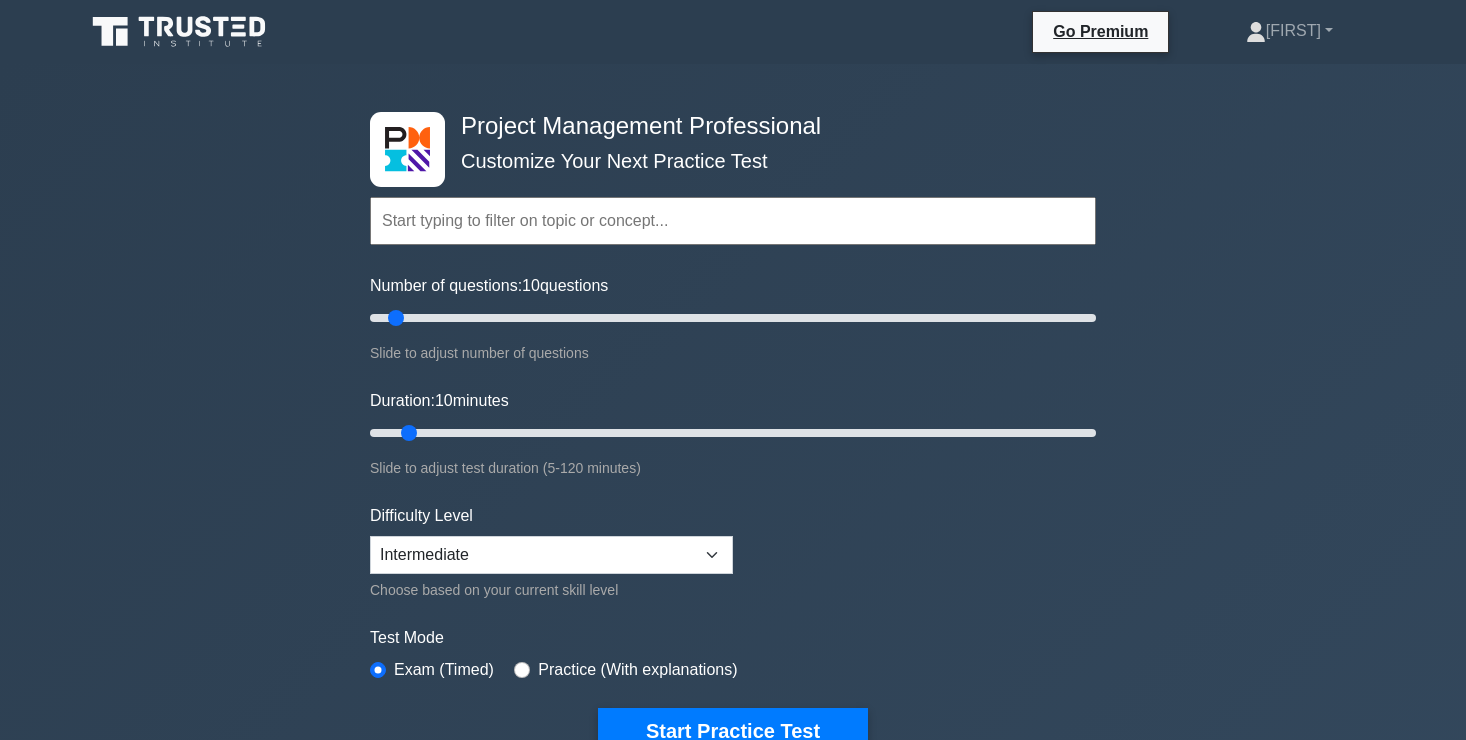 scroll, scrollTop: 0, scrollLeft: 0, axis: both 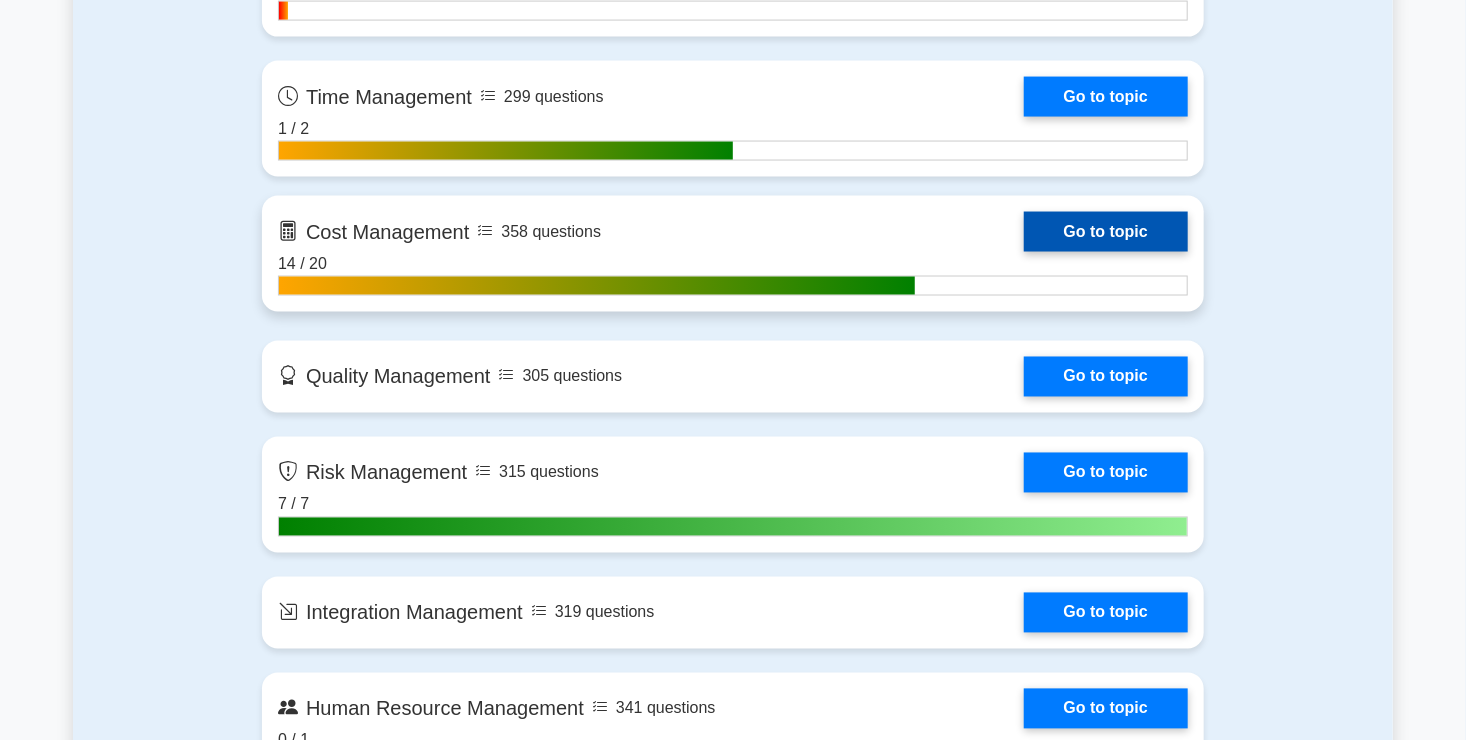 click on "Go to topic" at bounding box center [1106, 232] 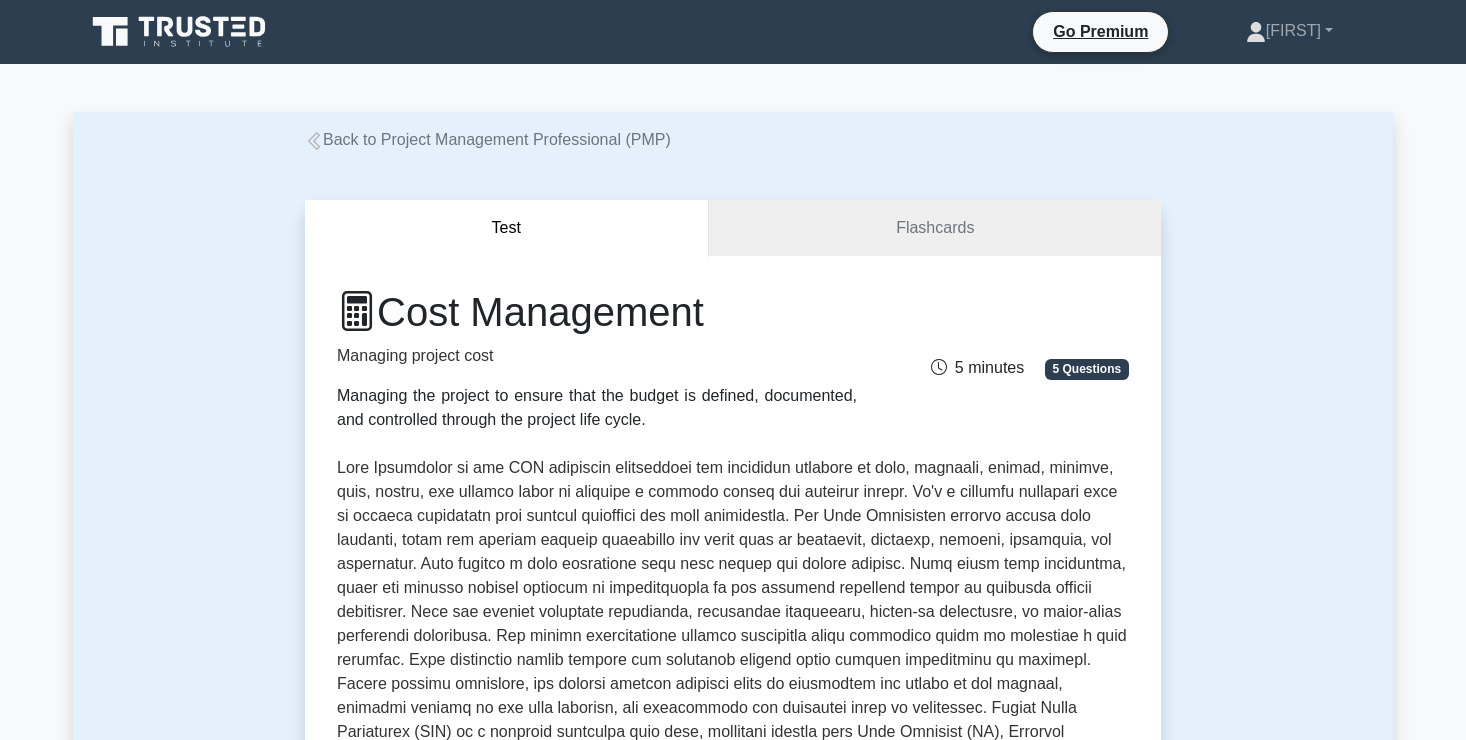 scroll, scrollTop: 0, scrollLeft: 0, axis: both 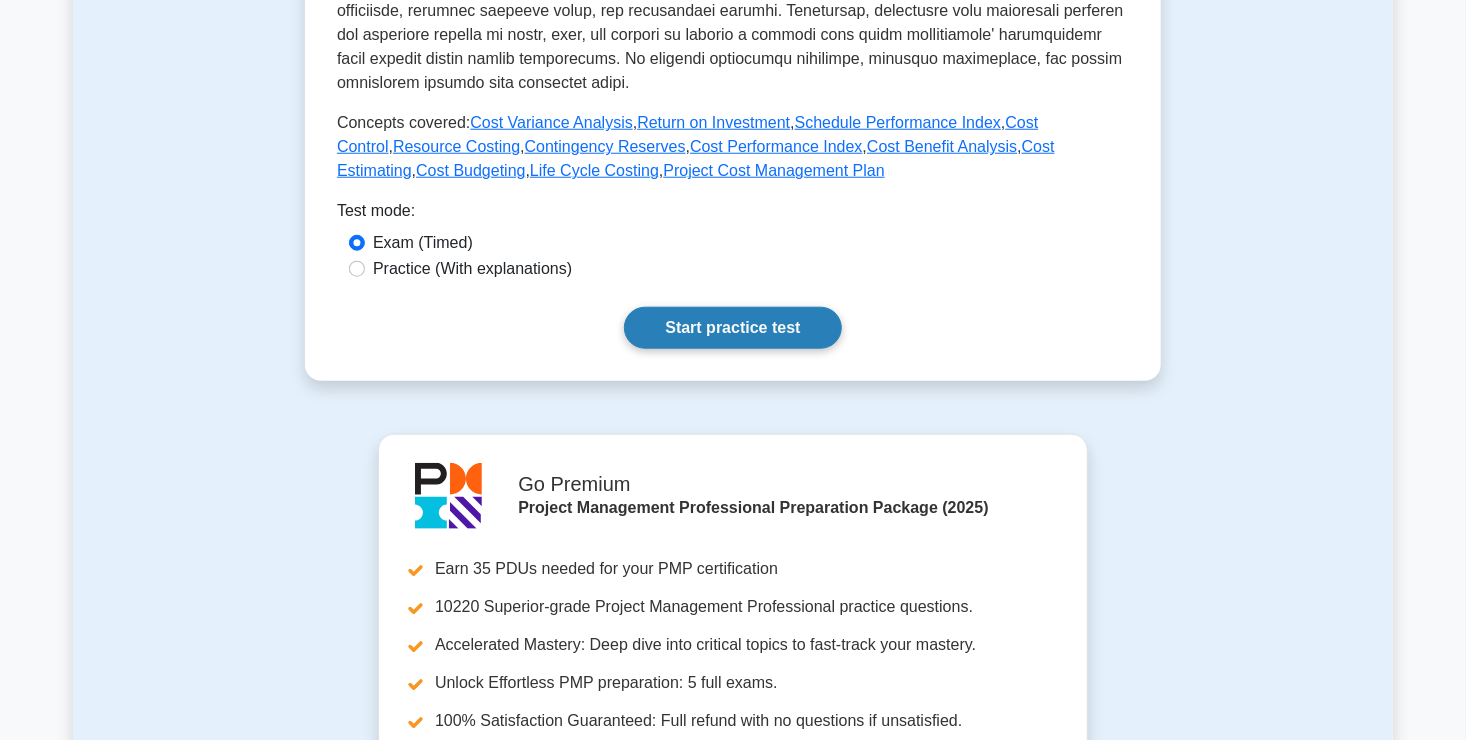 click on "Start practice test" at bounding box center [732, 328] 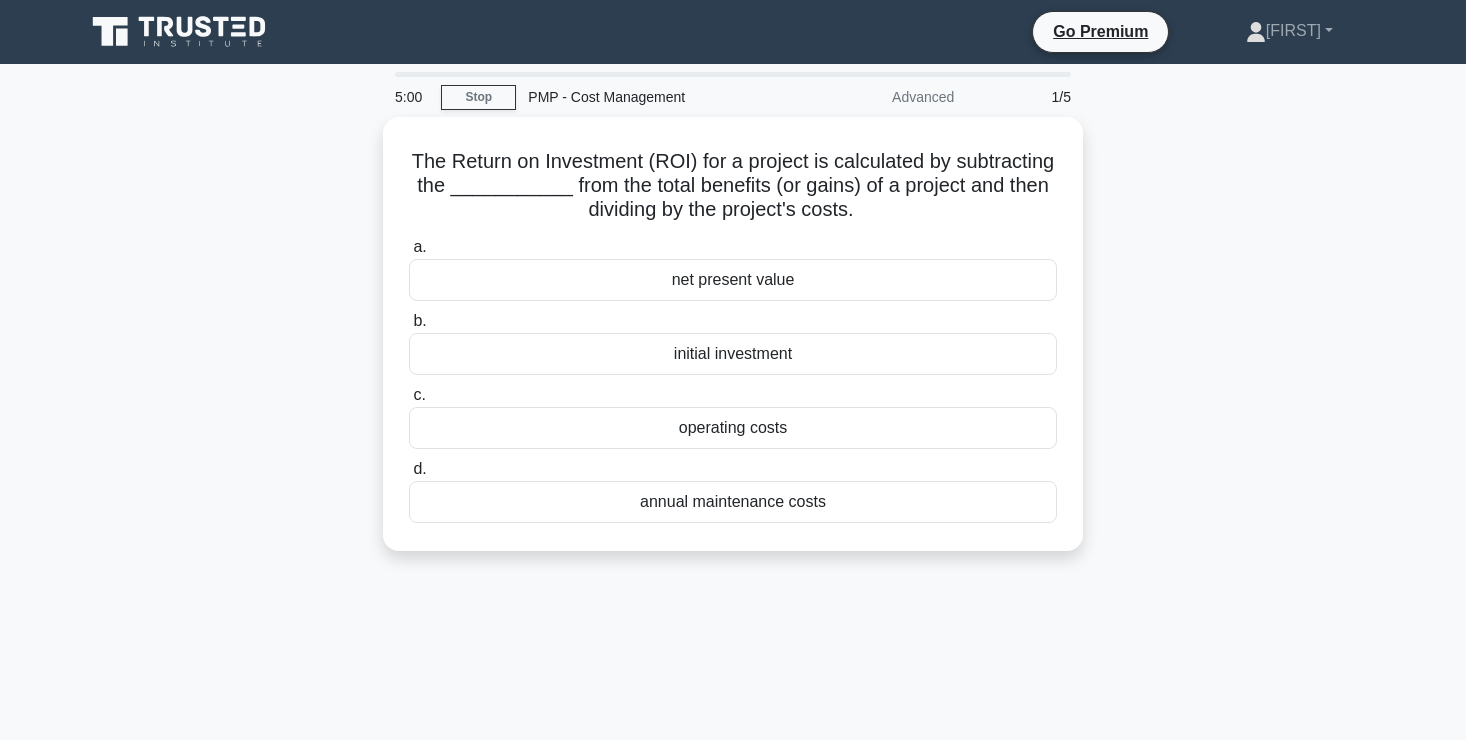 scroll, scrollTop: 0, scrollLeft: 0, axis: both 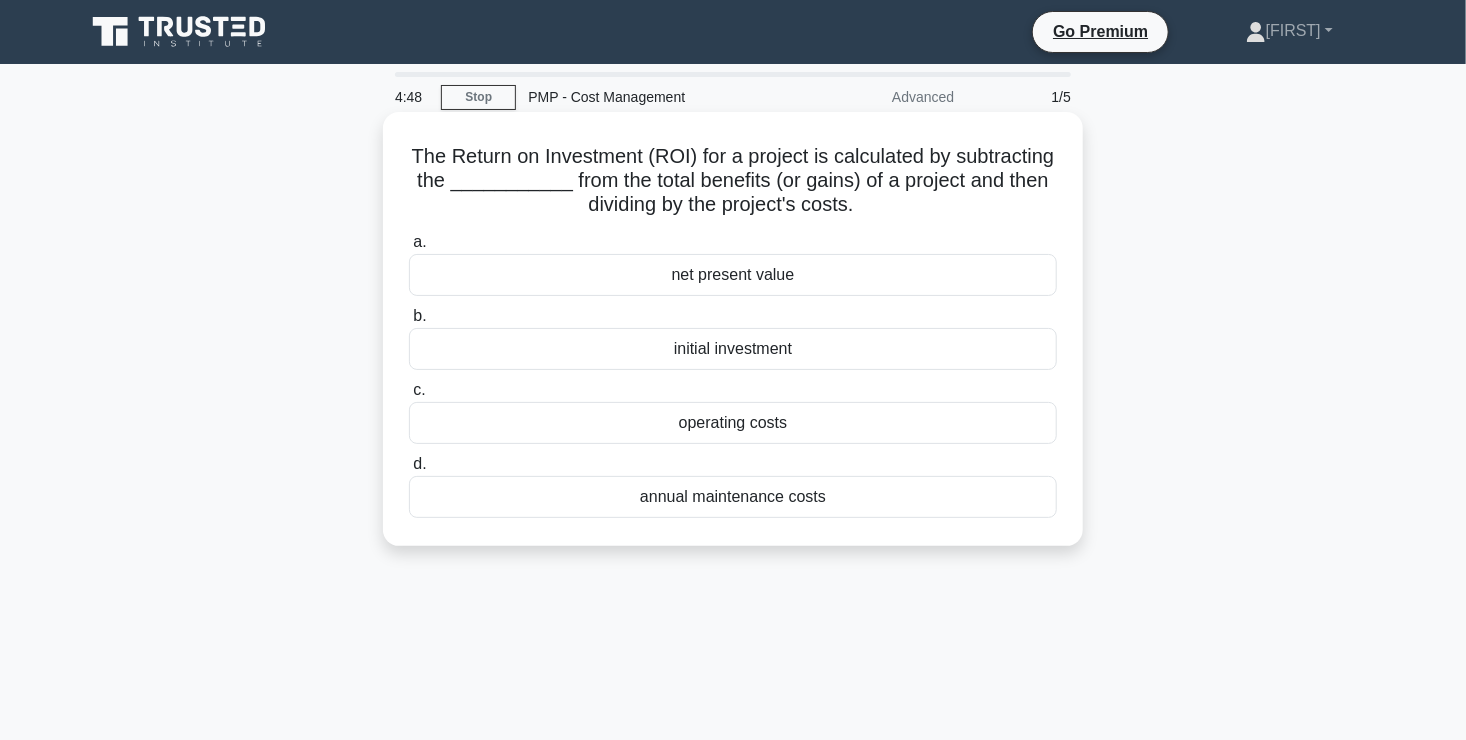 click on "net present value" at bounding box center [733, 275] 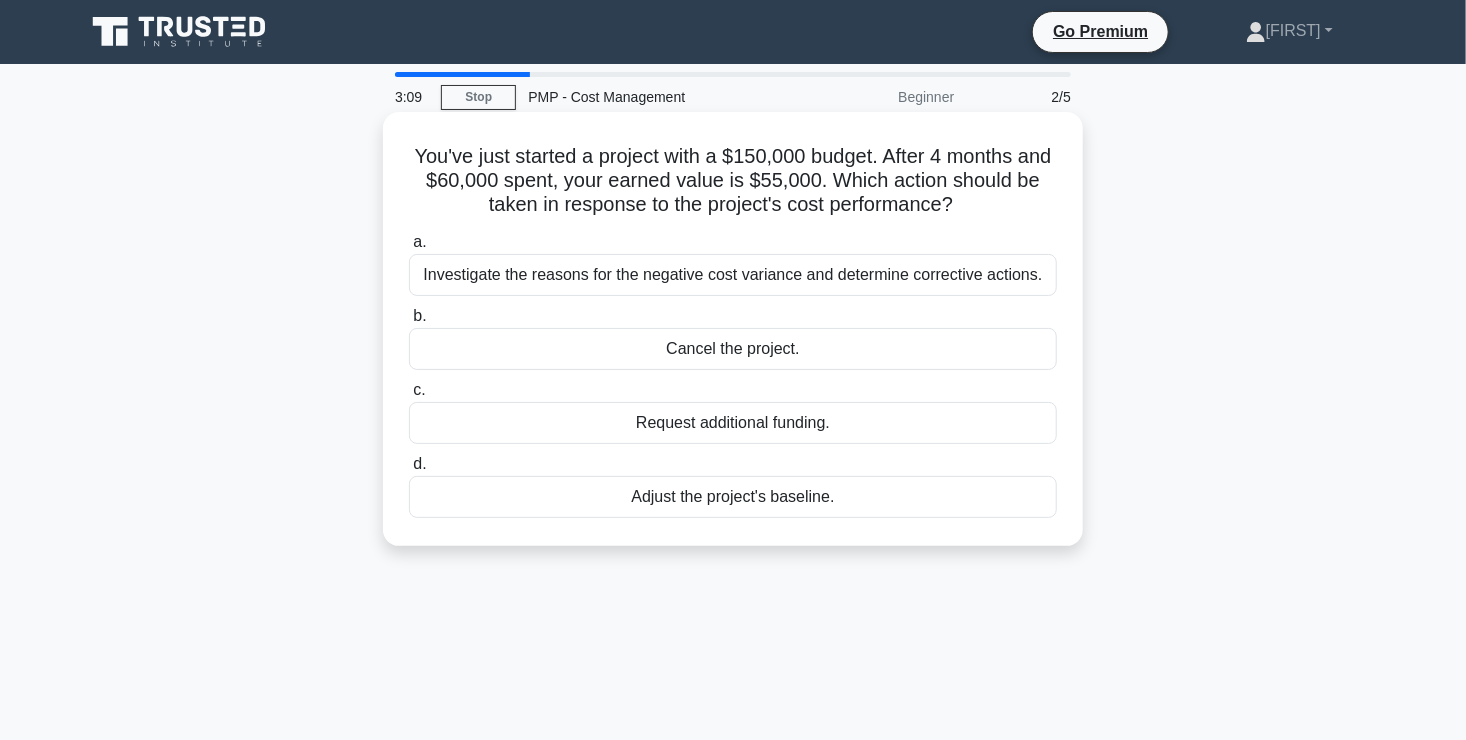 click on "Investigate the reasons for the negative cost variance and determine corrective actions." at bounding box center [733, 275] 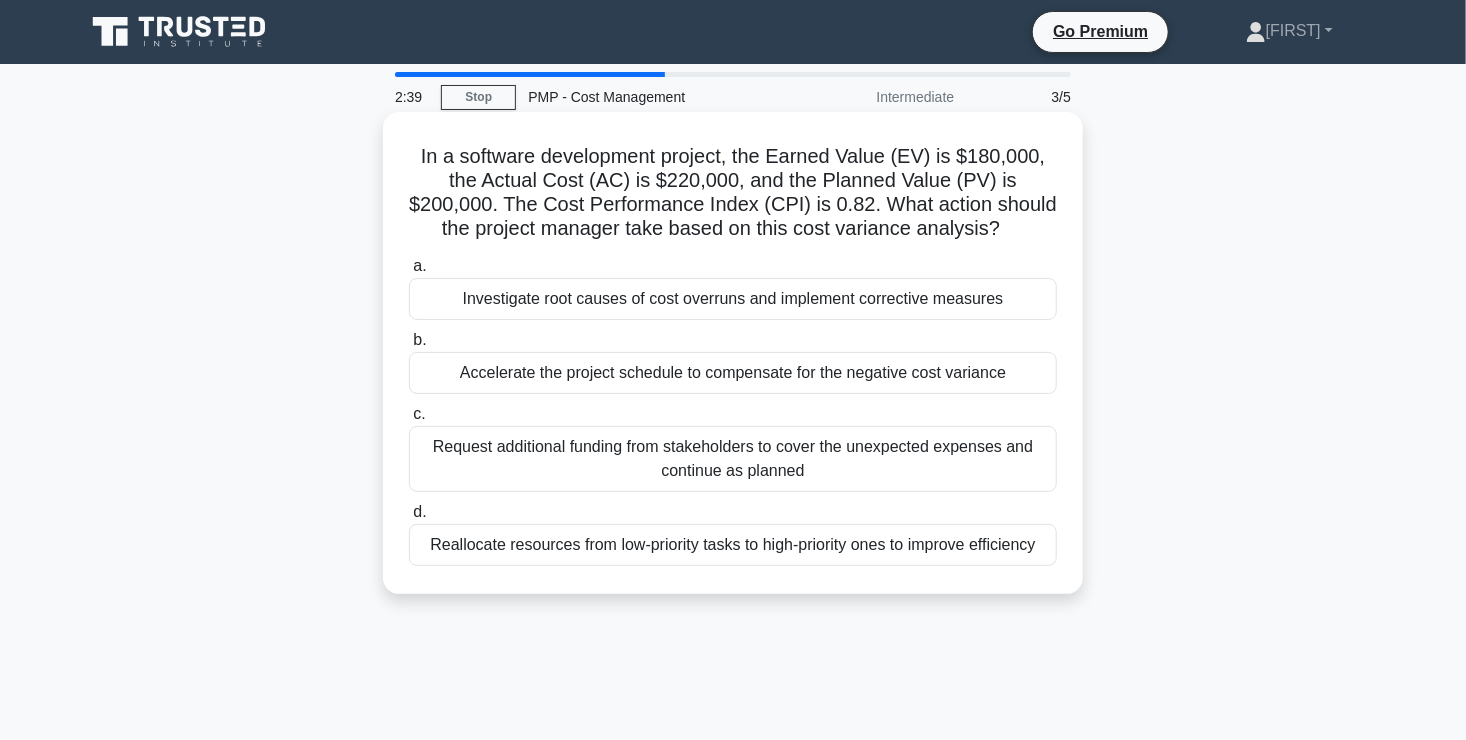 click on "Investigate root causes of cost overruns and implement corrective measures" at bounding box center (733, 299) 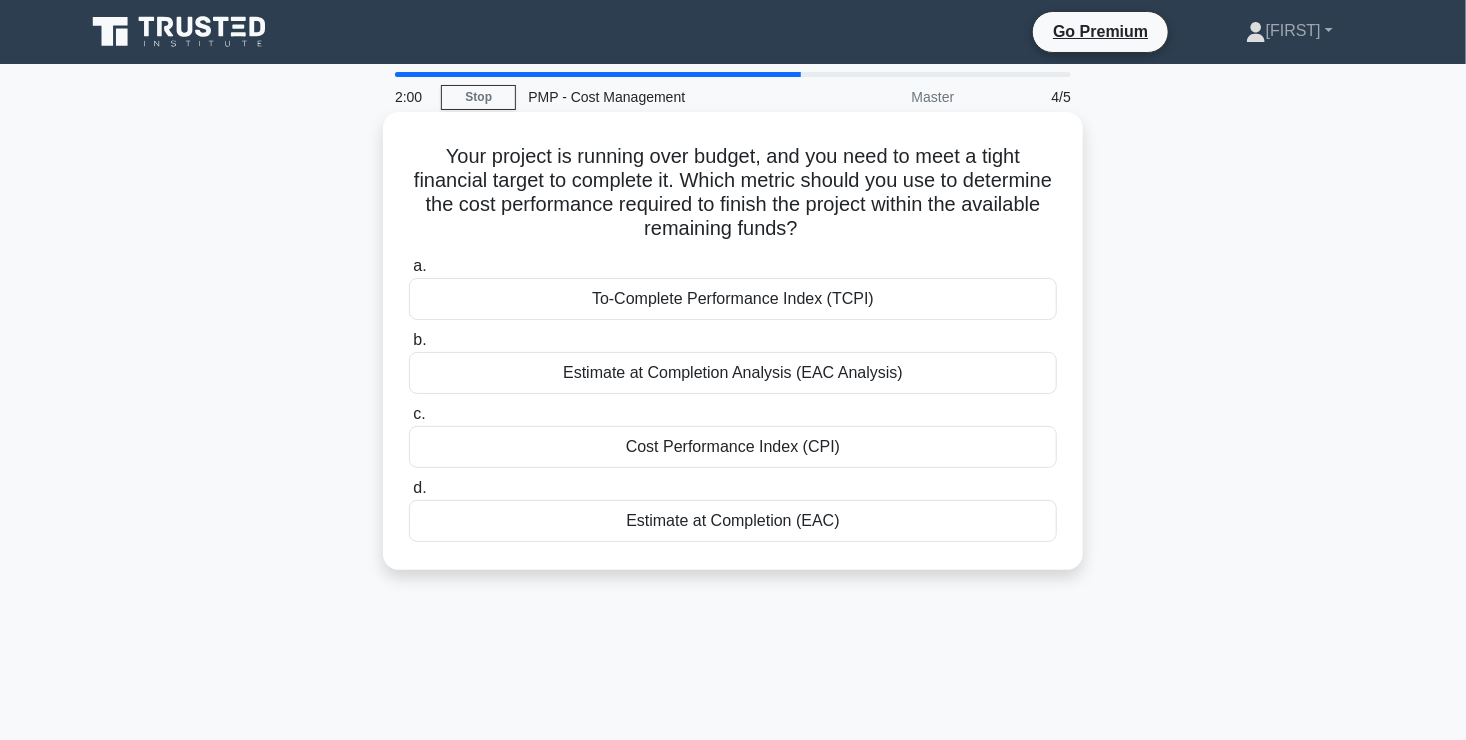 click on "Estimate at Completion (EAC)" at bounding box center (733, 521) 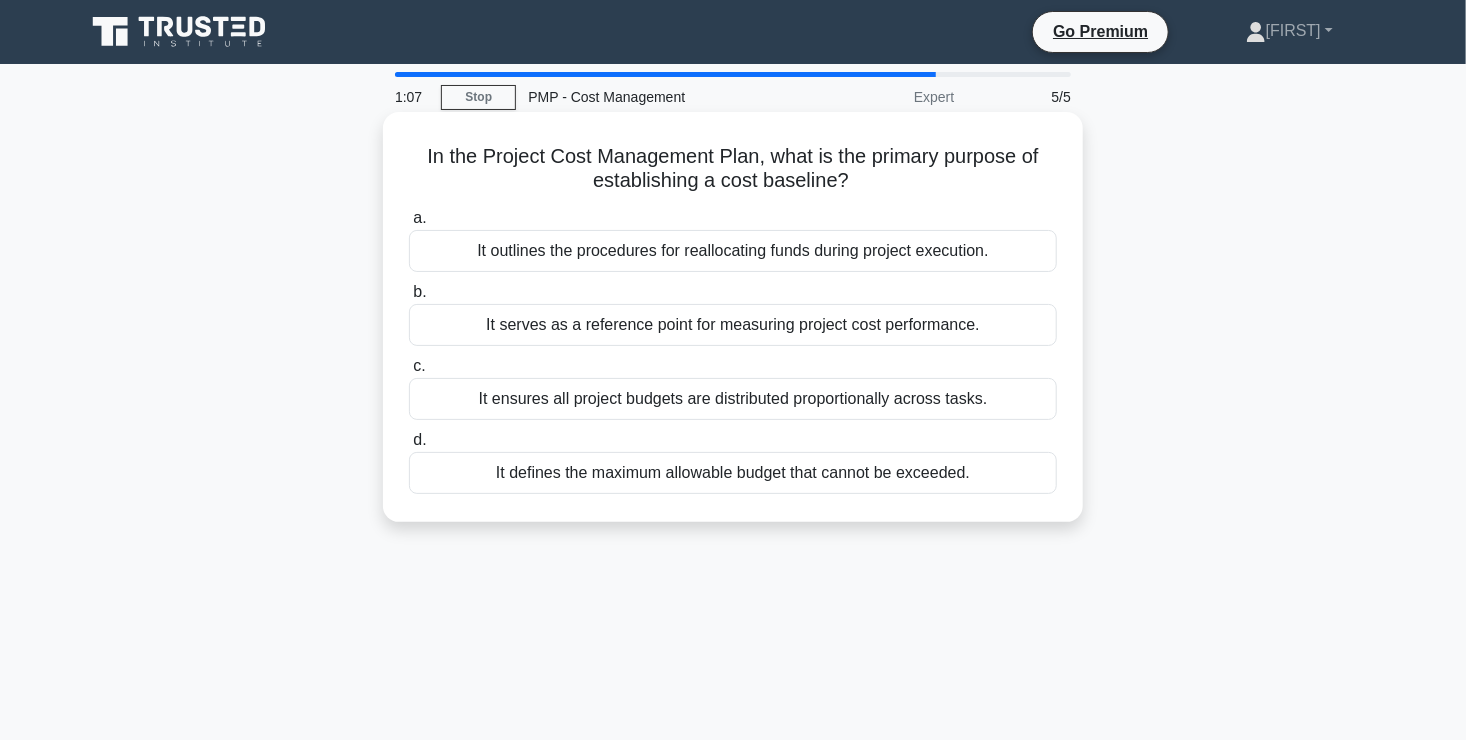click on "It outlines the procedures for reallocating funds during project execution." at bounding box center [733, 251] 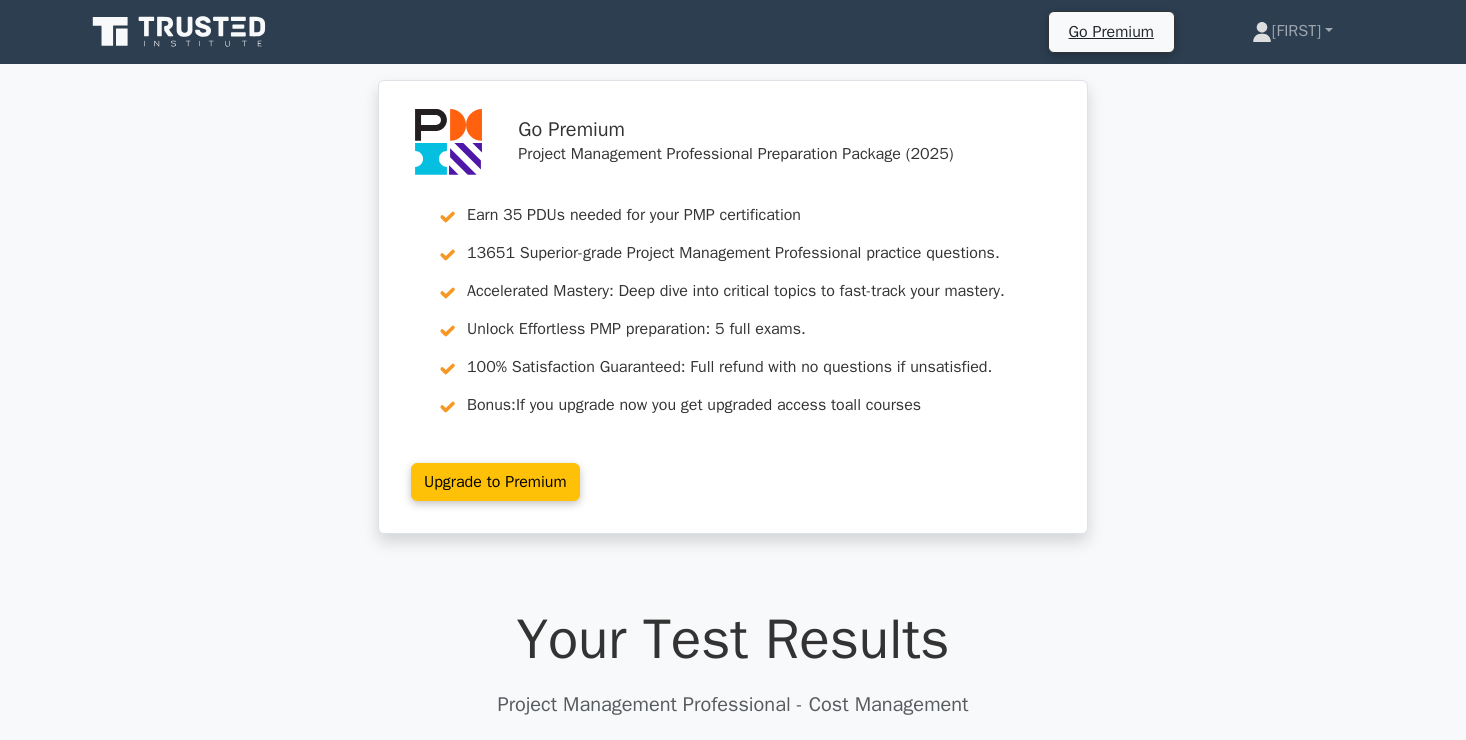 scroll, scrollTop: 0, scrollLeft: 0, axis: both 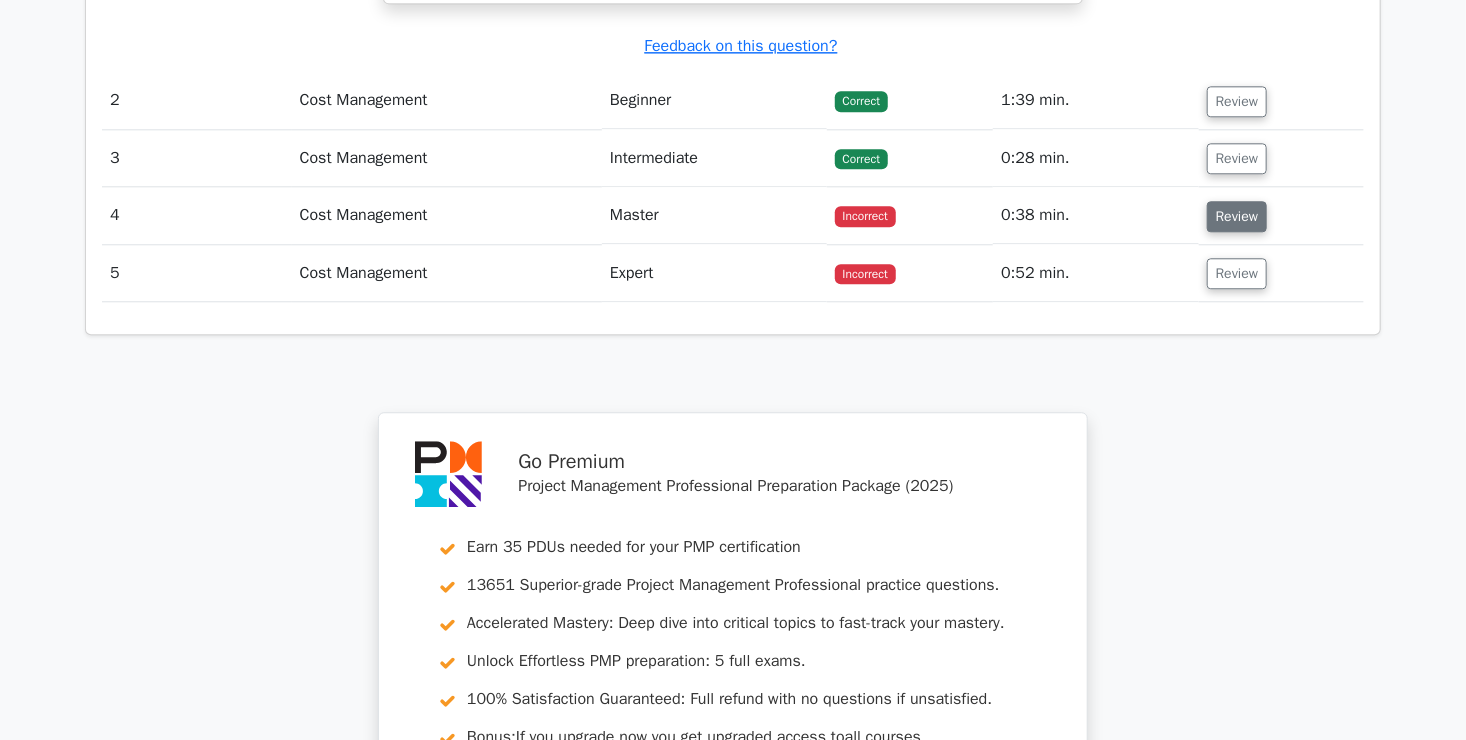 click on "Review" at bounding box center (1237, 216) 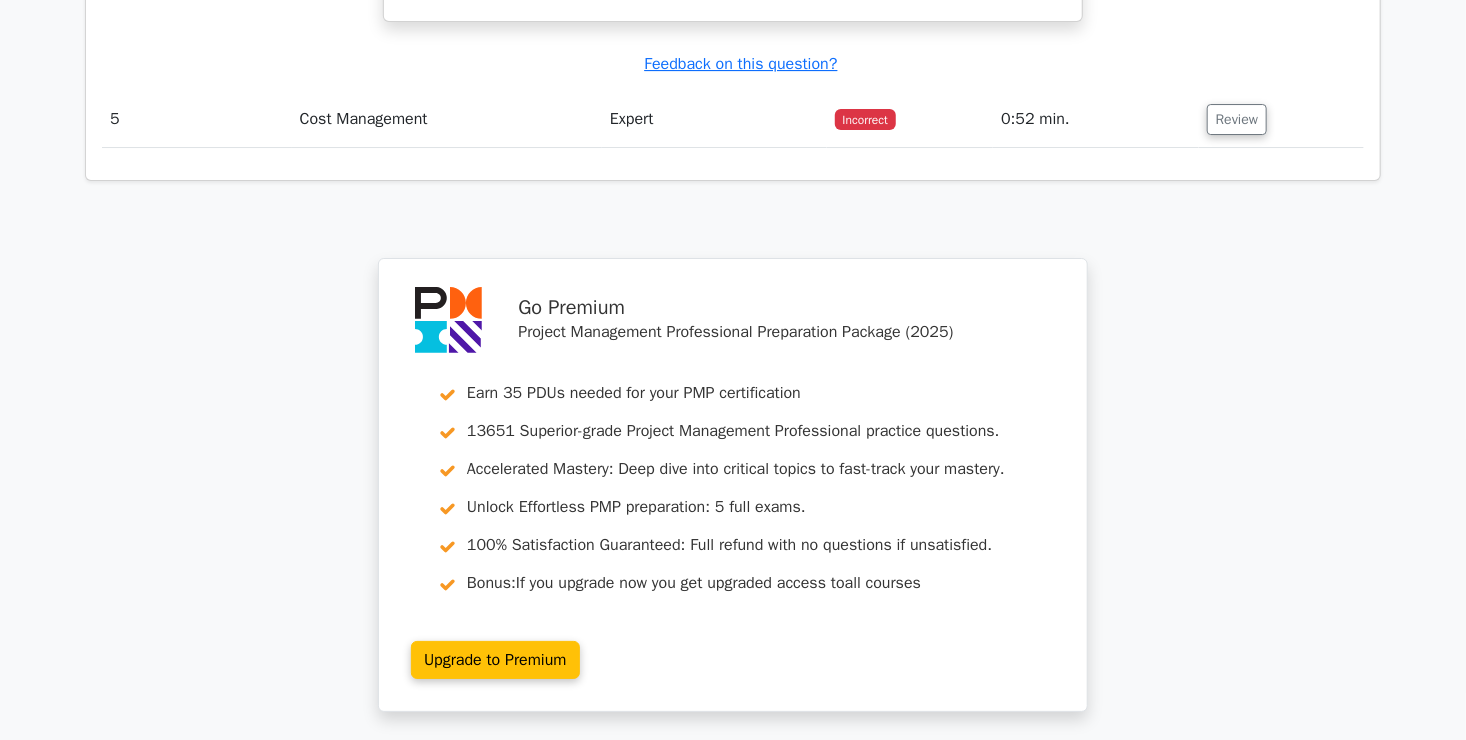 scroll, scrollTop: 3374, scrollLeft: 0, axis: vertical 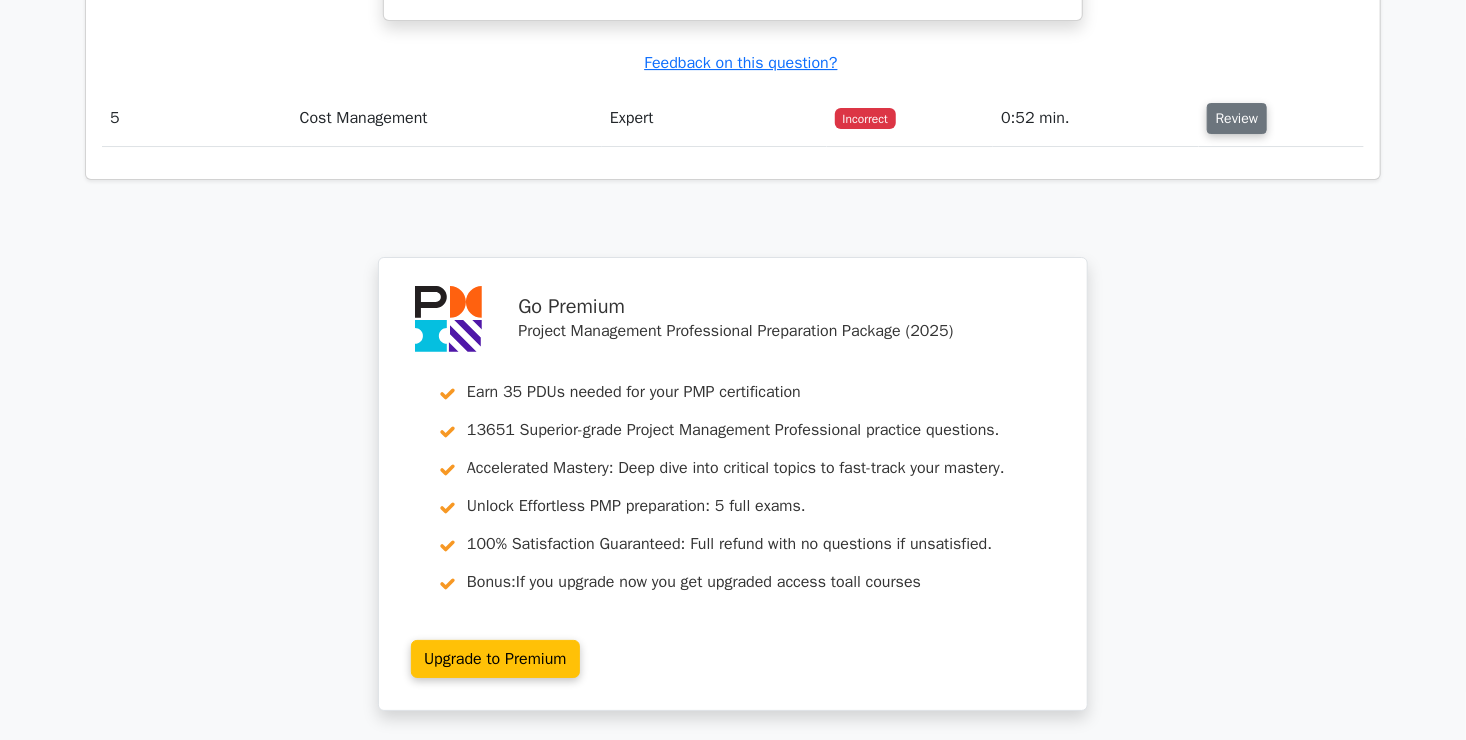 click on "Review" at bounding box center [1237, 118] 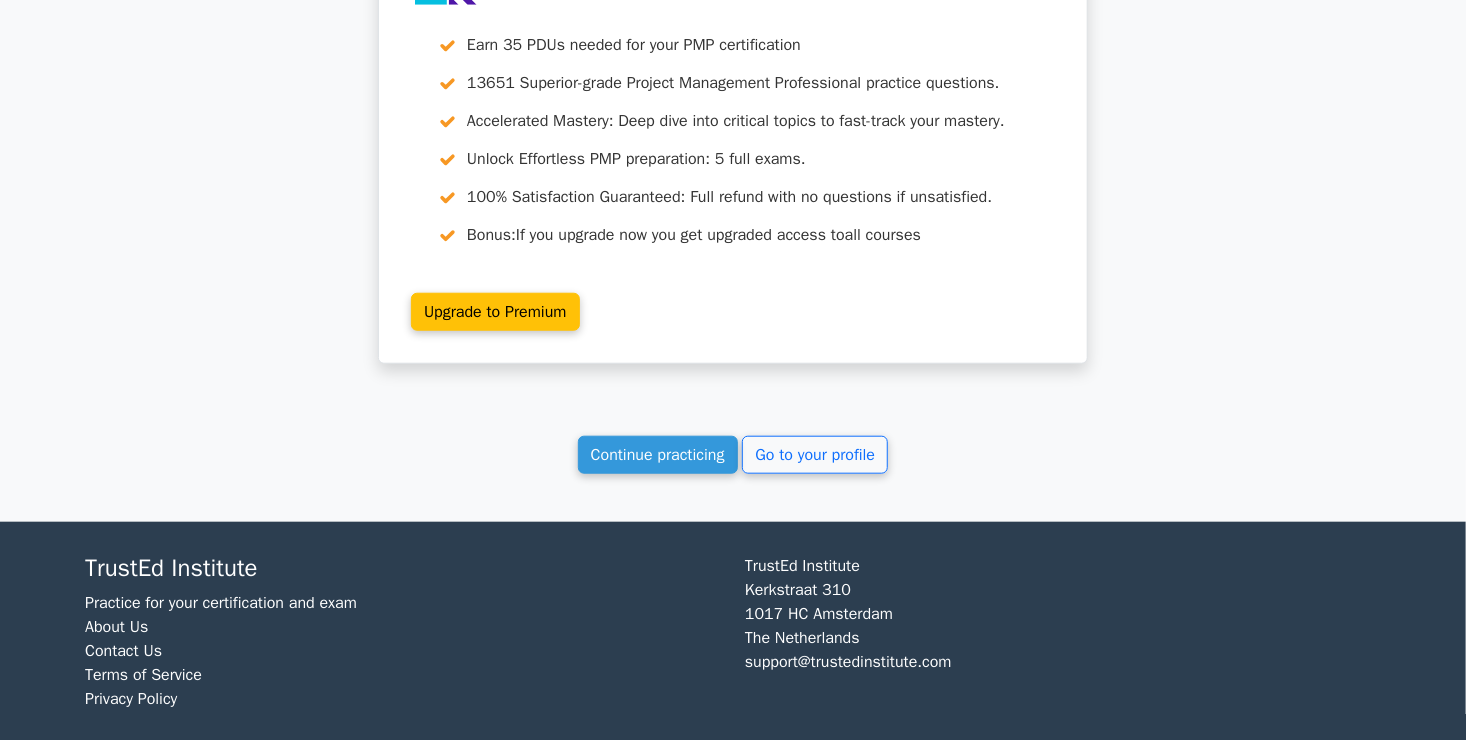 scroll, scrollTop: 4390, scrollLeft: 0, axis: vertical 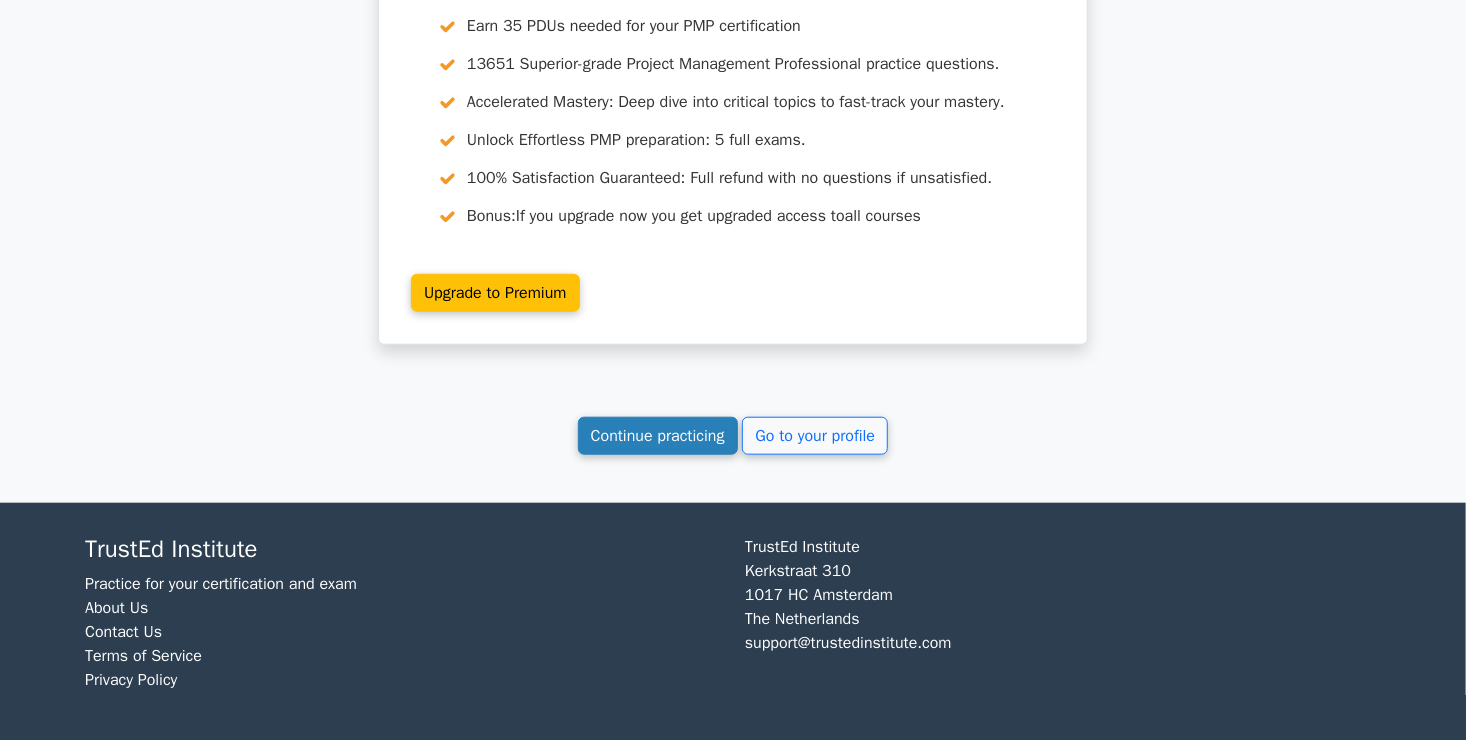 click on "Continue practicing" at bounding box center [658, 436] 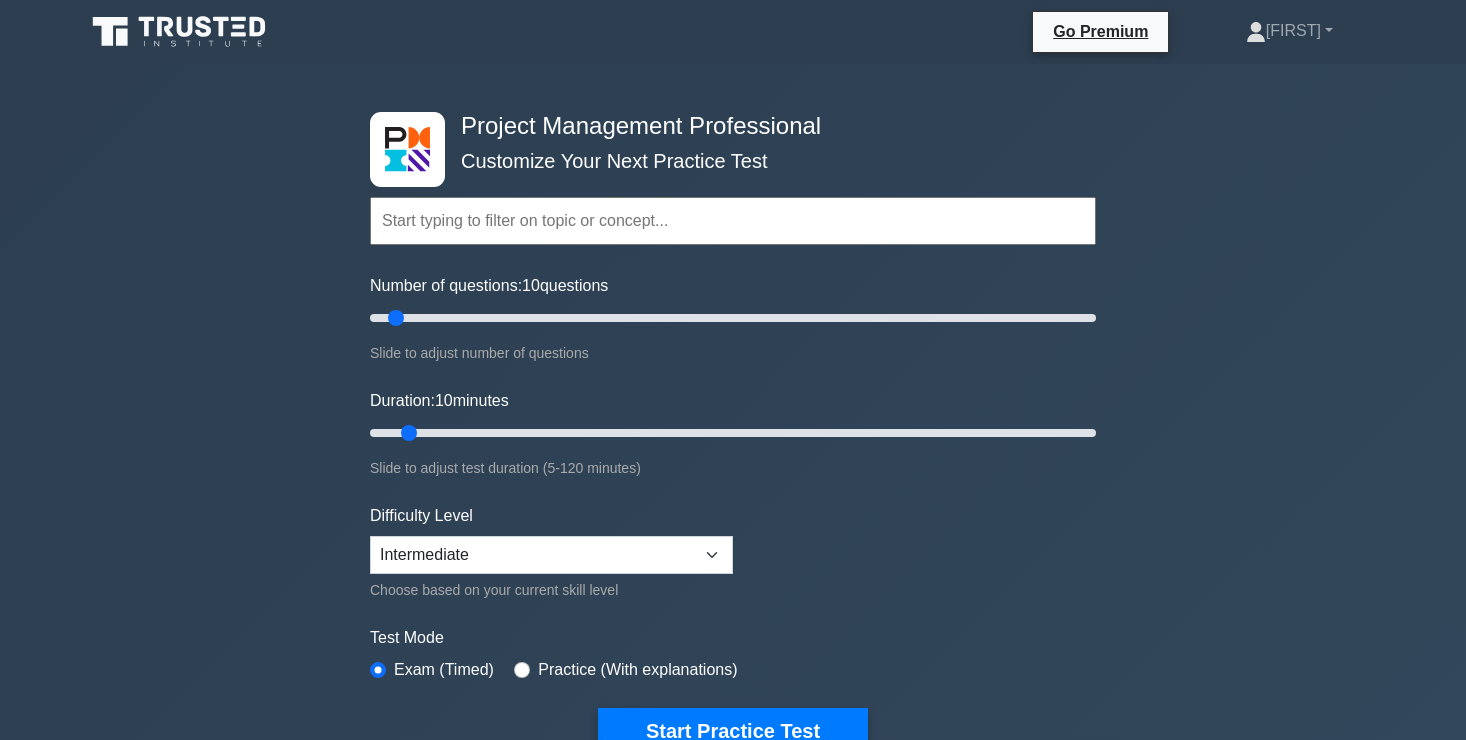 scroll, scrollTop: 31, scrollLeft: 0, axis: vertical 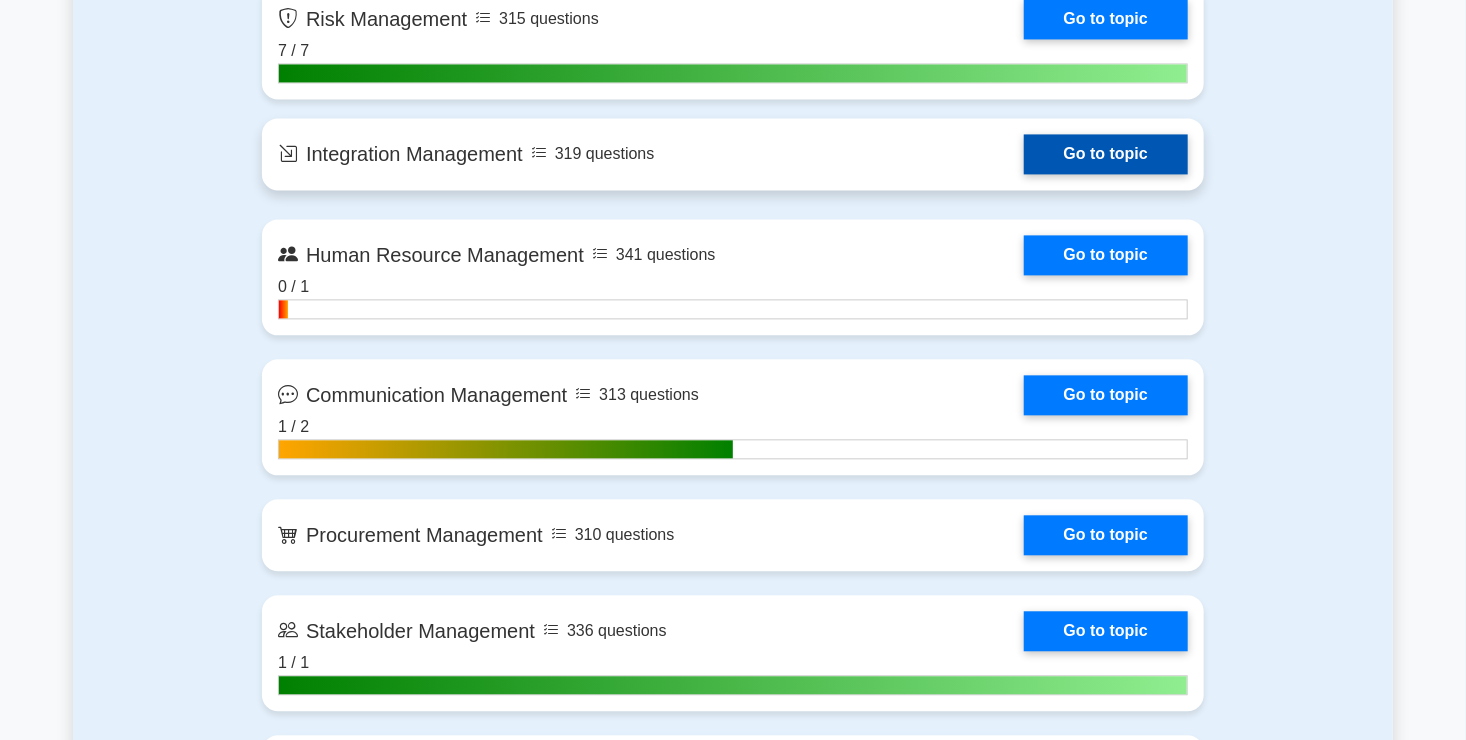 click on "Go to topic" at bounding box center (1106, 154) 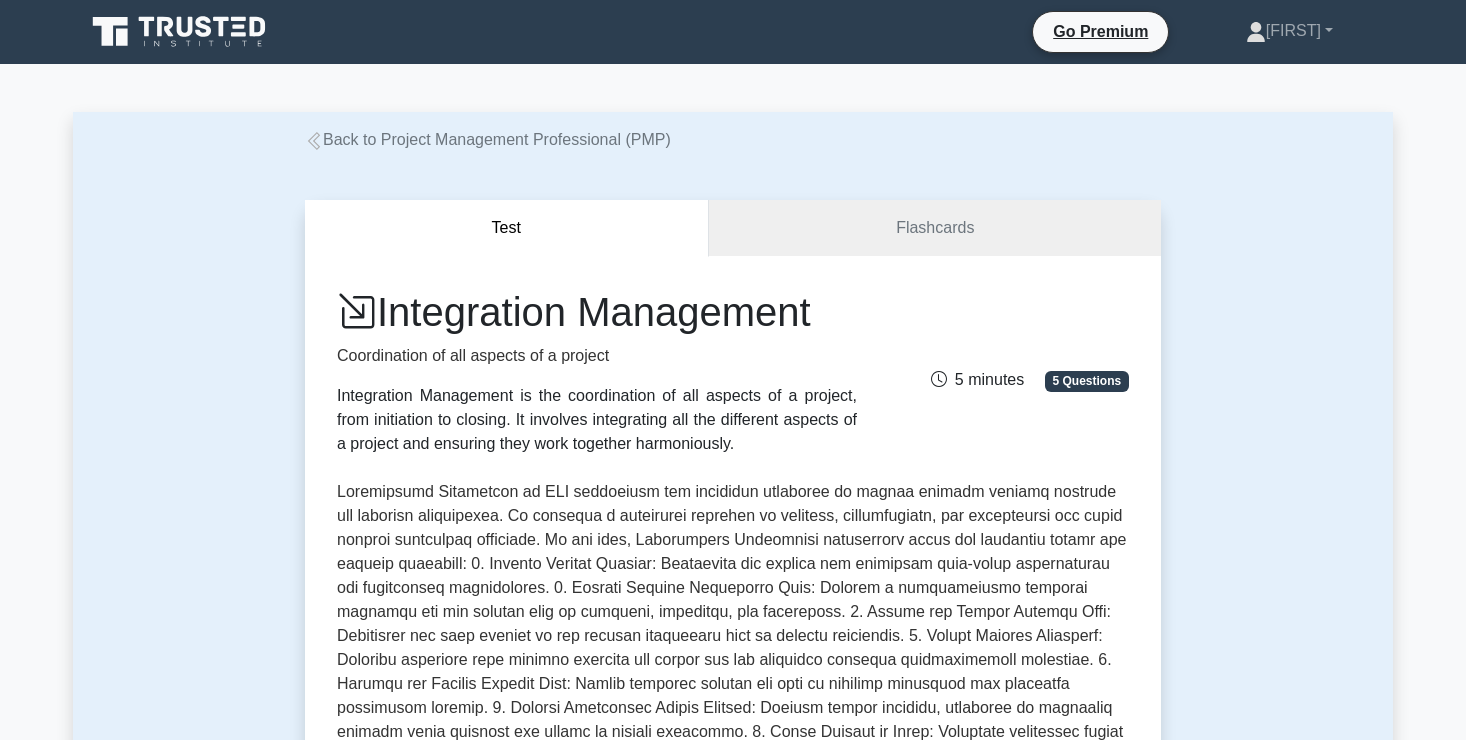 scroll, scrollTop: 0, scrollLeft: 0, axis: both 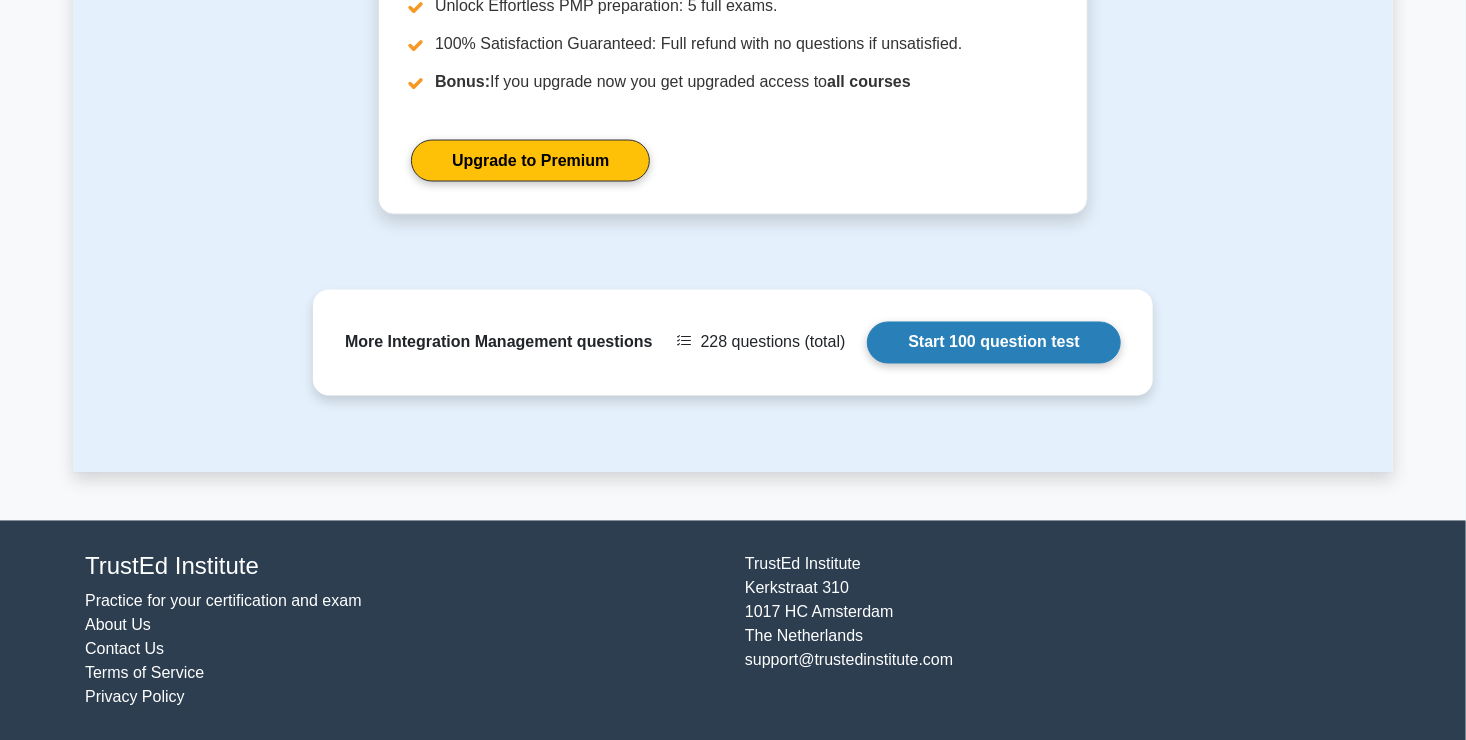 click on "Start 100 question test" at bounding box center (994, 343) 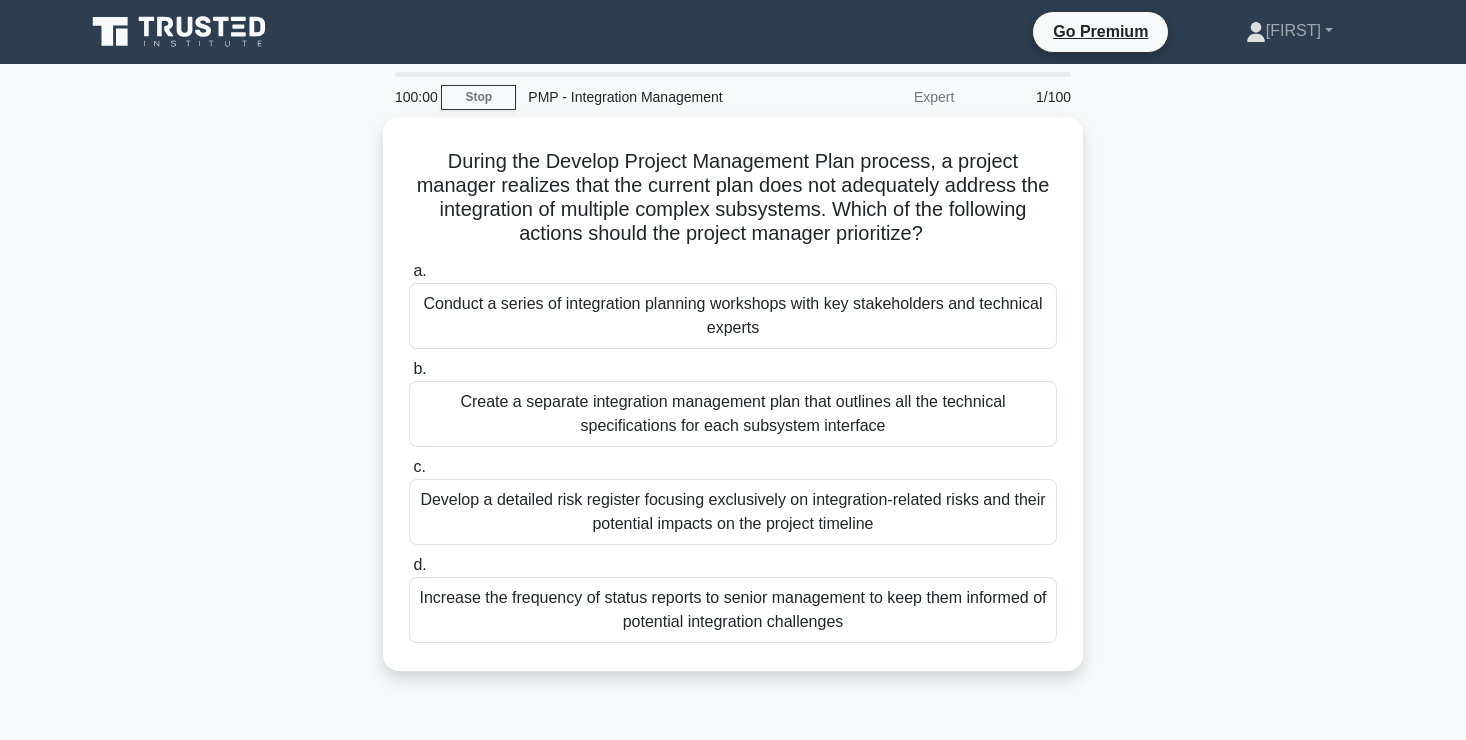 scroll, scrollTop: 0, scrollLeft: 0, axis: both 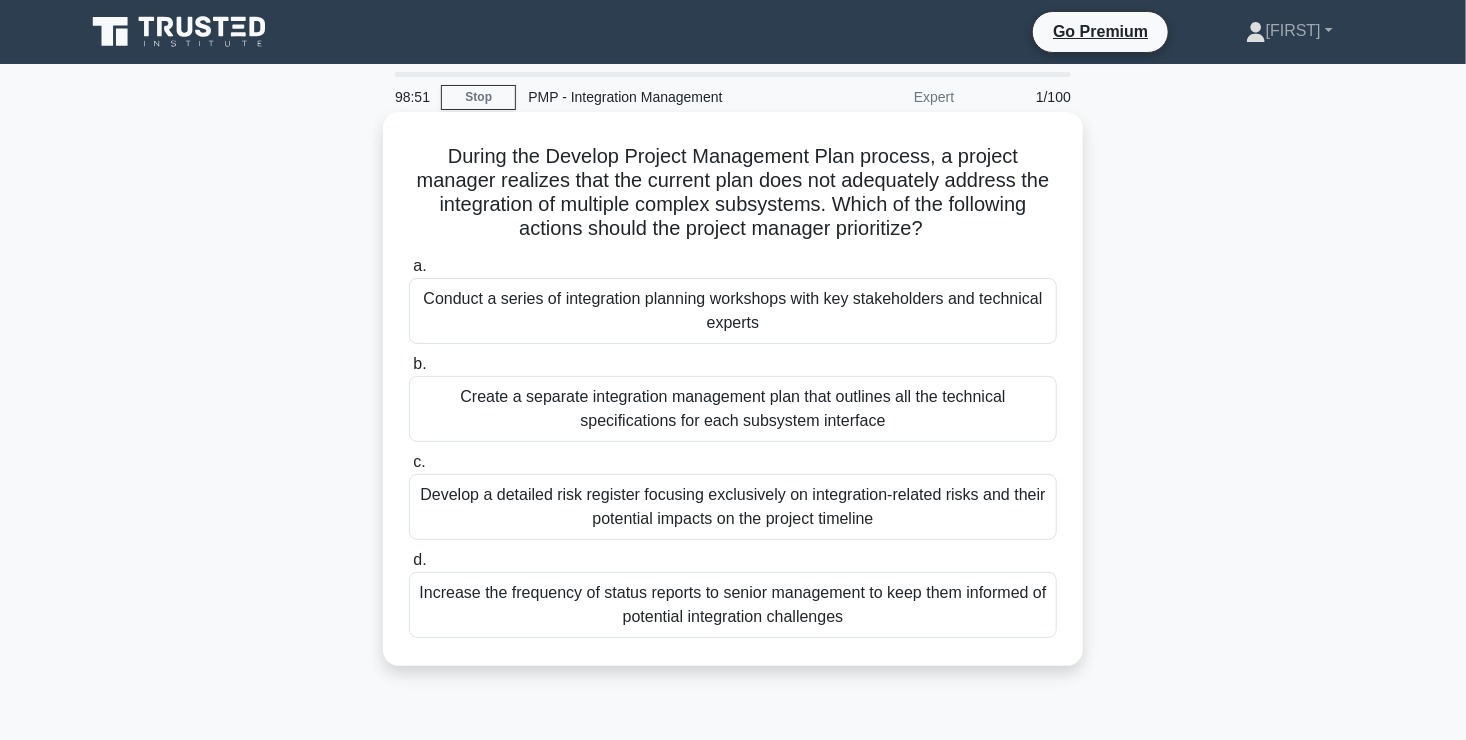 click on "Conduct a series of integration planning workshops with key stakeholders and technical experts" at bounding box center [733, 311] 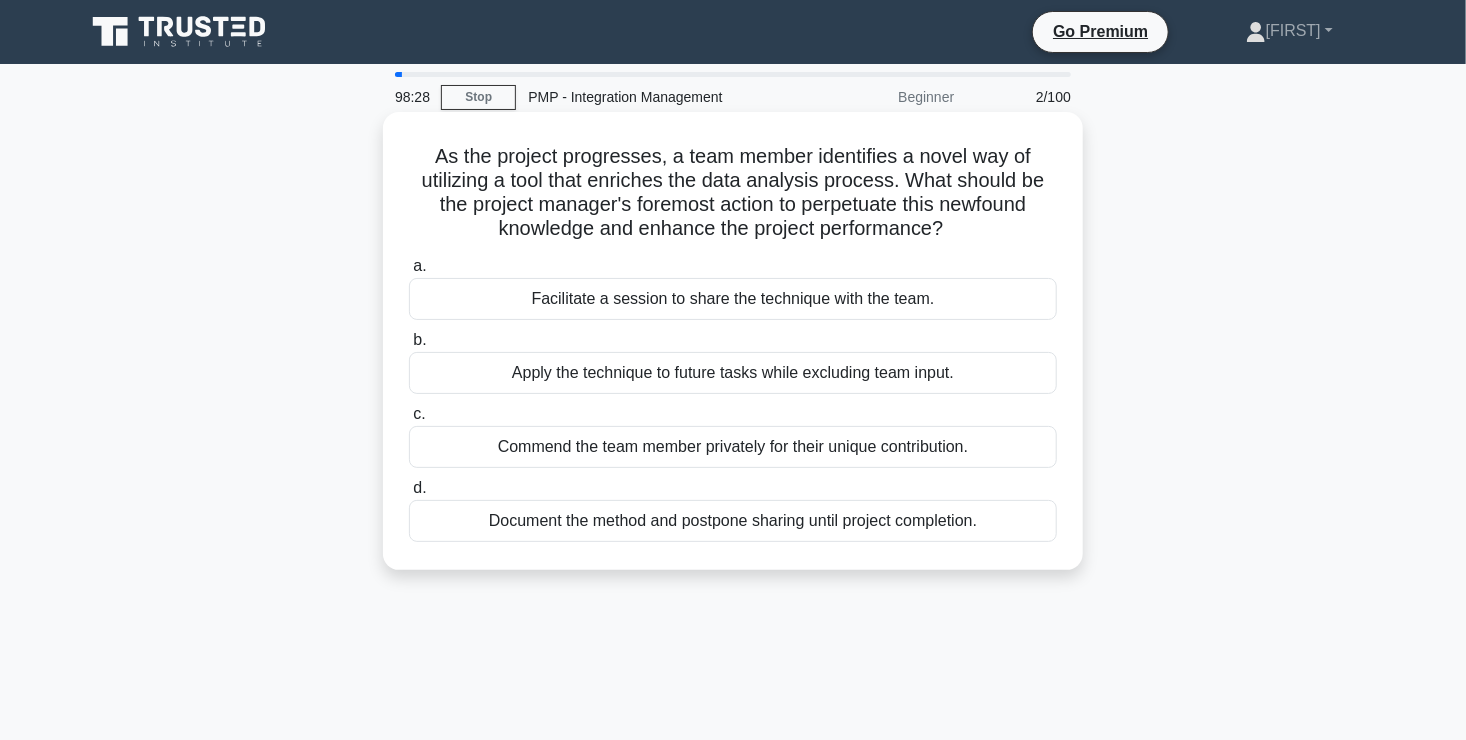 click on "Facilitate a session to share the technique with the team." at bounding box center [733, 299] 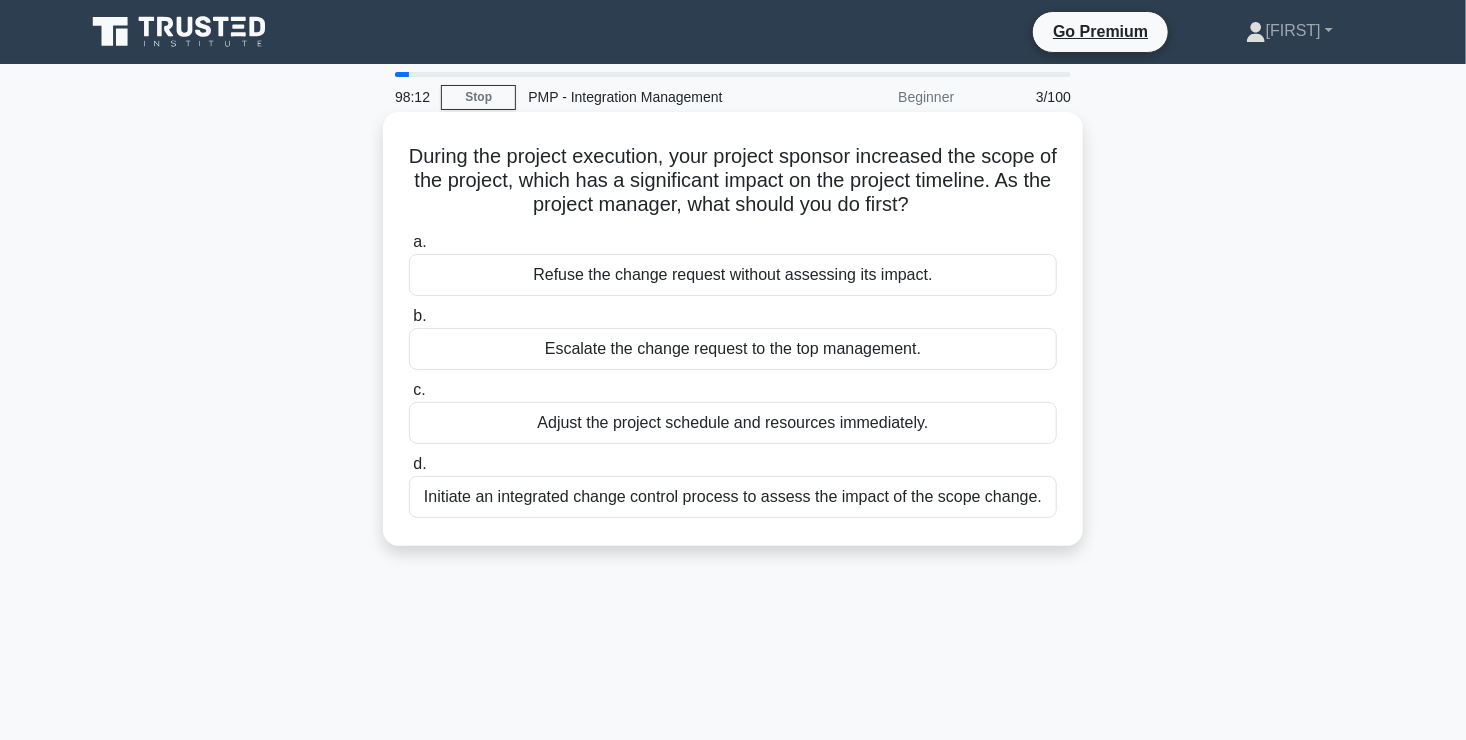 click on "Initiate an integrated change control process to assess the impact of the scope change." at bounding box center [733, 497] 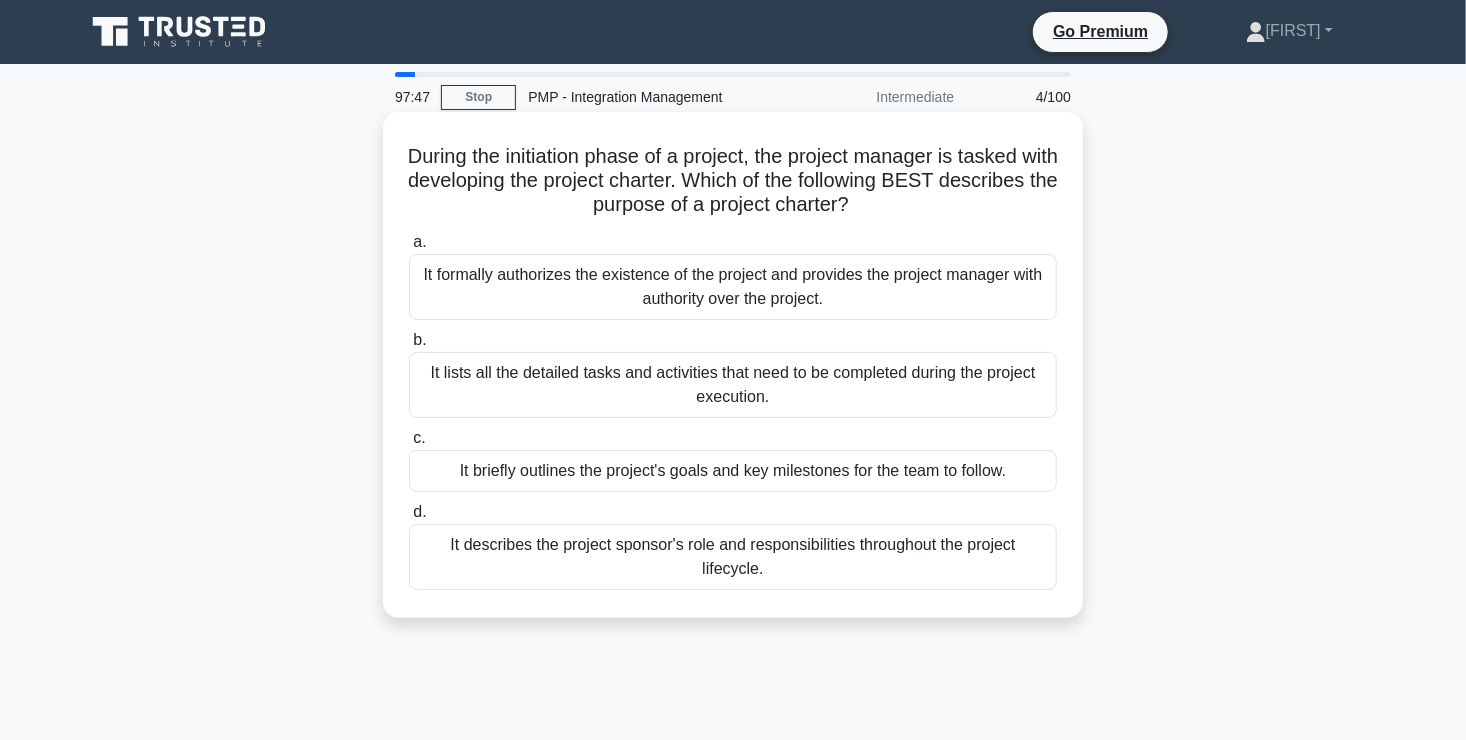 click on "It formally authorizes the existence of the project and provides the project manager with authority over the project." at bounding box center (733, 287) 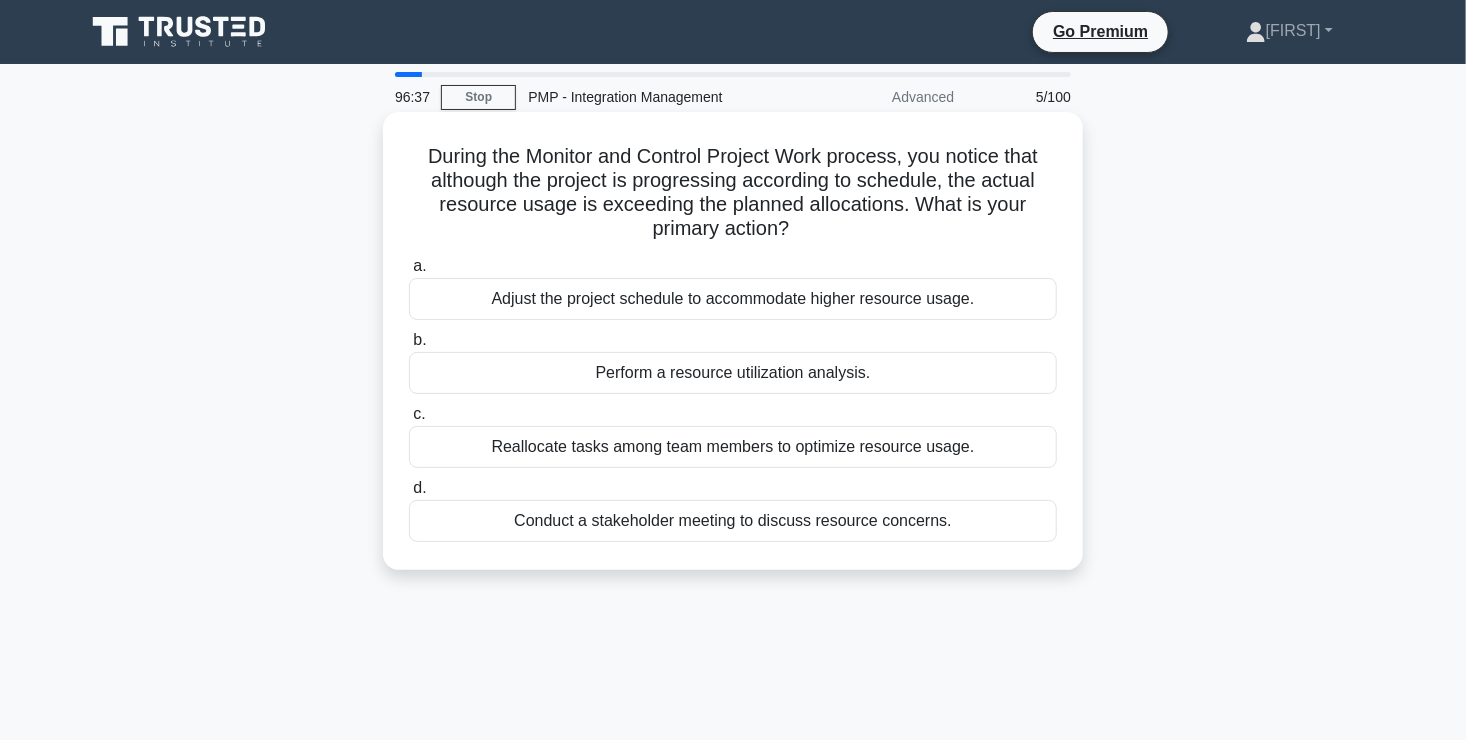 click on "Perform a resource utilization analysis." at bounding box center (733, 373) 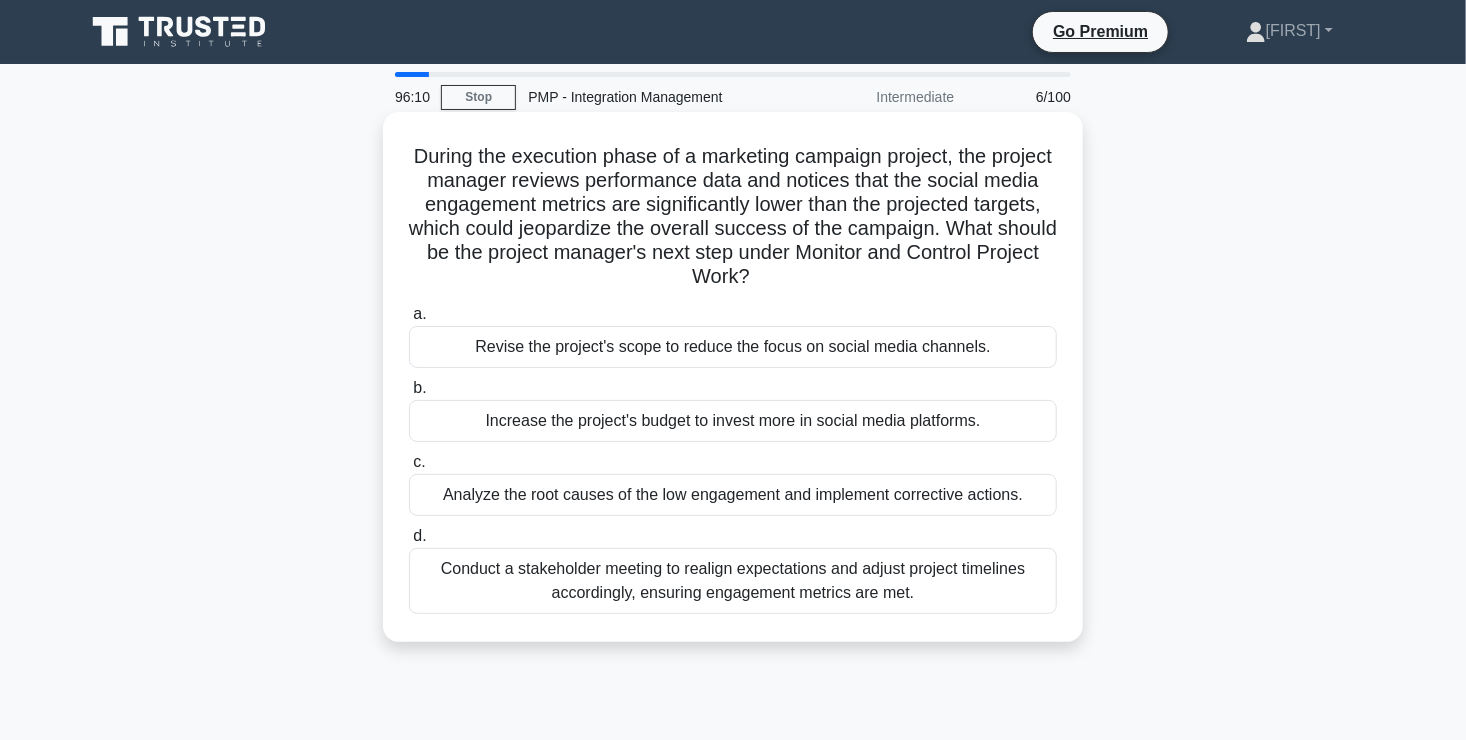 click on "Analyze the root causes of the low engagement and implement corrective actions." at bounding box center [733, 495] 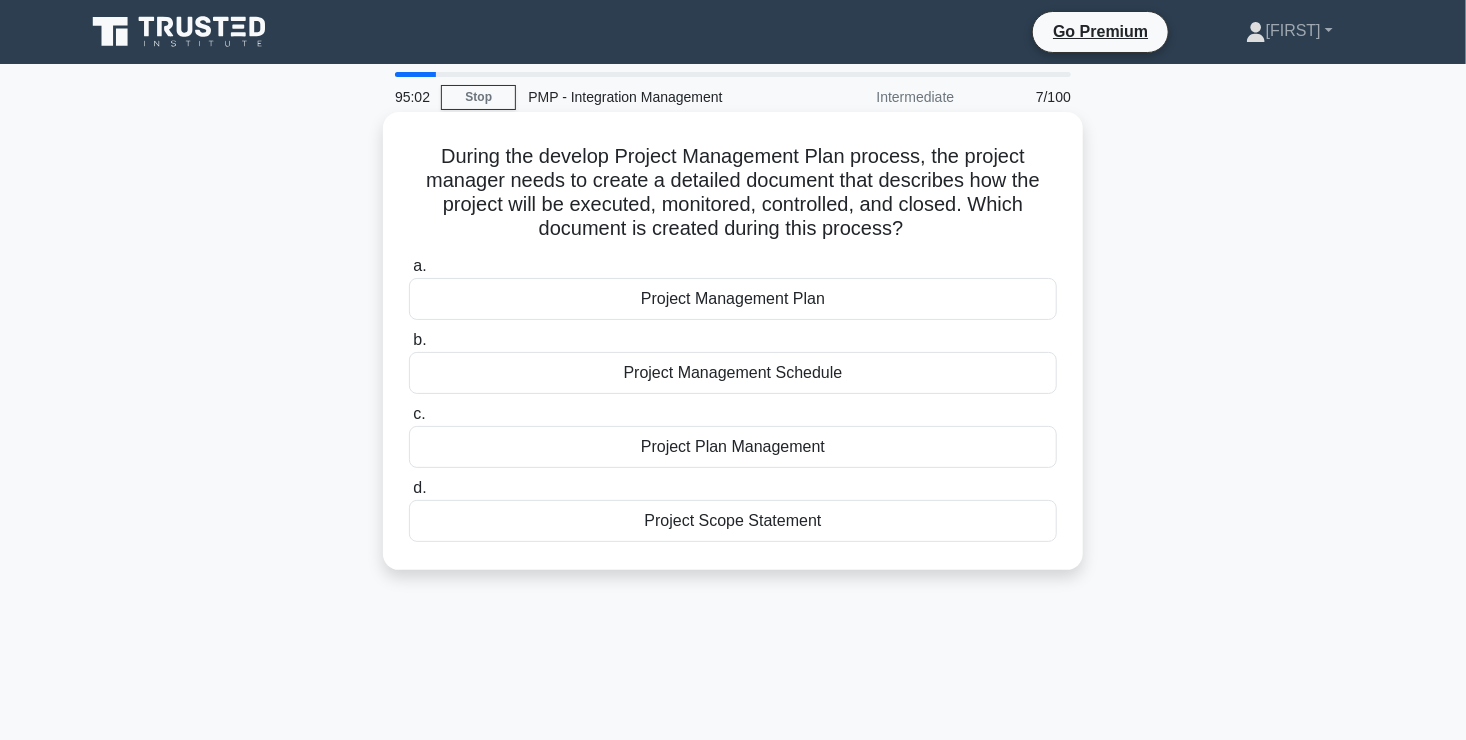 click on "Project Management Plan" at bounding box center [733, 299] 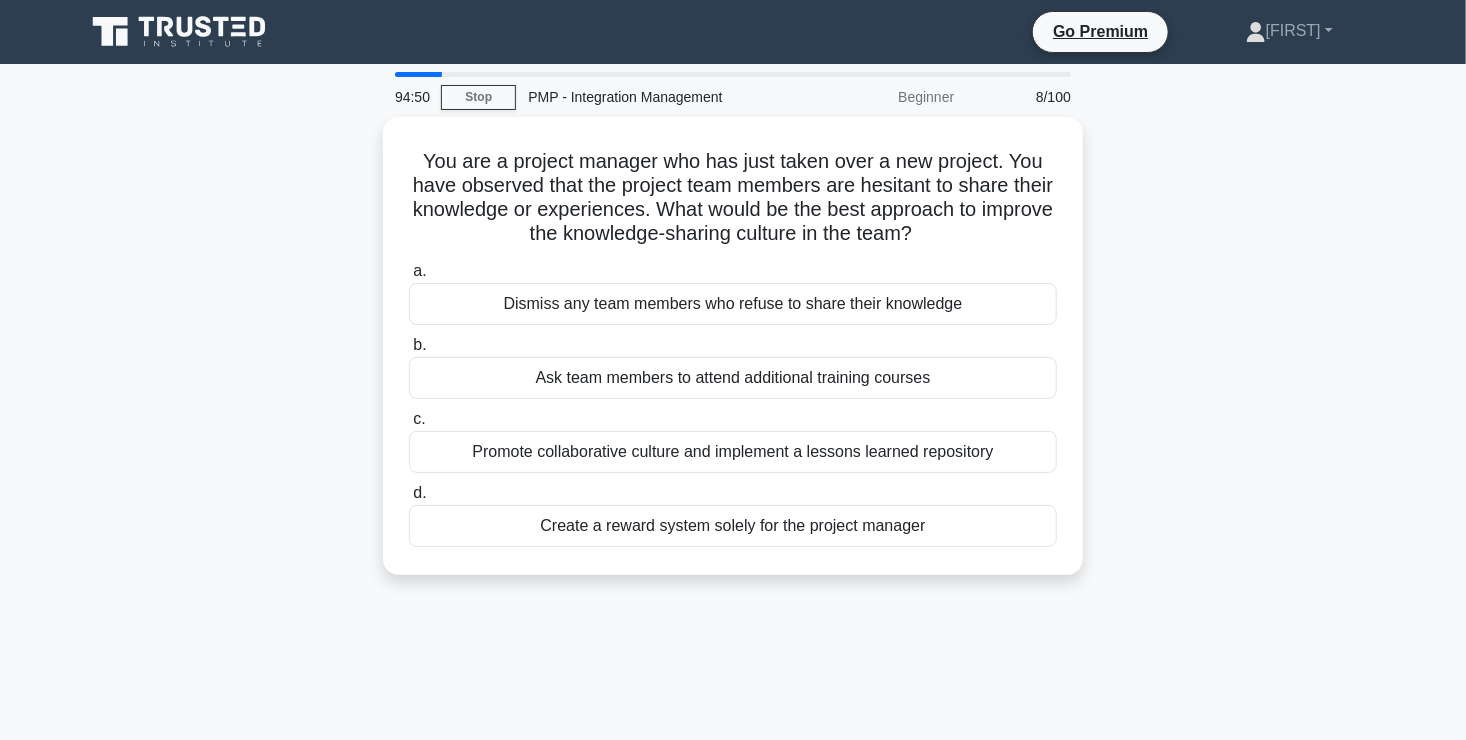 click on "94:50
Stop
PMP  - Integration Management
Beginner
8/100
You are a project manager who has just taken over a new project. You have observed that the project team members are hesitant to share their knowledge or experiences. What would be the best approach to improve the knowledge-sharing culture in the team?
.spinner_0XTQ{transform-origin:center;animation:spinner_y6GP .75s linear infinite}@keyframes spinner_y6GP{100%{transform:rotate(360deg)}}
a. b. c. d." at bounding box center [733, 572] 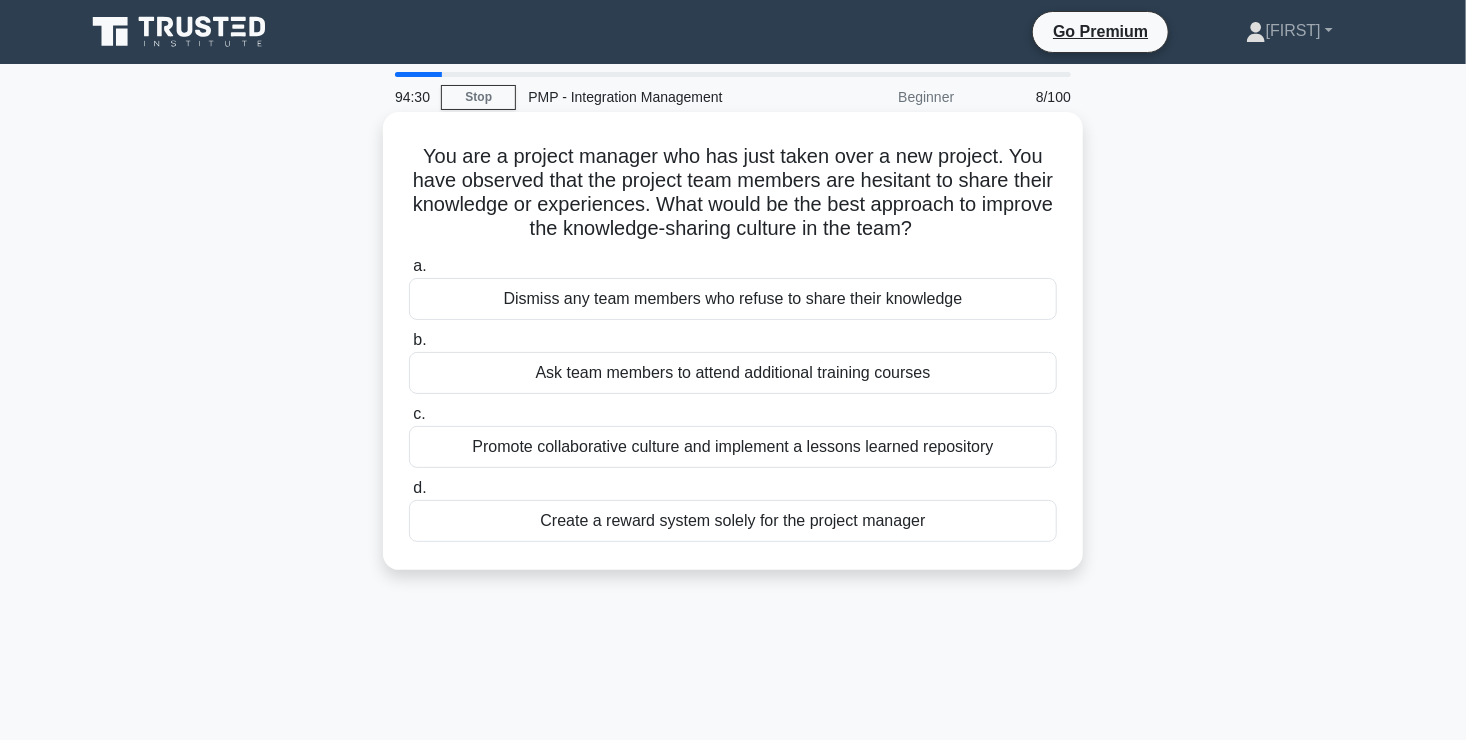 click on "Promote collaborative culture and implement a lessons learned repository" at bounding box center (733, 447) 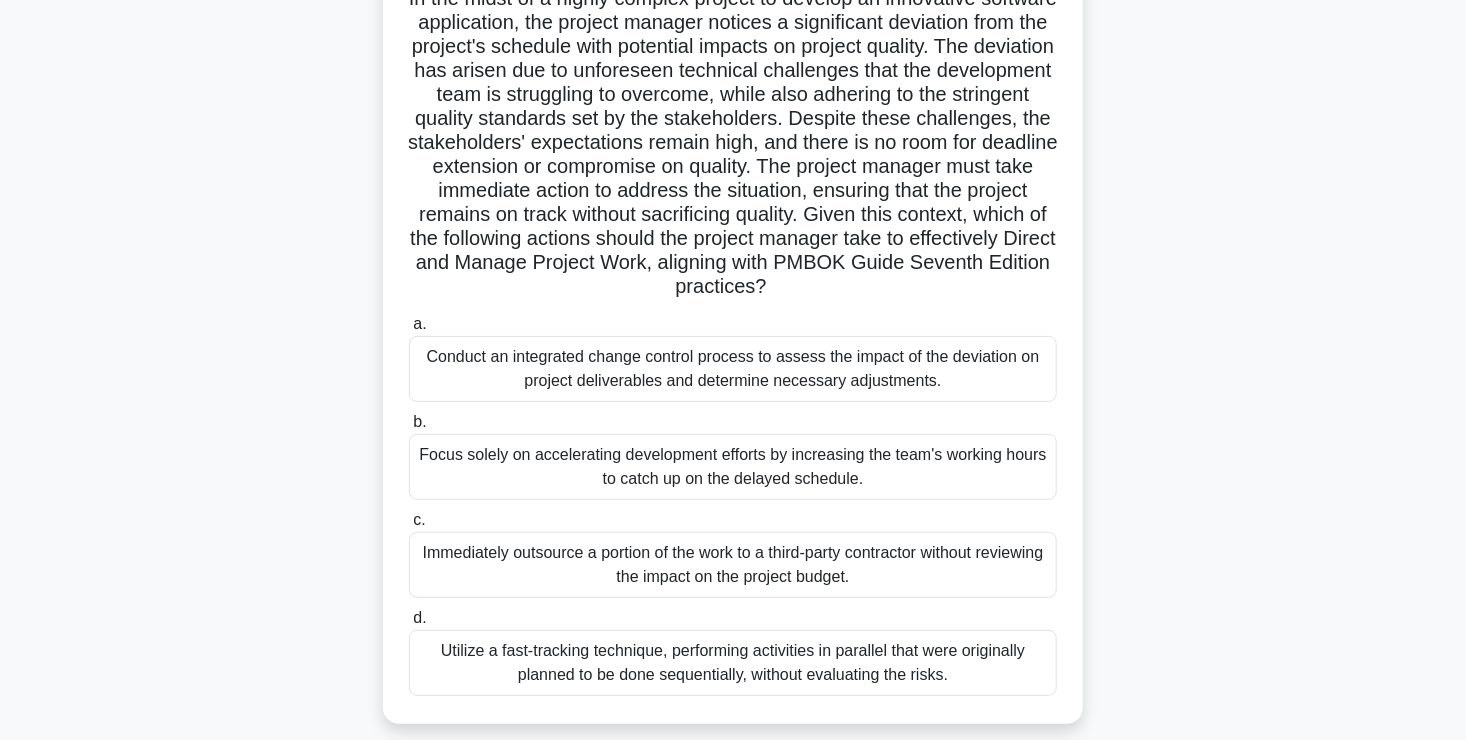 scroll, scrollTop: 159, scrollLeft: 0, axis: vertical 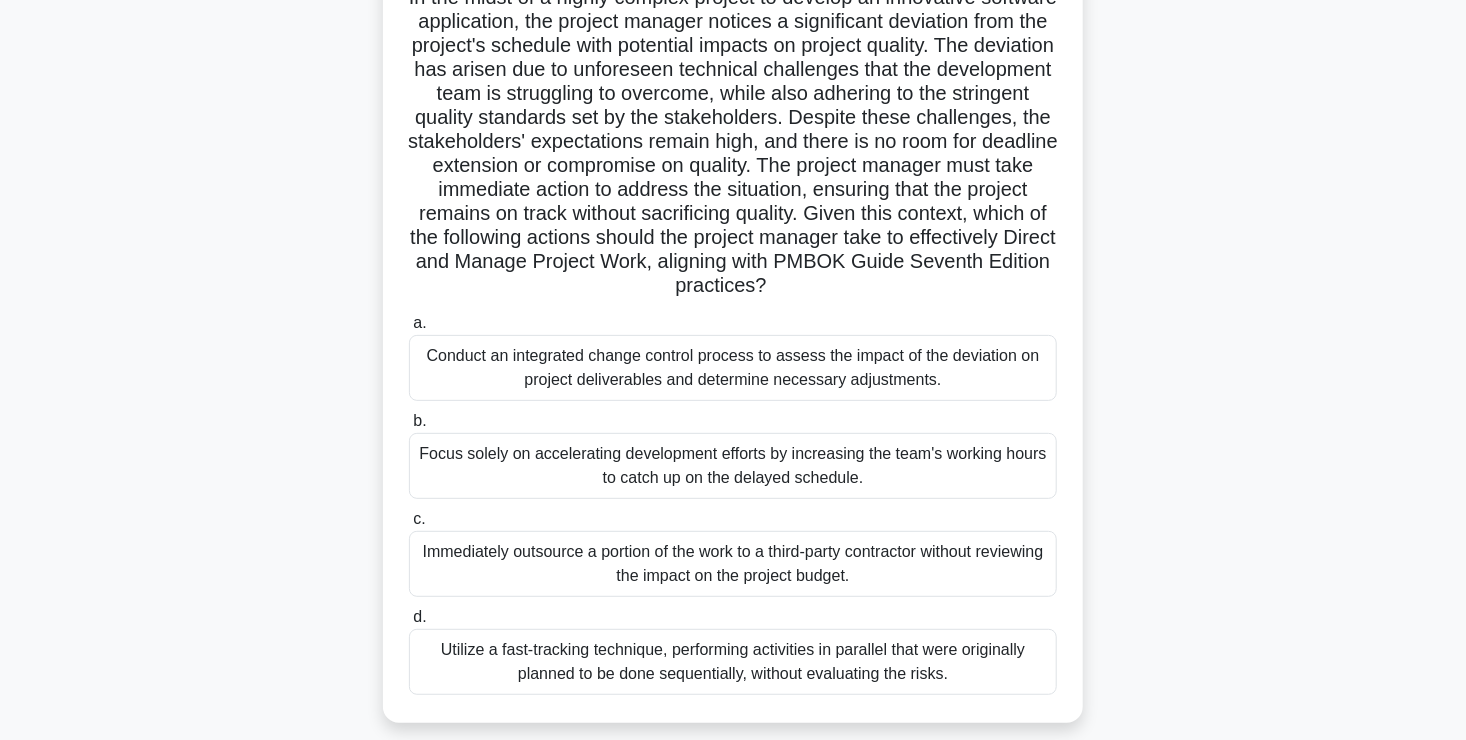 click on "Conduct an integrated change control process to assess the impact of the deviation on project deliverables and determine necessary adjustments." at bounding box center [733, 368] 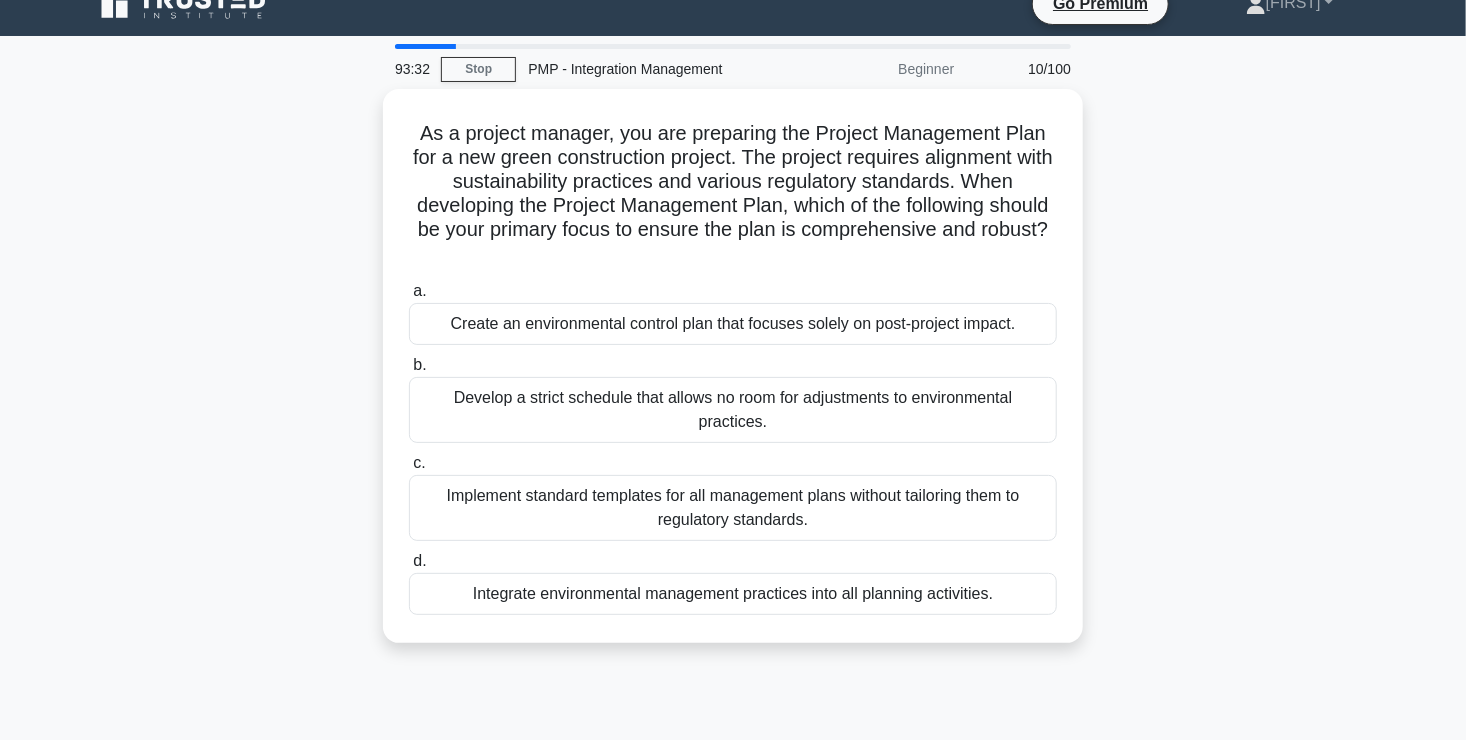 scroll, scrollTop: 0, scrollLeft: 0, axis: both 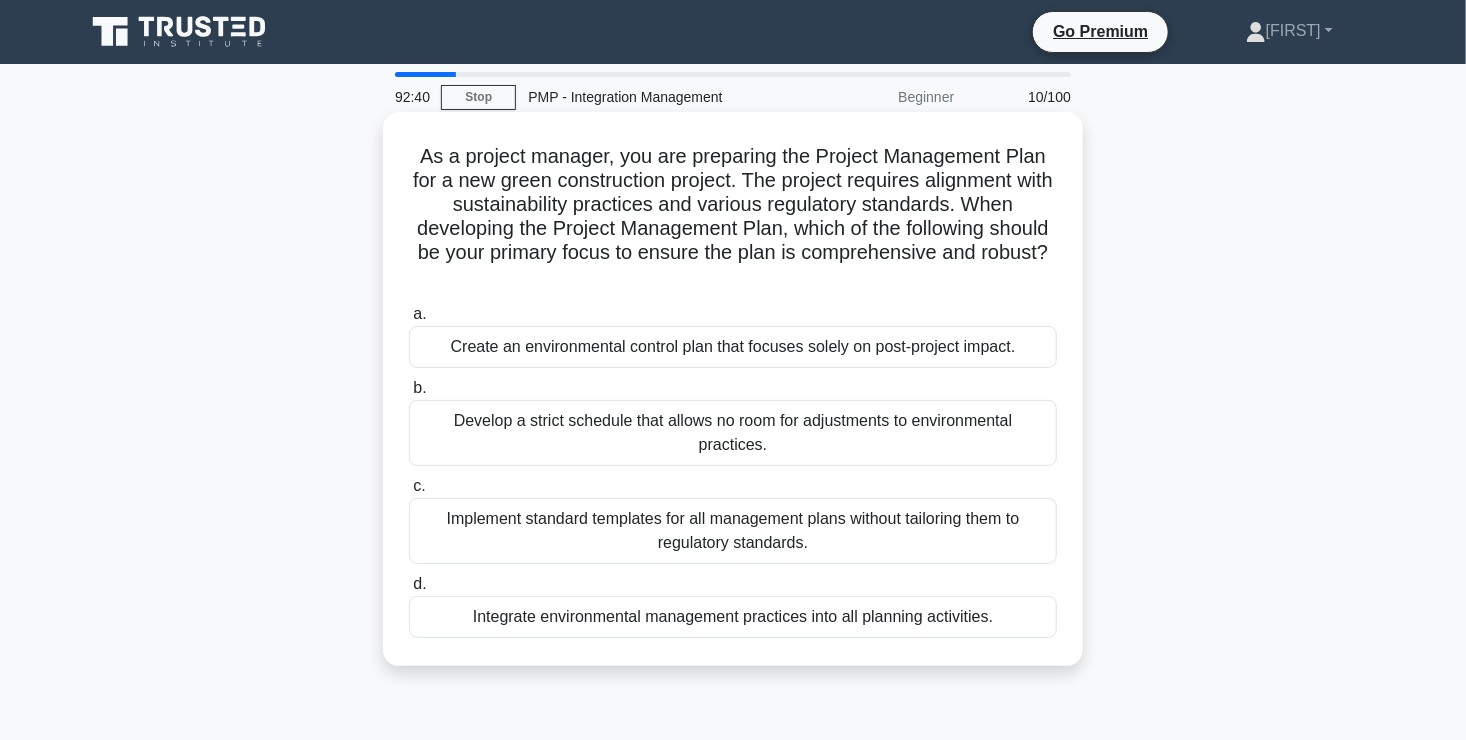 click on "Integrate environmental management practices into all planning activities." at bounding box center [733, 617] 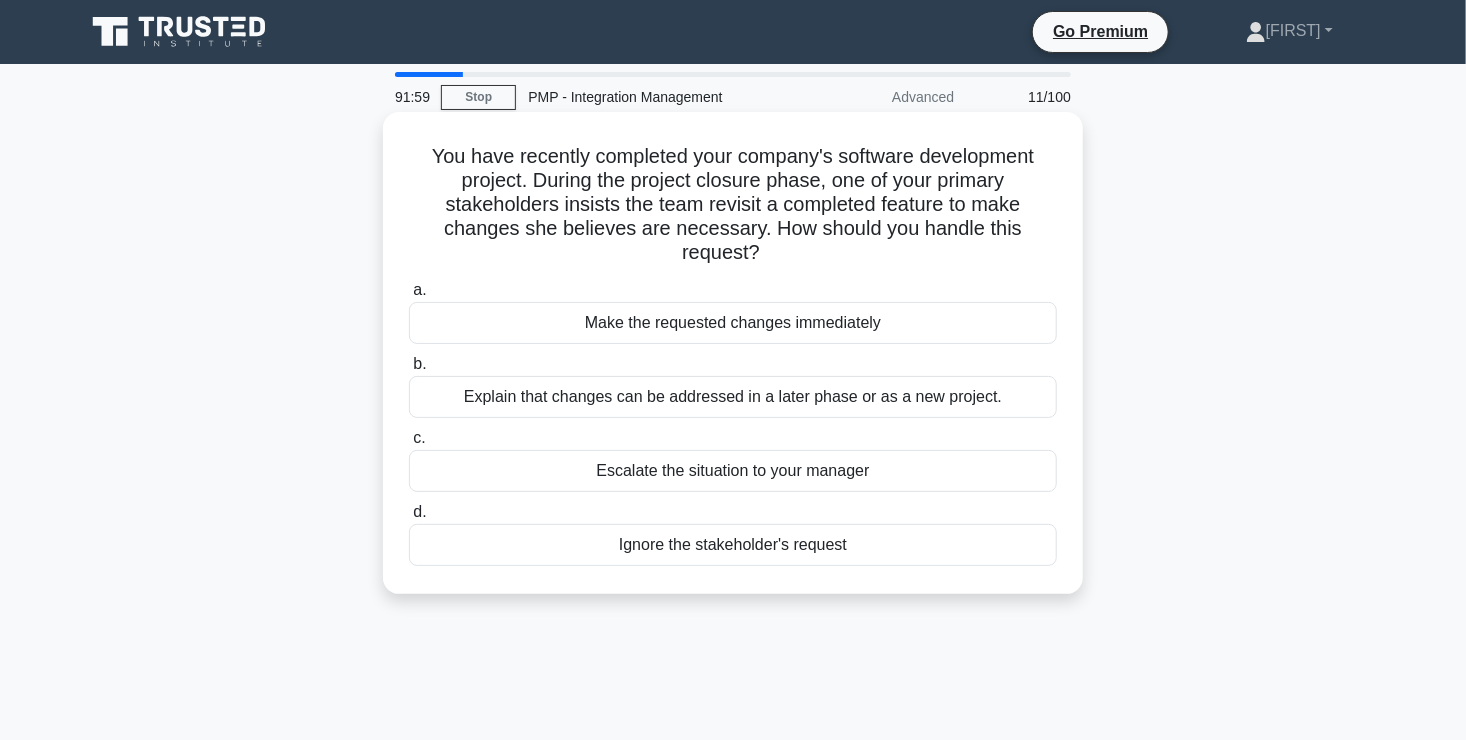 click on "Explain that changes can be addressed in a later phase or as a new project." at bounding box center [733, 397] 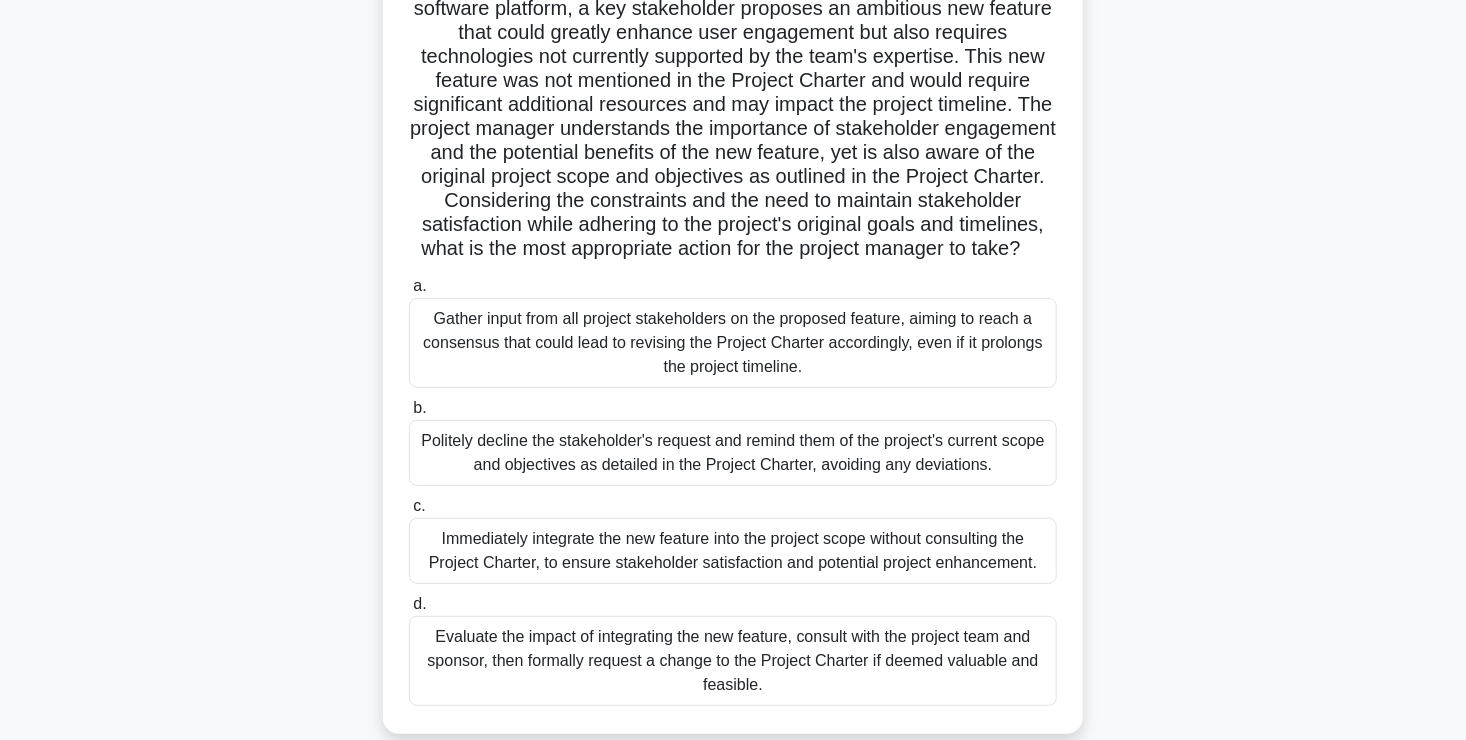 scroll, scrollTop: 171, scrollLeft: 0, axis: vertical 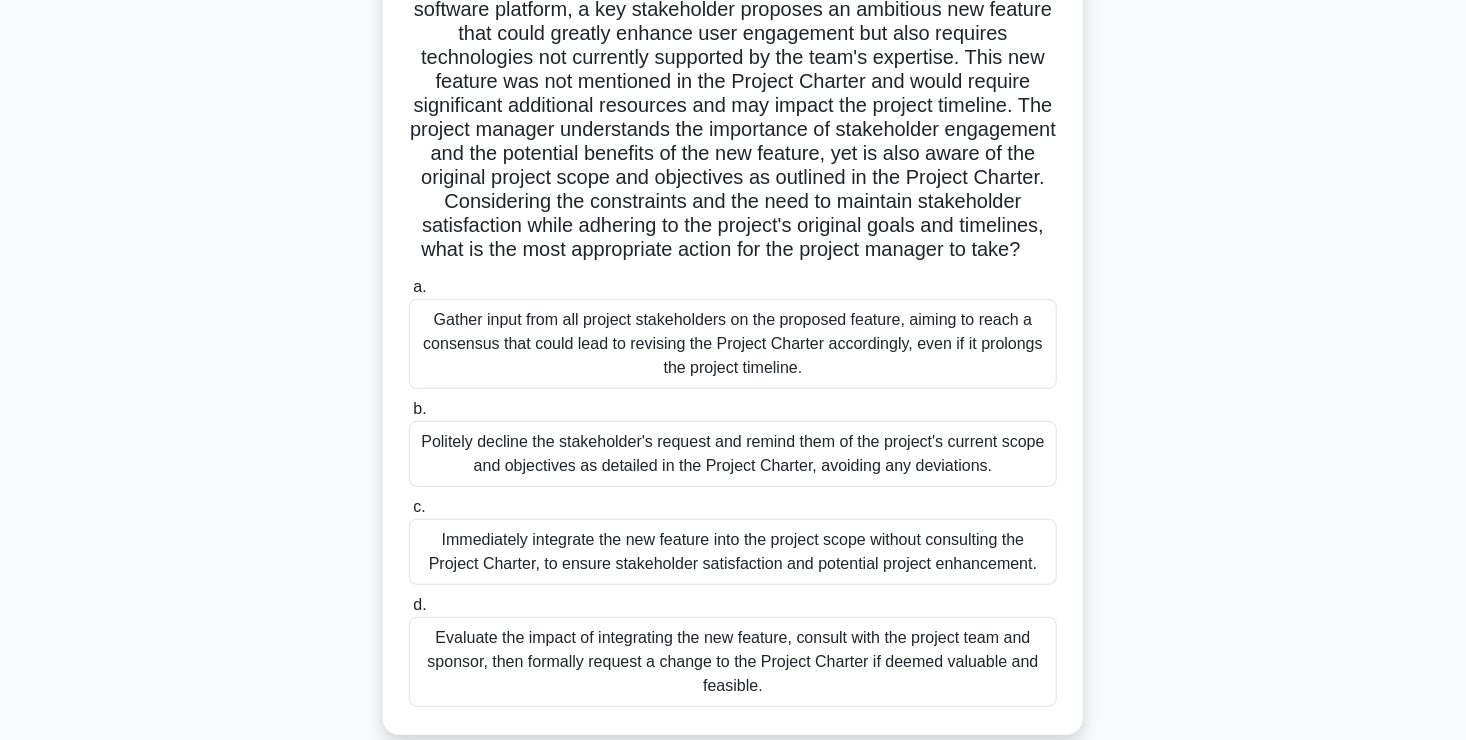 click on "Gather input from all project stakeholders on the proposed feature, aiming to reach a consensus that could lead to revising the Project Charter accordingly, even if it prolongs the project timeline." at bounding box center (733, 344) 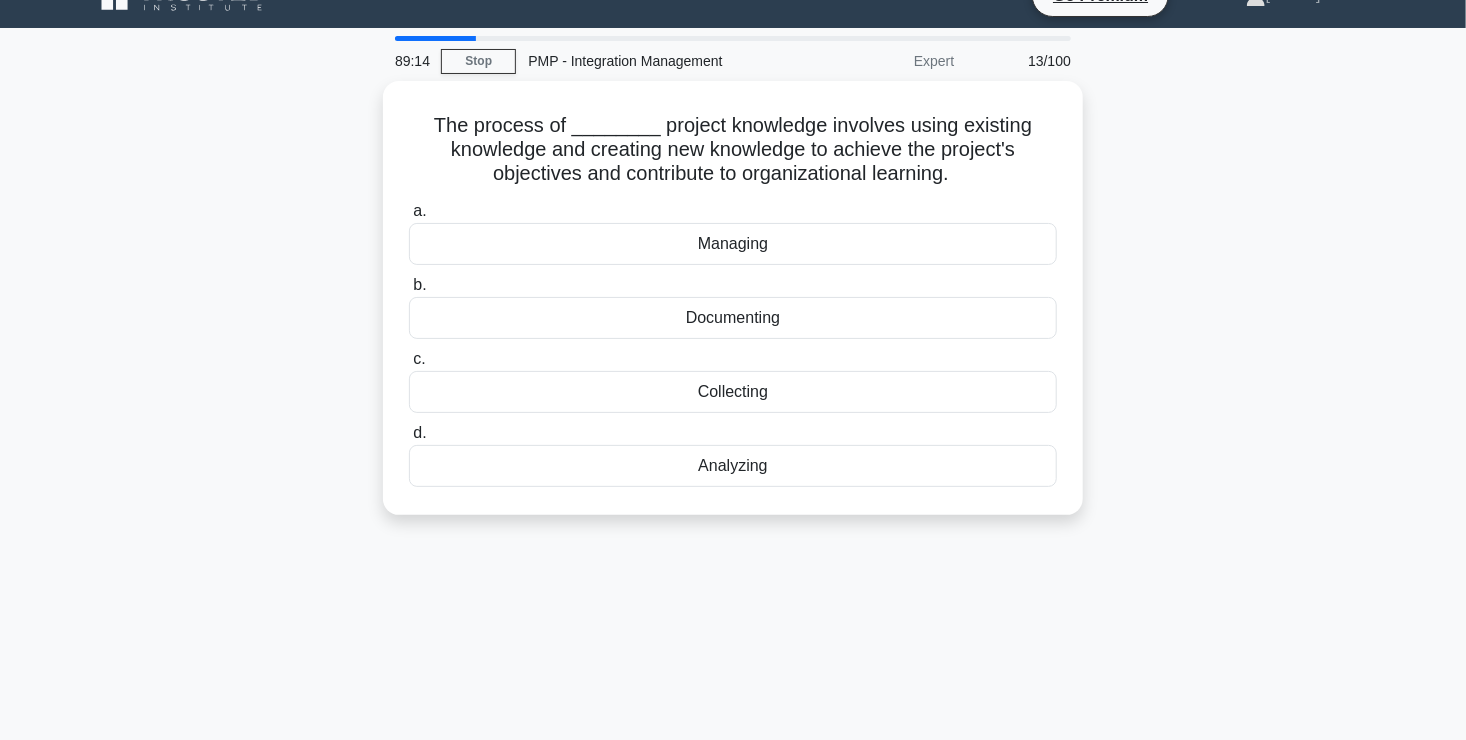 scroll, scrollTop: 0, scrollLeft: 0, axis: both 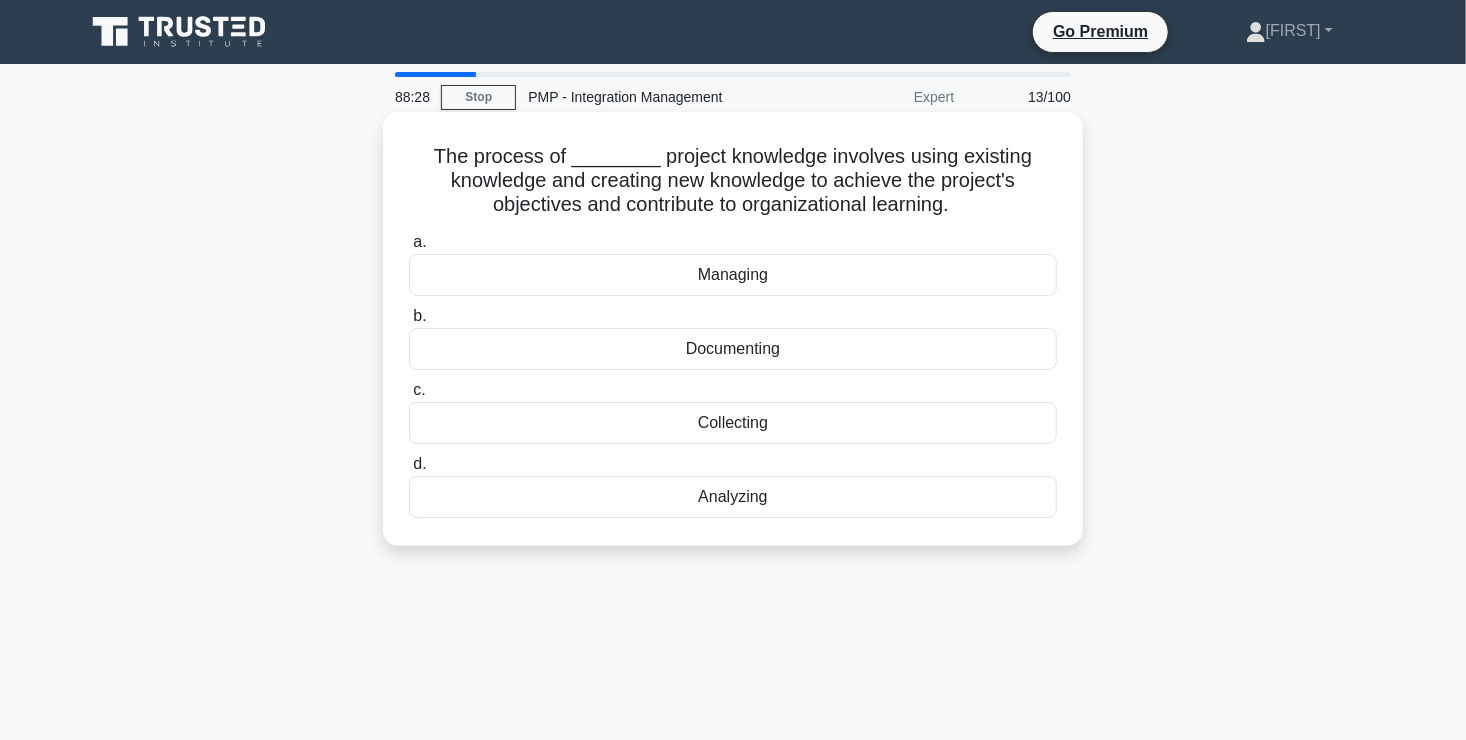 click on "Managing" at bounding box center (733, 275) 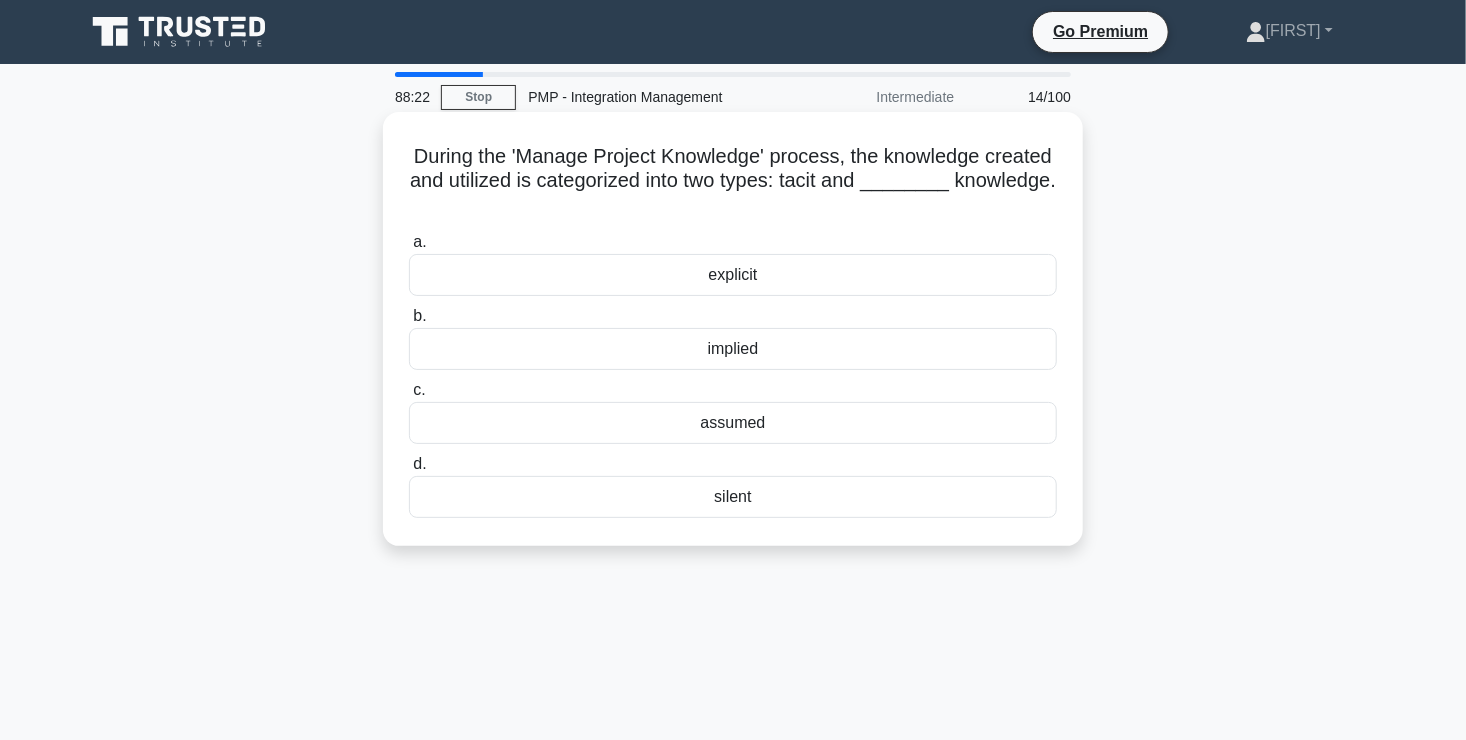 click on "explicit" at bounding box center [733, 275] 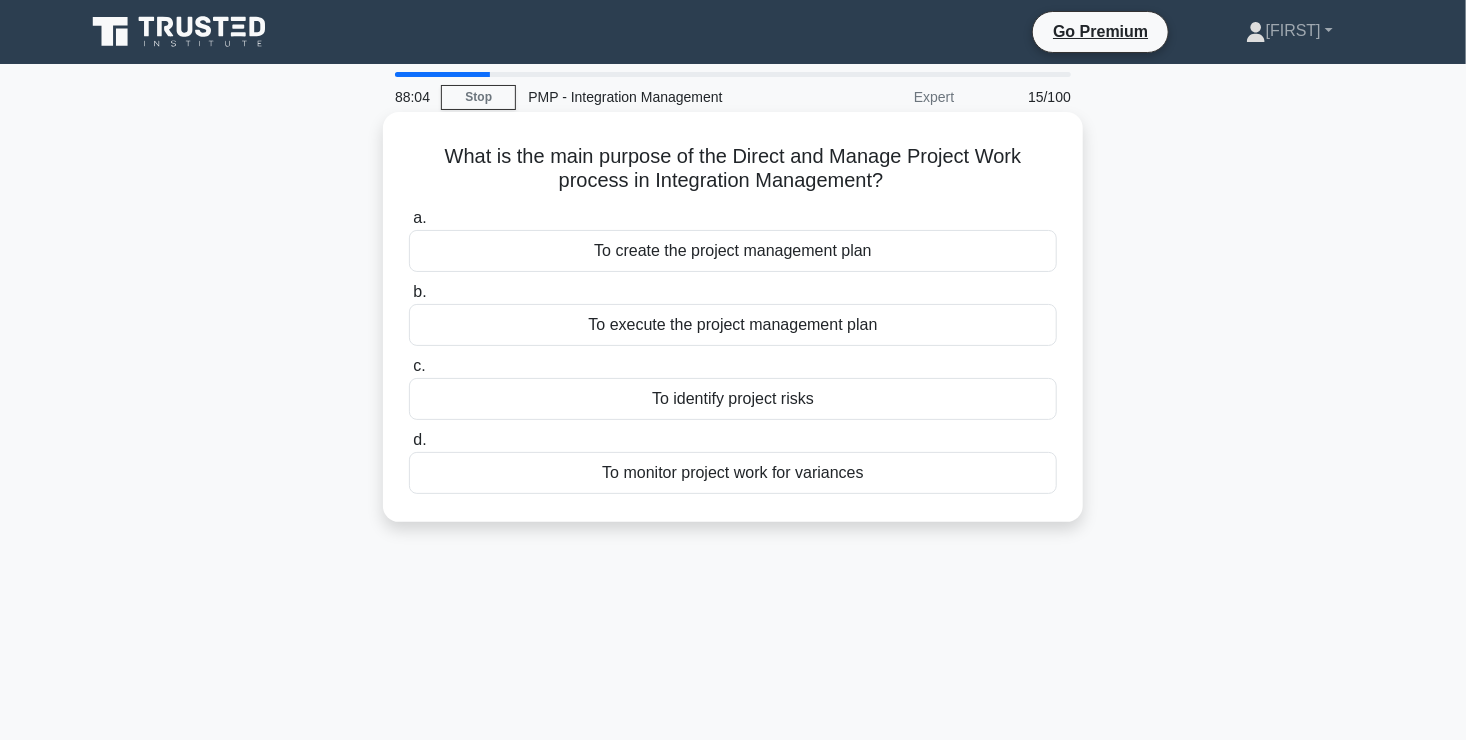 click on "To execute the project management plan" at bounding box center (733, 325) 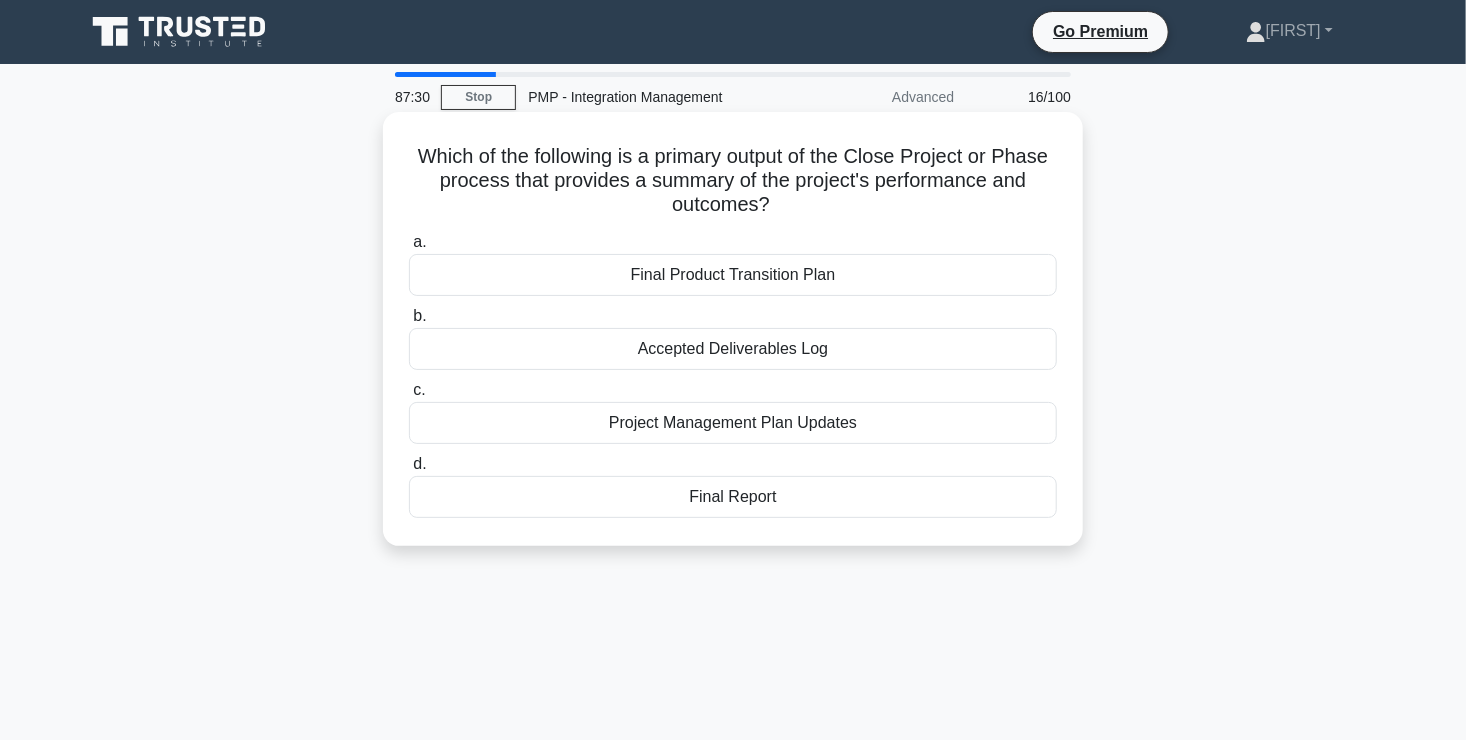 click on "Final Report" at bounding box center (733, 497) 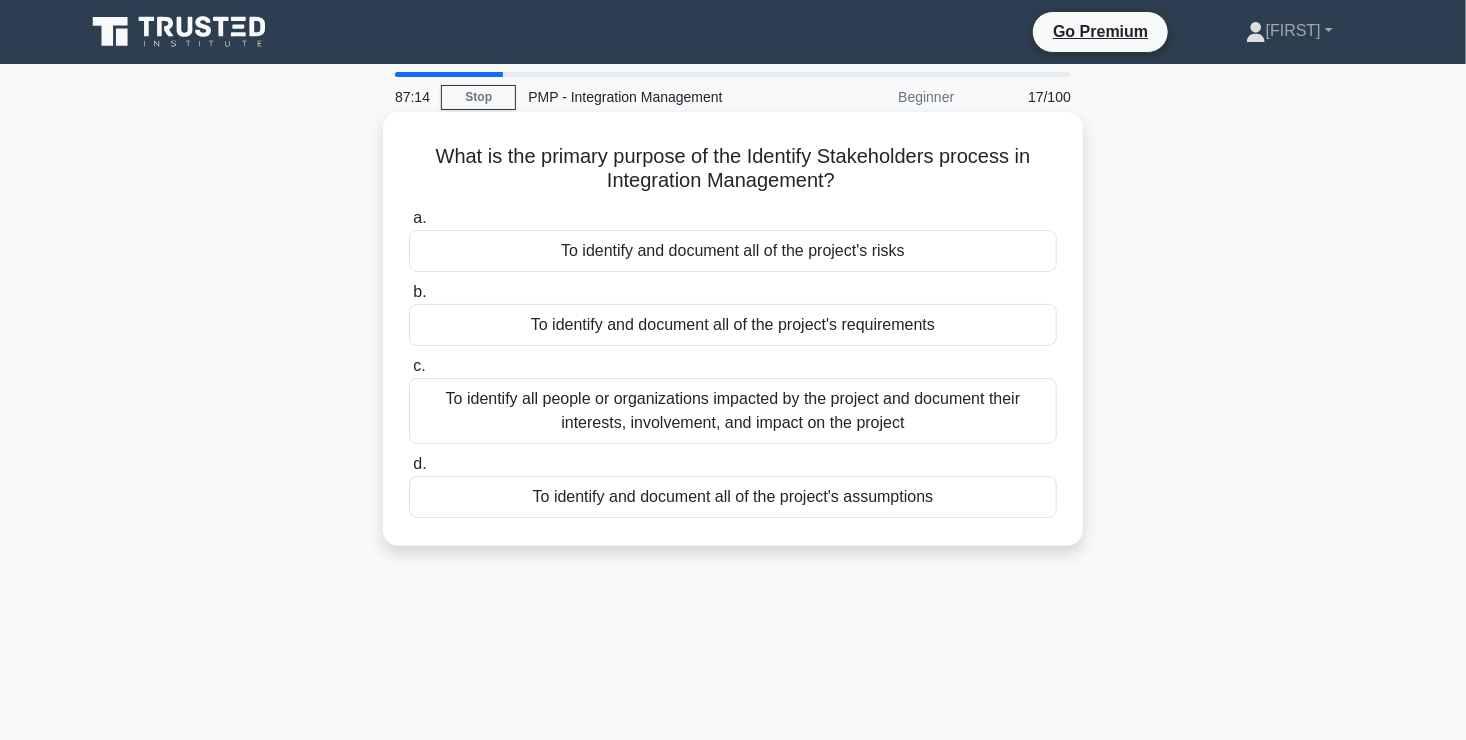 click on "To identify all people or organizations impacted by the project and document their interests, involvement, and impact on the project" at bounding box center [733, 411] 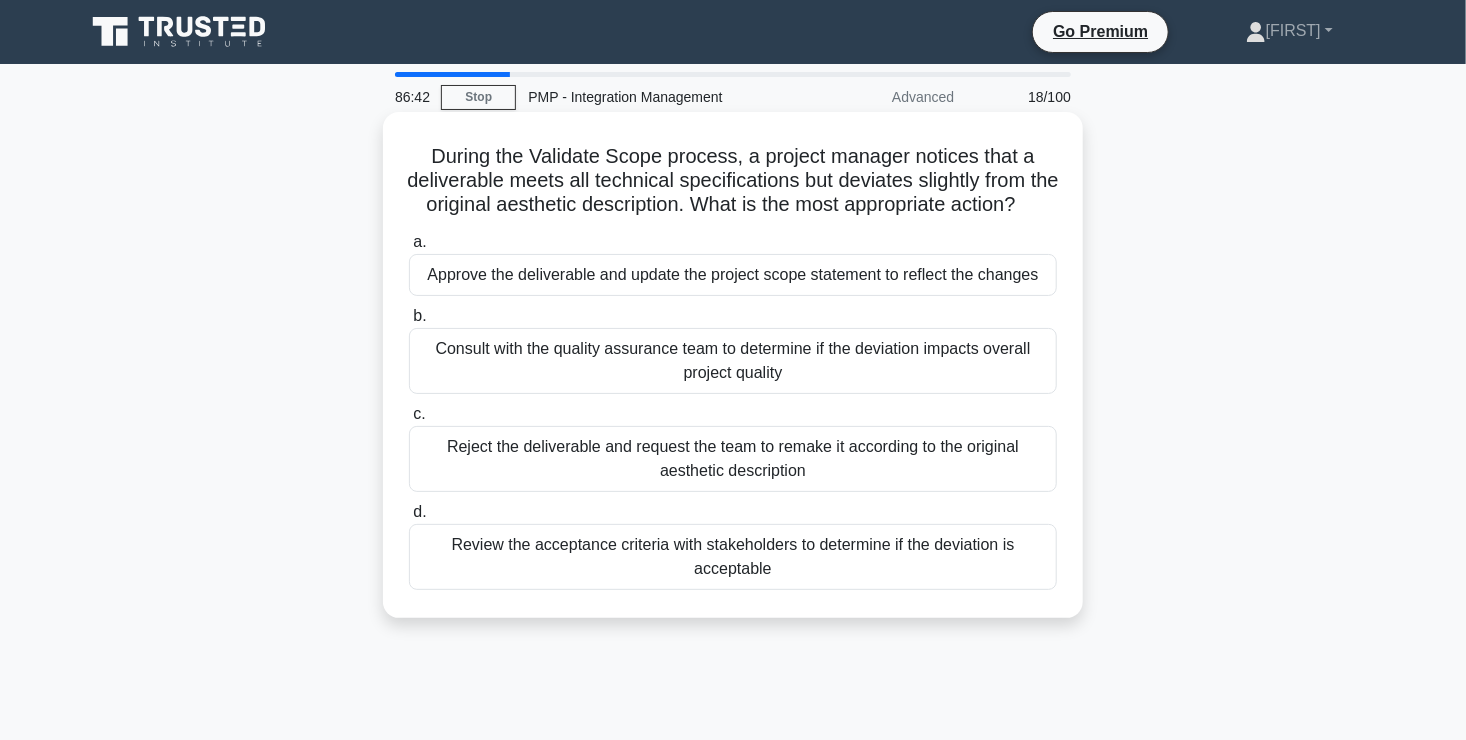 click on "Review the acceptance criteria with stakeholders to determine if the deviation is acceptable" at bounding box center [733, 557] 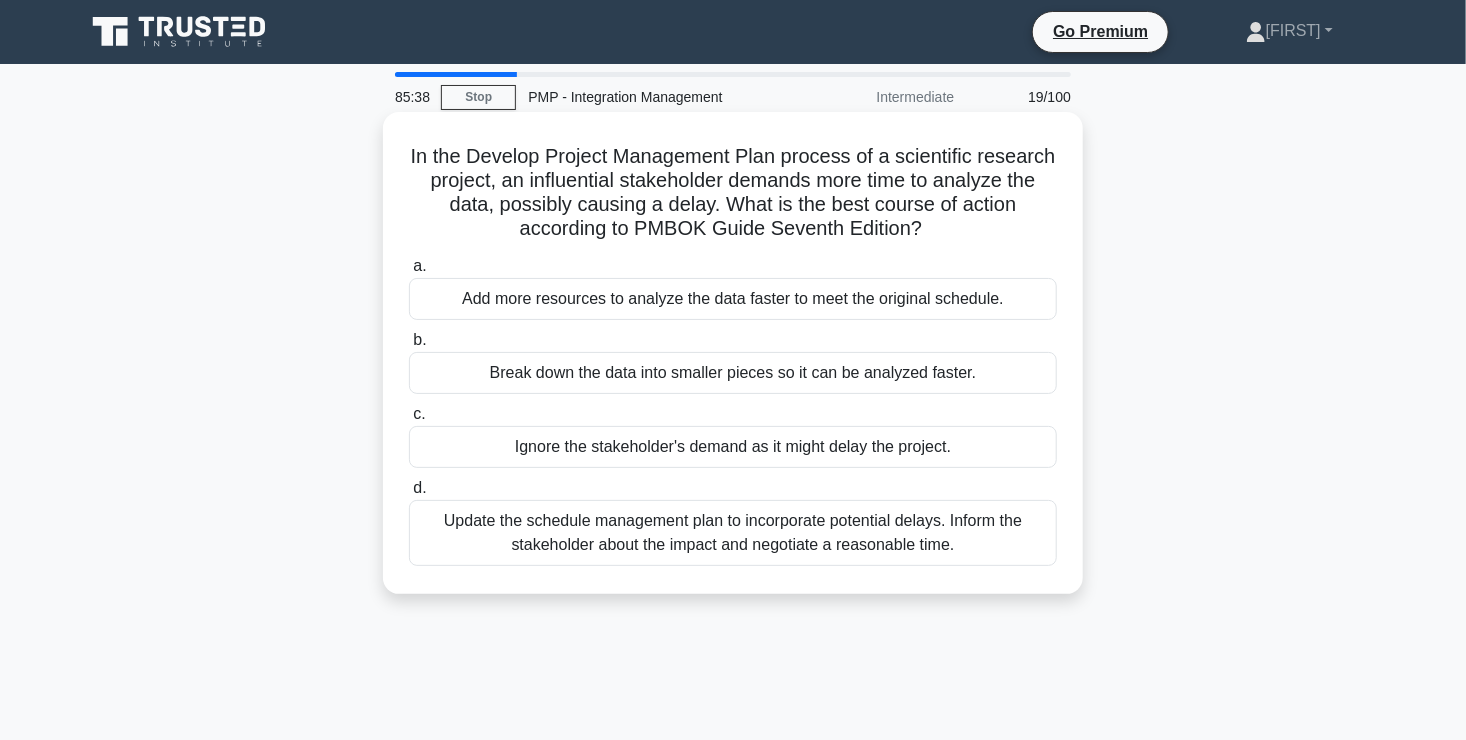 click on "Break down the data into smaller pieces so it can be analyzed faster." at bounding box center (733, 373) 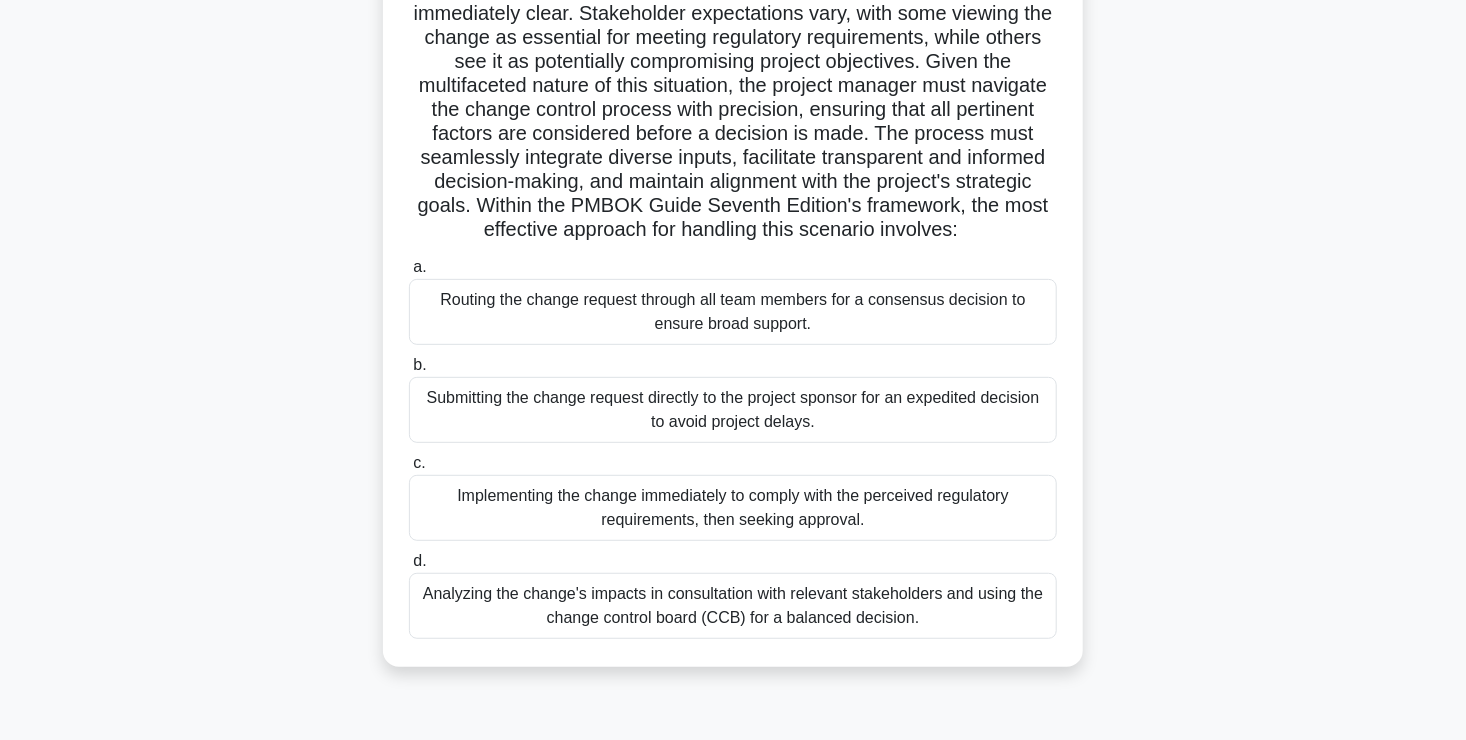 scroll, scrollTop: 245, scrollLeft: 0, axis: vertical 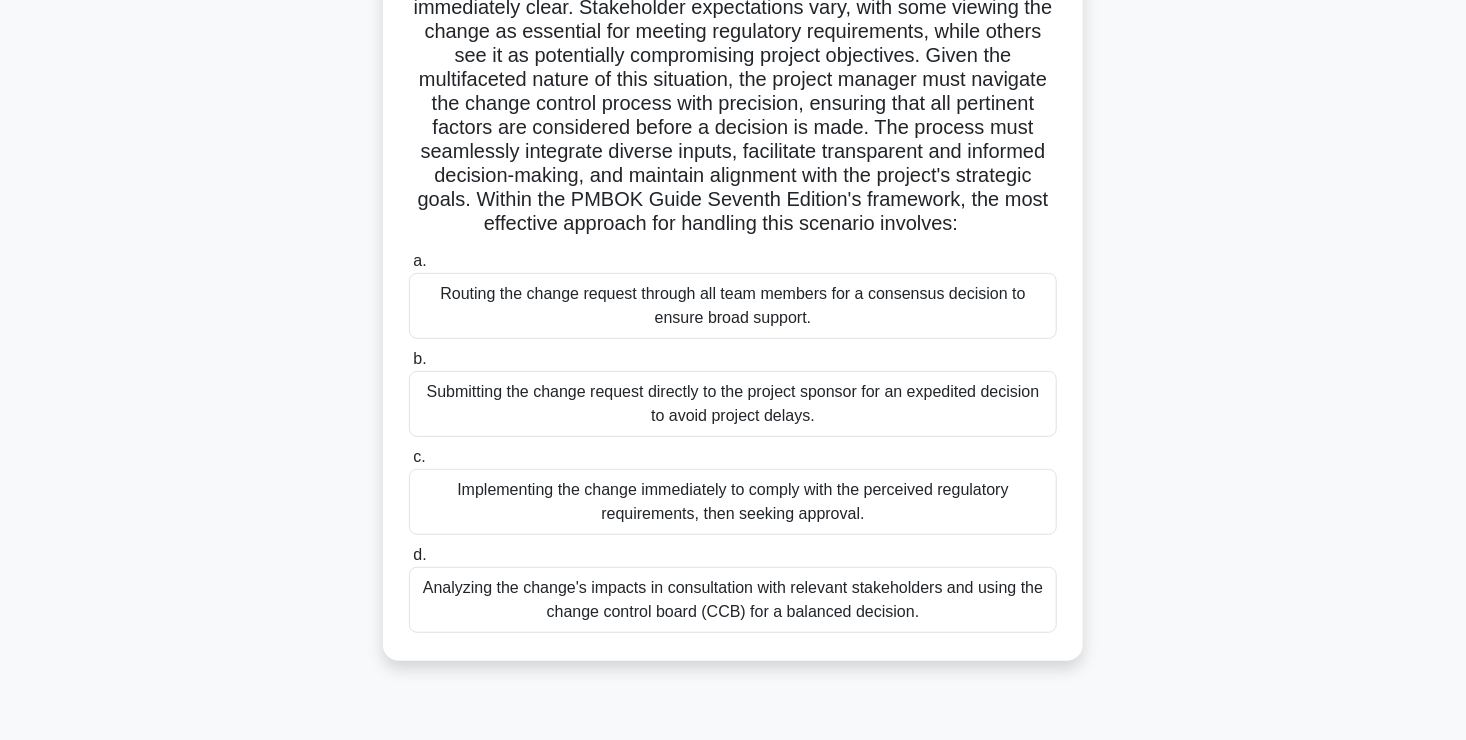 click on "Analyzing the change's impacts in consultation with relevant stakeholders and using the change control board (CCB) for a balanced decision." at bounding box center [733, 600] 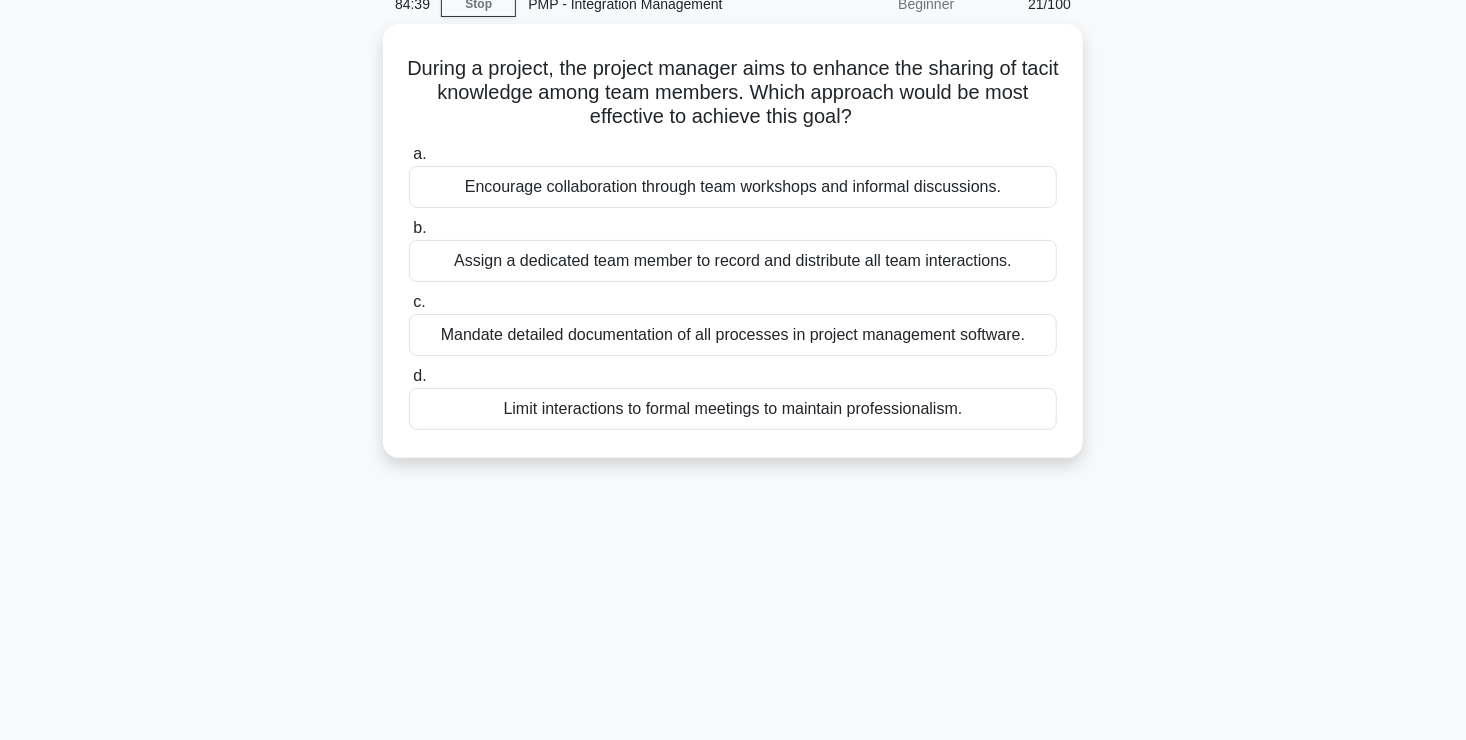 scroll, scrollTop: 0, scrollLeft: 0, axis: both 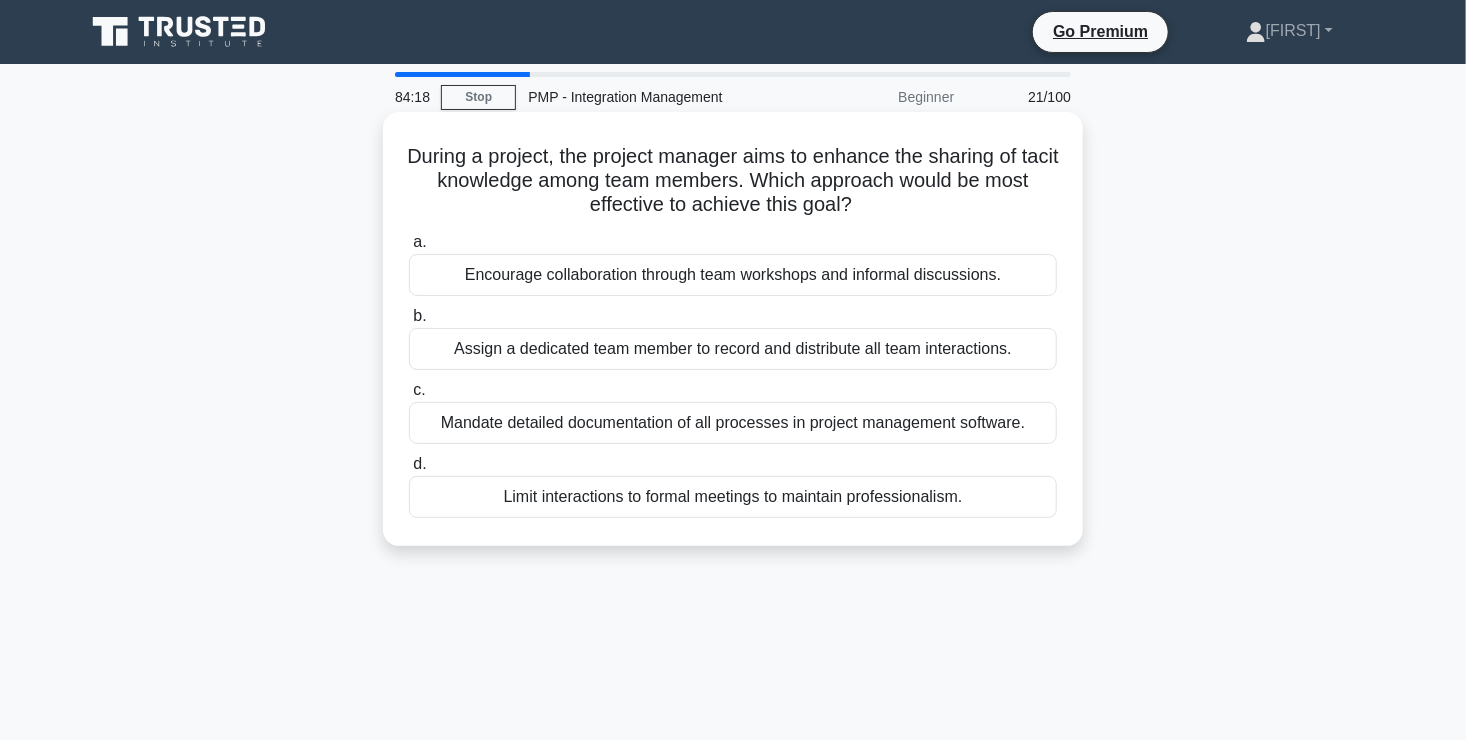 click on "Encourage collaboration through team workshops and informal discussions." at bounding box center (733, 275) 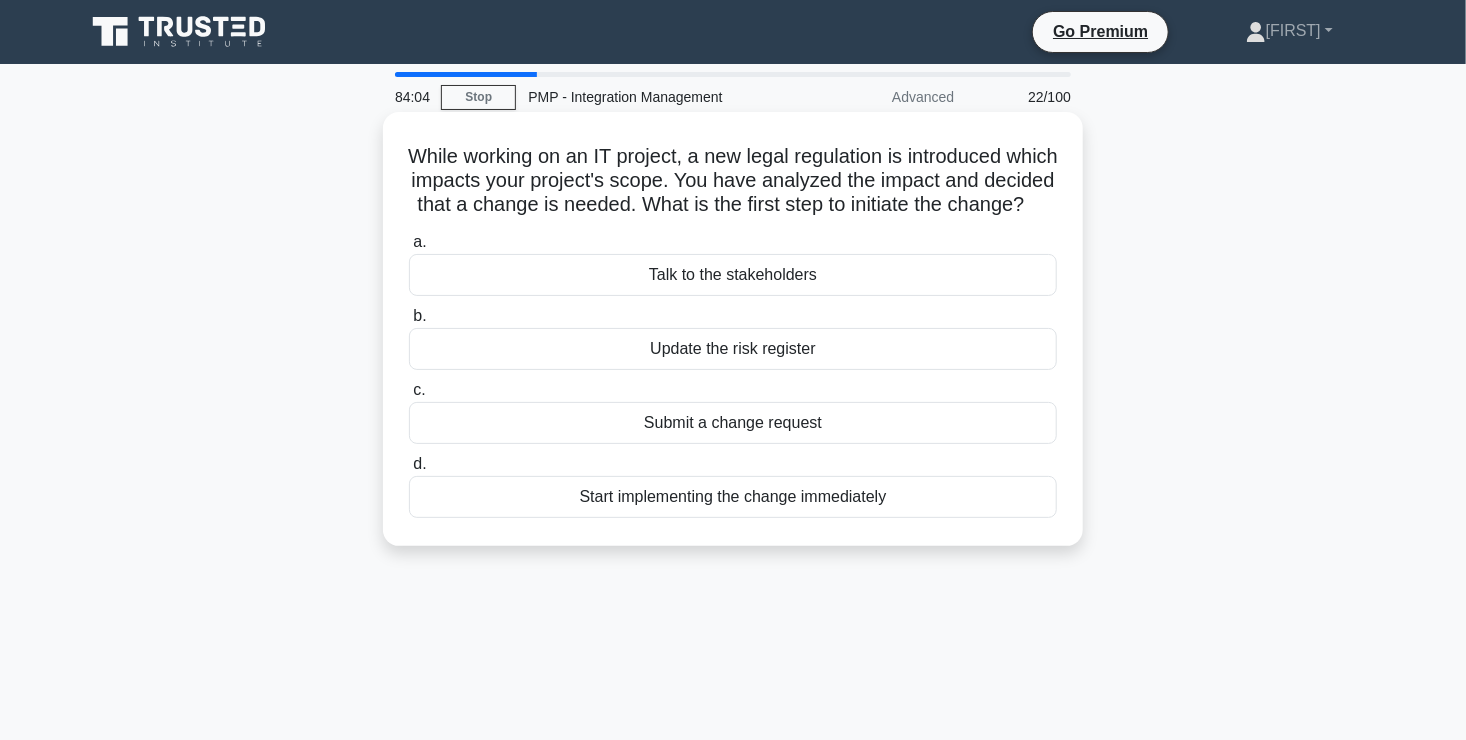 click on "Submit a change request" at bounding box center [733, 423] 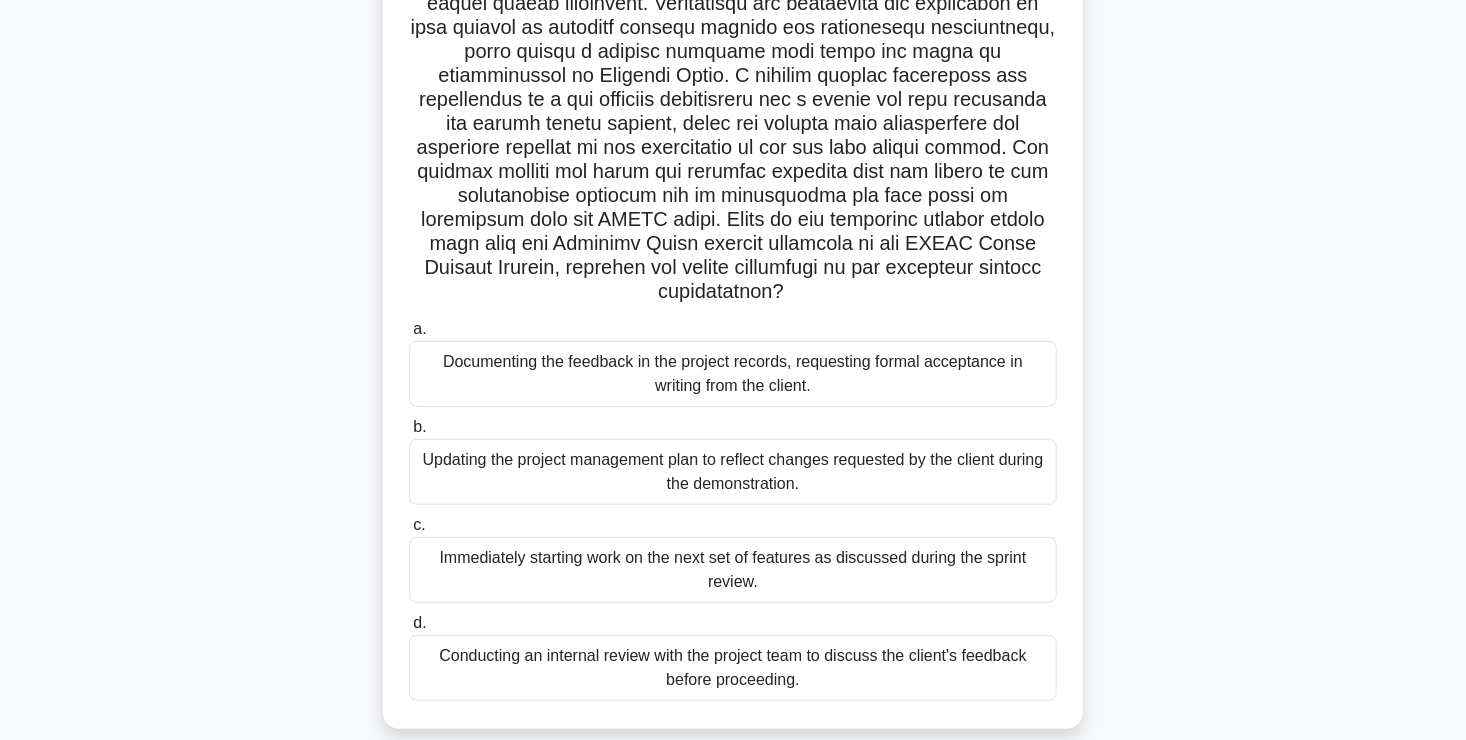 scroll, scrollTop: 280, scrollLeft: 0, axis: vertical 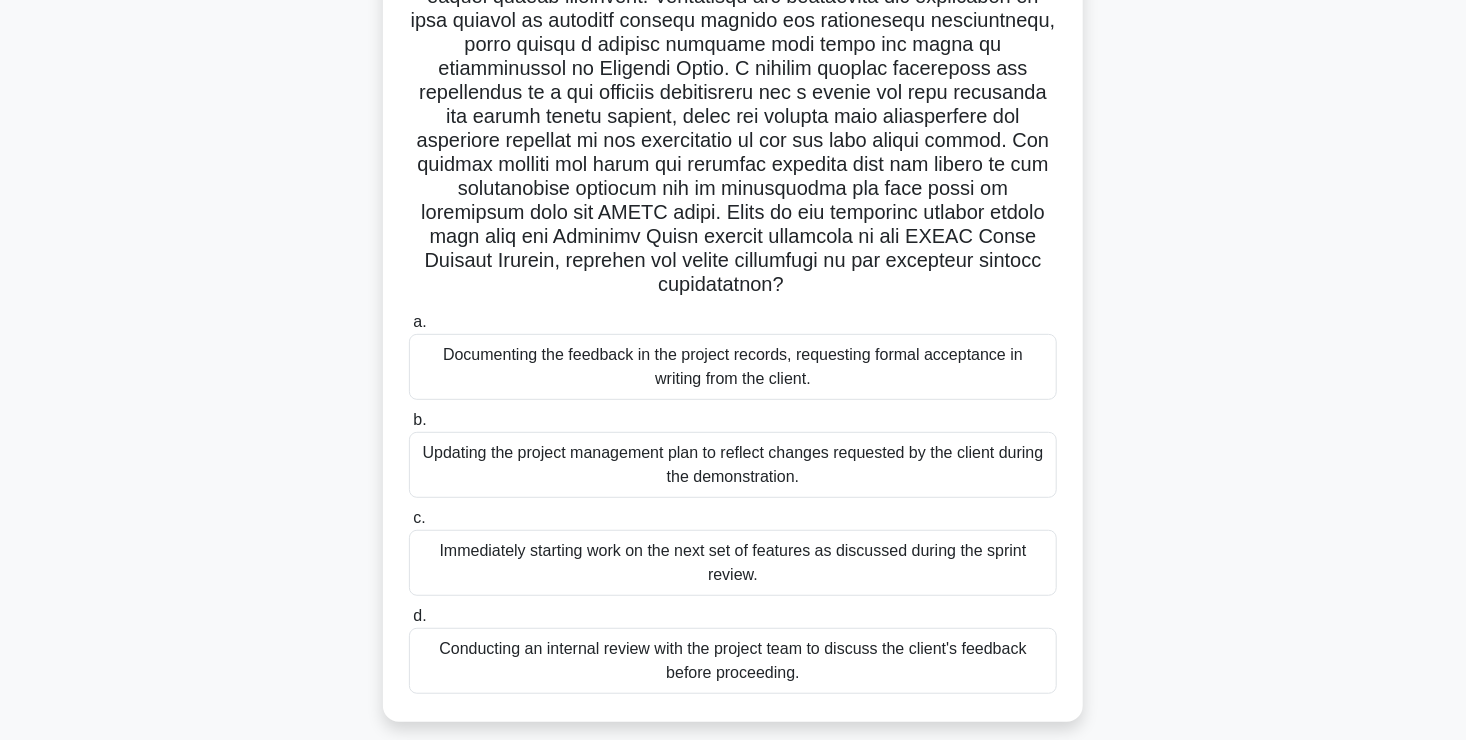 click on "Documenting the feedback in the project records, requesting formal acceptance in writing from the client." at bounding box center [733, 367] 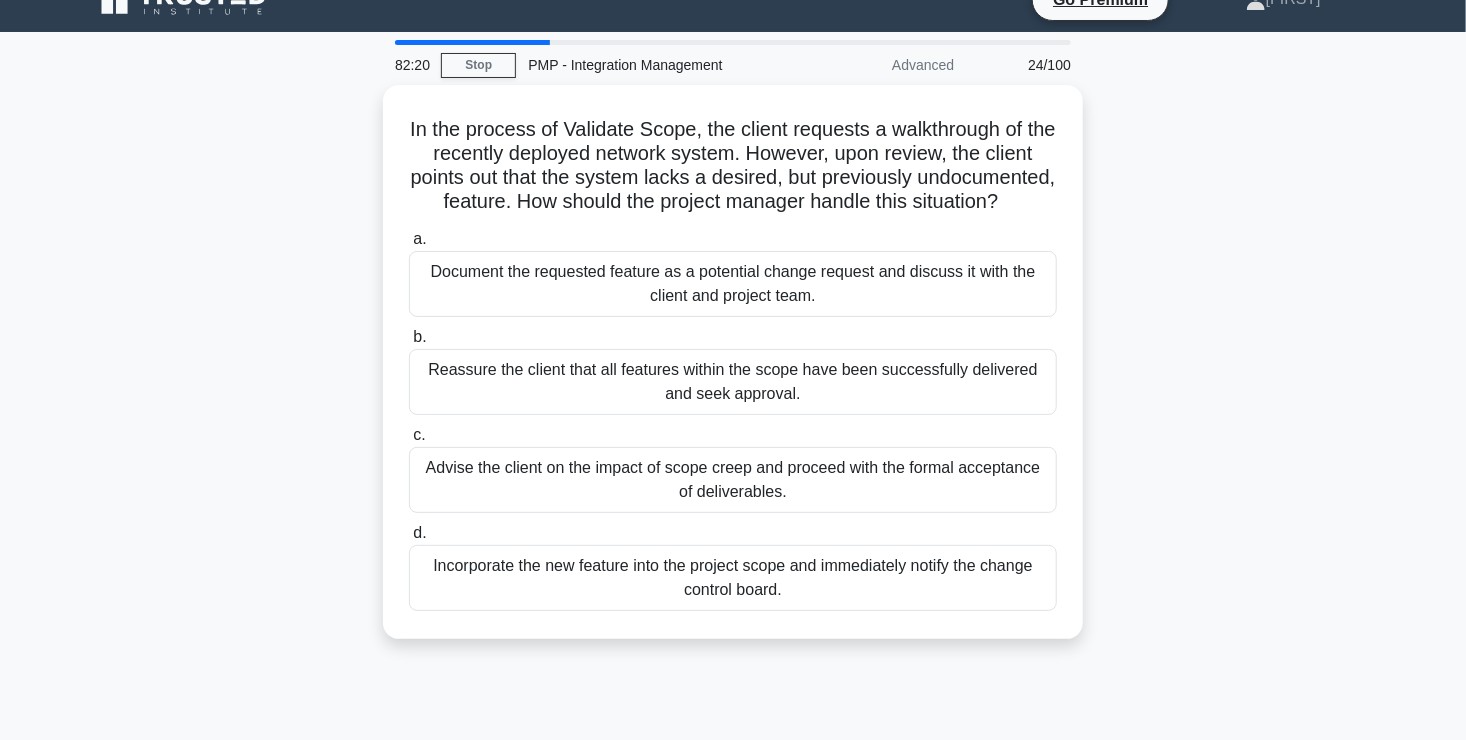 scroll, scrollTop: 34, scrollLeft: 0, axis: vertical 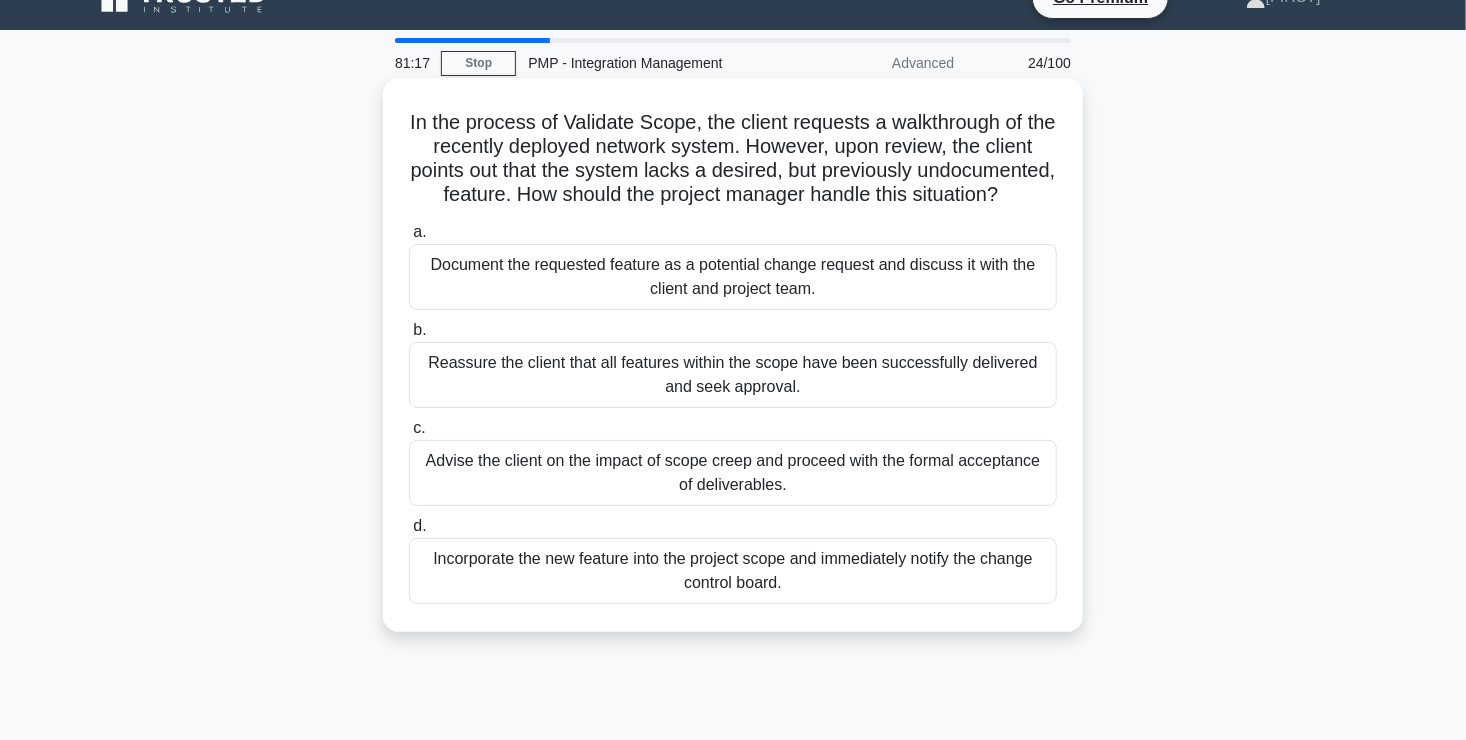 click on "Document the requested feature as a potential change request and discuss it with the client and project team." at bounding box center (733, 277) 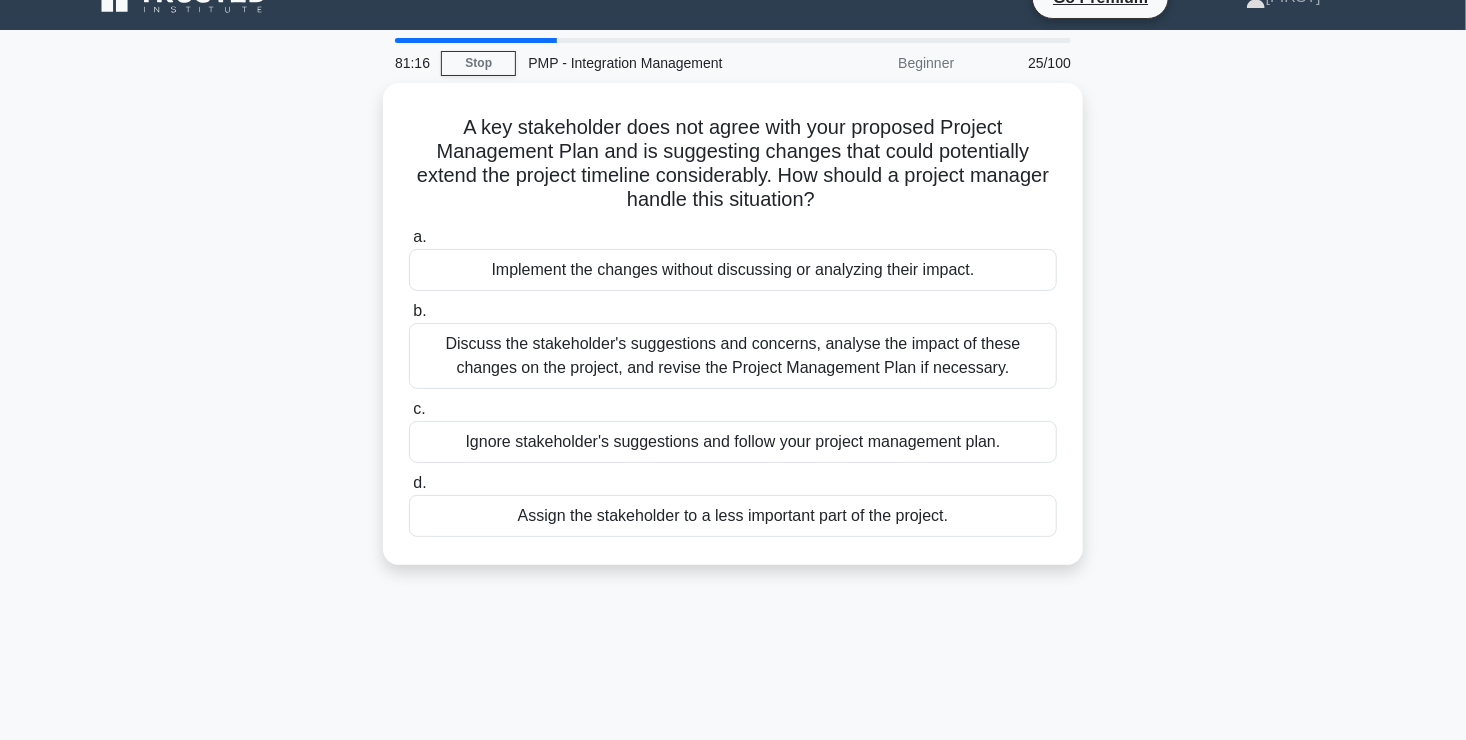 scroll, scrollTop: 0, scrollLeft: 0, axis: both 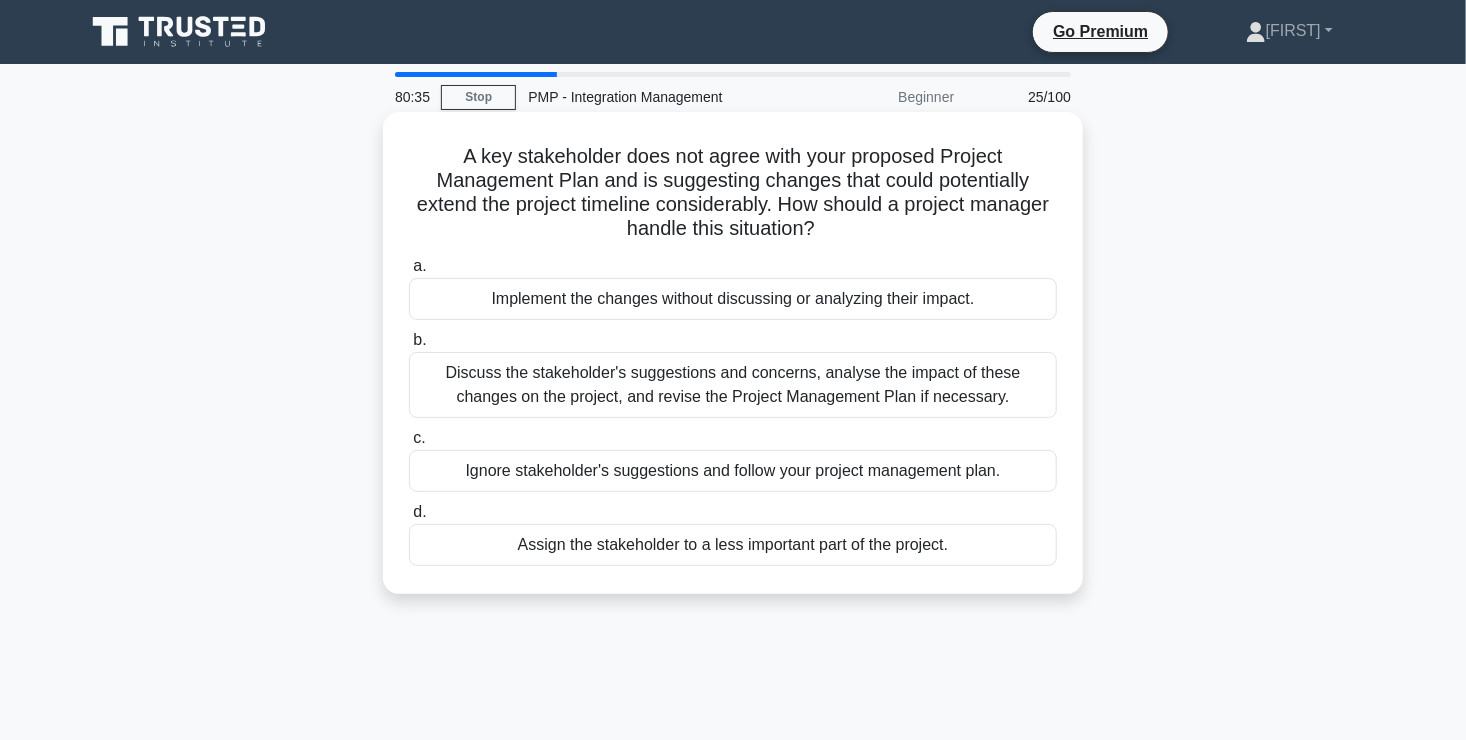 click on "Discuss the stakeholder's suggestions and concerns, analyse the impact of these changes on the project, and revise the Project Management Plan if necessary." at bounding box center [733, 385] 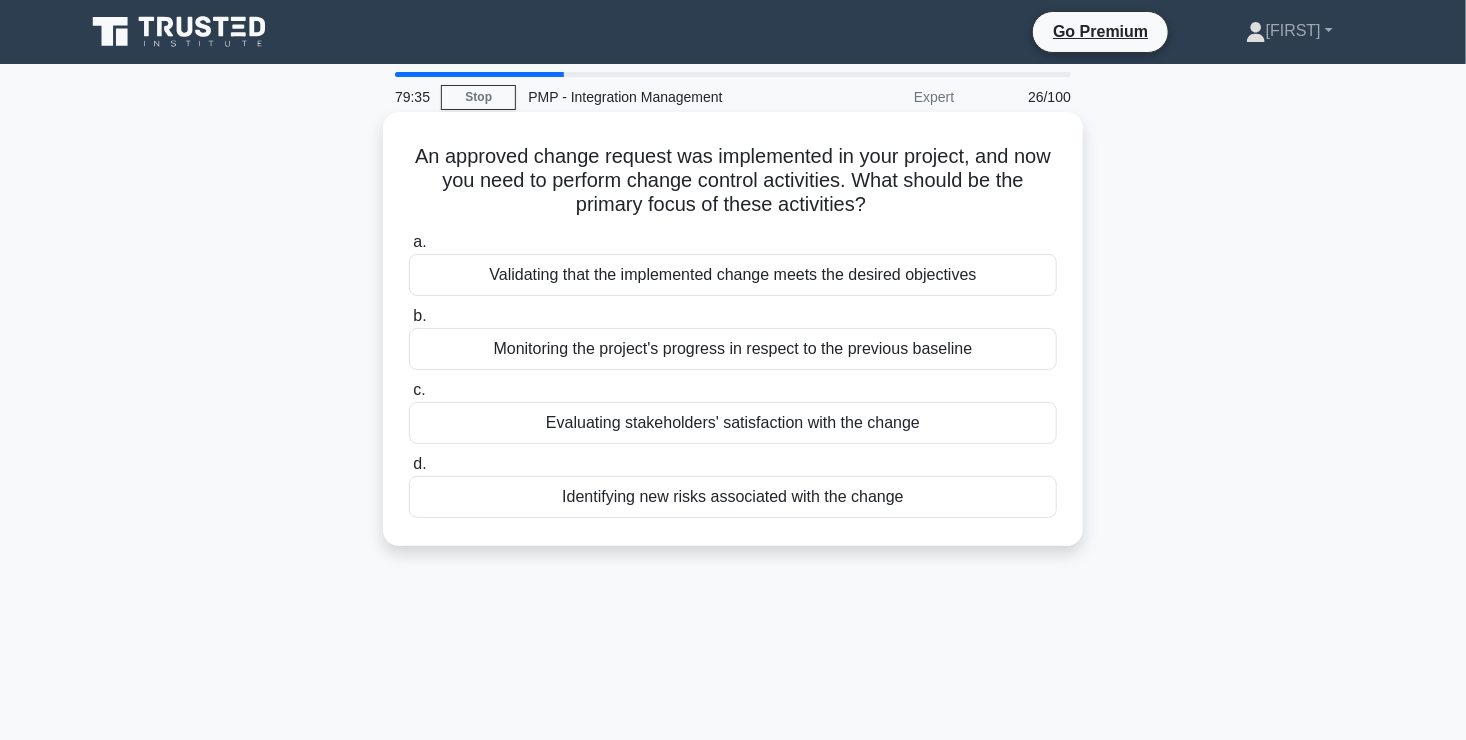 click on "Validating that the implemented change meets the desired objectives" at bounding box center (733, 275) 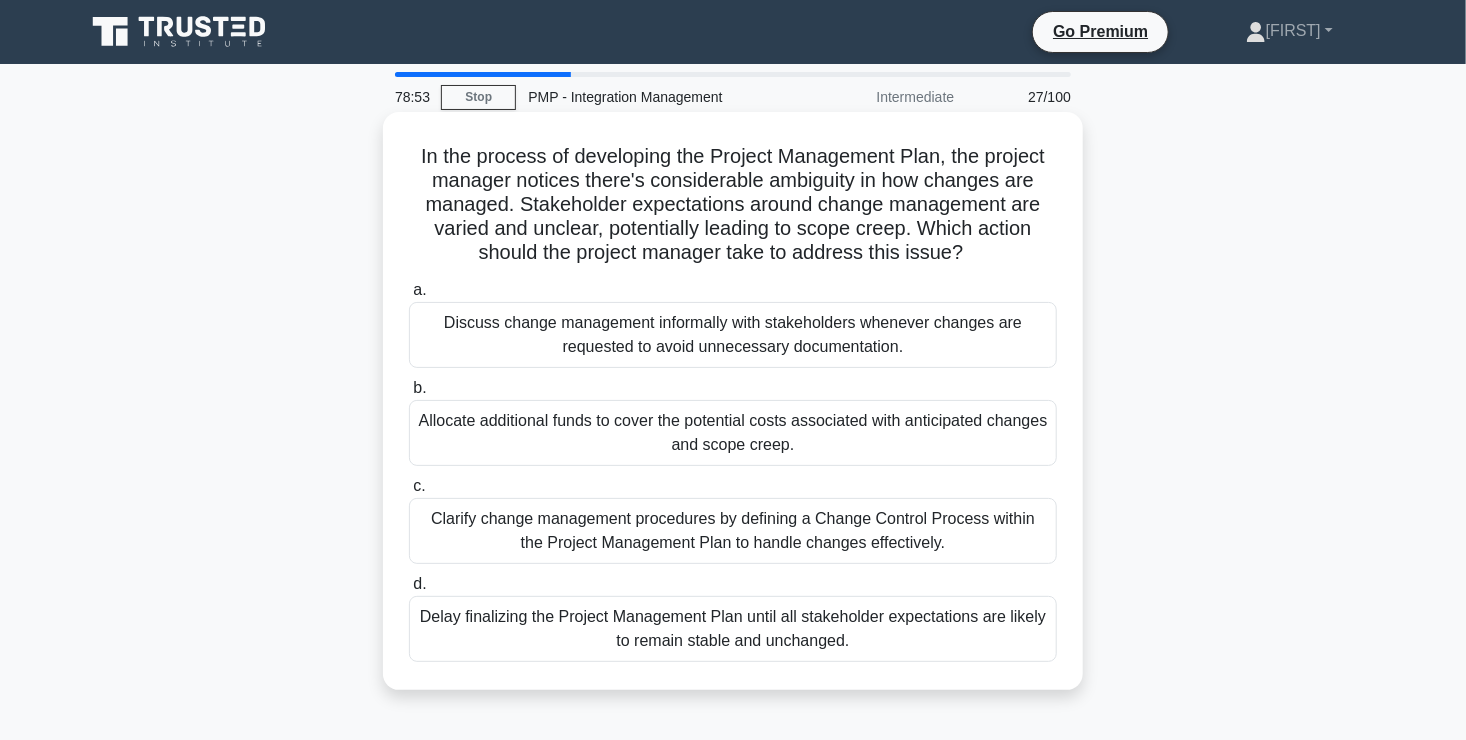 click on "Clarify change management procedures by defining a Change Control Process within the Project Management Plan to handle changes effectively." at bounding box center [733, 531] 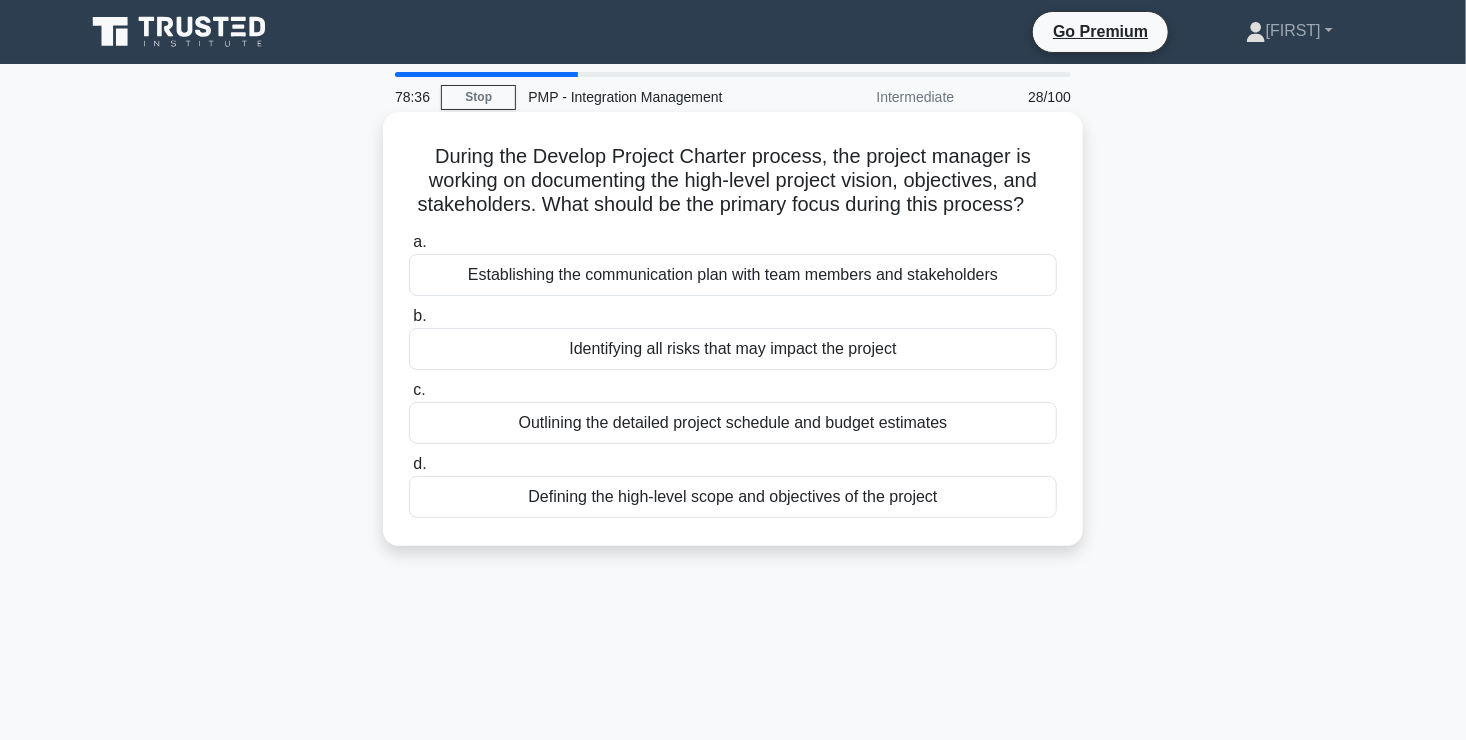 click on "Defining the high-level scope and objectives of the project" at bounding box center (733, 497) 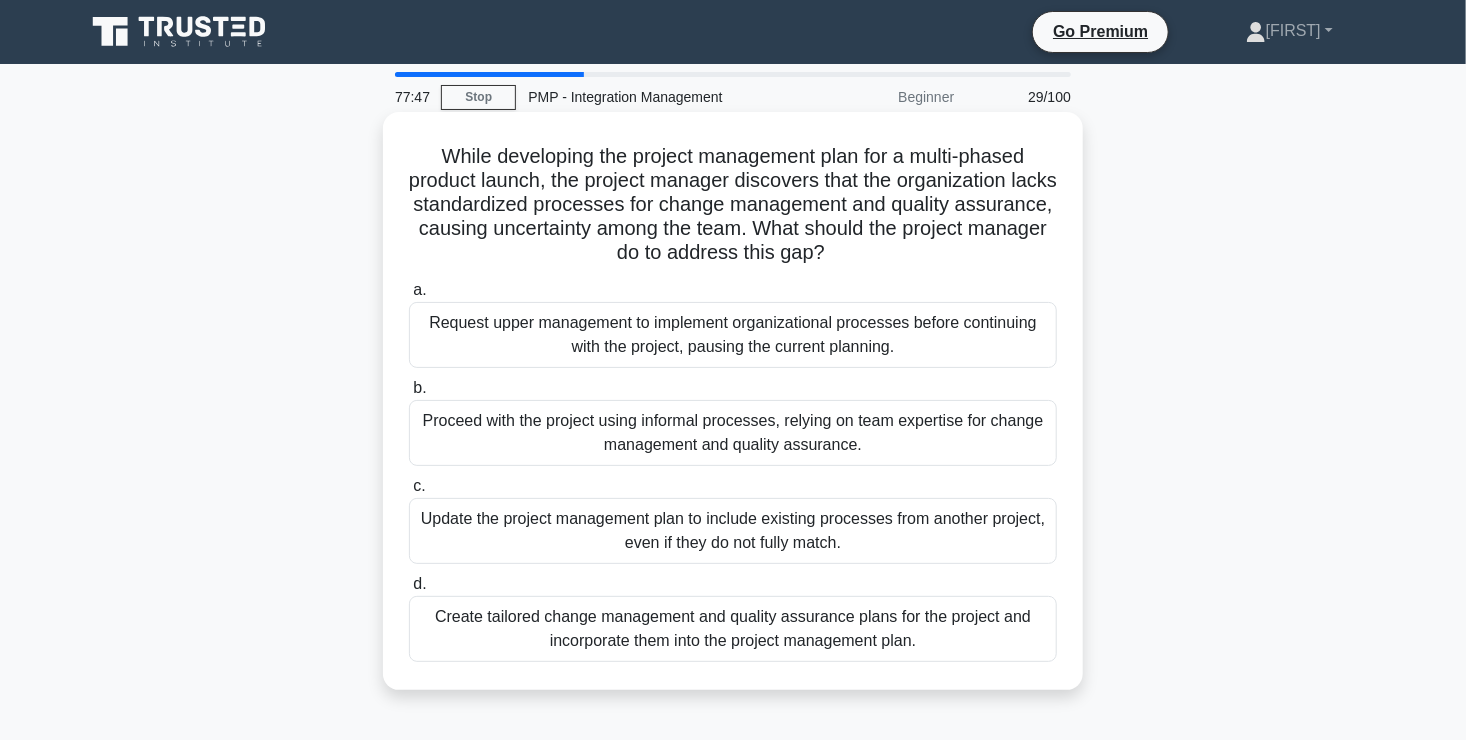 click on "Create tailored change management and quality assurance plans for the project and incorporate them into the project management plan." at bounding box center [733, 629] 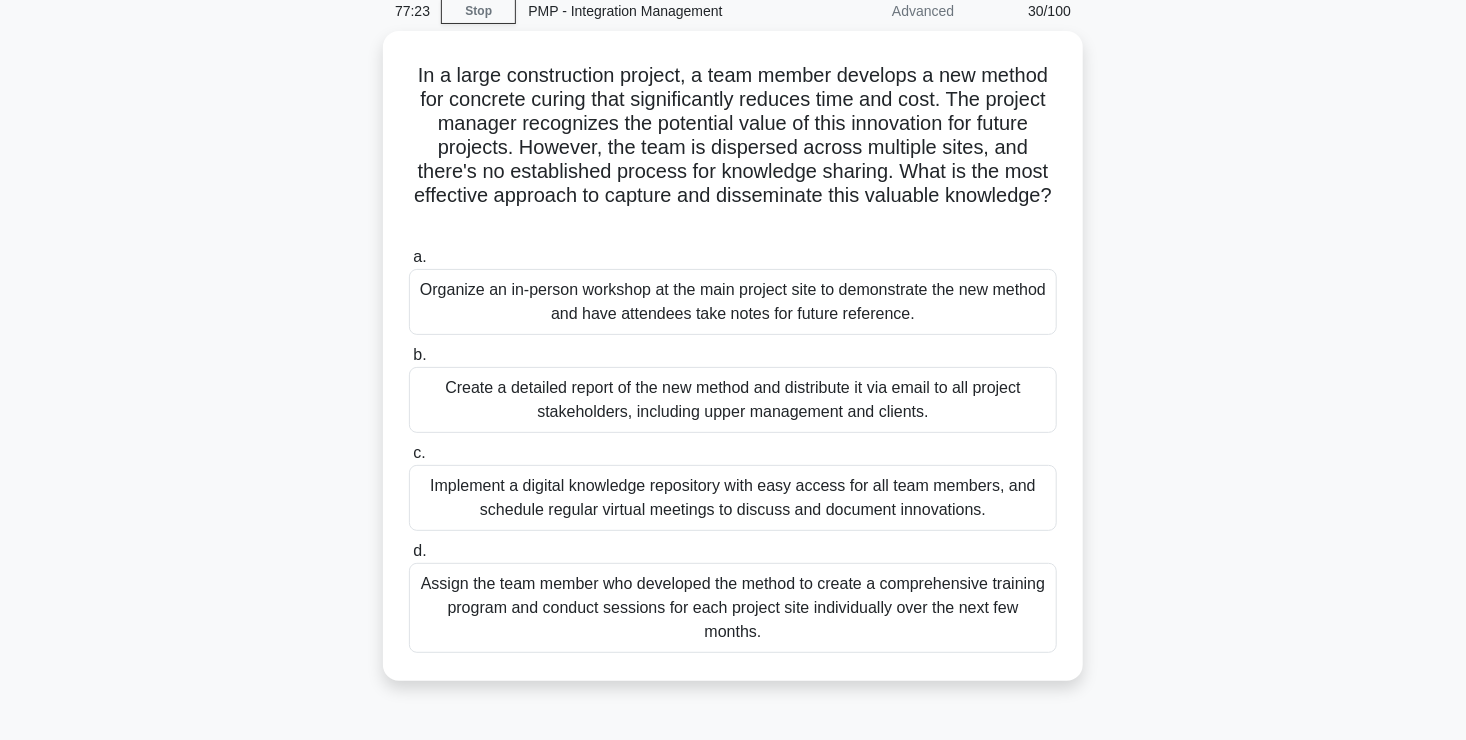 scroll, scrollTop: 88, scrollLeft: 0, axis: vertical 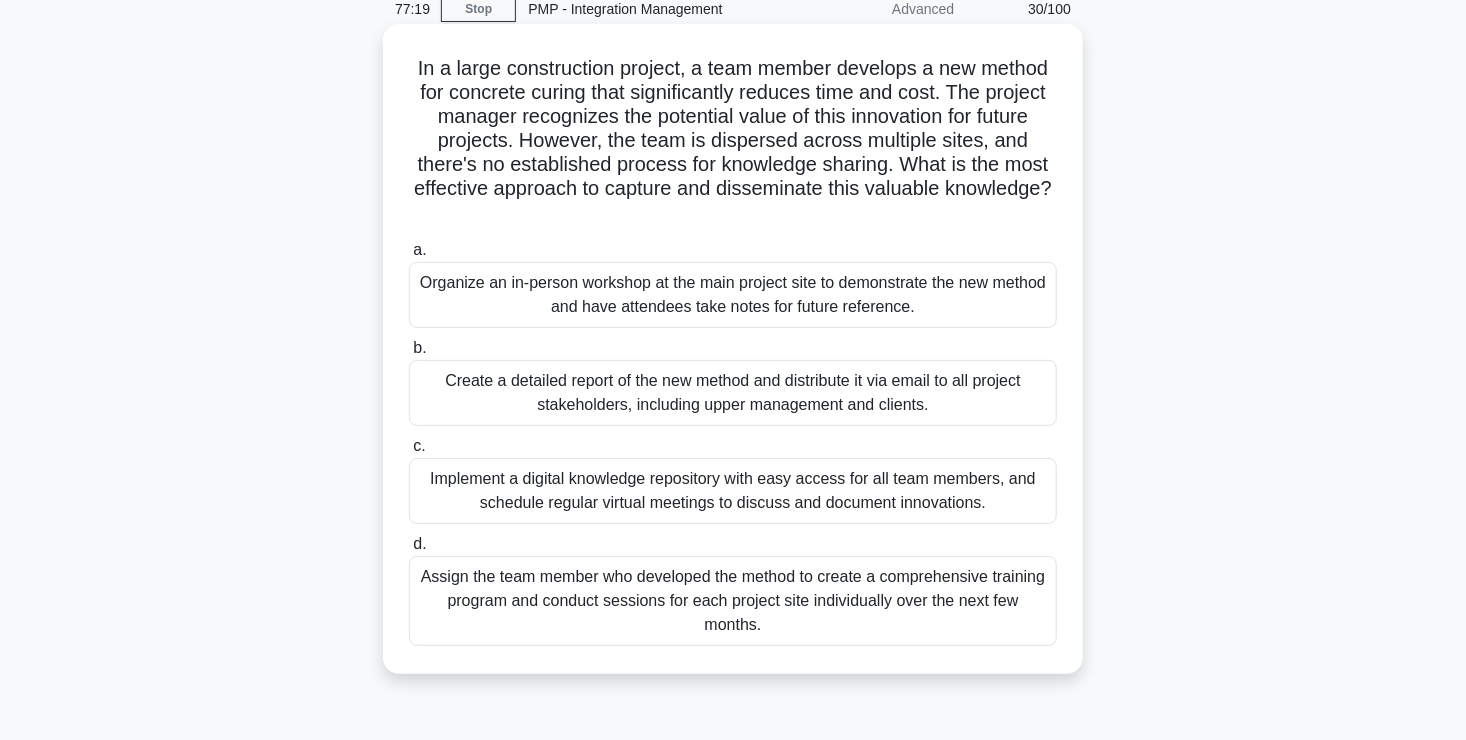 click on "Implement a digital knowledge repository with easy access for all team members, and schedule regular virtual meetings to discuss and document innovations." at bounding box center (733, 491) 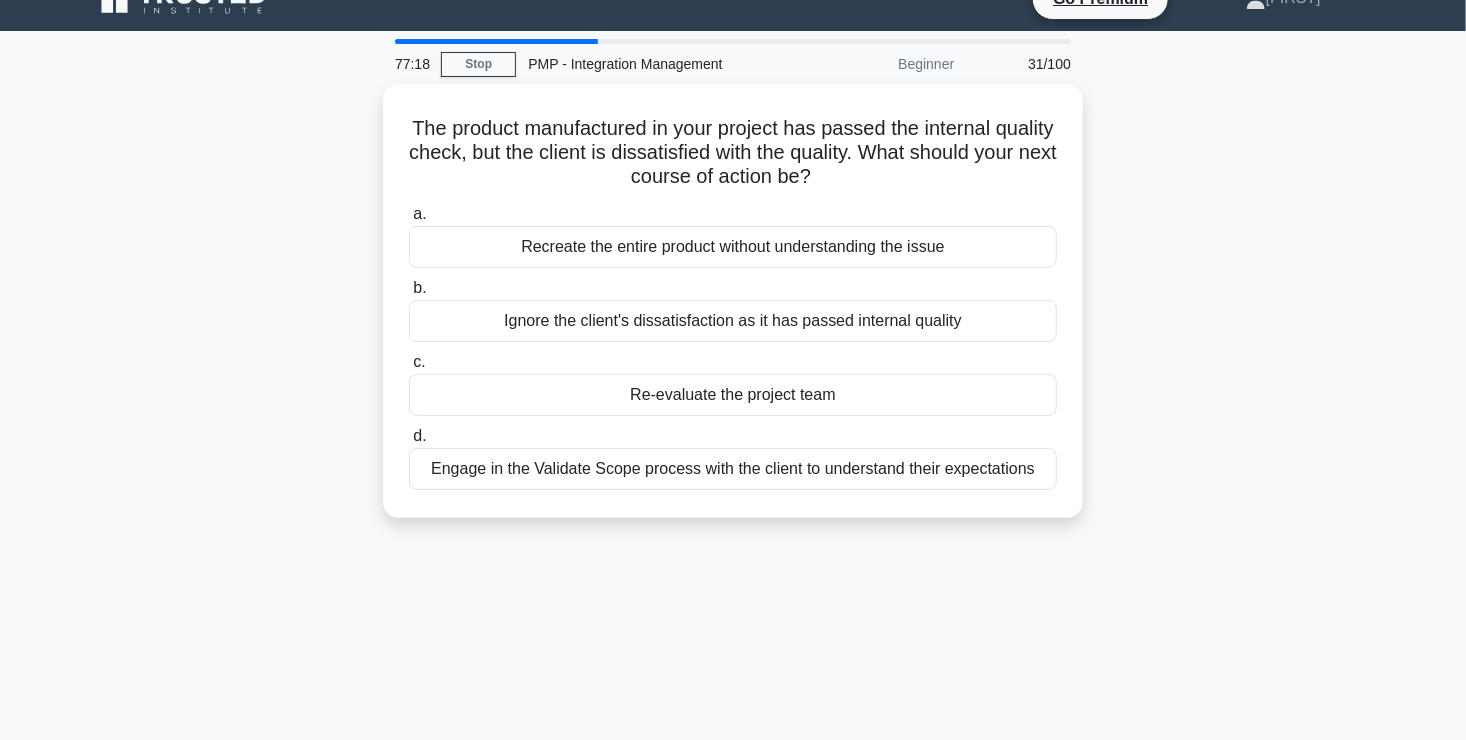 scroll, scrollTop: 0, scrollLeft: 0, axis: both 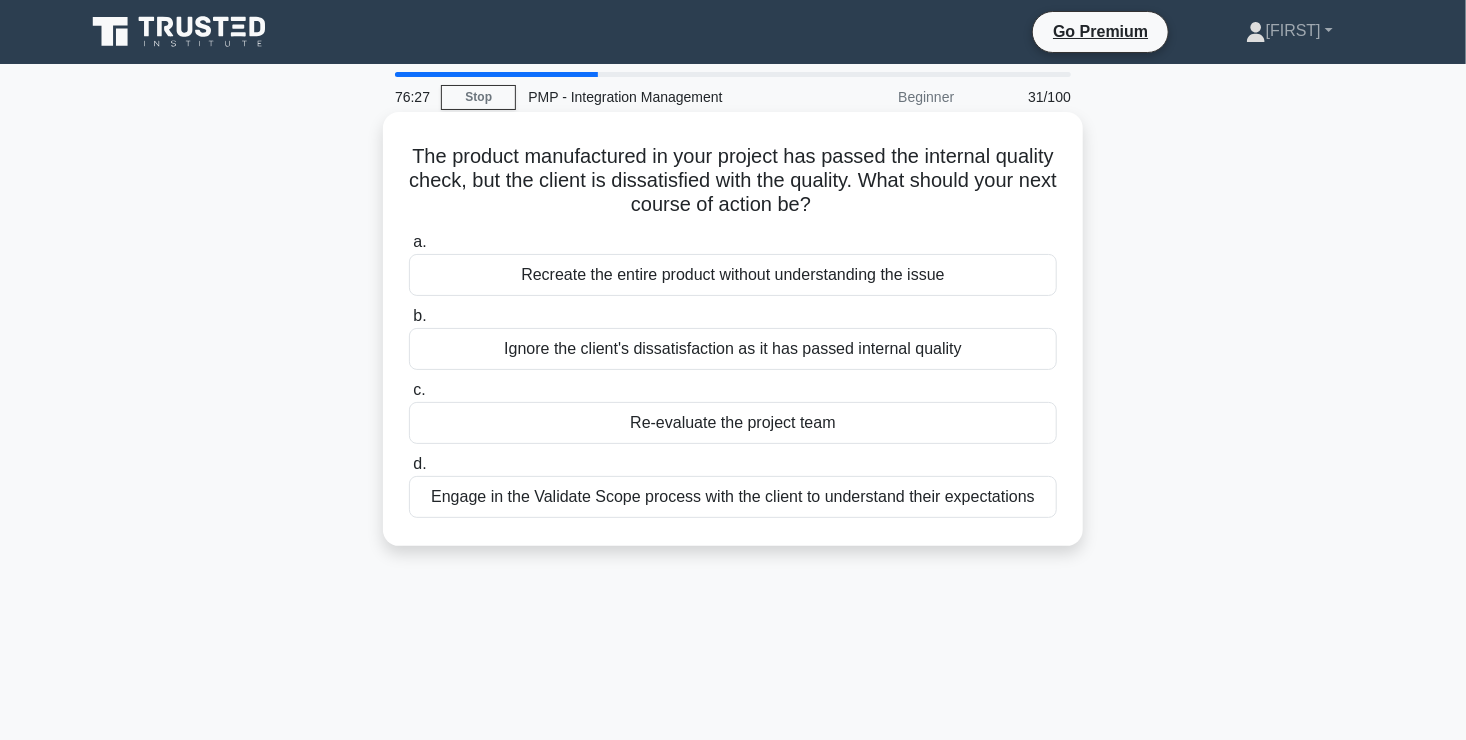 click on "Engage in the Validate Scope process with the client to understand their expectations" at bounding box center (733, 497) 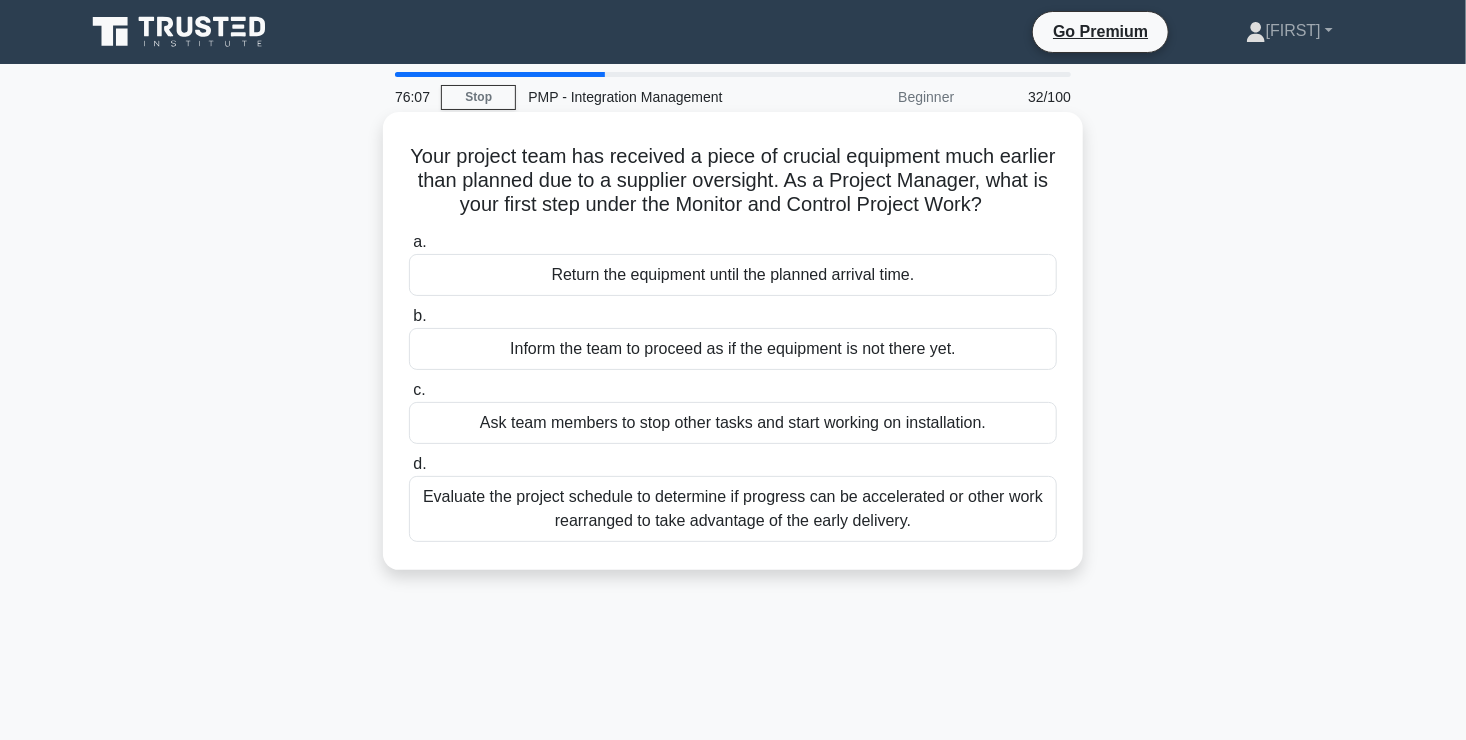click on "Evaluate the project schedule to determine if progress can be accelerated or other work rearranged to take advantage of the early delivery." at bounding box center (733, 509) 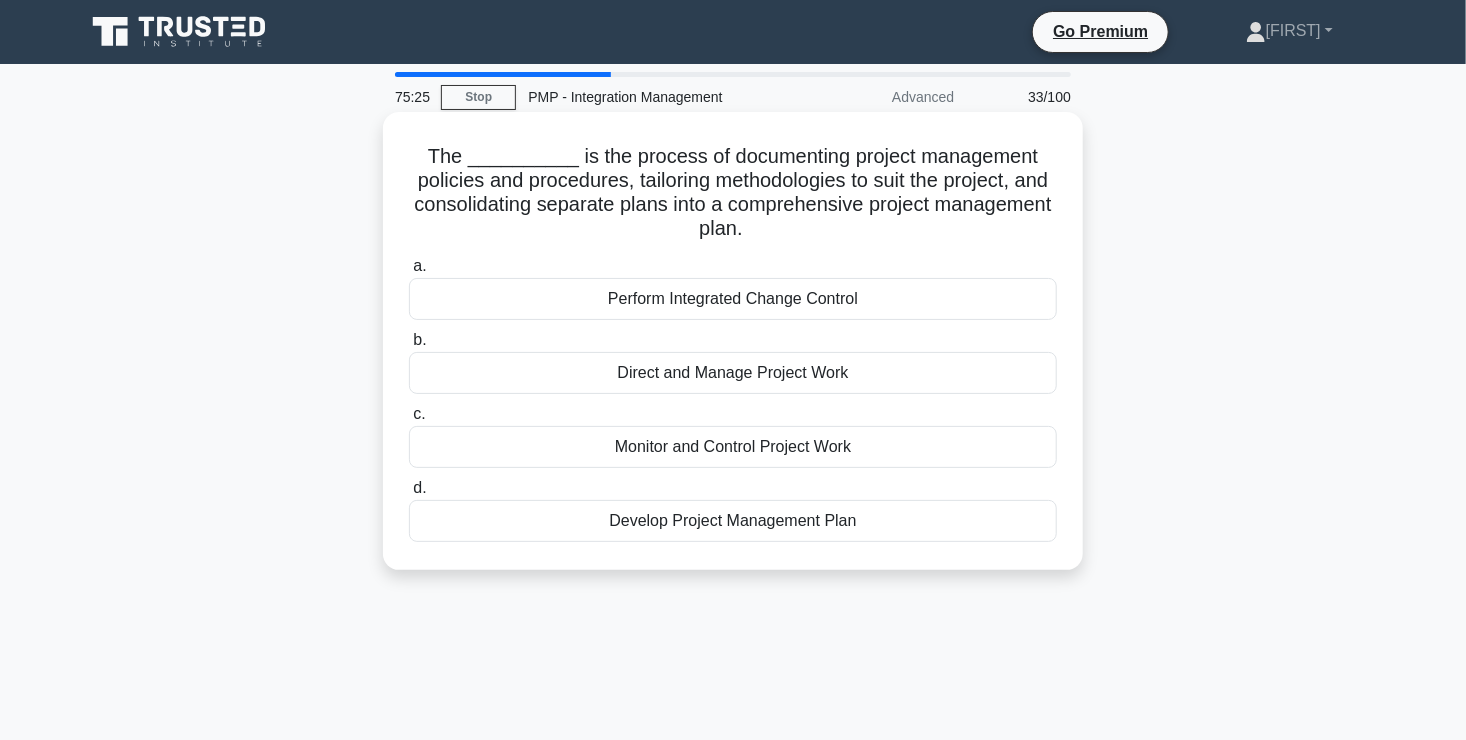 click on "Develop Project Management Plan" at bounding box center (733, 521) 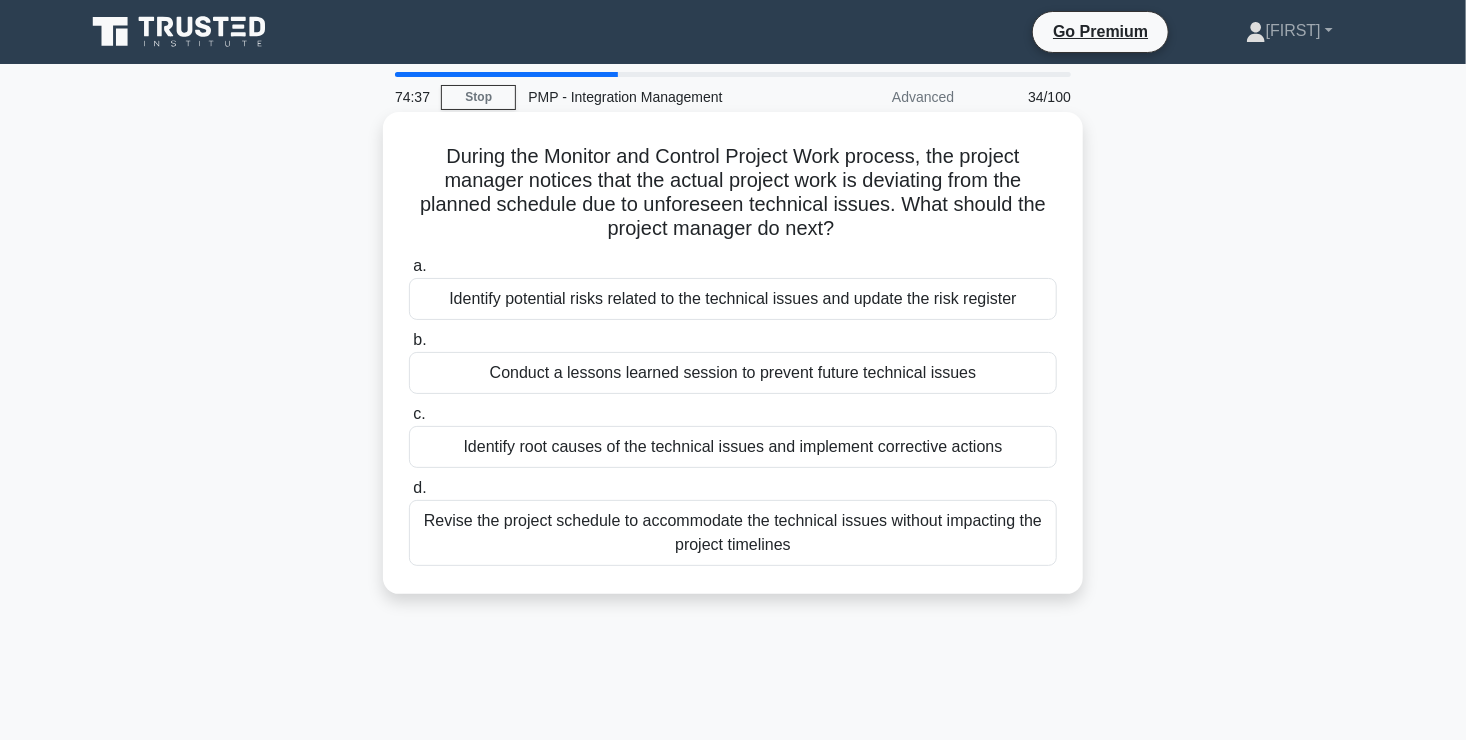 click on "Identify root causes of the technical issues and implement corrective actions" at bounding box center [733, 447] 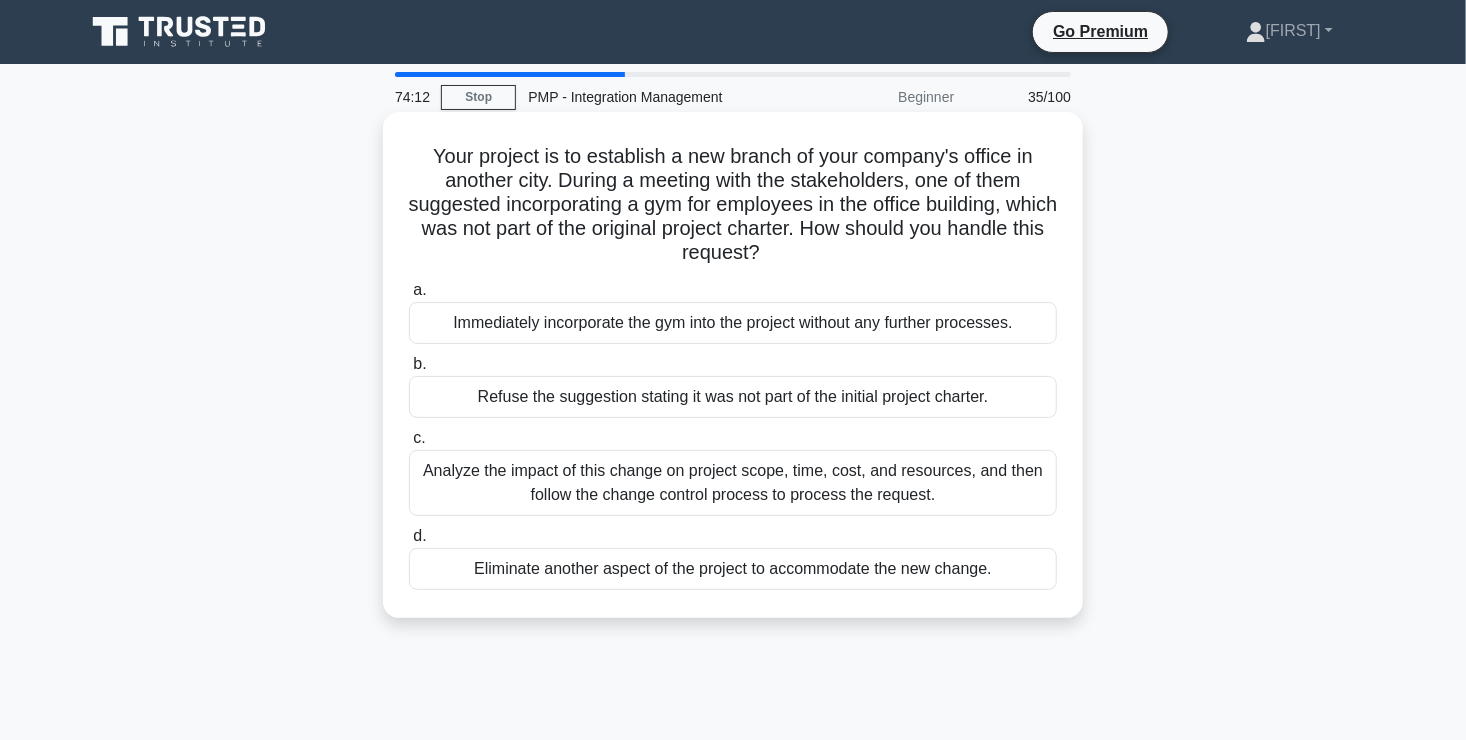 click on "Analyze the impact of this change on project scope, time, cost, and resources, and then follow the change control process to process the request." at bounding box center [733, 483] 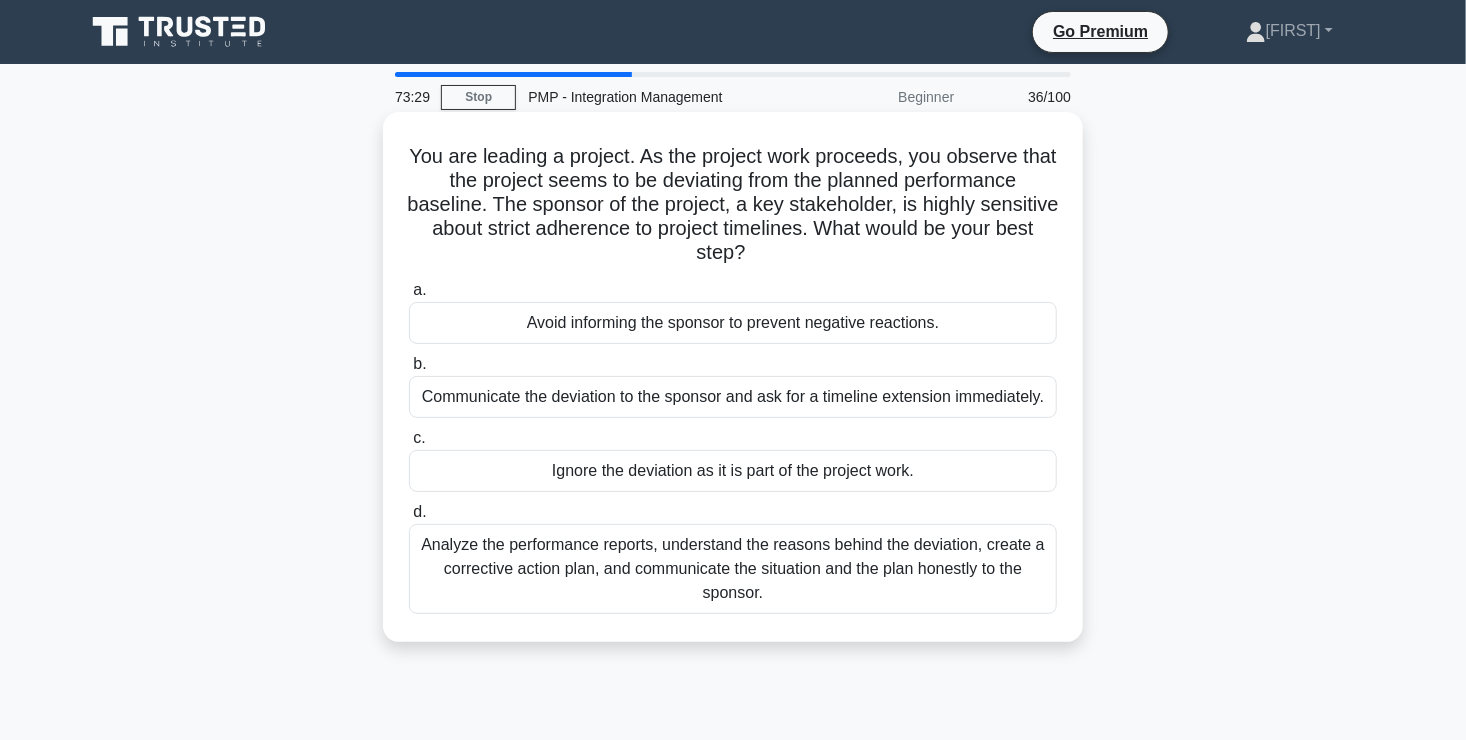 click on "Analyze the performance reports, understand the reasons behind the deviation, create a corrective action plan, and communicate the situation and the plan honestly to the sponsor." at bounding box center [733, 569] 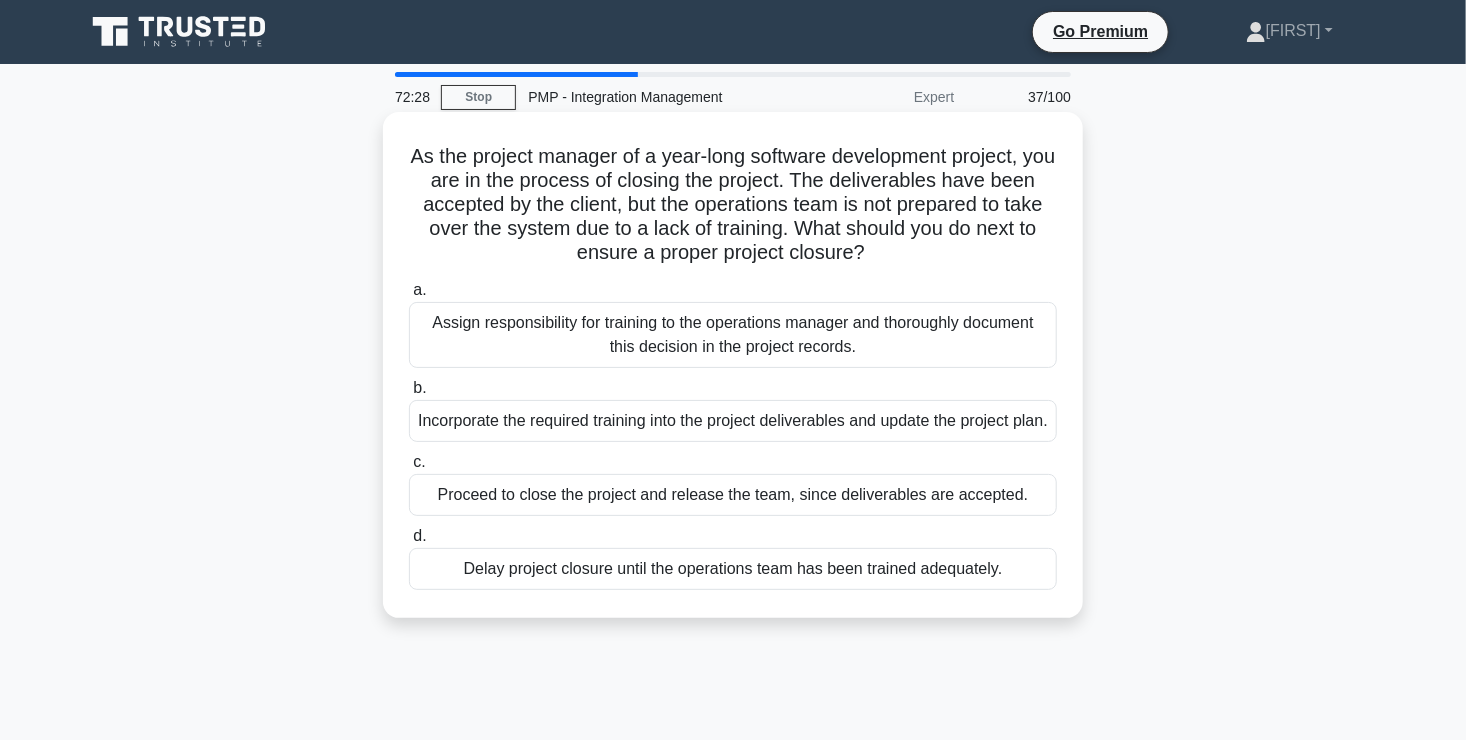 click on "Assign responsibility for training to the operations manager and thoroughly document this decision in the project records." at bounding box center [733, 335] 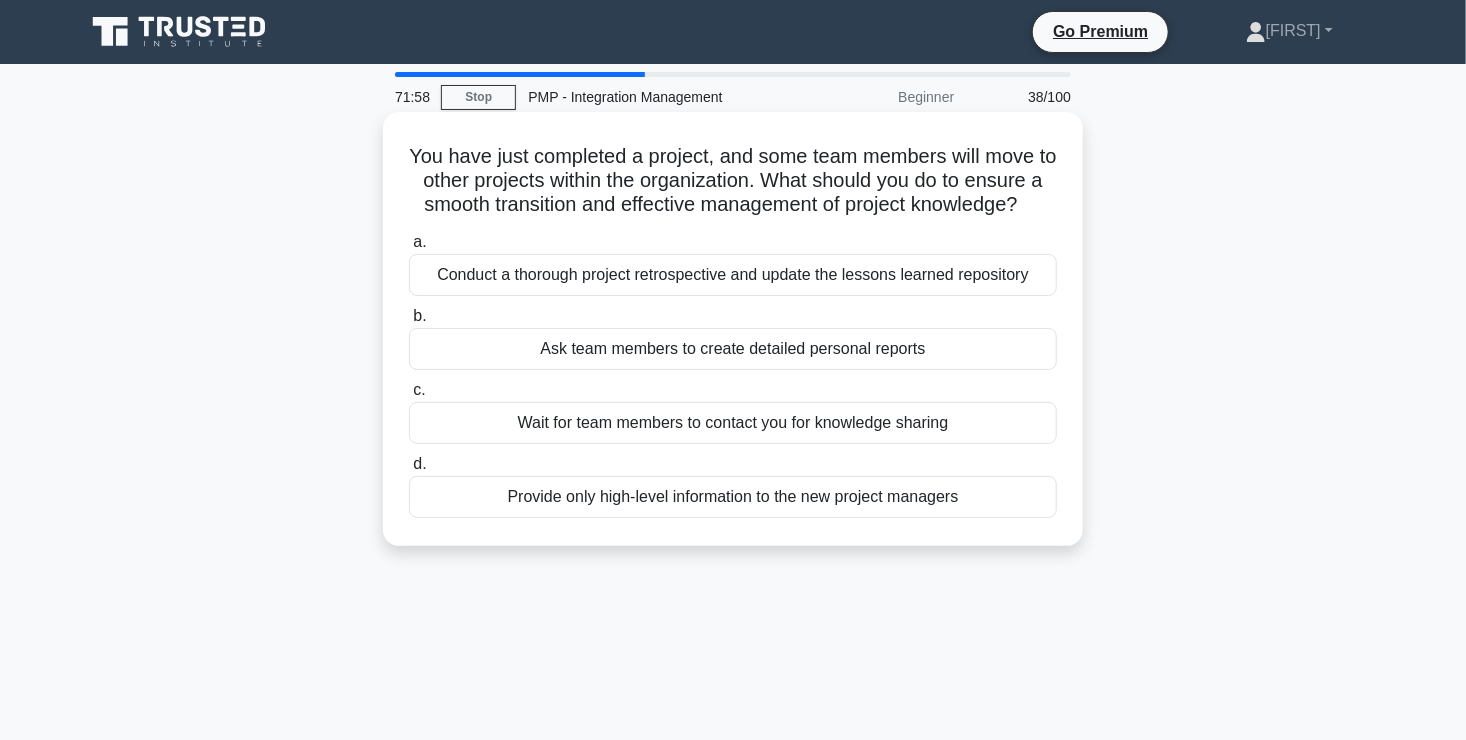 click on "Conduct a thorough project retrospective and update the lessons learned repository" at bounding box center [733, 275] 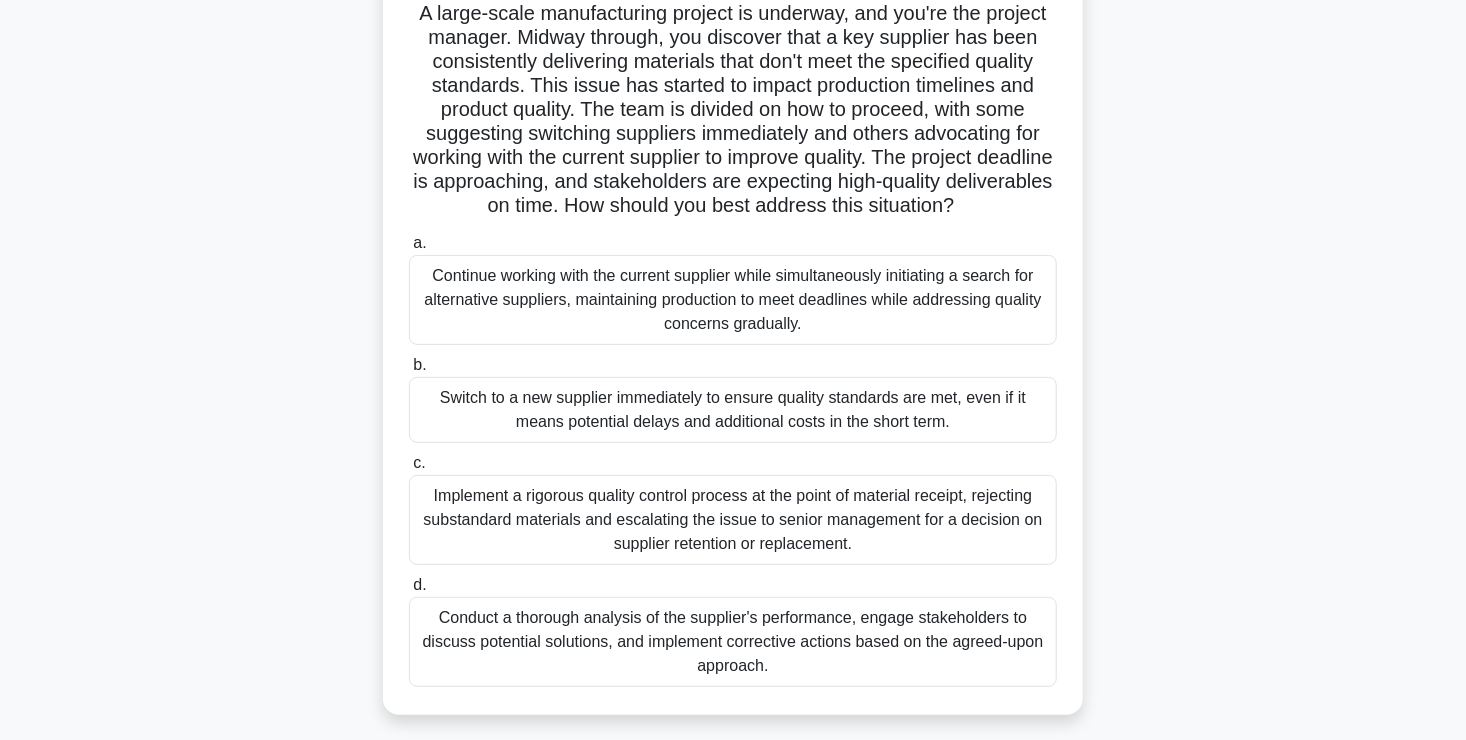 scroll, scrollTop: 154, scrollLeft: 0, axis: vertical 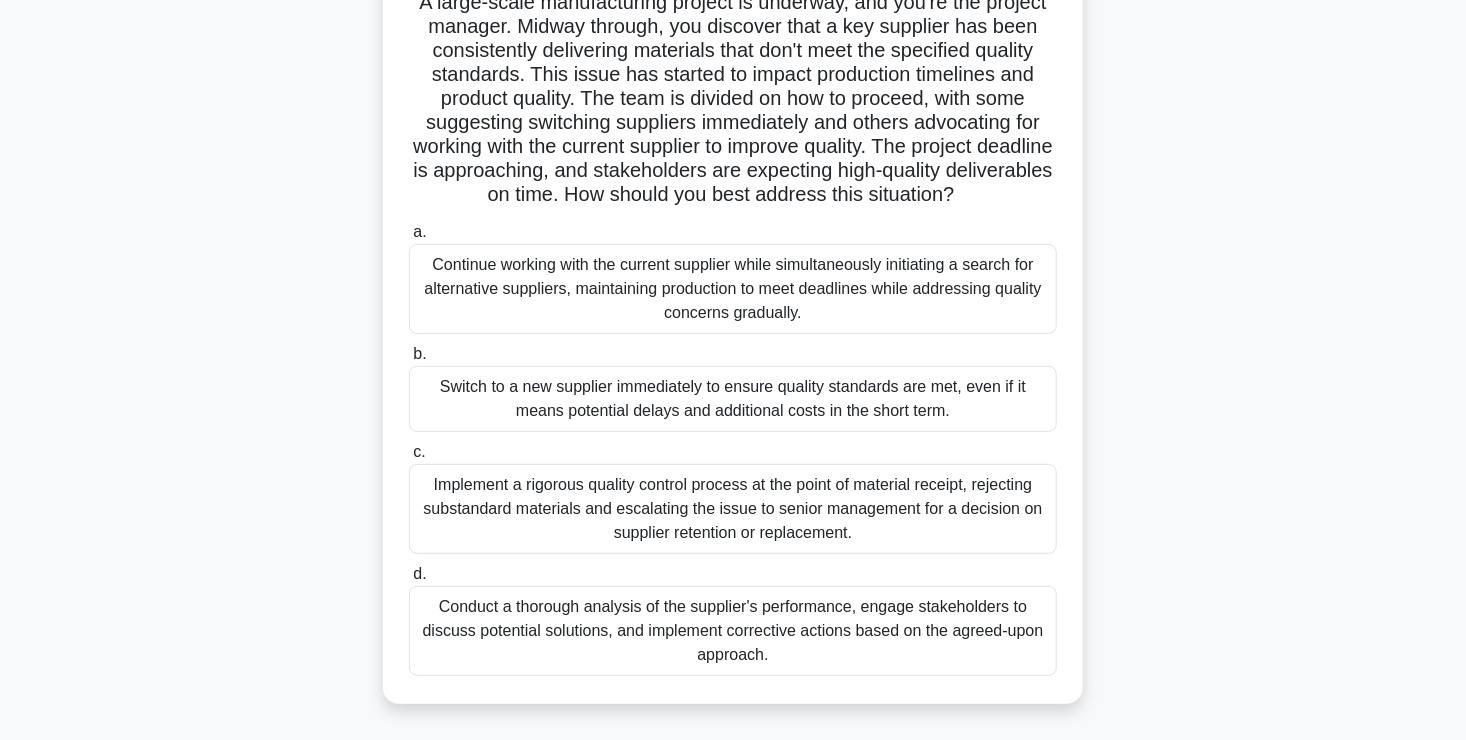 click on "Conduct a thorough analysis of the supplier's performance, engage stakeholders to discuss potential solutions, and implement corrective actions based on the agreed-upon approach." at bounding box center (733, 631) 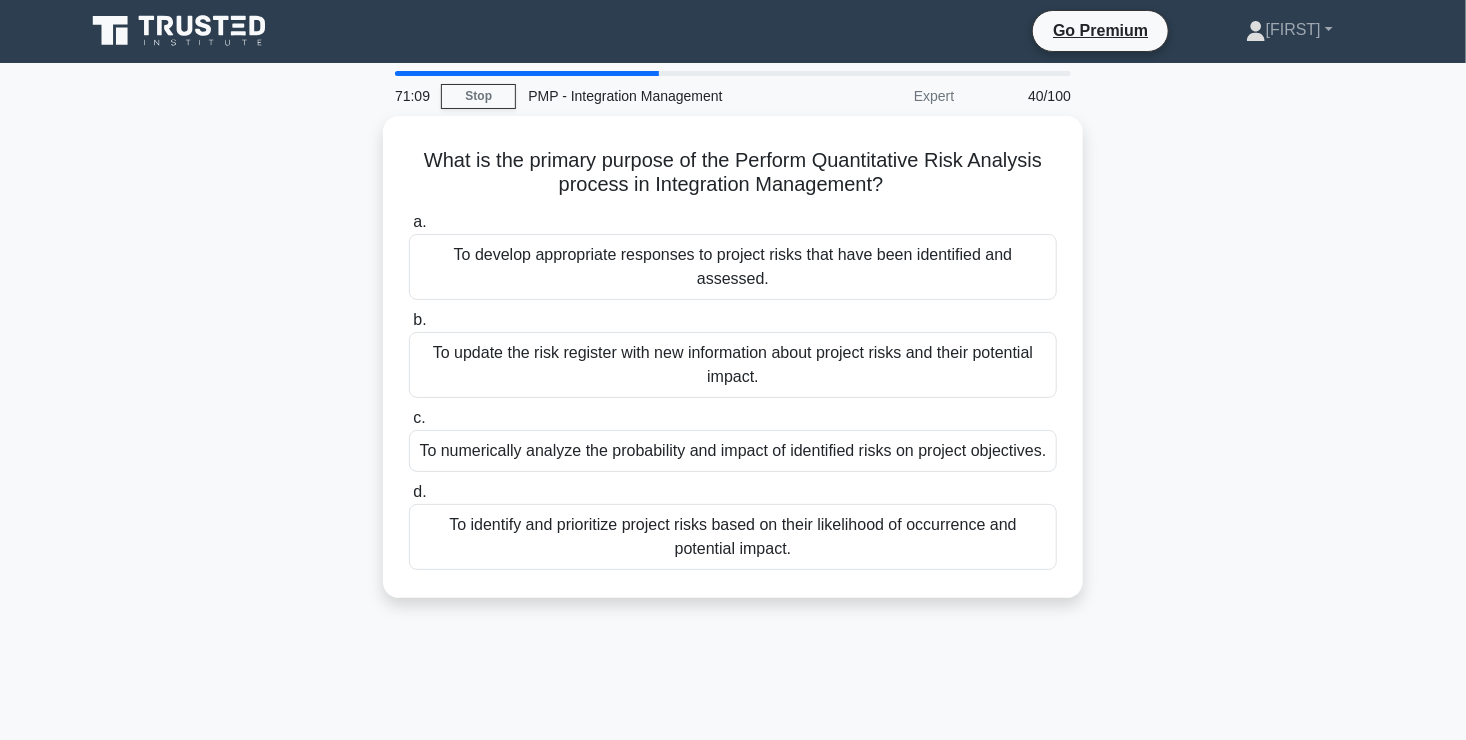 scroll, scrollTop: 0, scrollLeft: 0, axis: both 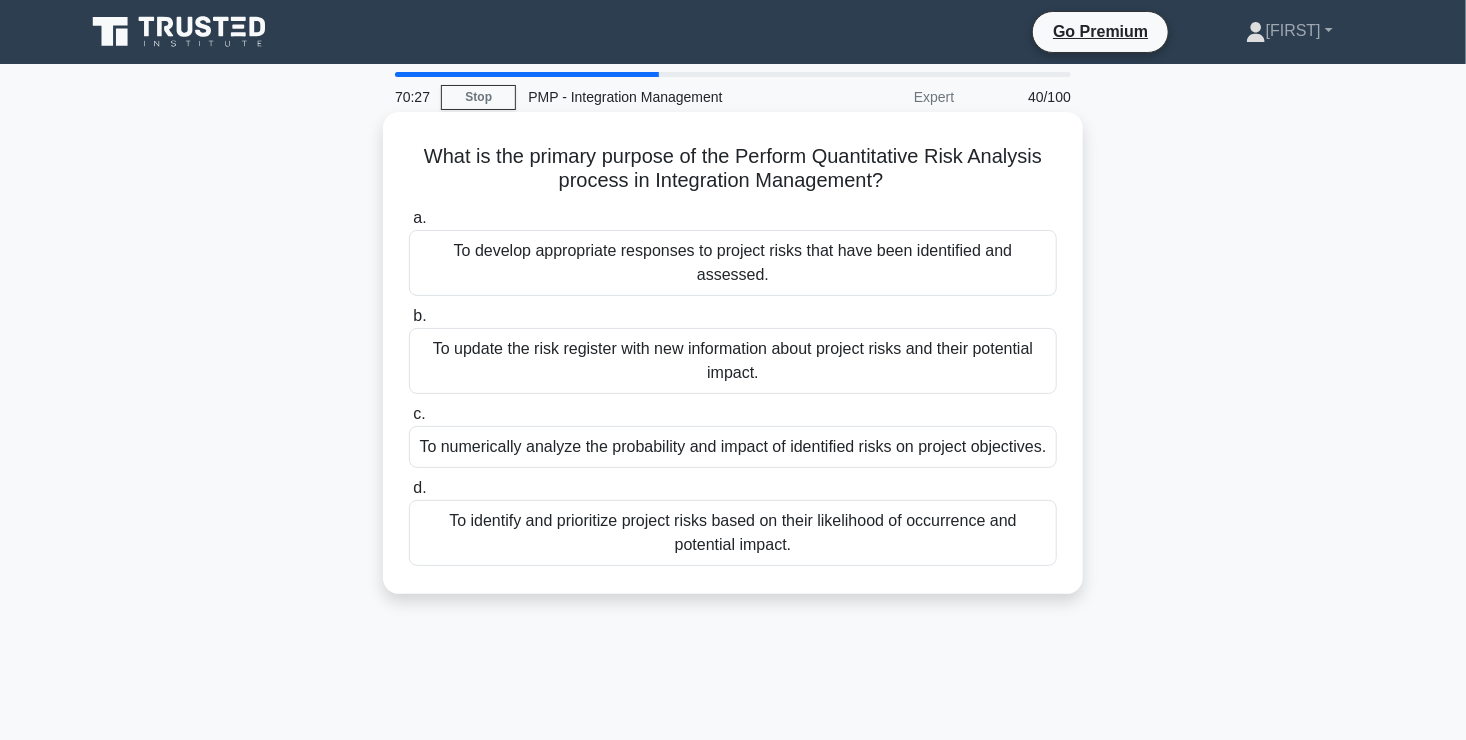 click on "To numerically analyze the probability and impact of identified risks on project objectives." at bounding box center [733, 447] 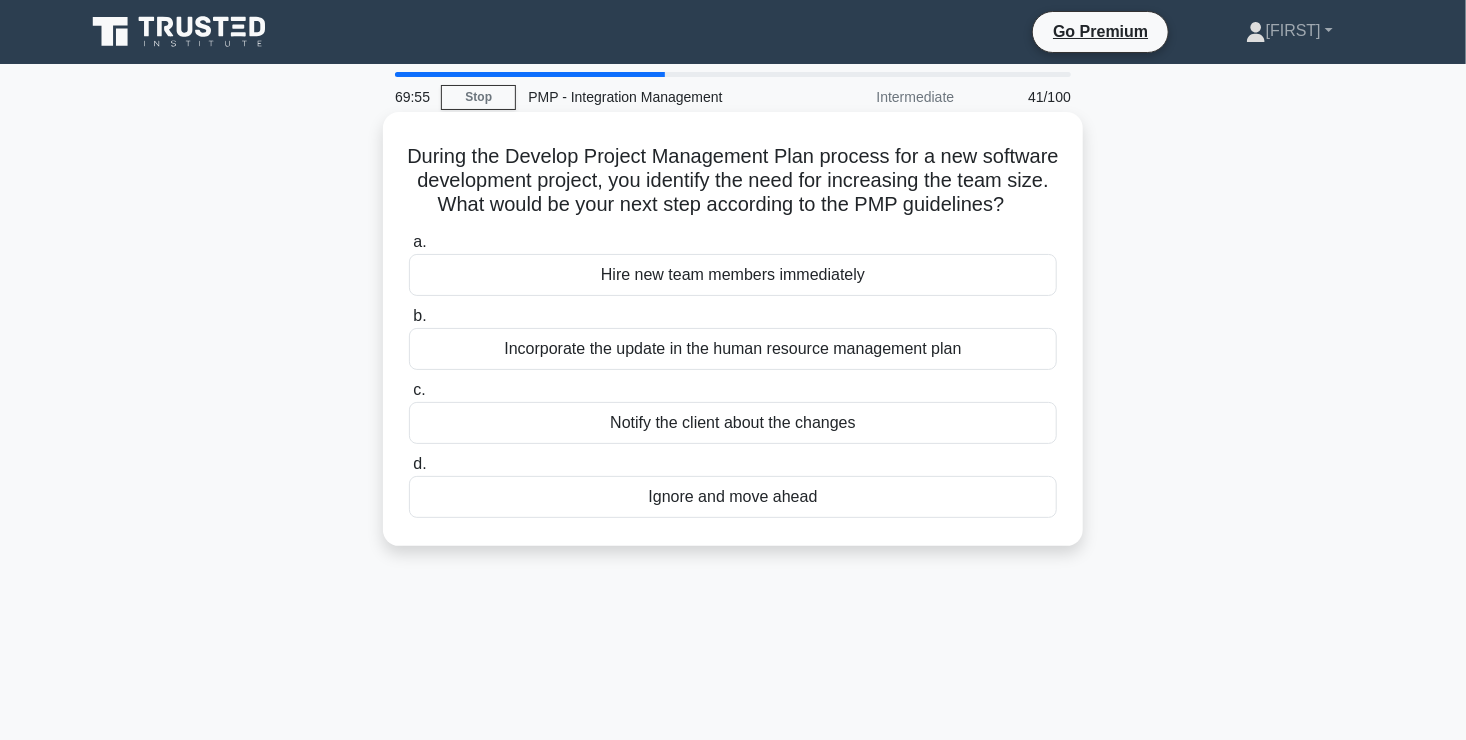 click on "Incorporate the update in the human resource management plan" at bounding box center (733, 349) 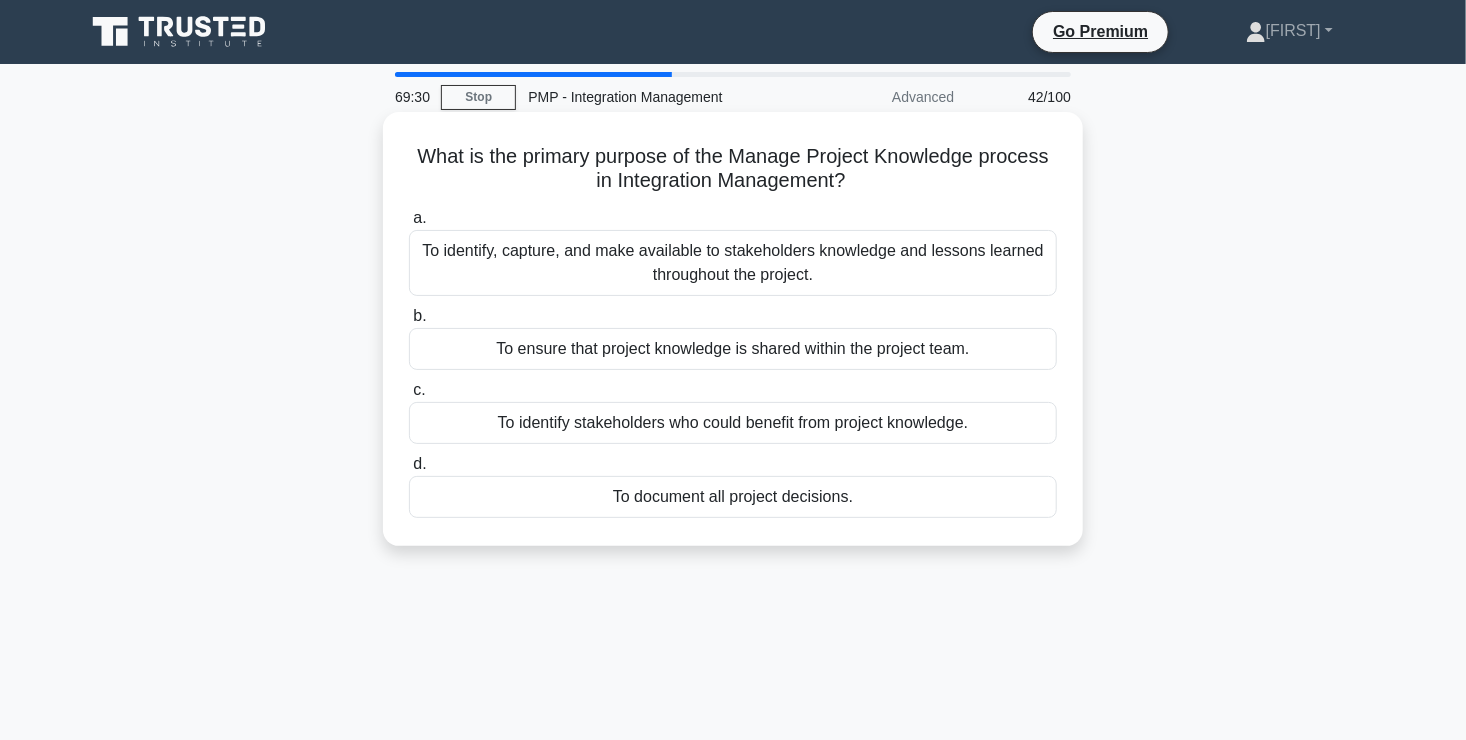 click on "To identify, capture, and make available to stakeholders knowledge and lessons learned throughout the project." at bounding box center [733, 263] 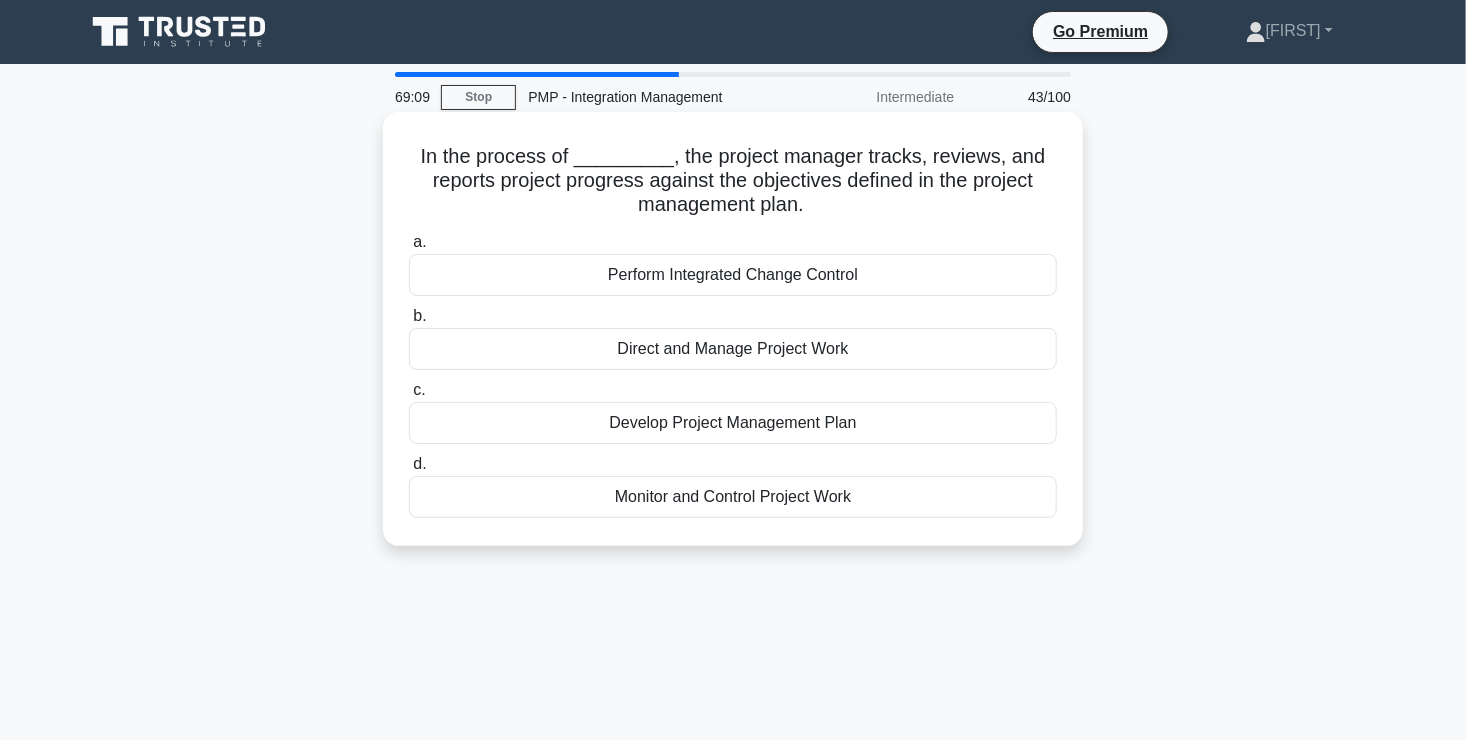 click on "Monitor and Control Project Work" at bounding box center [733, 497] 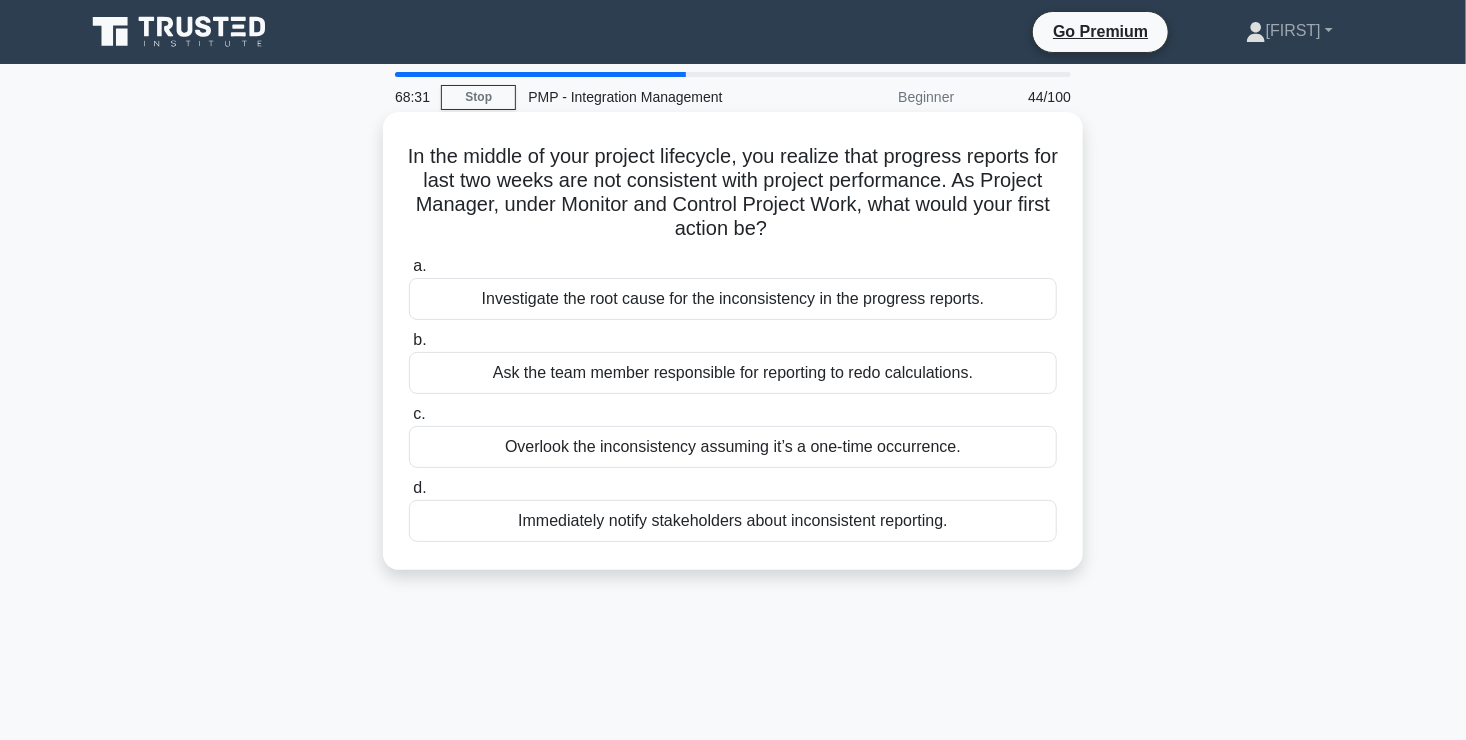 click on "Investigate the root cause for the inconsistency in the progress reports." at bounding box center (733, 299) 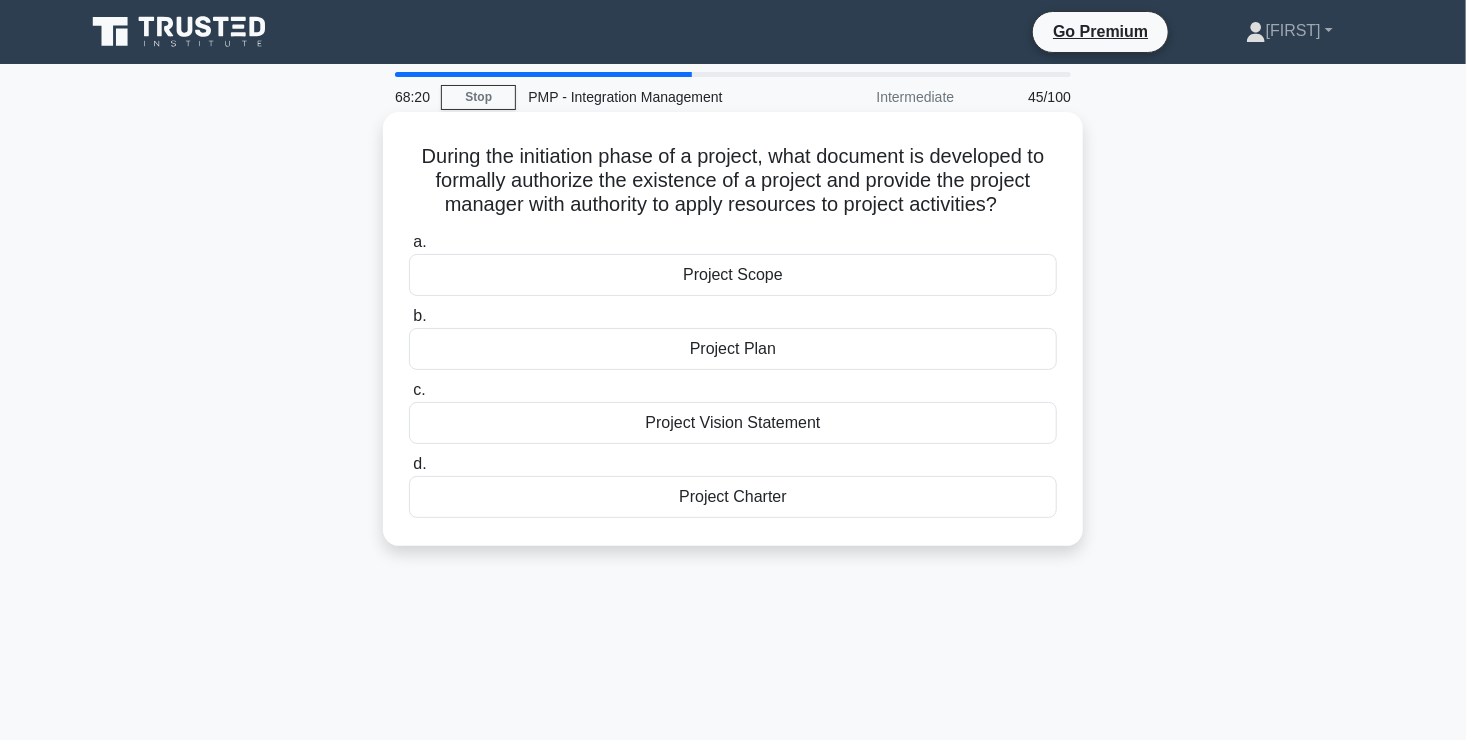 click on "Project Charter" at bounding box center [733, 497] 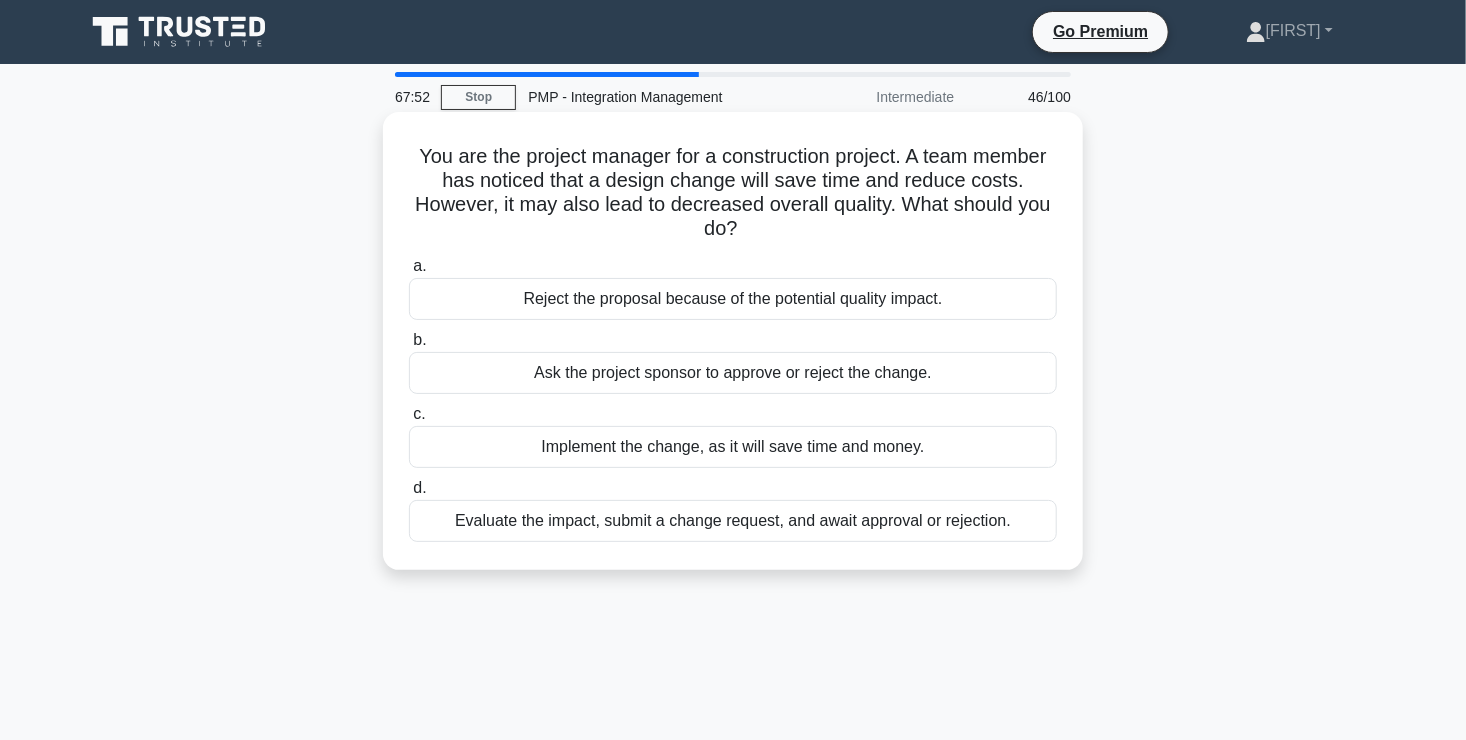 click on "Evaluate the impact, submit a change request, and await approval or rejection." at bounding box center (733, 521) 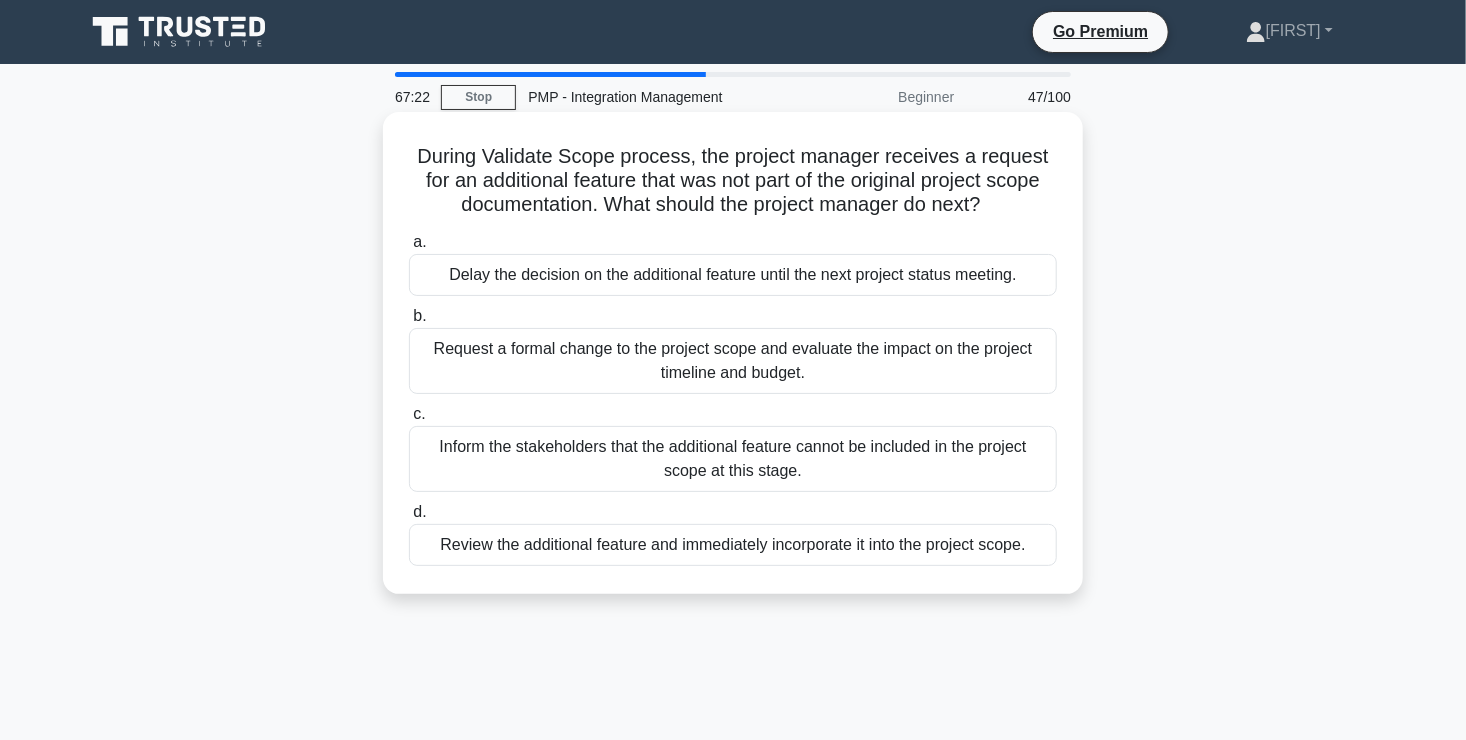 click on "Request a formal change to the project scope and evaluate the impact on the project timeline and budget." at bounding box center (733, 361) 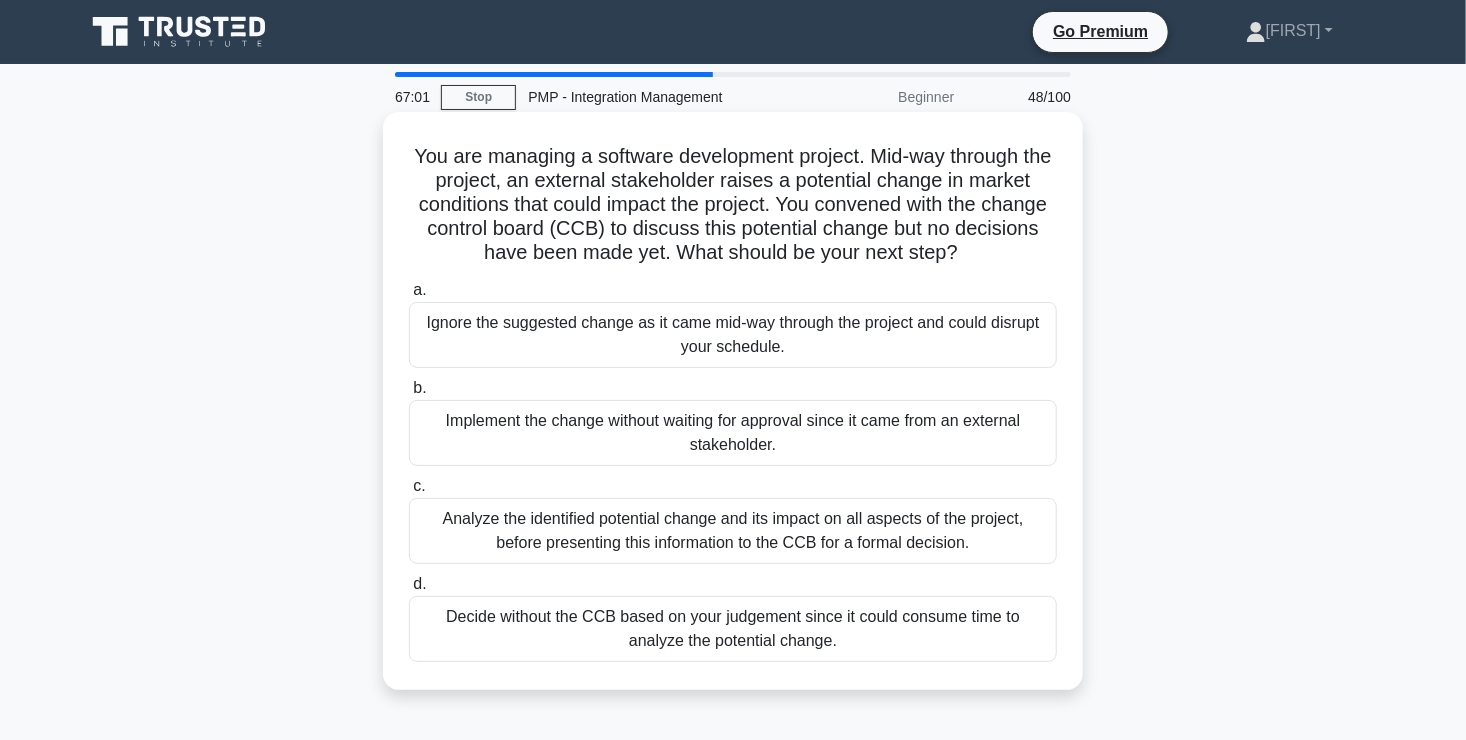 click on "Analyze the identified potential change and its impact on all aspects of the project, before presenting this information to the CCB for a formal decision." at bounding box center [733, 531] 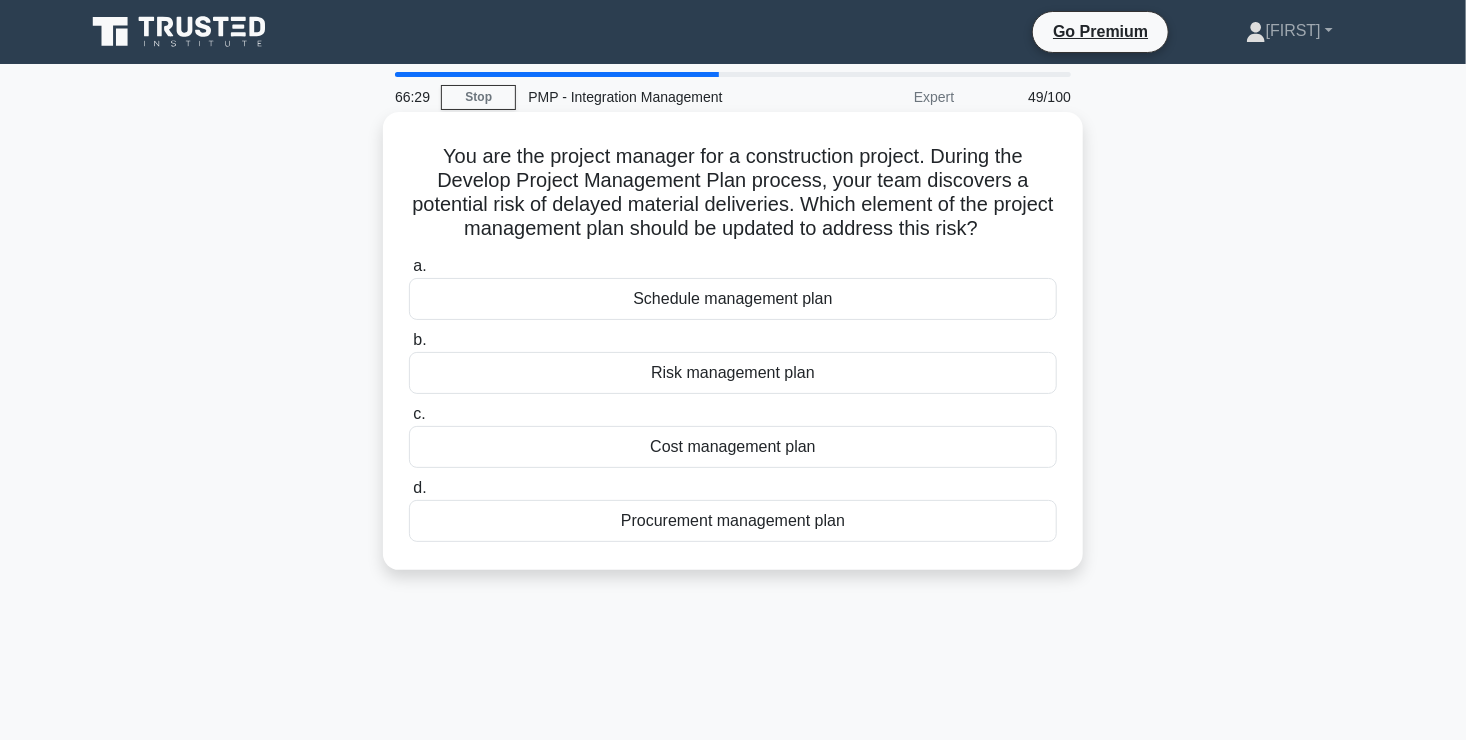 click on "Risk management plan" at bounding box center [733, 373] 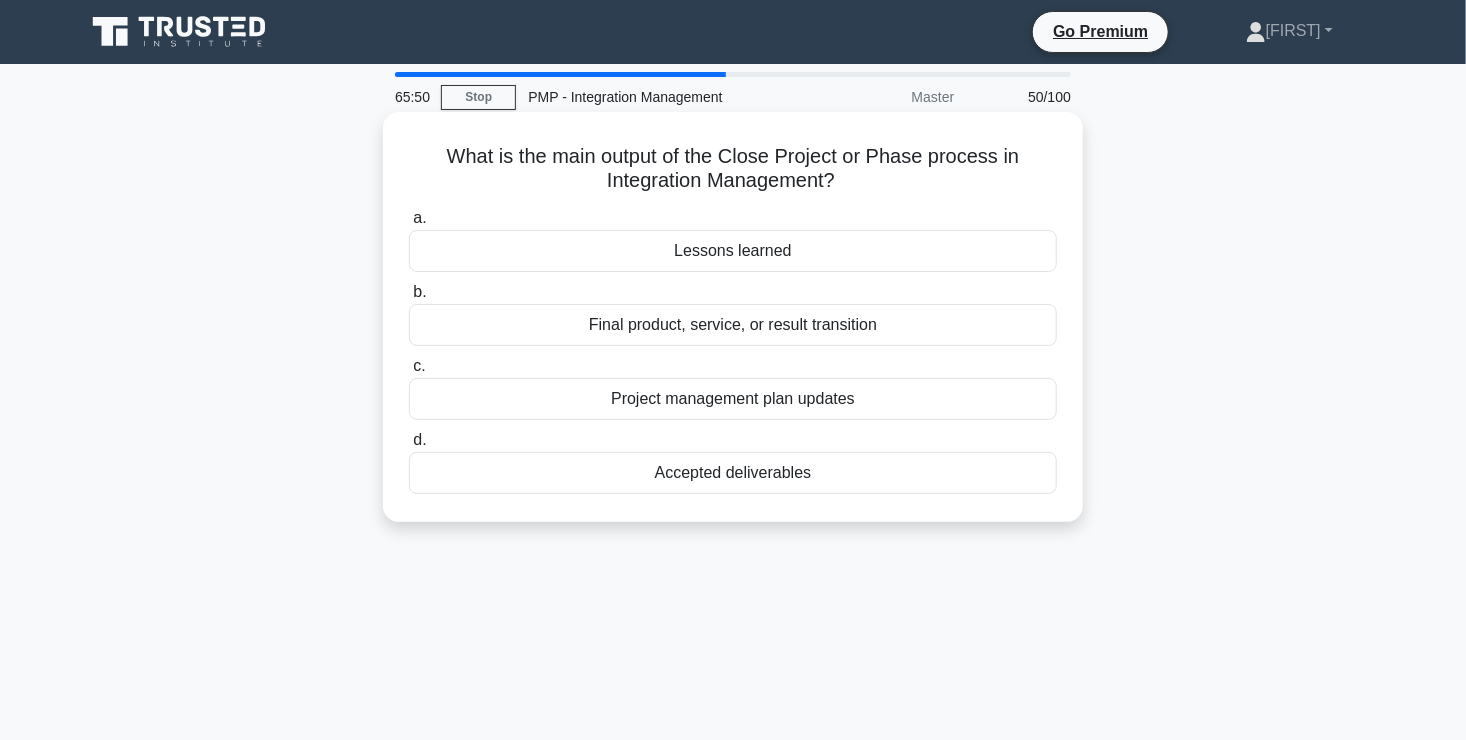 click on "Accepted deliverables" at bounding box center (733, 473) 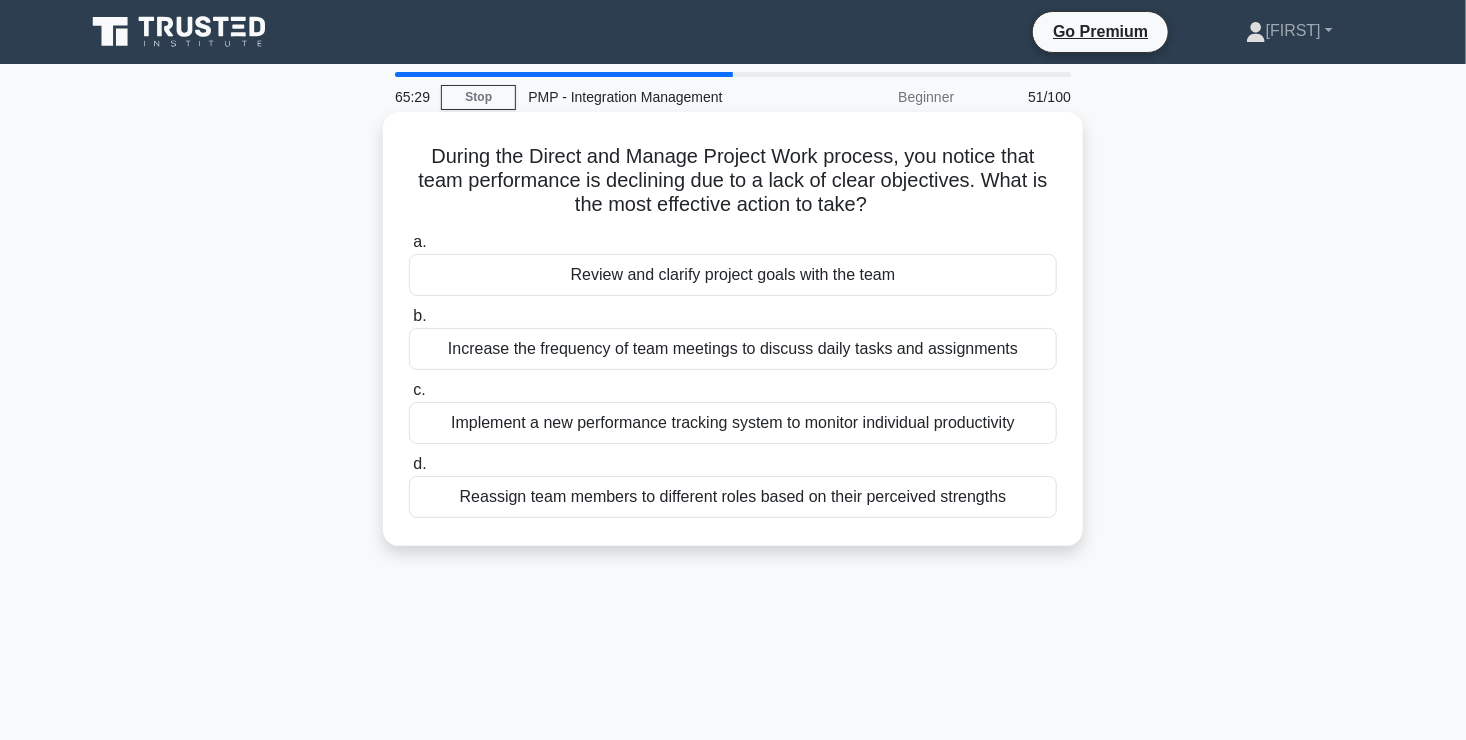 click on "Review and clarify project goals with the team" at bounding box center [733, 275] 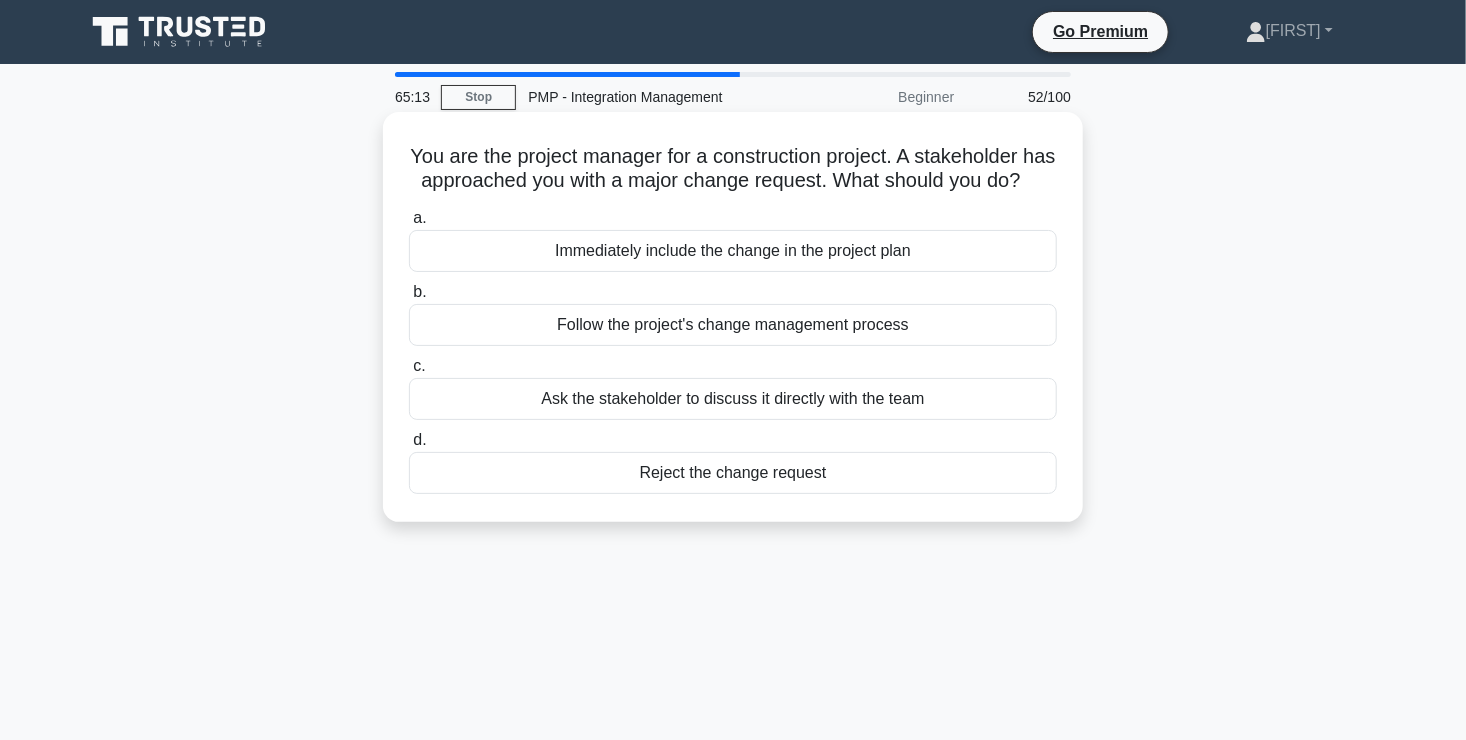 click on "Follow the project's change management process" at bounding box center [733, 325] 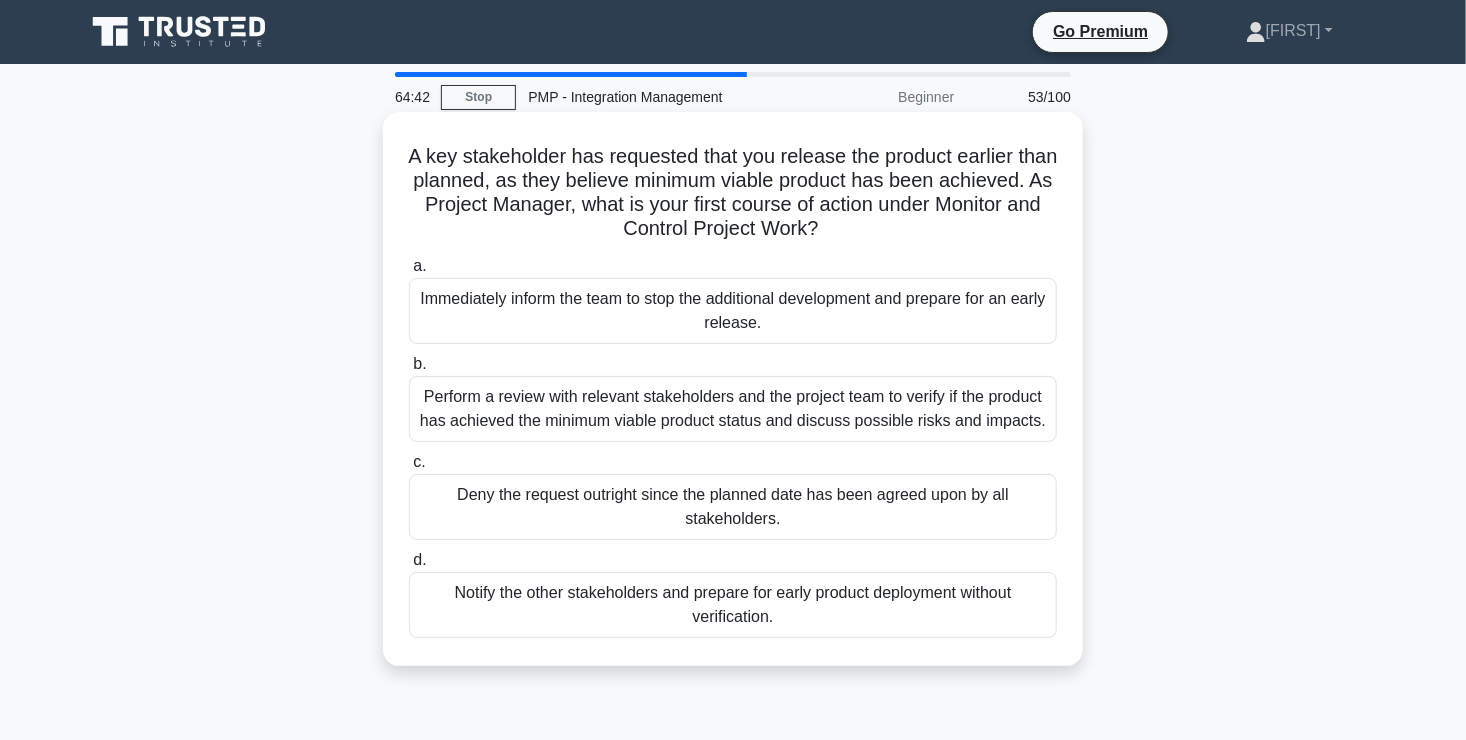 click on "Perform a review with relevant stakeholders and the project team to verify if the product has achieved the minimum viable product status and discuss possible risks and impacts." at bounding box center (733, 409) 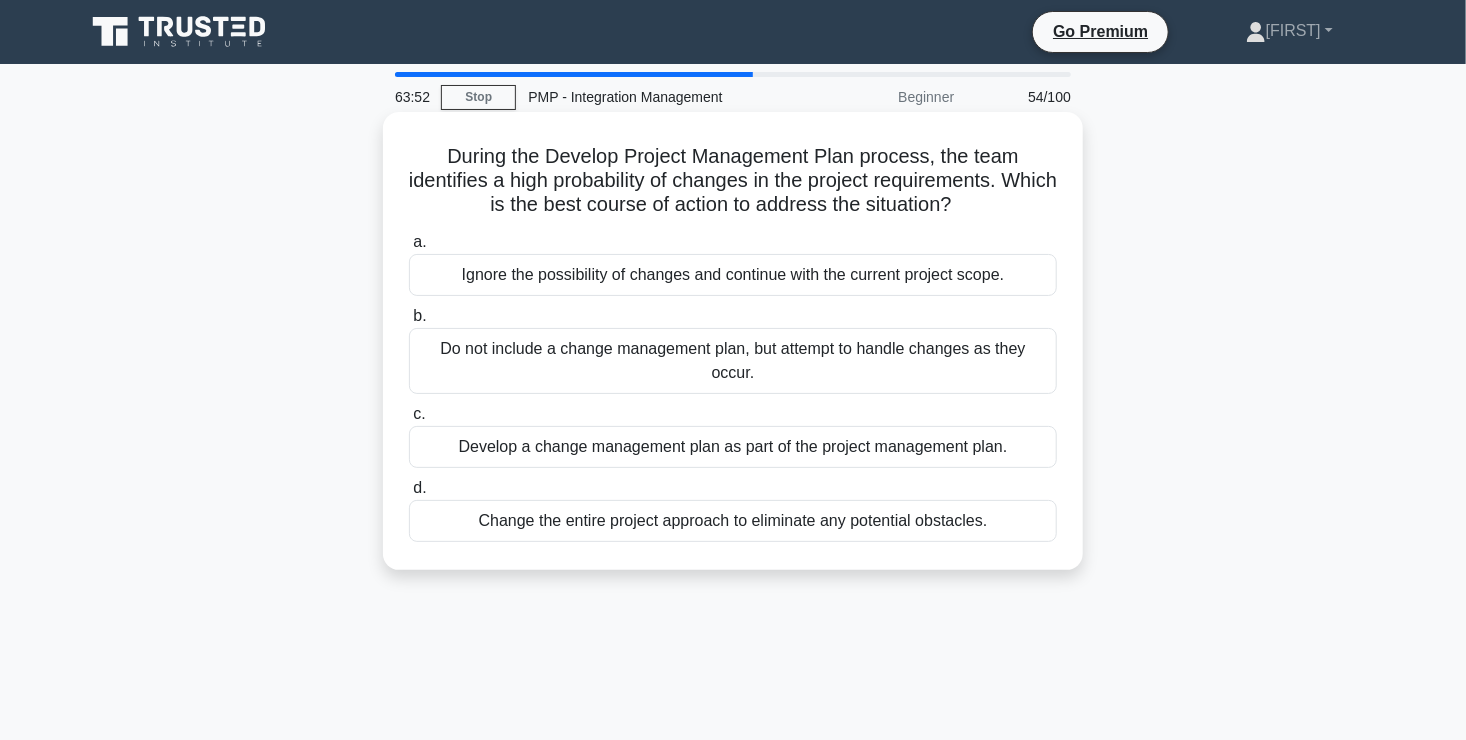 click on "Develop a change management plan as part of the project management plan." at bounding box center (733, 447) 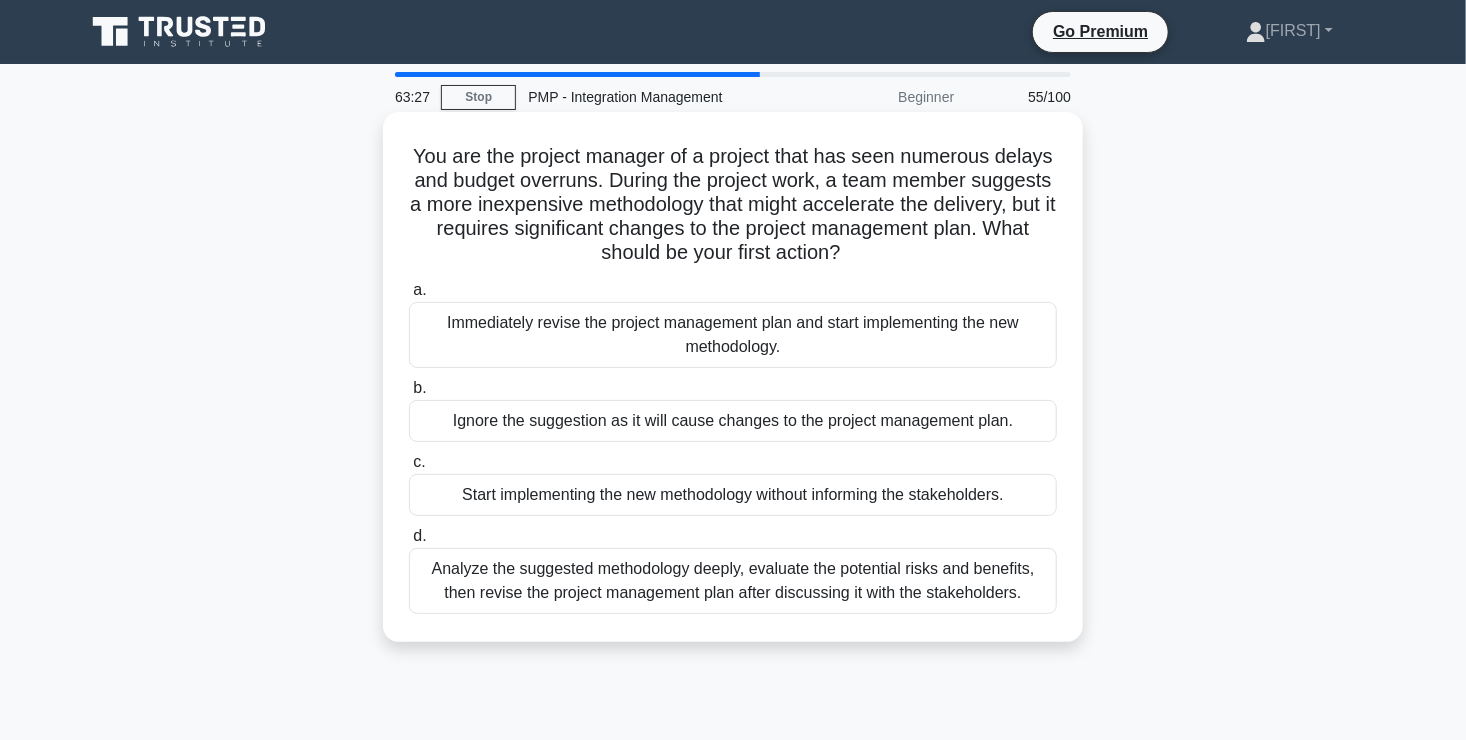 click on "Analyze the suggested methodology deeply, evaluate the potential risks and benefits, then revise the project management plan after discussing it with the stakeholders." at bounding box center (733, 581) 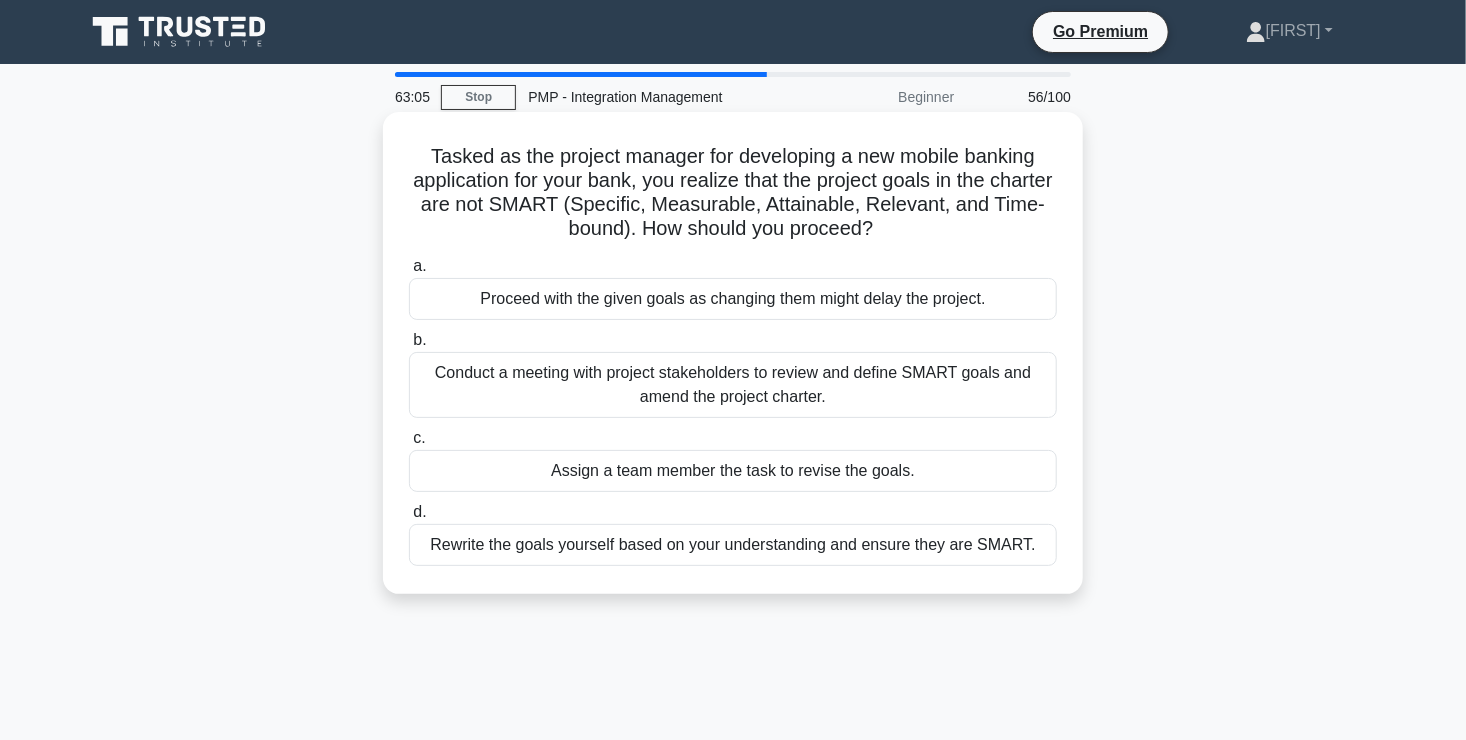 click on "Conduct a meeting with project stakeholders to review and define SMART goals and amend the project charter." at bounding box center (733, 385) 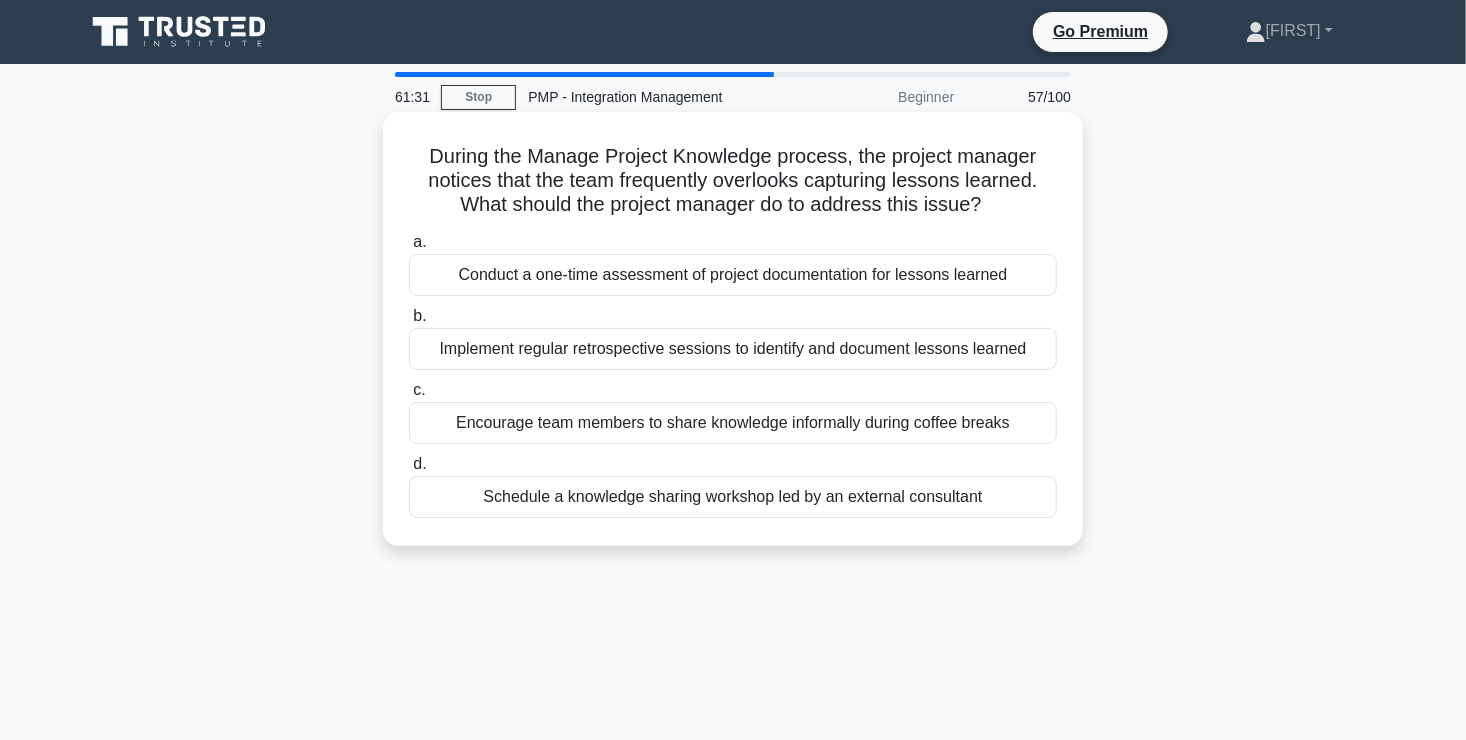 click on "Encourage team members to share knowledge informally during coffee breaks" at bounding box center (733, 423) 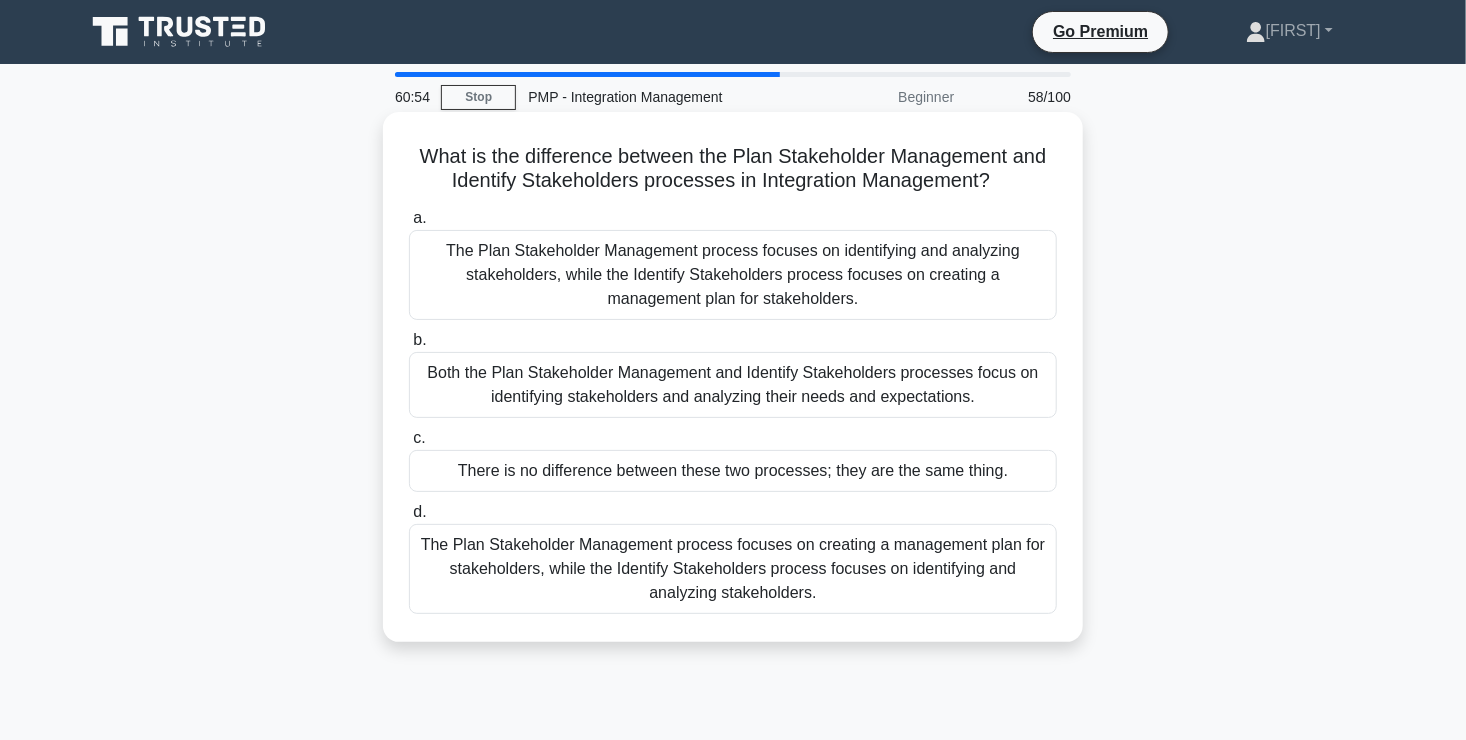 click on "The Plan Stakeholder Management process focuses on creating a management plan for stakeholders, while the Identify Stakeholders process focuses on identifying and analyzing stakeholders." at bounding box center [733, 569] 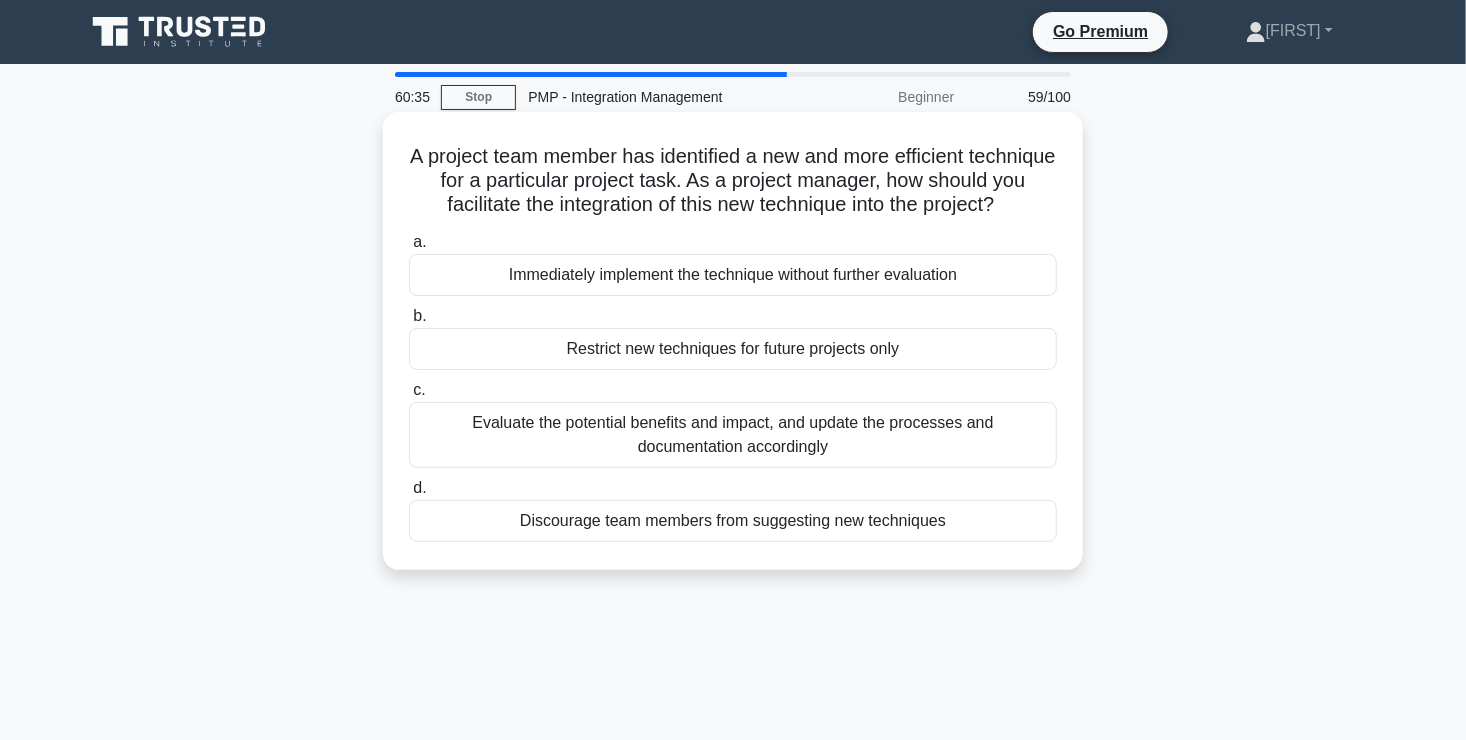 click on "Evaluate the potential benefits and impact, and update the processes and documentation accordingly" at bounding box center (733, 435) 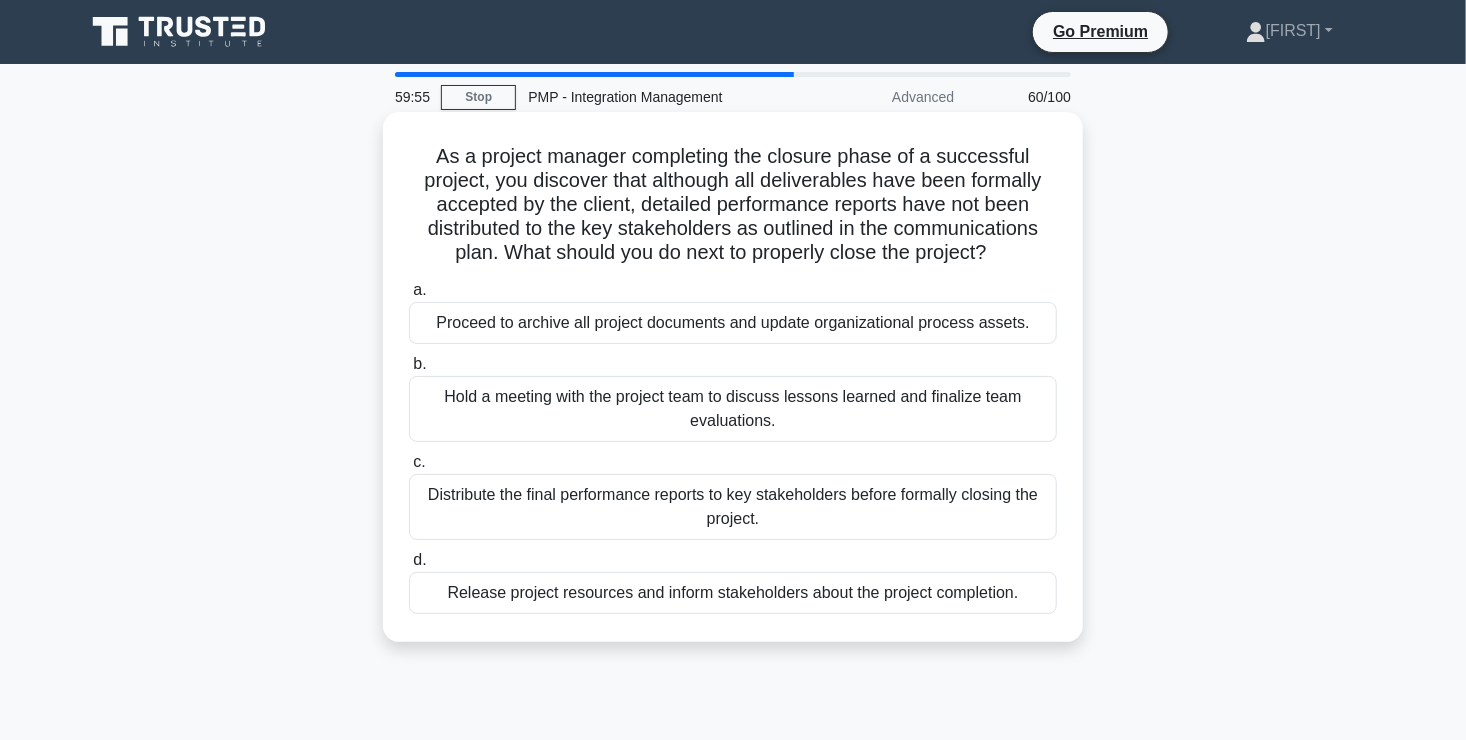 click on "Distribute the final performance reports to key stakeholders before formally closing the project." at bounding box center [733, 507] 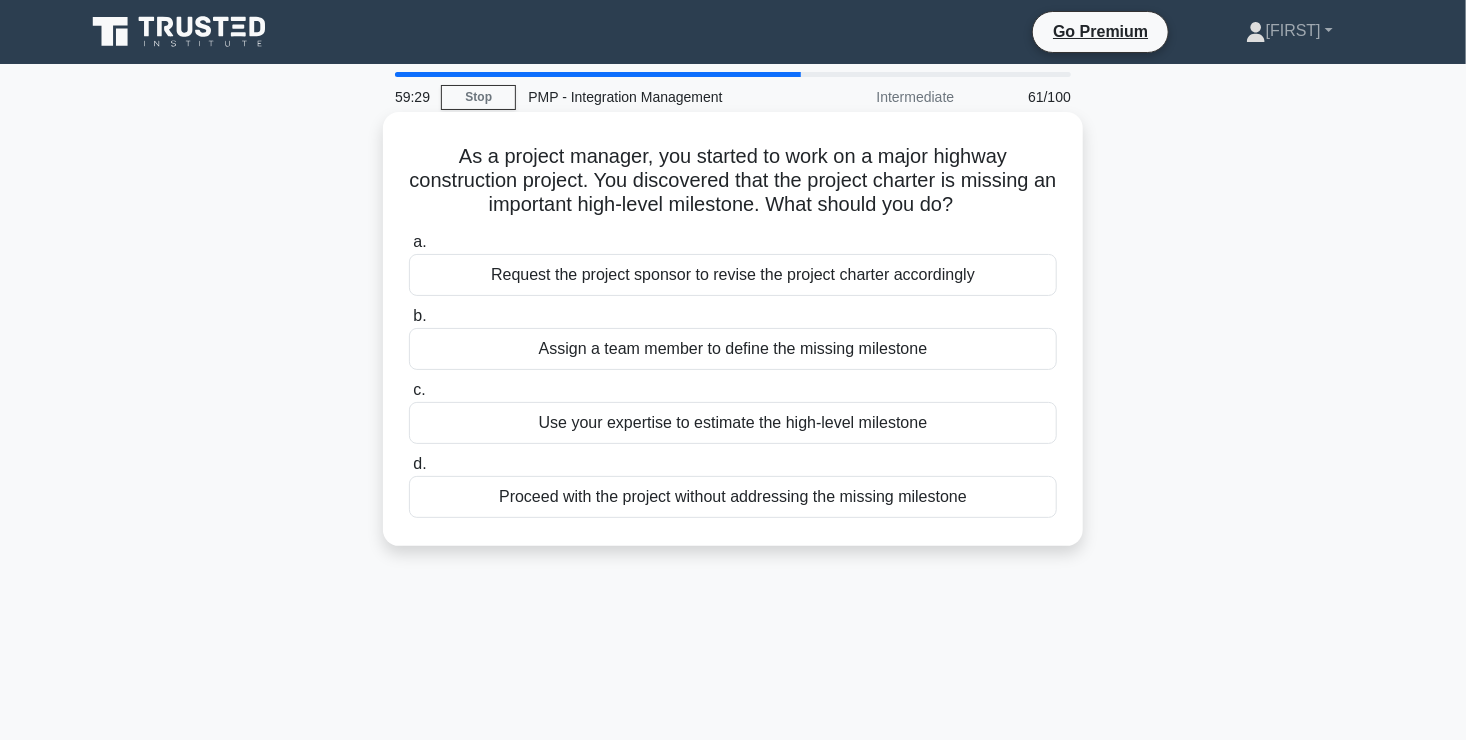 click on "Request the project sponsor to revise the project charter accordingly" at bounding box center (733, 275) 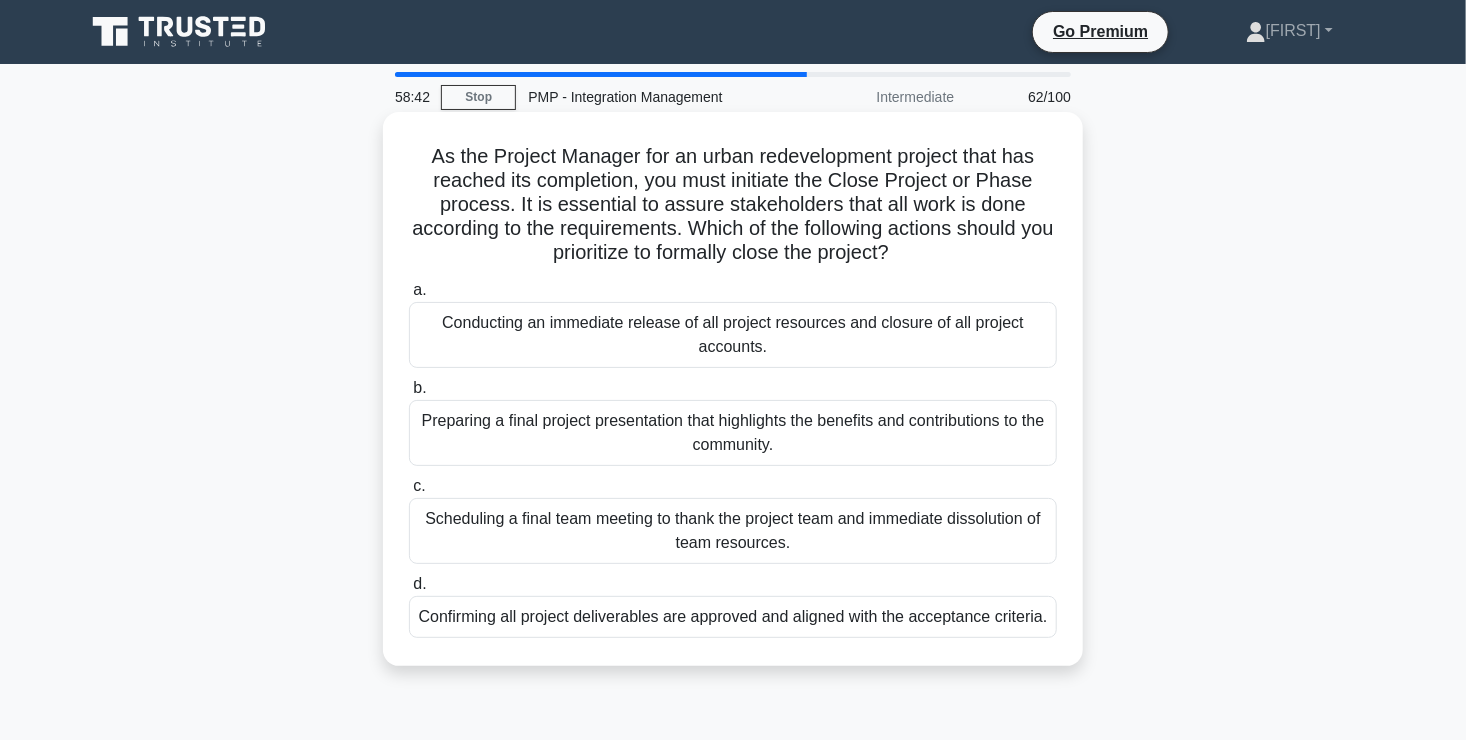 click on "Confirming all project deliverables are approved and aligned with the acceptance criteria." at bounding box center (733, 617) 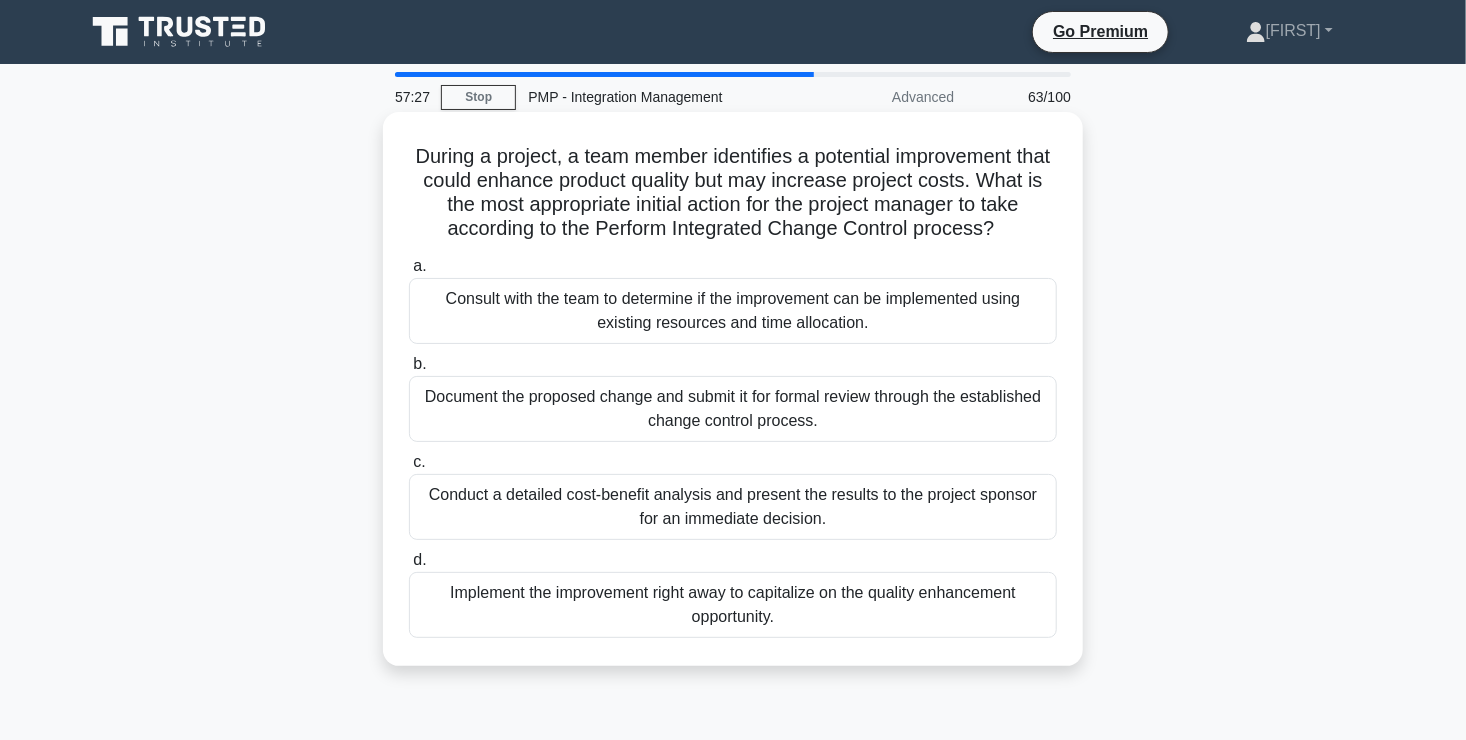 click on "Document the proposed change and submit it for formal review through the established change control process." at bounding box center (733, 409) 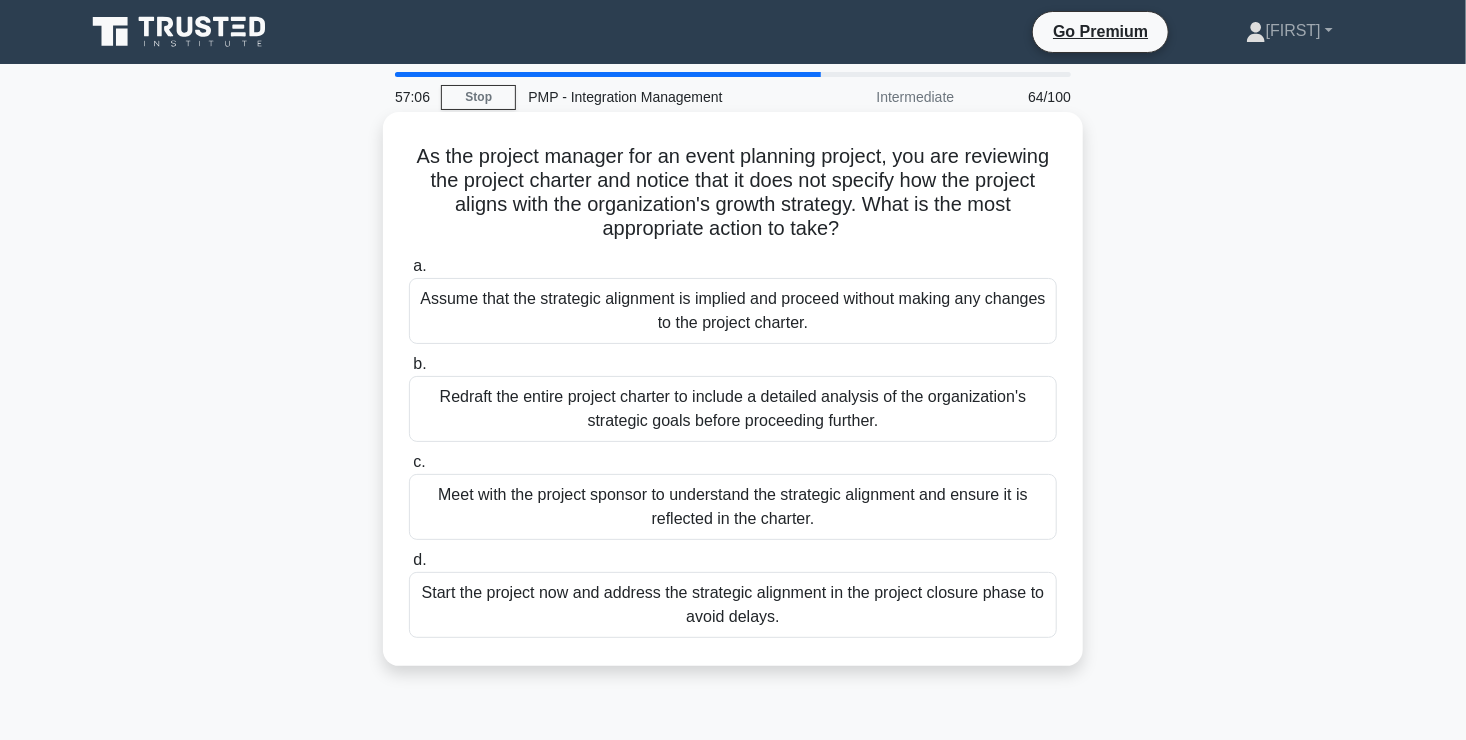click on "Meet with the project sponsor to understand the strategic alignment and ensure it is reflected in the charter." at bounding box center [733, 507] 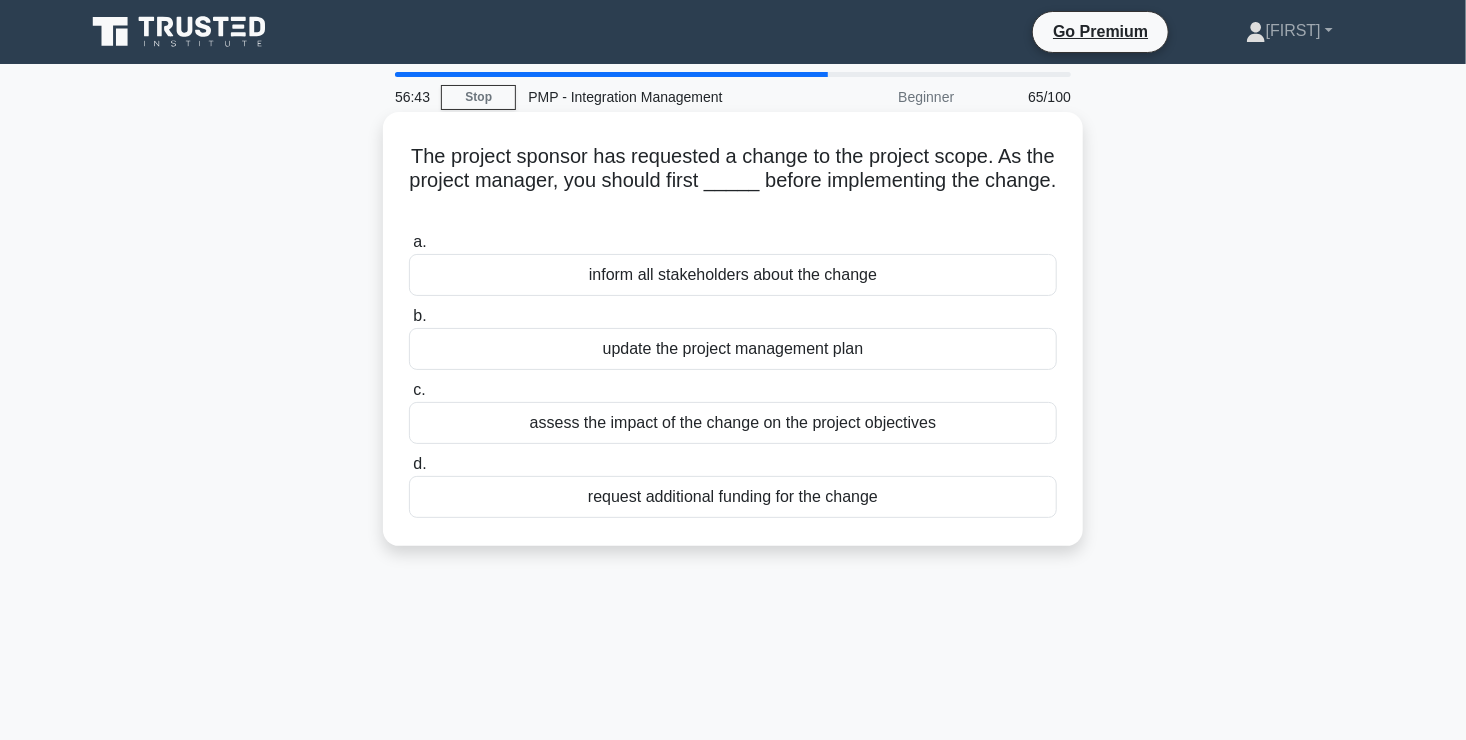 click on "assess the impact of the change on the project objectives" at bounding box center (733, 423) 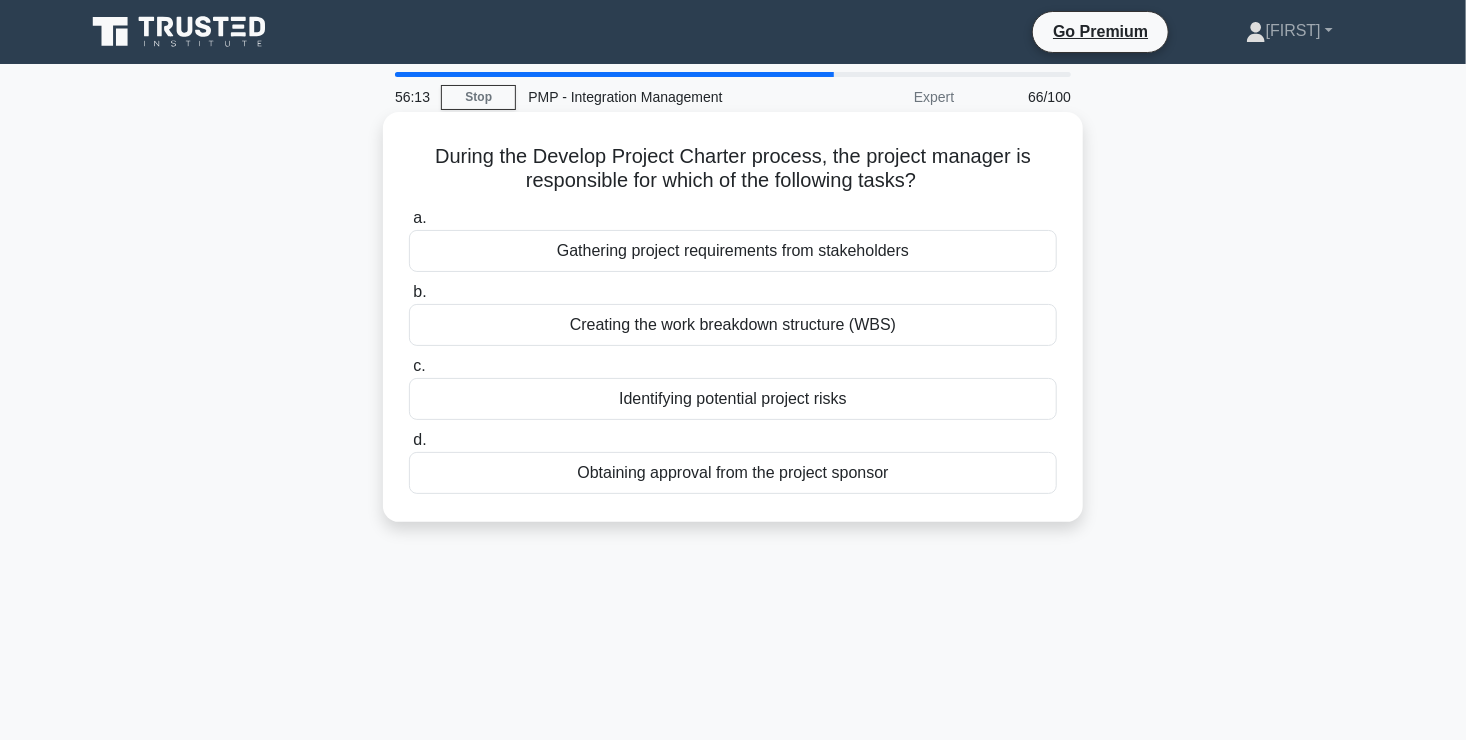 click on "Gathering project requirements from stakeholders" at bounding box center (733, 251) 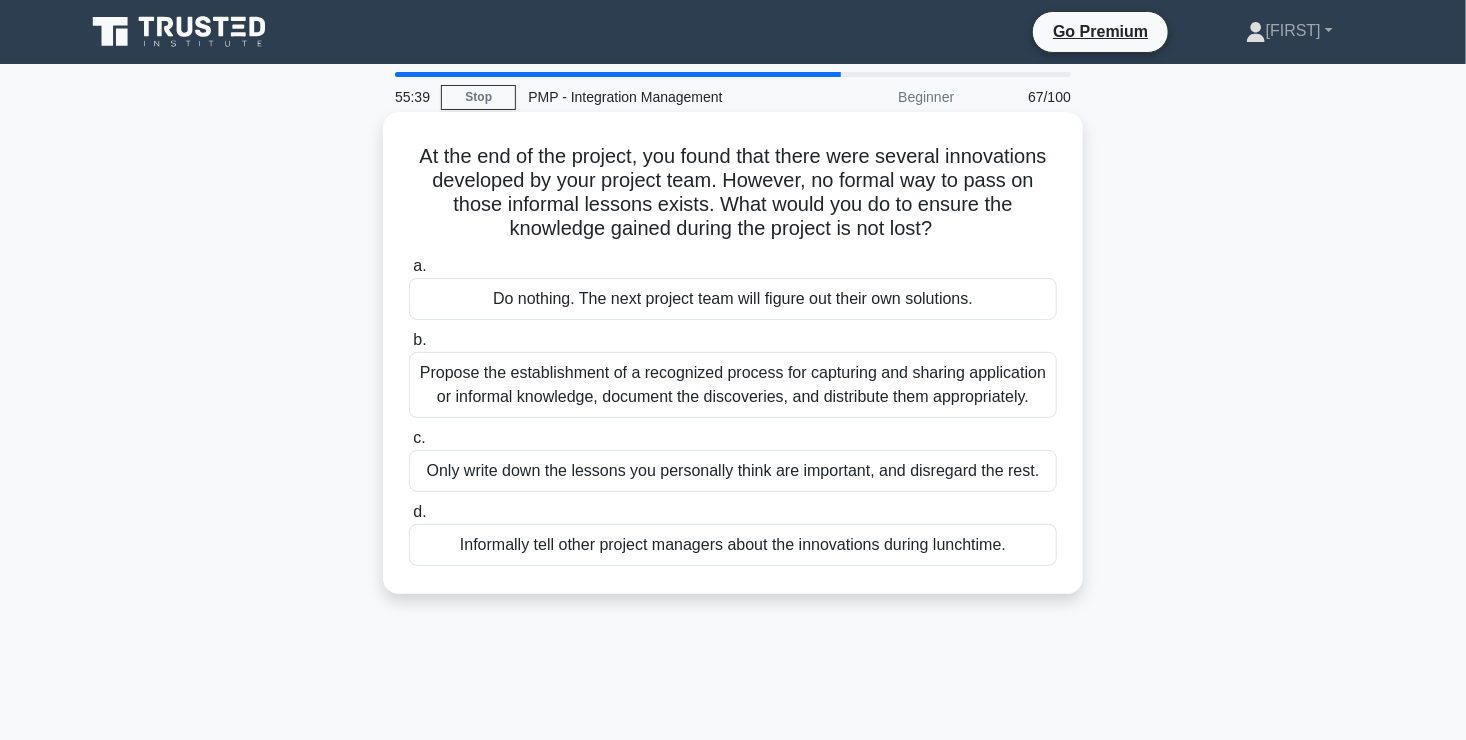 click on "Propose the establishment of a recognized process for capturing and sharing application or informal knowledge, document the discoveries, and distribute them appropriately." at bounding box center [733, 385] 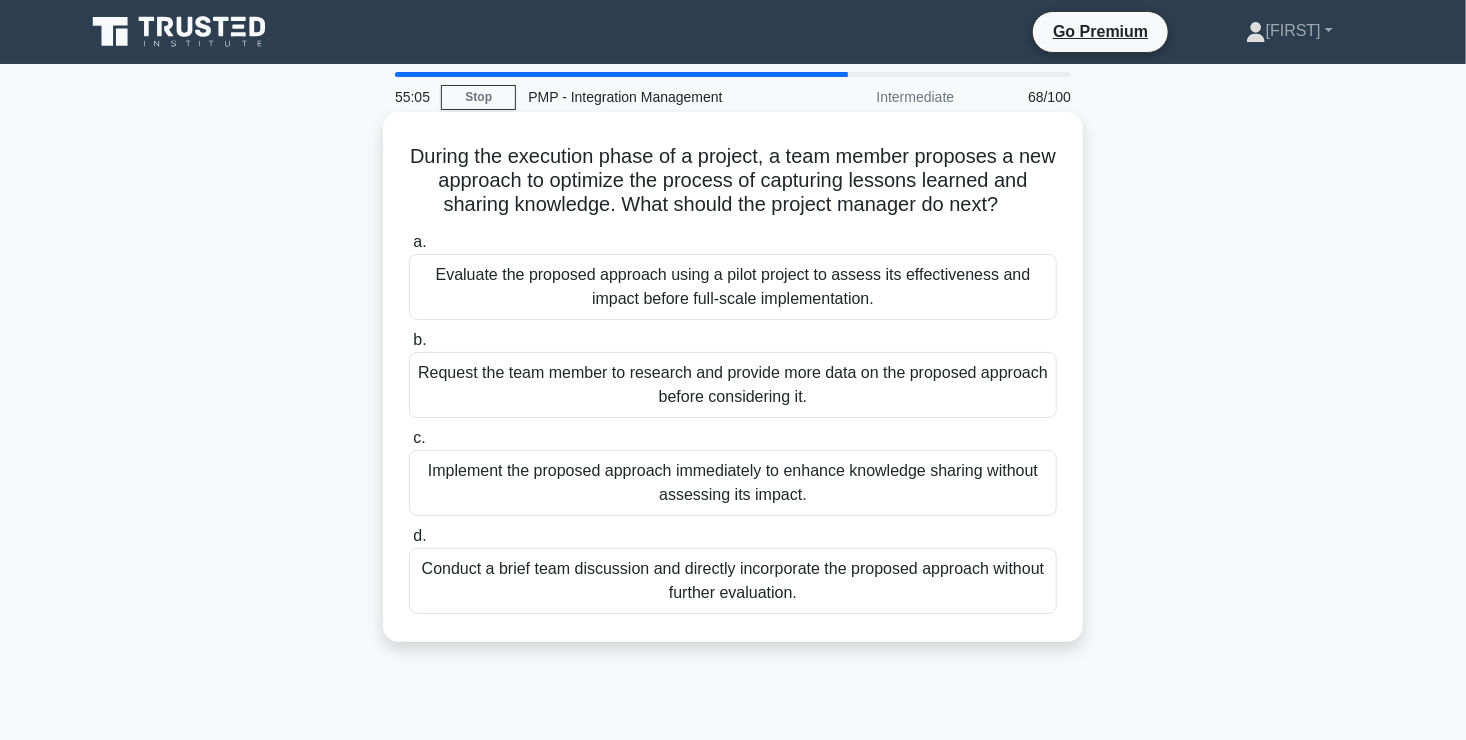 click on "Evaluate the proposed approach using a pilot project to assess its effectiveness and impact before full-scale implementation." at bounding box center (733, 287) 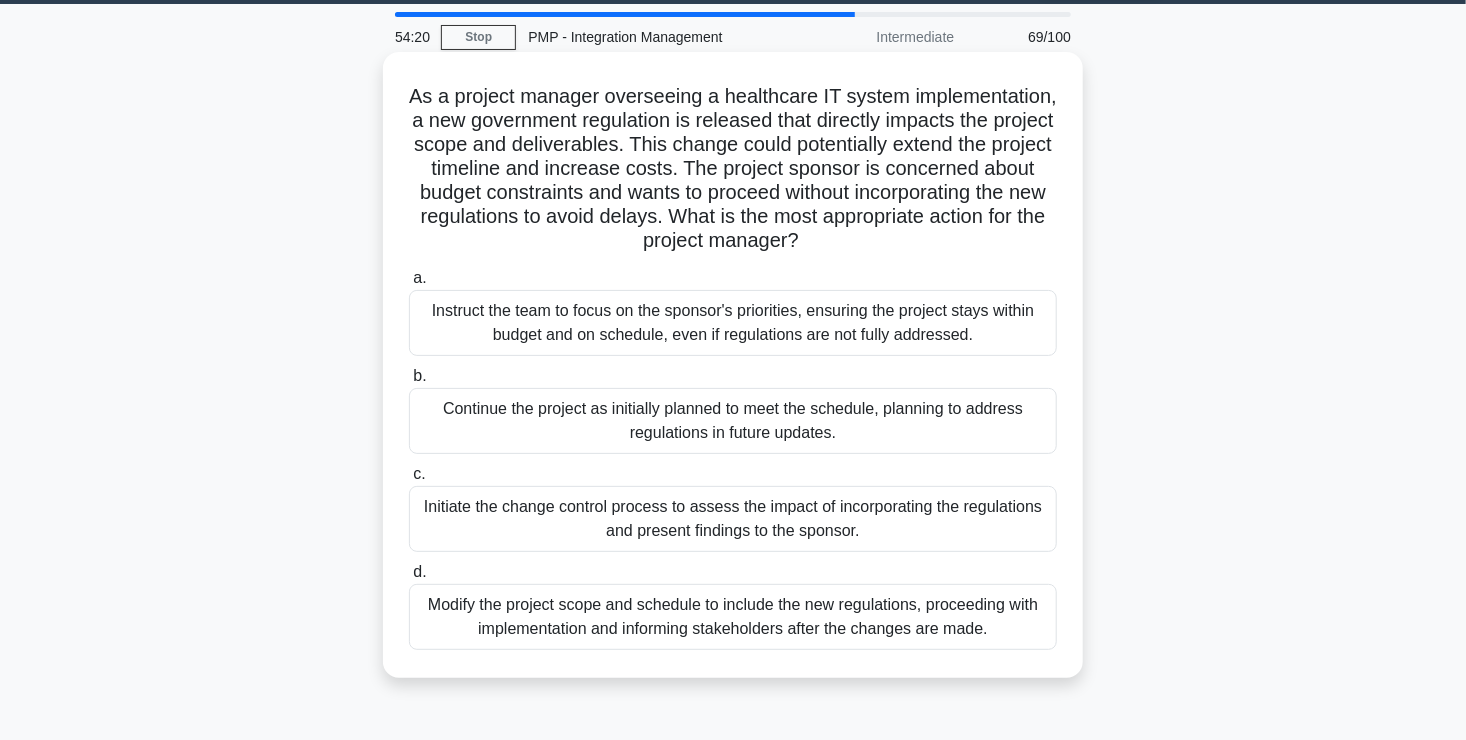 scroll, scrollTop: 64, scrollLeft: 0, axis: vertical 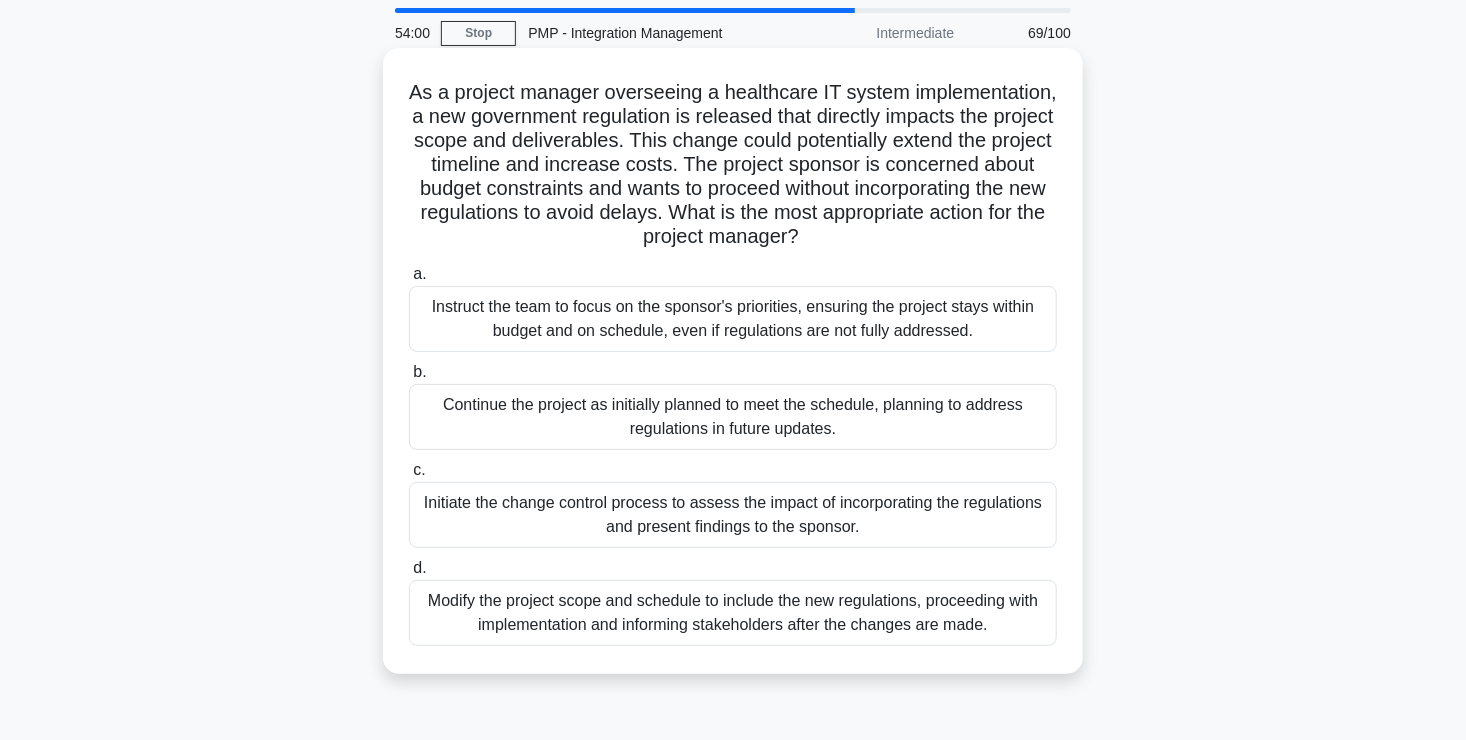 click on "Initiate the change control process to assess the impact of incorporating the regulations and present findings to the sponsor." at bounding box center (733, 515) 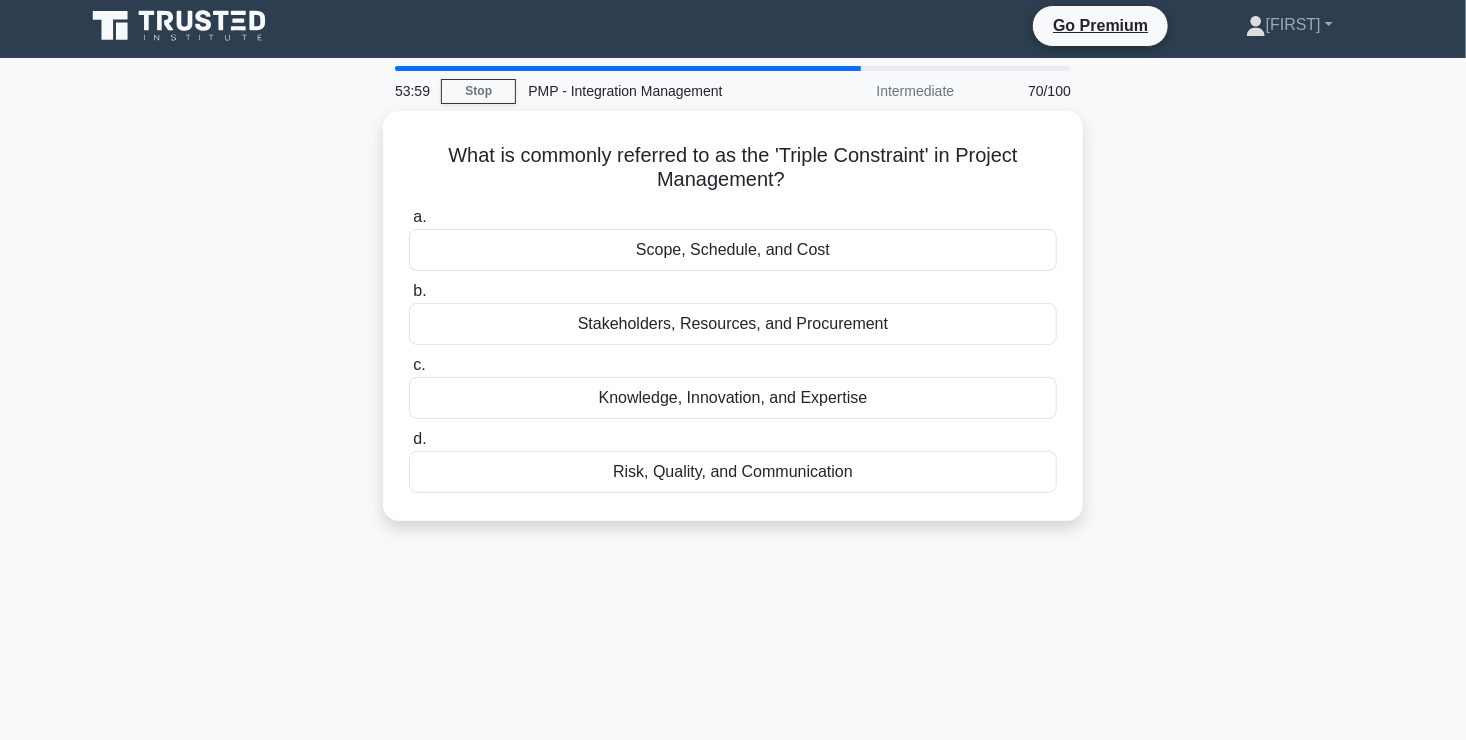 scroll, scrollTop: 0, scrollLeft: 0, axis: both 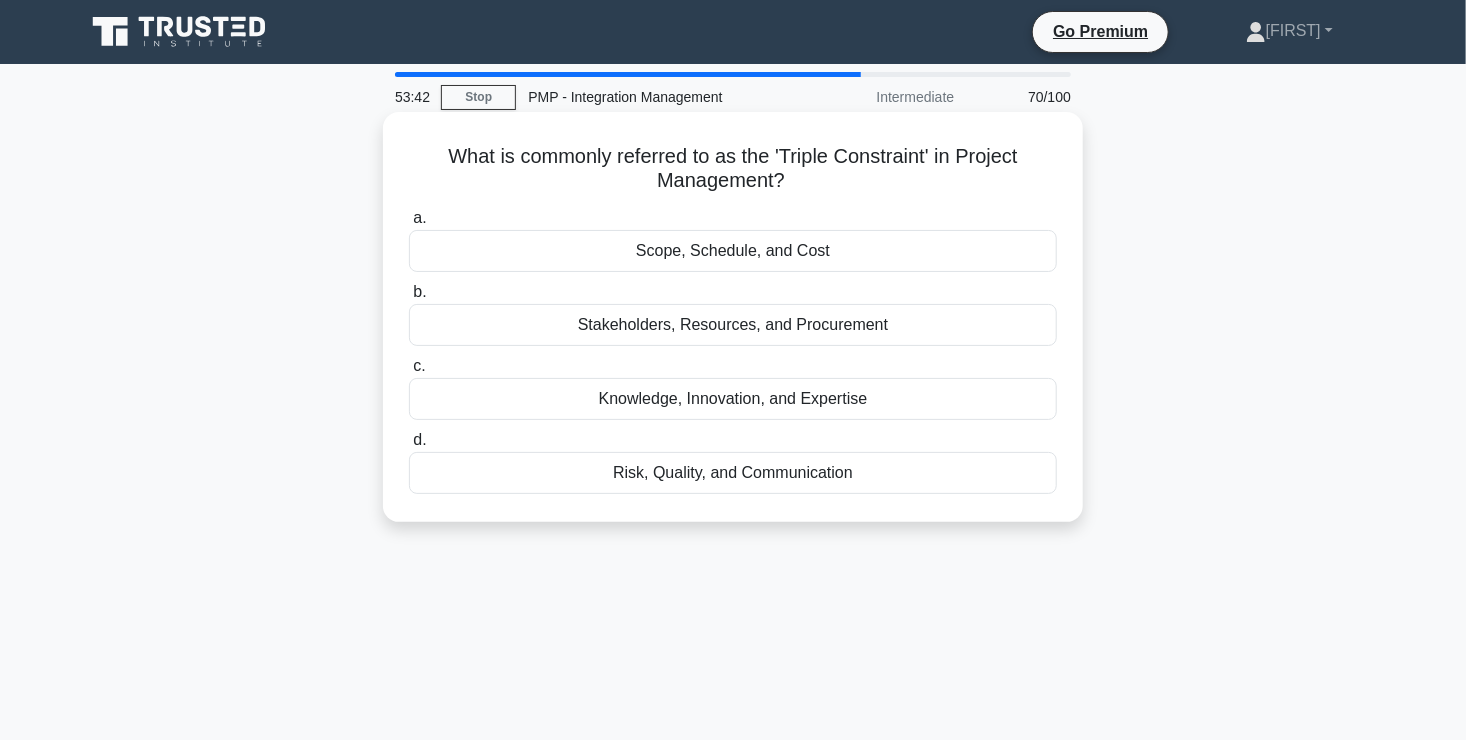 click on "Scope, Schedule, and Cost" at bounding box center [733, 251] 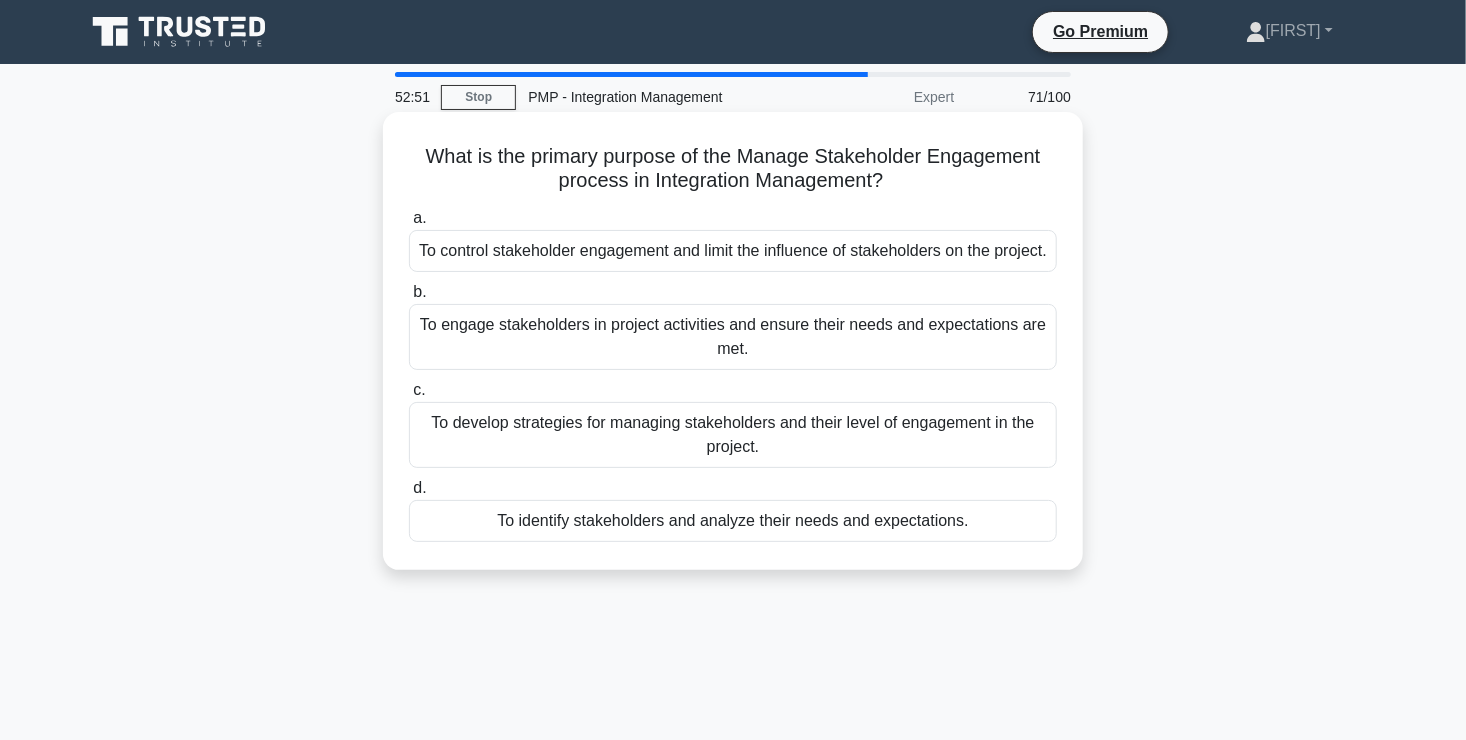 click on "To engage stakeholders in project activities and ensure their needs and expectations are met." at bounding box center (733, 337) 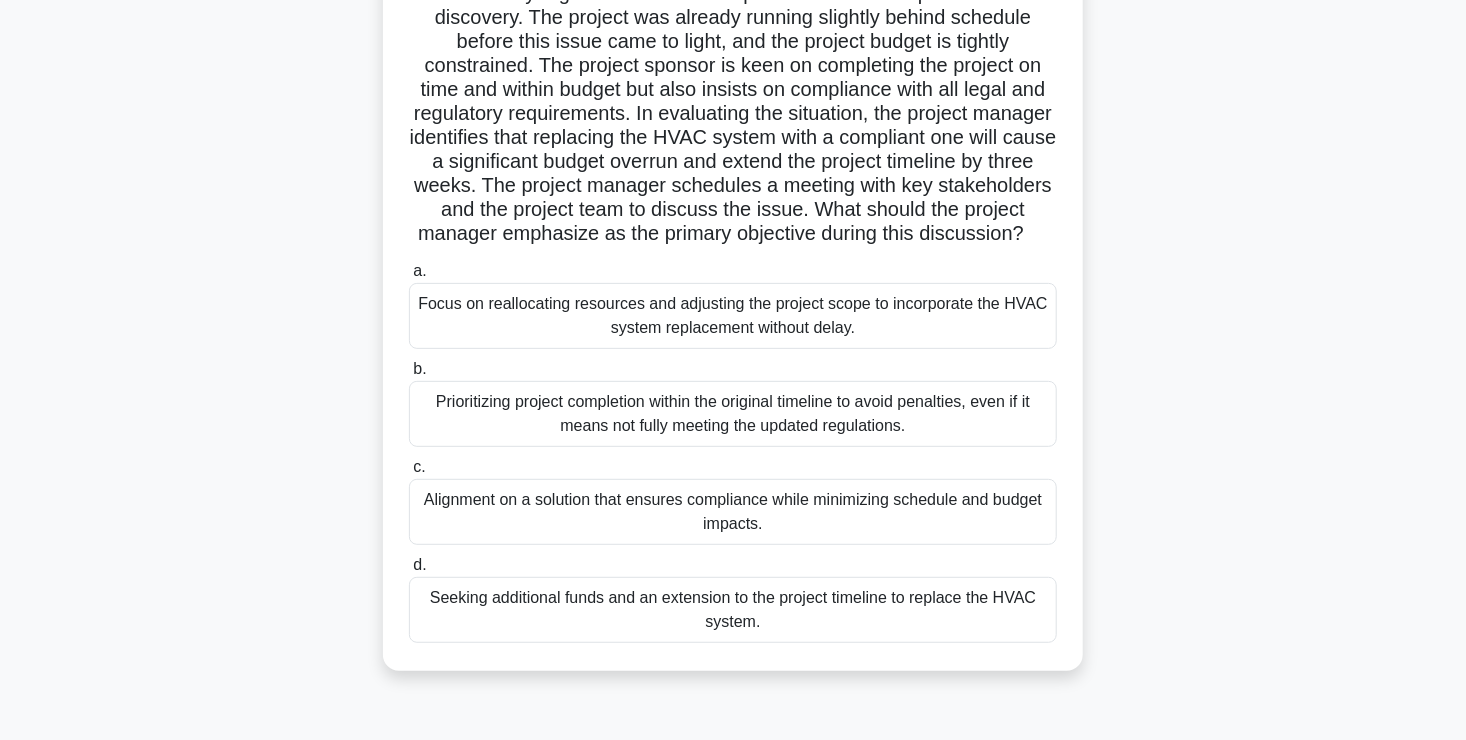 scroll, scrollTop: 216, scrollLeft: 0, axis: vertical 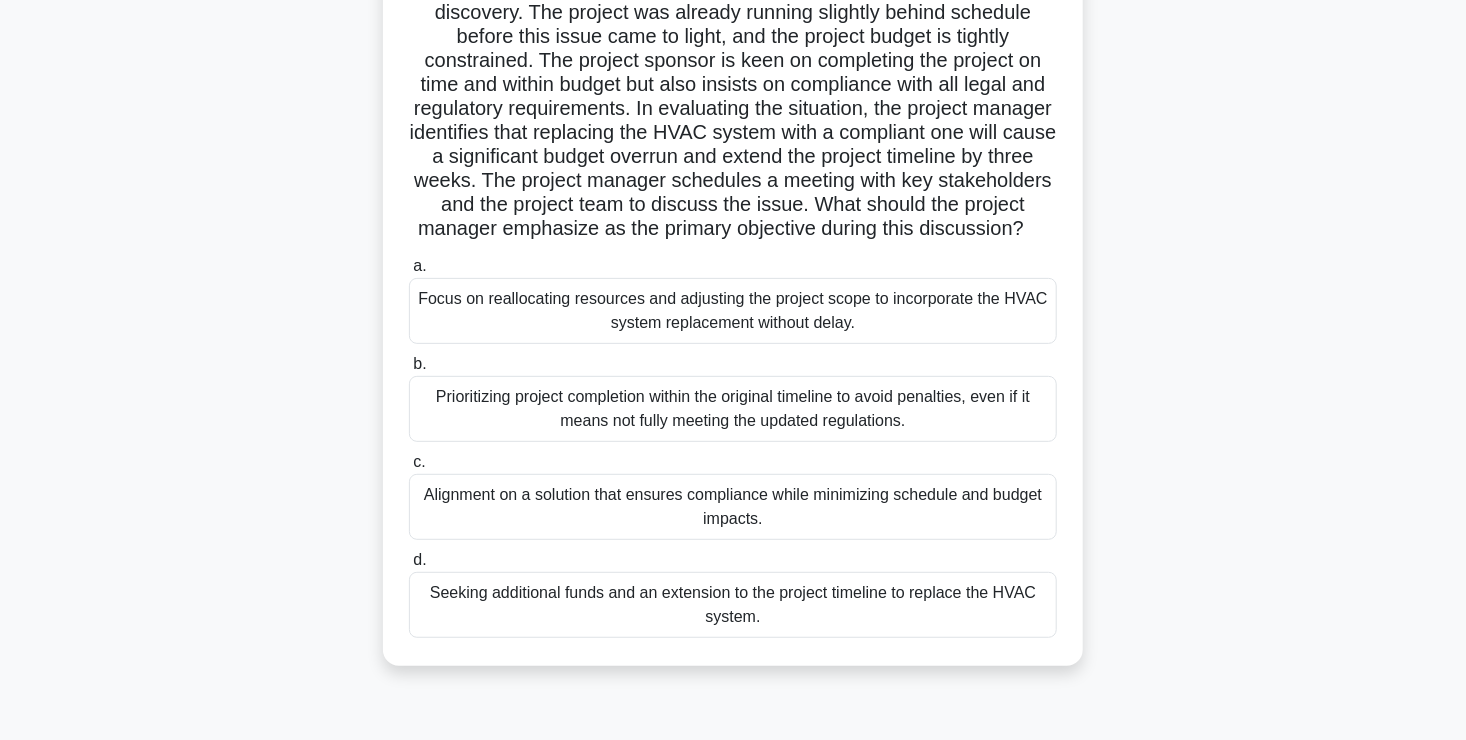 click on "Alignment on a solution that ensures compliance while minimizing schedule and budget impacts." at bounding box center [733, 507] 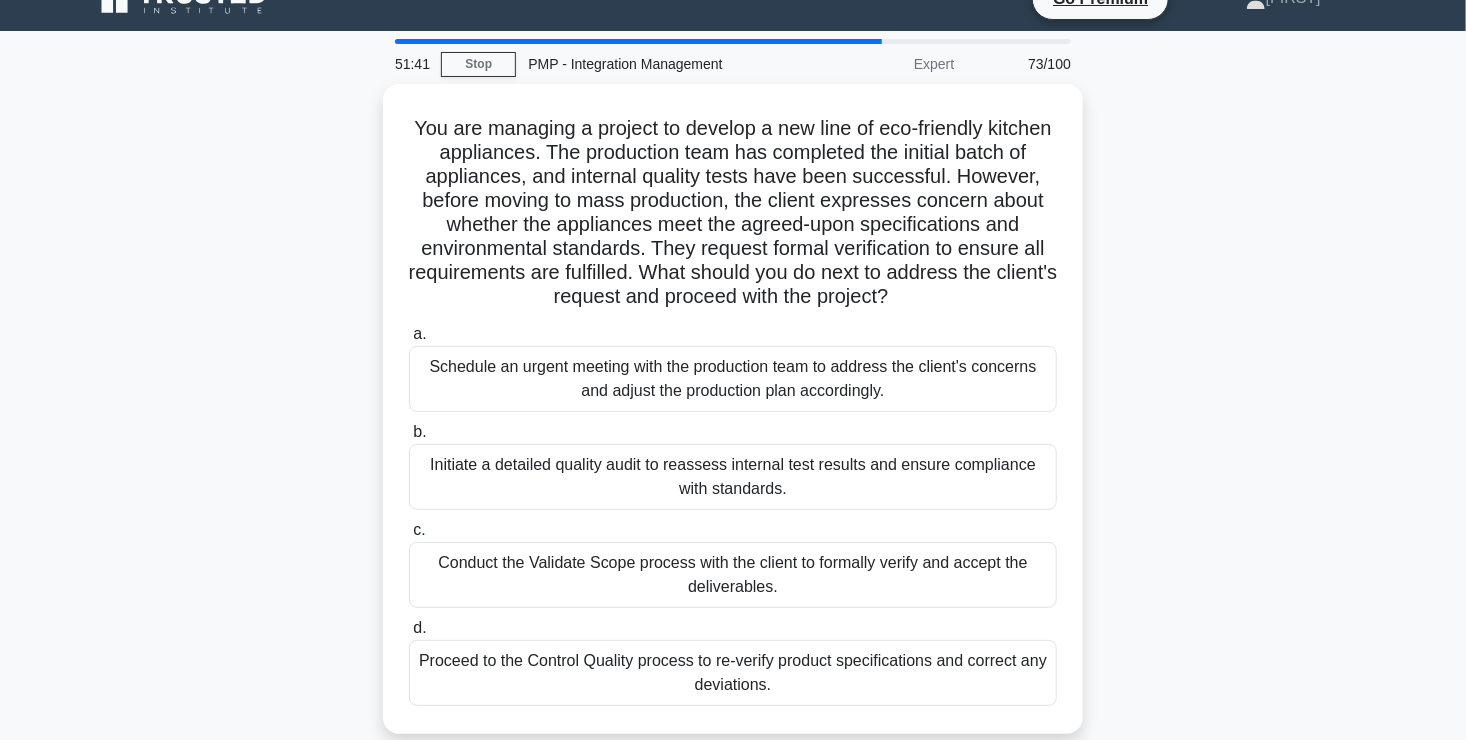 scroll, scrollTop: 0, scrollLeft: 0, axis: both 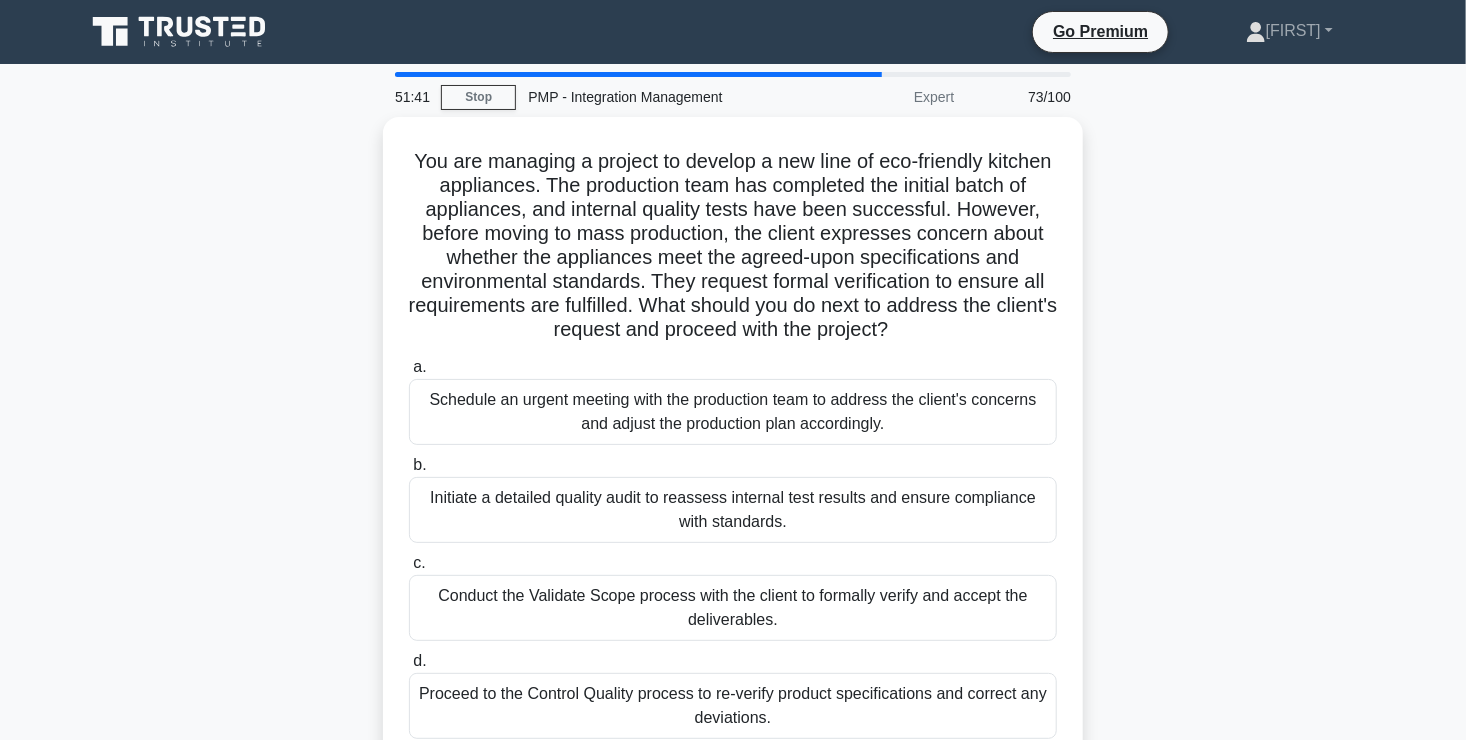 click on "Initiate a detailed quality audit to reassess internal test results and ensure compliance with standards." at bounding box center (733, 510) 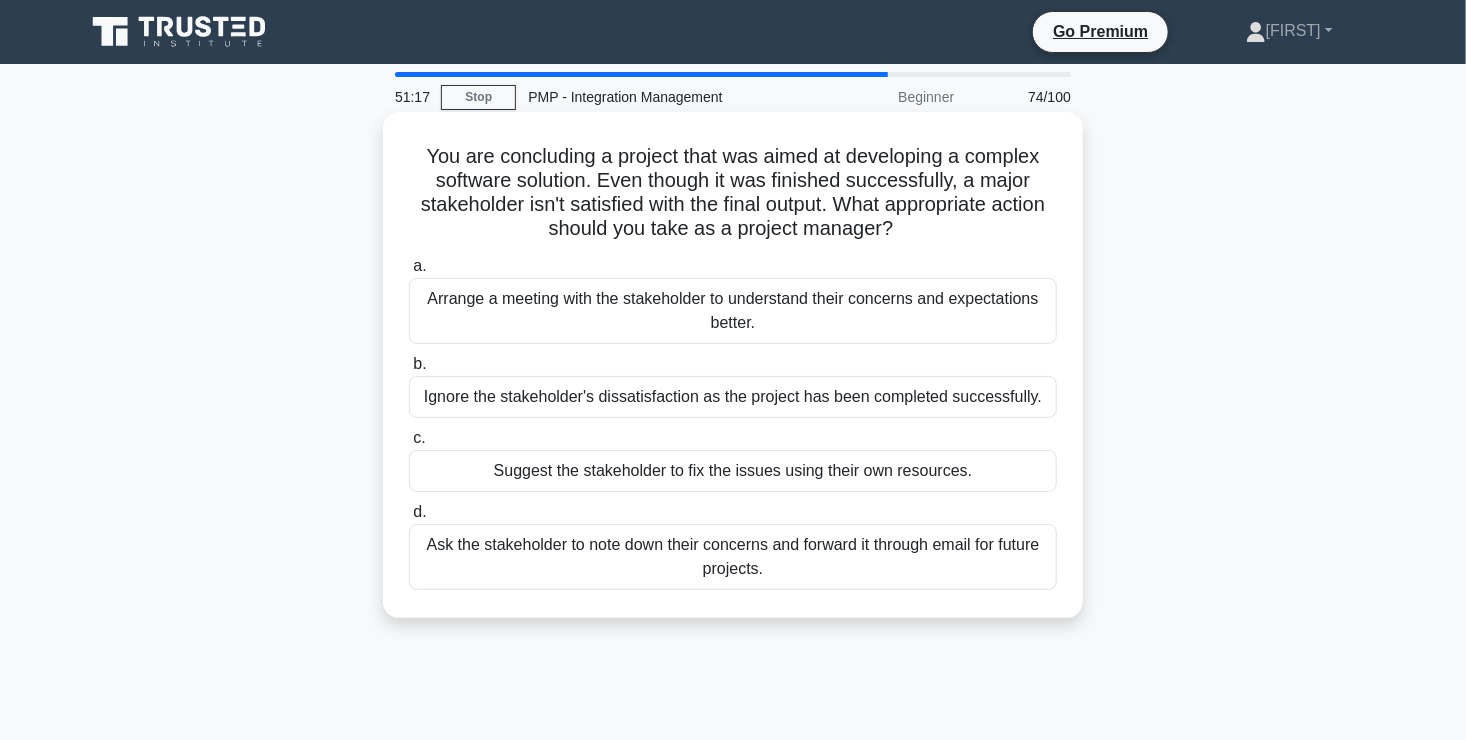 click on "Arrange a meeting with the stakeholder to understand their concerns and expectations better." at bounding box center (733, 311) 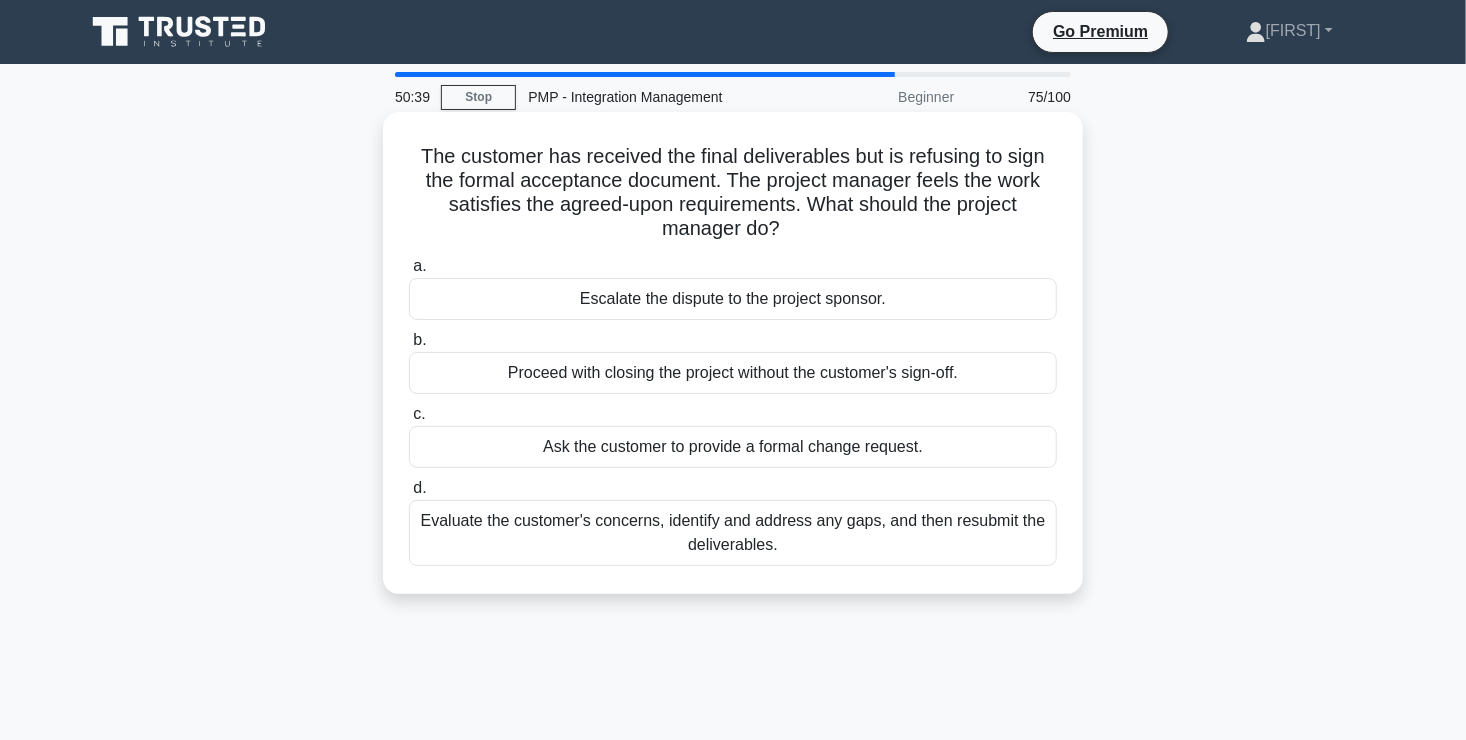 click on "Evaluate the customer's concerns, identify and address any gaps, and then resubmit the deliverables." at bounding box center (733, 533) 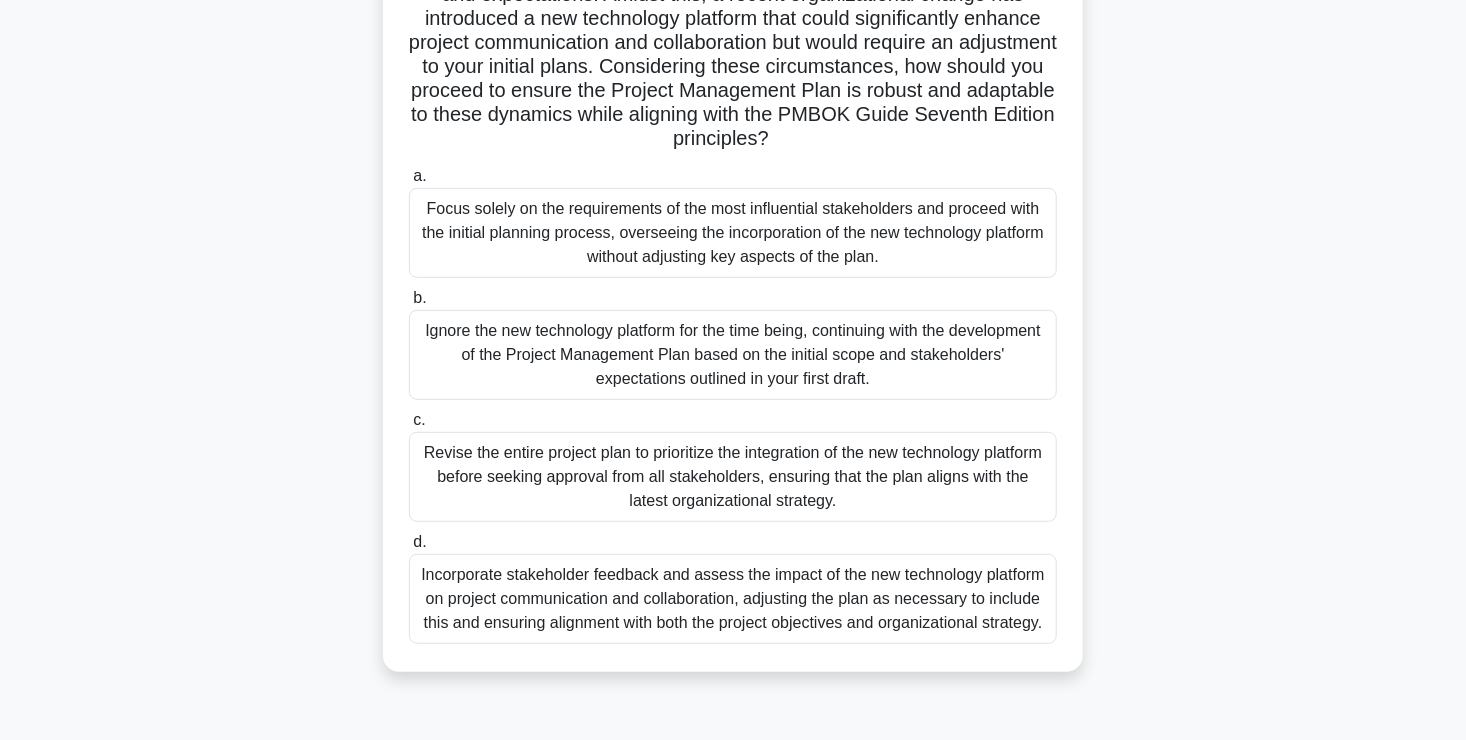 scroll, scrollTop: 336, scrollLeft: 0, axis: vertical 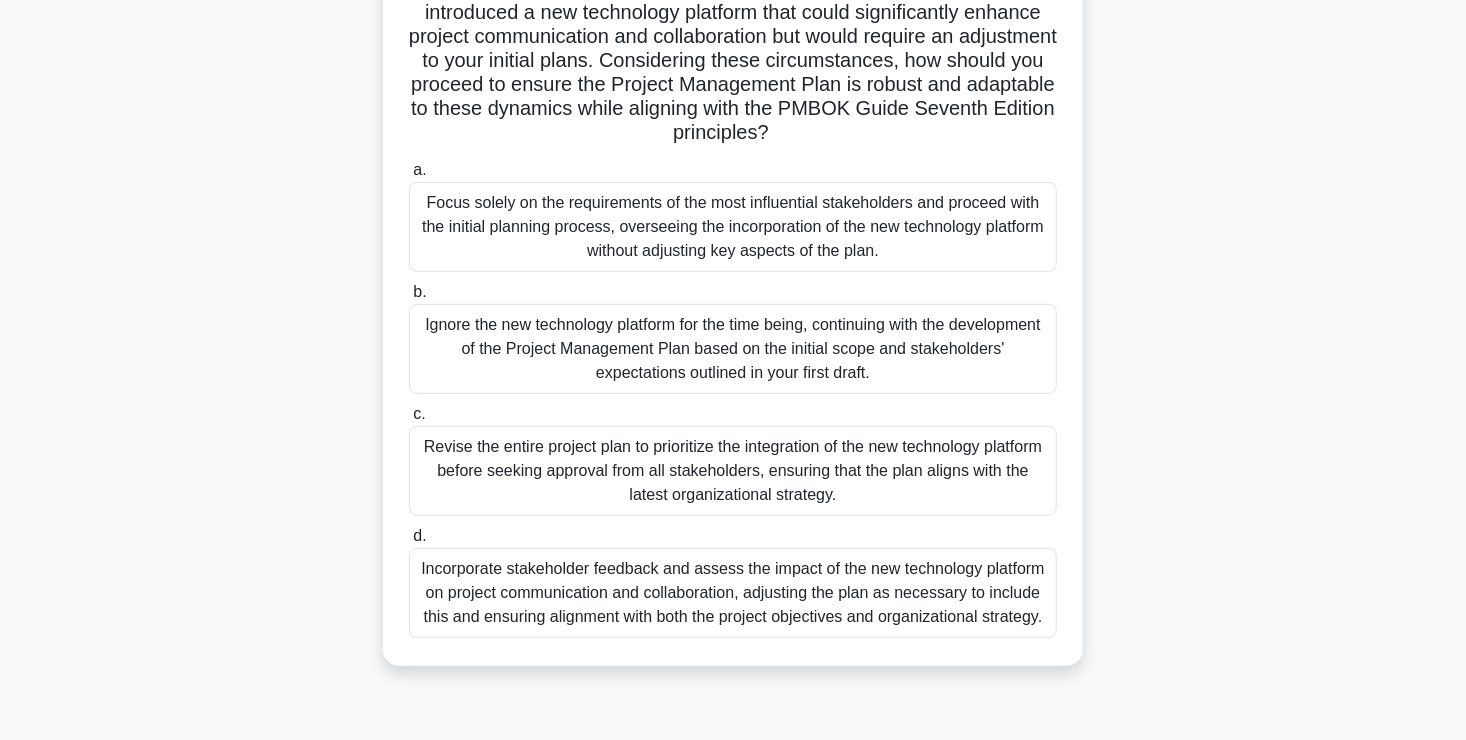 click on "Incorporate stakeholder feedback and assess the impact of the new technology platform on project communication and collaboration, adjusting the plan as necessary to include this and ensuring alignment with both the project objectives and organizational strategy." at bounding box center (733, 593) 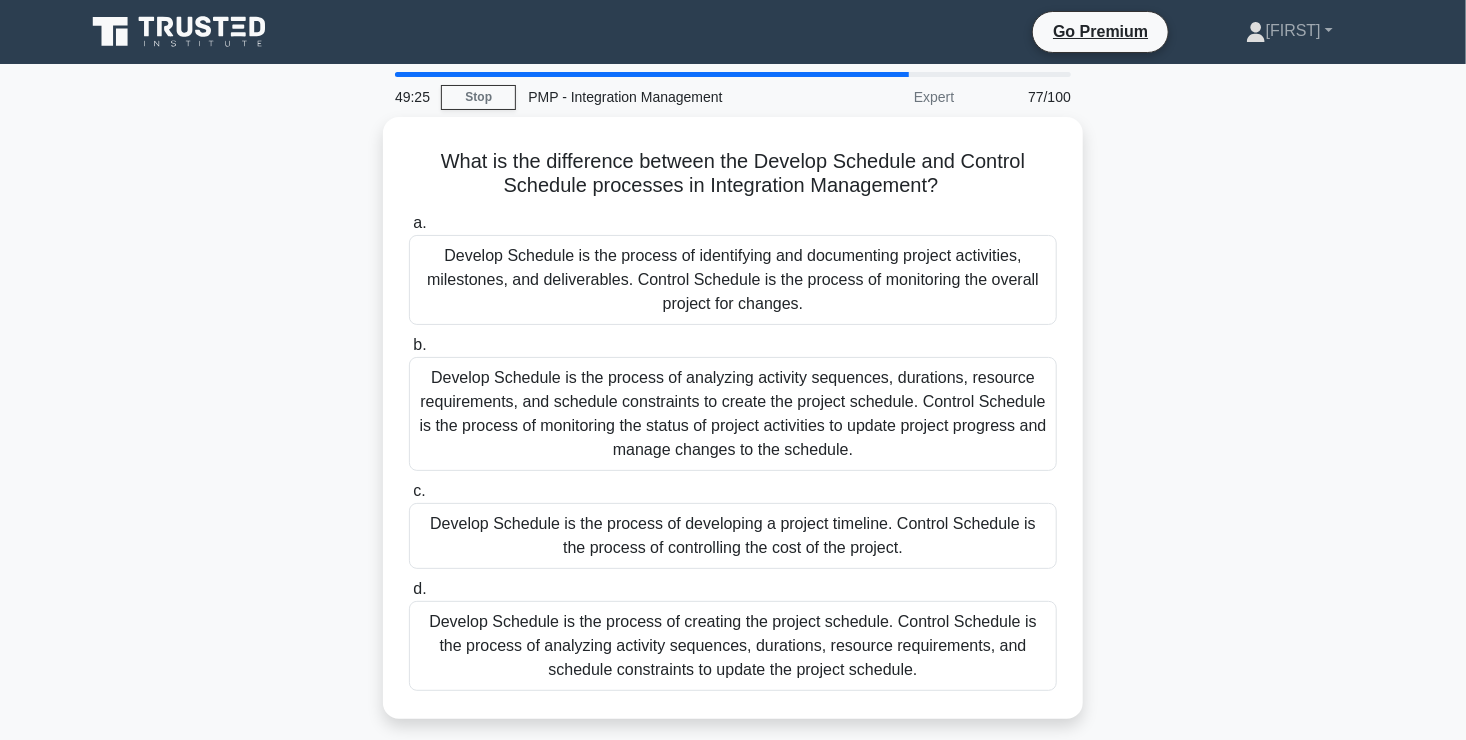 scroll, scrollTop: 0, scrollLeft: 0, axis: both 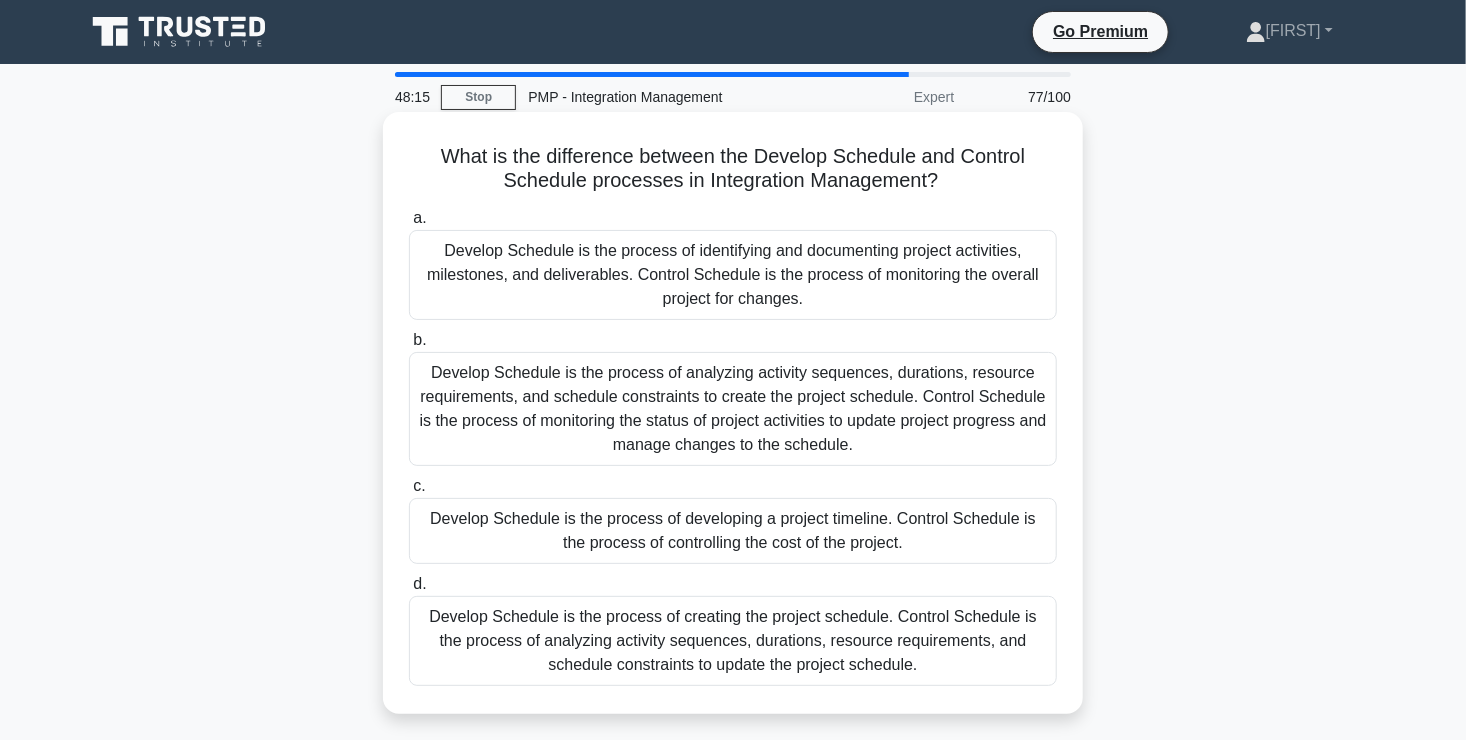 click on "Develop Schedule is the process of analyzing activity sequences, durations, resource requirements, and schedule constraints to create the project schedule. Control Schedule is the process of monitoring the status of project activities to update project progress and manage changes to the schedule." at bounding box center (733, 409) 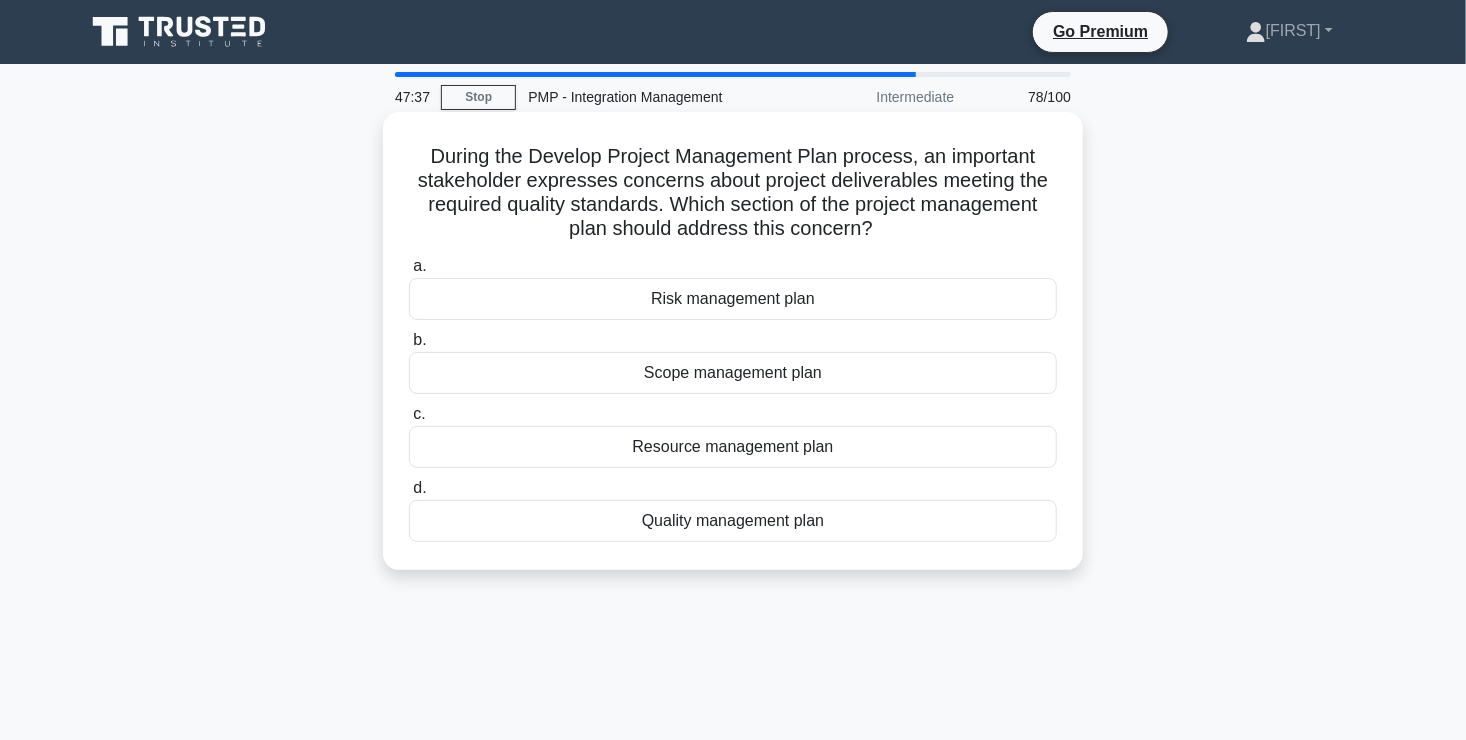 click on "Quality management plan" at bounding box center [733, 521] 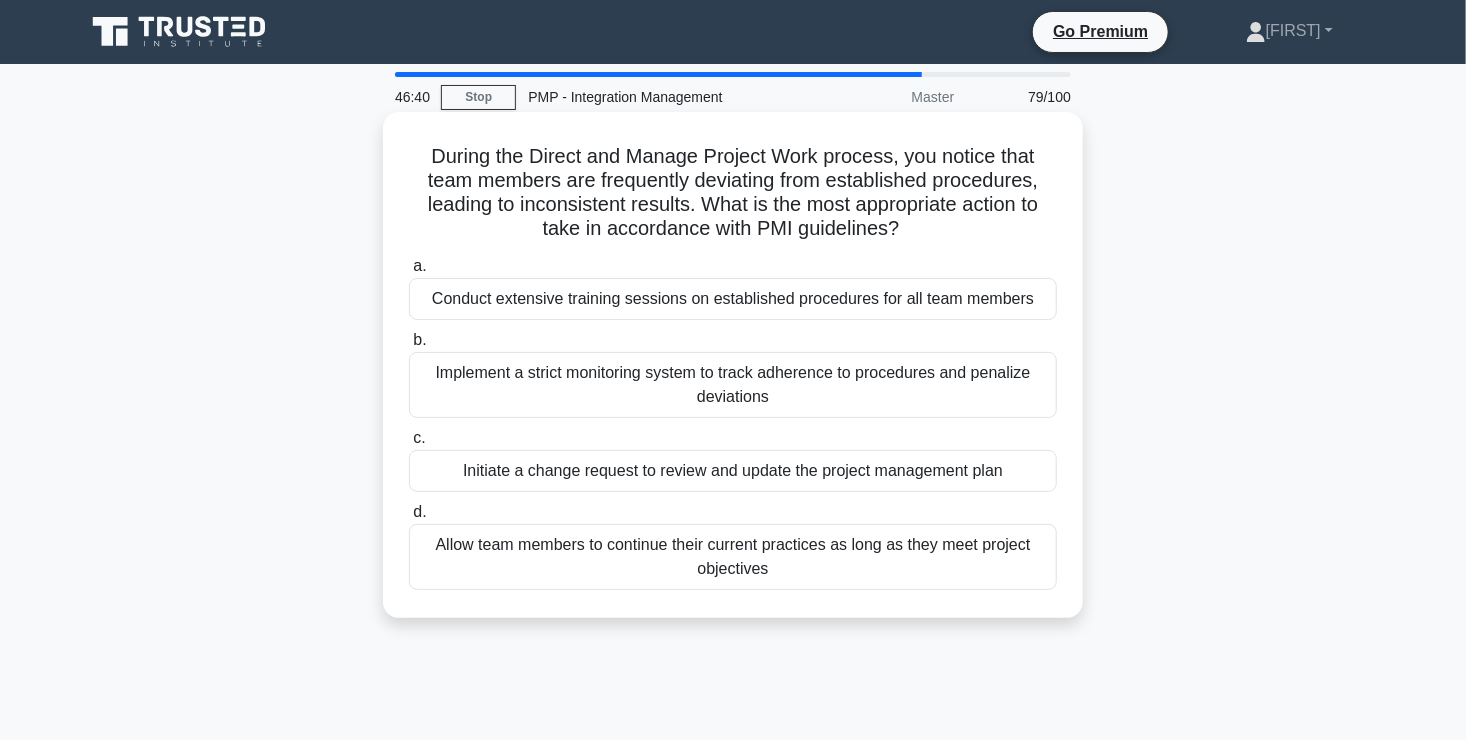 click on "Conduct extensive training sessions on established procedures for all team members" at bounding box center [733, 299] 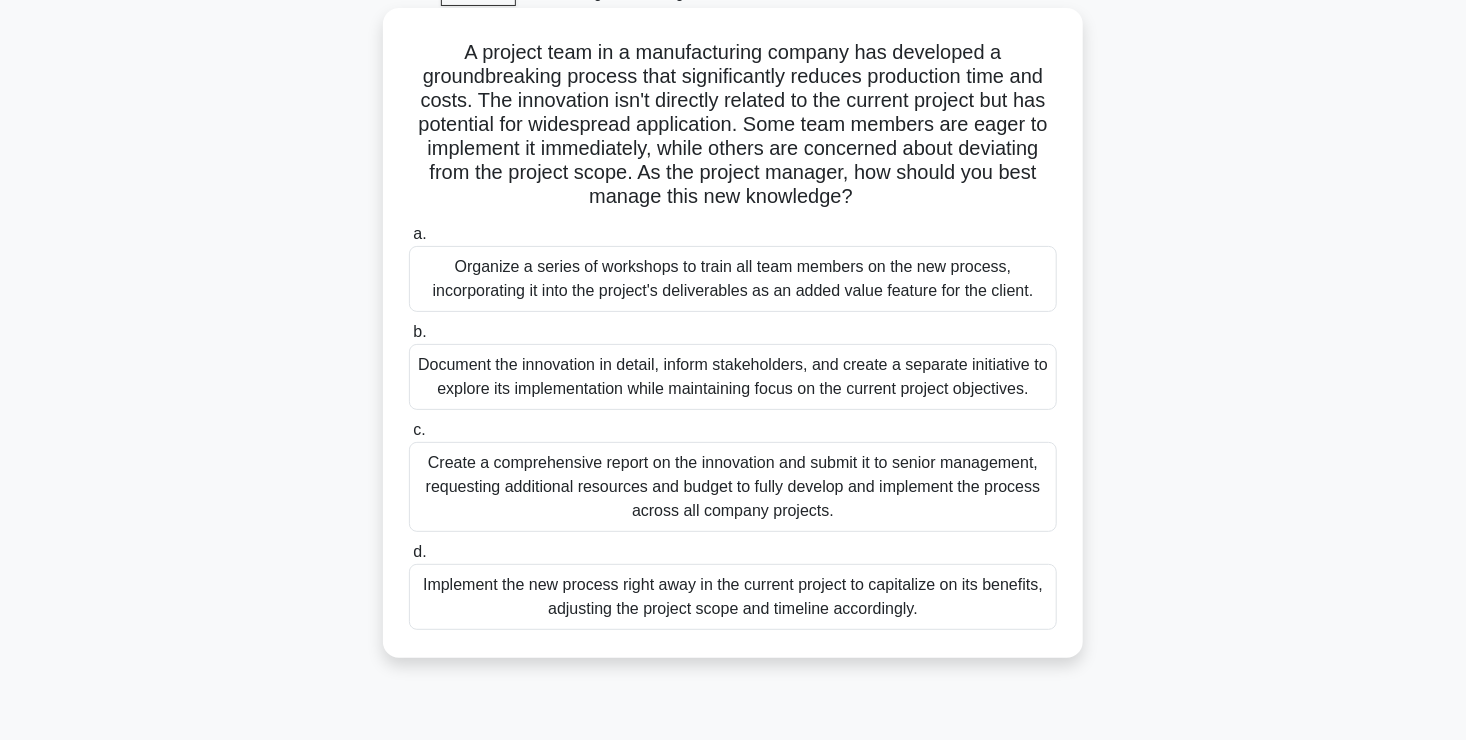 scroll, scrollTop: 107, scrollLeft: 0, axis: vertical 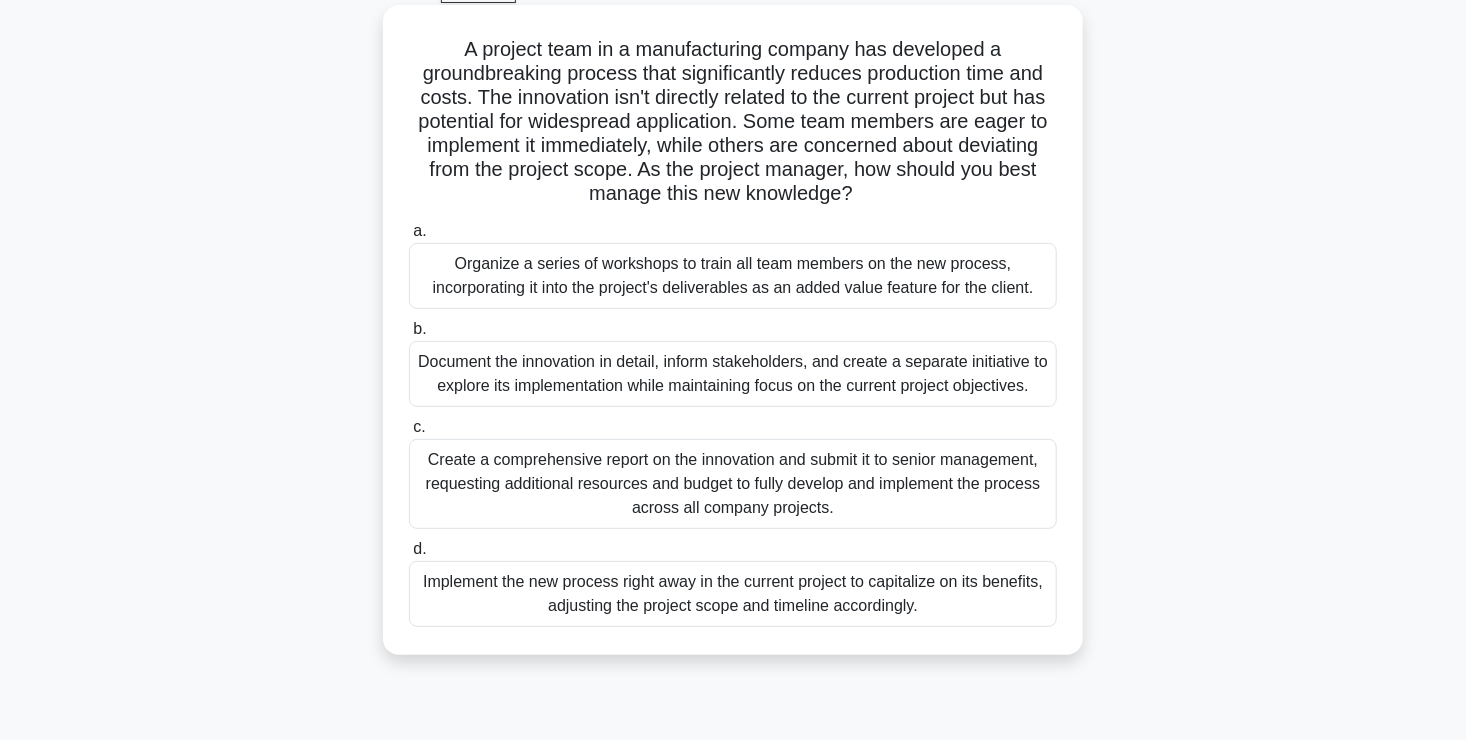 click on "Document the innovation in detail, inform stakeholders, and create a separate initiative to explore its implementation while maintaining focus on the current project objectives." at bounding box center (733, 374) 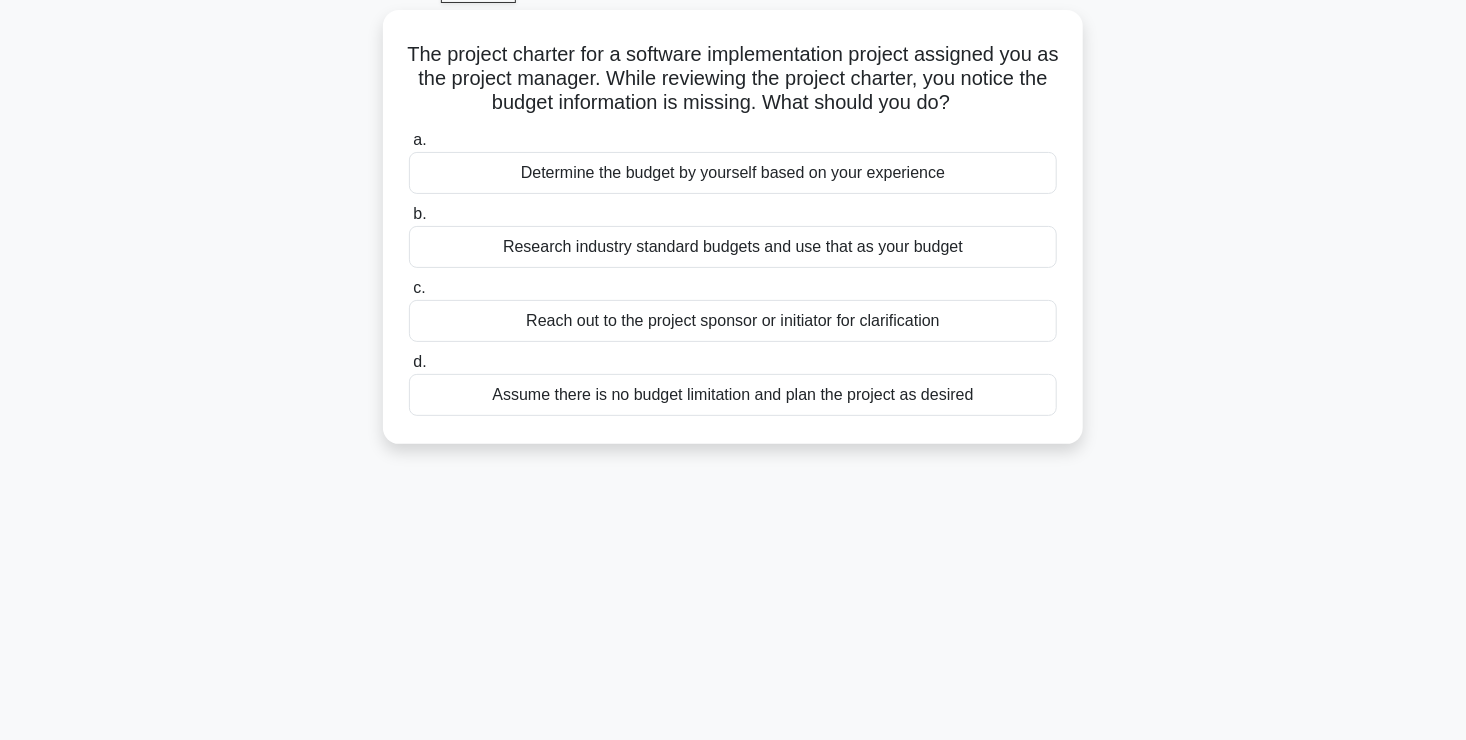 scroll, scrollTop: 0, scrollLeft: 0, axis: both 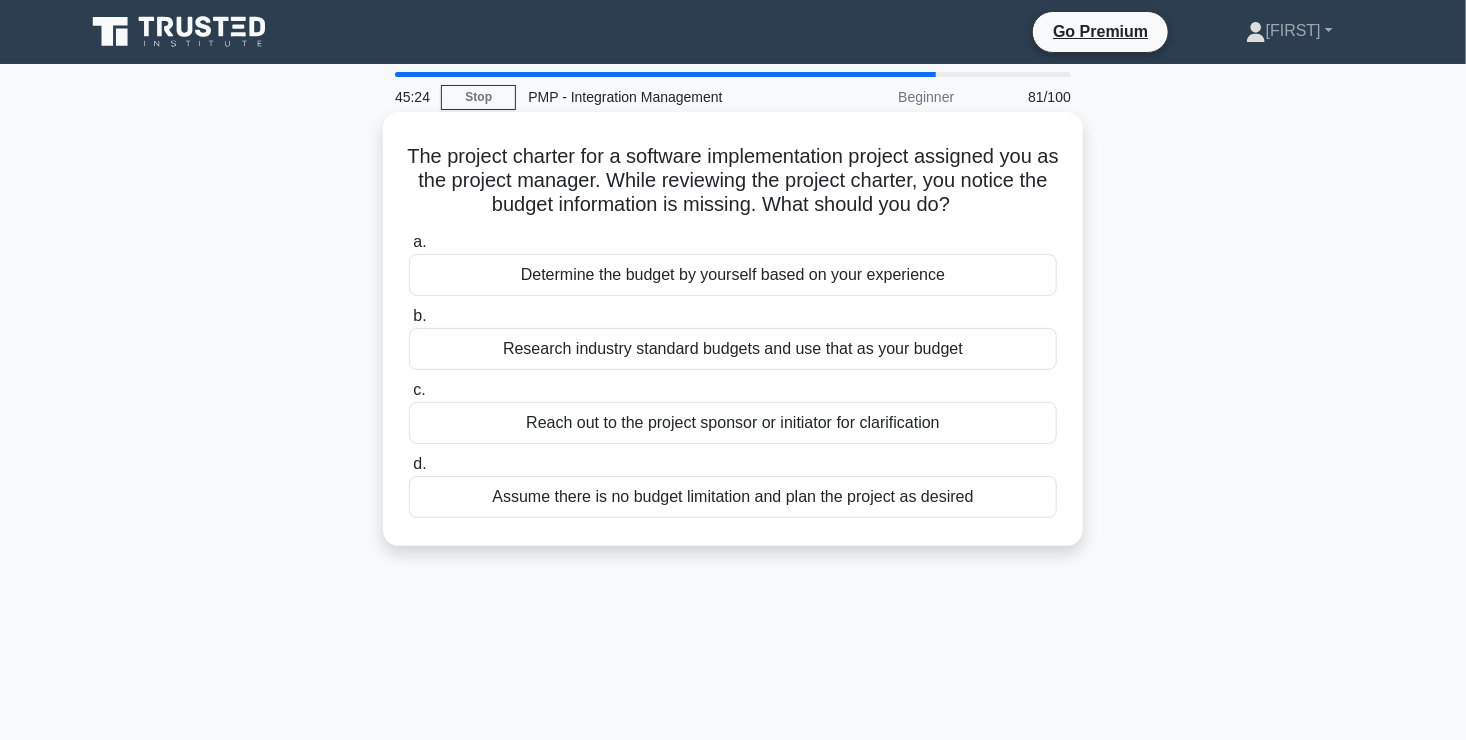 click on "Reach out to the project sponsor or initiator for clarification" at bounding box center (733, 423) 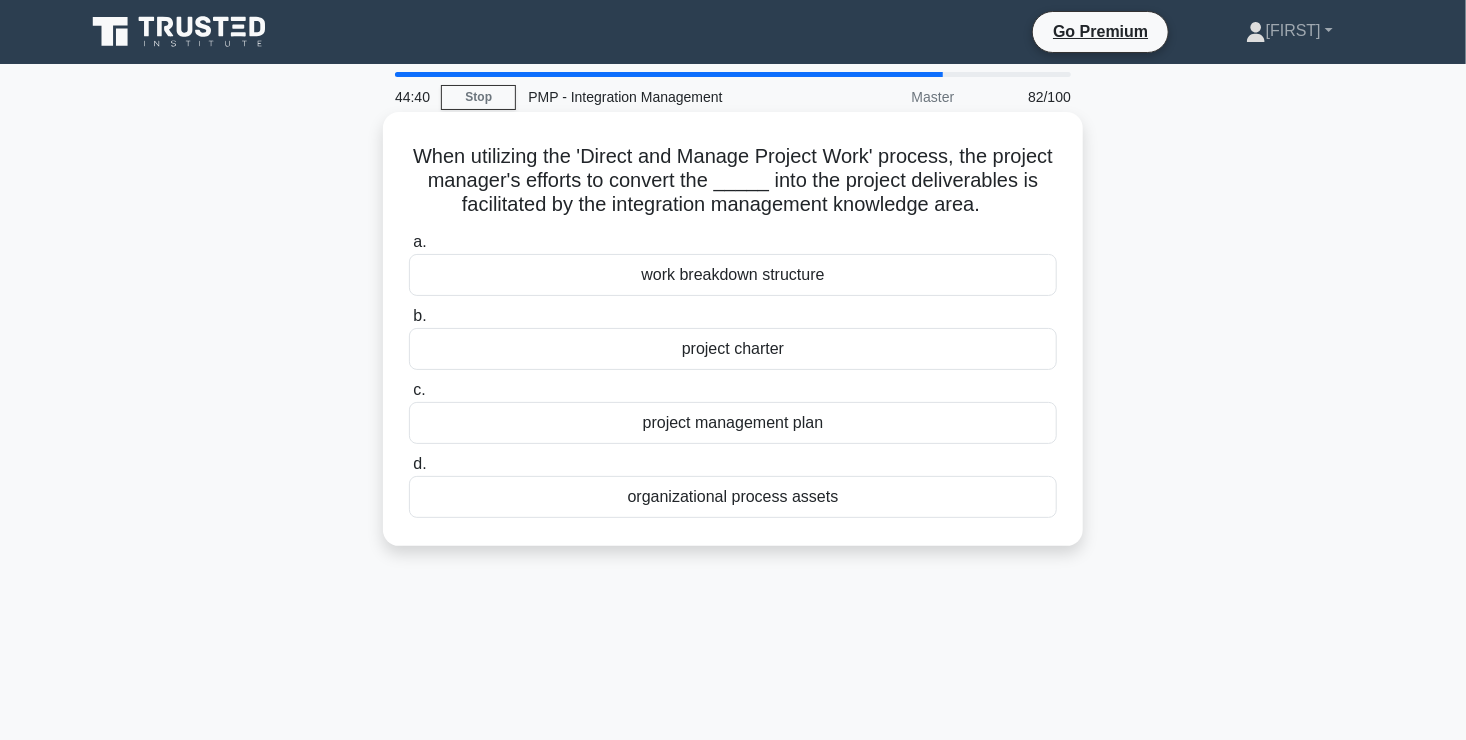 click on "work breakdown structure" at bounding box center [733, 275] 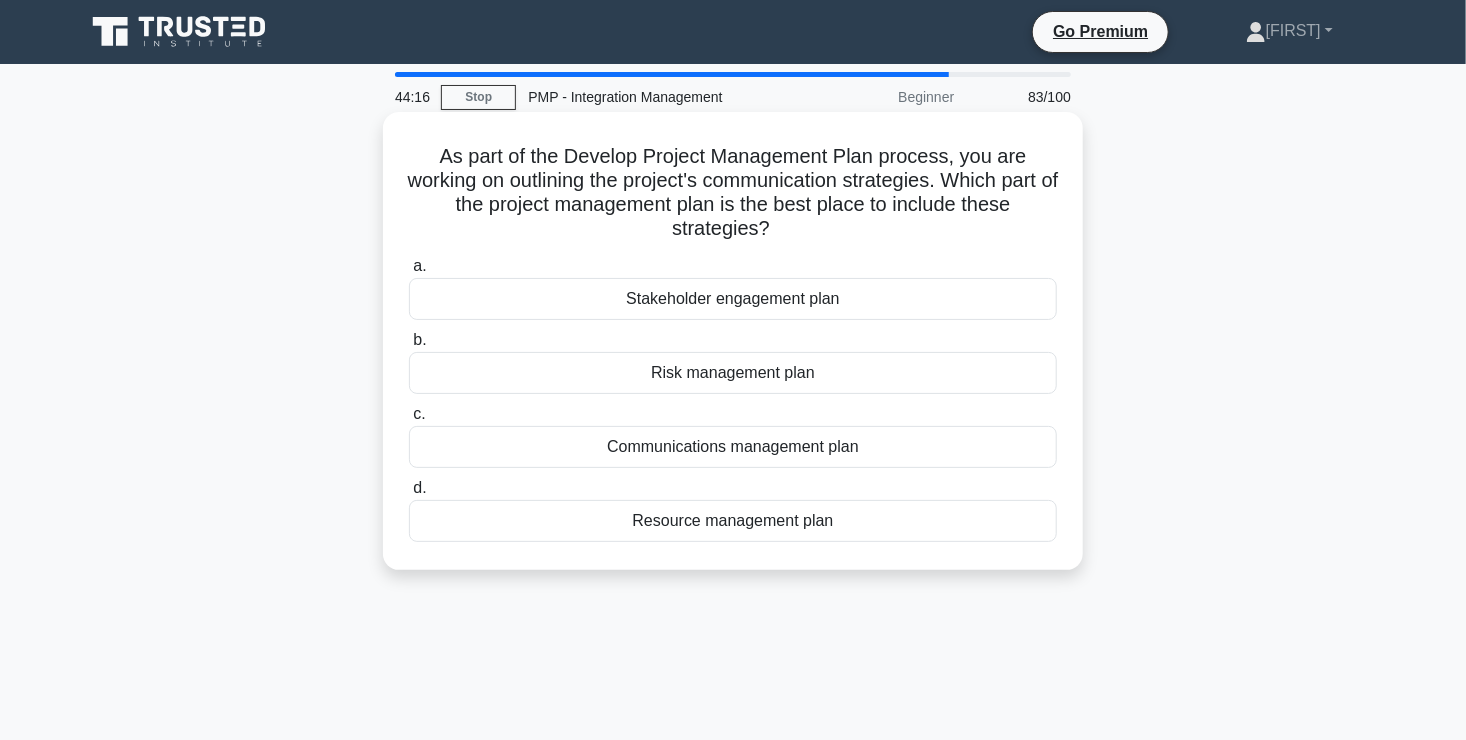 click on "Communications management plan" at bounding box center [733, 447] 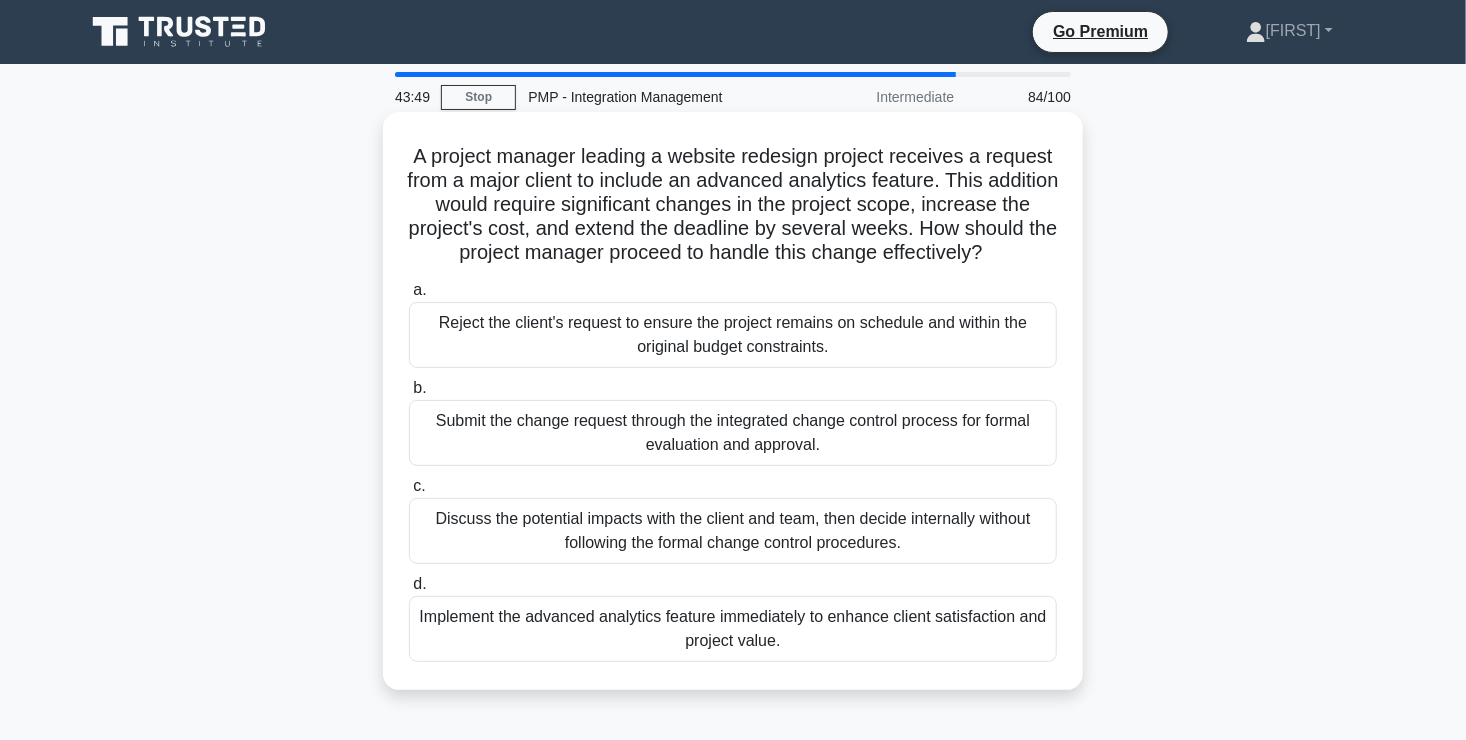 click on "Submit the change request through the integrated change control process for formal evaluation and approval." at bounding box center (733, 433) 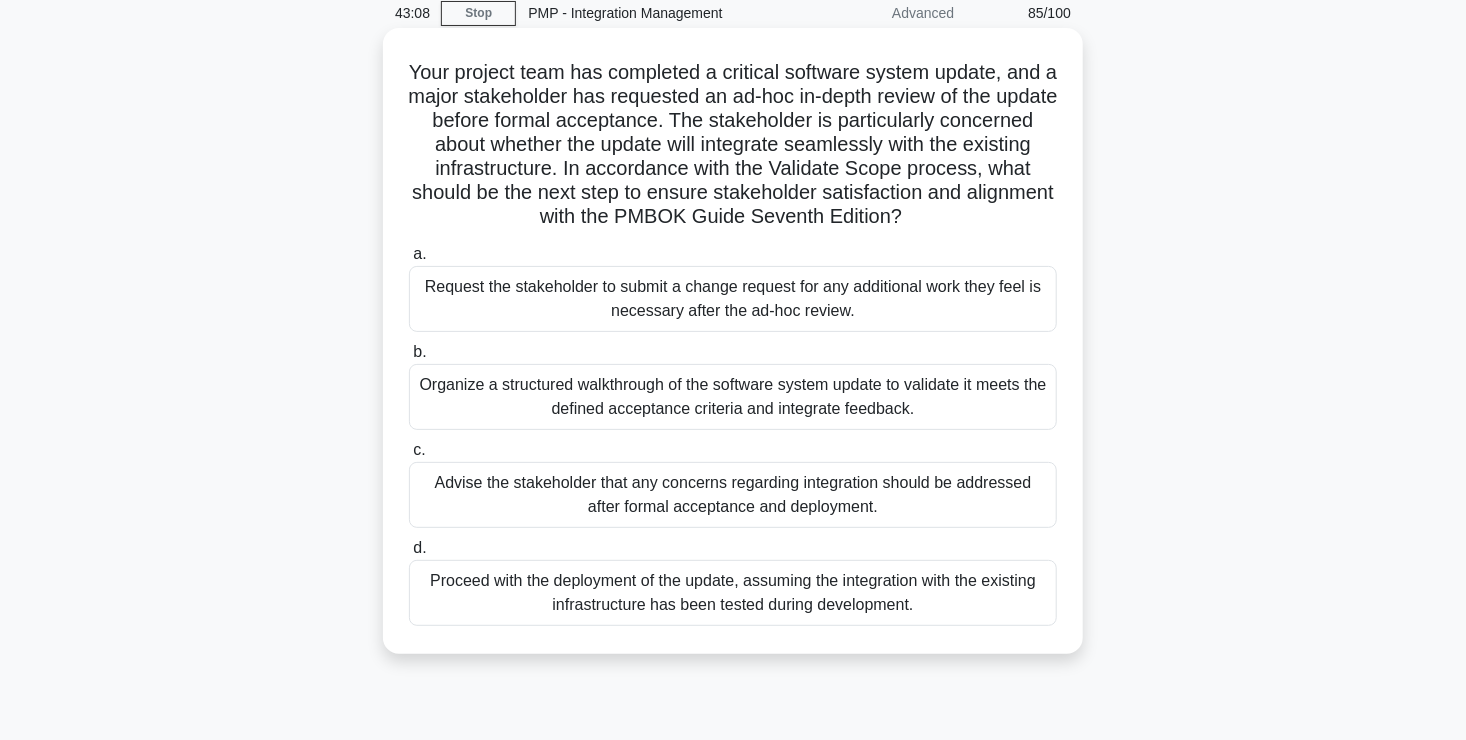 scroll, scrollTop: 86, scrollLeft: 0, axis: vertical 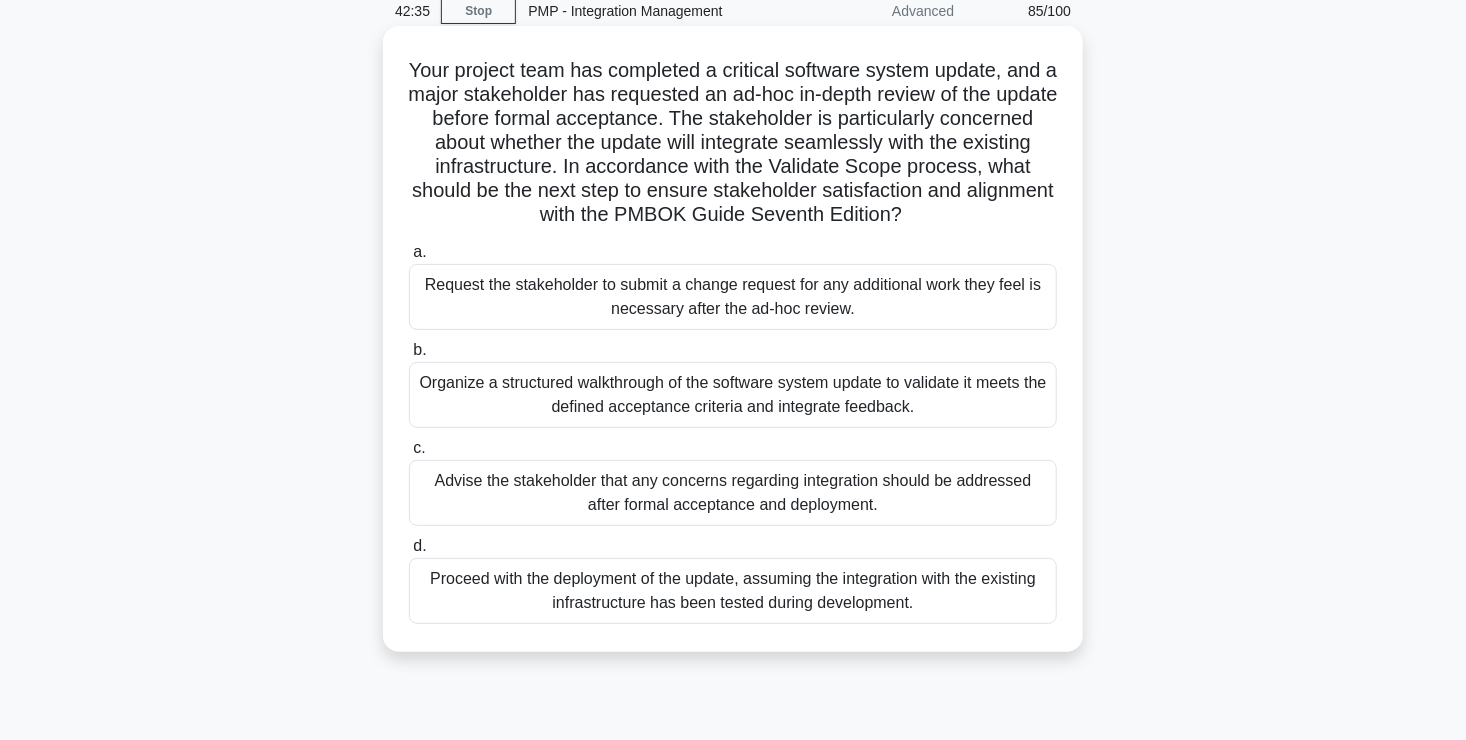 click on "Organize a structured walkthrough of the software system update to validate it meets the defined acceptance criteria and integrate feedback." at bounding box center (733, 395) 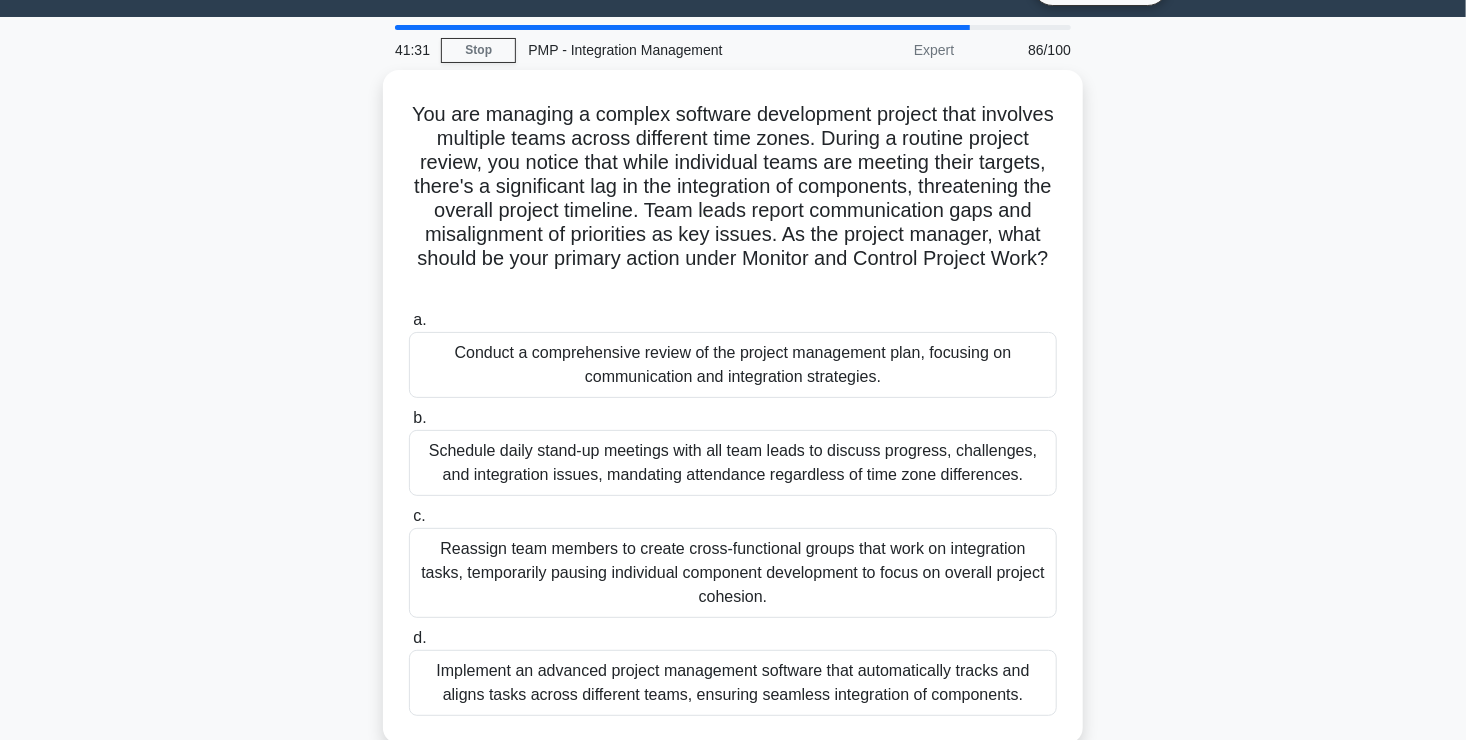 scroll, scrollTop: 44, scrollLeft: 0, axis: vertical 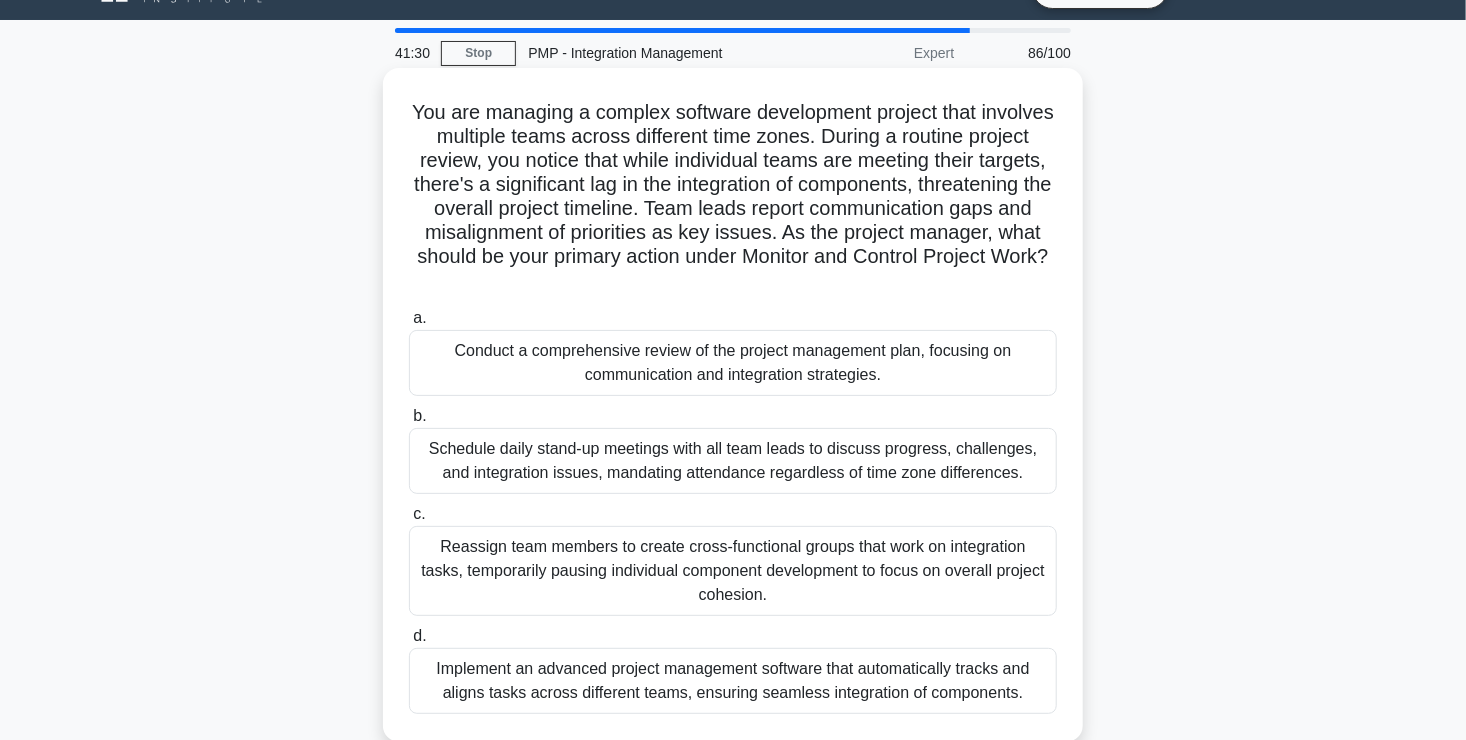 click on "Conduct a comprehensive review of the project management plan, focusing on communication and integration strategies." at bounding box center [733, 363] 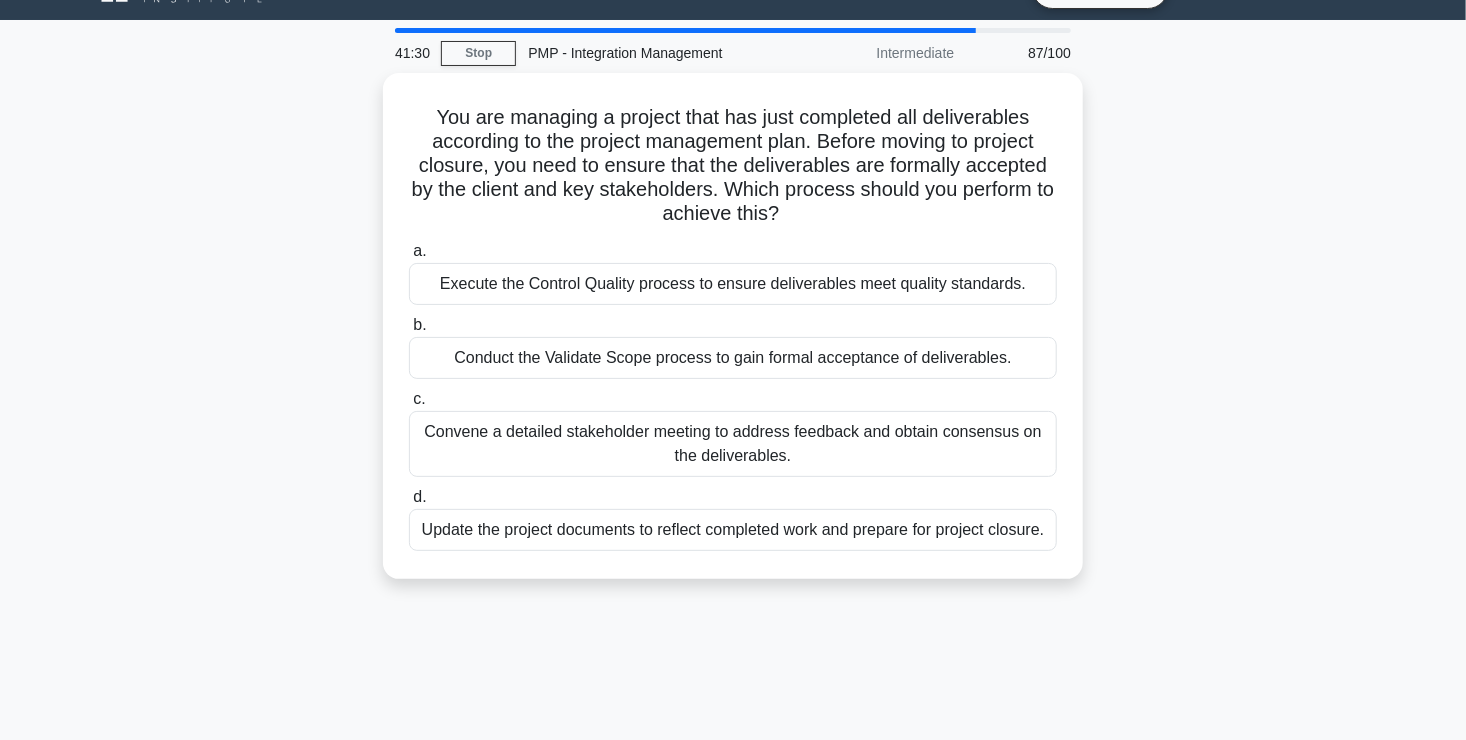 scroll, scrollTop: 0, scrollLeft: 0, axis: both 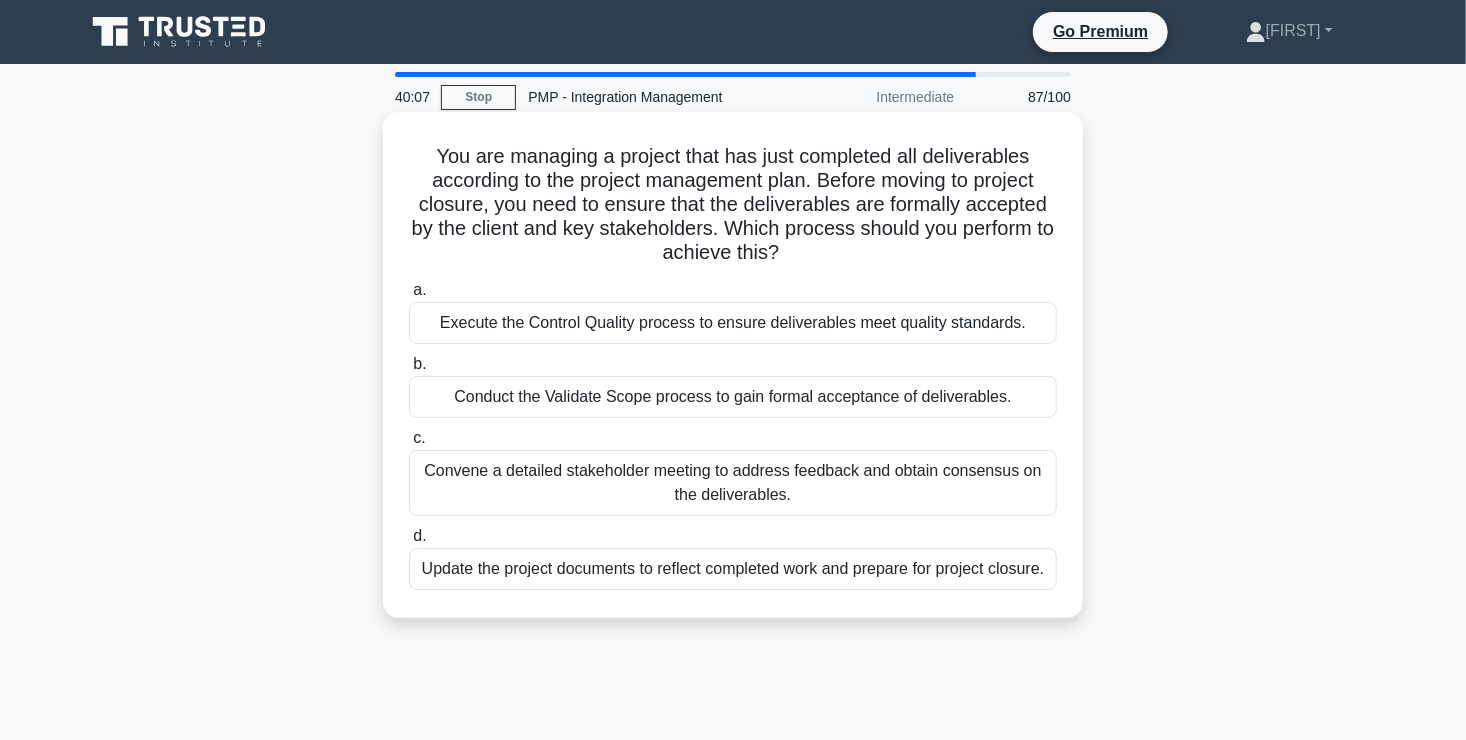 click on "Conduct the Validate Scope process to gain formal acceptance of deliverables." at bounding box center [733, 397] 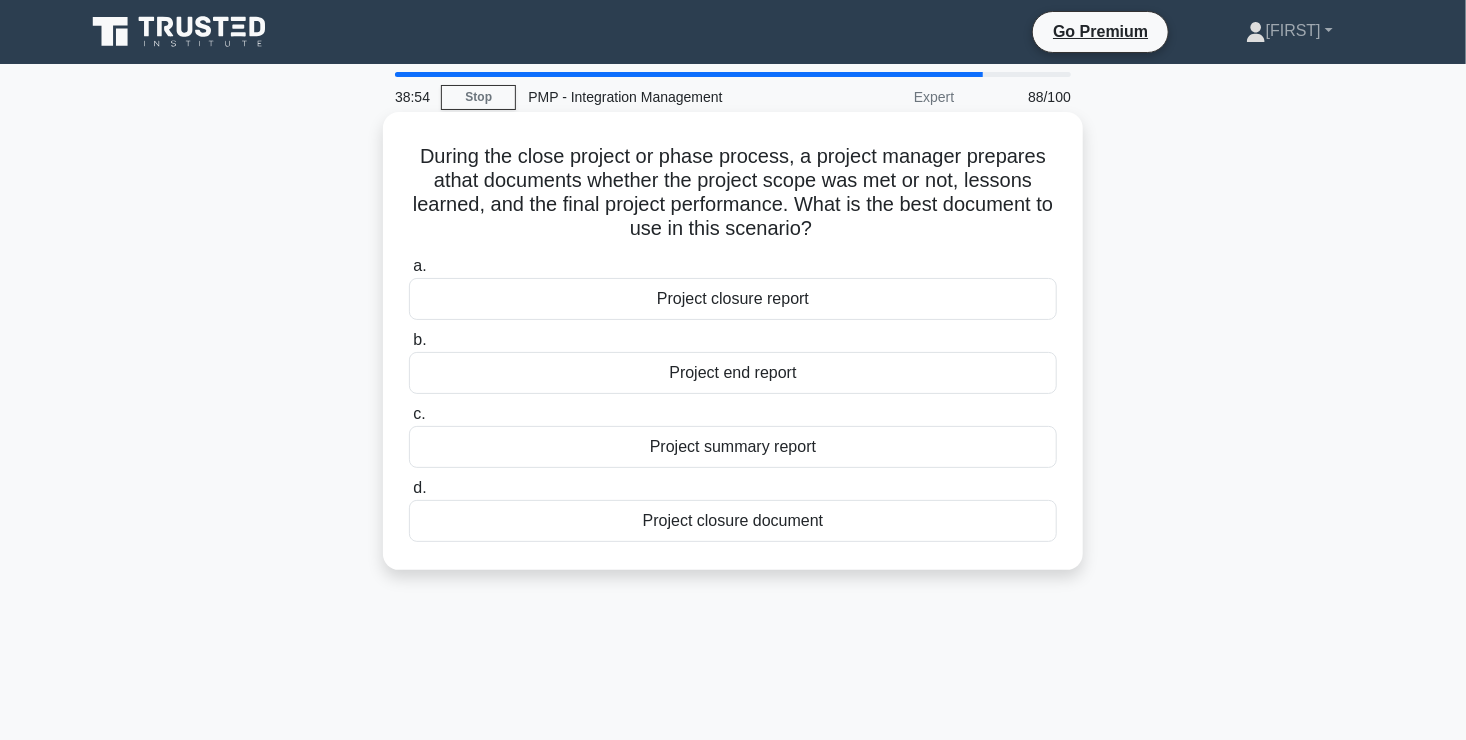 click on "Project closure report" at bounding box center (733, 299) 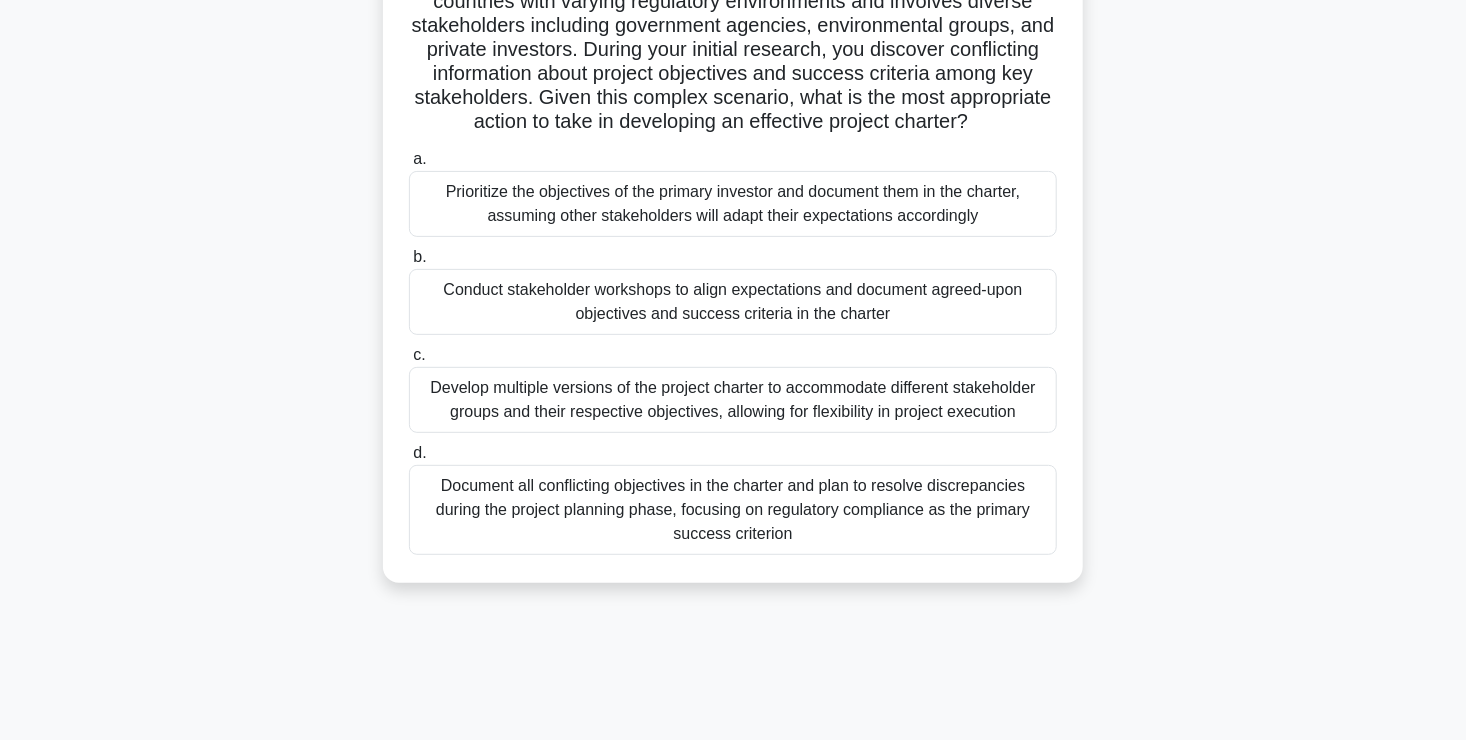 scroll, scrollTop: 211, scrollLeft: 0, axis: vertical 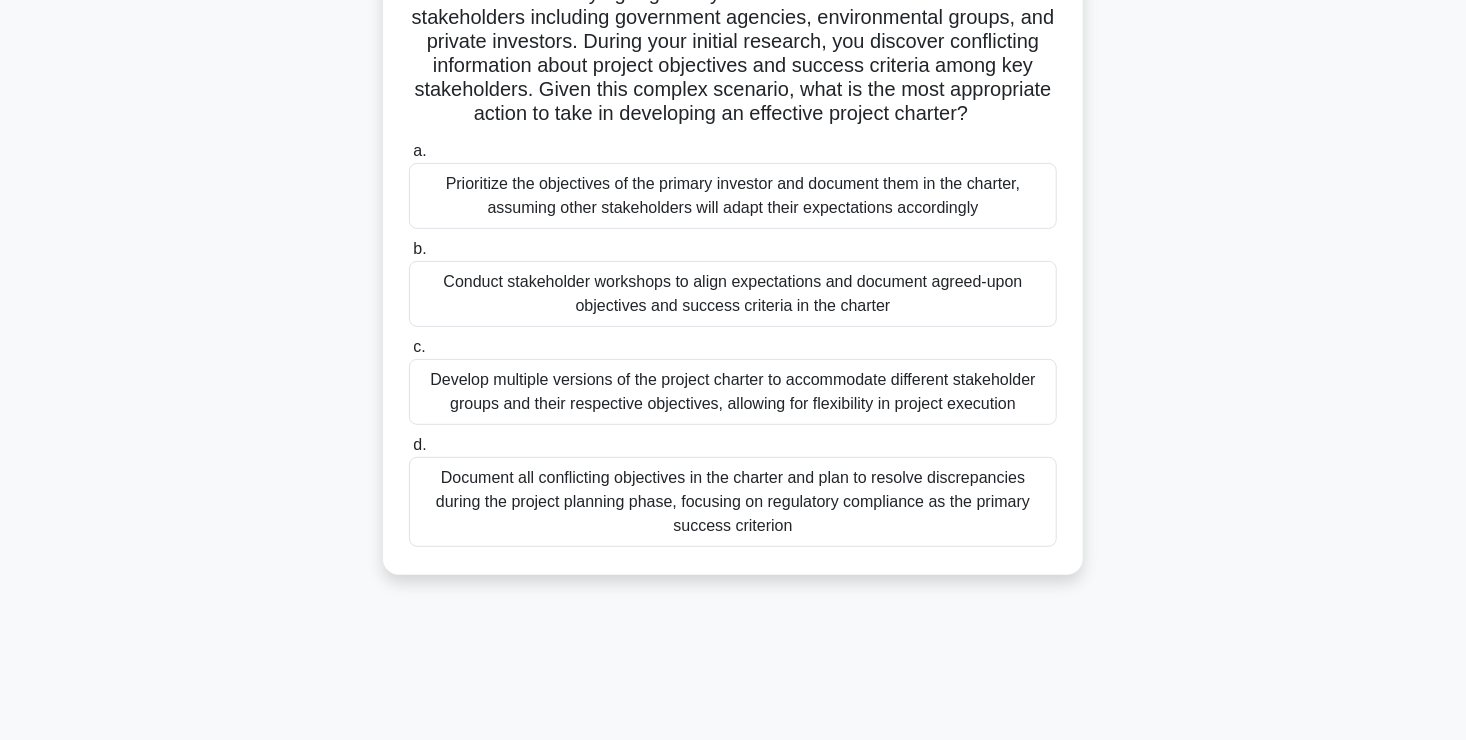 click on "Document all conflicting objectives in the charter and plan to resolve discrepancies during the project planning phase, focusing on regulatory compliance as the primary success criterion" at bounding box center [733, 502] 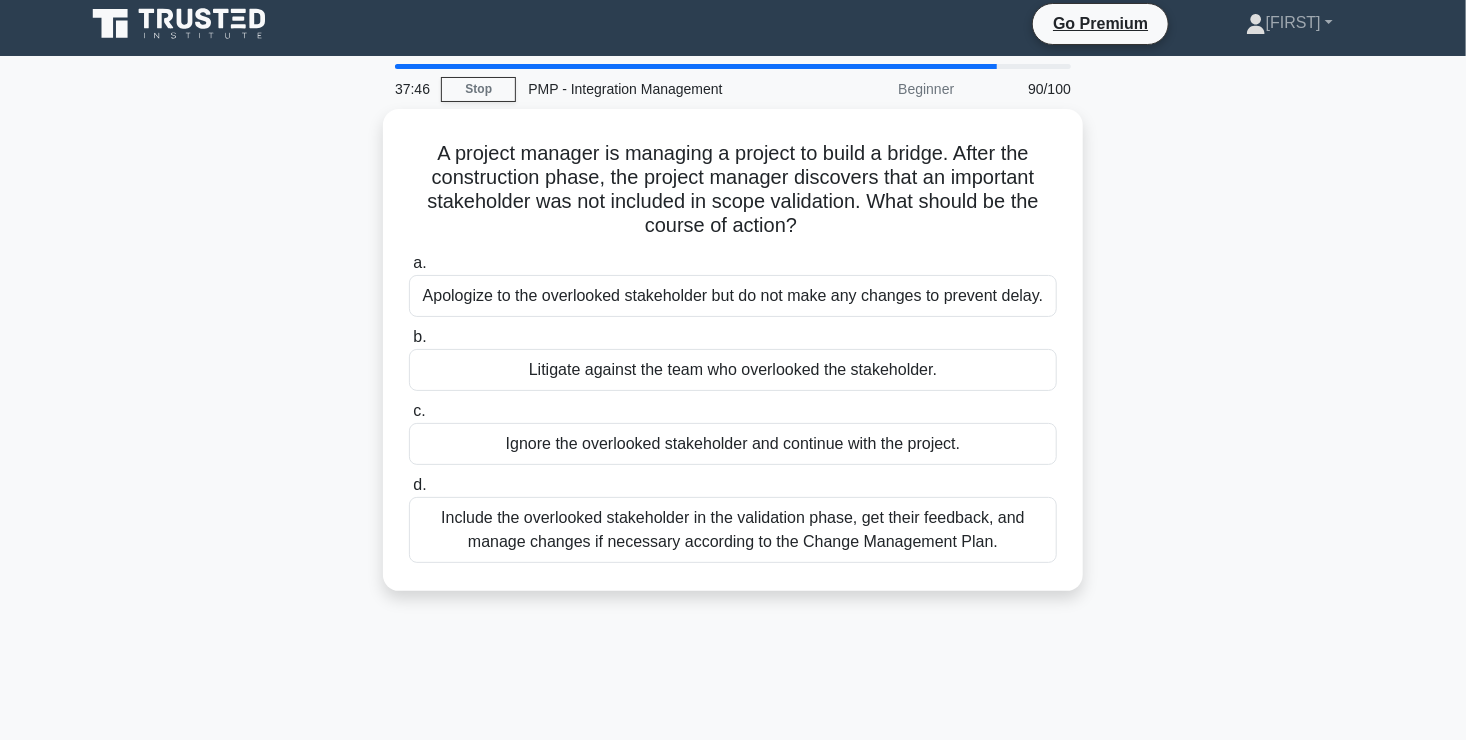 scroll, scrollTop: 0, scrollLeft: 0, axis: both 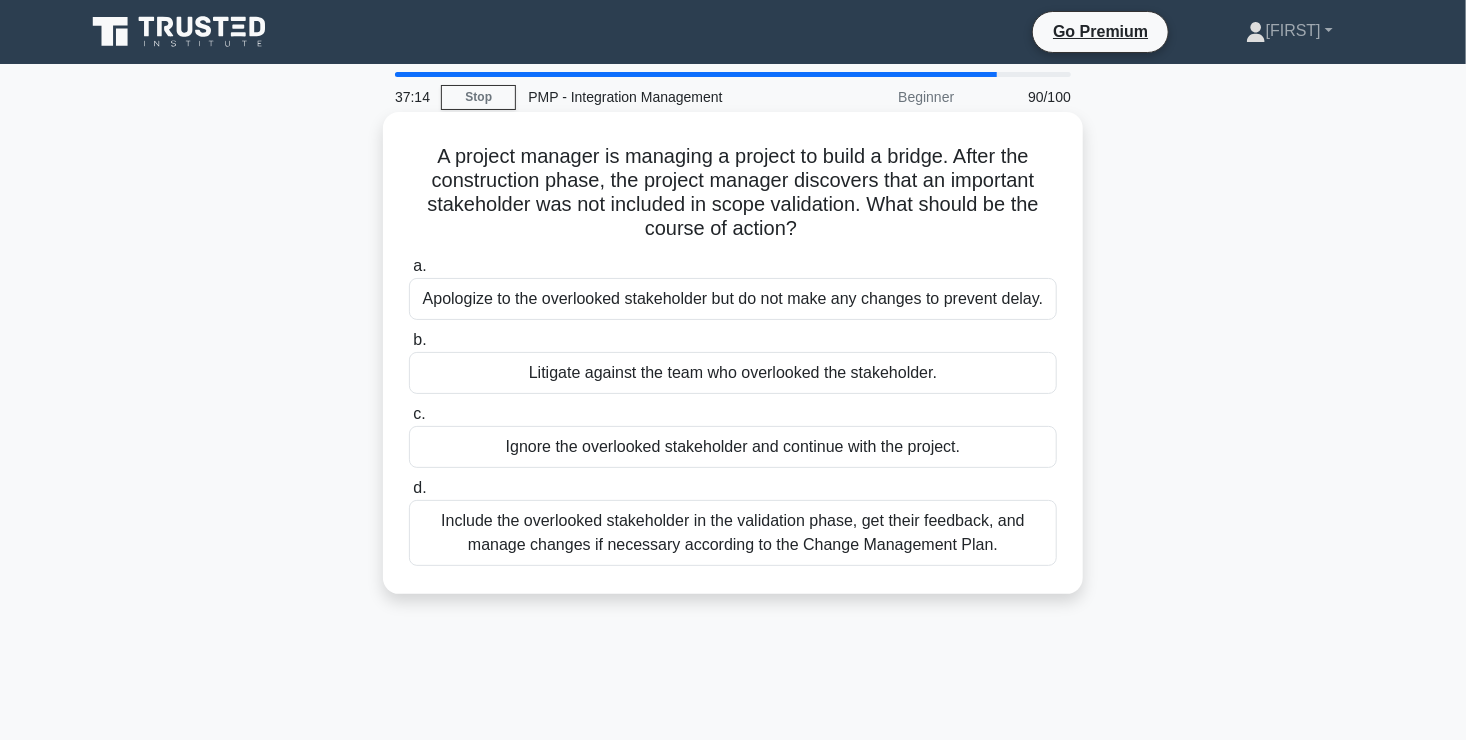 click on "Include the overlooked stakeholder in the validation phase, get their feedback, and manage changes if necessary according to the Change Management Plan." at bounding box center (733, 533) 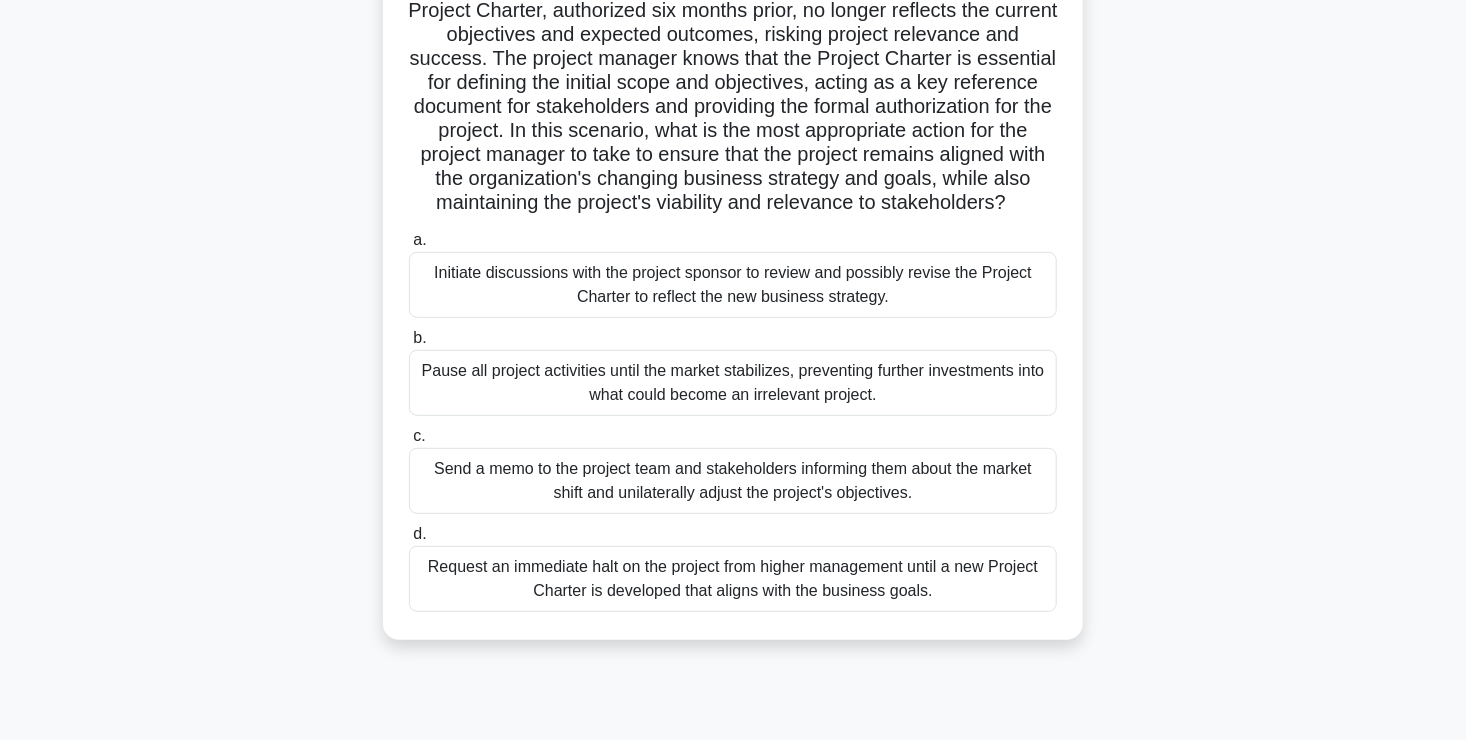 scroll, scrollTop: 272, scrollLeft: 0, axis: vertical 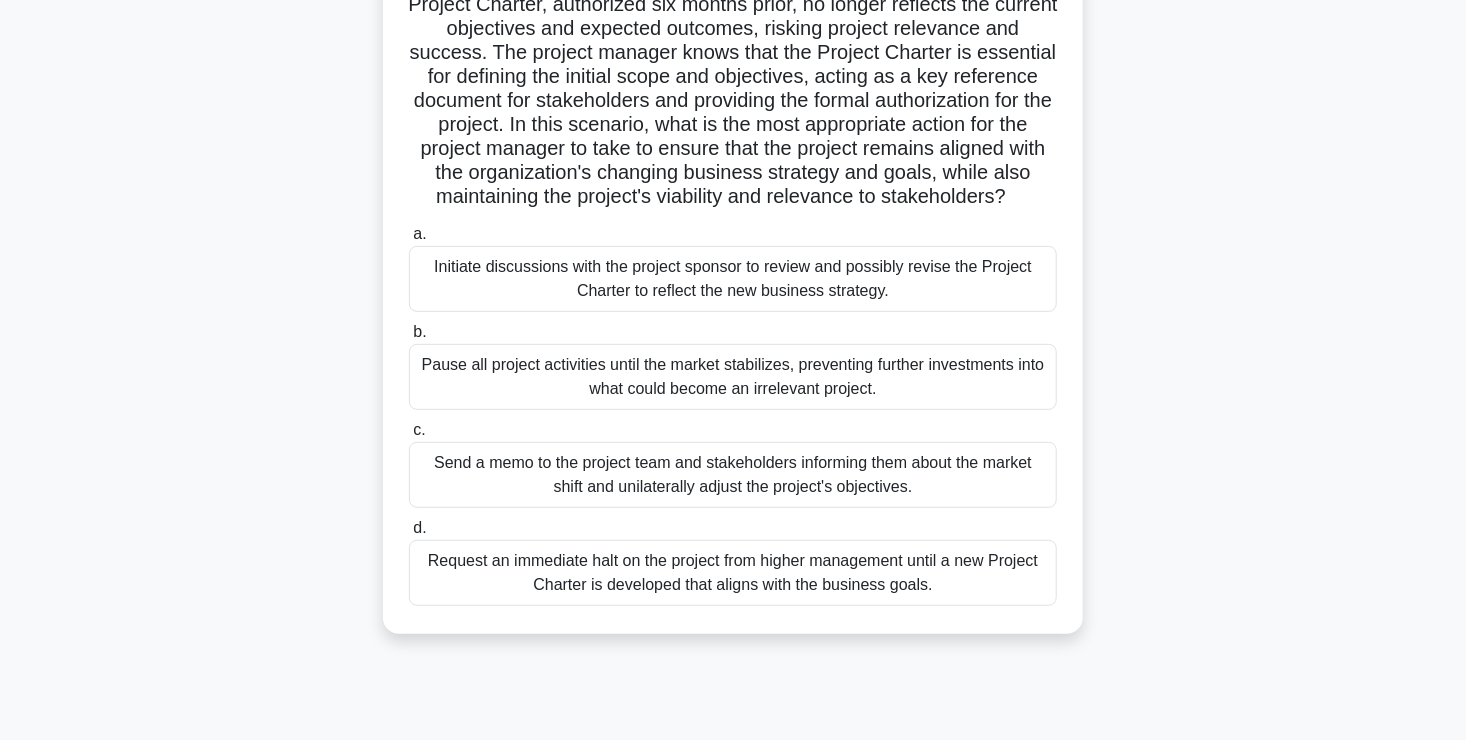 click on "Initiate discussions with the project sponsor to review and possibly revise the Project Charter to reflect the new business strategy." at bounding box center [733, 279] 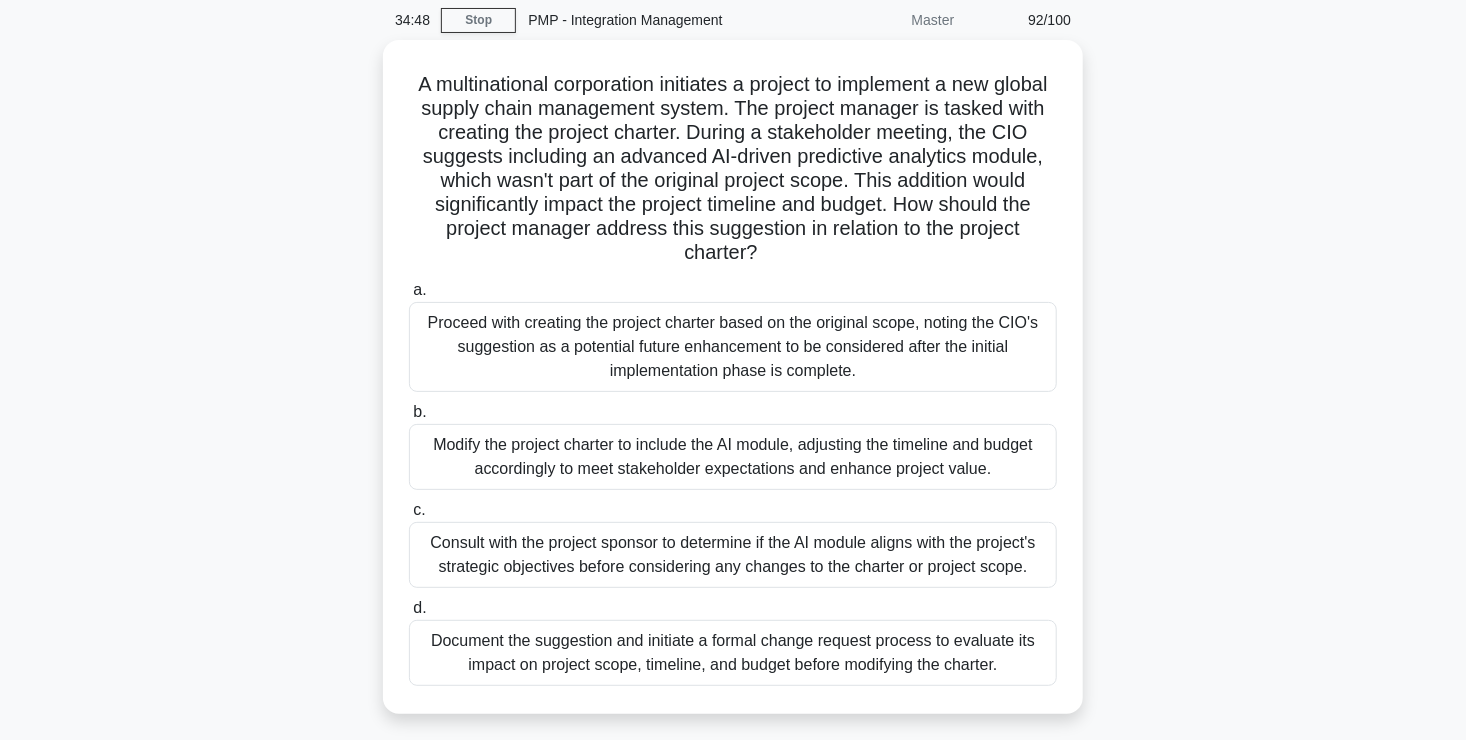 scroll, scrollTop: 80, scrollLeft: 0, axis: vertical 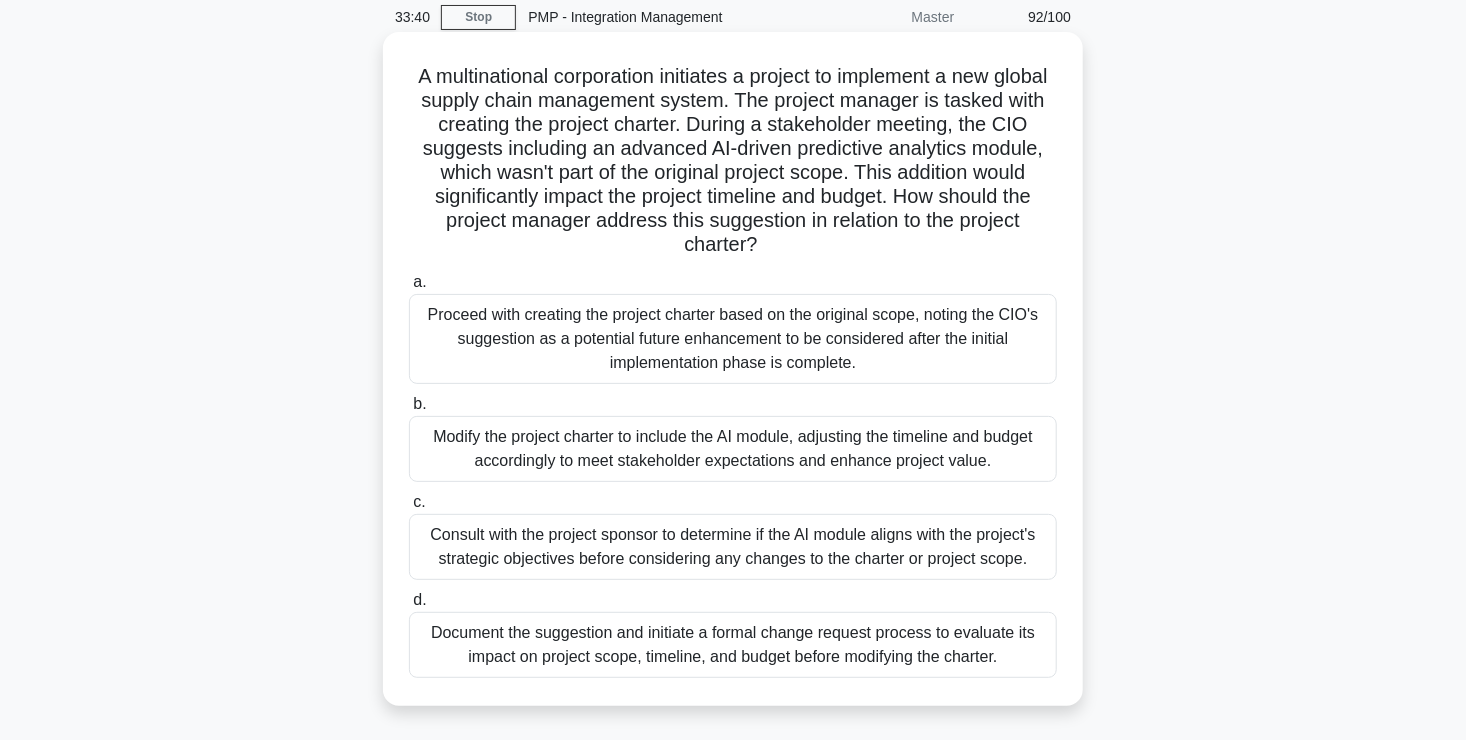 click on "Document the suggestion and initiate a formal change request process to evaluate its impact on project scope, timeline, and budget before modifying the charter." at bounding box center (733, 645) 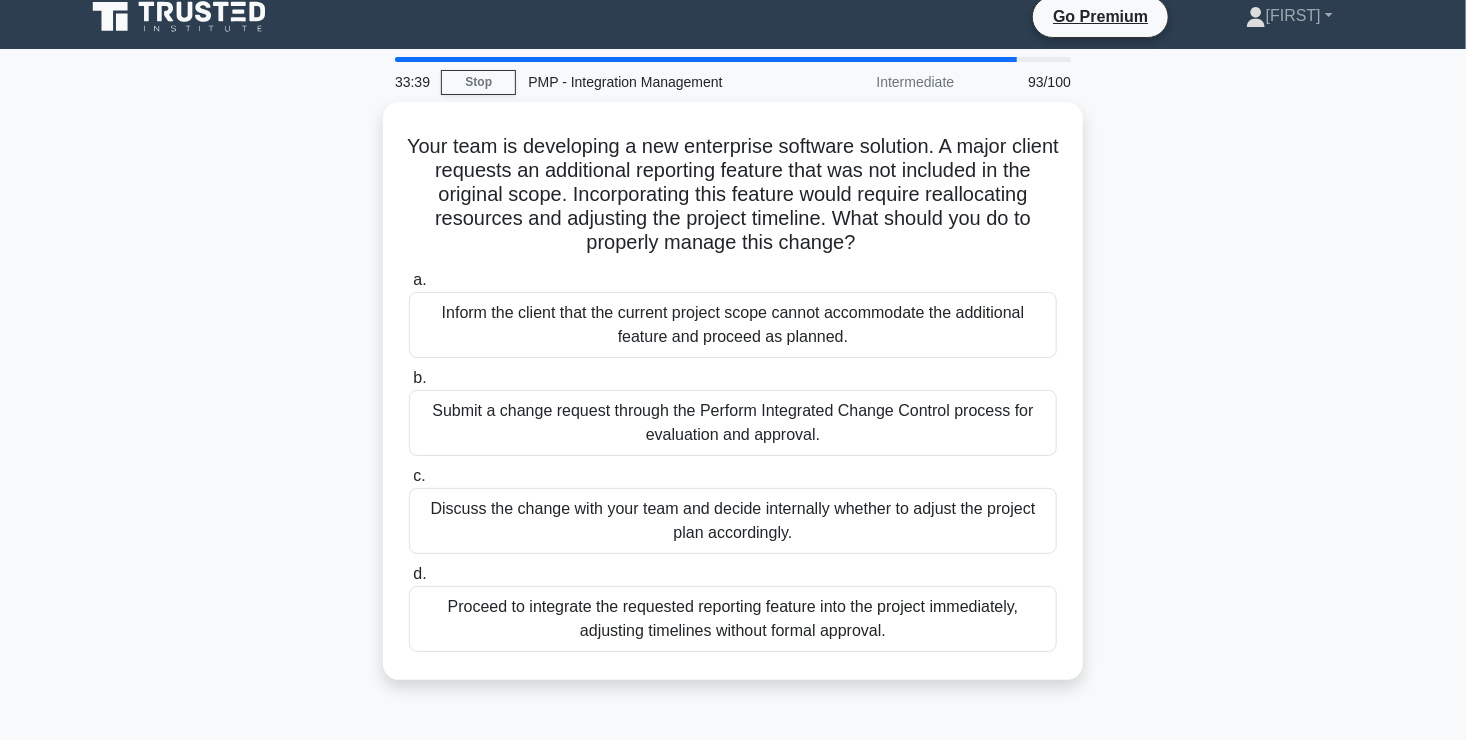 scroll, scrollTop: 0, scrollLeft: 0, axis: both 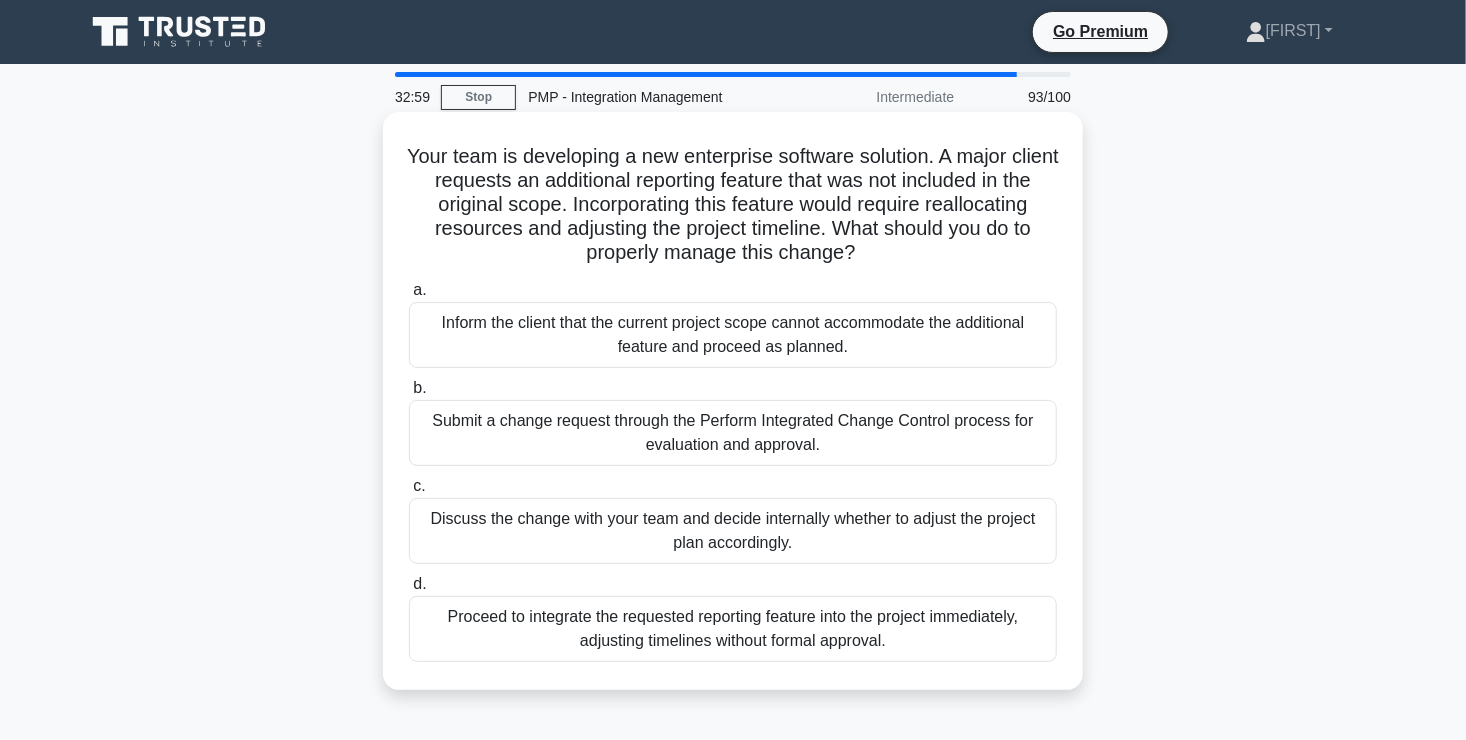 click on "Submit a change request through the Perform Integrated Change Control process for evaluation and approval." at bounding box center (733, 433) 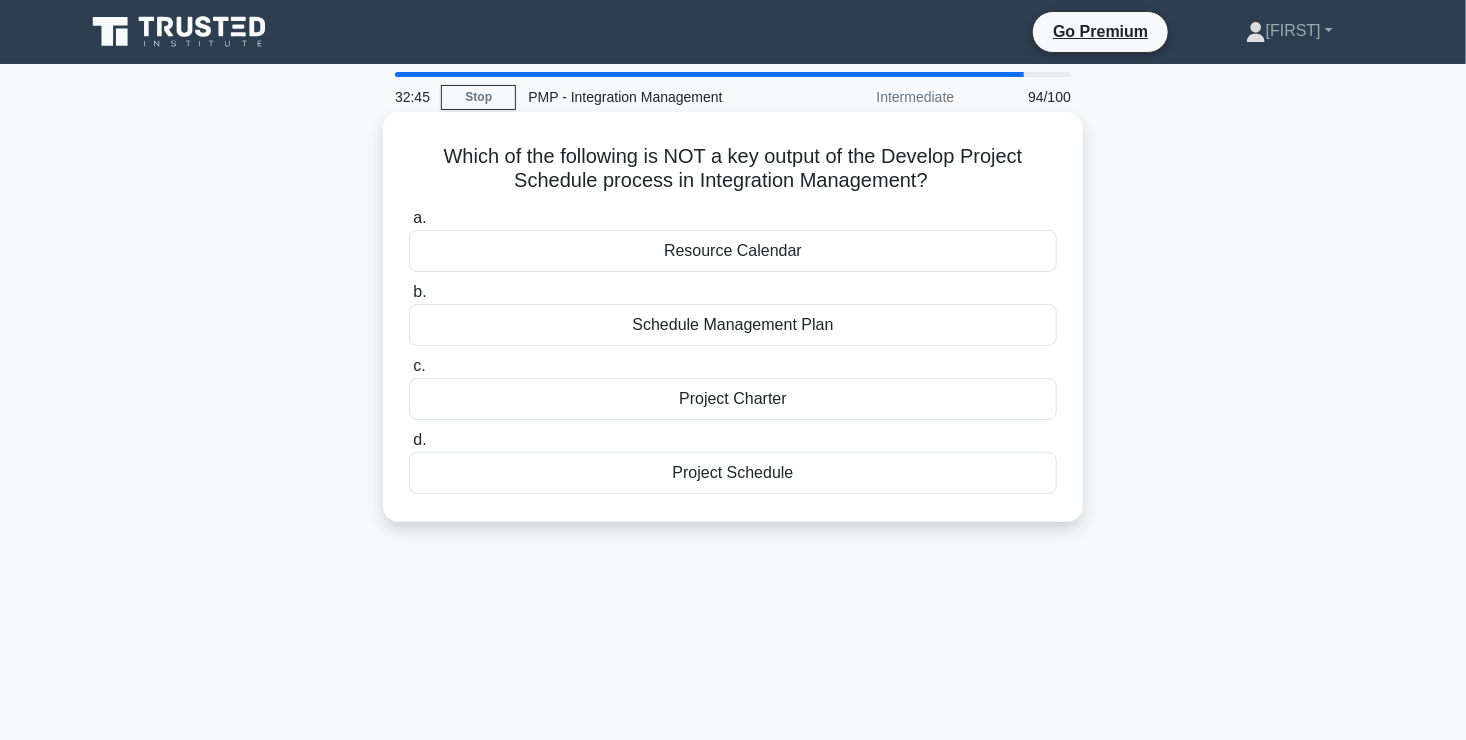 click on "Project Charter" at bounding box center (733, 399) 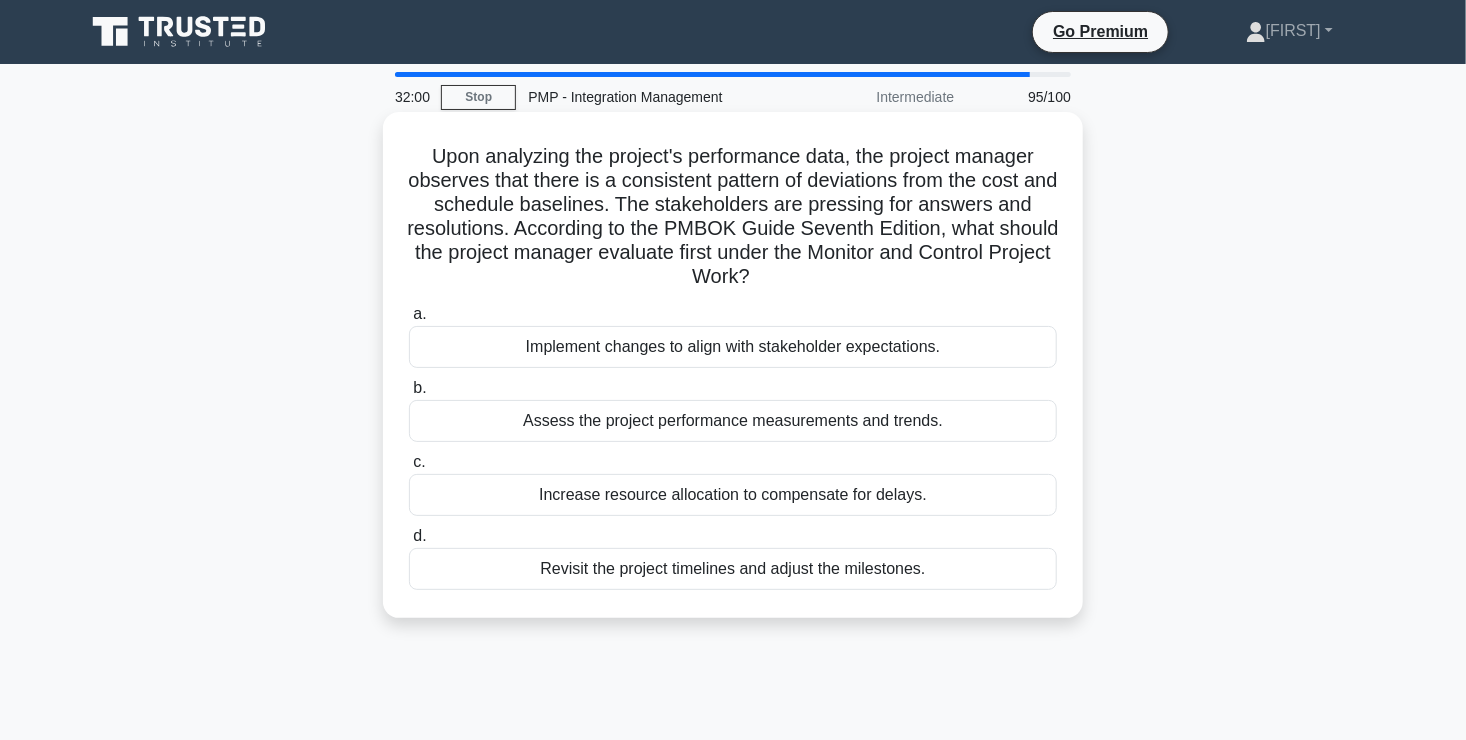 click on "Assess the project performance measurements and trends." at bounding box center [733, 421] 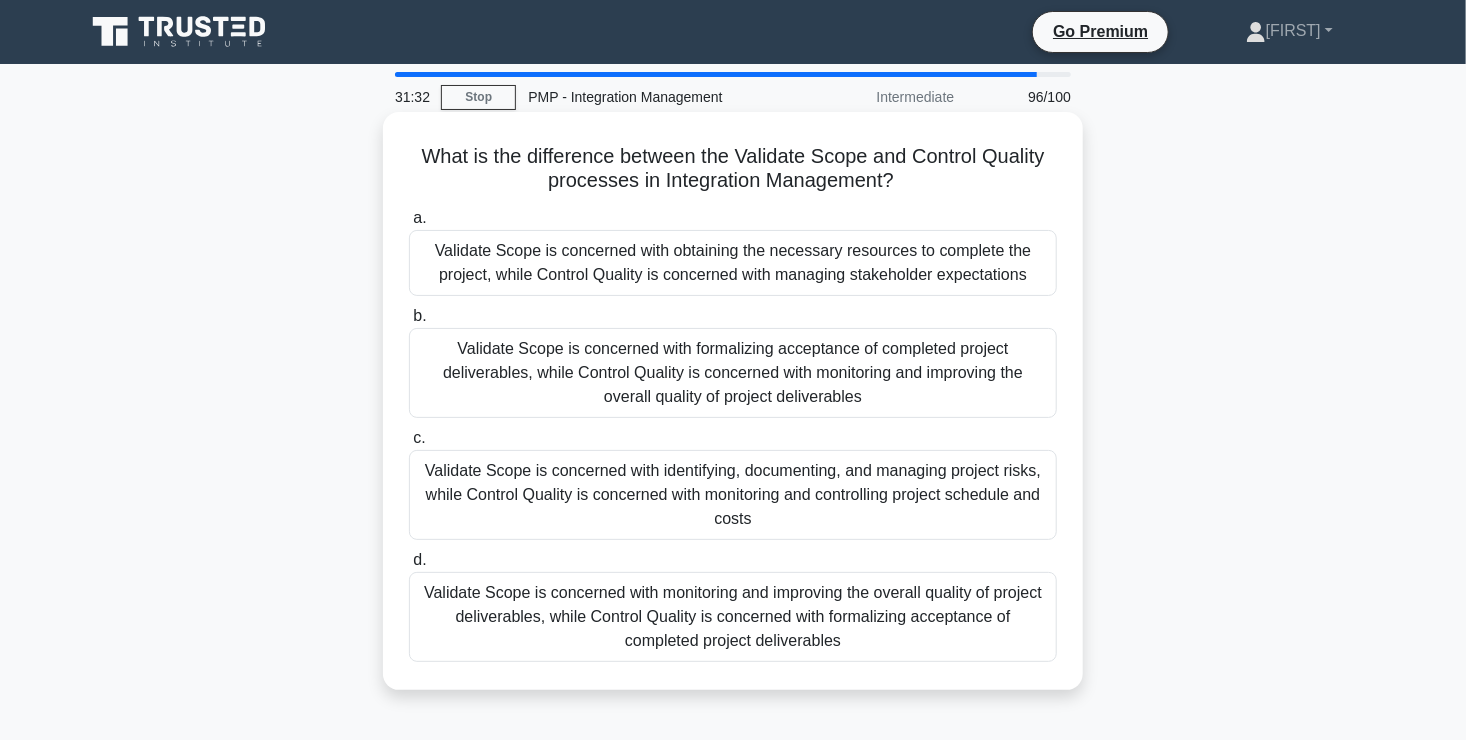 click on "Validate Scope is concerned with formalizing acceptance of completed project deliverables, while Control Quality is concerned with monitoring and improving the overall quality of project deliverables" at bounding box center [733, 373] 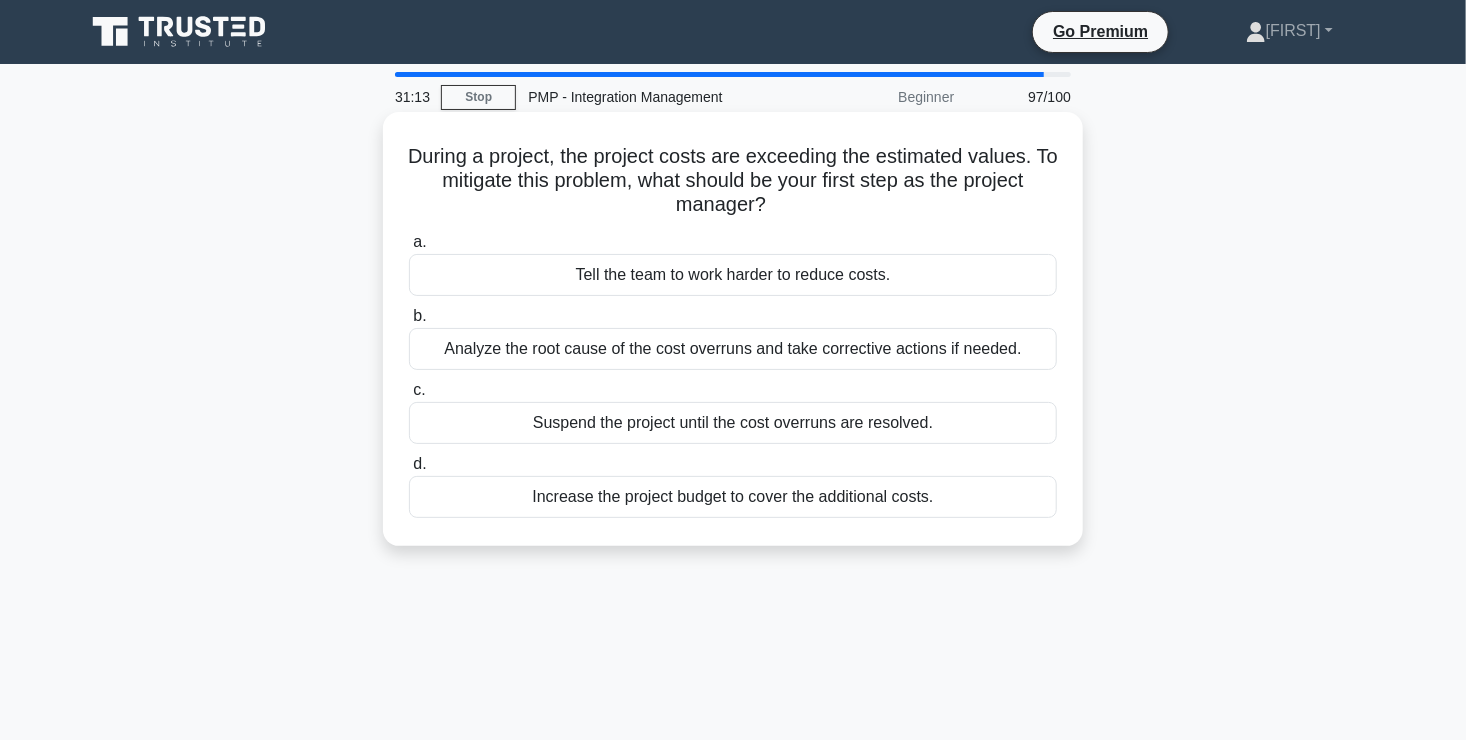 click on "Analyze the root cause of the cost overruns and take corrective actions if needed." at bounding box center (733, 349) 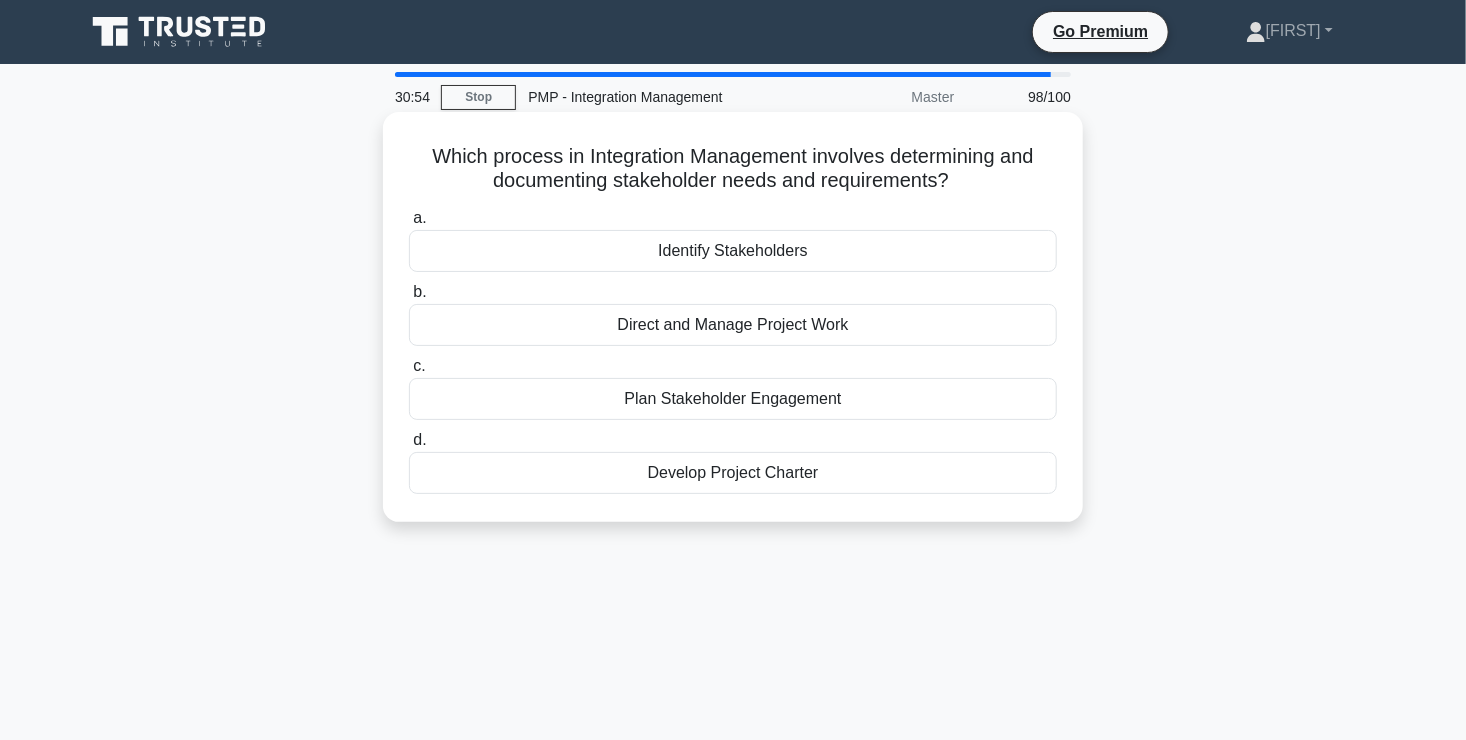 click on "Identify Stakeholders" at bounding box center (733, 251) 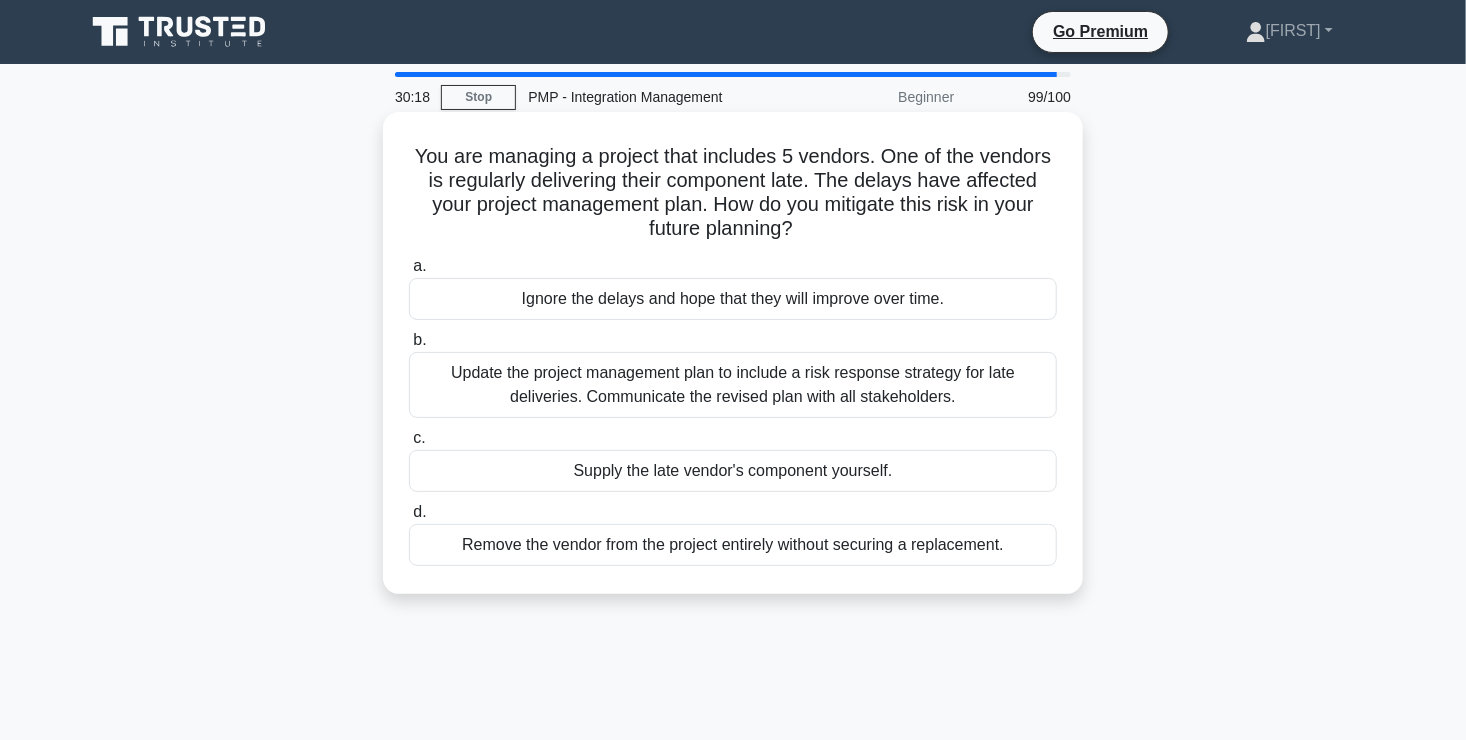 click on "Update the project management plan to include a risk response strategy for late deliveries. Communicate the revised plan with all stakeholders." at bounding box center [733, 385] 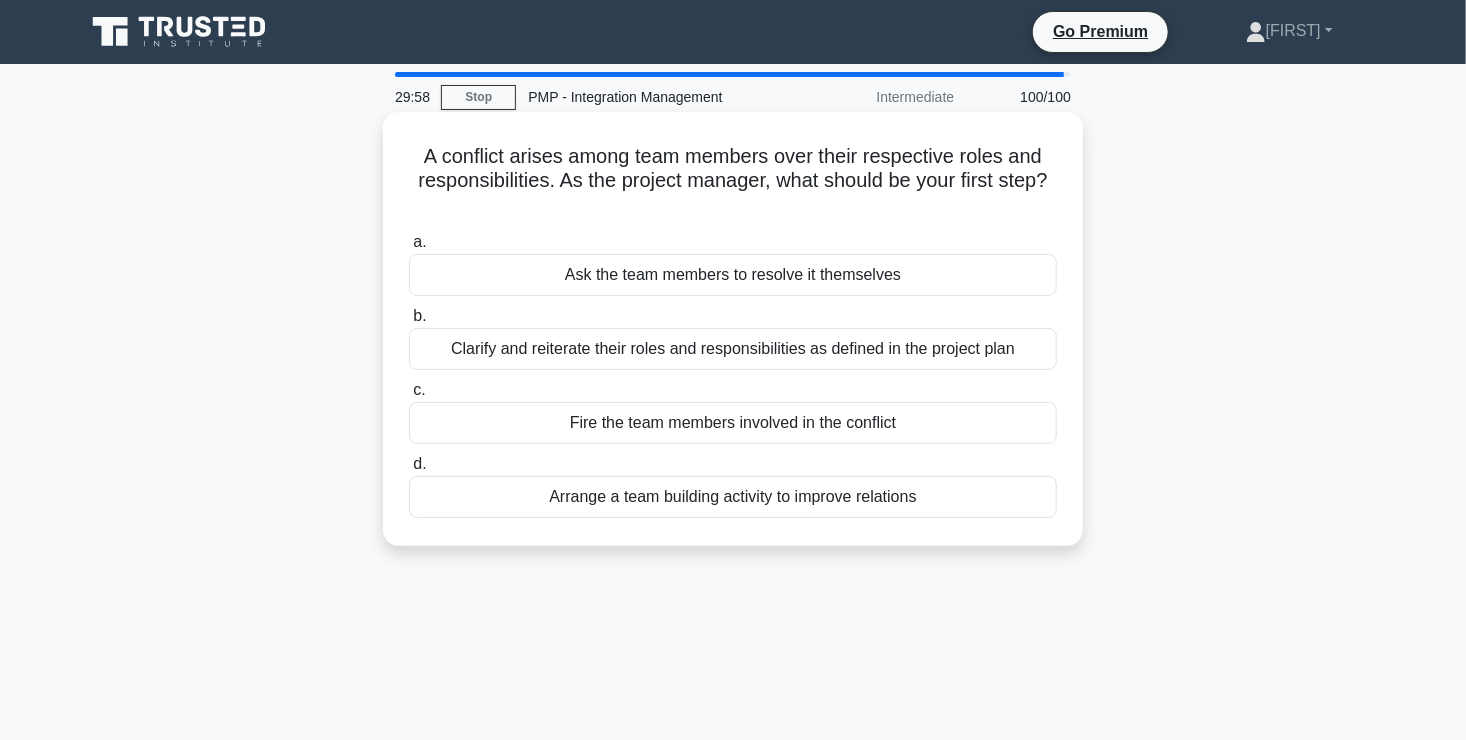 click on "Clarify and reiterate their roles and responsibilities as defined in the project plan" at bounding box center [733, 349] 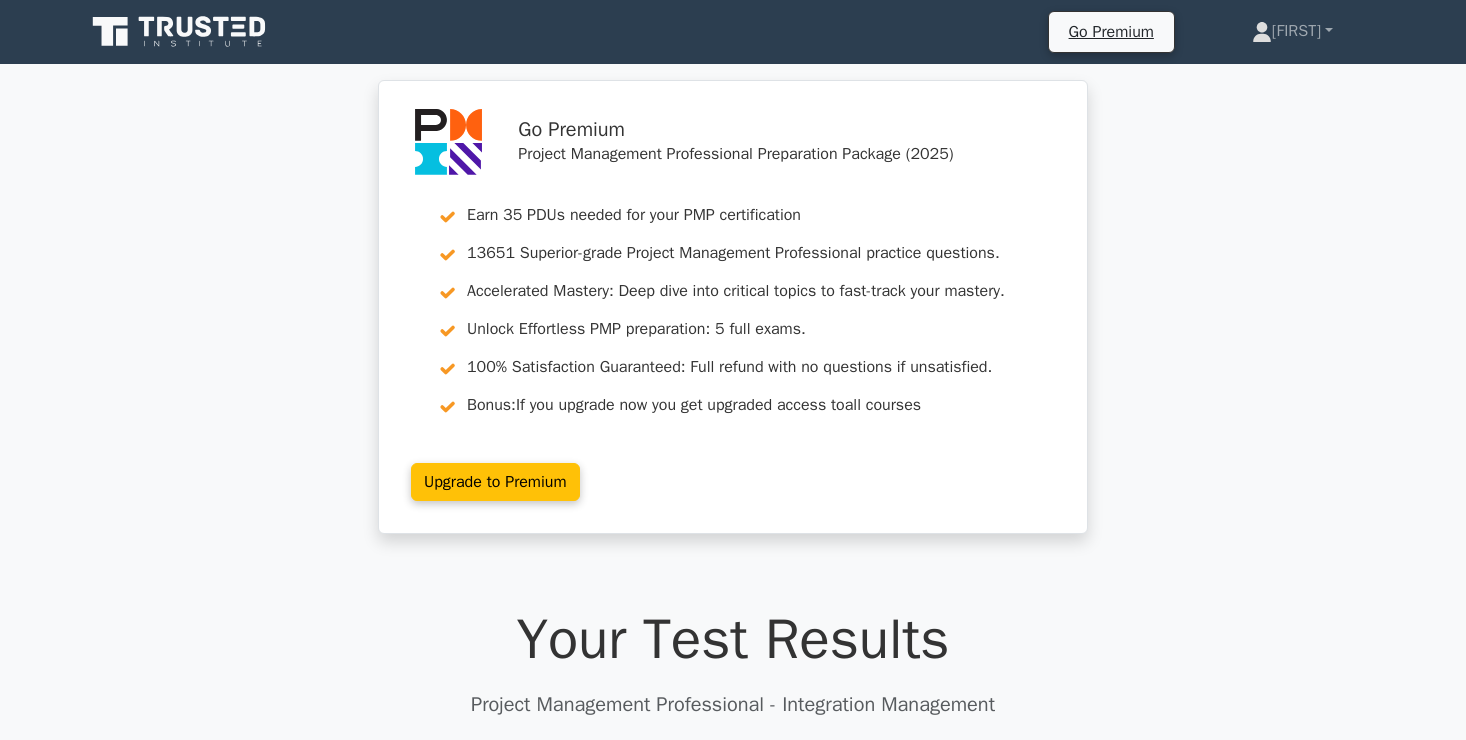 scroll, scrollTop: 0, scrollLeft: 0, axis: both 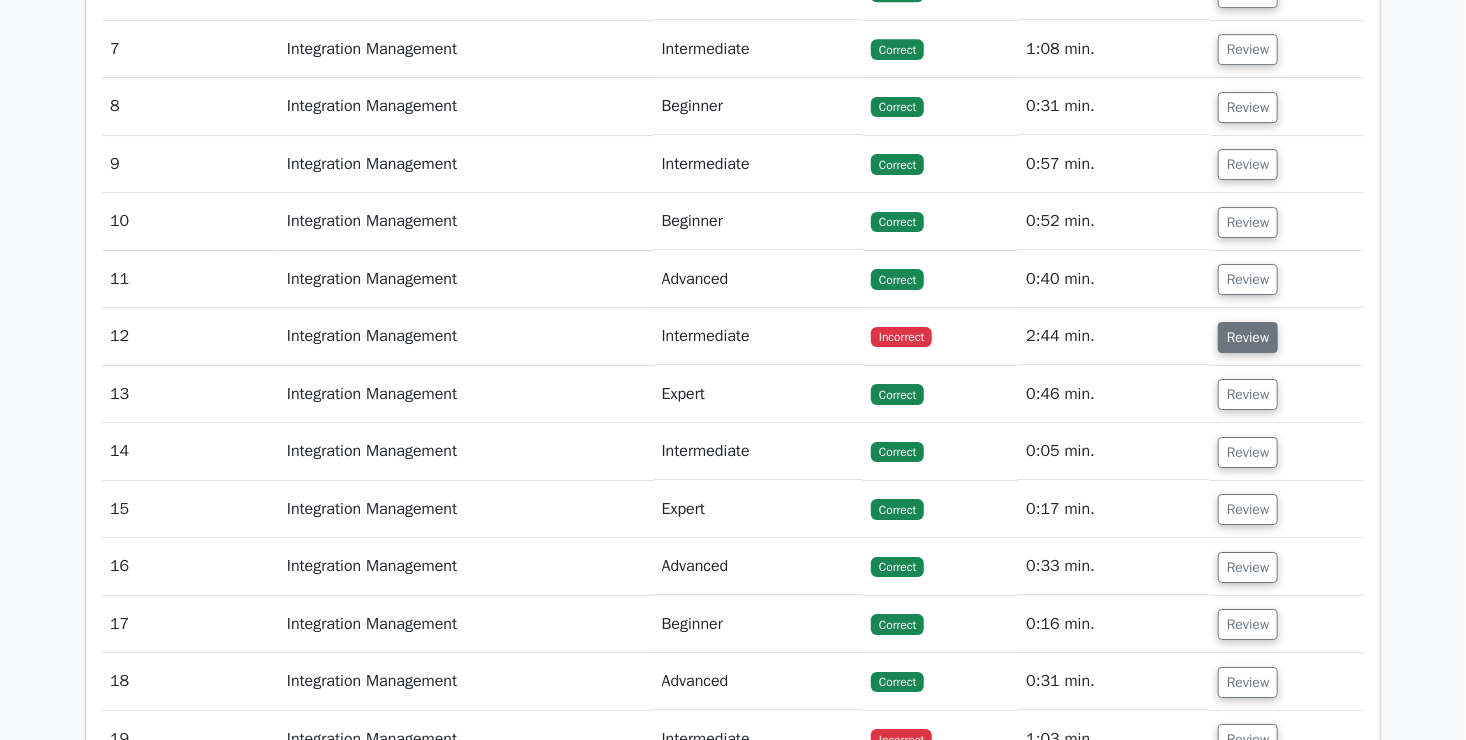 click on "Review" at bounding box center (1248, 337) 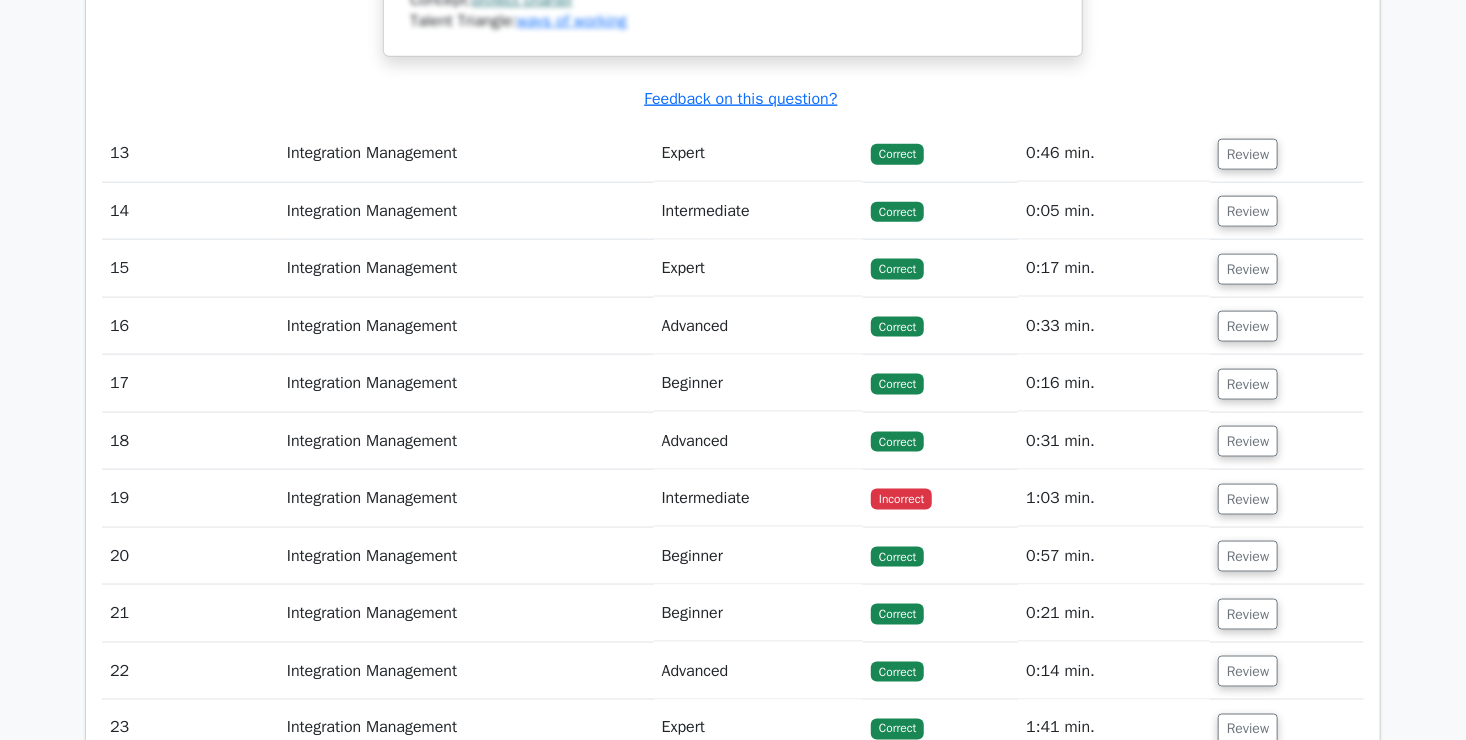 scroll, scrollTop: 4792, scrollLeft: 0, axis: vertical 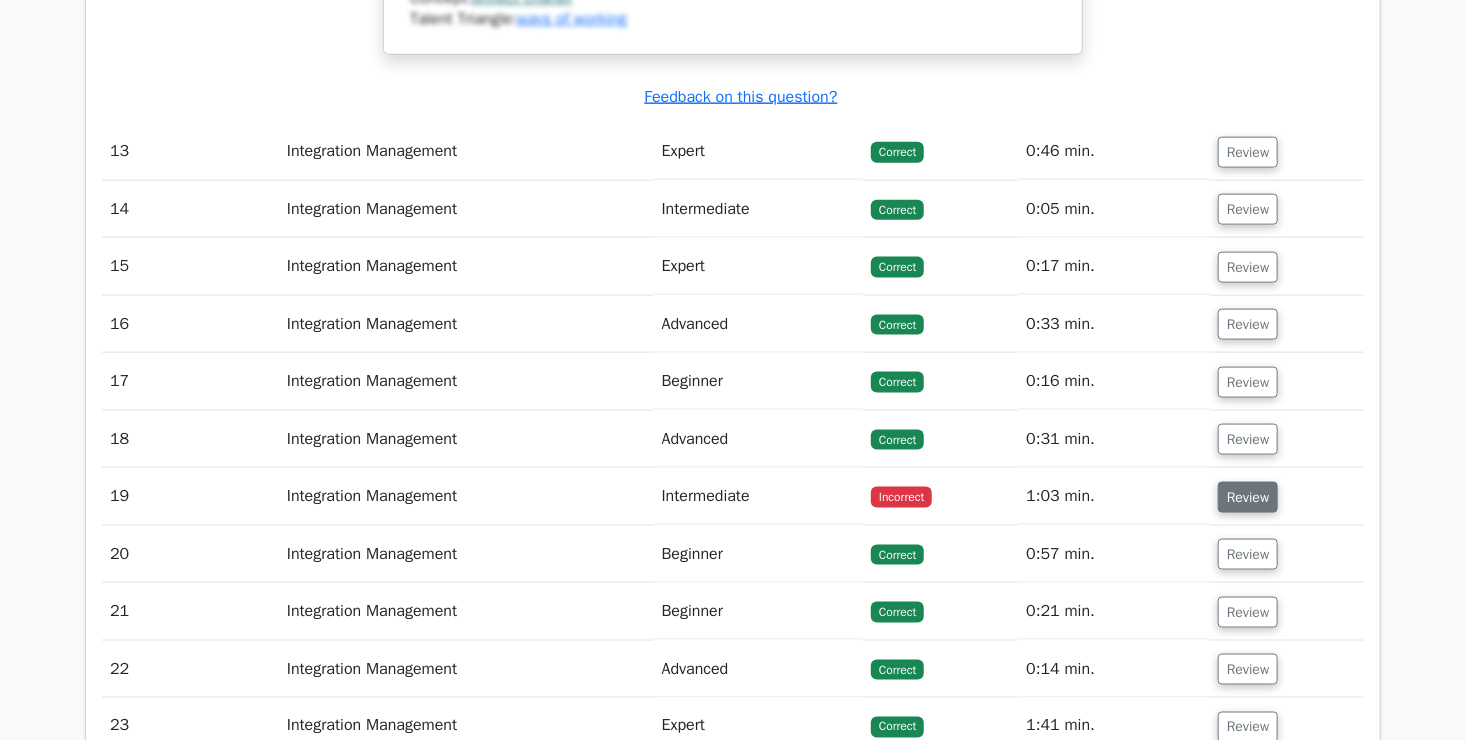 click on "Review" at bounding box center (1248, 497) 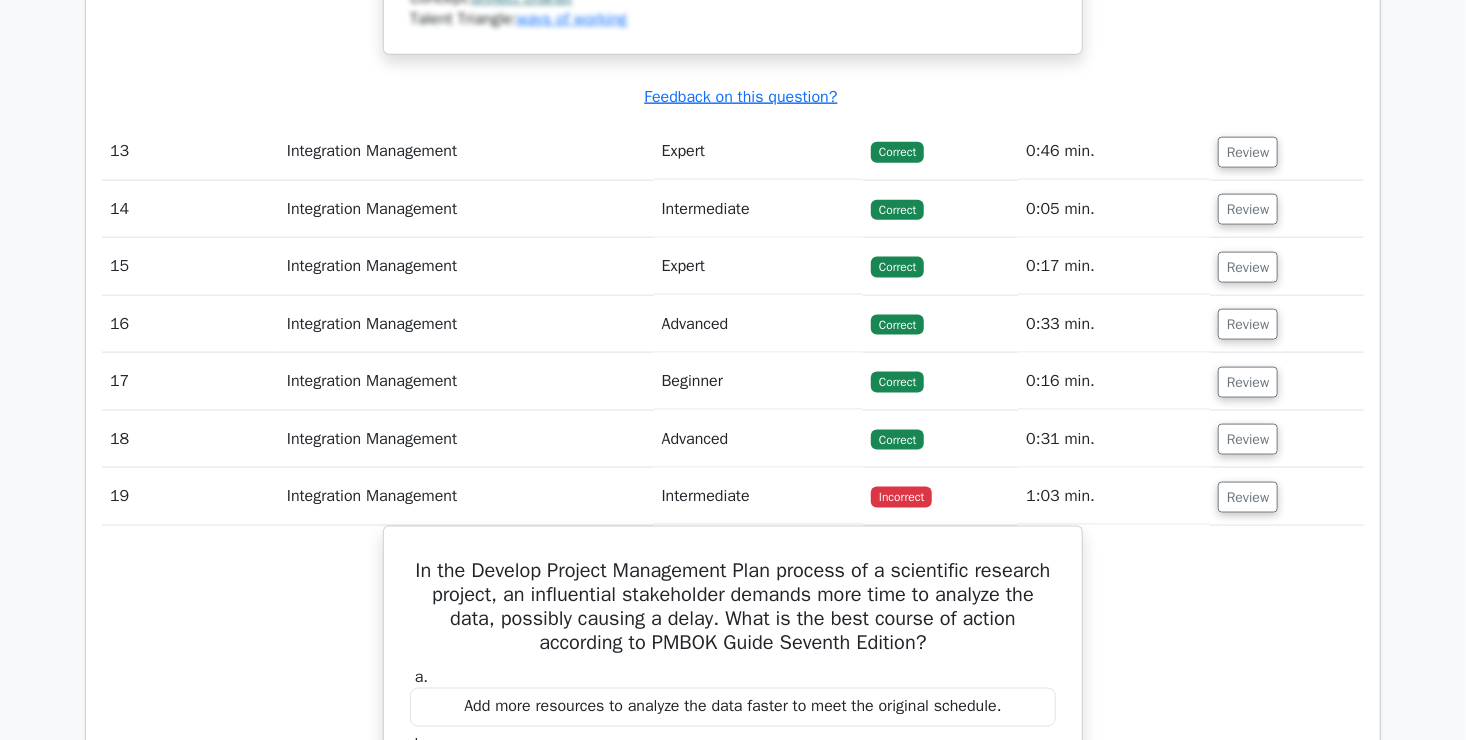 scroll, scrollTop: 0, scrollLeft: 0, axis: both 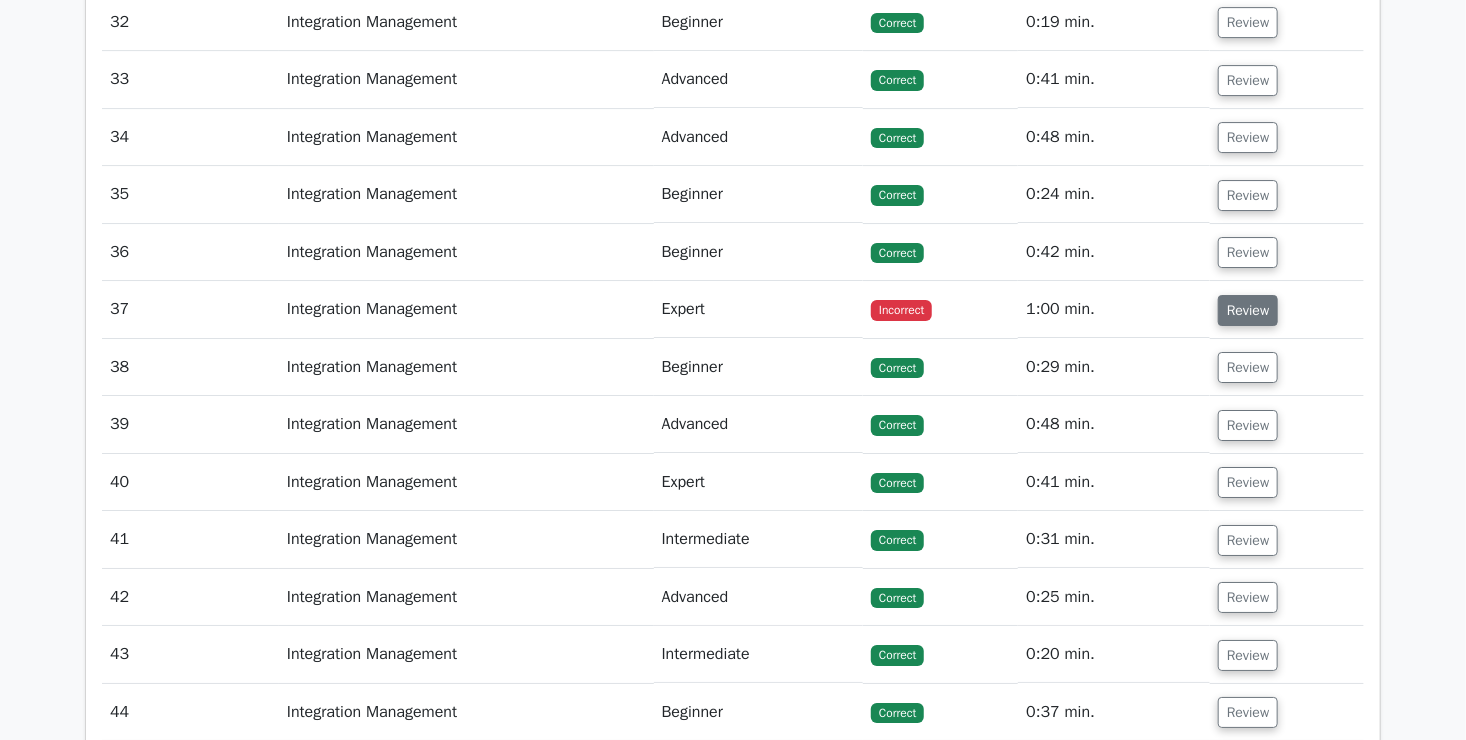 click on "Review" at bounding box center (1248, 310) 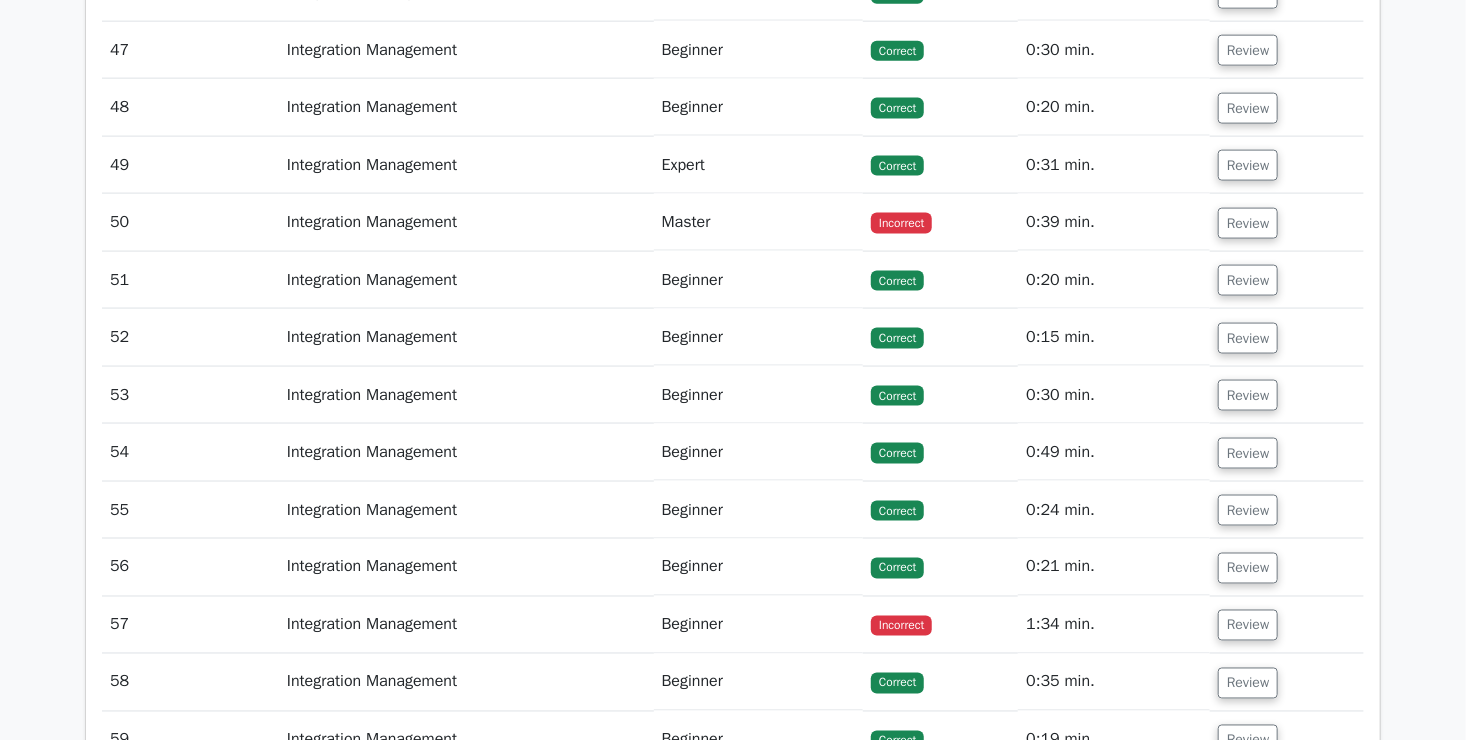scroll, scrollTop: 8632, scrollLeft: 0, axis: vertical 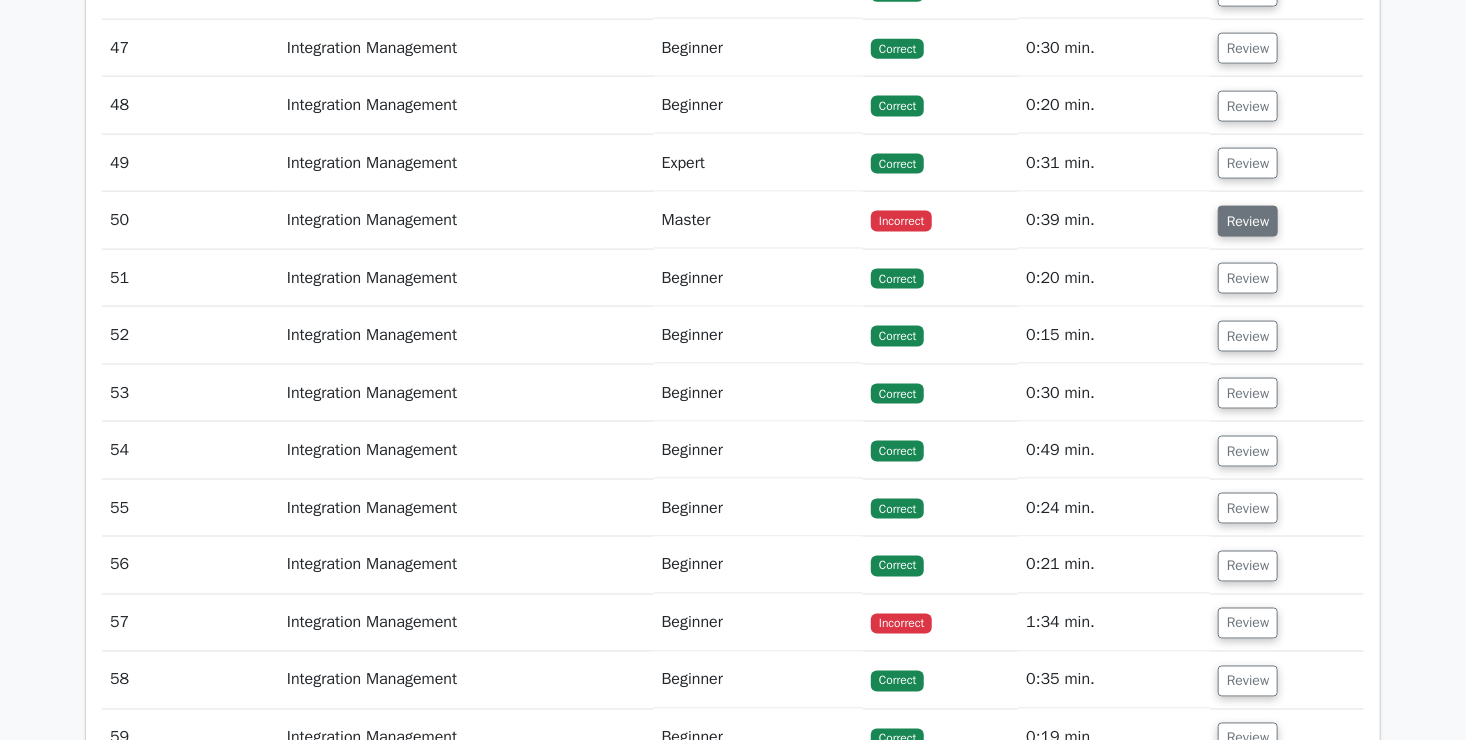 click on "Review" at bounding box center (1248, 221) 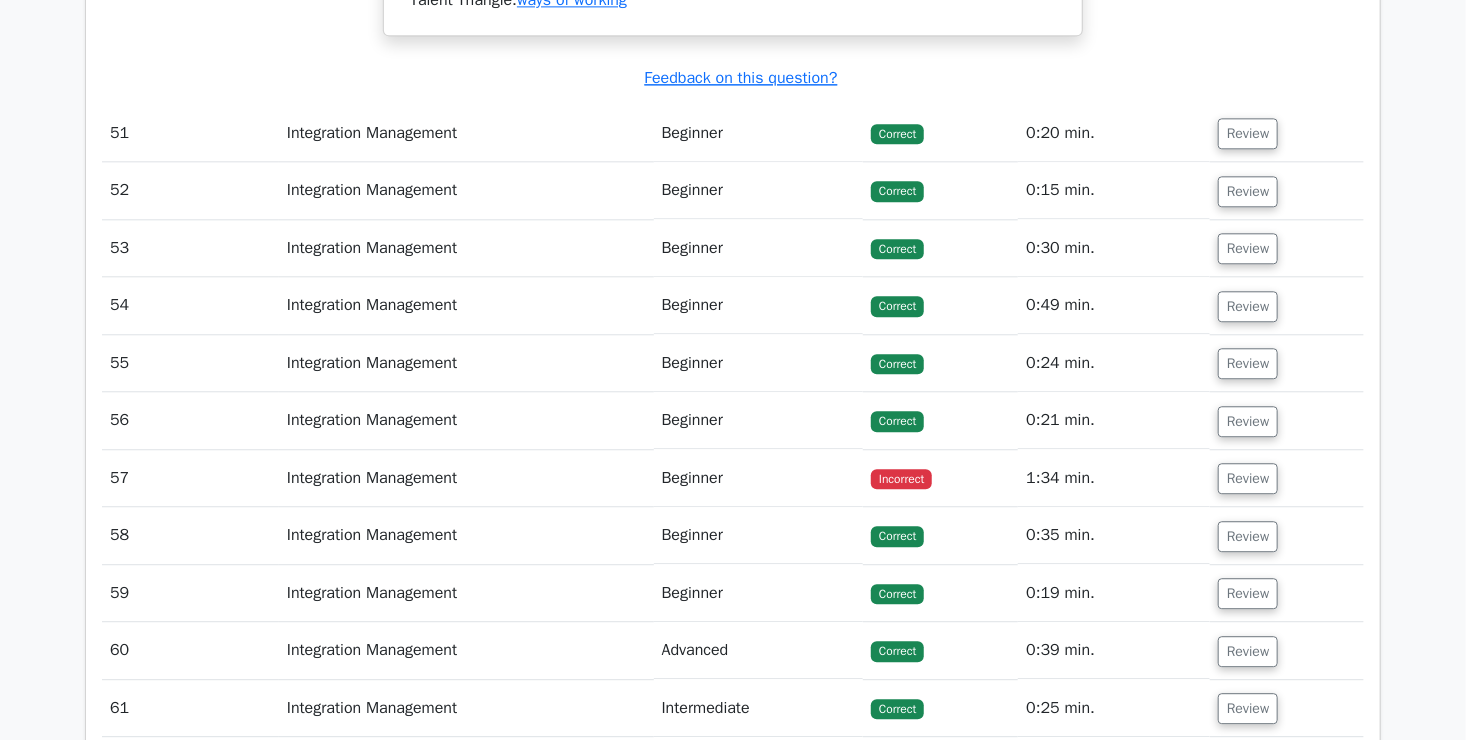 scroll, scrollTop: 9616, scrollLeft: 0, axis: vertical 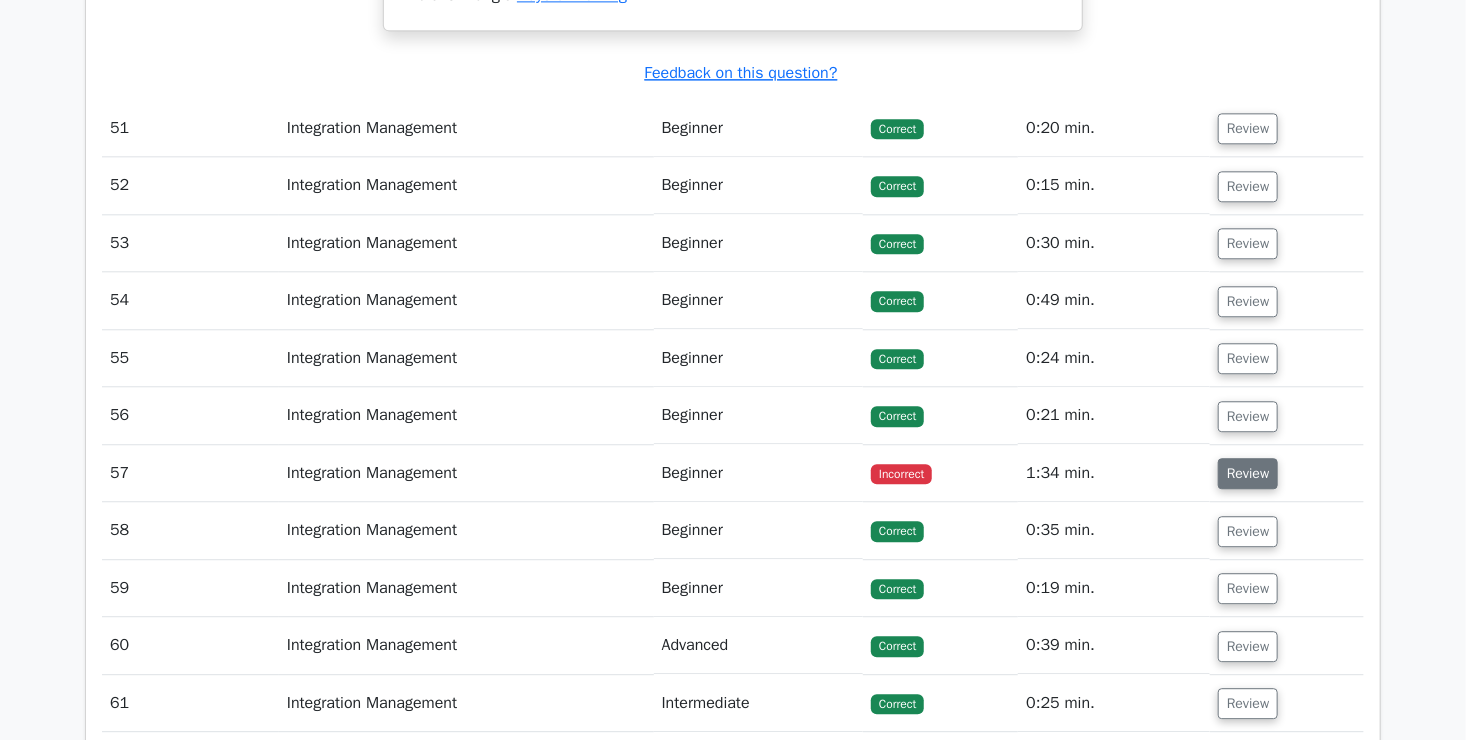 click on "Review" at bounding box center (1248, 473) 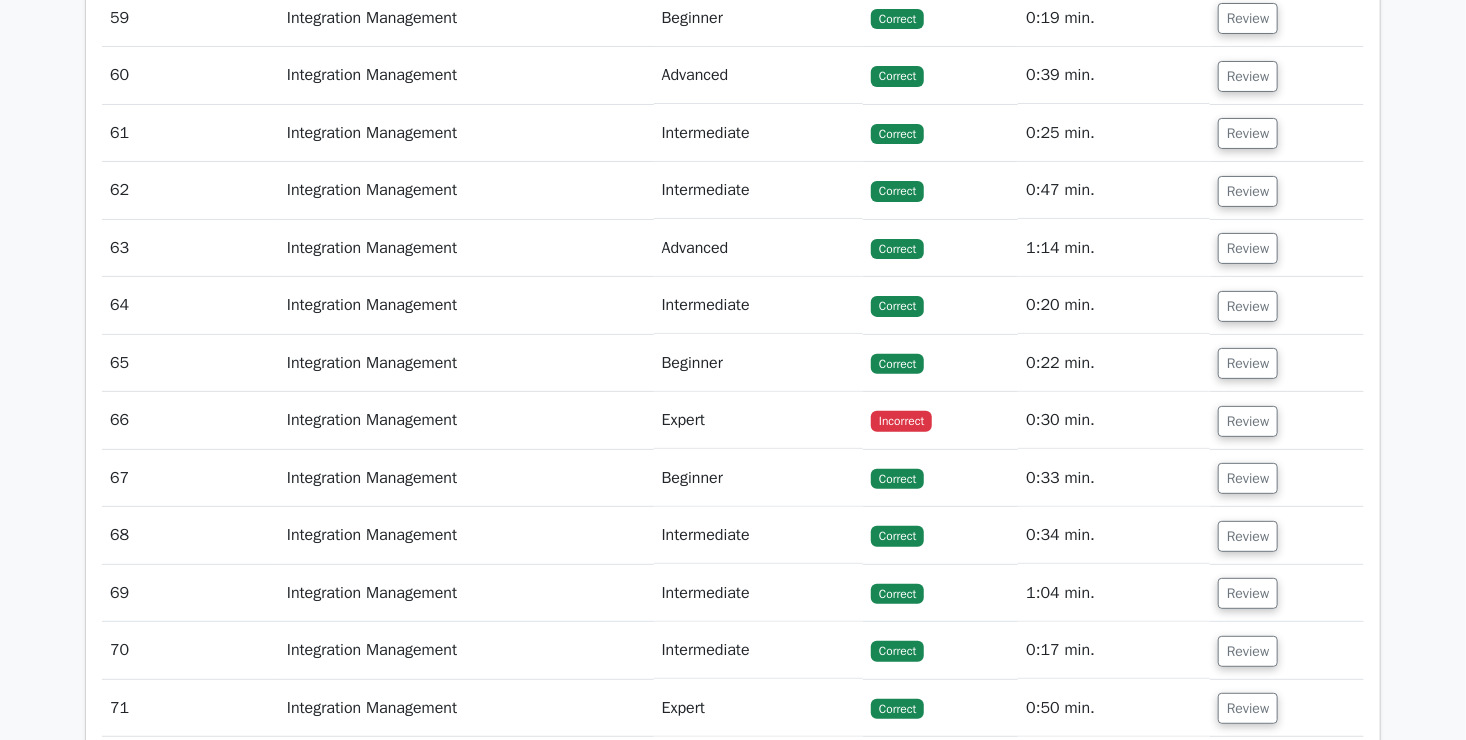 scroll, scrollTop: 11136, scrollLeft: 0, axis: vertical 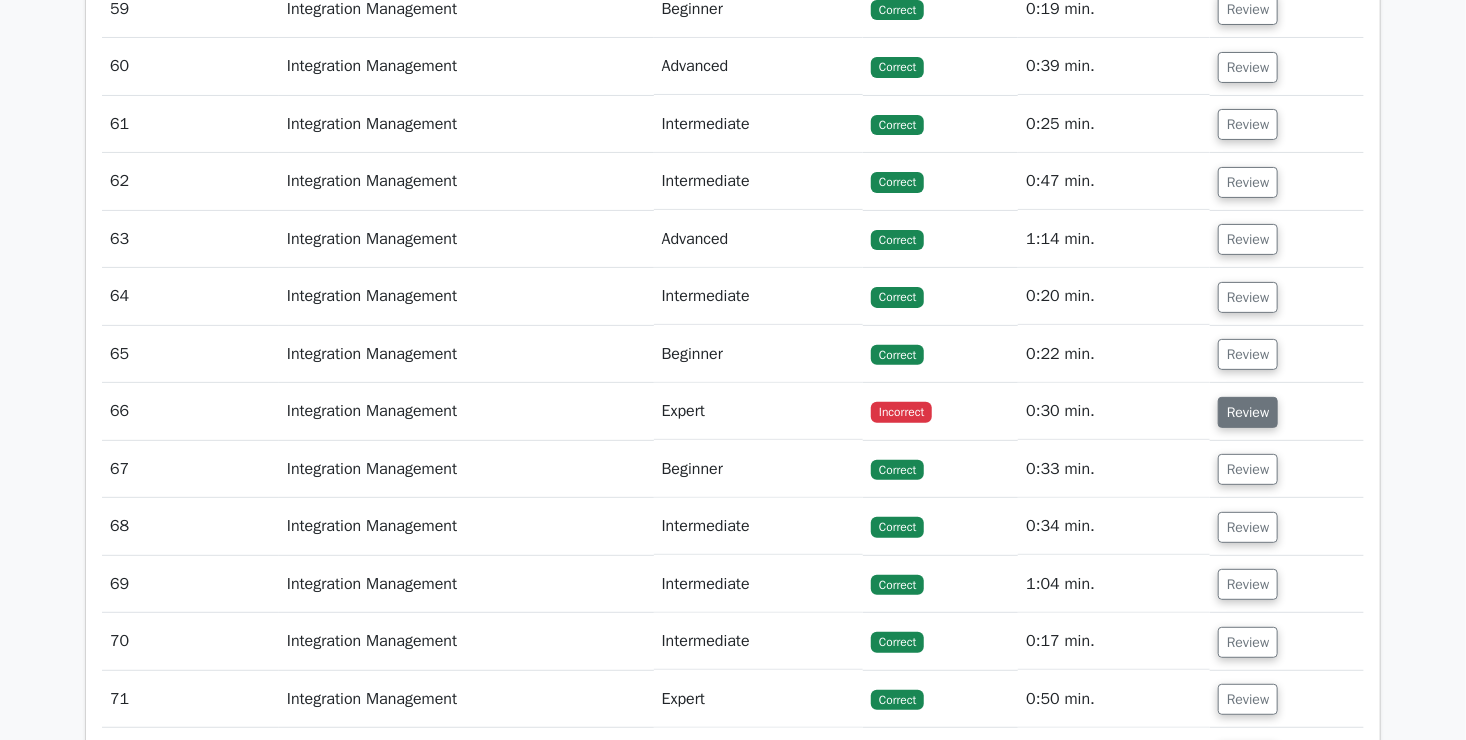 click on "Review" at bounding box center [1248, 412] 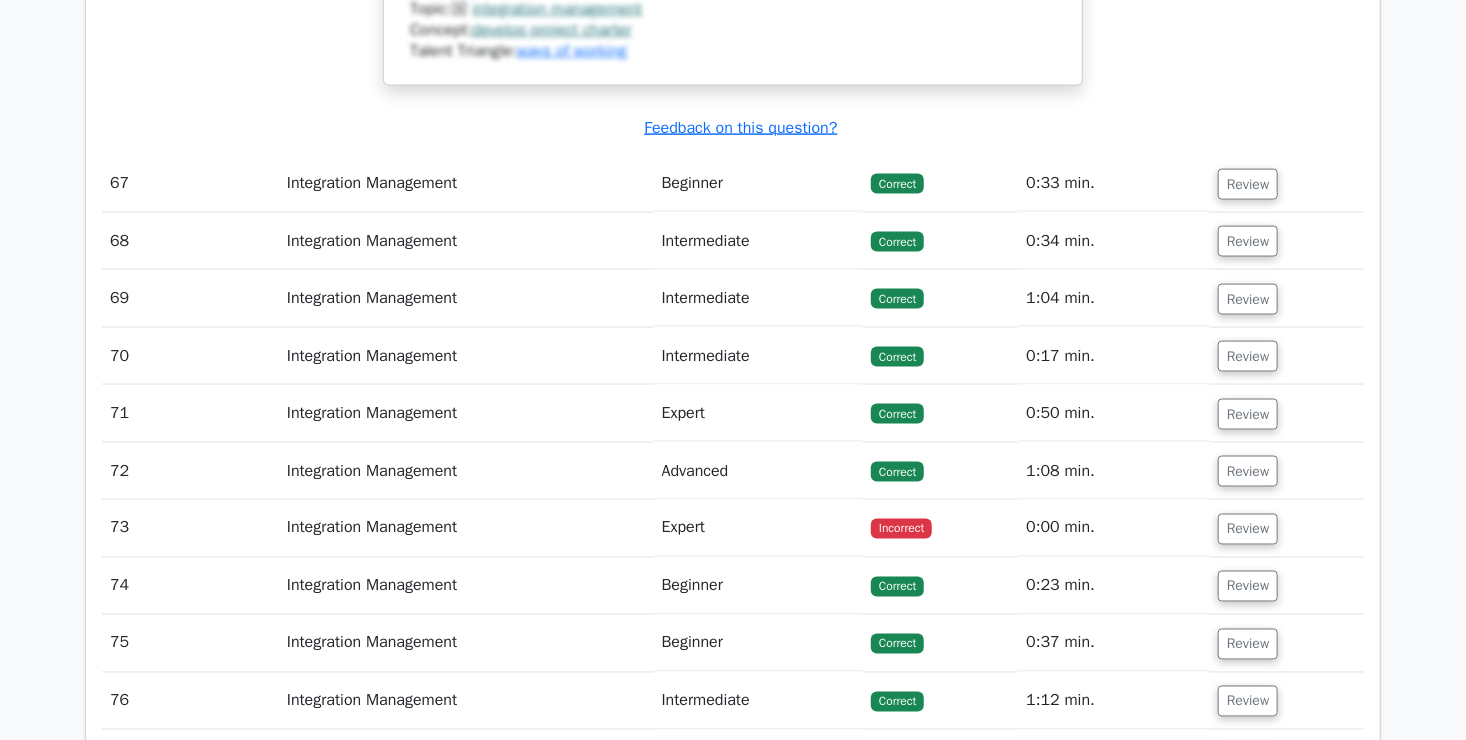 scroll, scrollTop: 12322, scrollLeft: 0, axis: vertical 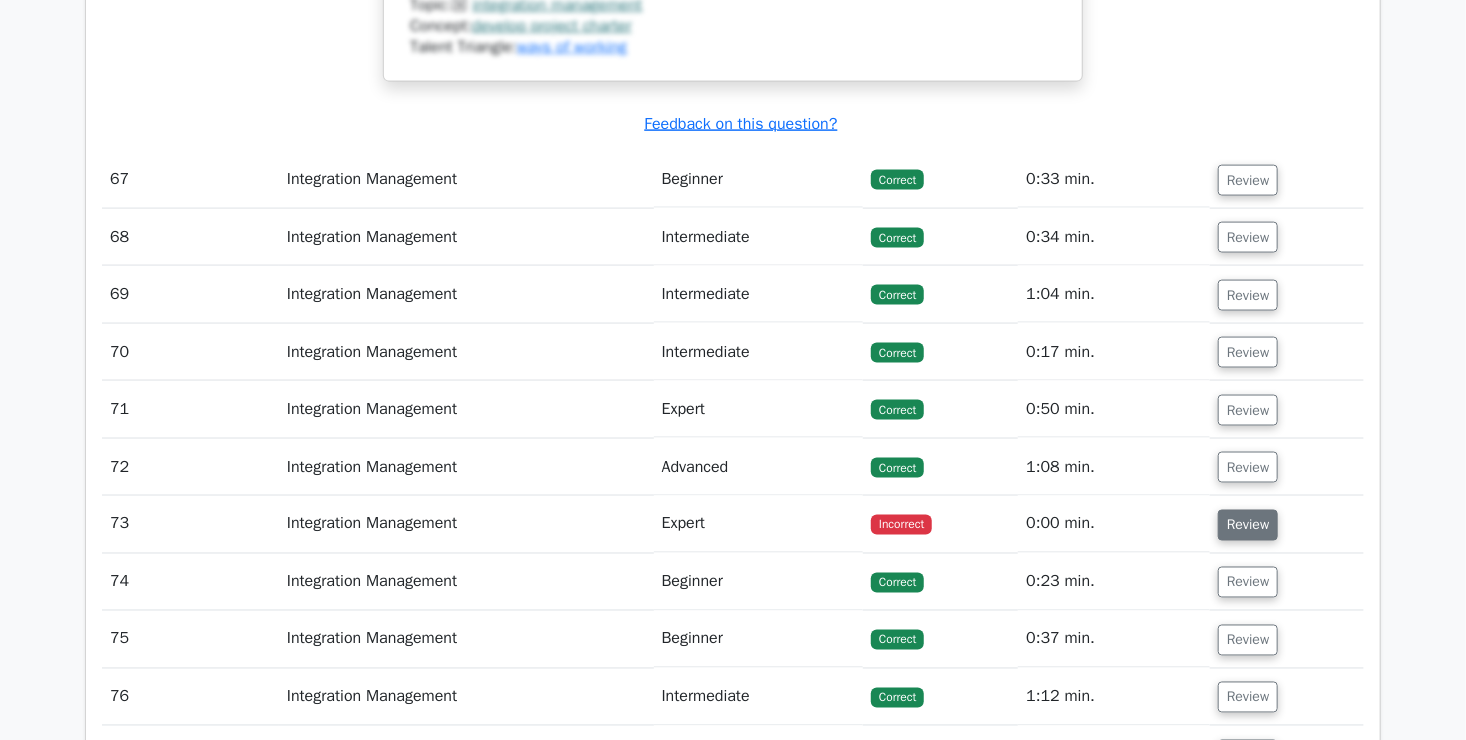 click on "Review" at bounding box center [1248, 525] 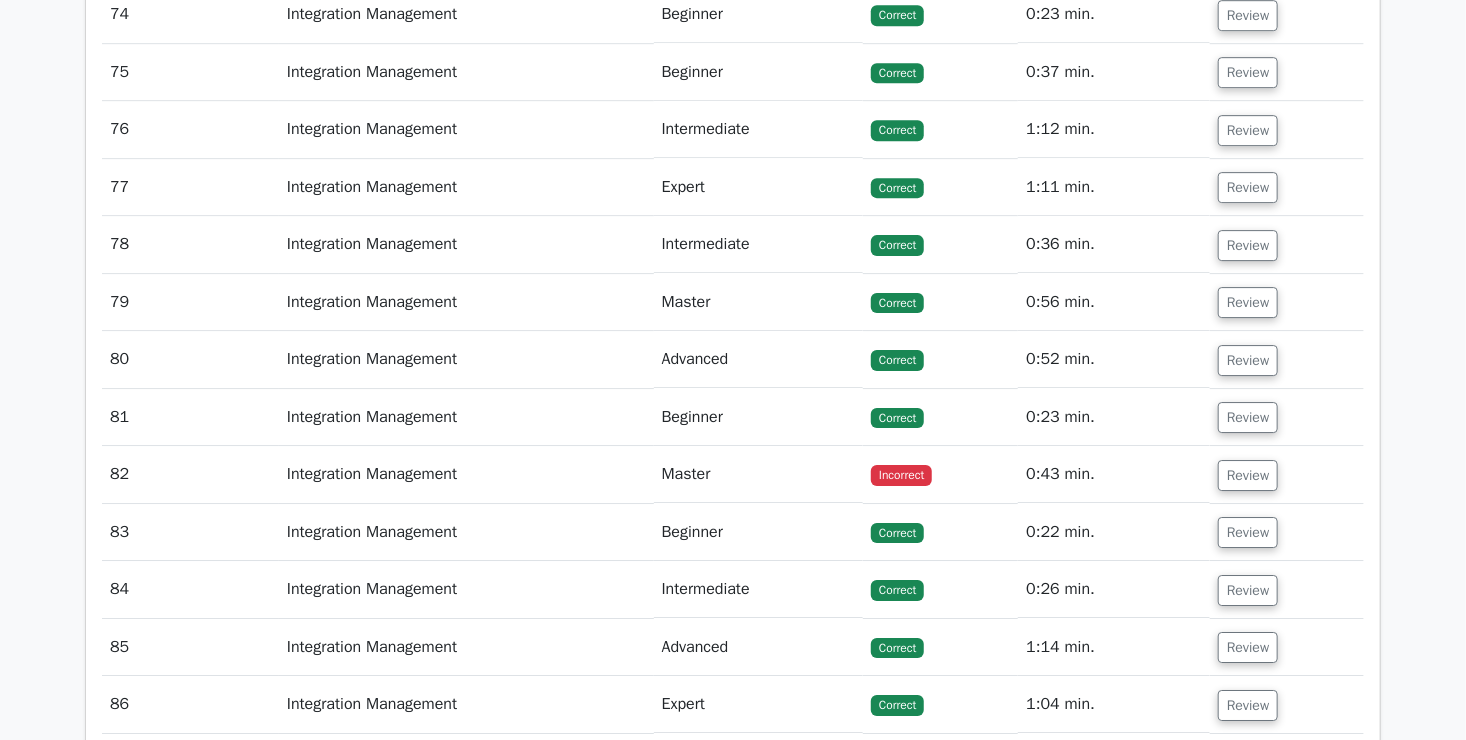scroll, scrollTop: 13994, scrollLeft: 0, axis: vertical 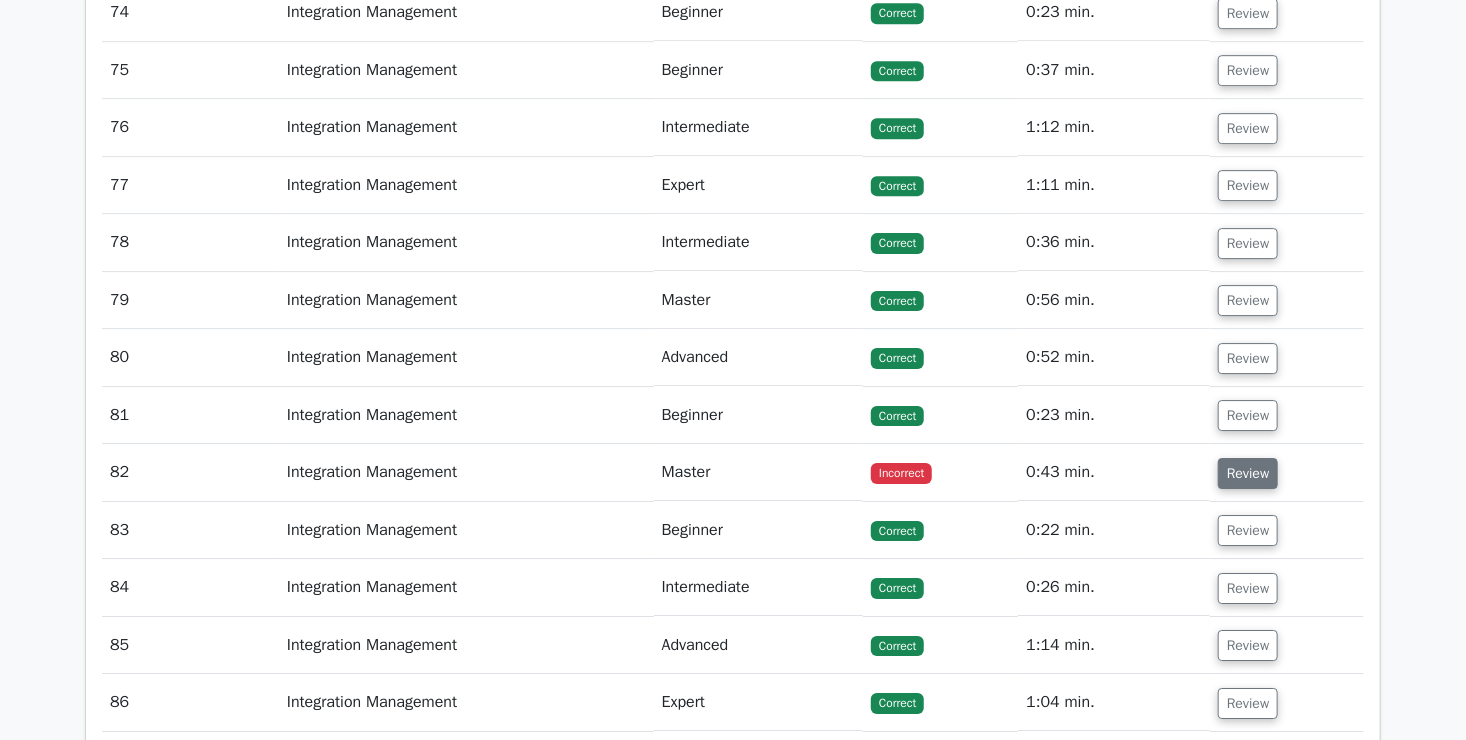 click on "Review" at bounding box center [1248, 473] 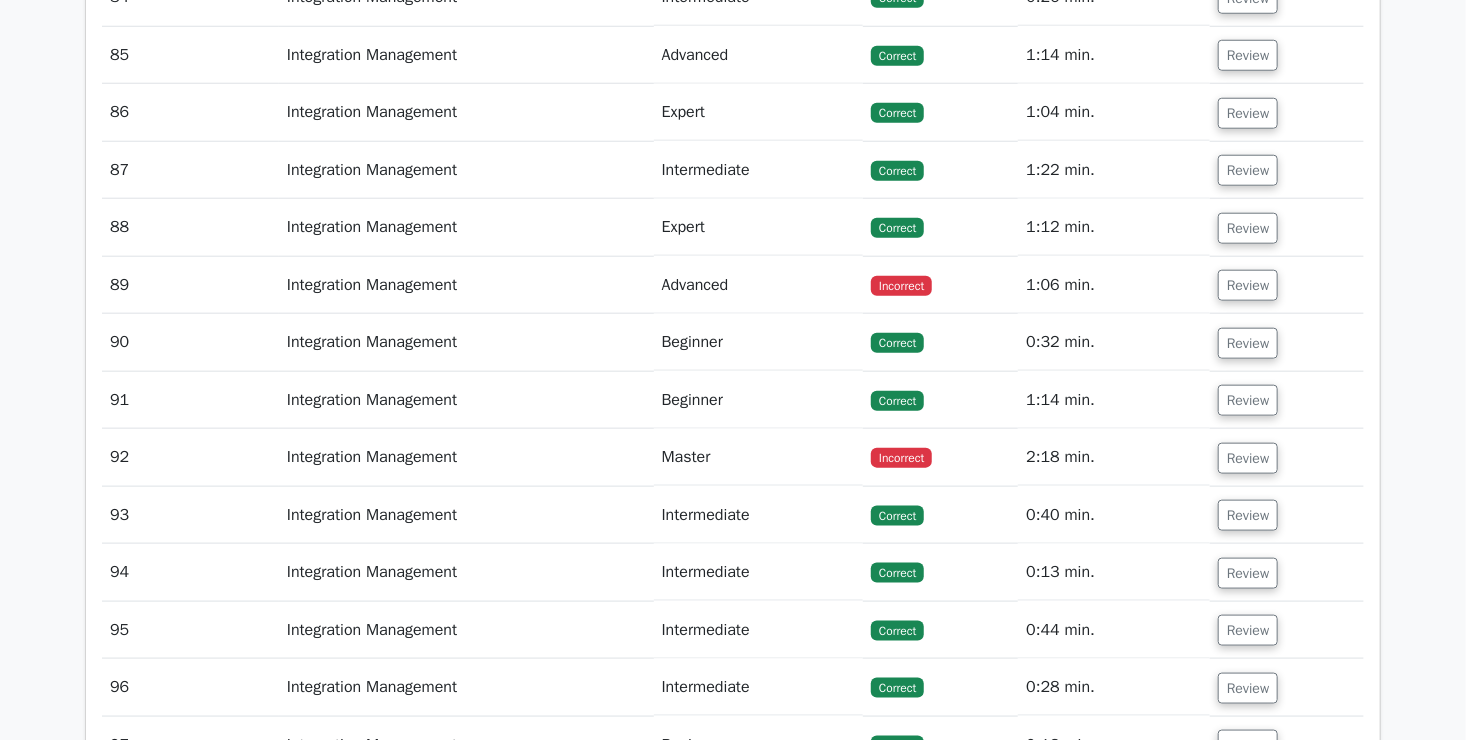 scroll, scrollTop: 15568, scrollLeft: 0, axis: vertical 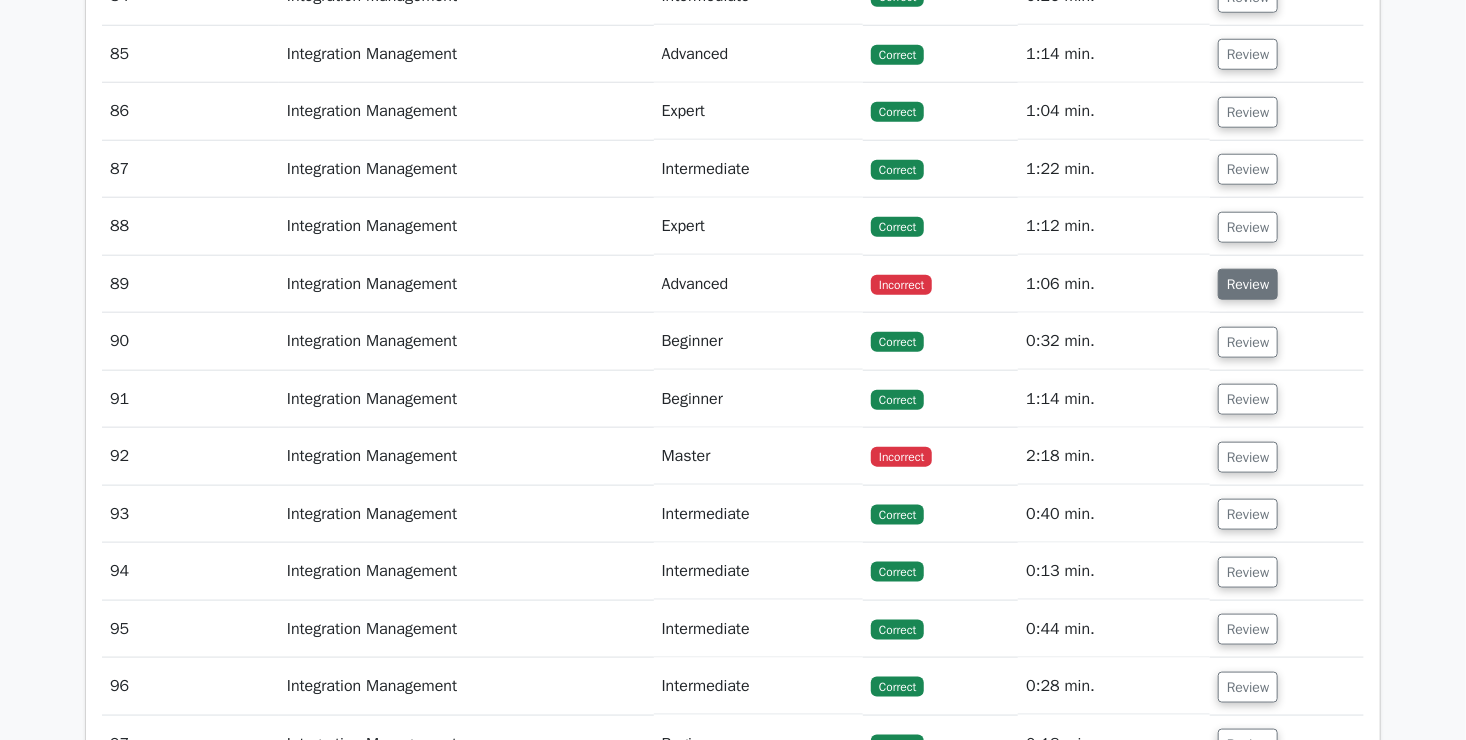 click on "Review" at bounding box center (1248, 284) 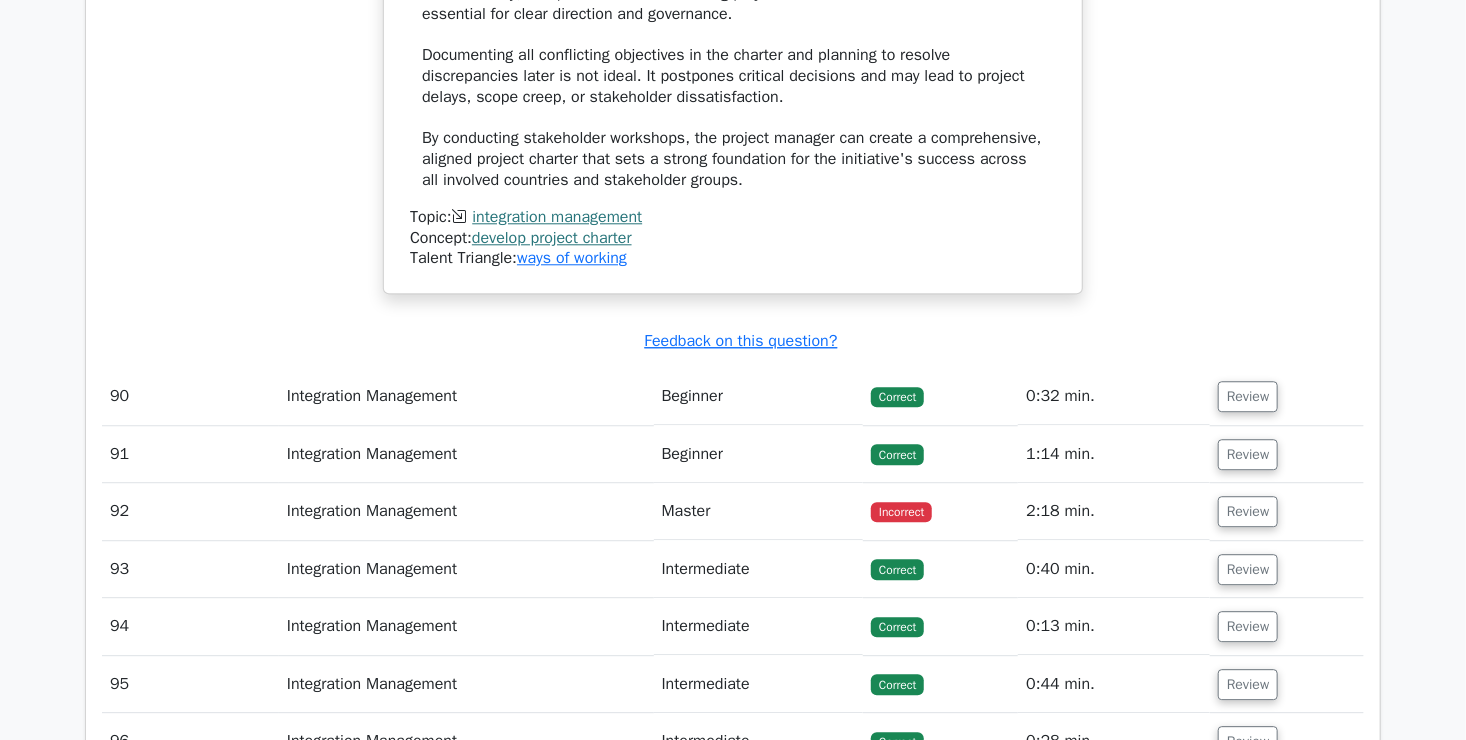 scroll, scrollTop: 17031, scrollLeft: 0, axis: vertical 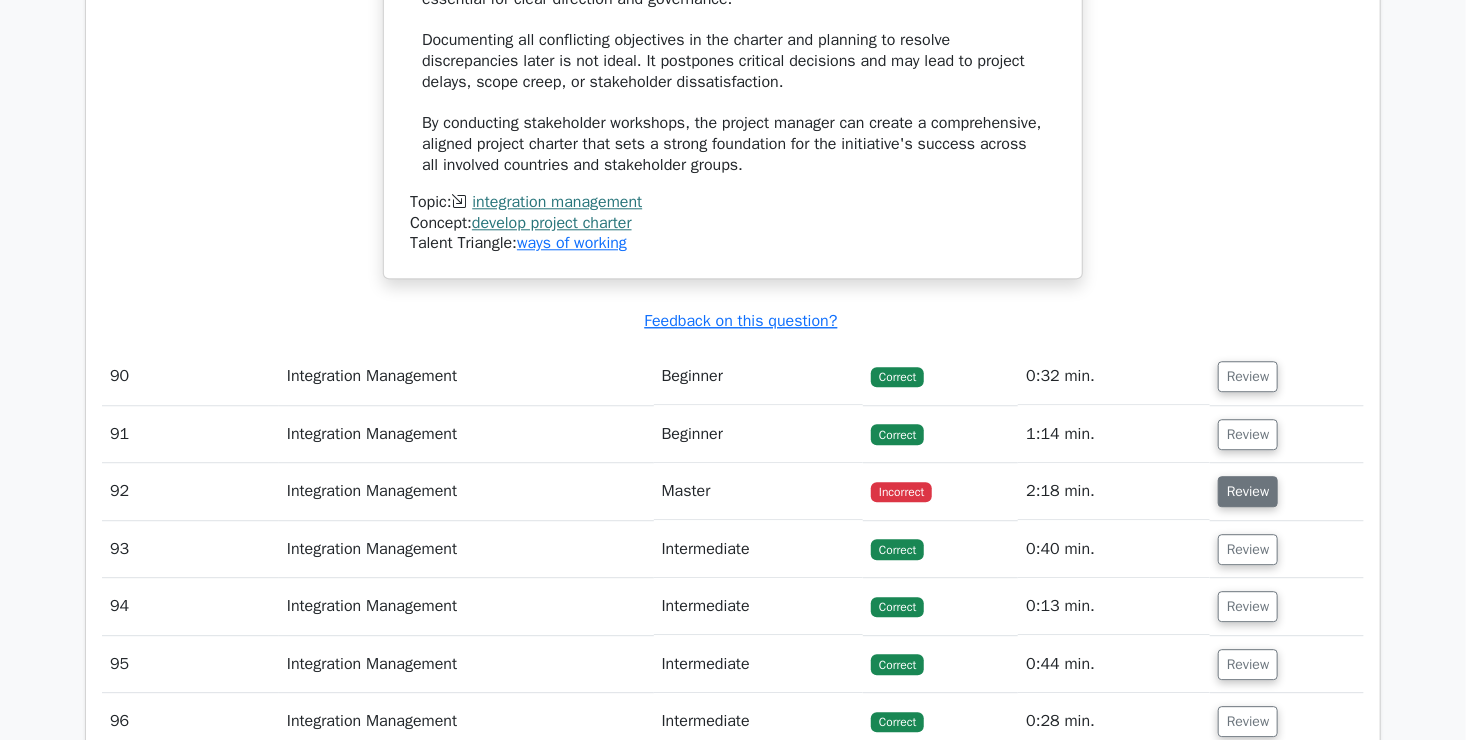 click on "Review" at bounding box center [1248, 491] 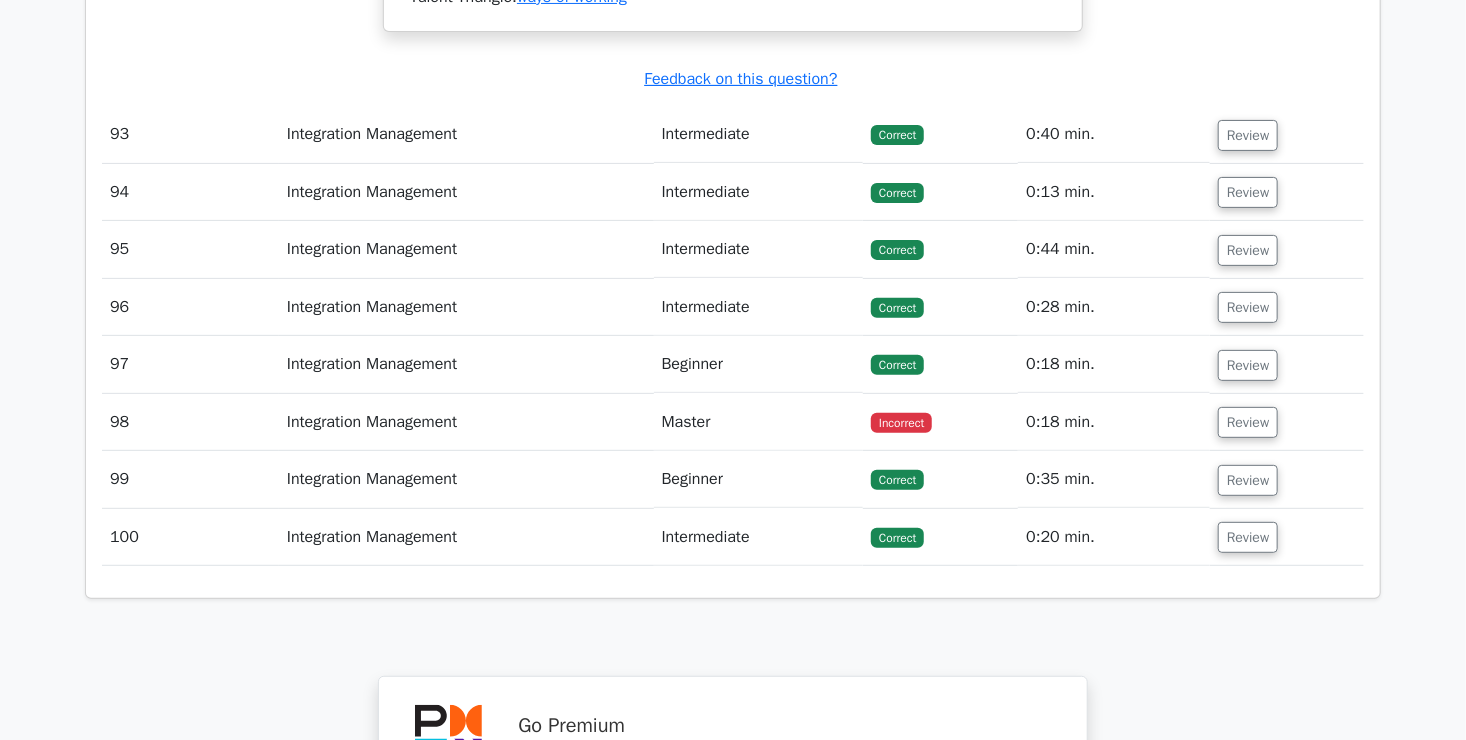 scroll, scrollTop: 18527, scrollLeft: 0, axis: vertical 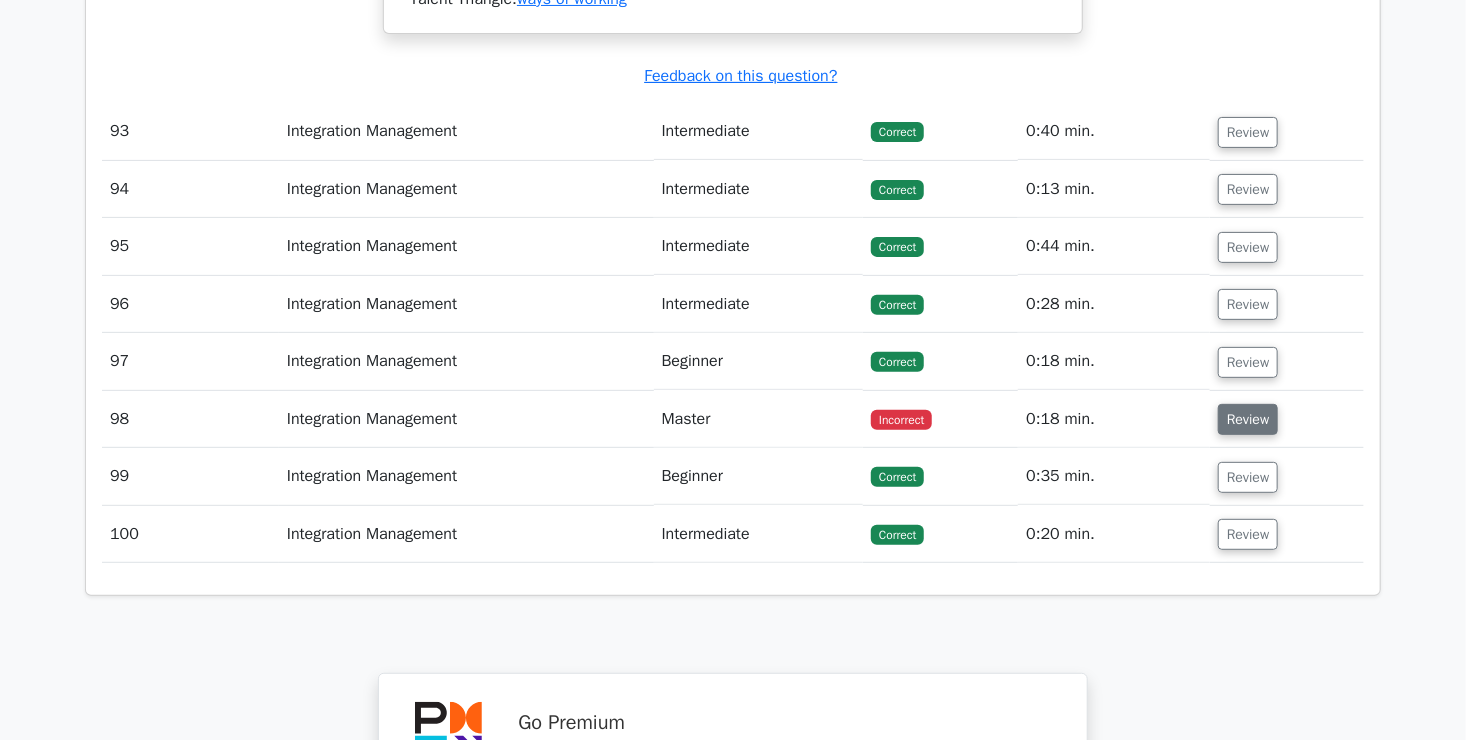 click on "Review" at bounding box center [1248, 419] 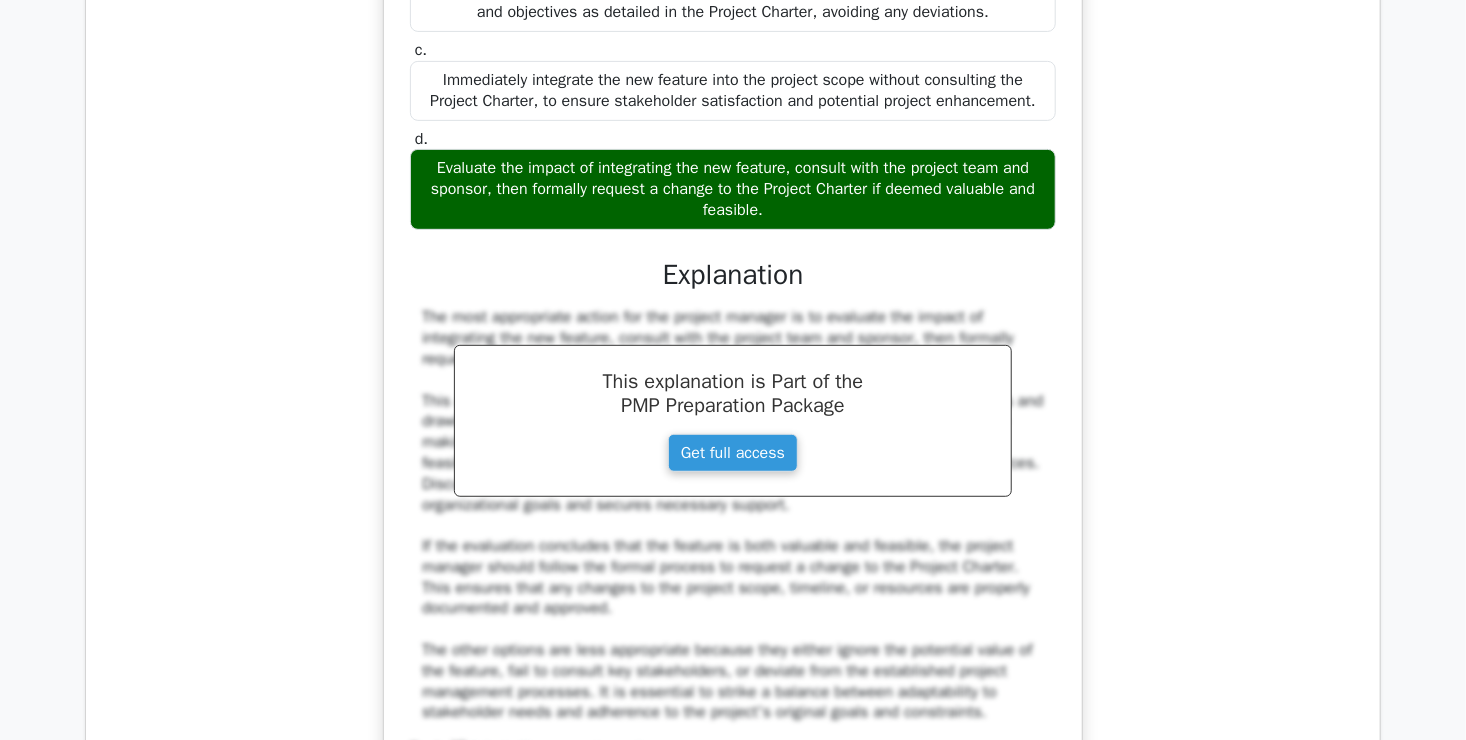 scroll, scrollTop: 3982, scrollLeft: 0, axis: vertical 